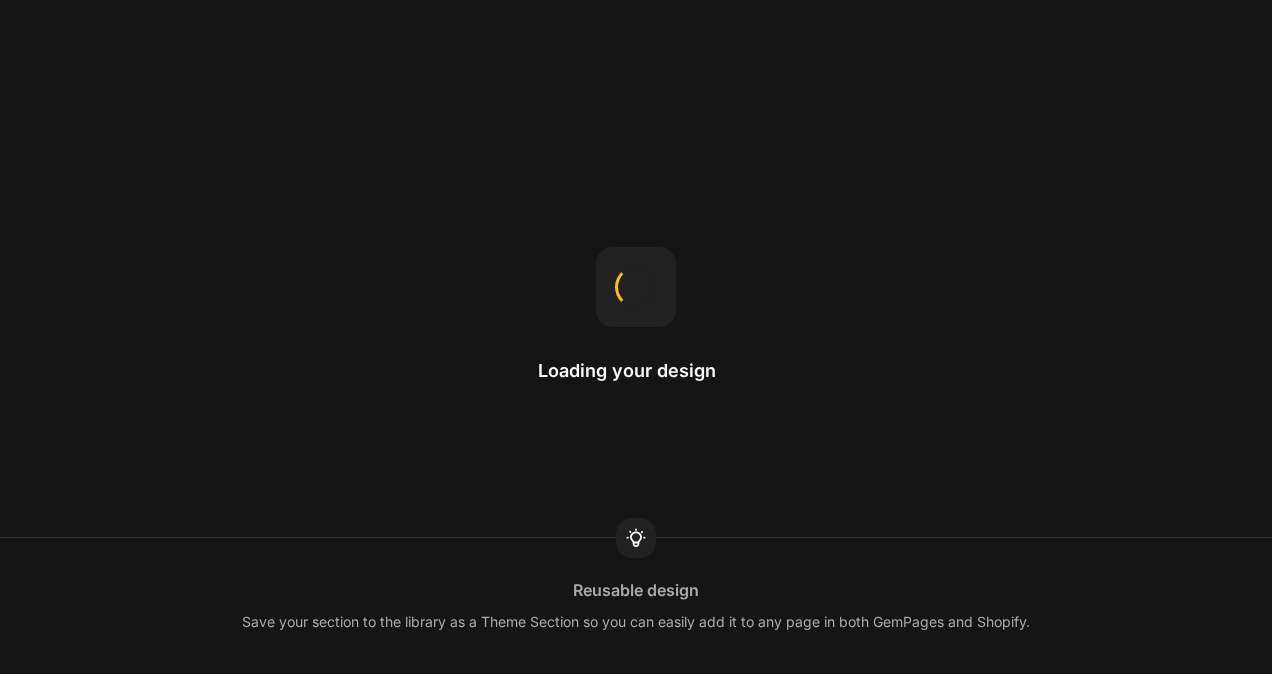 scroll, scrollTop: 0, scrollLeft: 0, axis: both 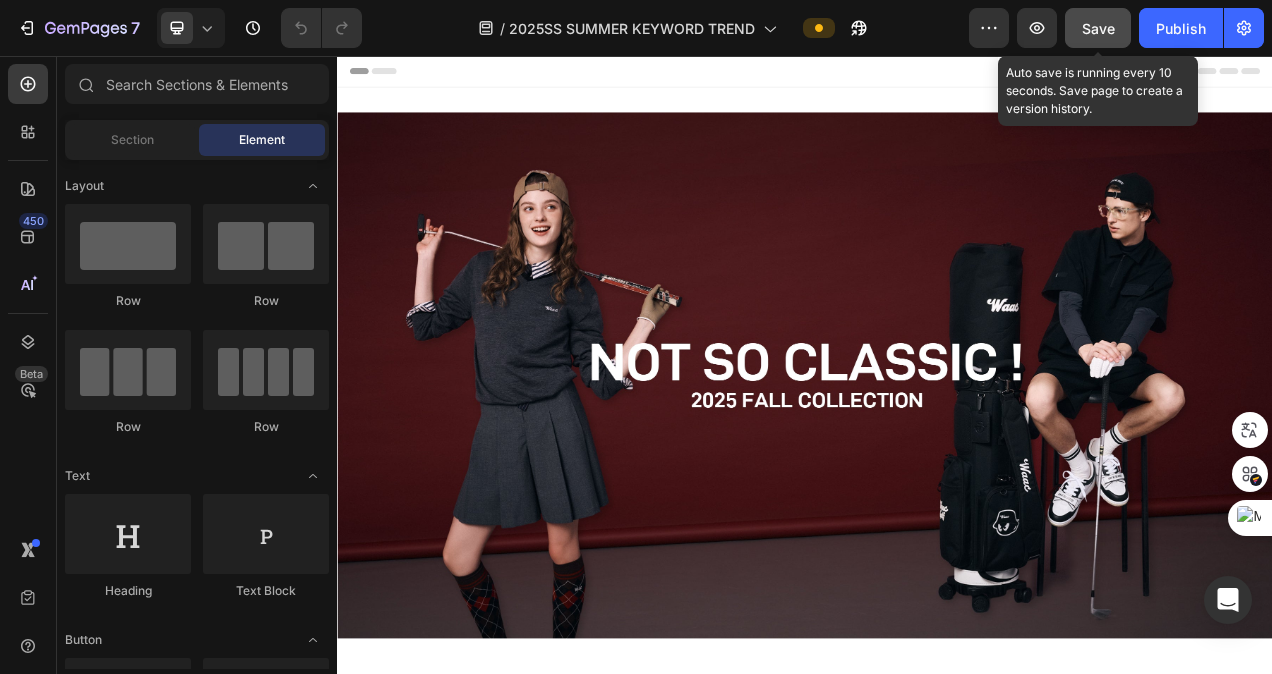 click on "Save" at bounding box center (1098, 28) 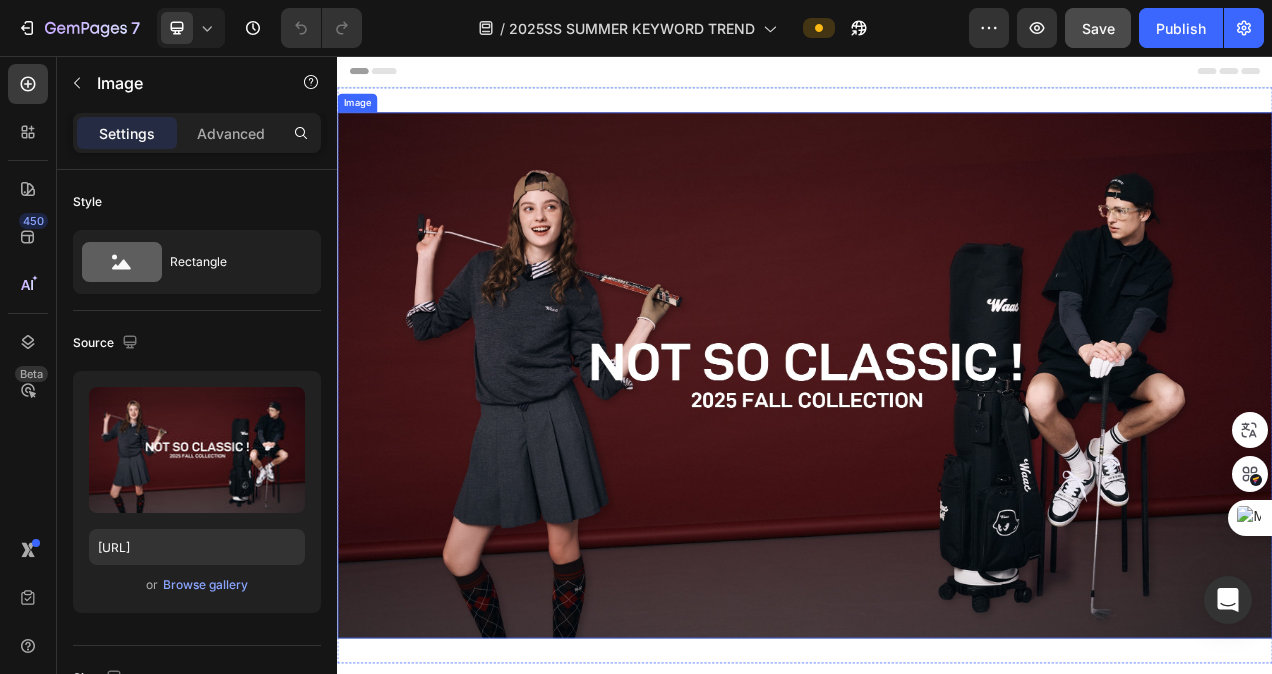 click at bounding box center [937, 466] 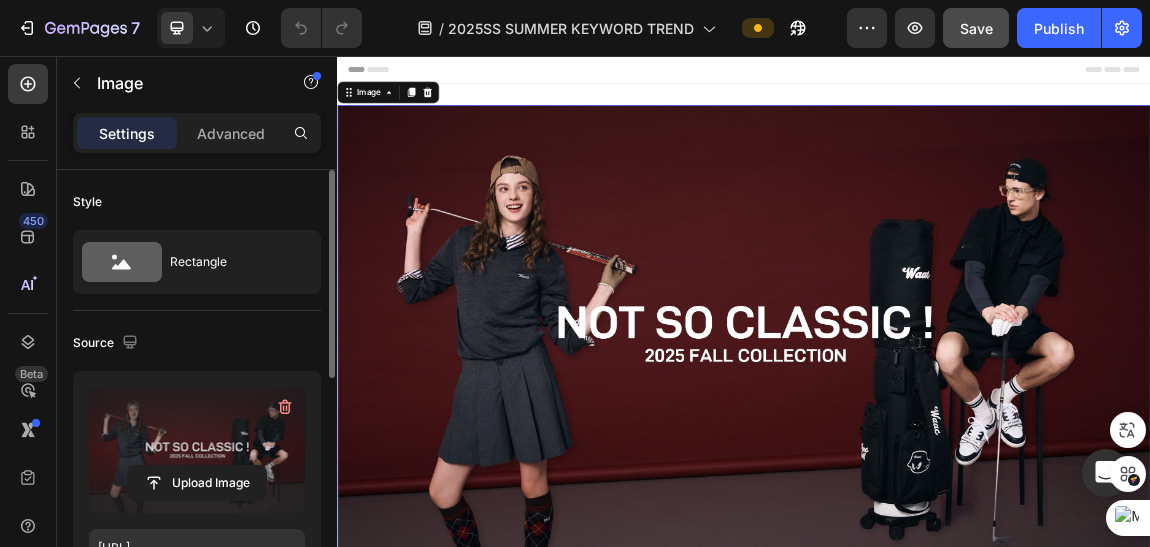 click at bounding box center (197, 450) 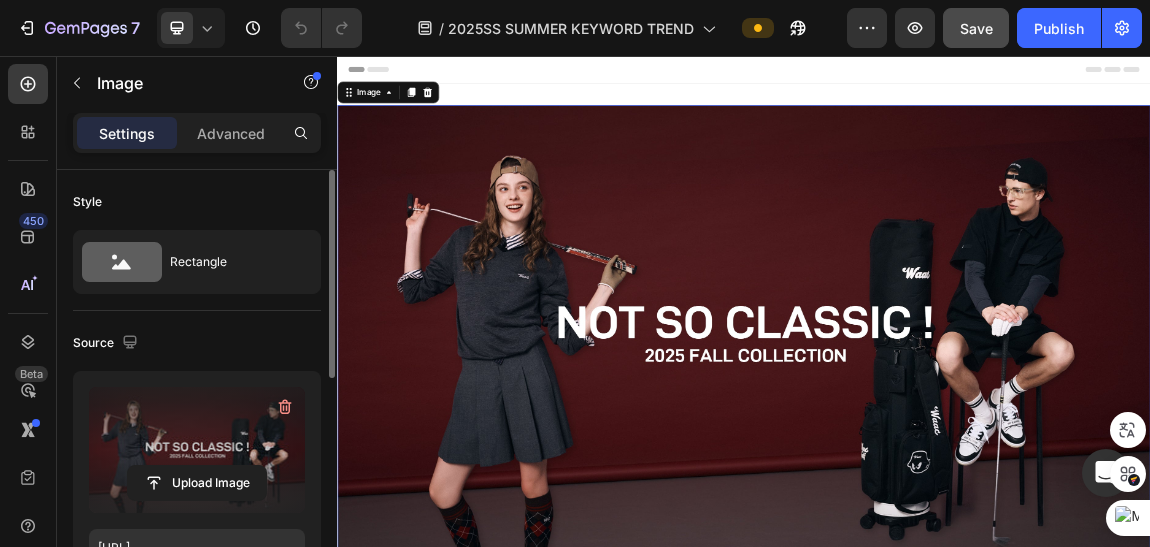 click 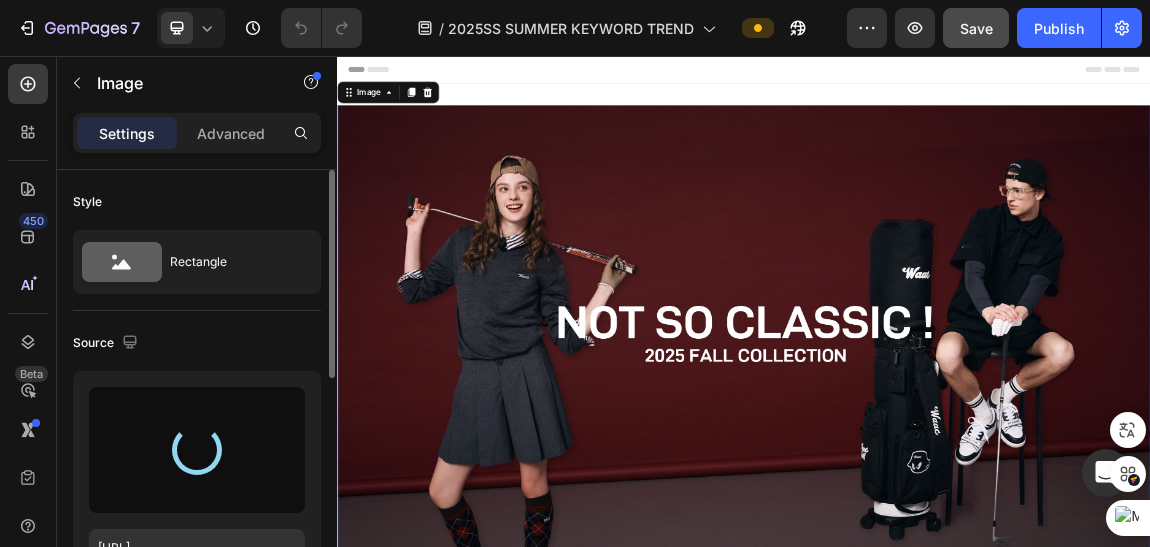 type on "https://cdn.shopify.com/s/files/1/0745/4136/7583/files/gempages_490452336091595923-7843acaf-b6d5-4736-b0e3-9aefa4c0a063.jpg" 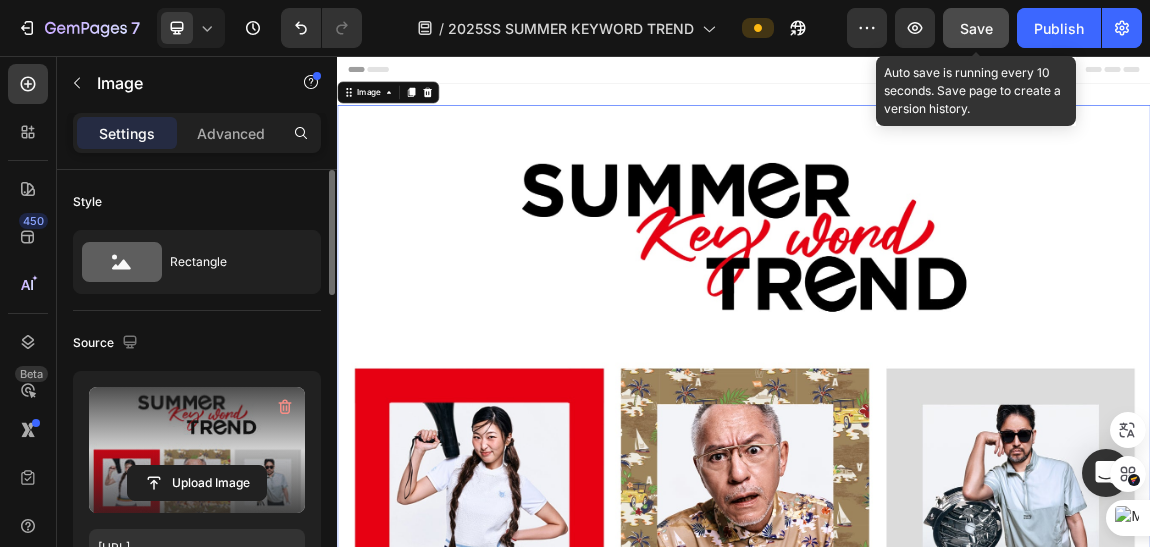 click on "Save" at bounding box center [976, 28] 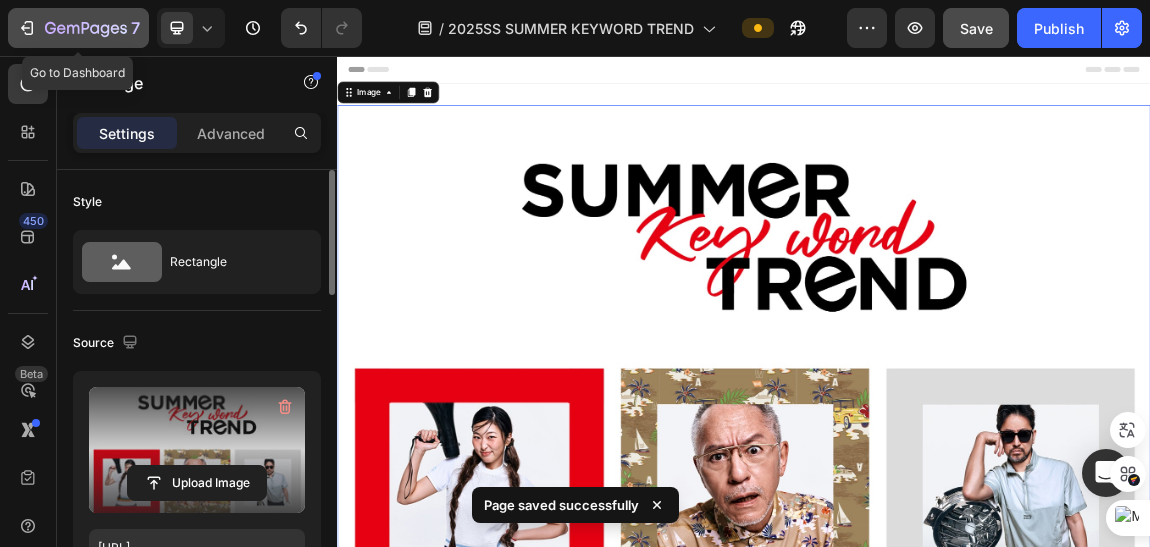 click 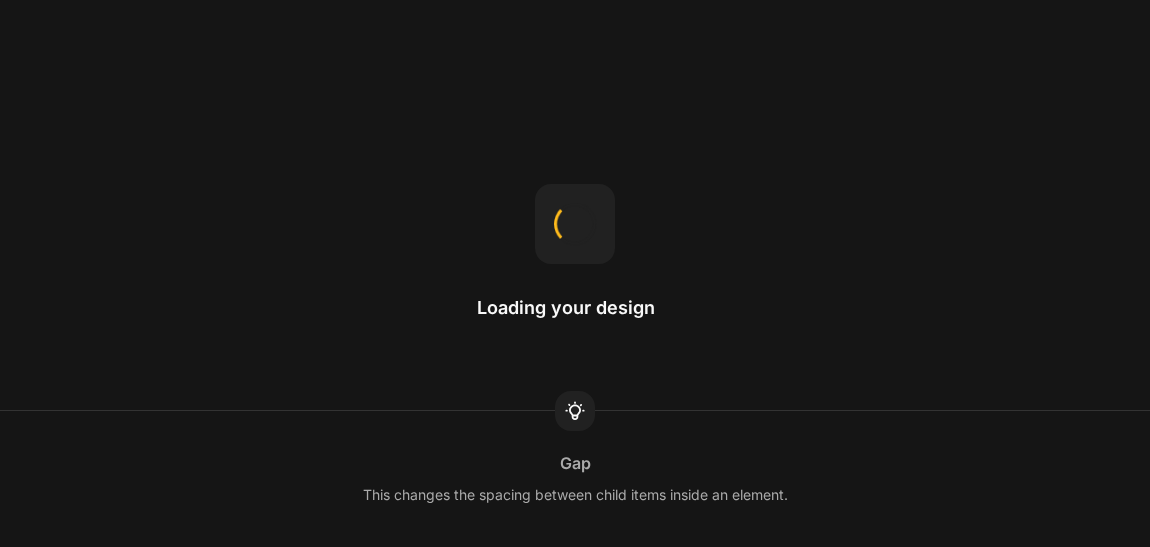 scroll, scrollTop: 0, scrollLeft: 0, axis: both 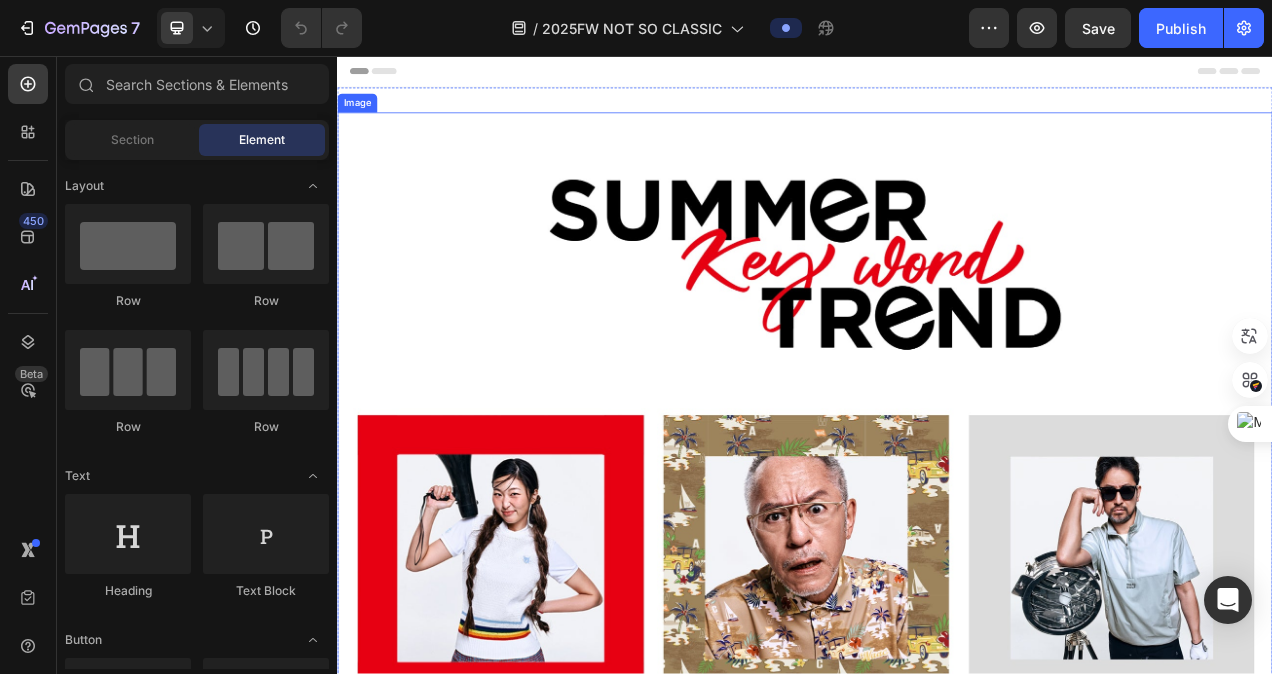 click at bounding box center [937, 520] 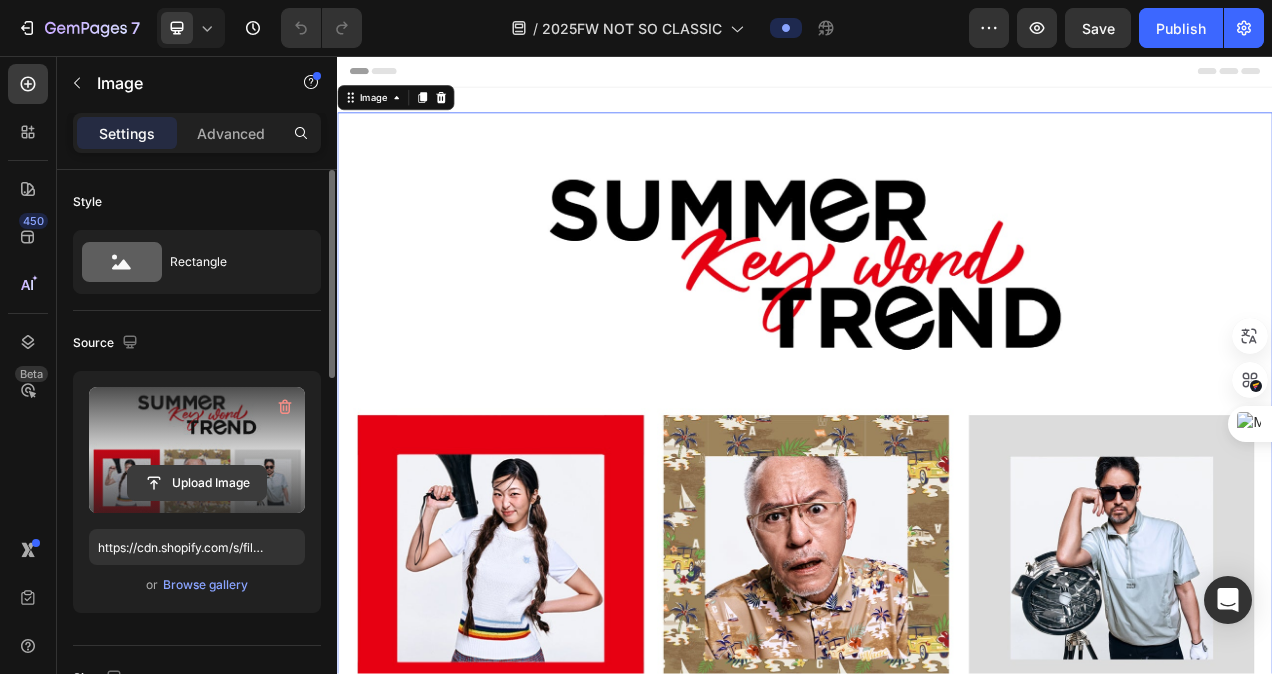 click 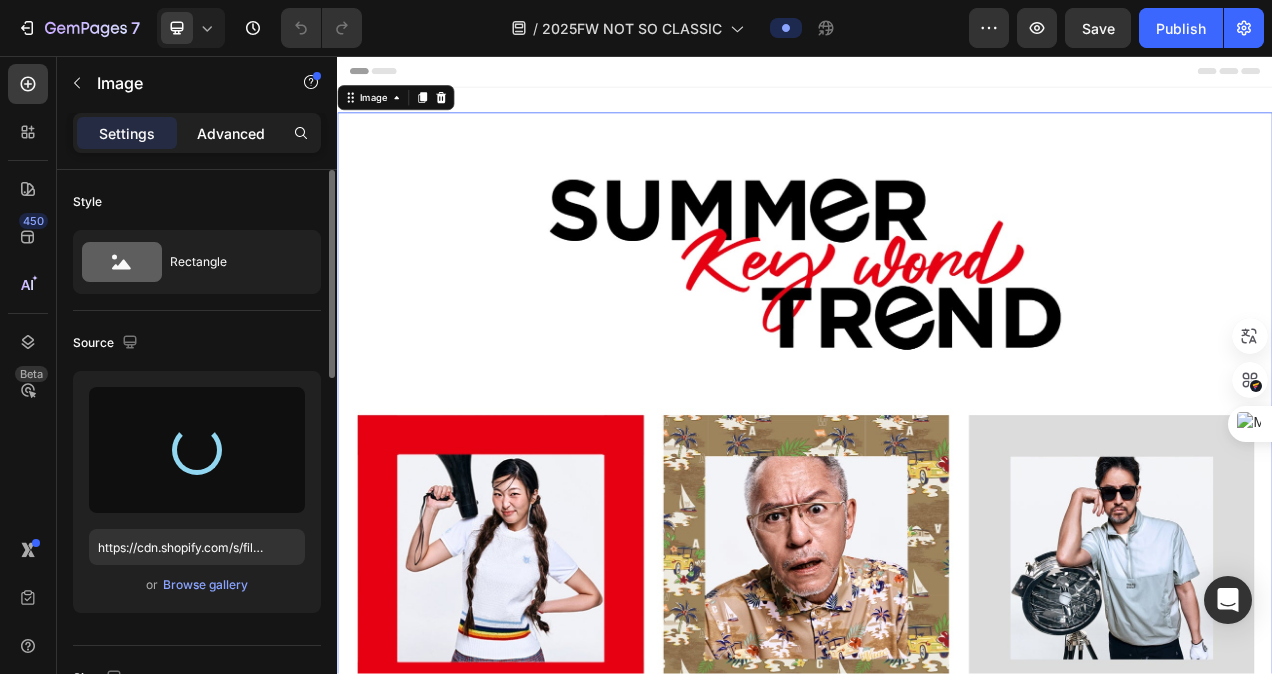 type on "https://cdn.shopify.com/s/files/1/0745/4136/7583/files/gempages_490452336091595923-f0ba61d0-b66c-46f9-bf28-a94008696fe0.jpg" 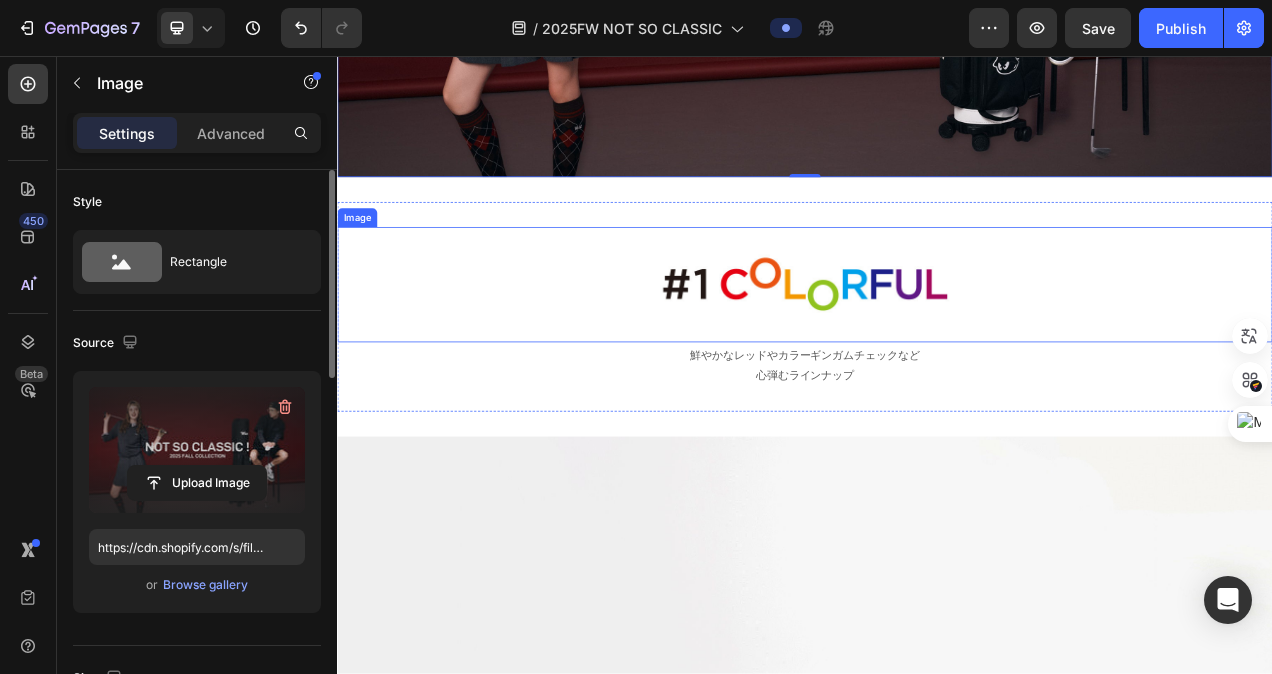 scroll, scrollTop: 600, scrollLeft: 0, axis: vertical 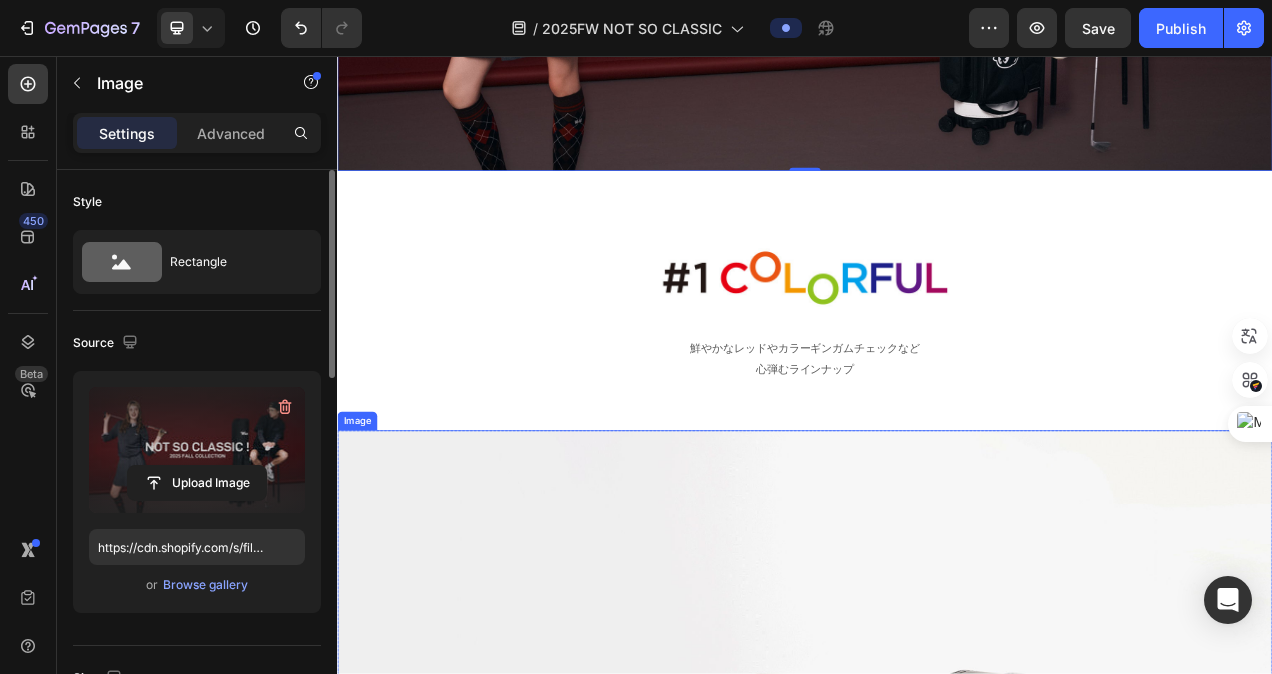 click at bounding box center (937, 987) 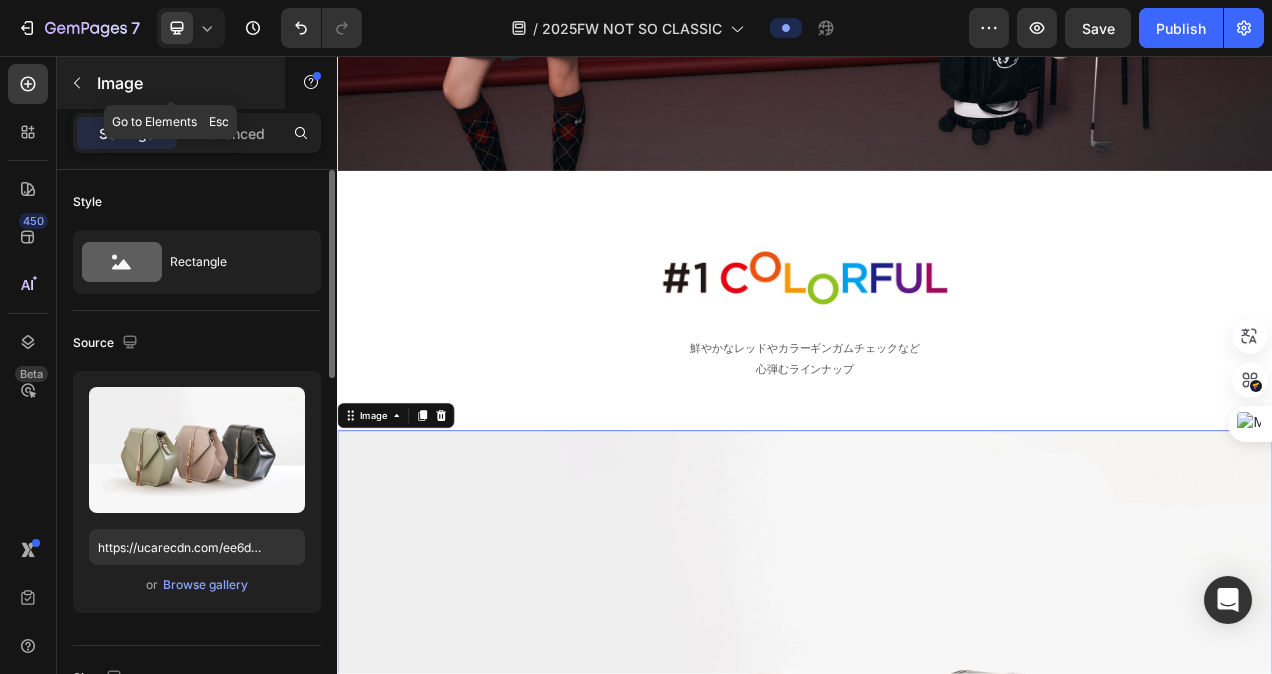 click 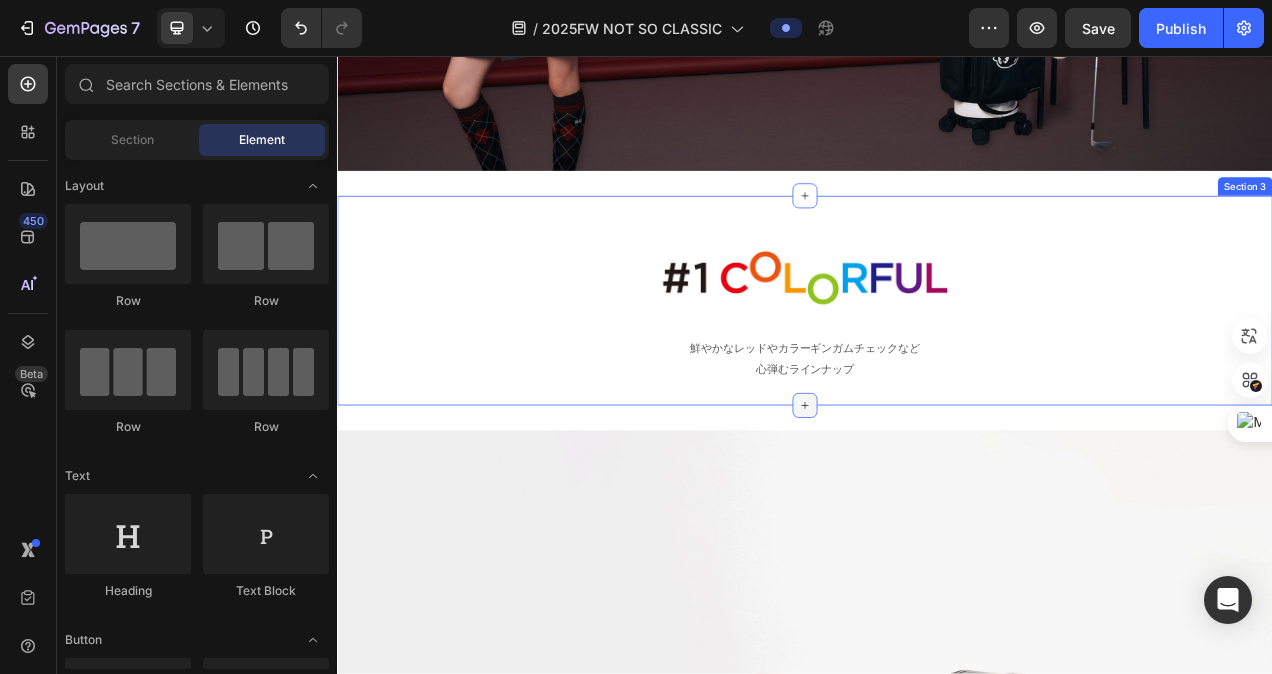 click 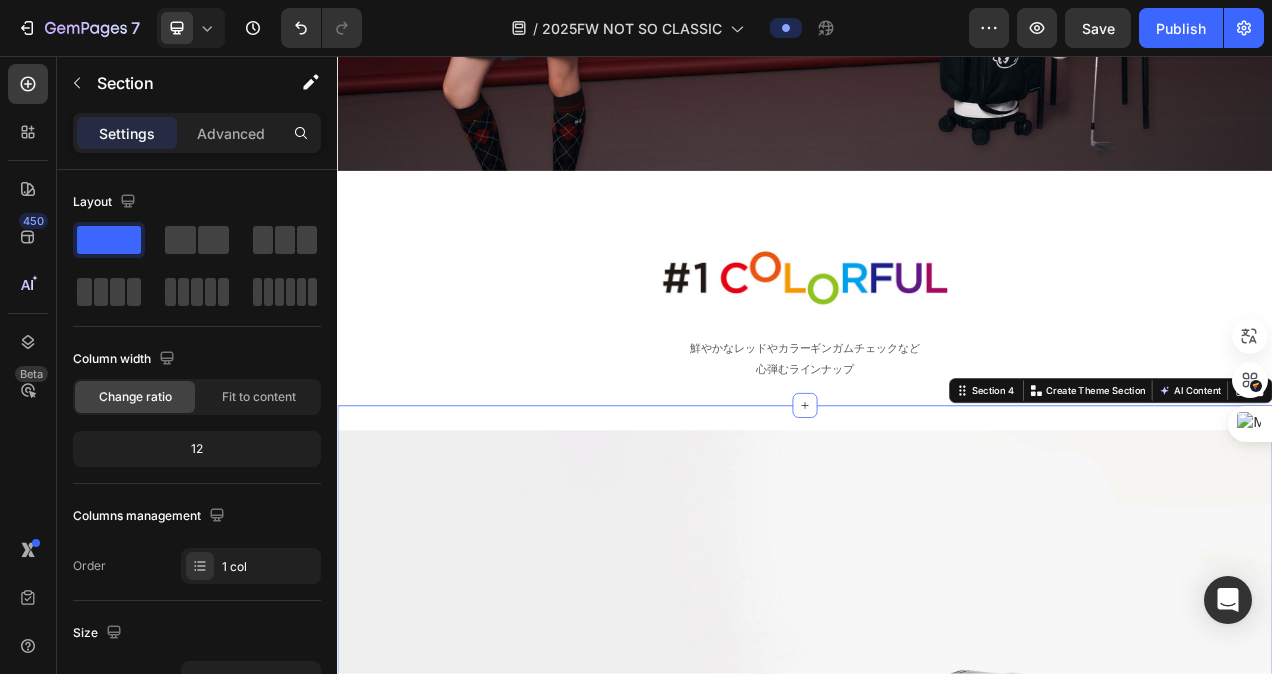 click on "Image Row Section 4   You can create reusable sections Create Theme Section AI Content Write with GemAI What would you like to describe here? Tone and Voice Persuasive Product Getting products... Show more Generate" at bounding box center [937, 987] 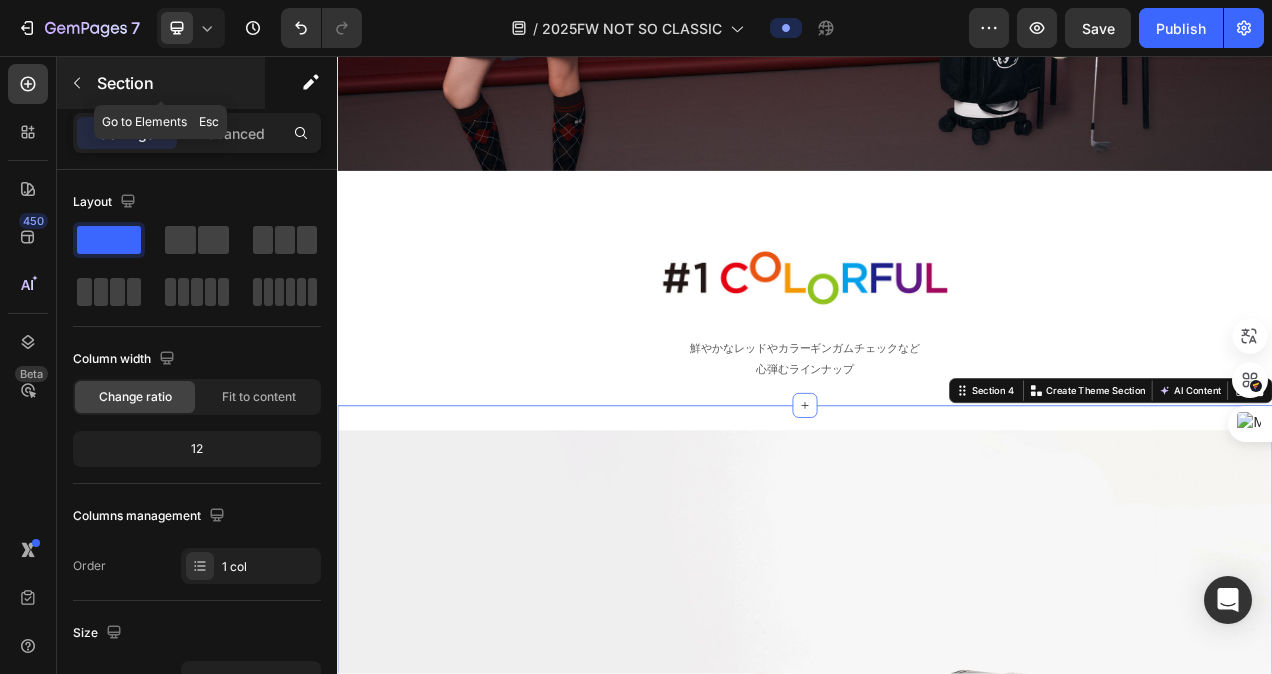 click 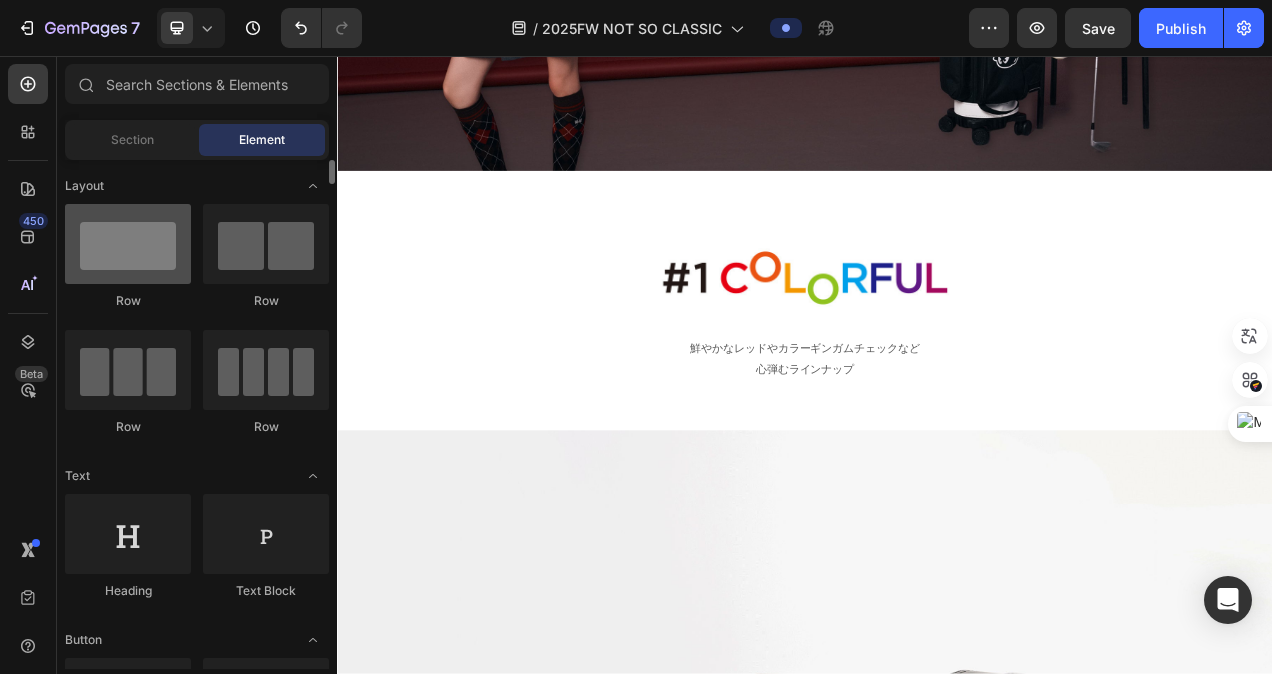click at bounding box center [128, 244] 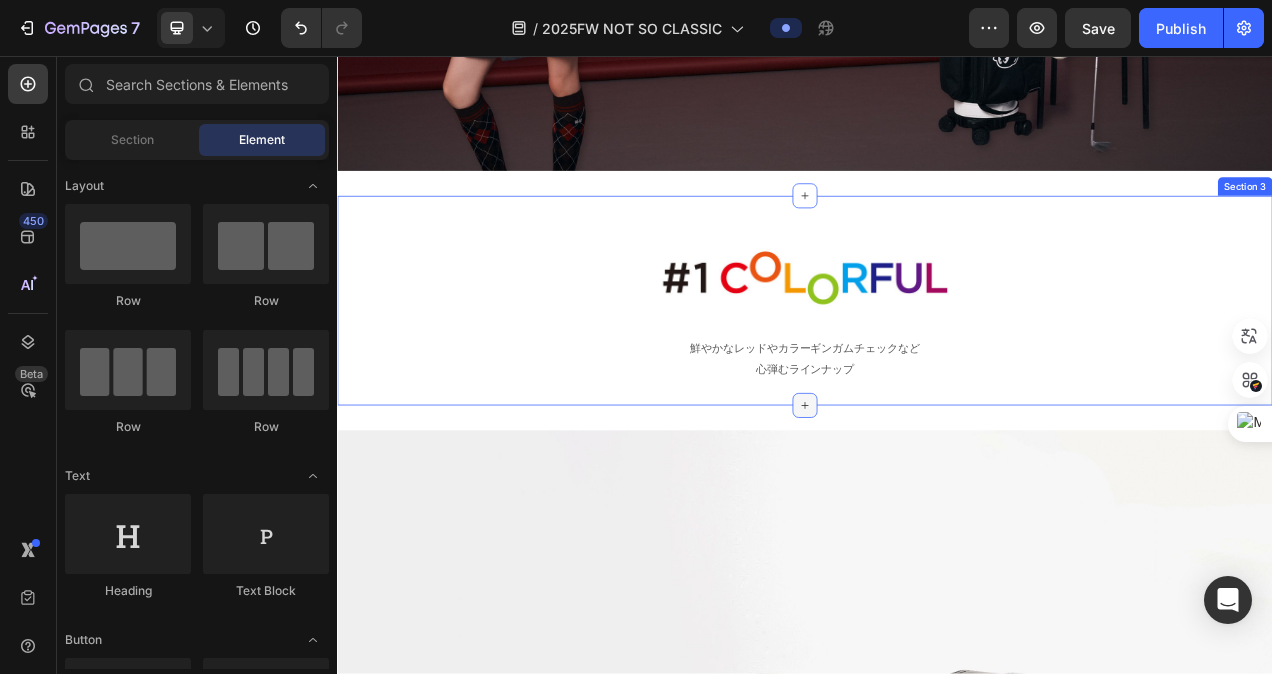 click 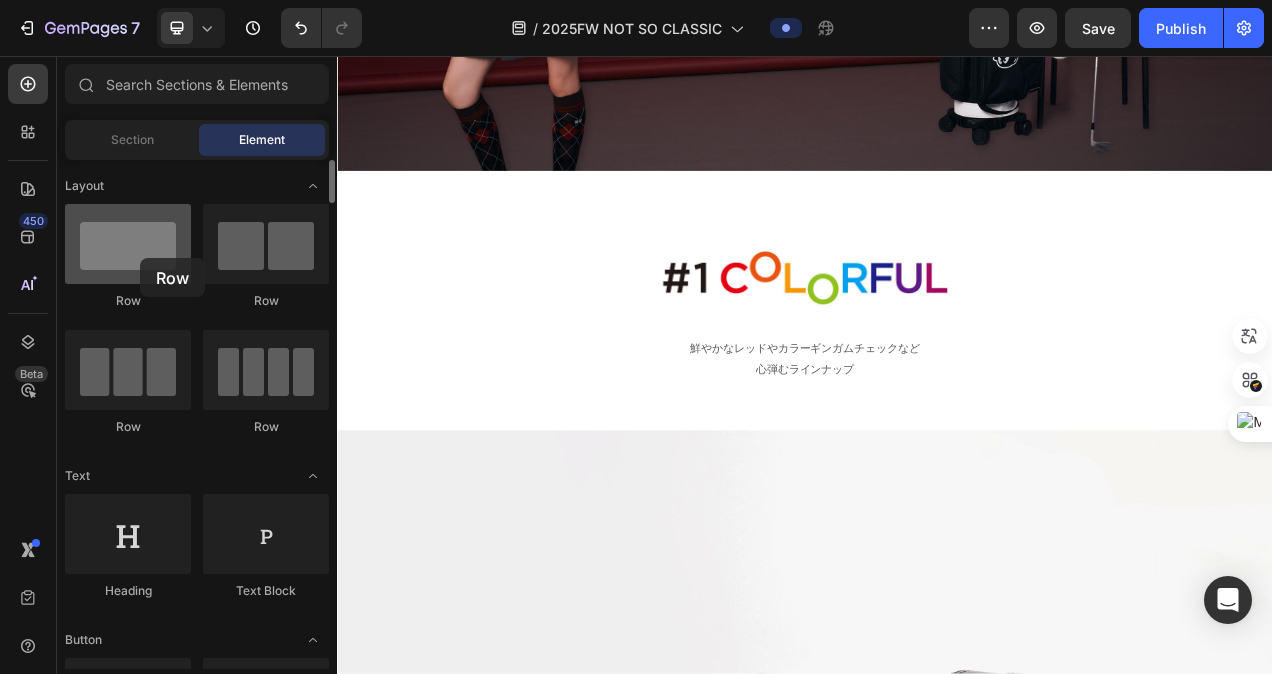 click at bounding box center (128, 244) 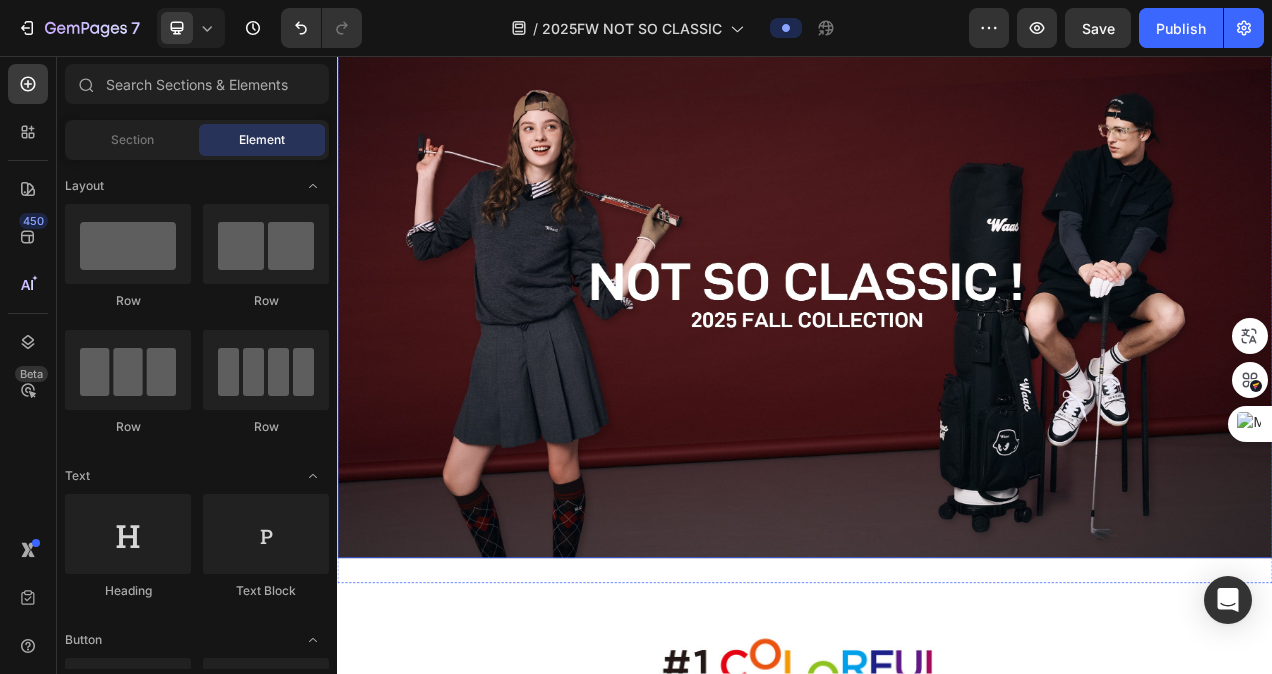 scroll, scrollTop: 0, scrollLeft: 0, axis: both 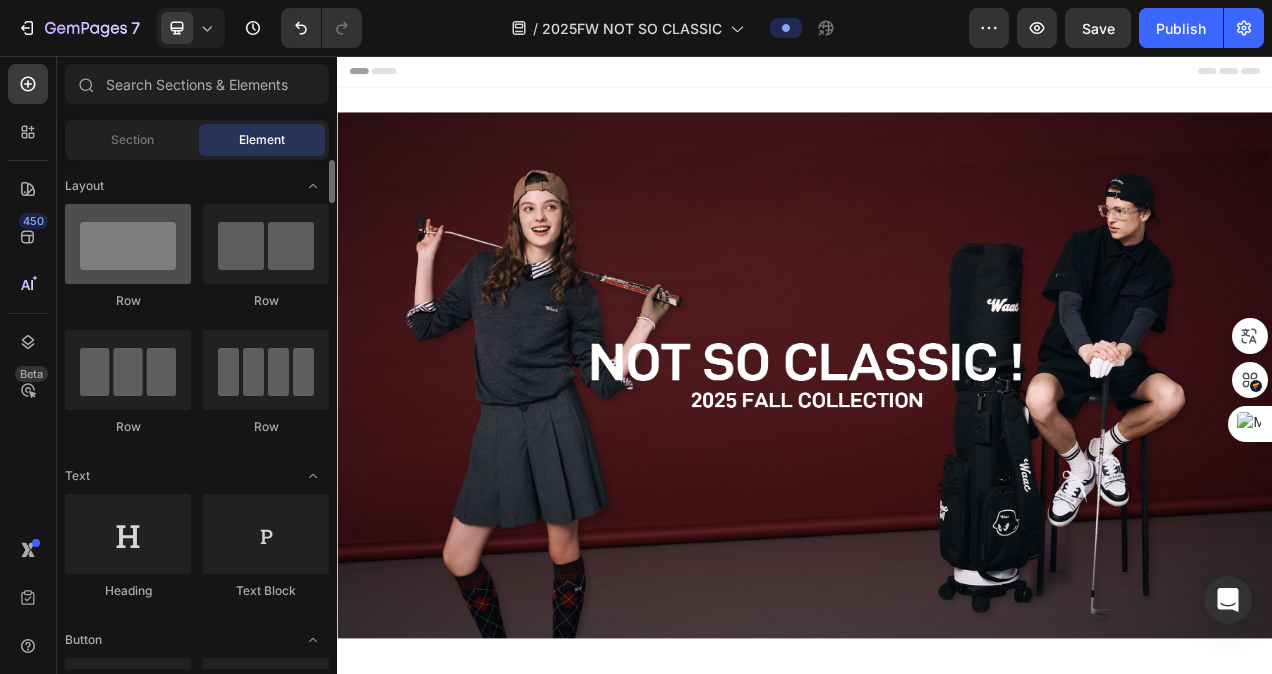 click at bounding box center (128, 244) 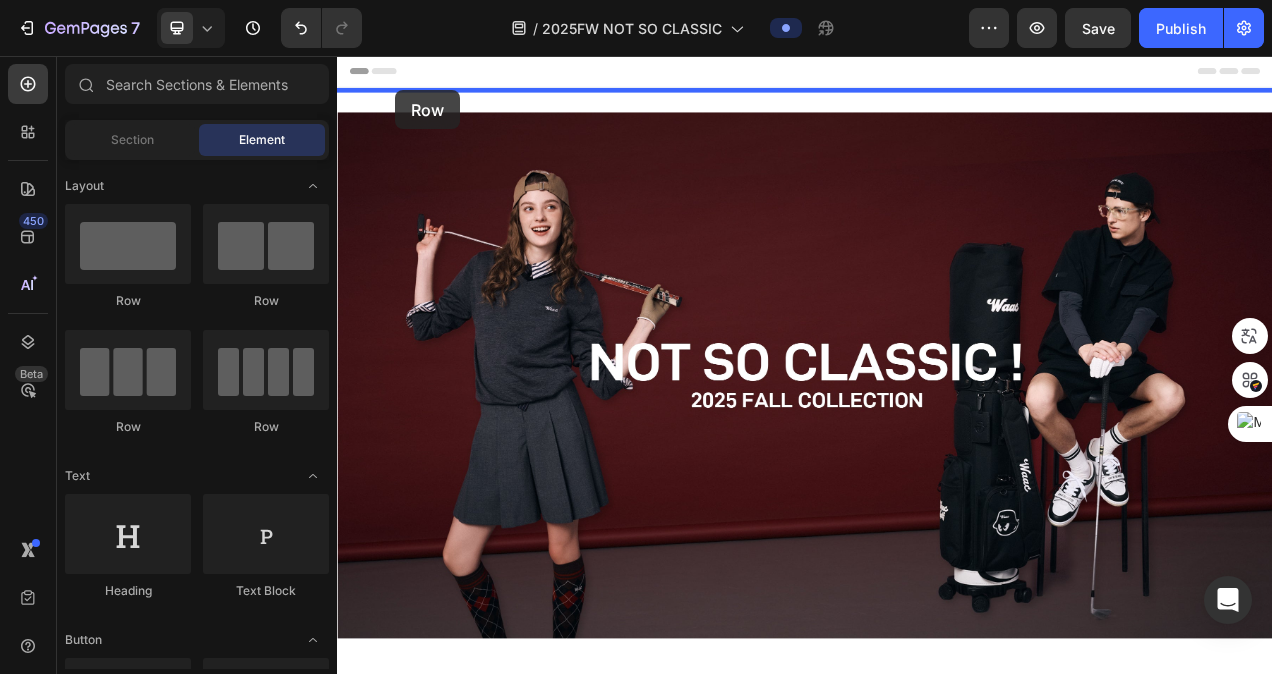 drag, startPoint x: 455, startPoint y: 314, endPoint x: 411, endPoint y: 100, distance: 218.47655 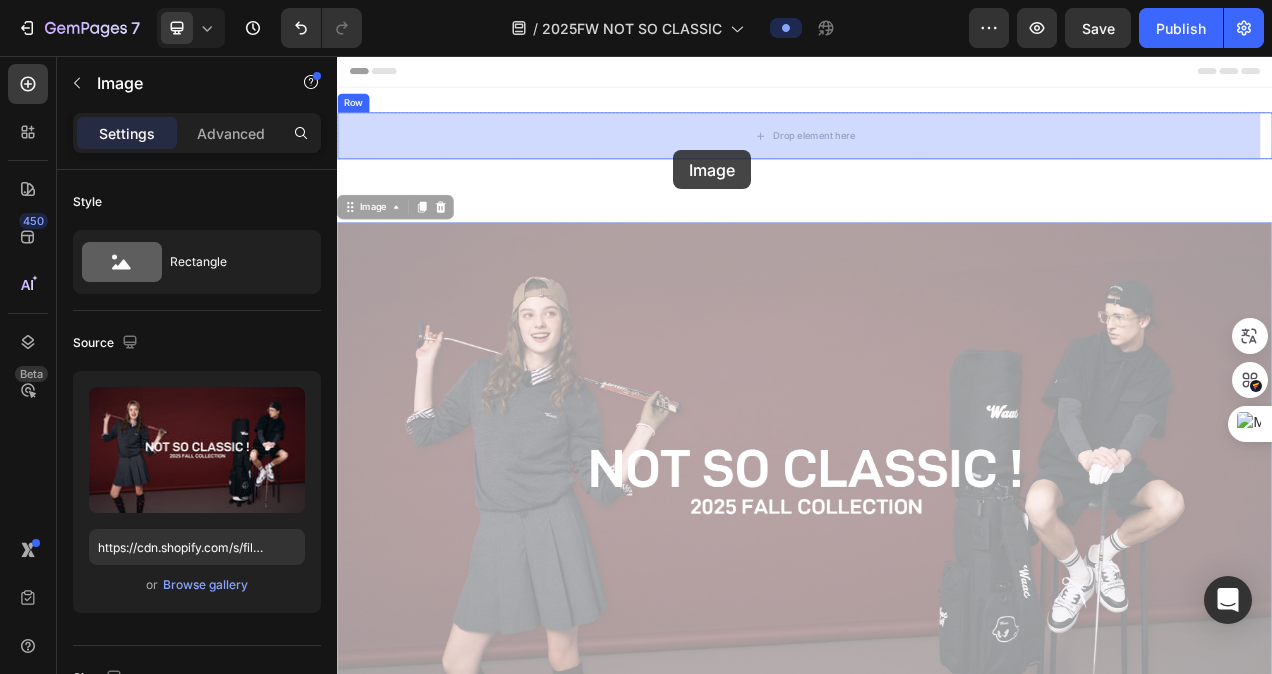 drag, startPoint x: 720, startPoint y: 402, endPoint x: 769, endPoint y: 176, distance: 231.25095 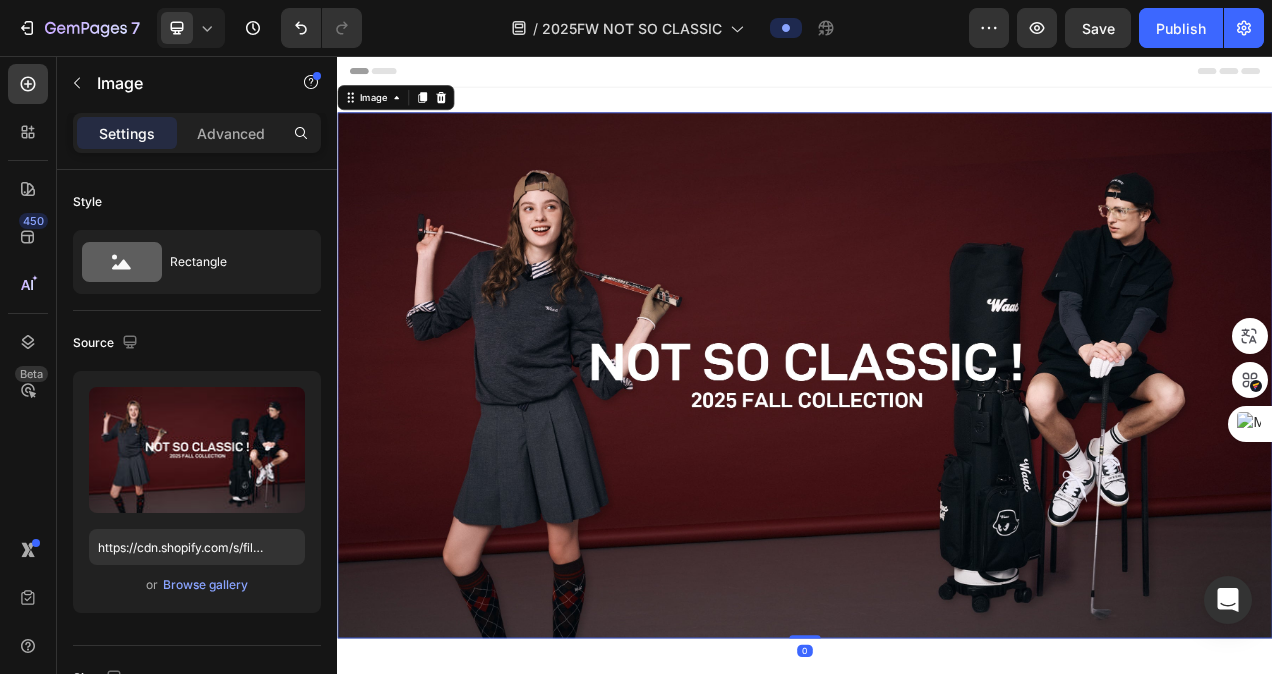 click at bounding box center [937, 466] 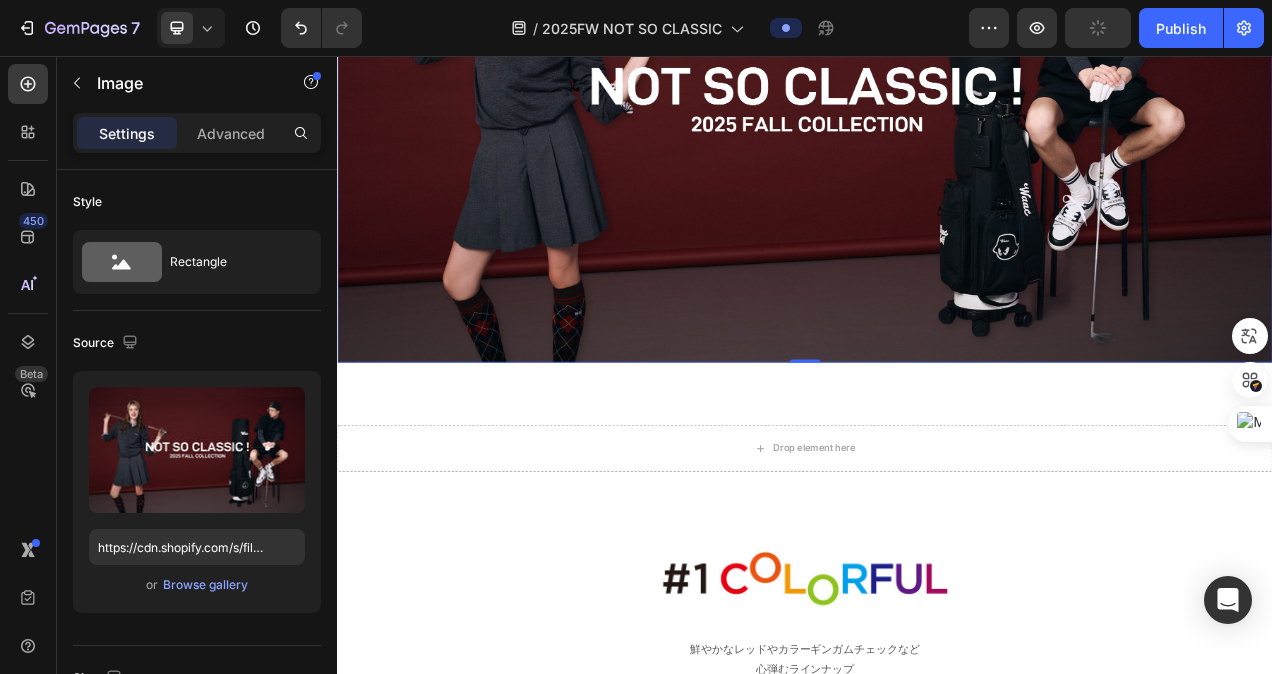scroll, scrollTop: 400, scrollLeft: 0, axis: vertical 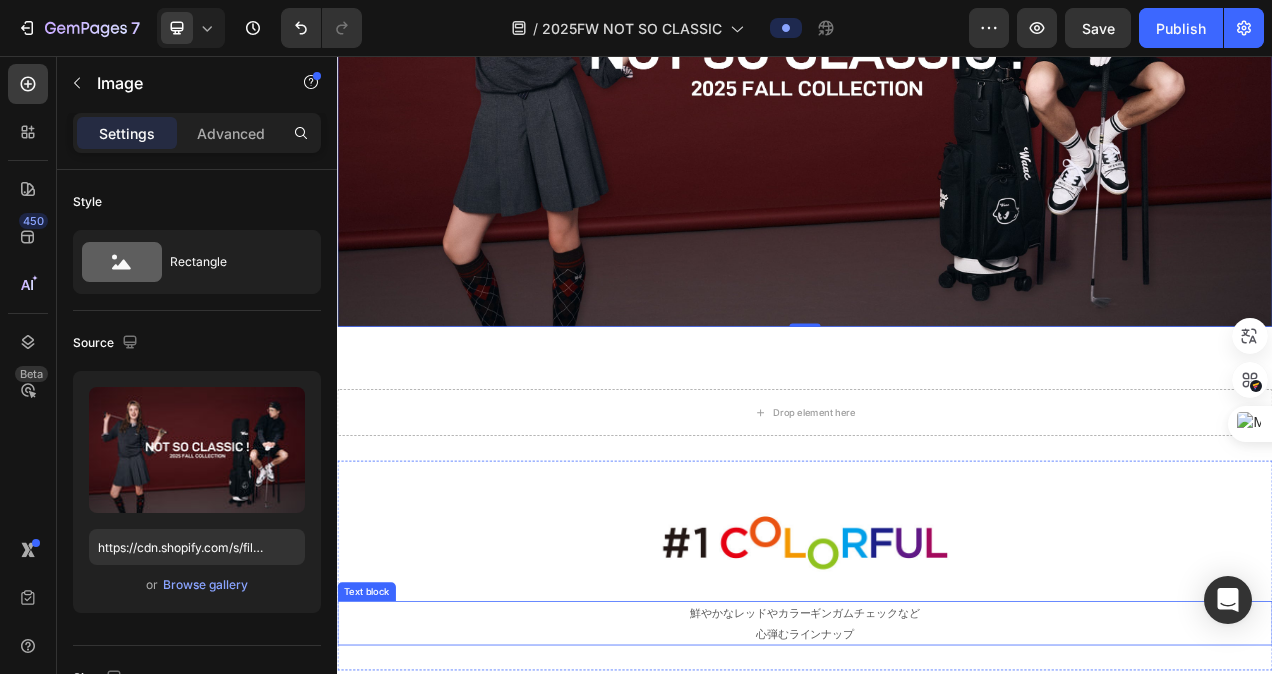 click on "鮮やかなレッドやカラーギンガムチェックなど 心弾むラインナップ" at bounding box center [937, 784] 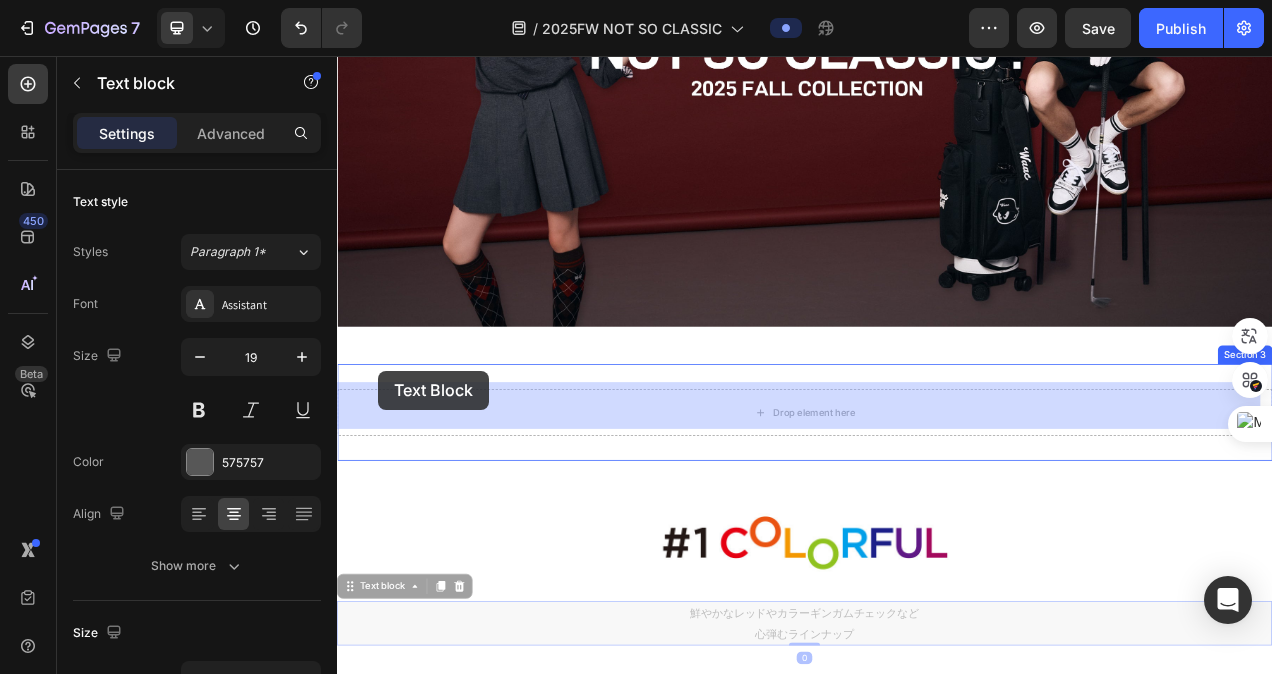 drag, startPoint x: 351, startPoint y: 733, endPoint x: 389, endPoint y: 460, distance: 275.632 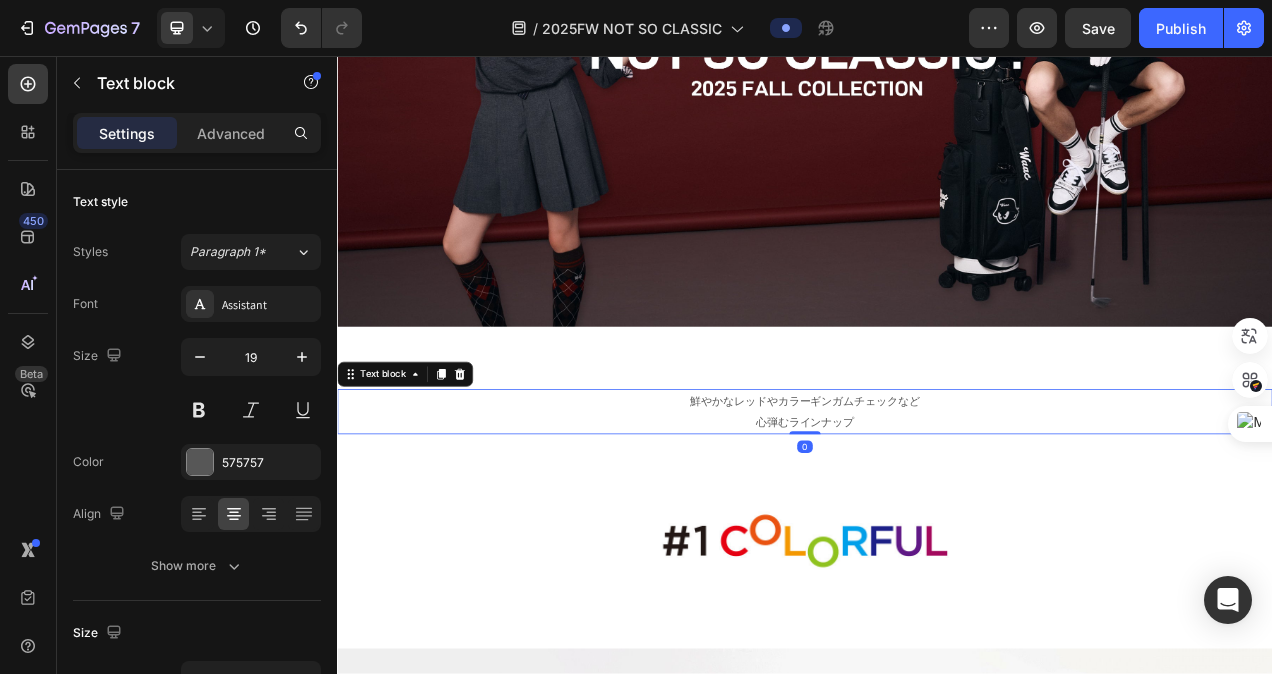 click on "鮮やかなレッドやカラーギンガムチェックなど 心弾むラインナップ" at bounding box center (937, 512) 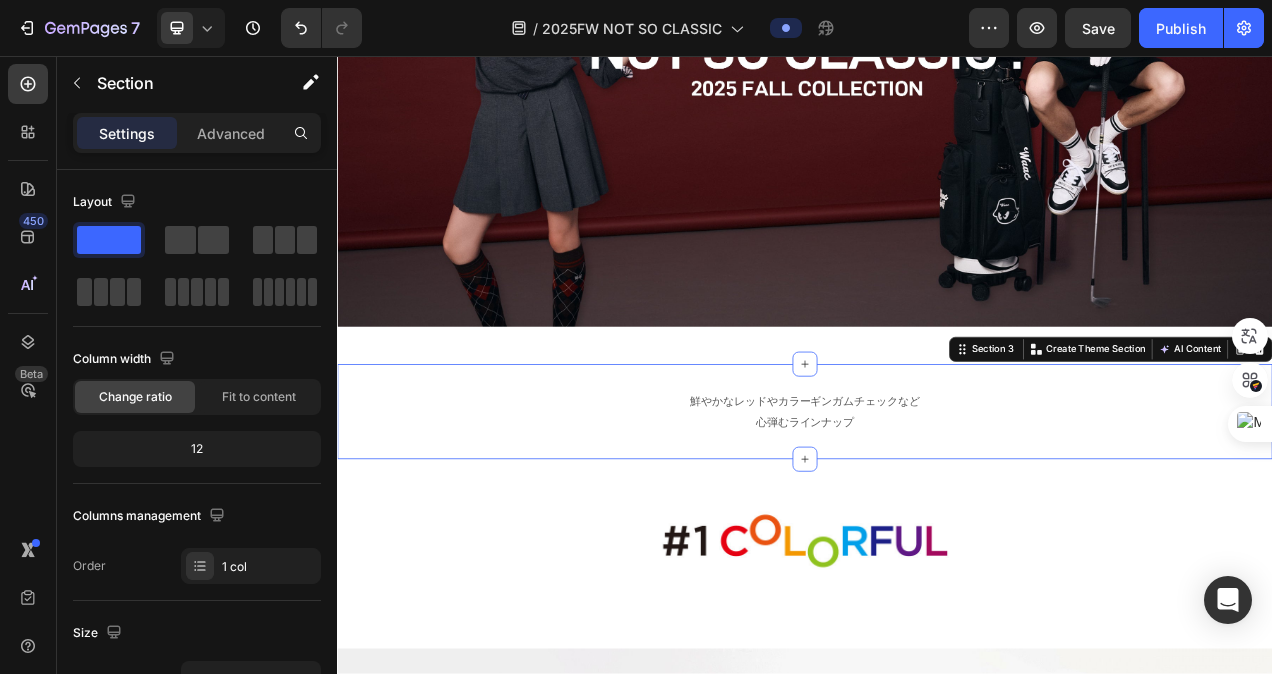 click on "鮮やかなレッドやカラーギンガムチェックなど 心弾むラインナップ Text block Section 3   You can create reusable sections Create Theme Section AI Content Write with GemAI What would you like to describe here? Tone and Voice Persuasive Product Show more Generate" at bounding box center (937, 512) 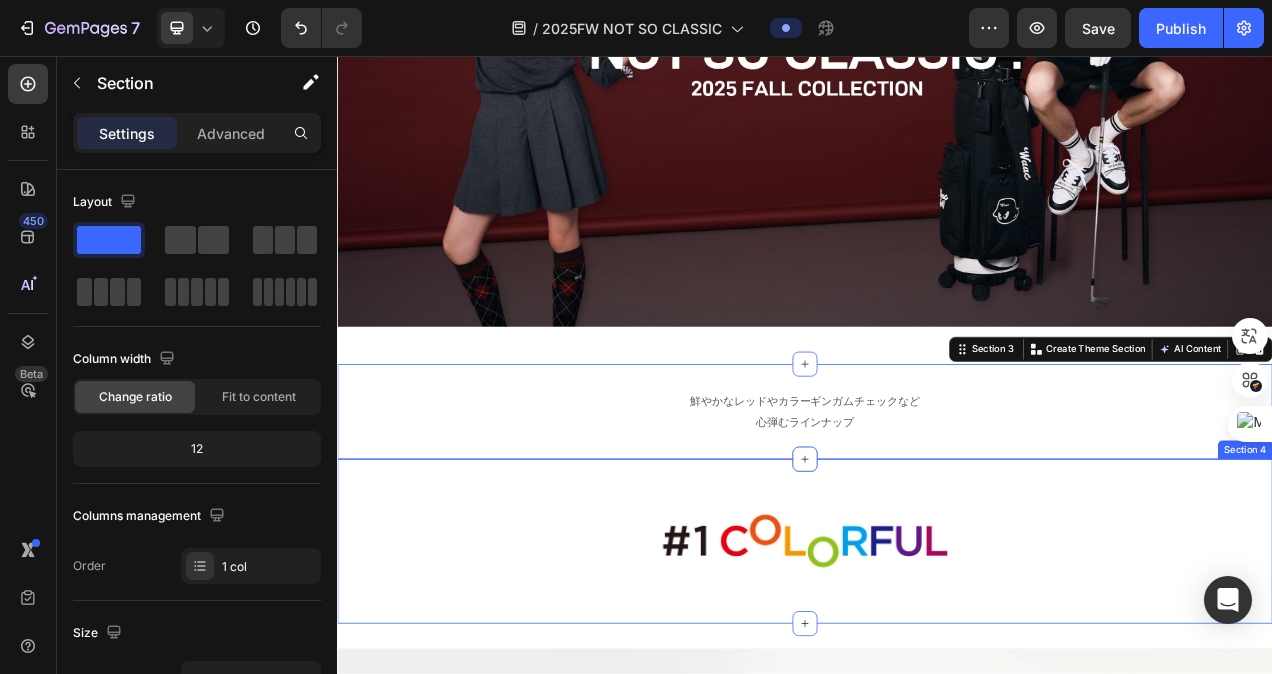 click on "Image Image Section 4" at bounding box center [937, 680] 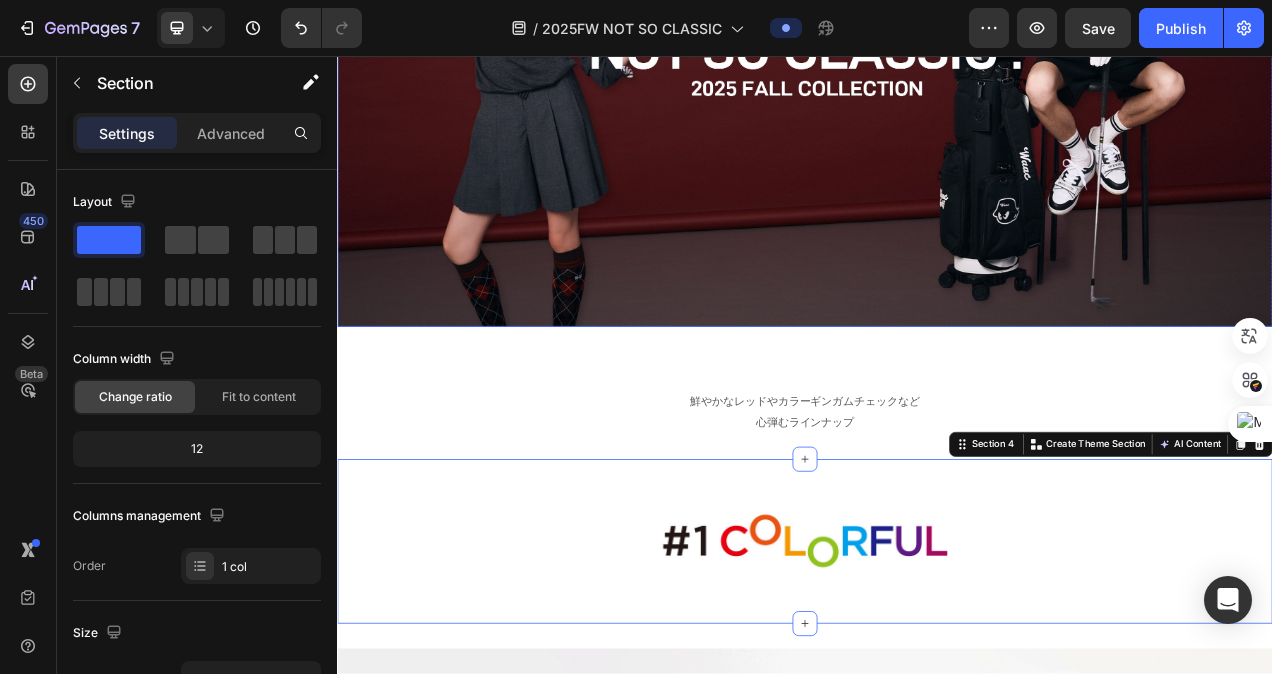 click at bounding box center [937, 66] 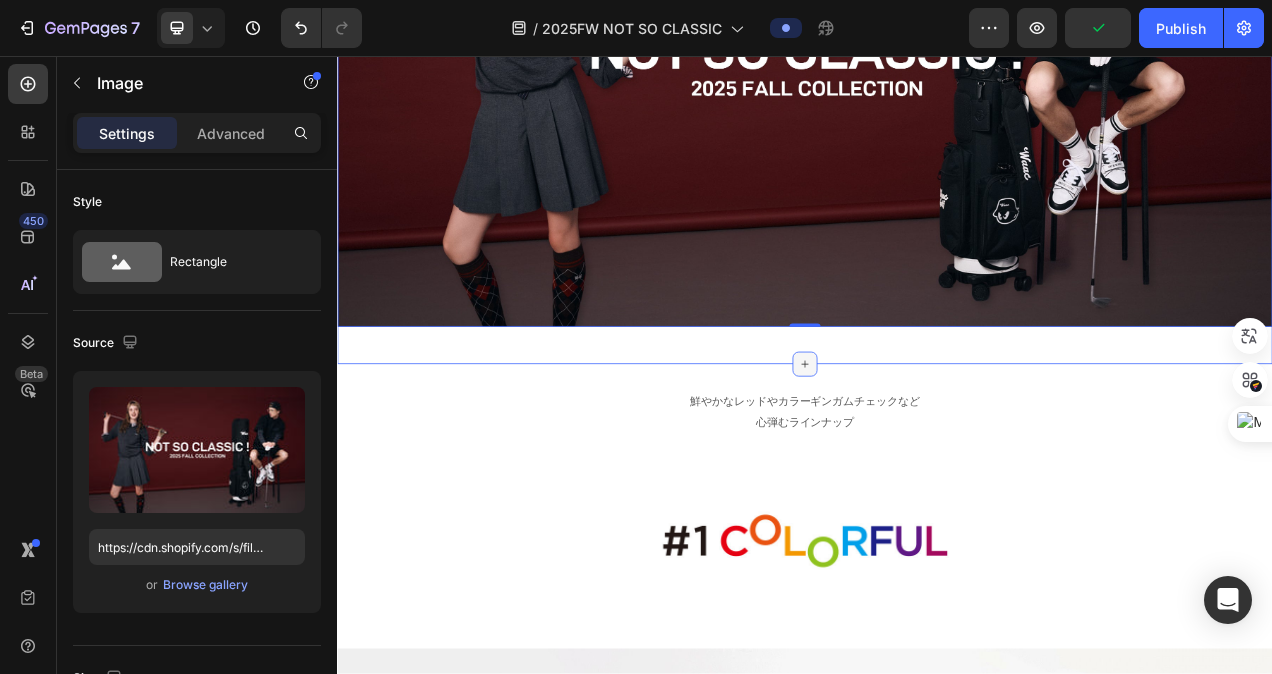 click 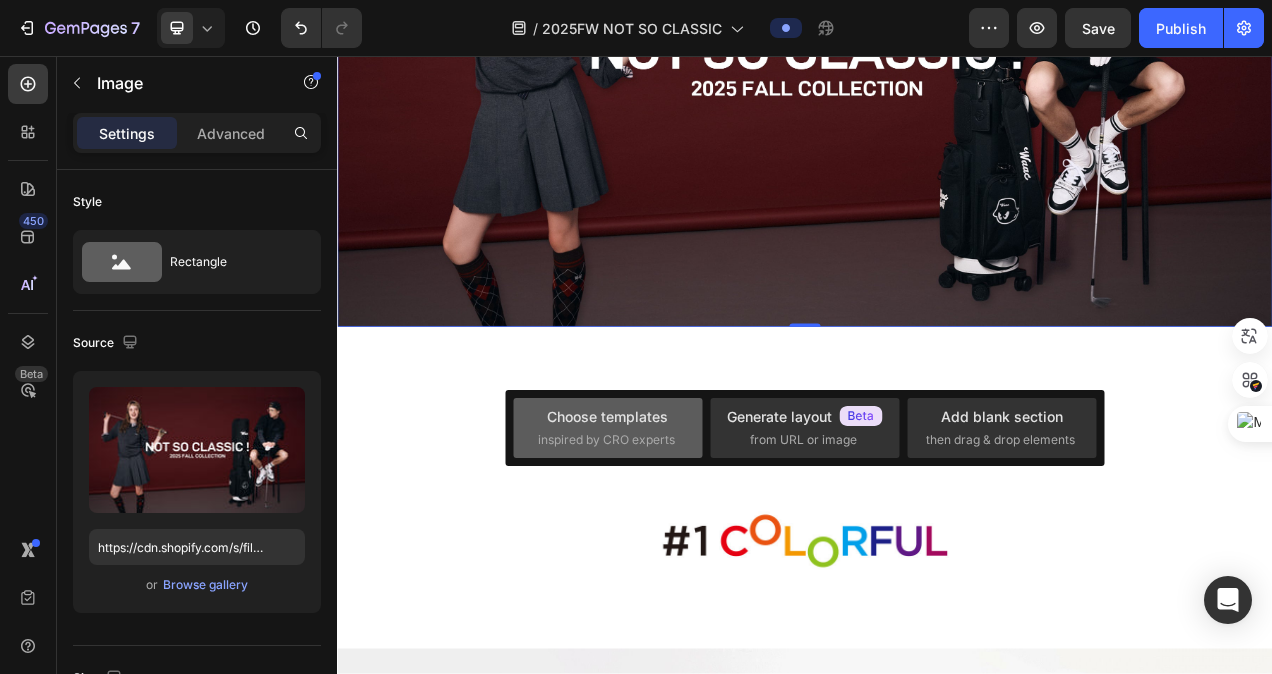 click on "Choose templates" at bounding box center [607, 416] 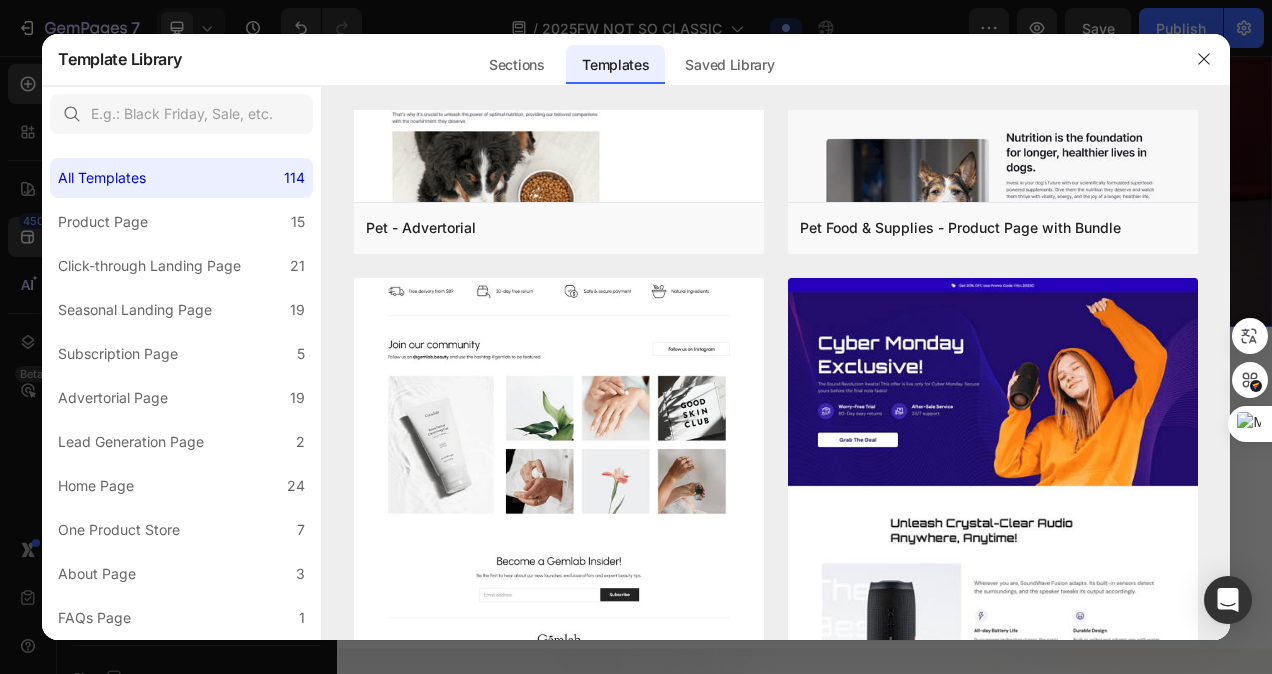 scroll, scrollTop: 10304, scrollLeft: 0, axis: vertical 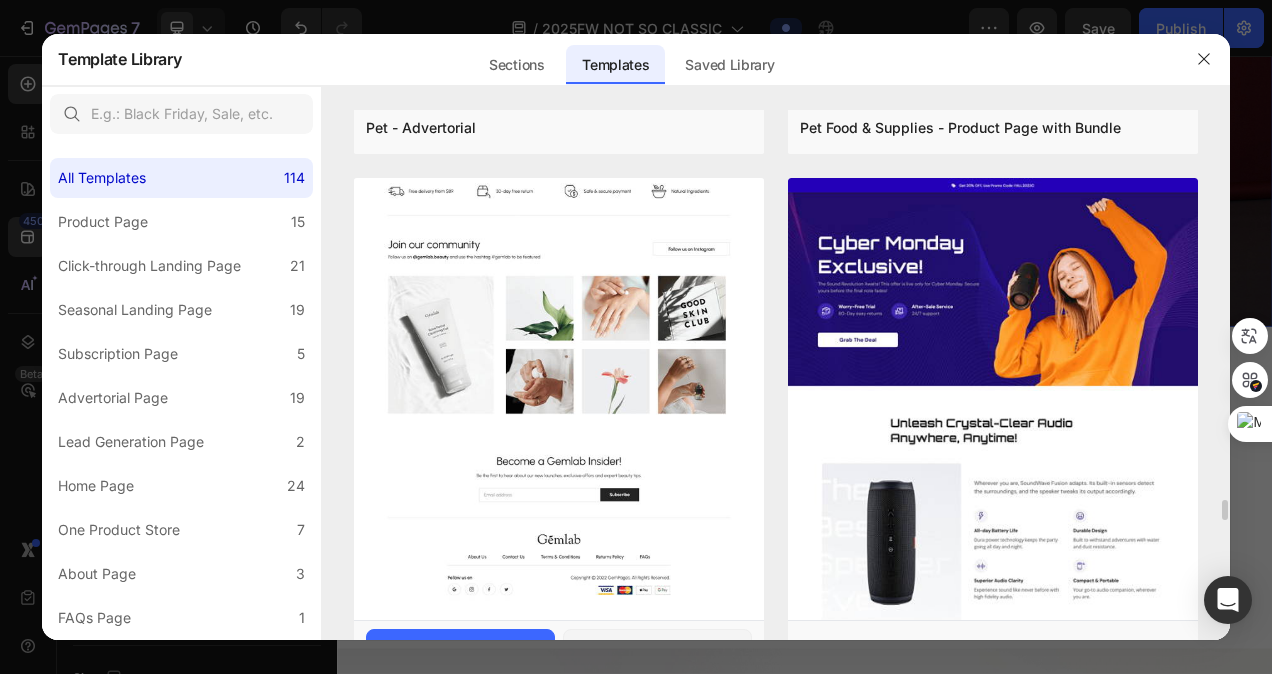 click at bounding box center [559, -322] 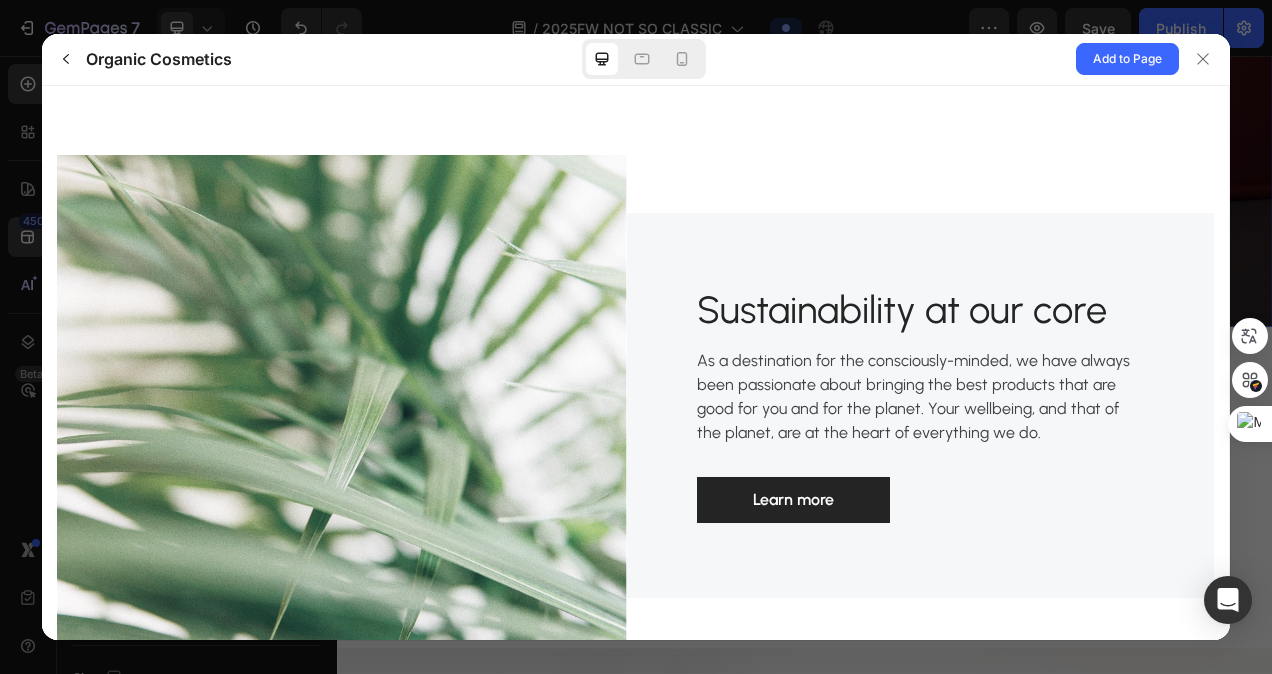 scroll, scrollTop: 700, scrollLeft: 0, axis: vertical 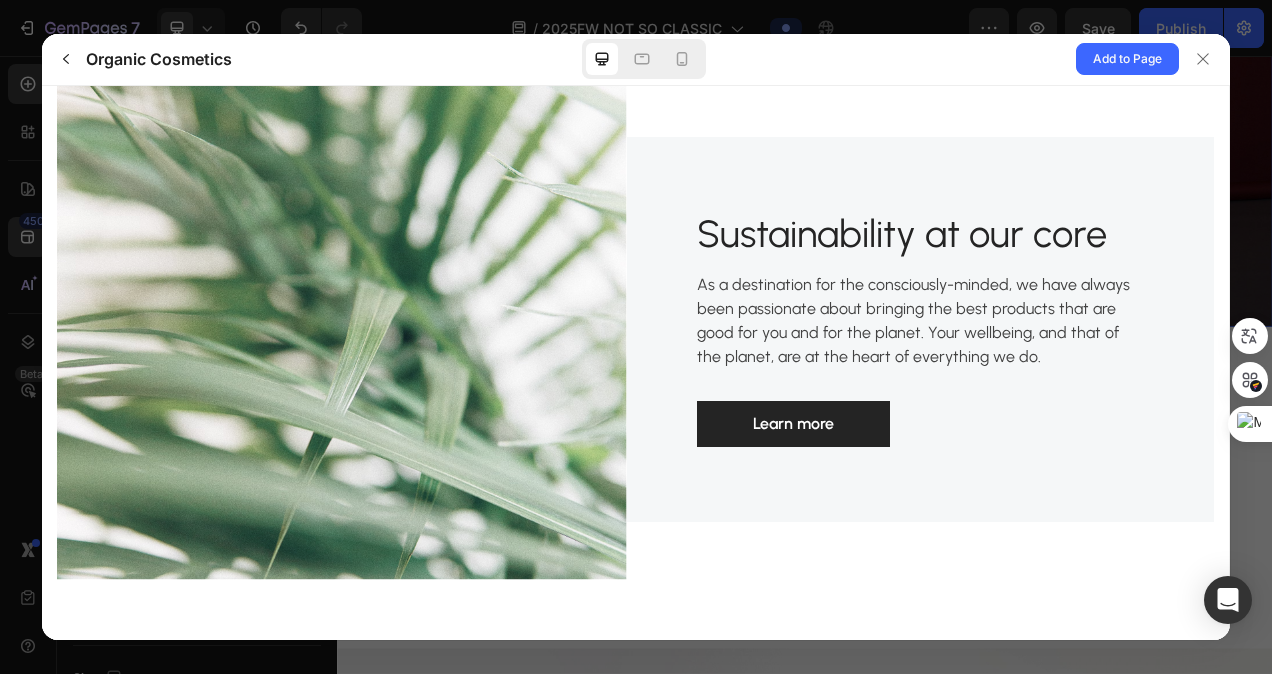 click at bounding box center [342, 328] 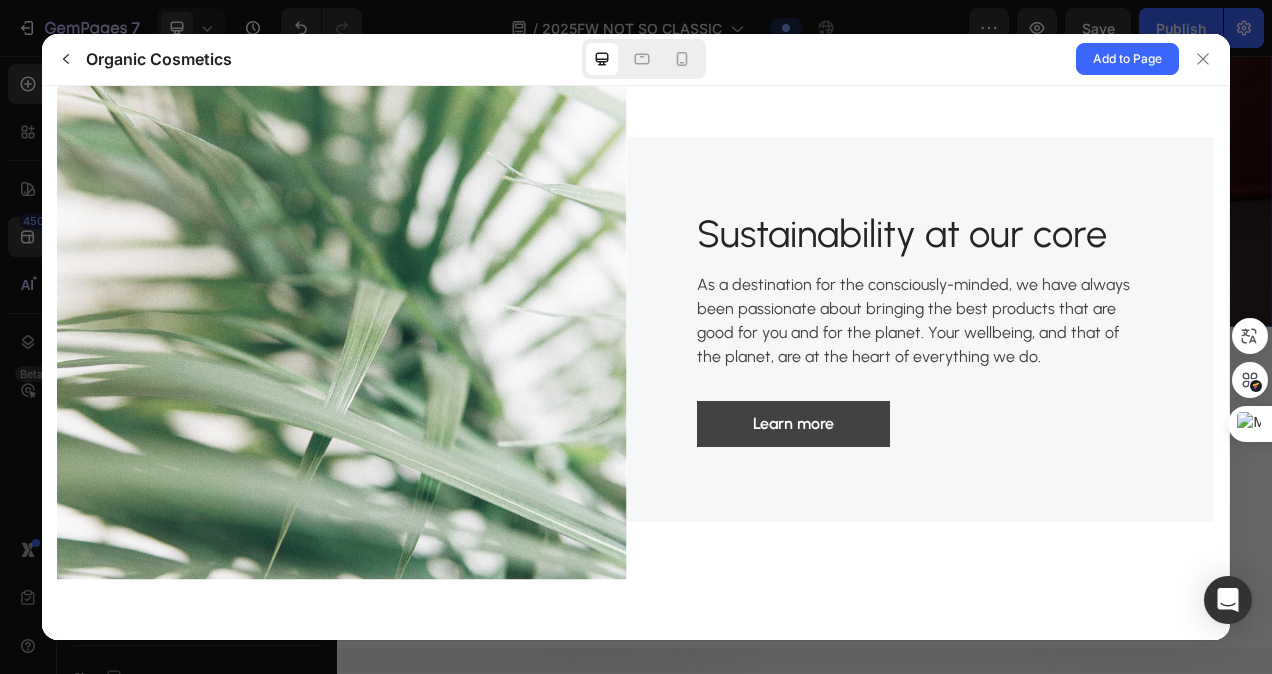 drag, startPoint x: 793, startPoint y: 389, endPoint x: 797, endPoint y: 401, distance: 12.649111 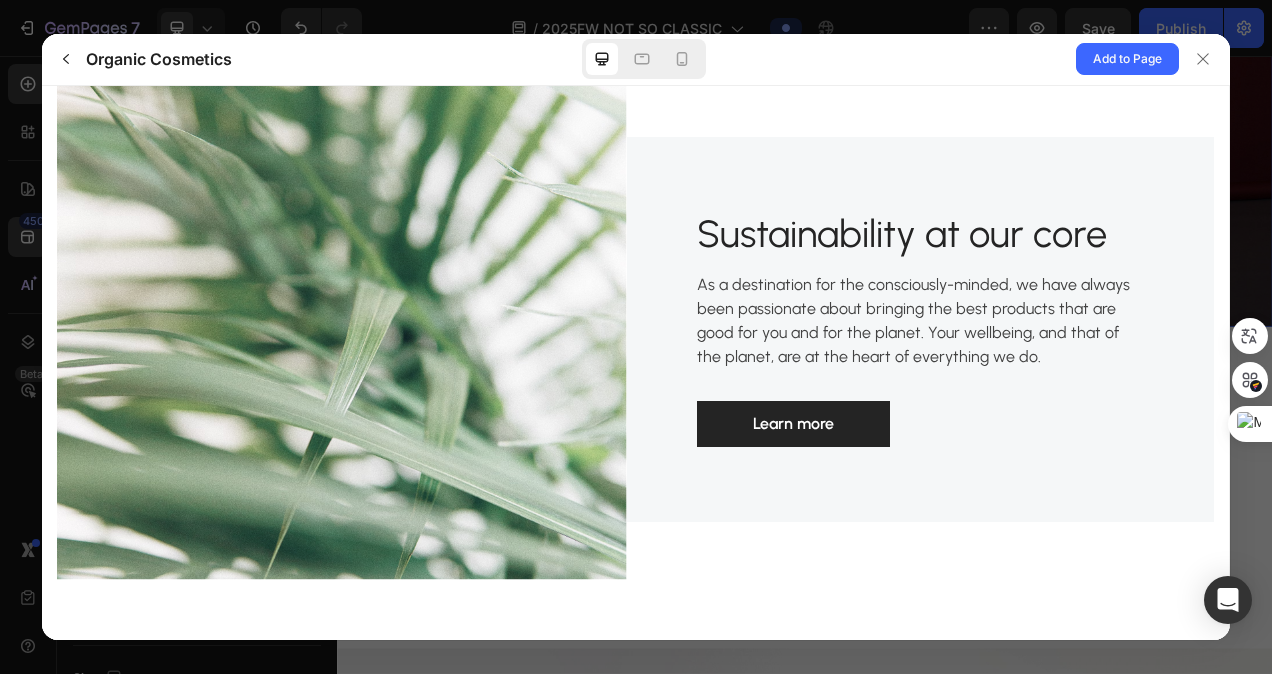 drag, startPoint x: 797, startPoint y: 401, endPoint x: 964, endPoint y: 421, distance: 168.19334 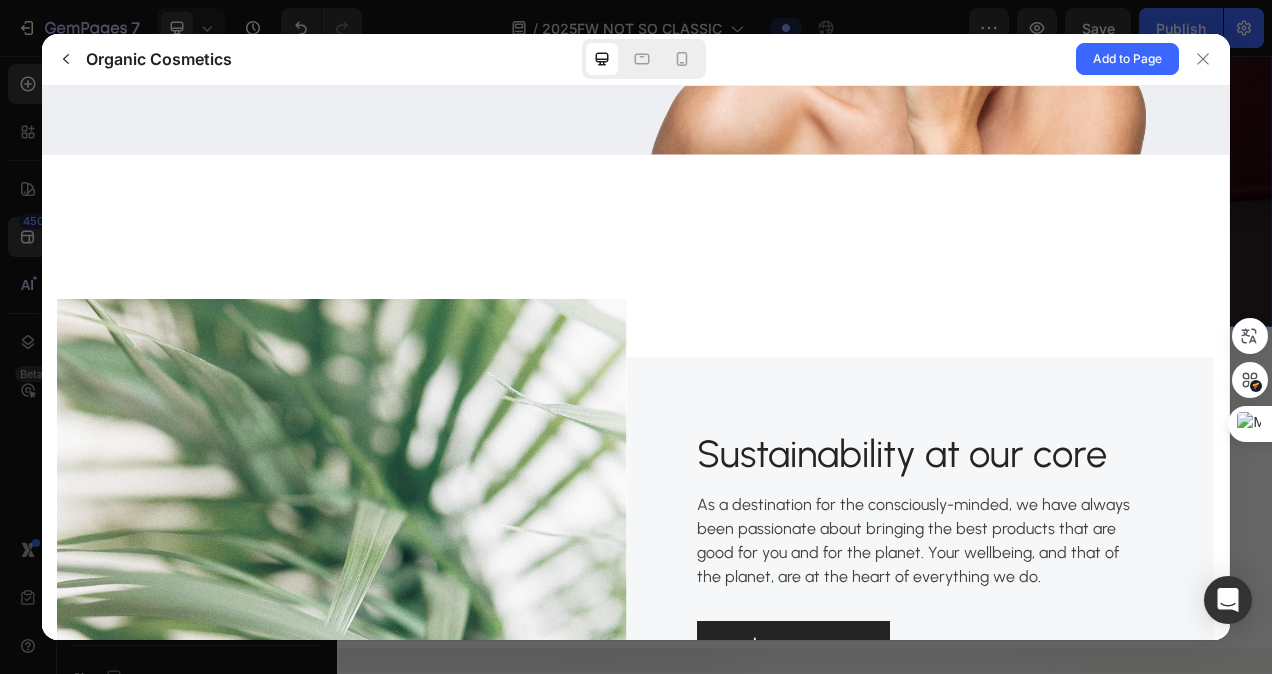 scroll, scrollTop: 700, scrollLeft: 0, axis: vertical 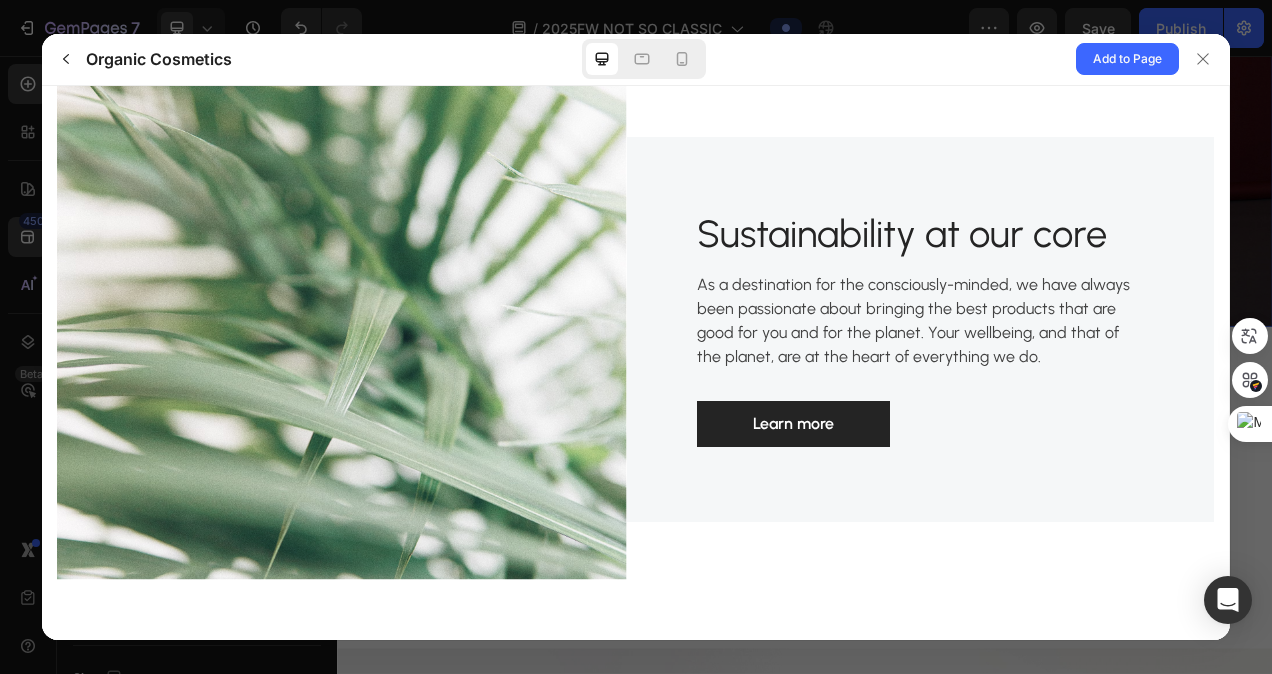 click on "Sustainability at our core" at bounding box center [902, 233] 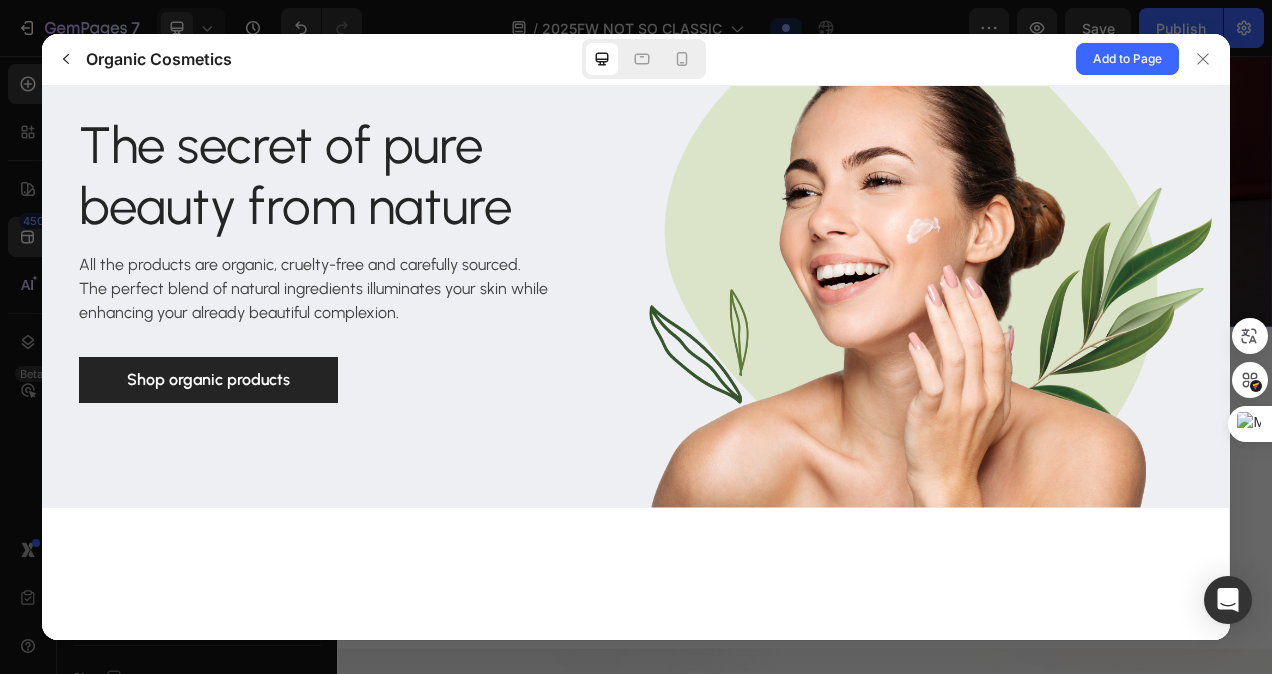 scroll, scrollTop: 100, scrollLeft: 0, axis: vertical 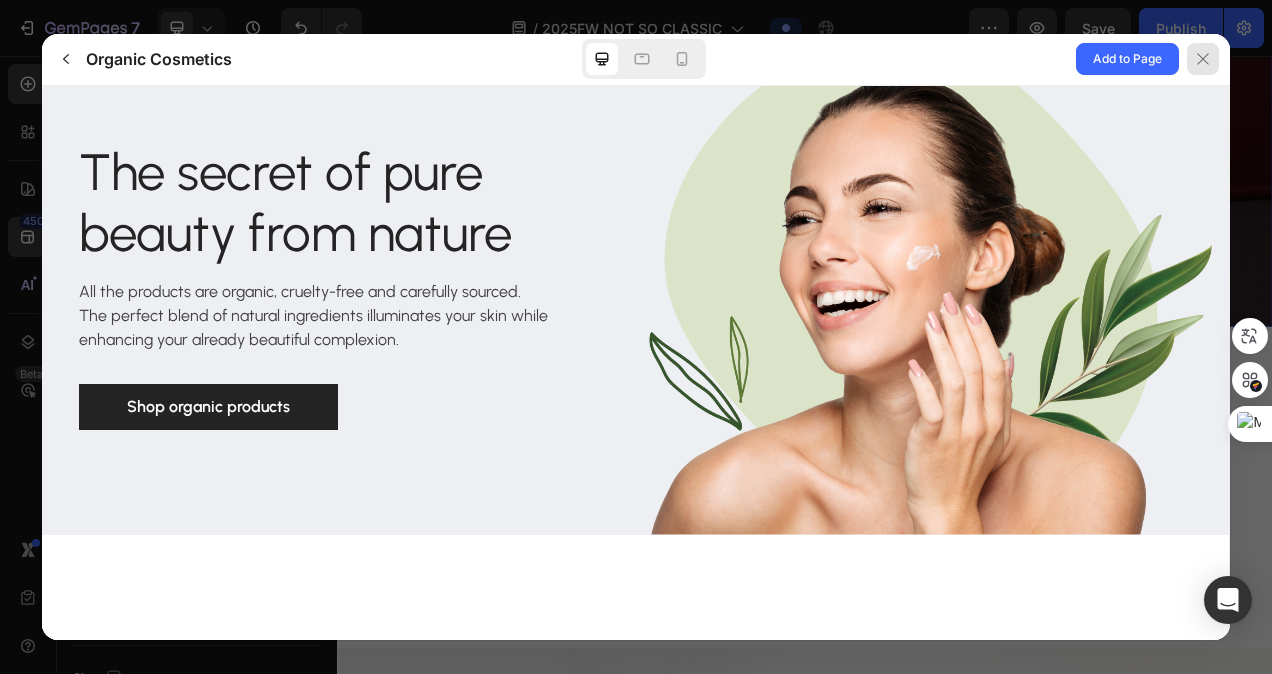 click 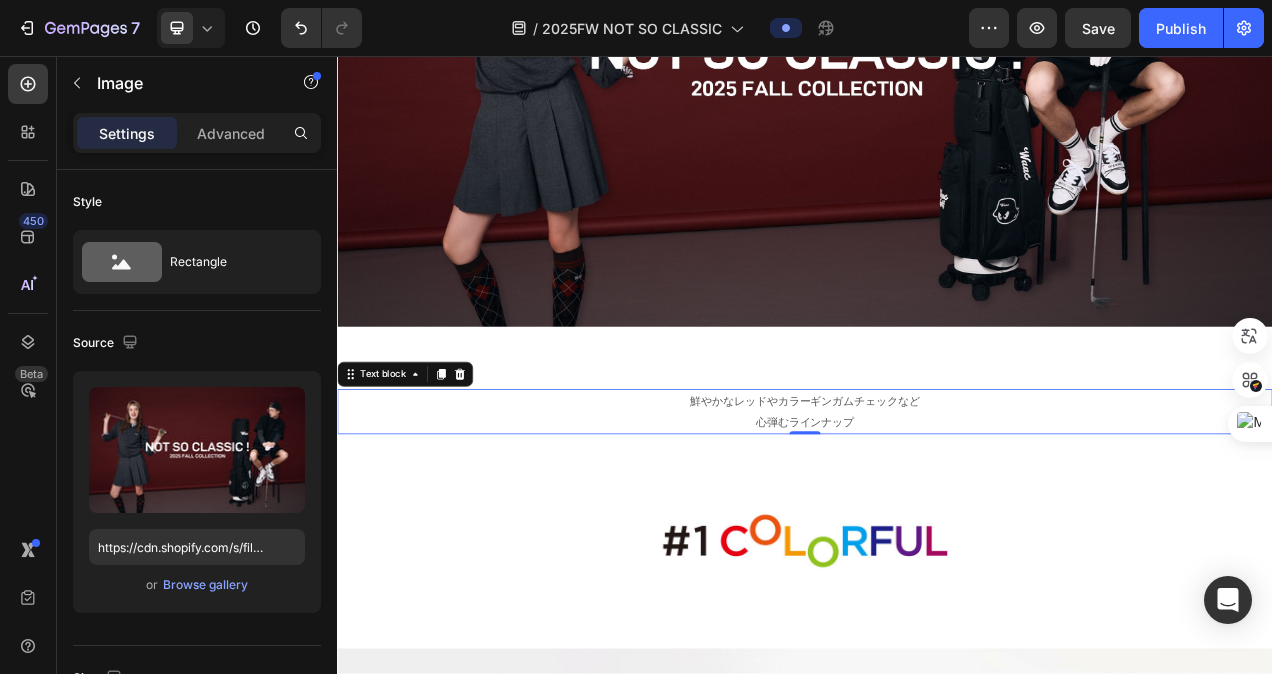 click on "鮮やかなレッドやカラーギンガムチェックなど 心弾むラインナップ" at bounding box center (937, 512) 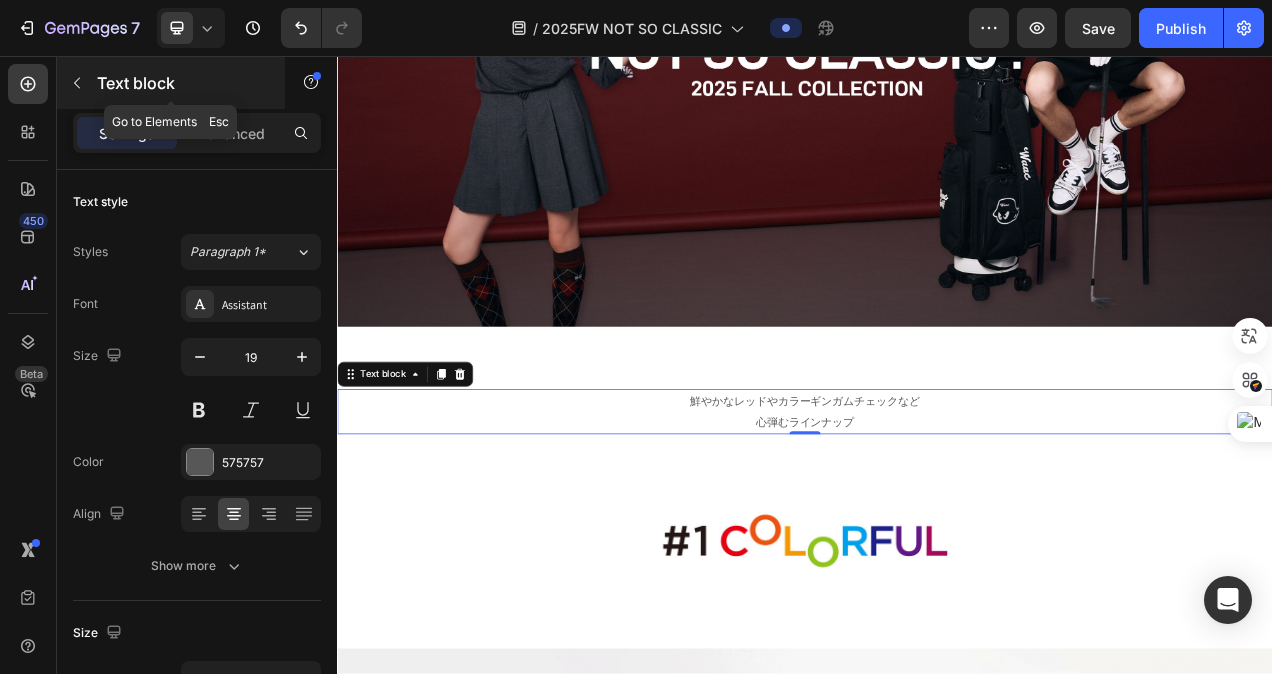 click 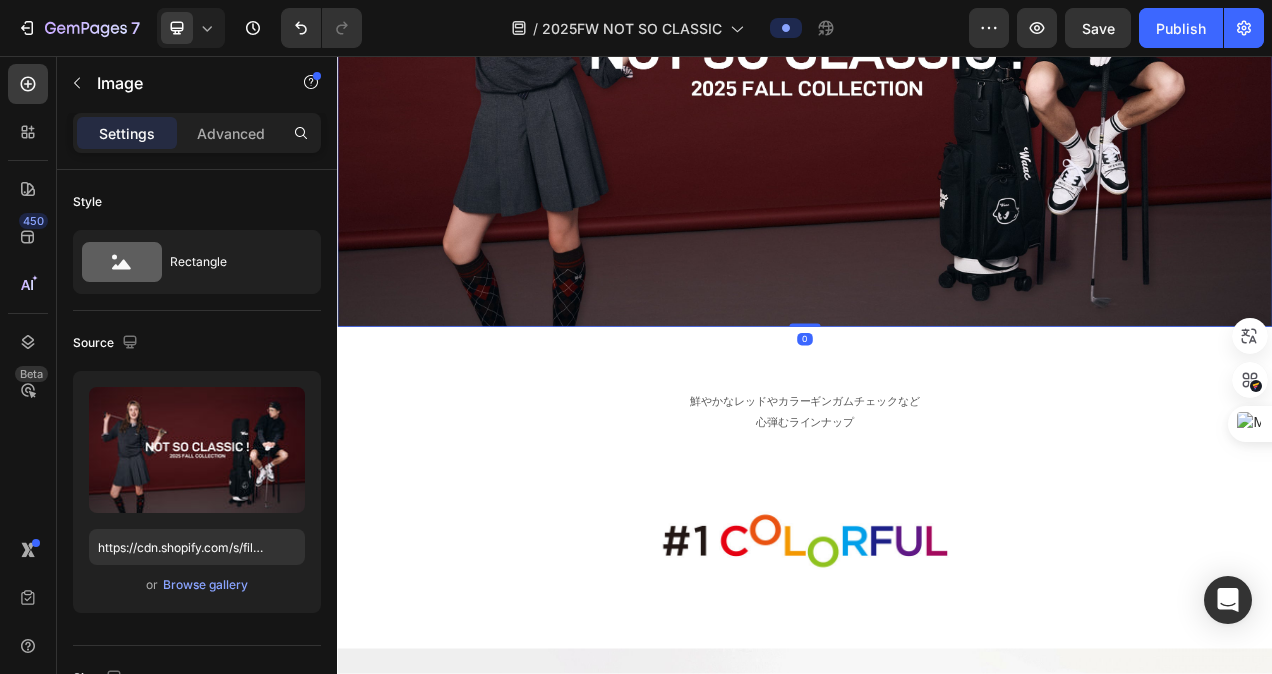 click at bounding box center [937, 66] 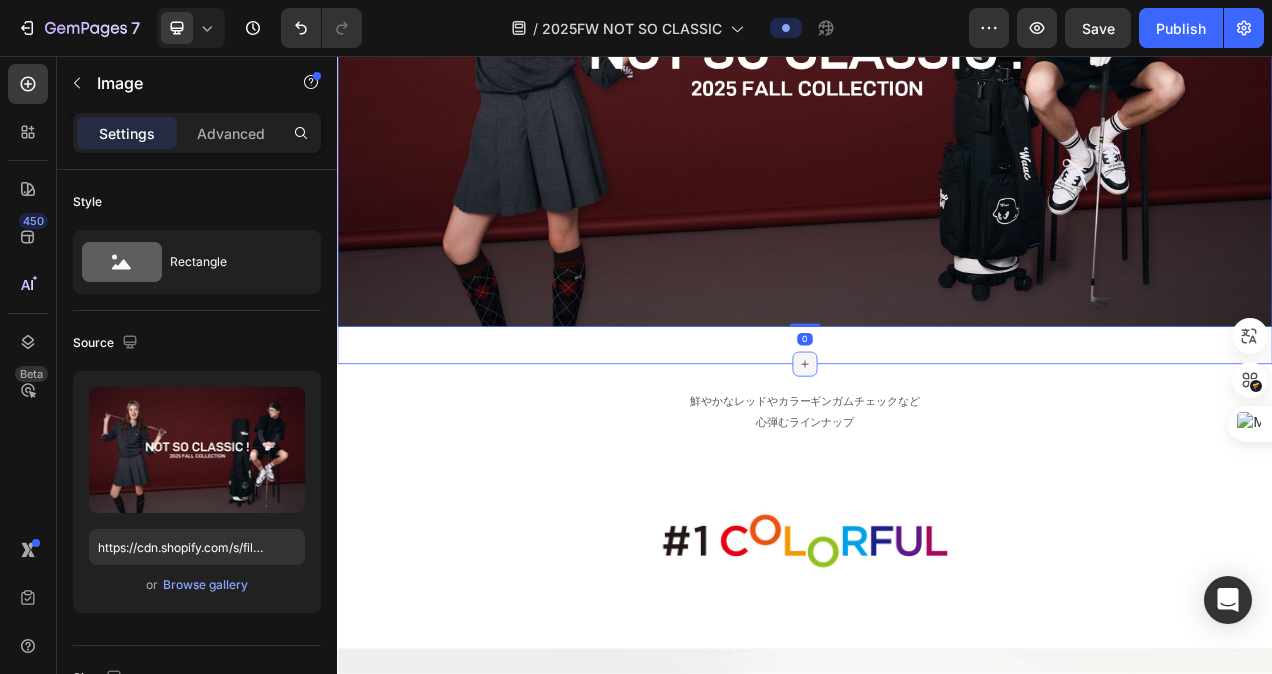 click 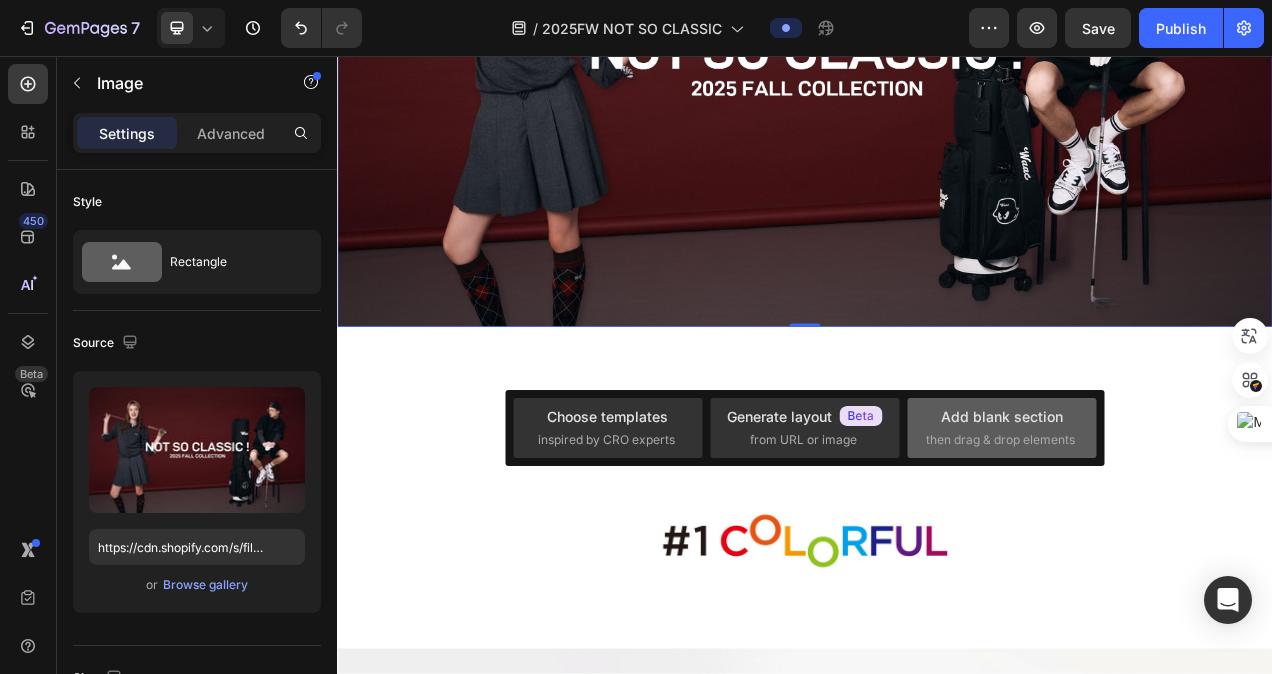 click on "then drag & drop elements" at bounding box center [1000, 440] 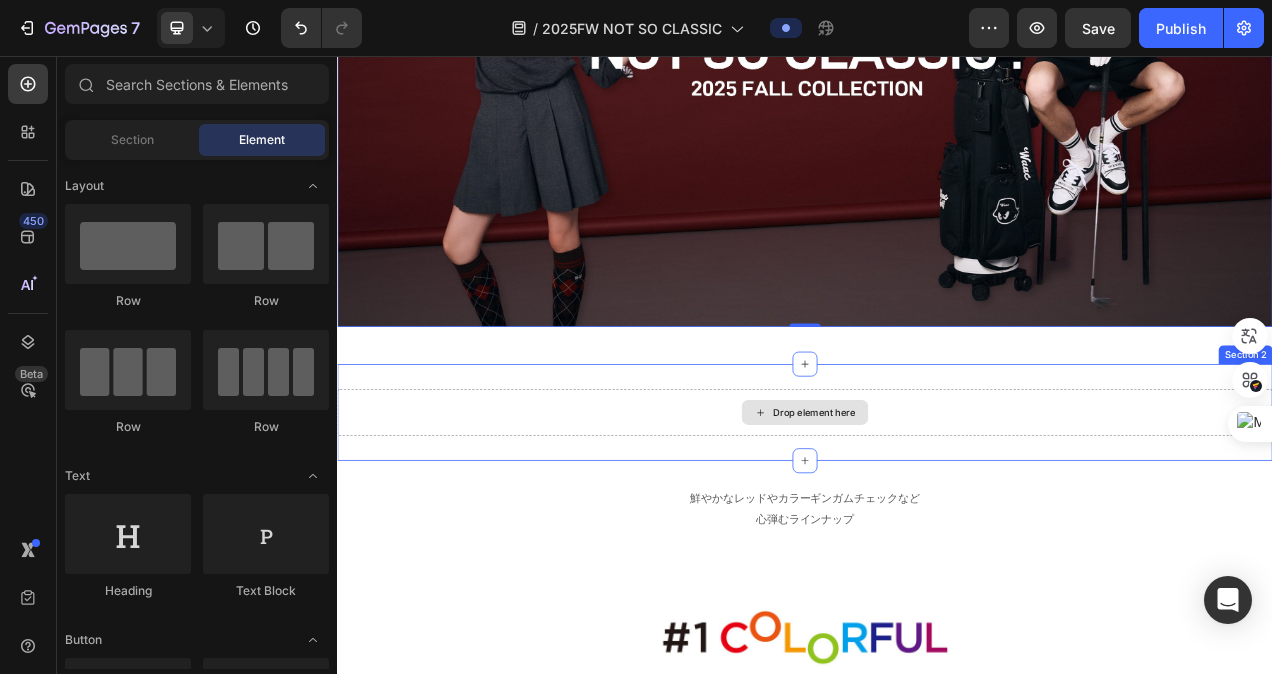 click on "Drop element here" at bounding box center (949, 514) 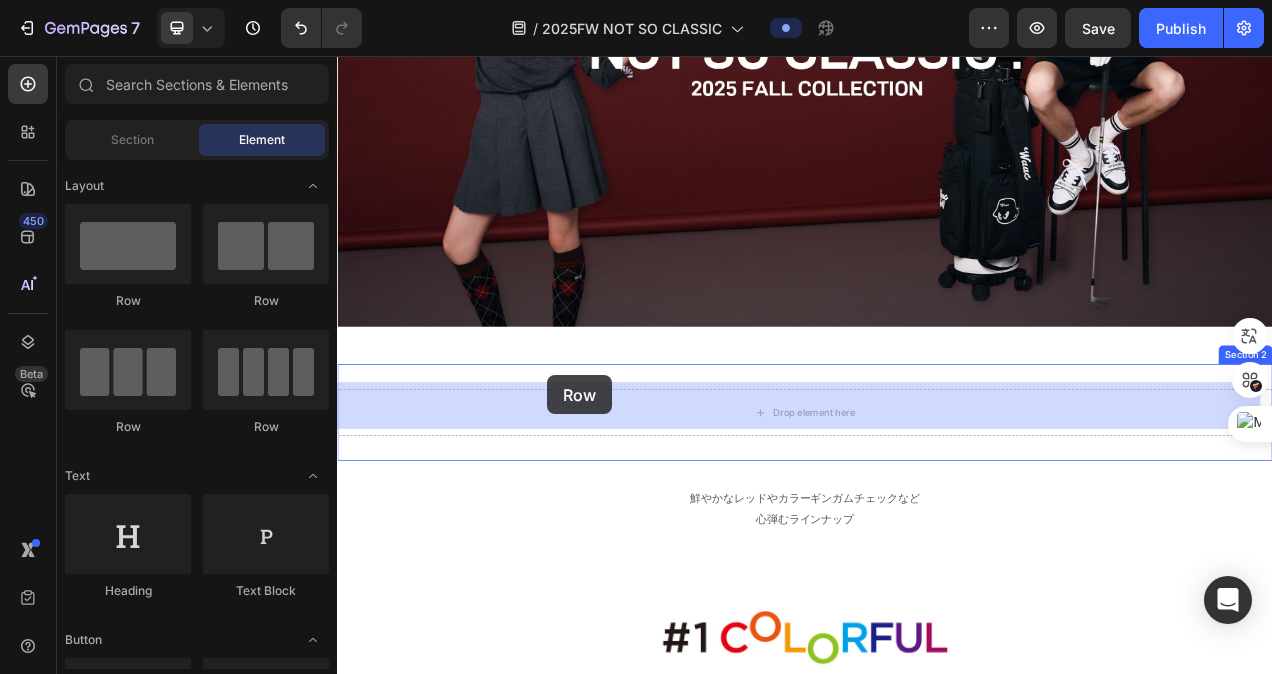 drag, startPoint x: 467, startPoint y: 317, endPoint x: 604, endPoint y: 465, distance: 201.67548 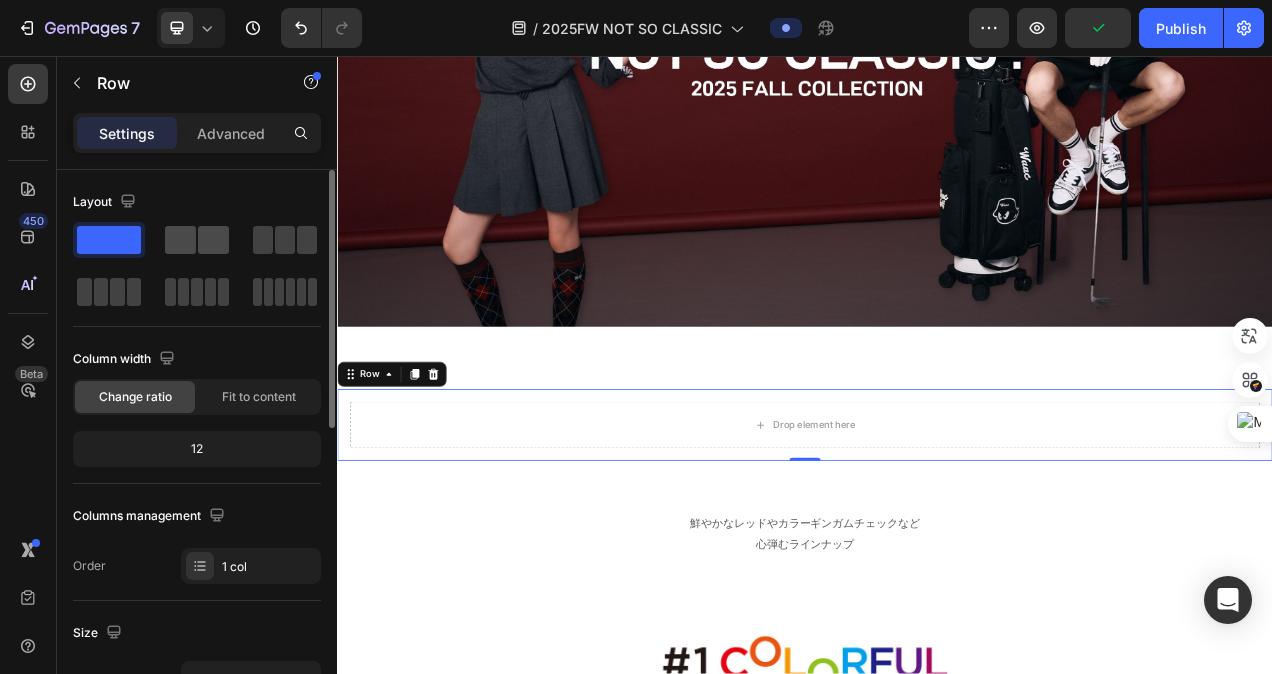 click 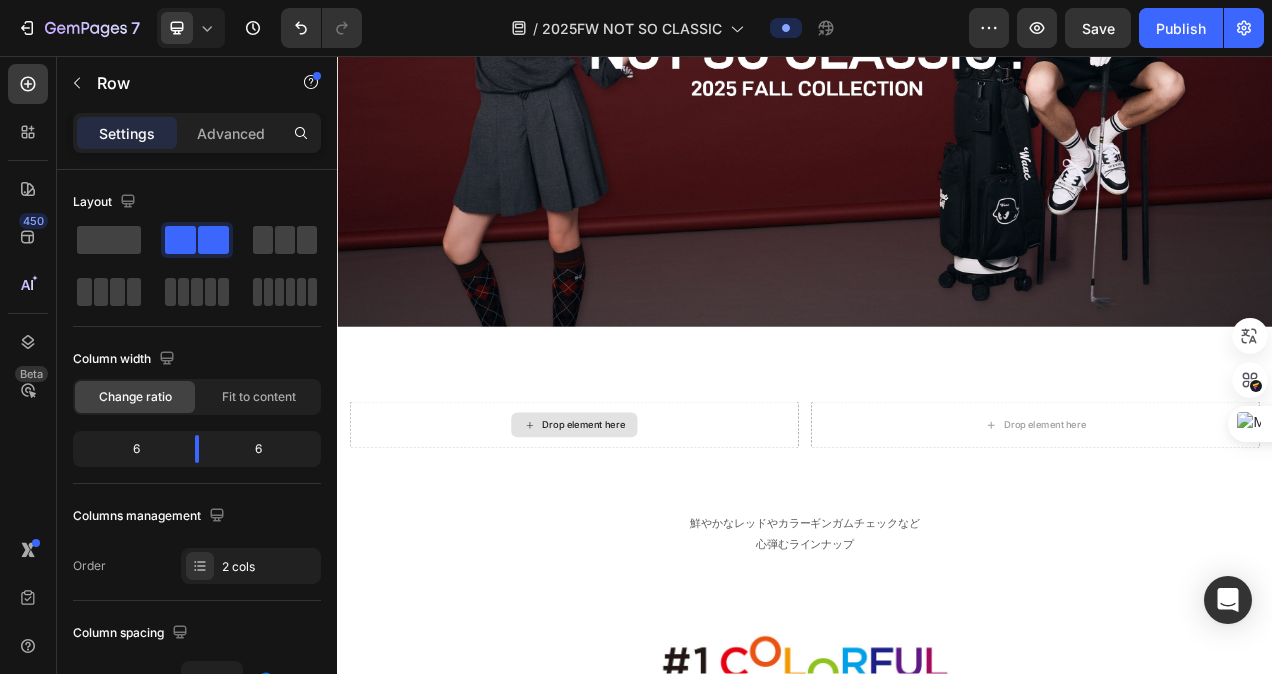 click 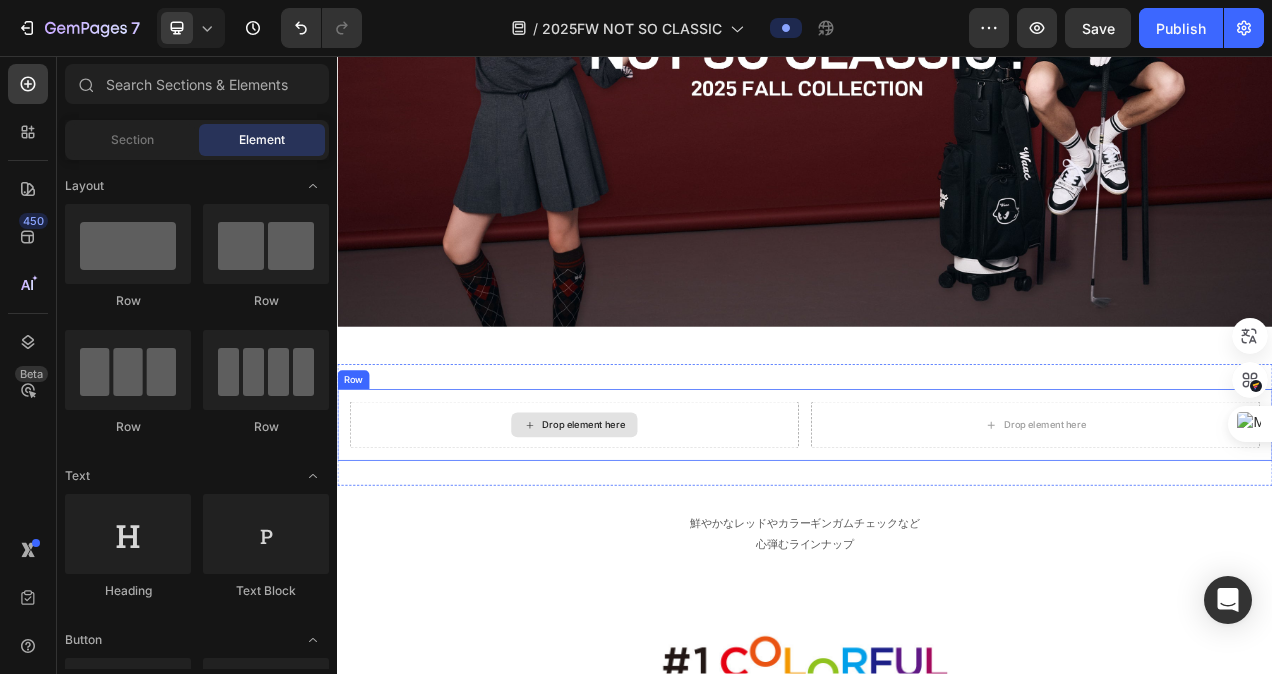 click 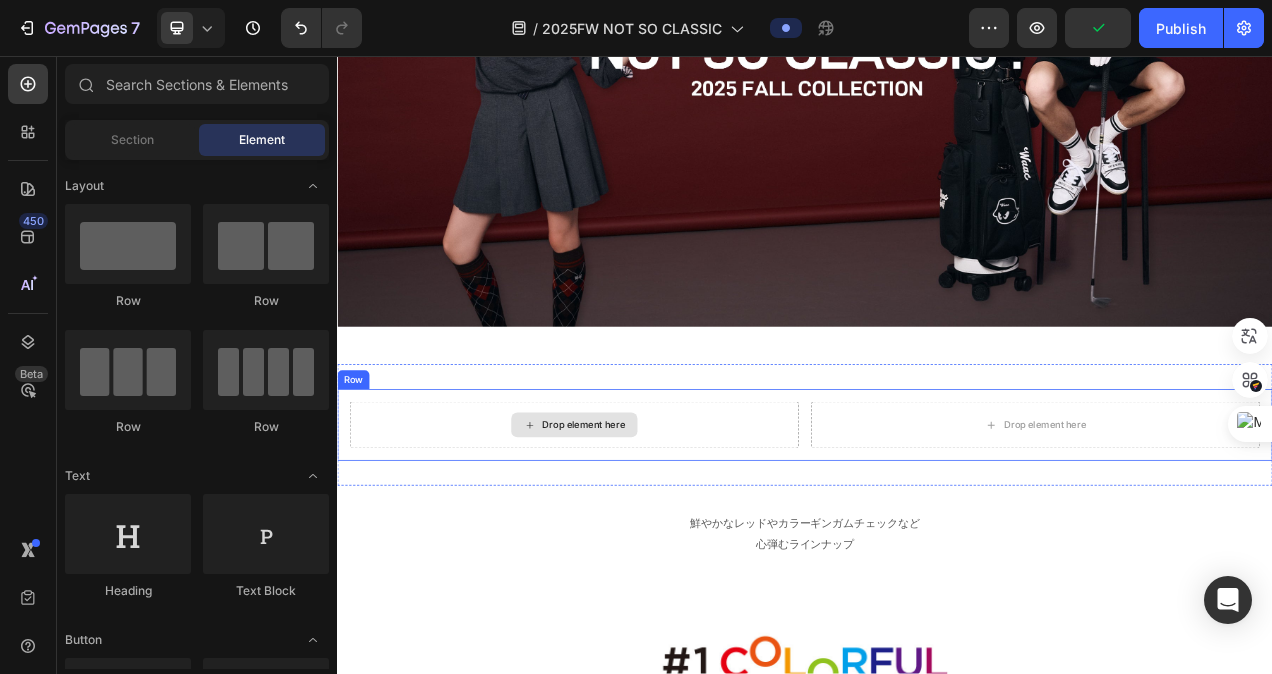 click 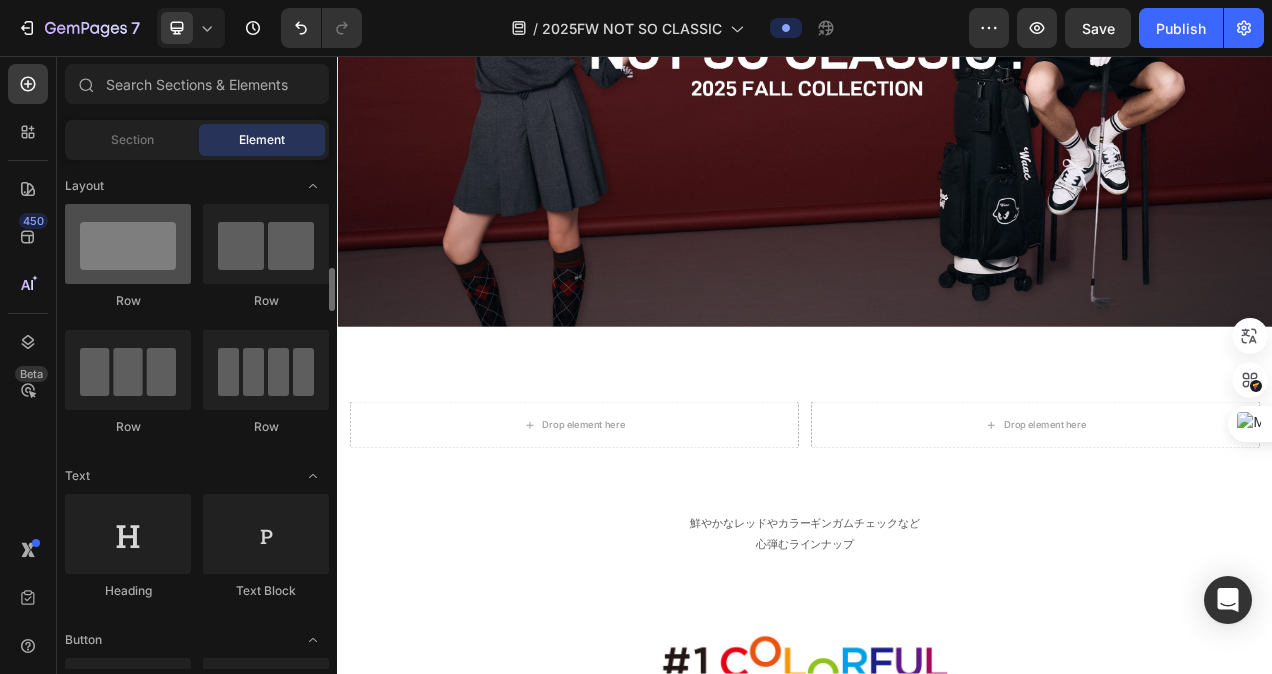 scroll, scrollTop: 100, scrollLeft: 0, axis: vertical 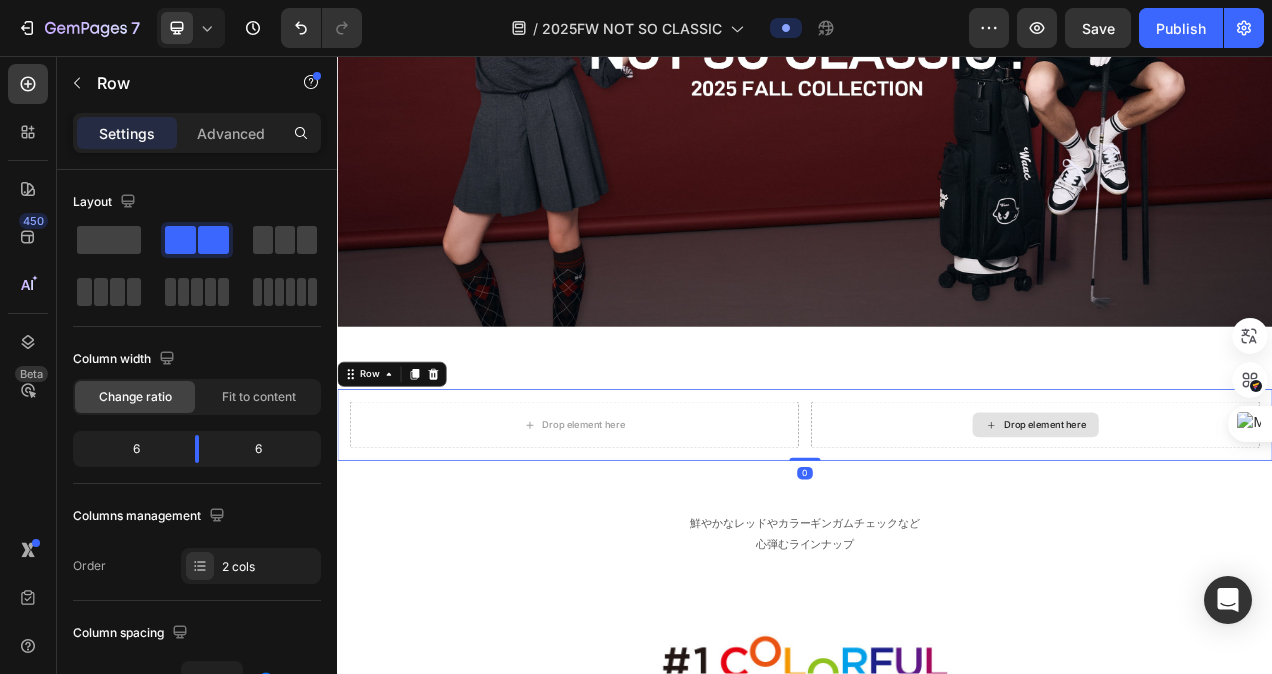 click on "Drop element here" at bounding box center (1233, 530) 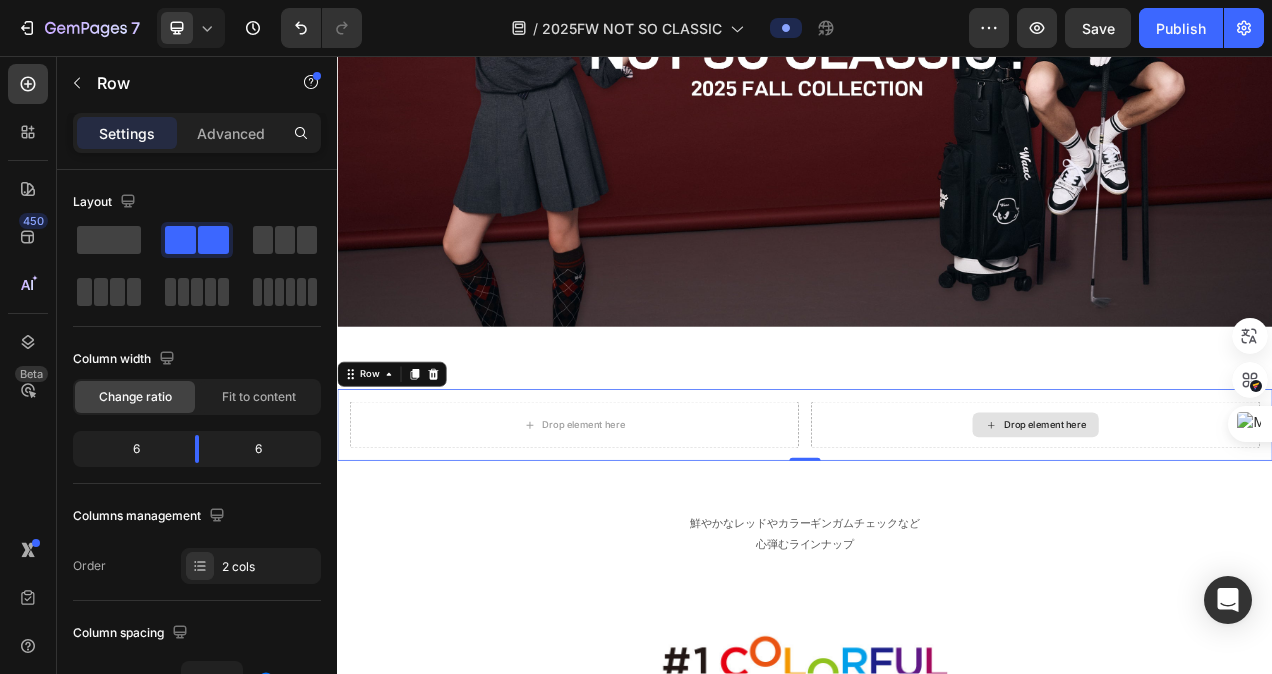 click on "Drop element here" at bounding box center [1245, 530] 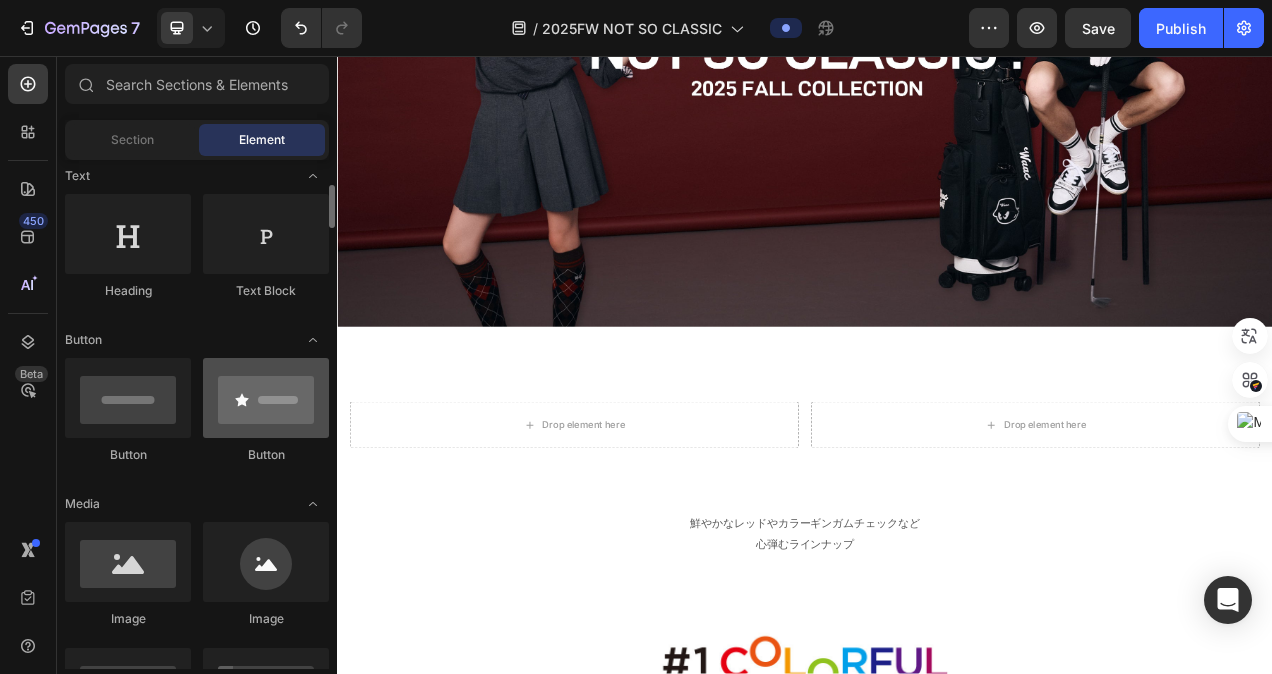 scroll, scrollTop: 200, scrollLeft: 0, axis: vertical 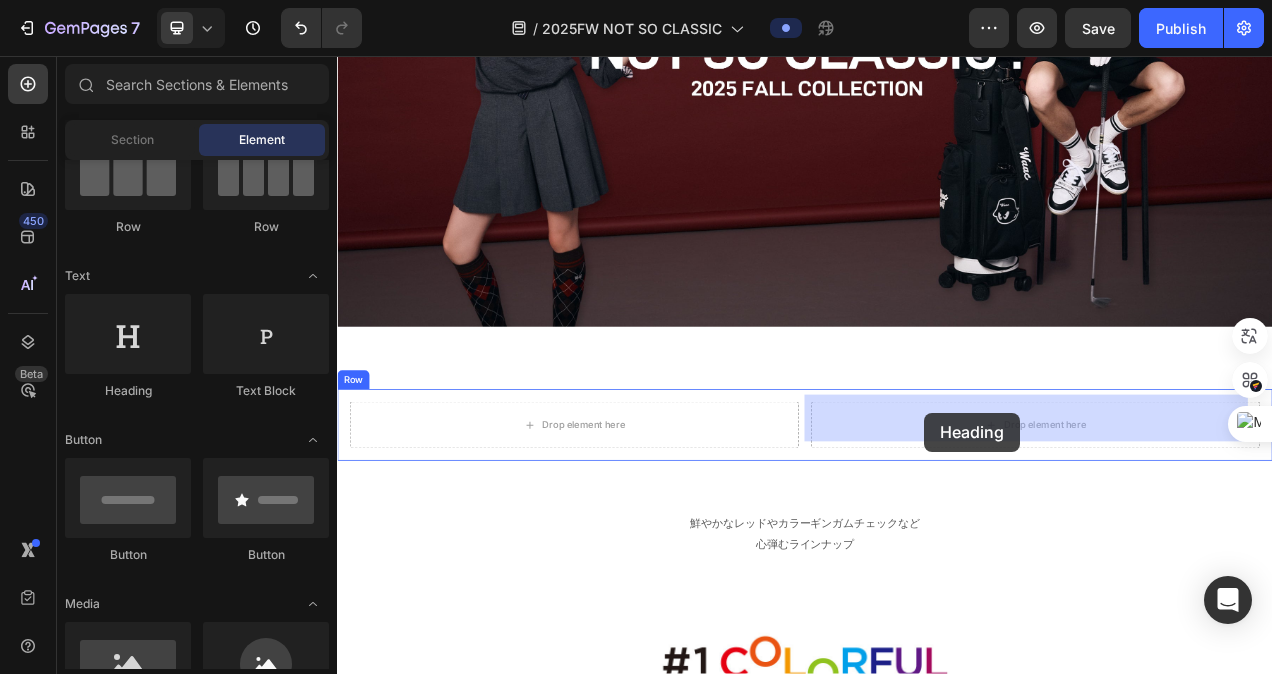 drag, startPoint x: 471, startPoint y: 403, endPoint x: 1090, endPoint y: 514, distance: 628.8736 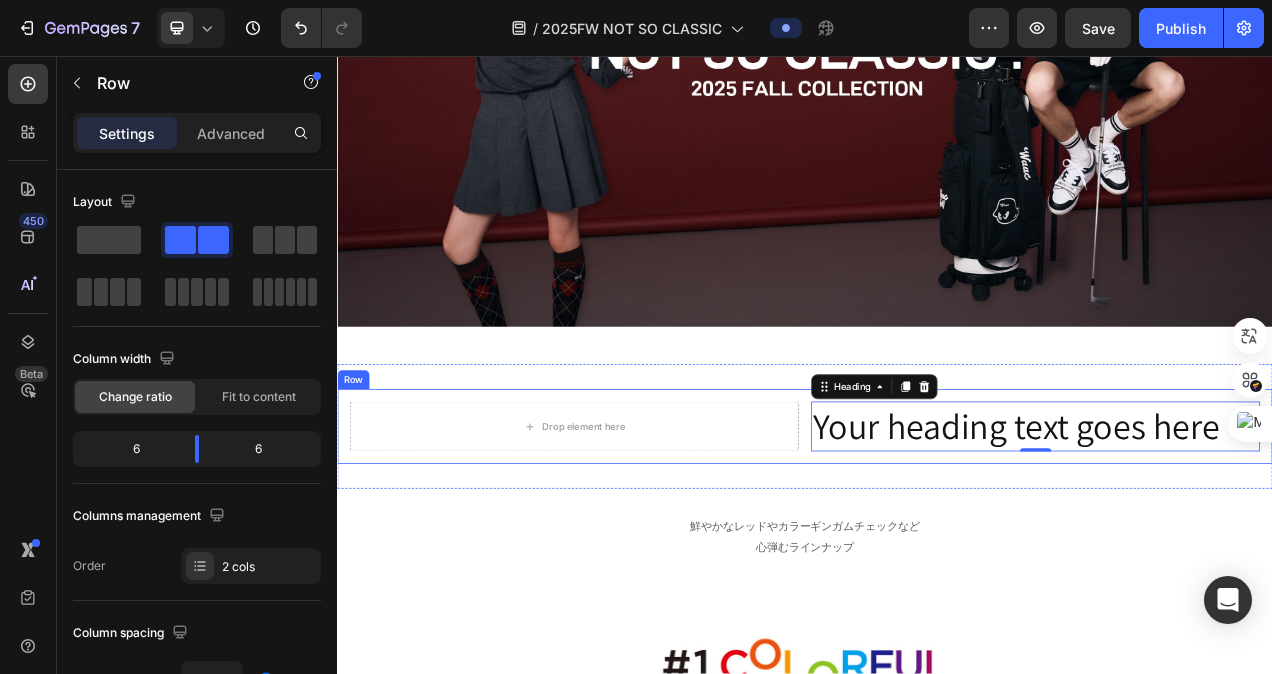 click on "Drop element here Your heading text goes here Heading   0 Row" at bounding box center (937, 532) 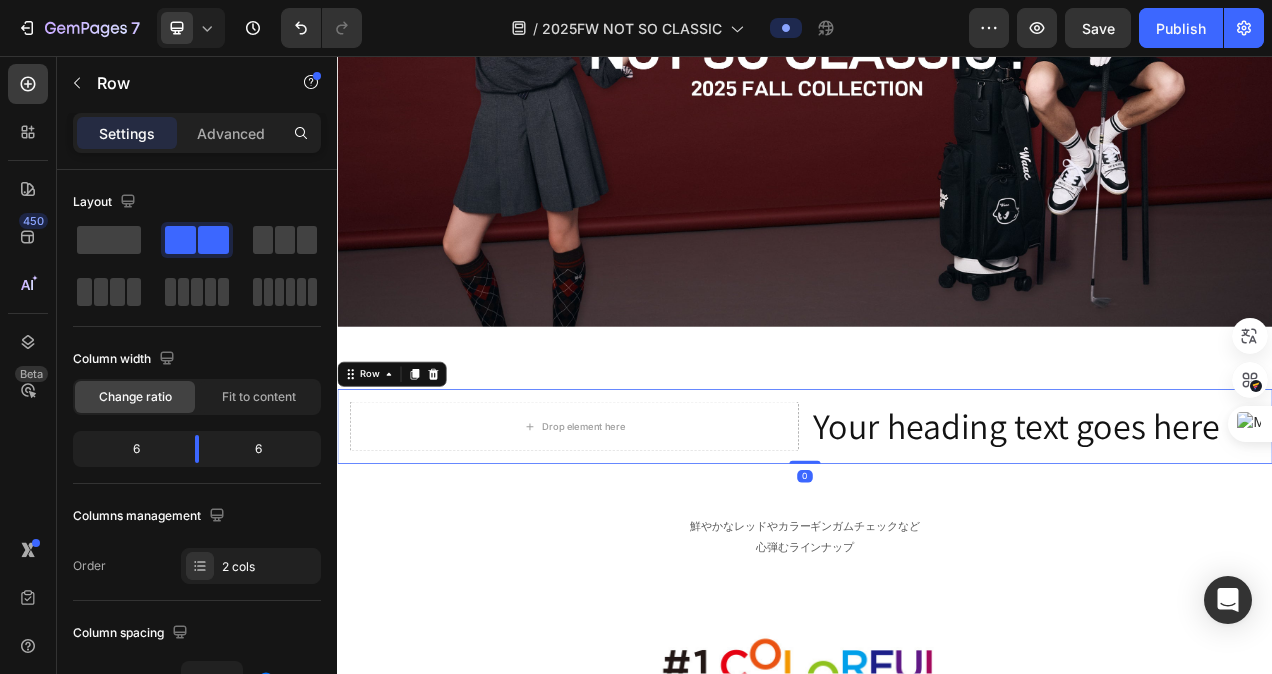 click on "Drop element here Your heading text goes here Heading Row   0" at bounding box center (937, 532) 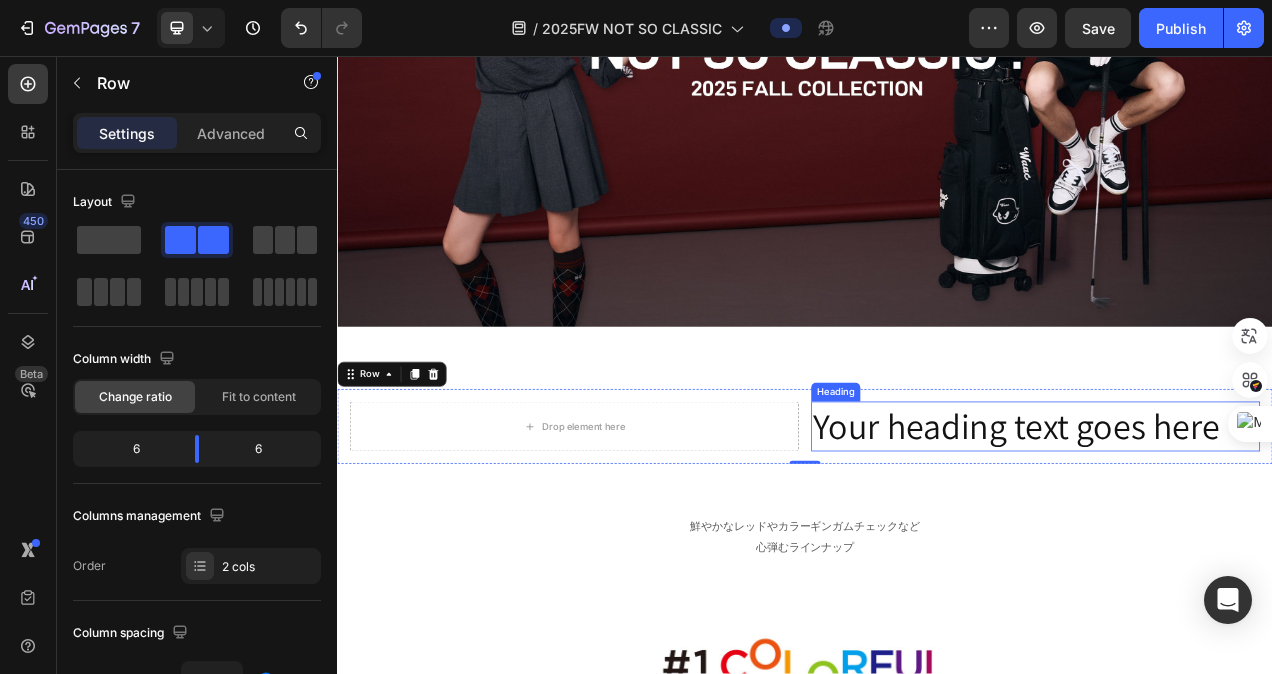 click on "Your heading text goes here" at bounding box center (1233, 532) 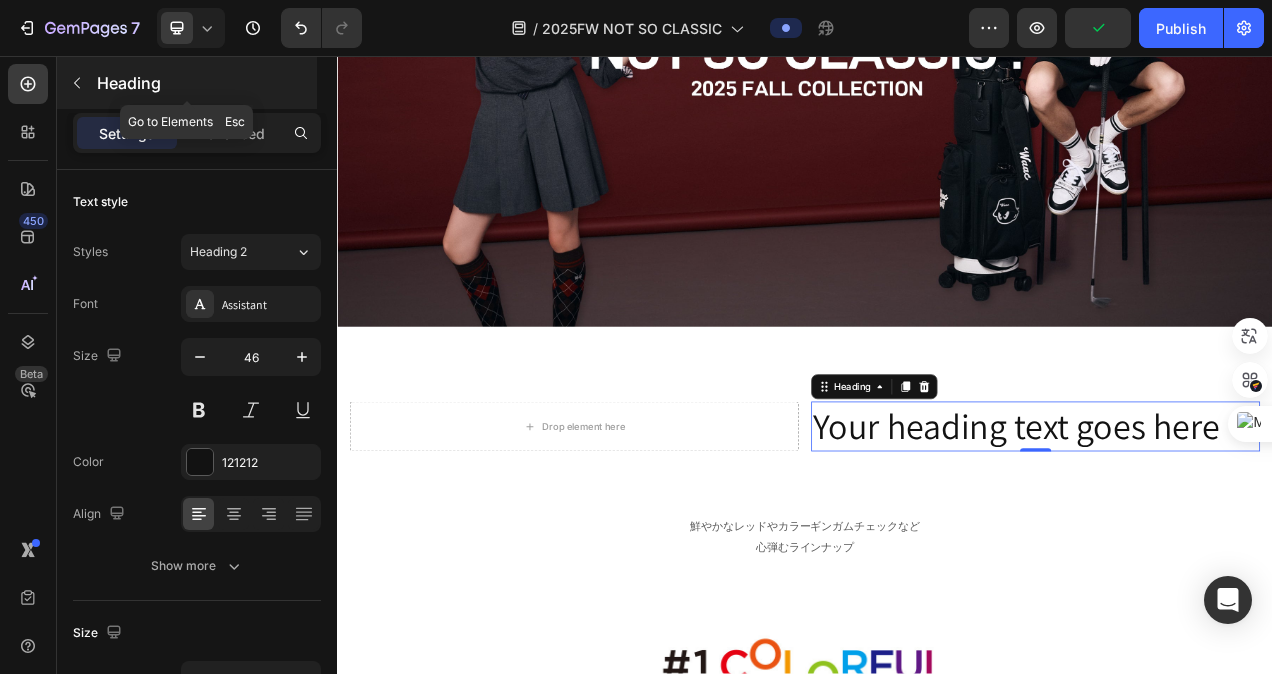 click 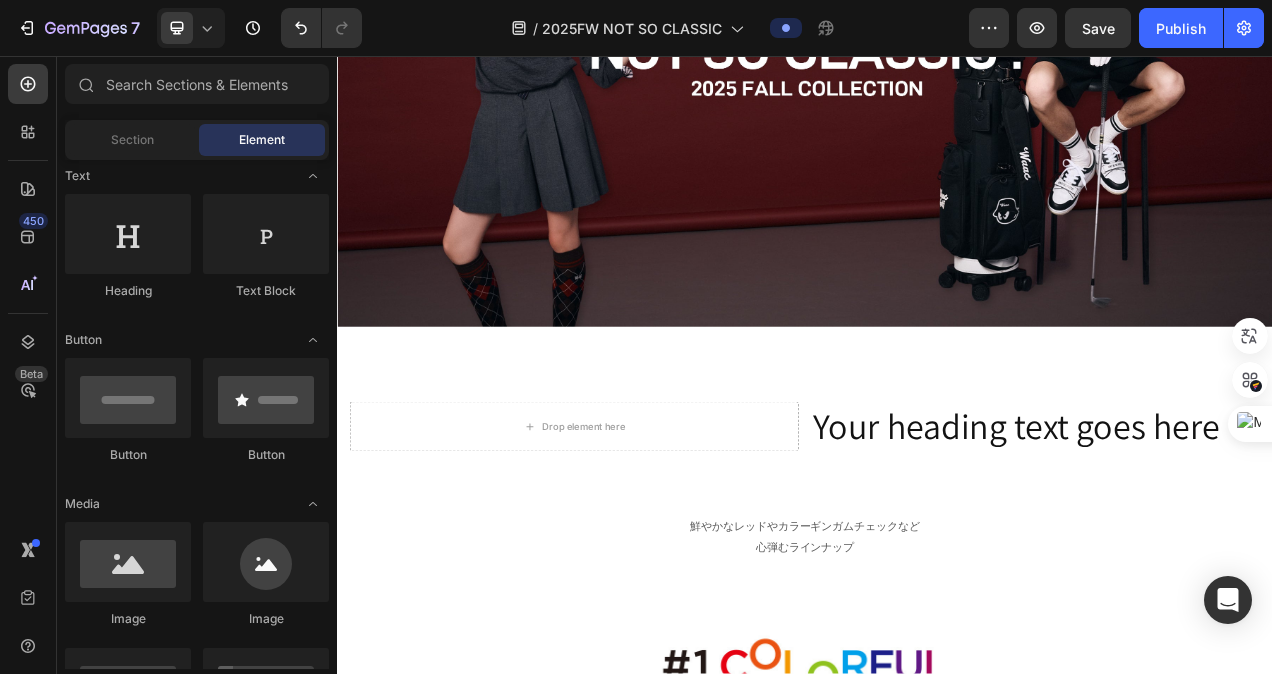 scroll, scrollTop: 200, scrollLeft: 0, axis: vertical 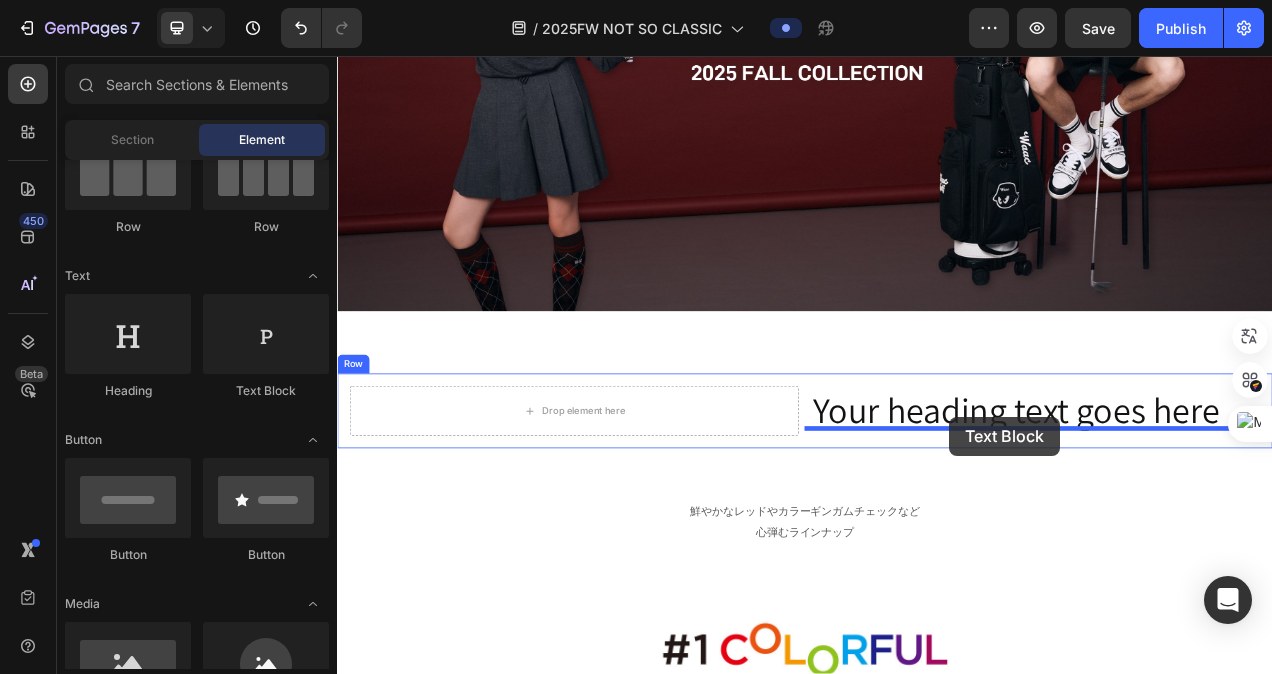 drag, startPoint x: 597, startPoint y: 398, endPoint x: 1122, endPoint y: 519, distance: 538.7634 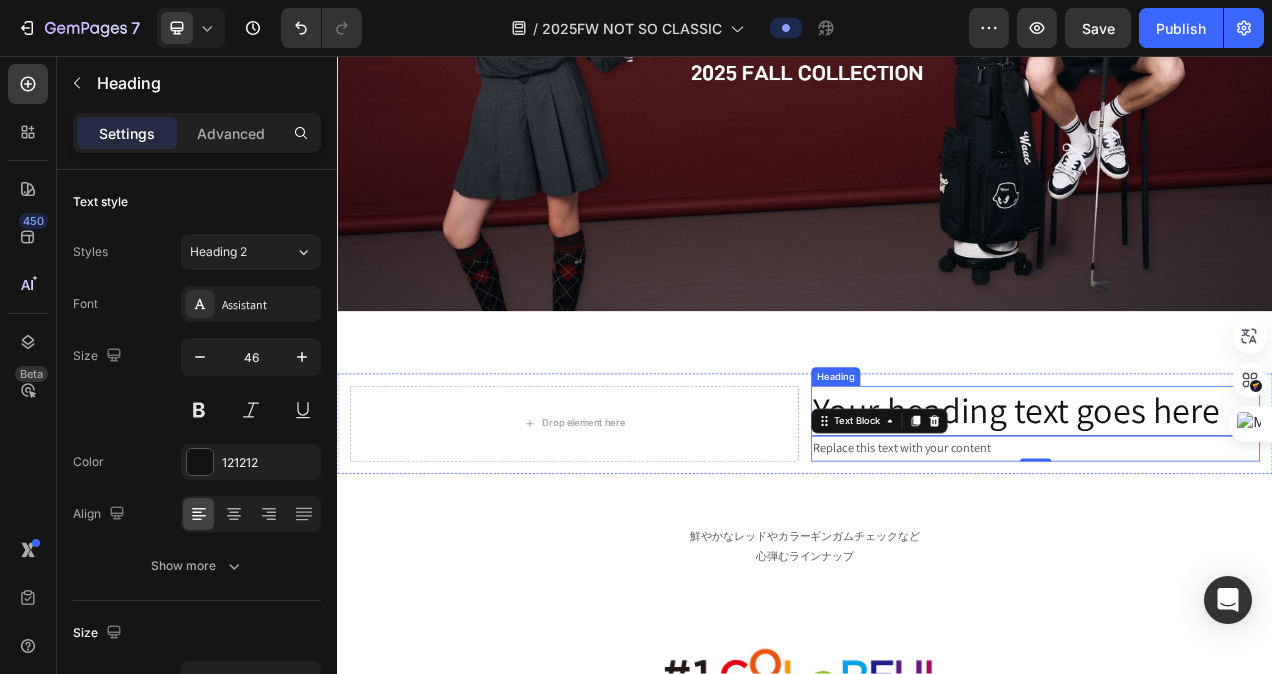 click on "Your heading text goes here" at bounding box center (1233, 512) 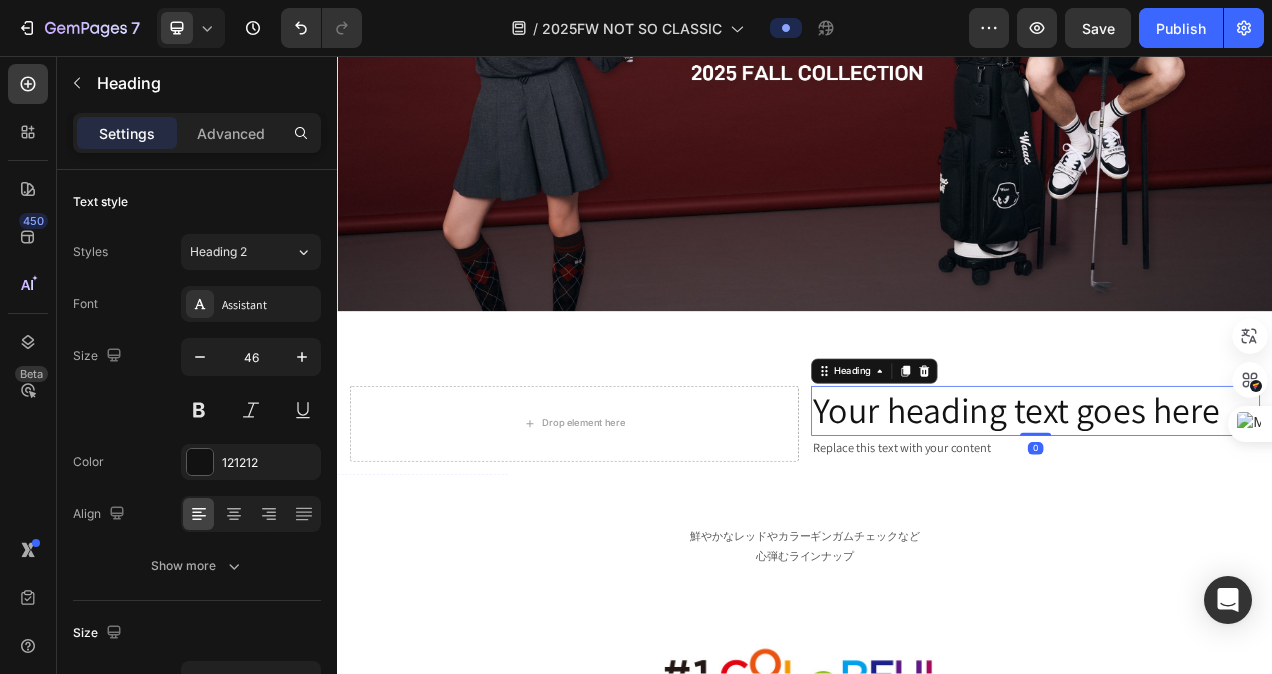 click on "Your heading text goes here" at bounding box center (1233, 512) 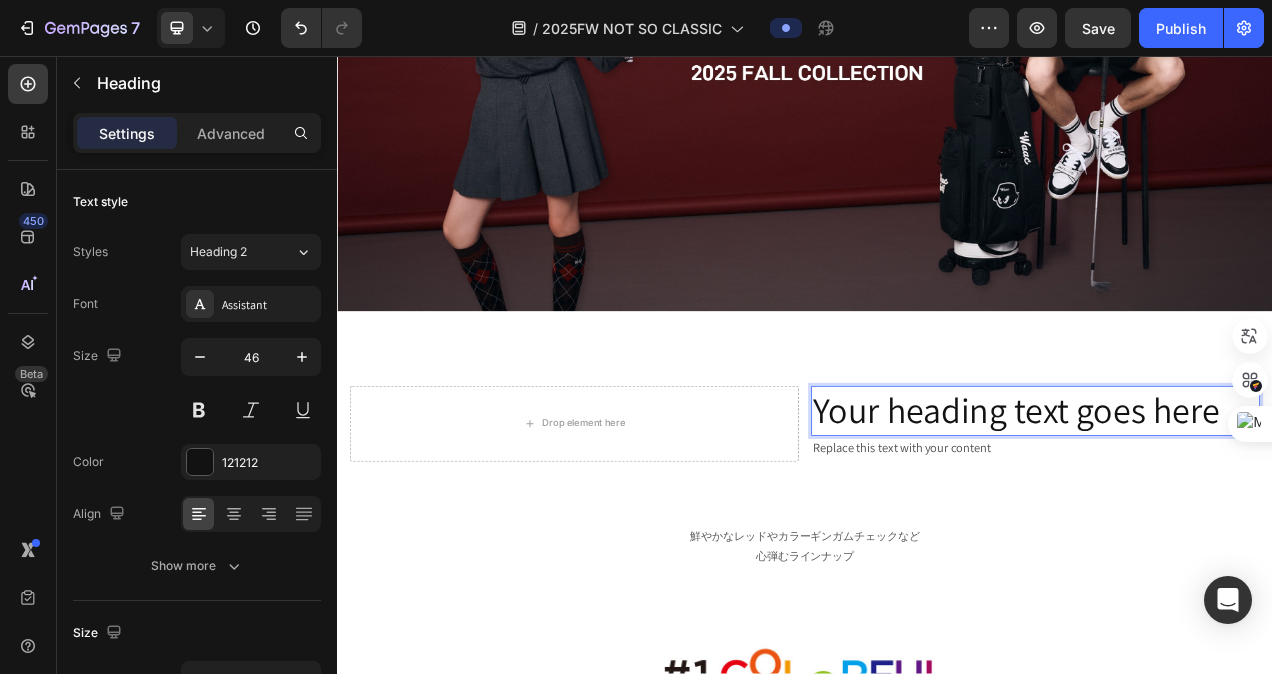 click on "Your heading text goes here" at bounding box center (1233, 512) 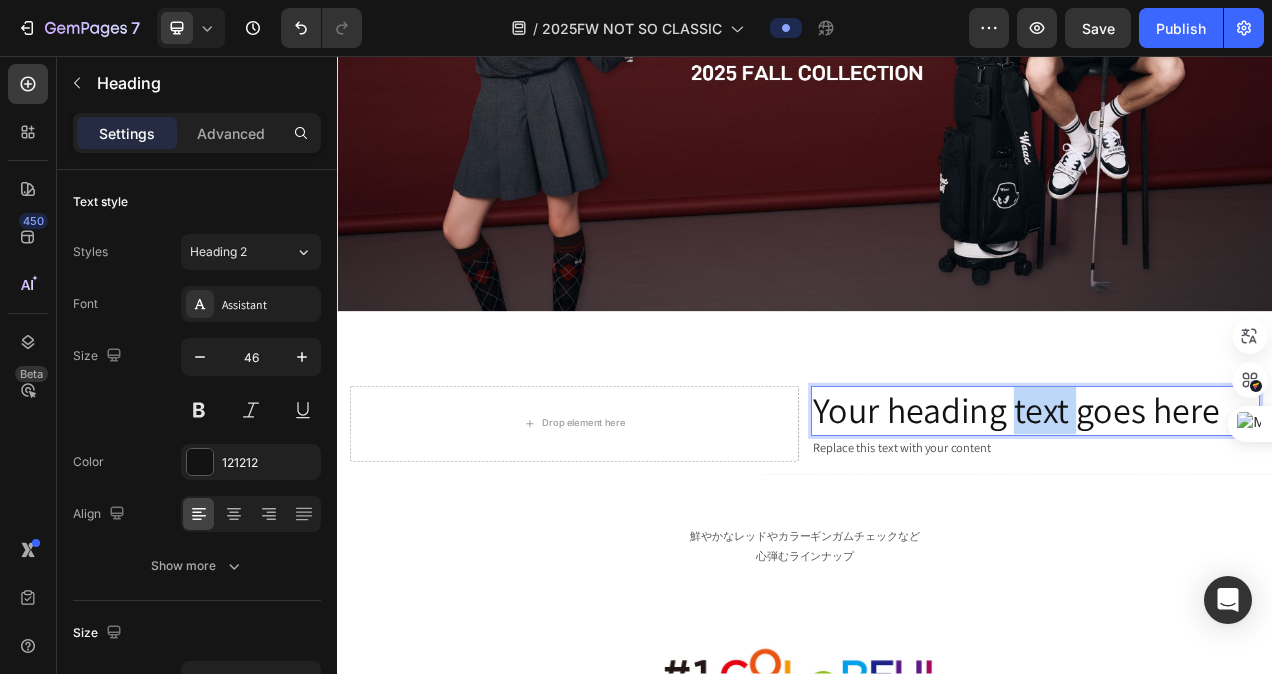 click on "Your heading text goes here" at bounding box center [1233, 512] 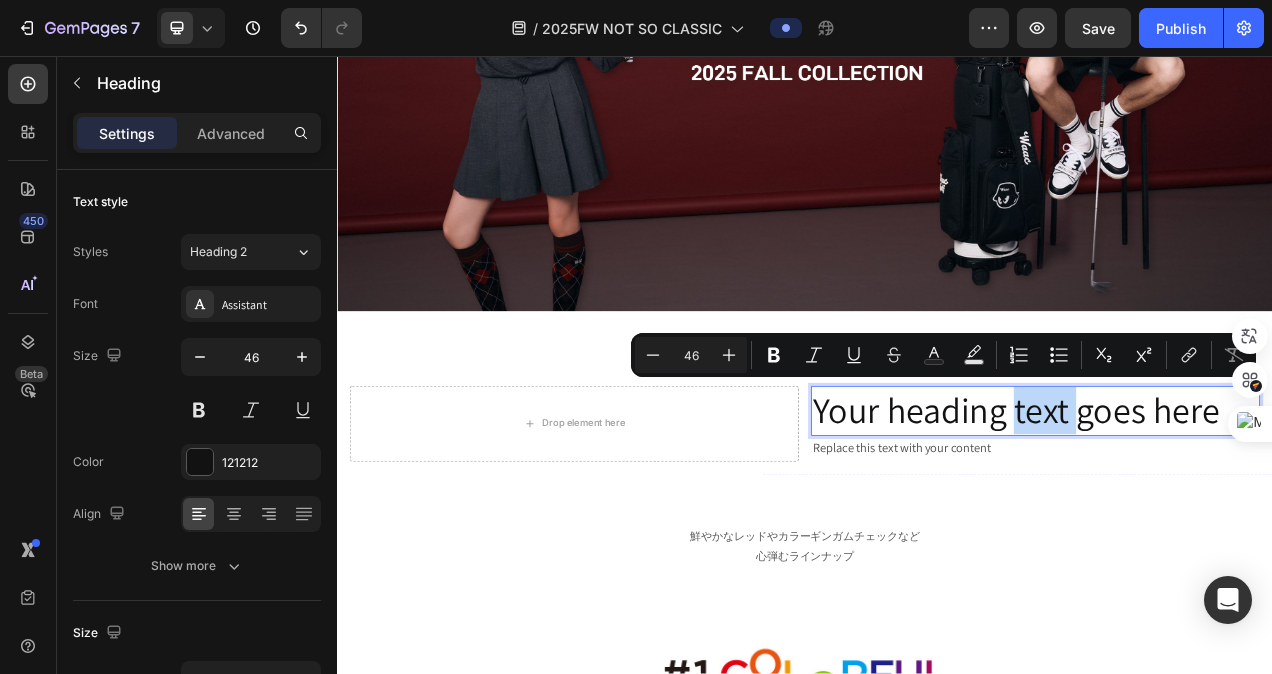 click on "Your heading text goes here" at bounding box center (1233, 512) 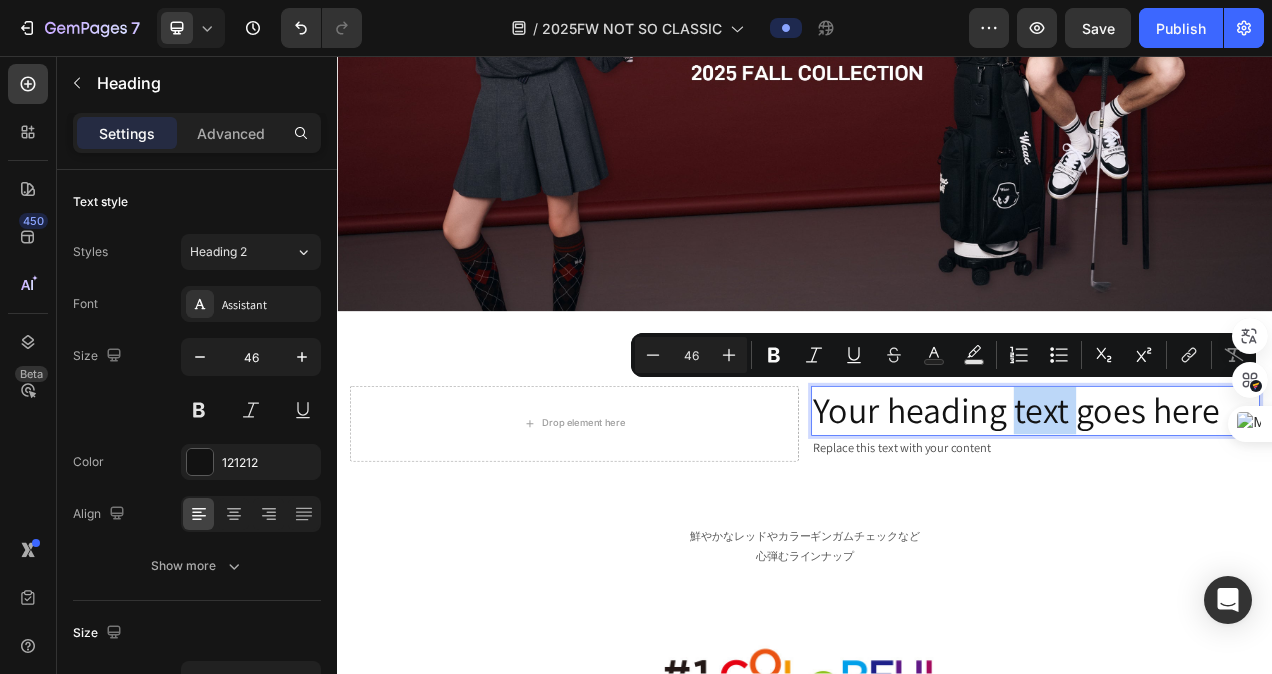 click on "Your heading text goes here" at bounding box center (1233, 512) 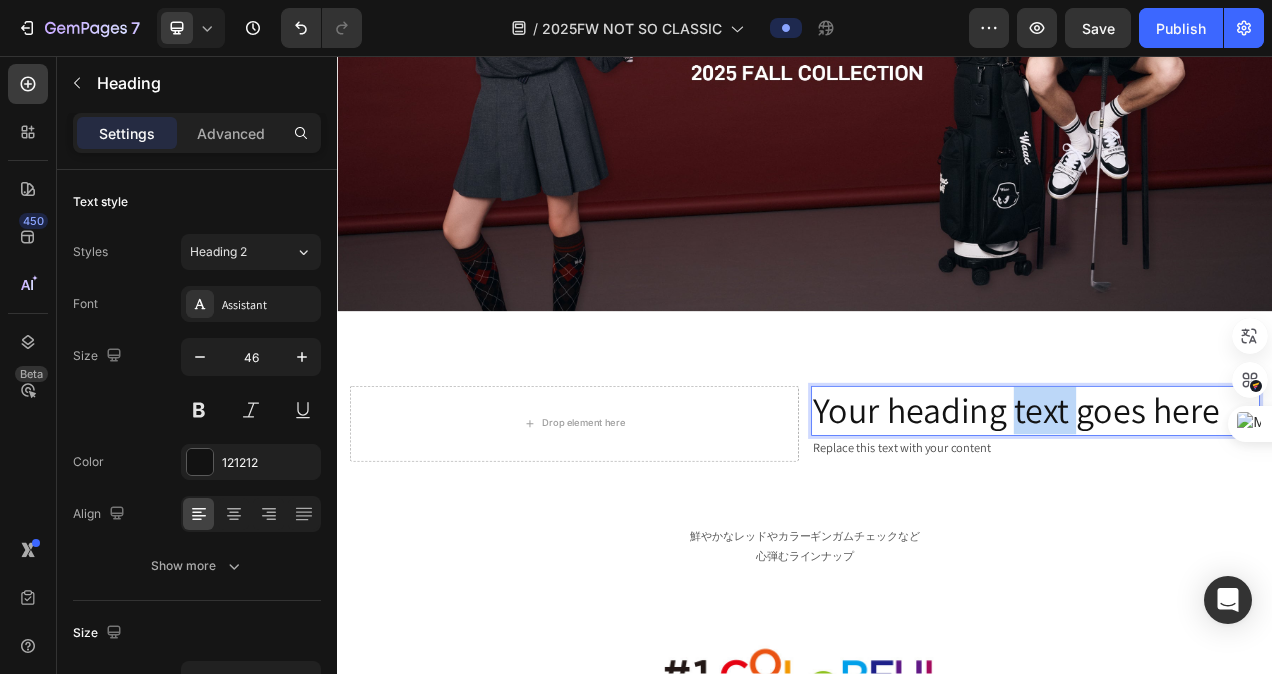 click on "Your heading text goes here" at bounding box center (1233, 512) 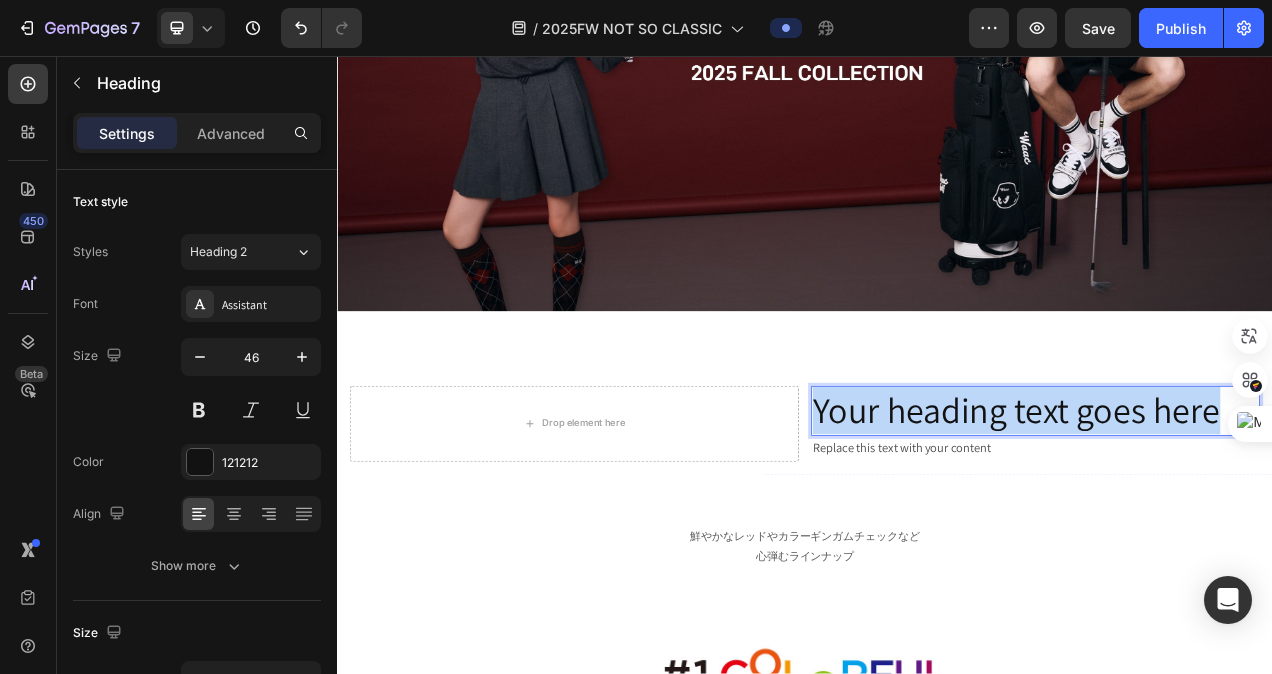 click on "Your heading text goes here" at bounding box center [1233, 512] 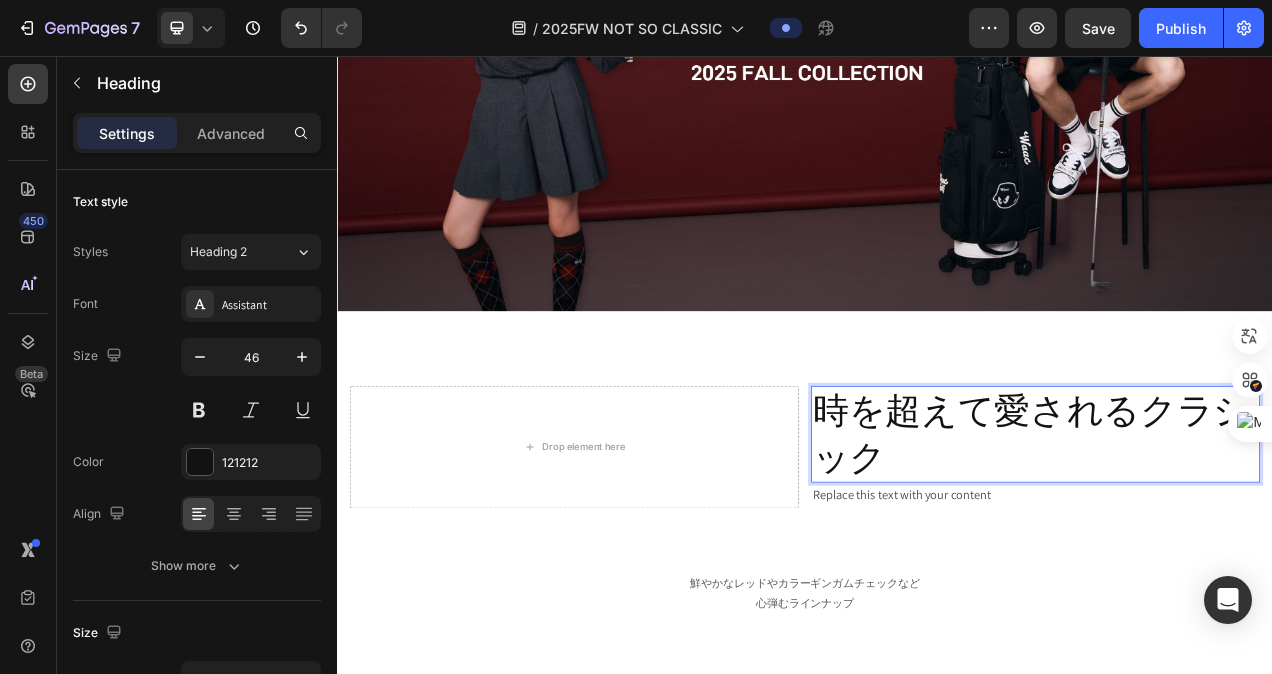 click on "時を超えて愛されるクラシック" at bounding box center (1233, 542) 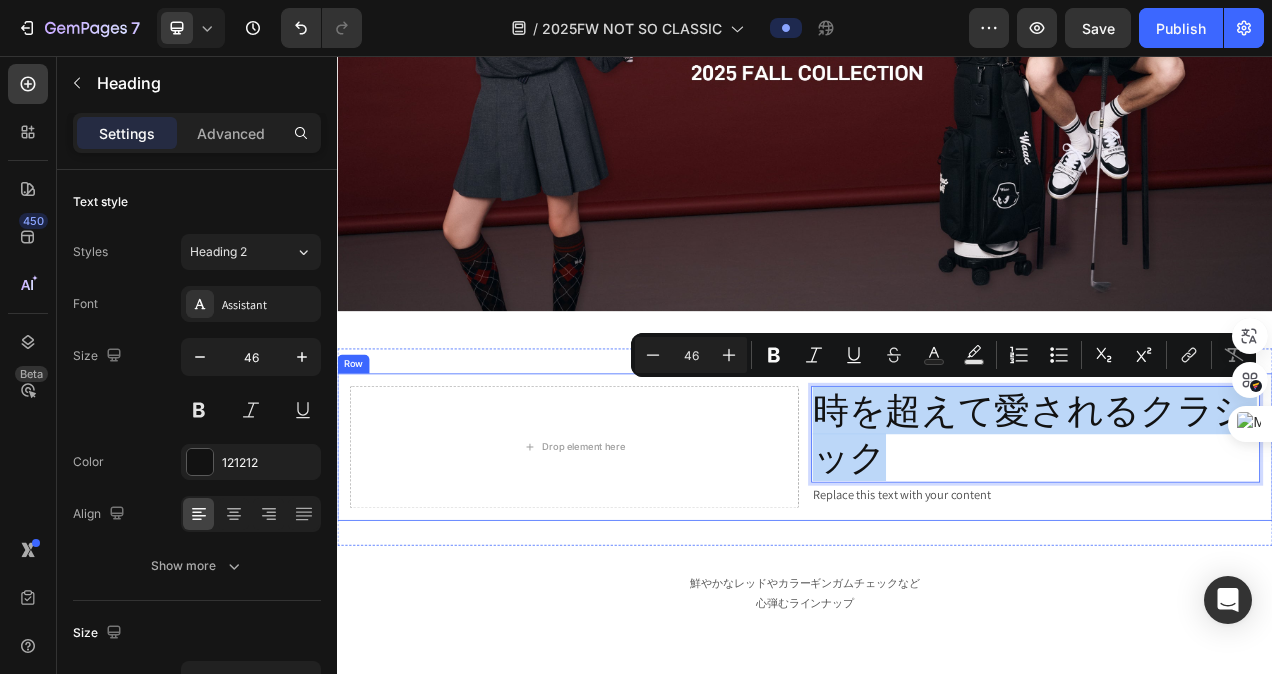 drag, startPoint x: 1027, startPoint y: 552, endPoint x: 930, endPoint y: 477, distance: 122.61321 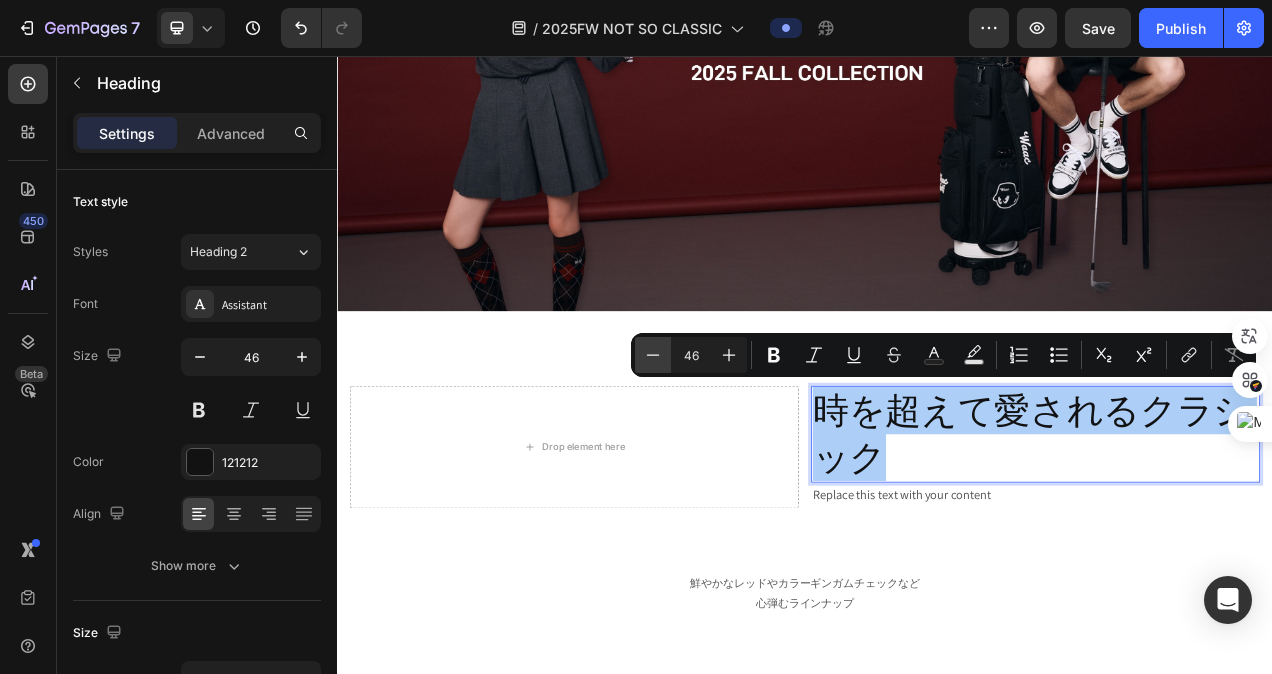 click 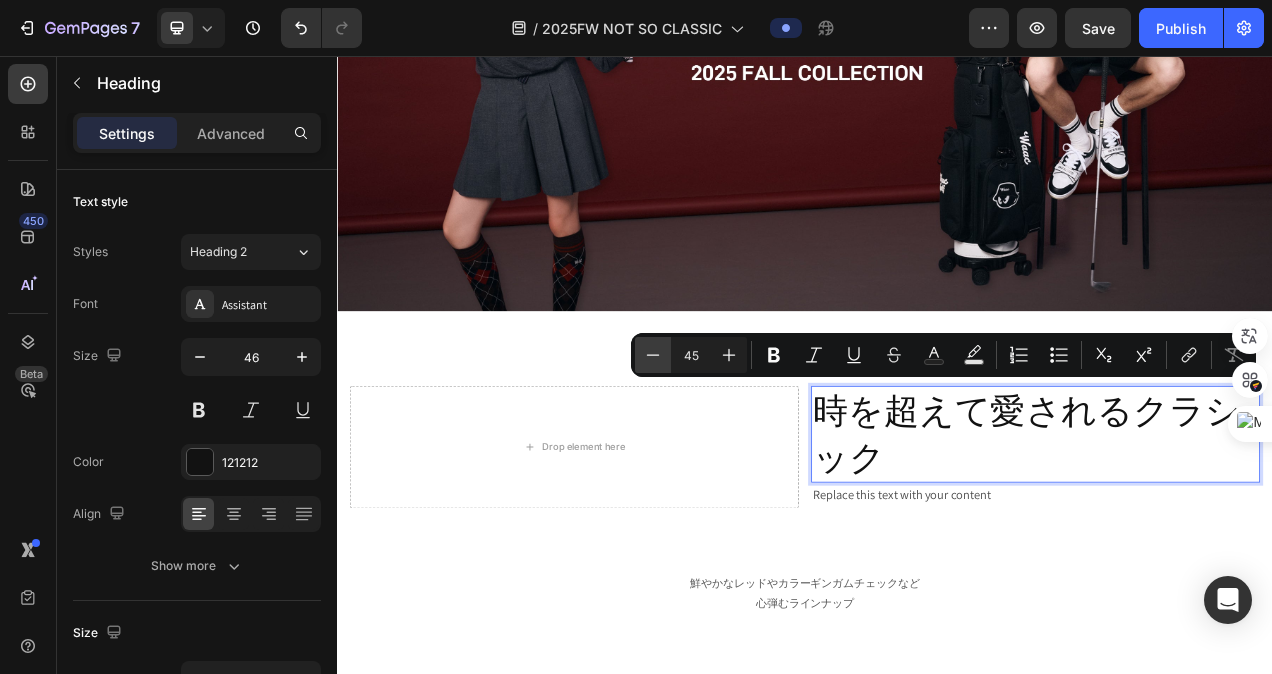 click 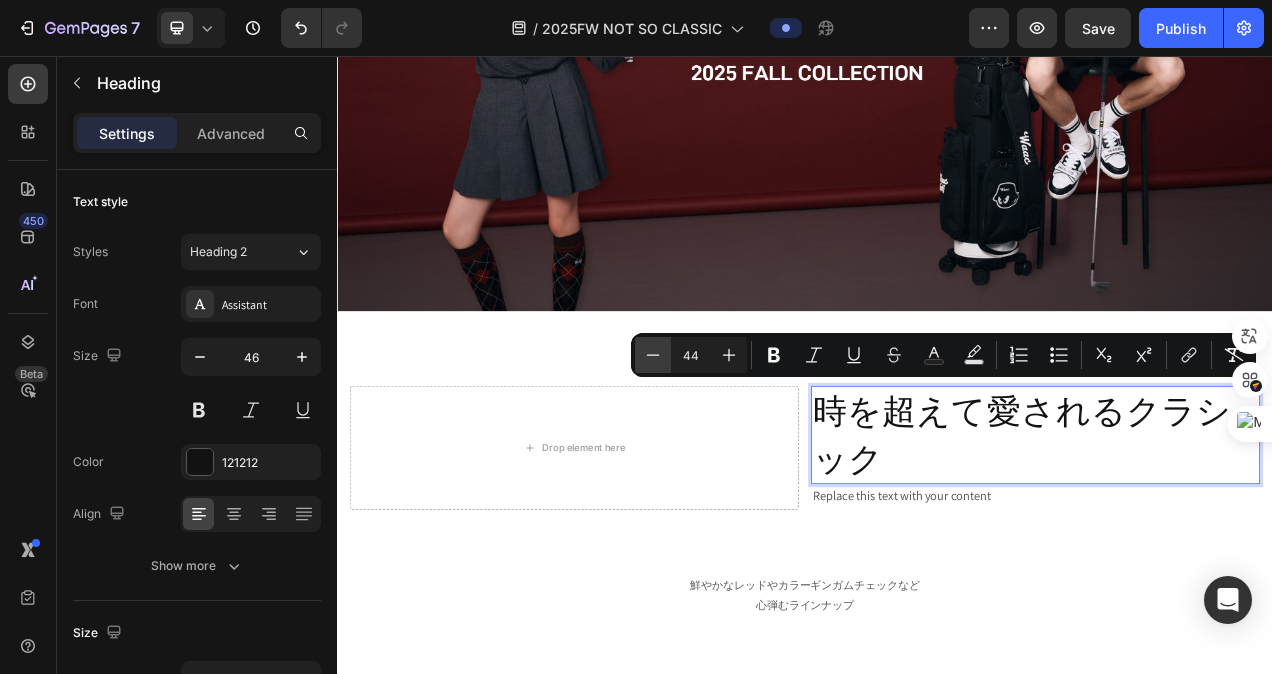 click 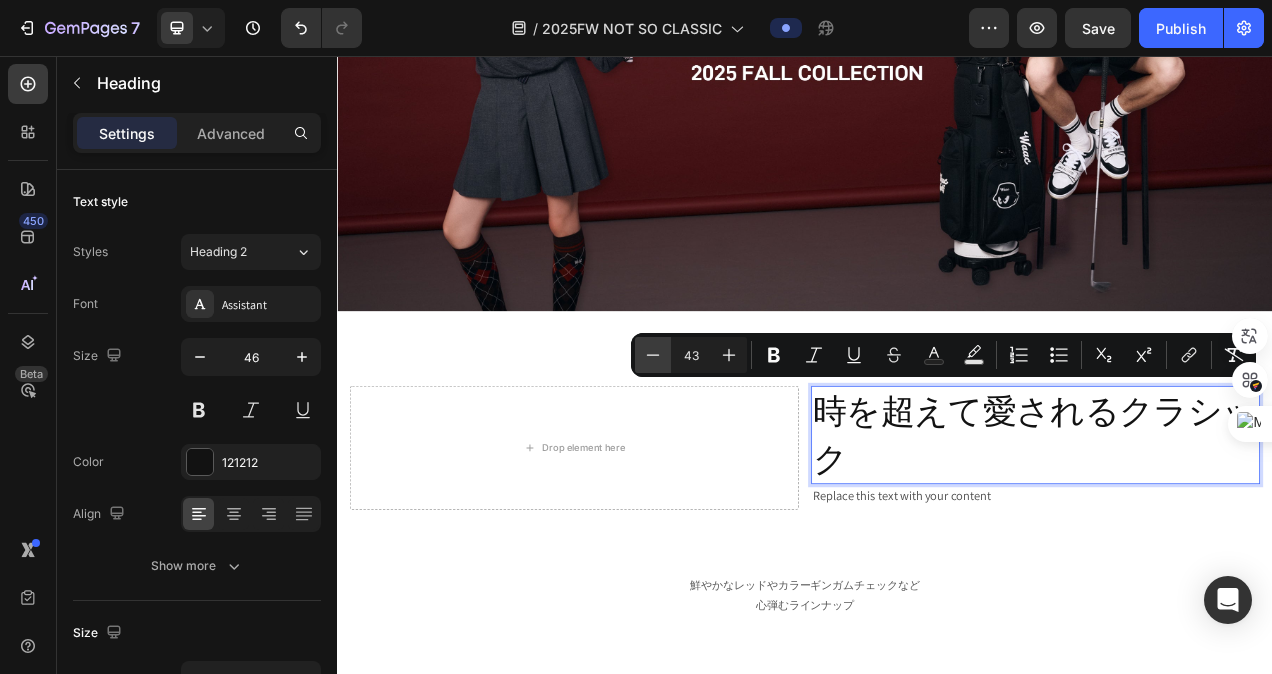 click 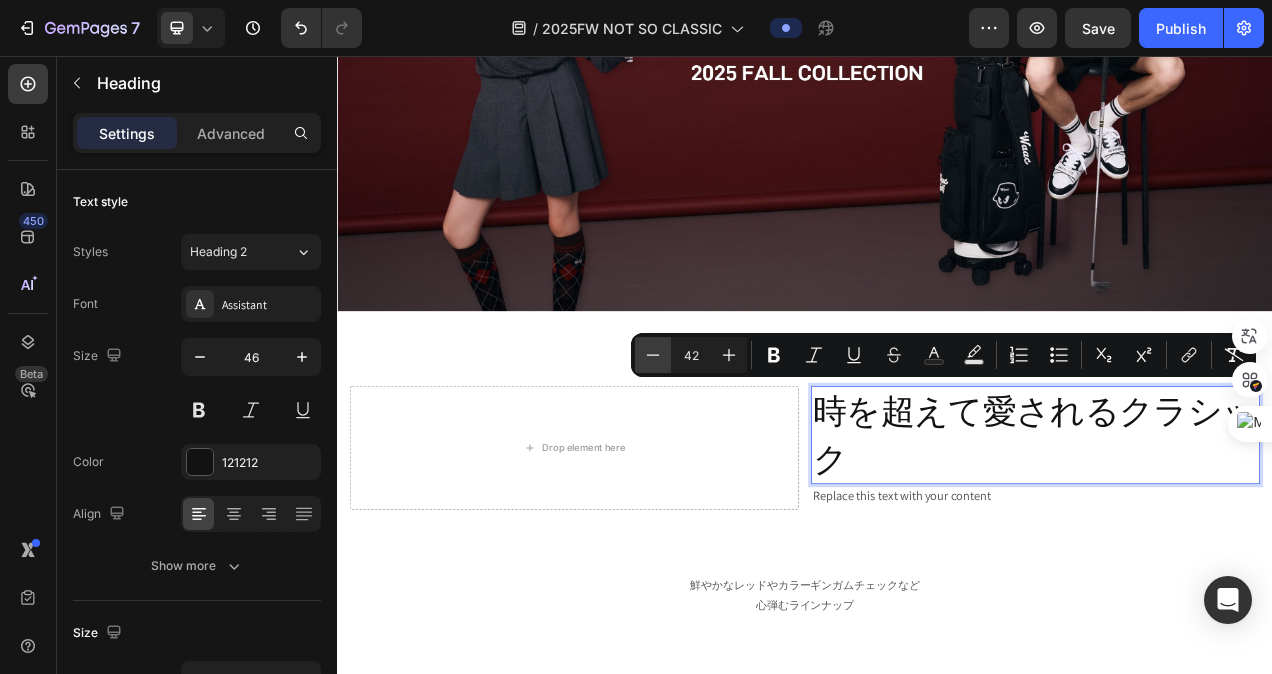 click 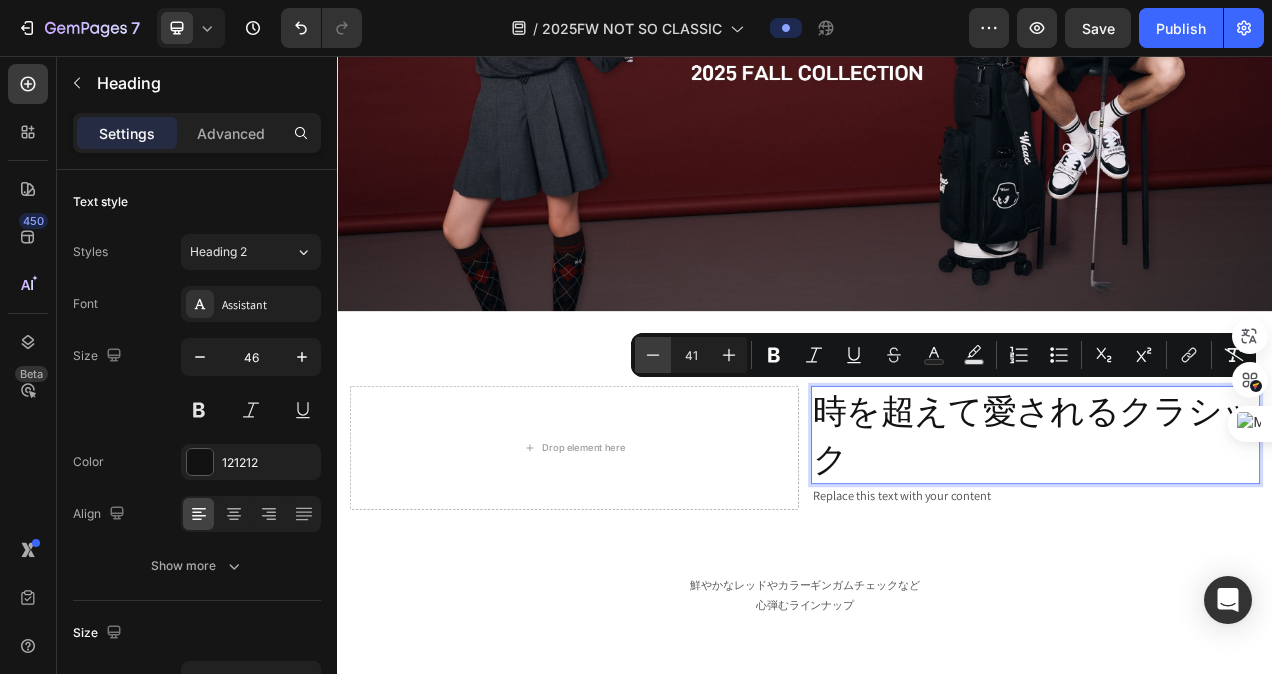 click 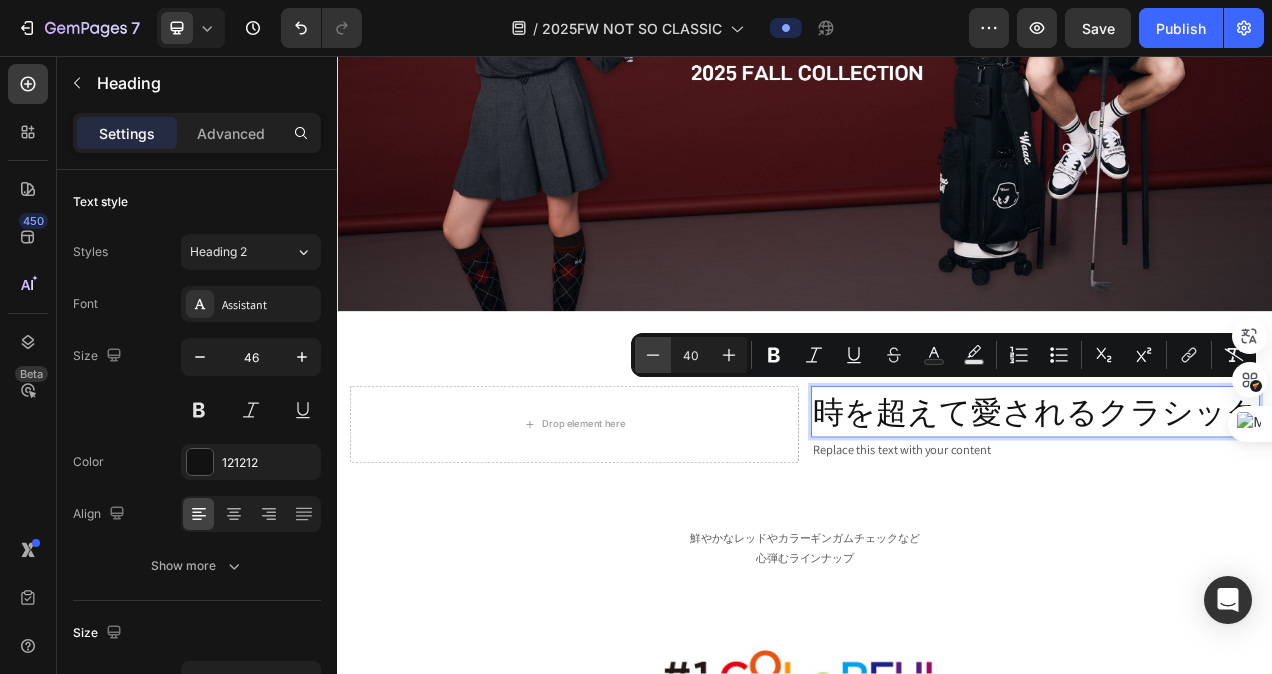 click 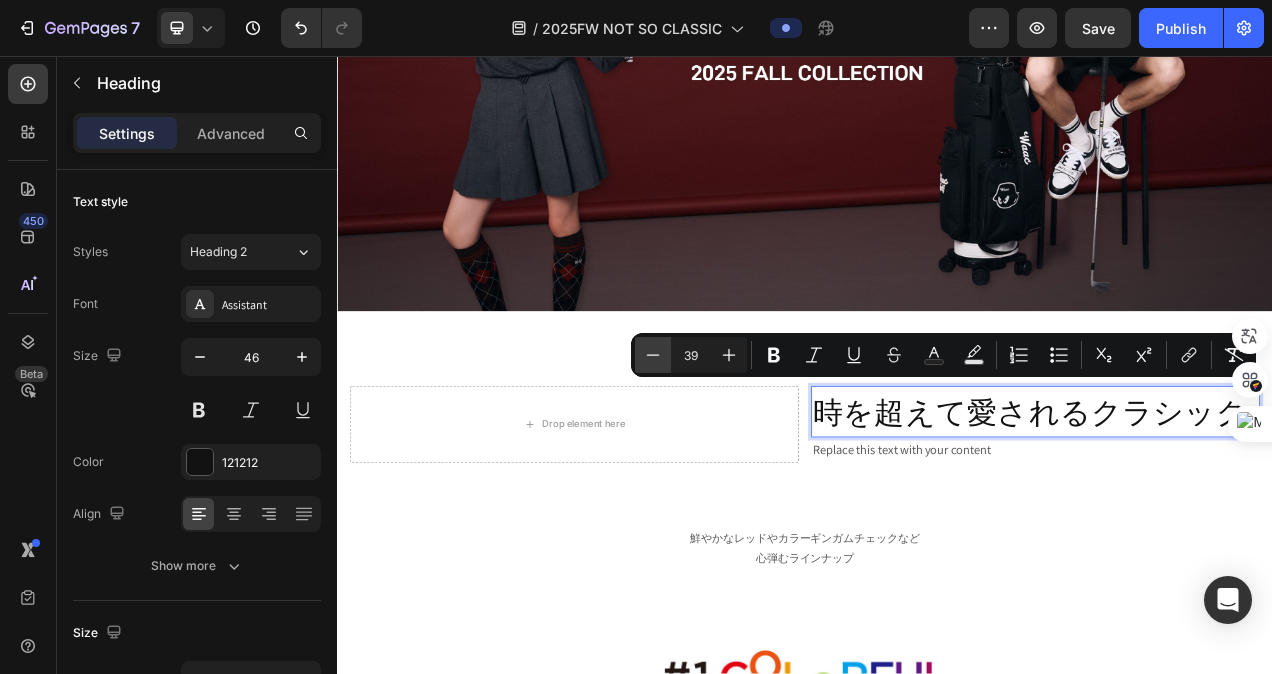 click 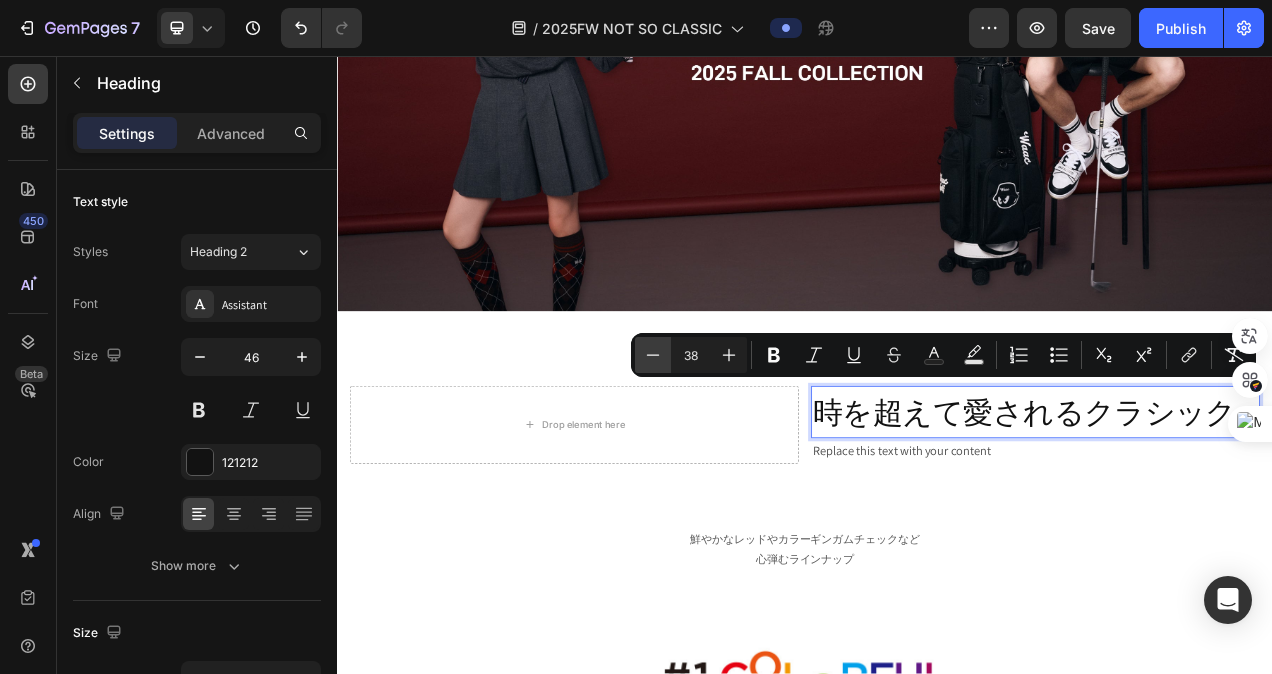 click 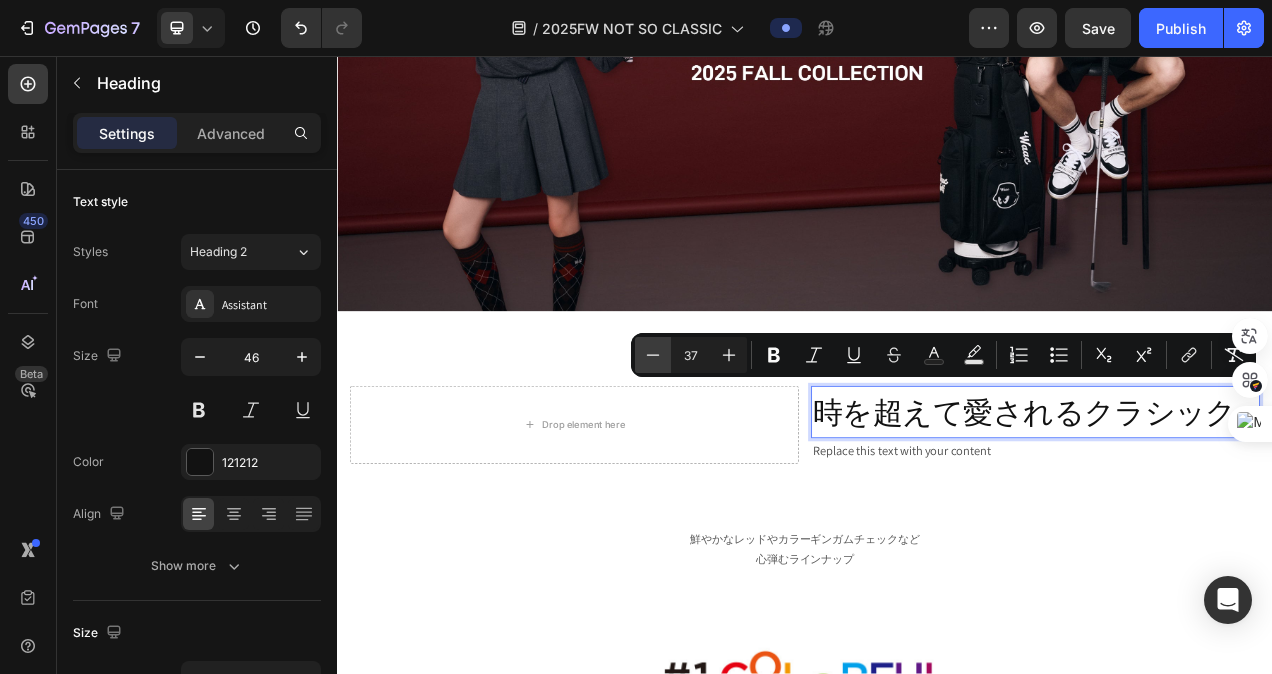 click 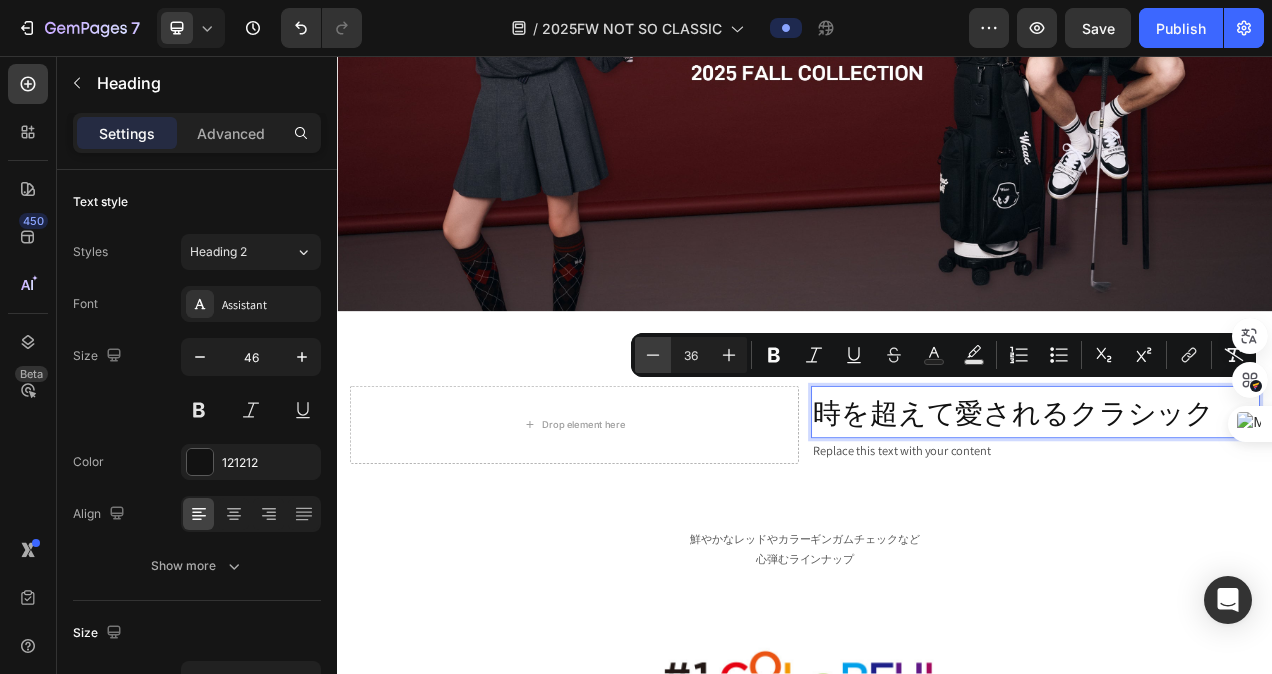 click 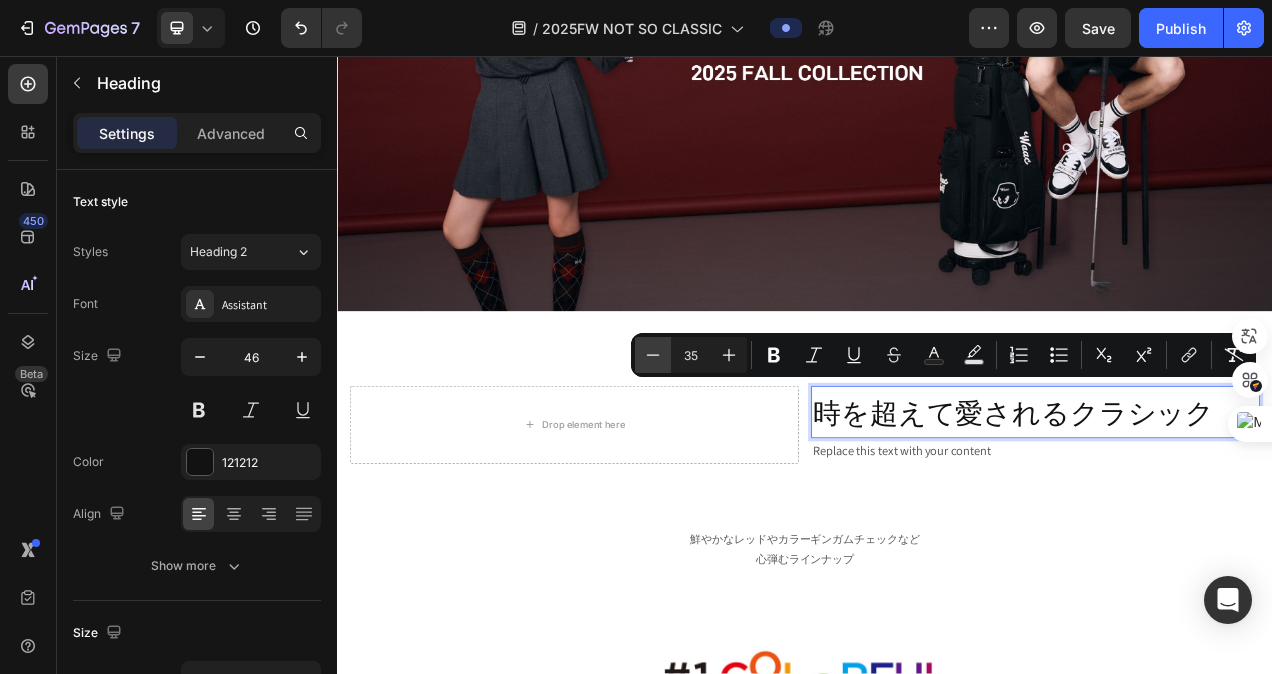 click 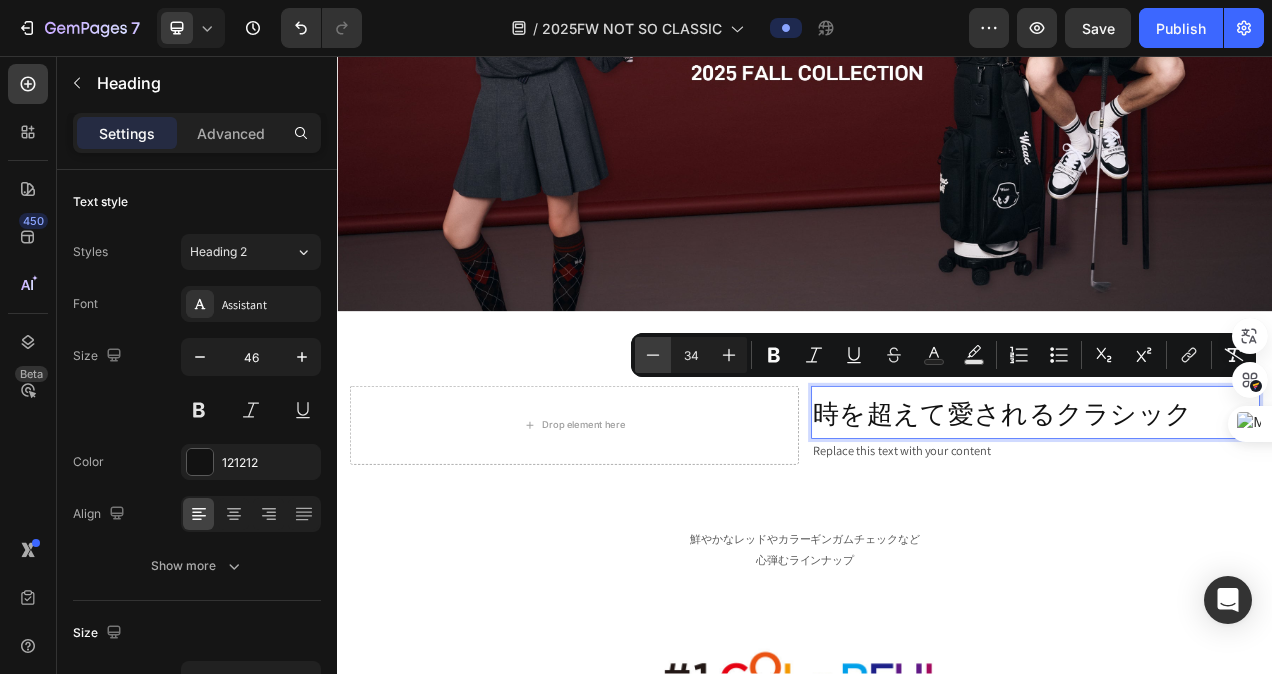 click 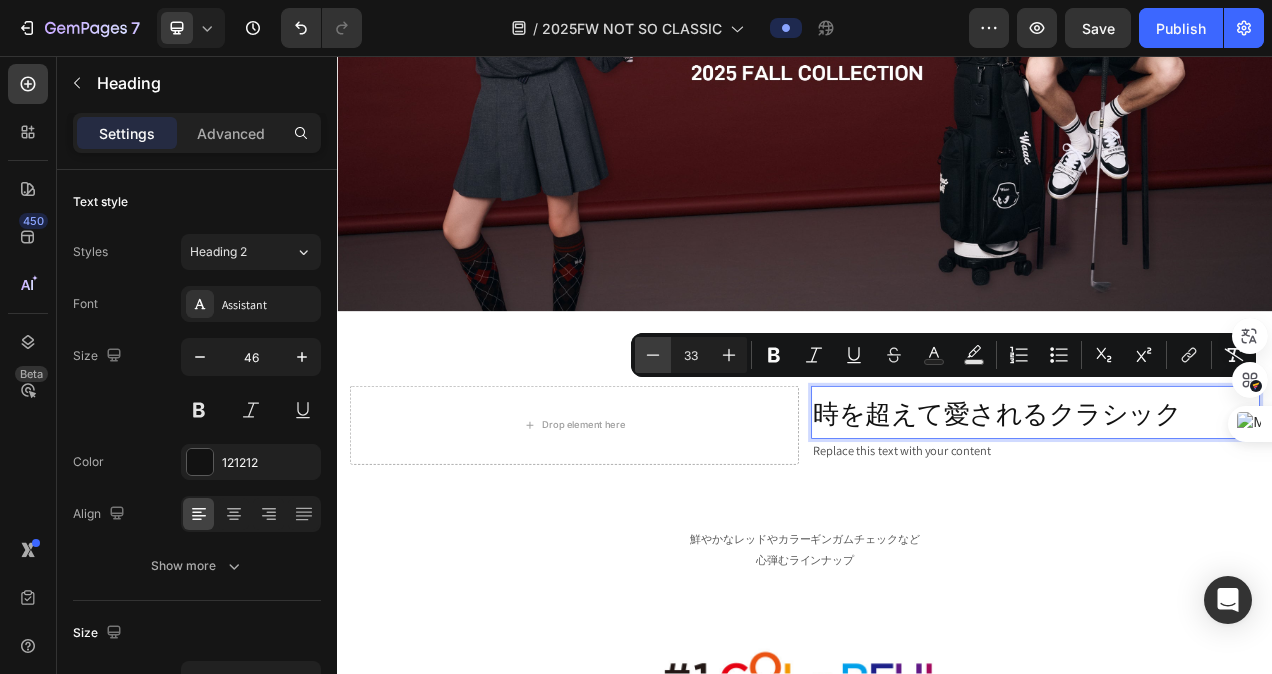 click 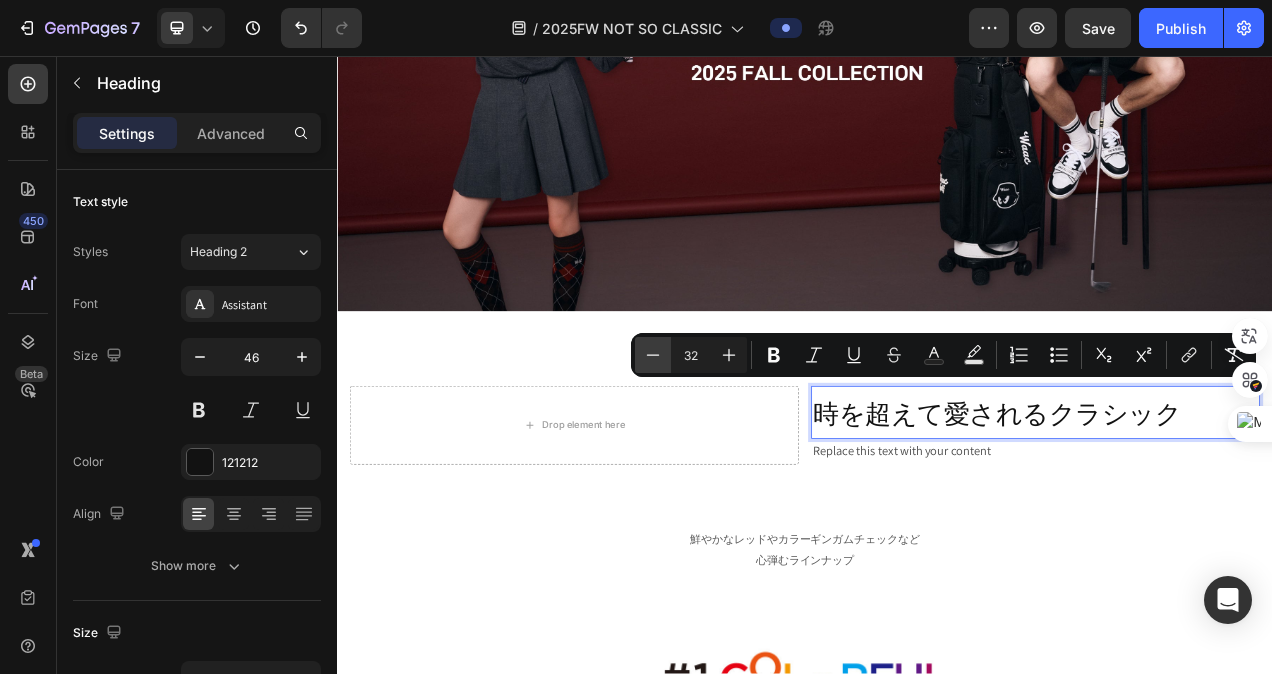 click 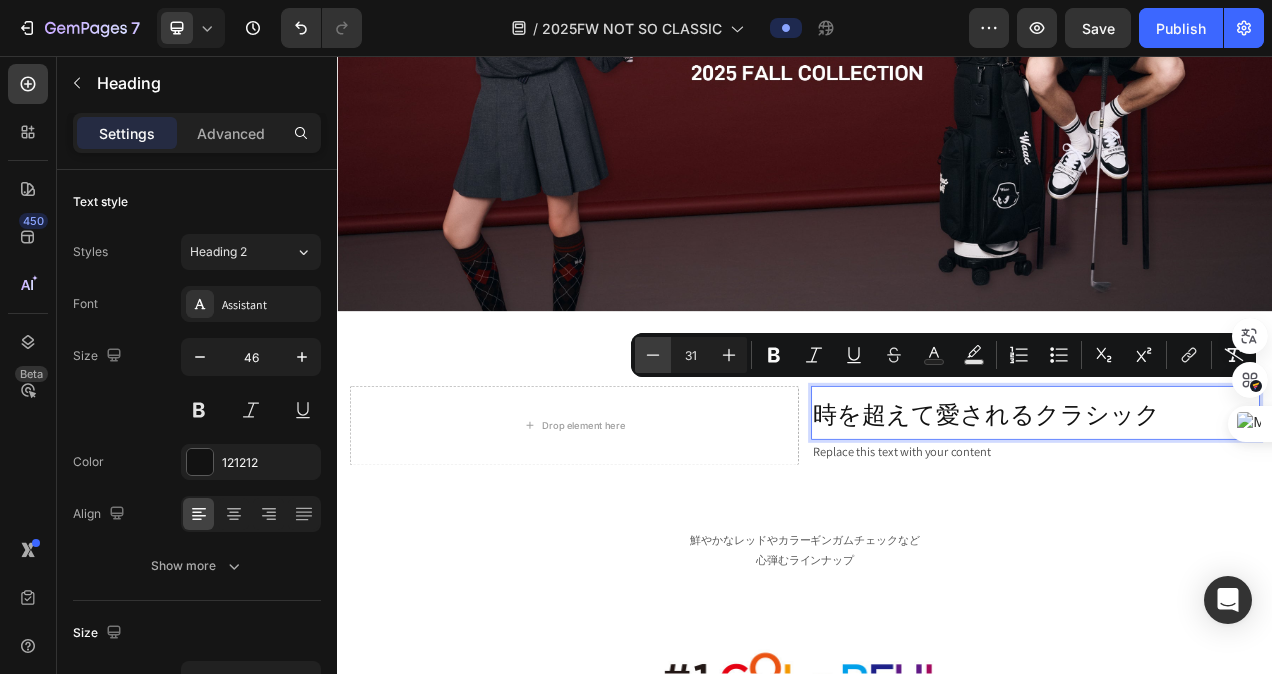 click 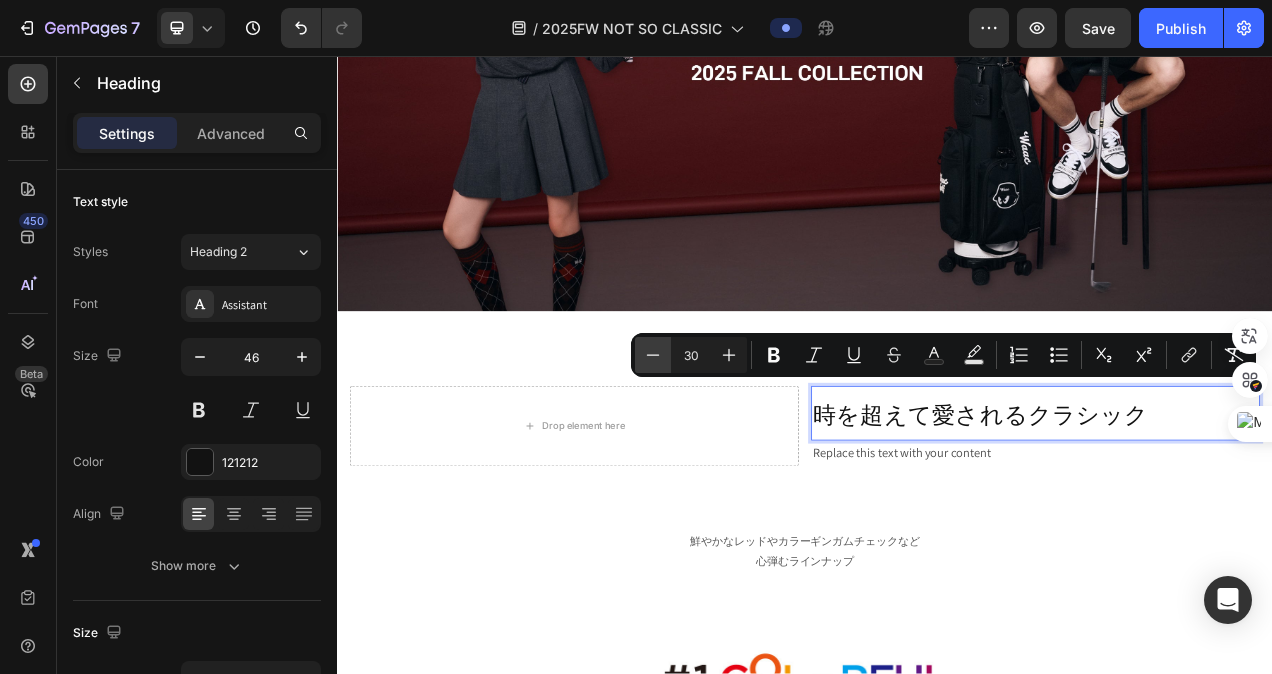 click 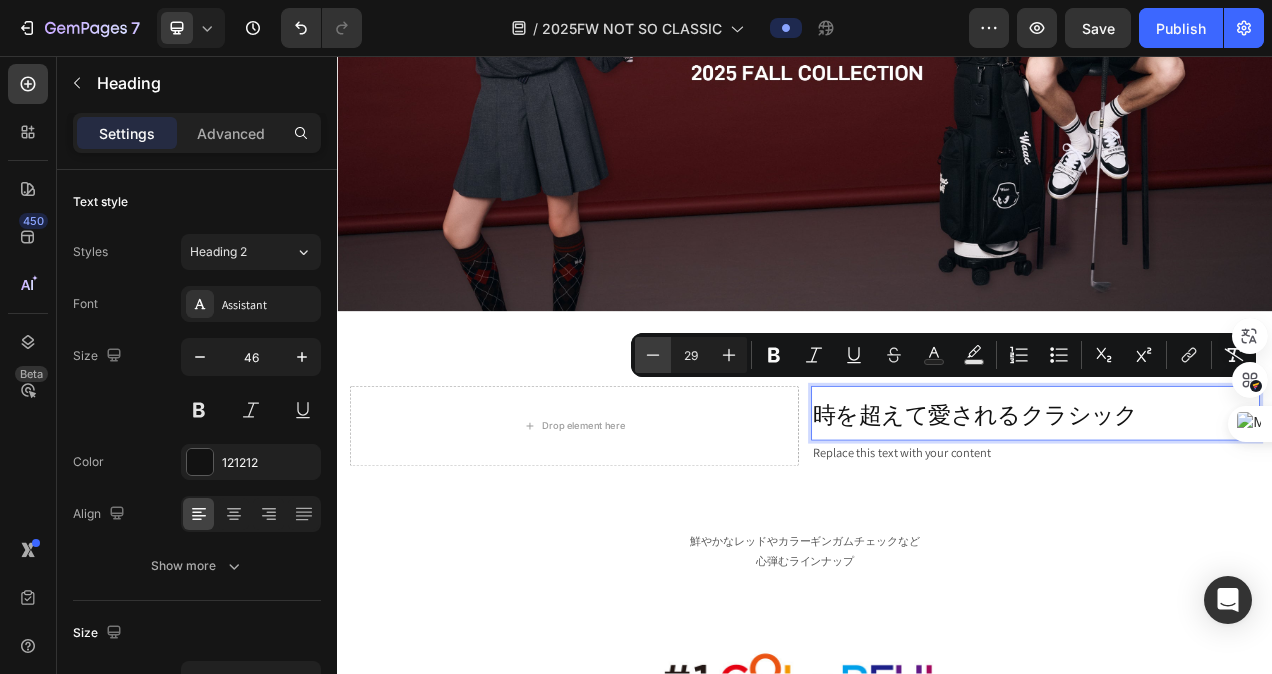 click 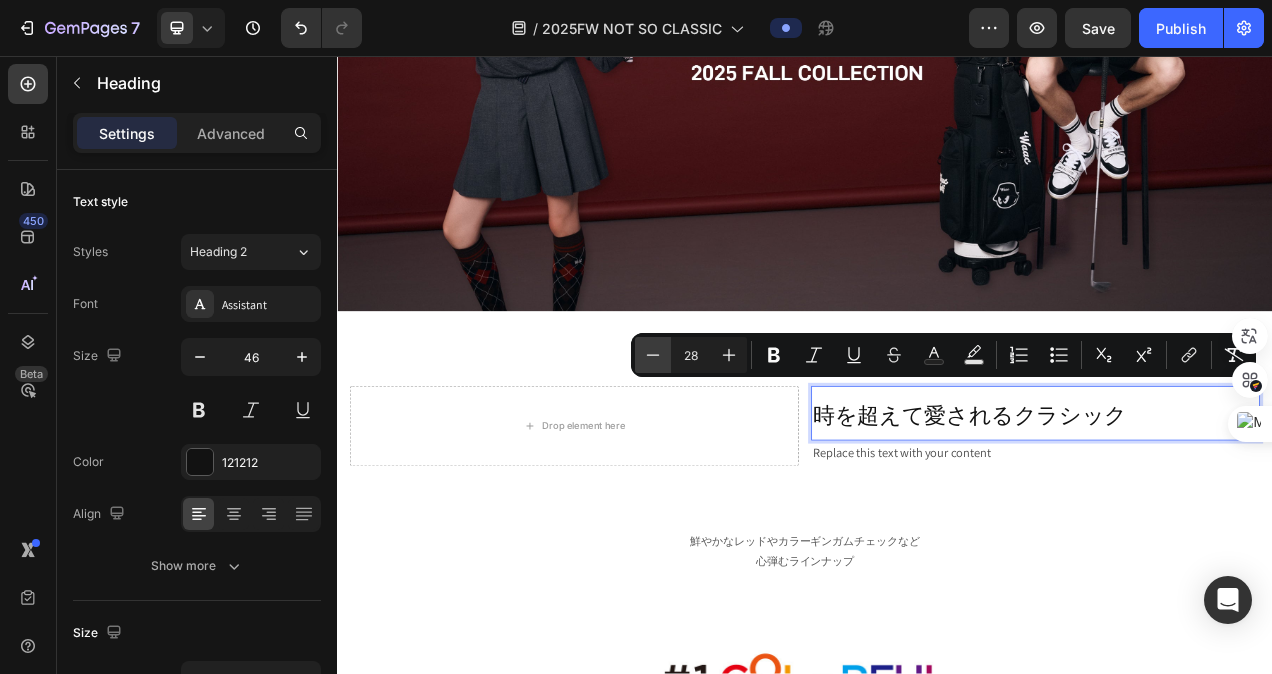 click 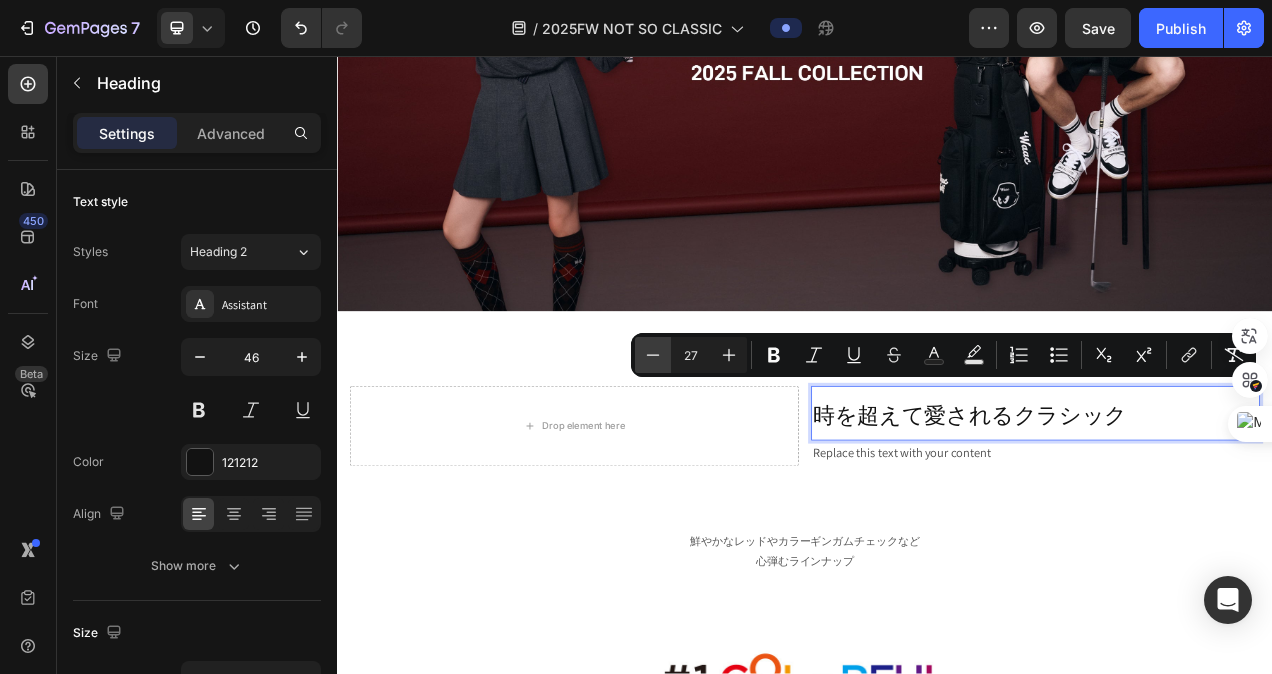 click 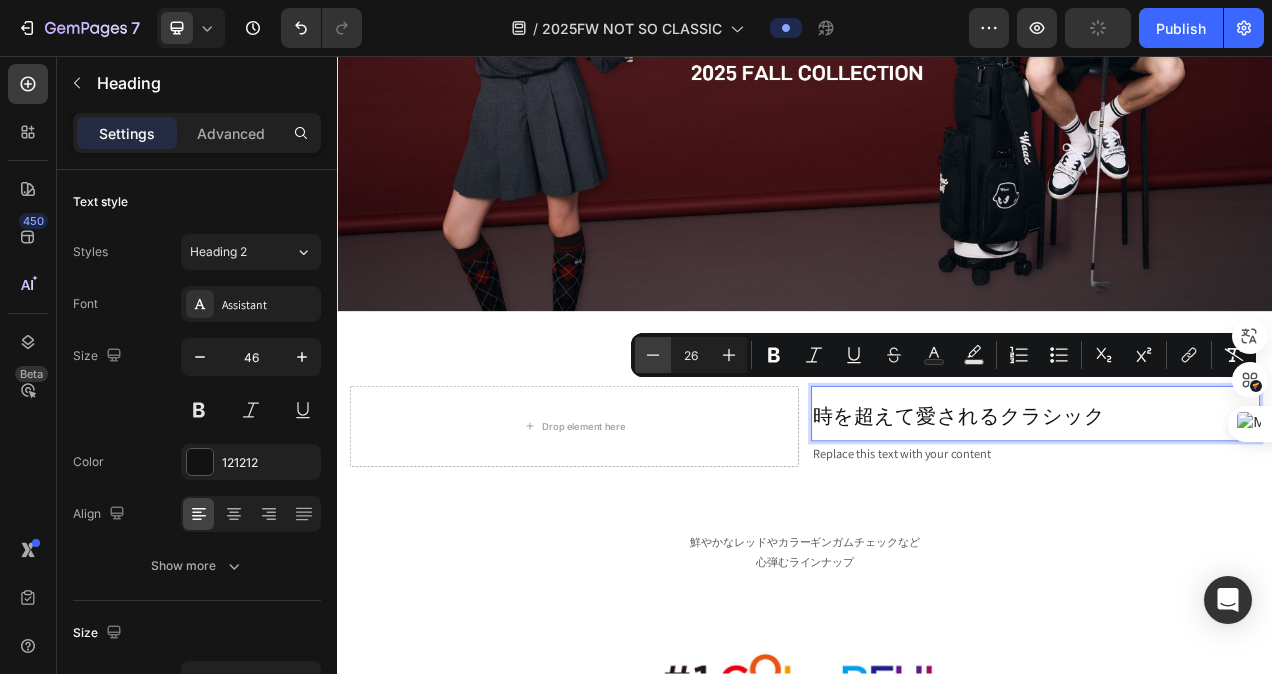 click 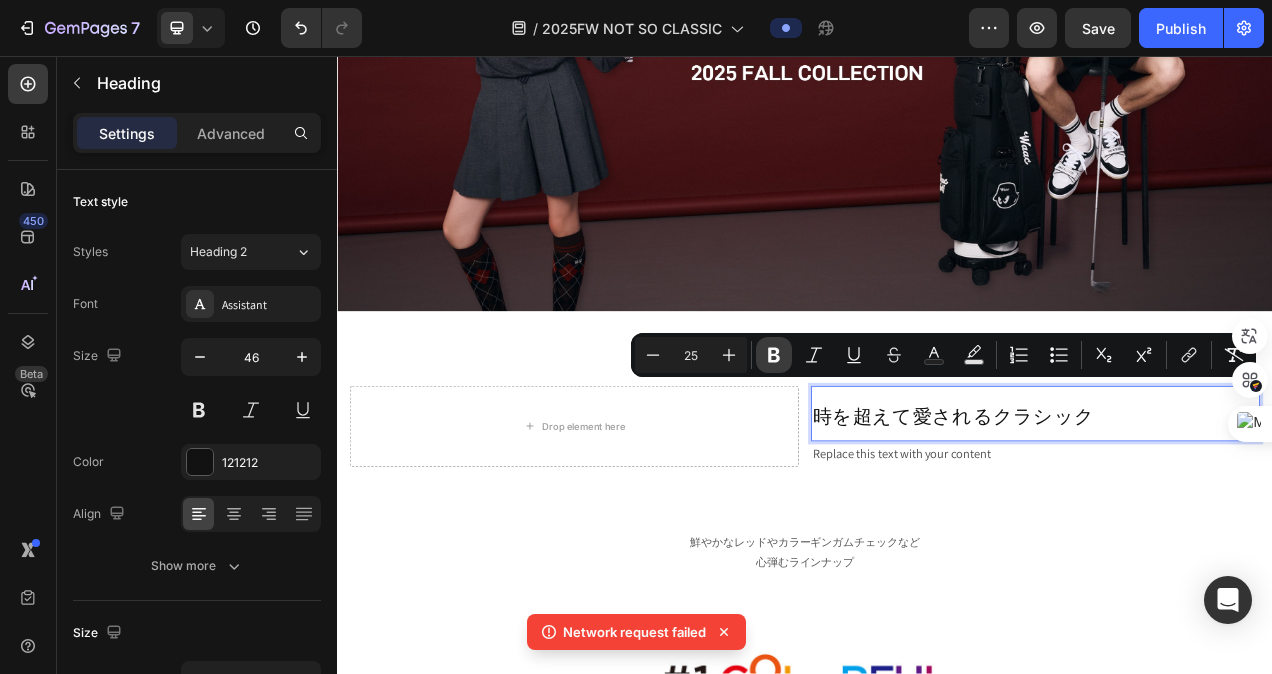 click 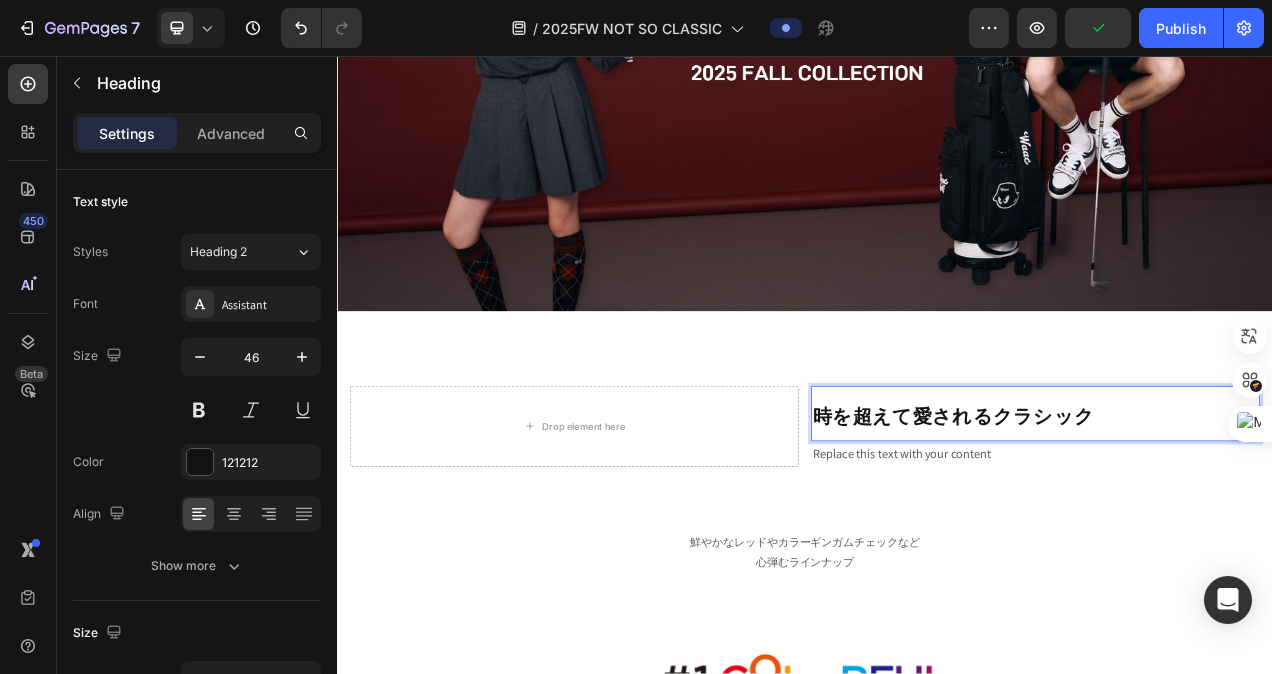 click on "時を超えて愛されるクラシック" at bounding box center [1233, 515] 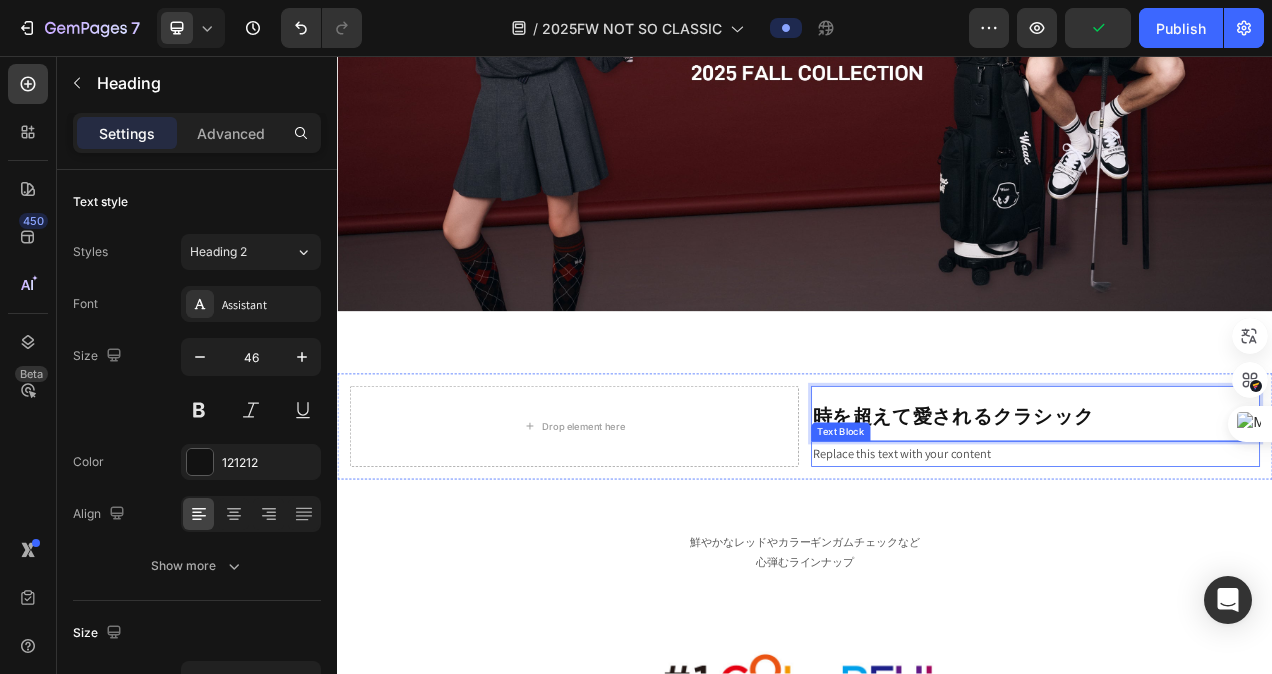 click on "Replace this text with your content" at bounding box center [1233, 567] 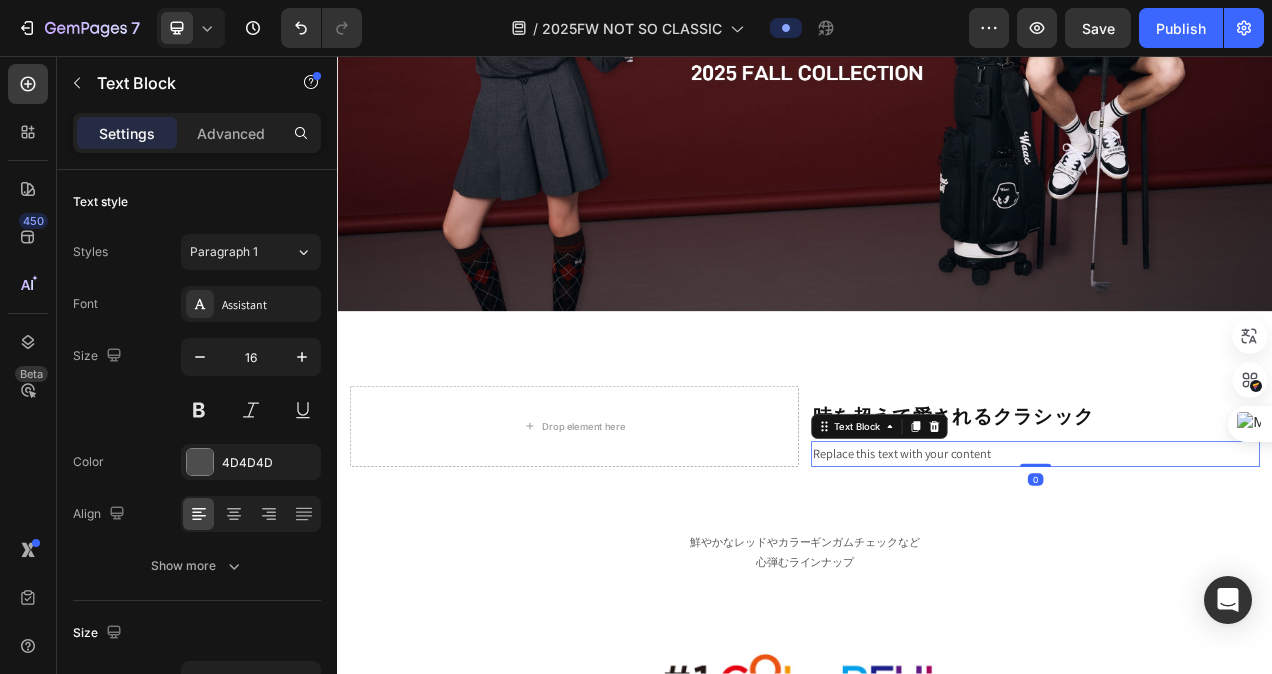 click on "Replace this text with your content" at bounding box center (1233, 567) 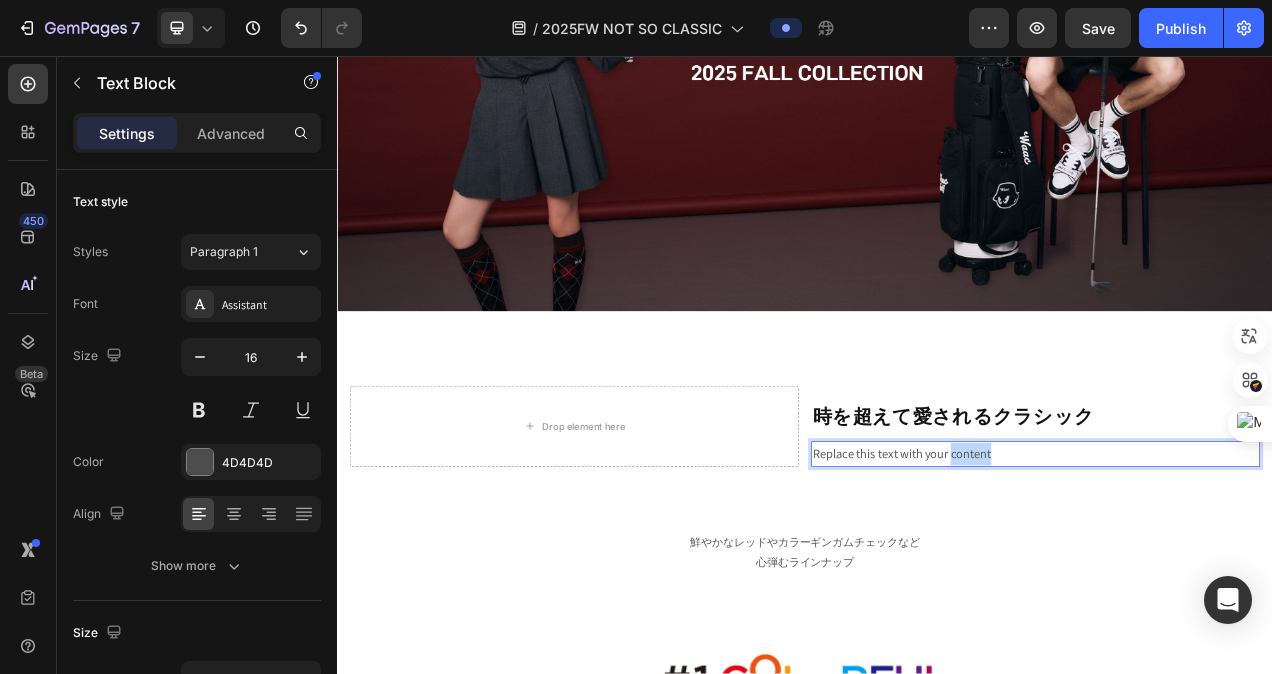 click on "Replace this text with your content" at bounding box center (1233, 567) 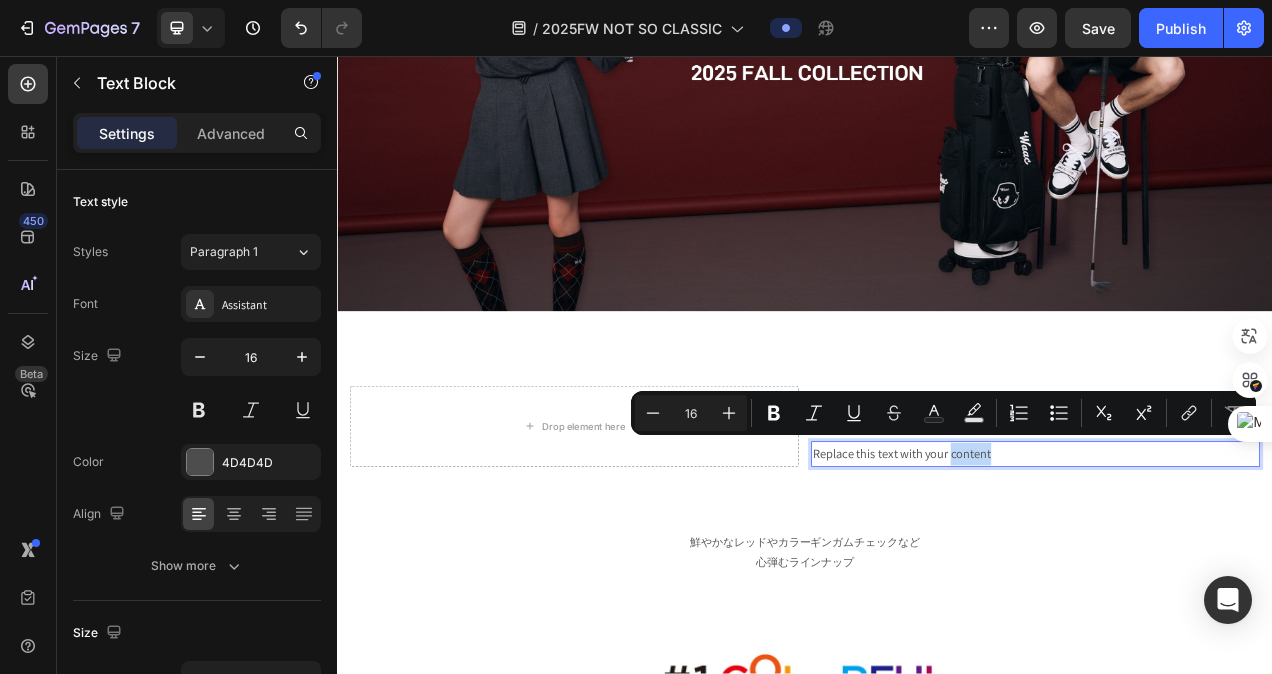 click on "Replace this text with your content" at bounding box center (1233, 567) 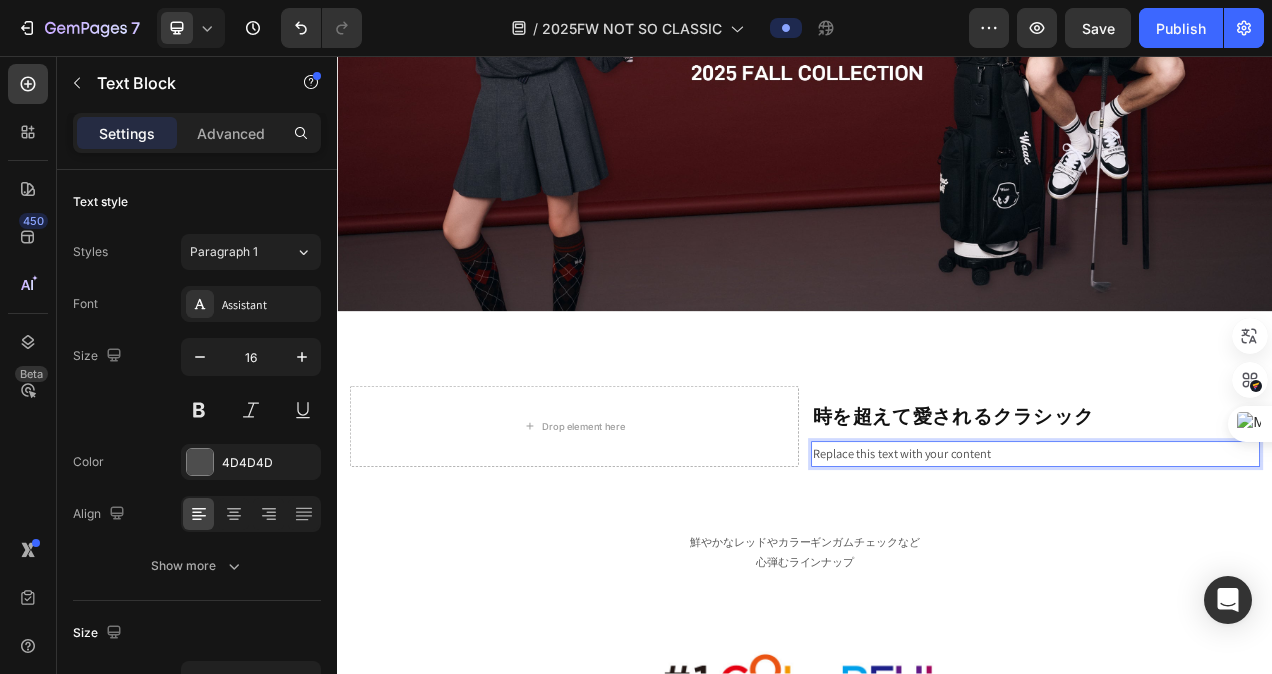 click on "Replace this text with your content" at bounding box center [1233, 567] 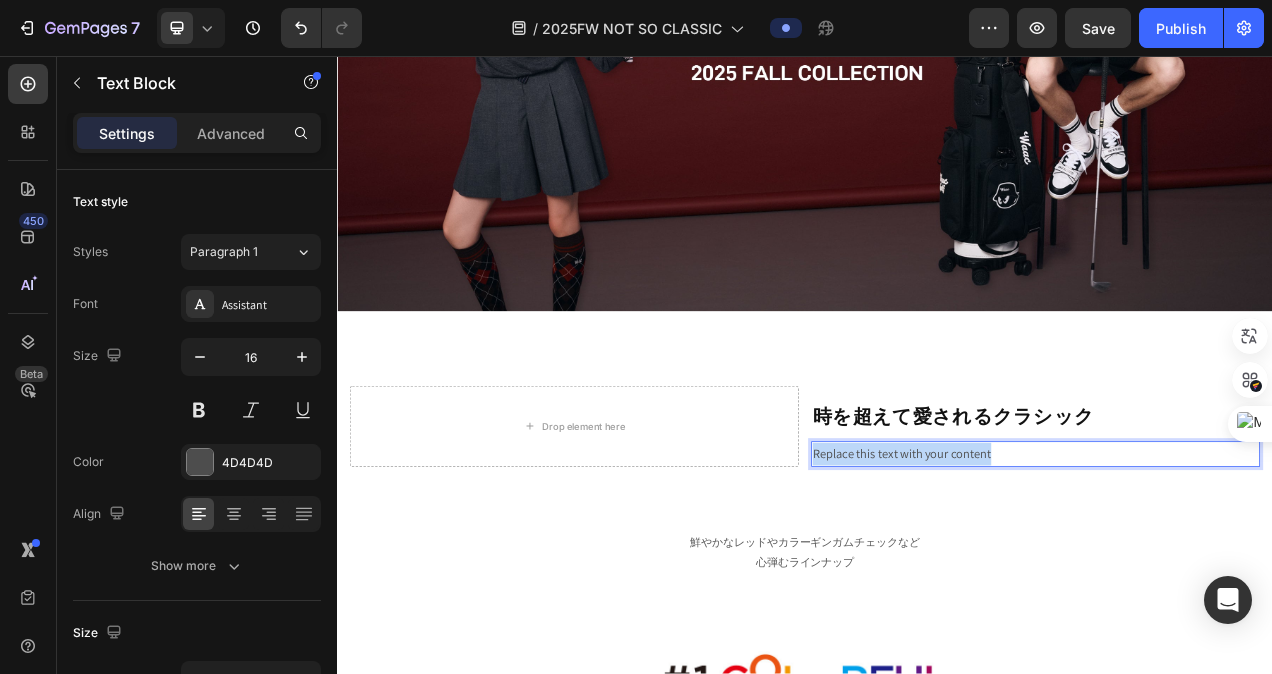click on "Replace this text with your content" at bounding box center [1233, 567] 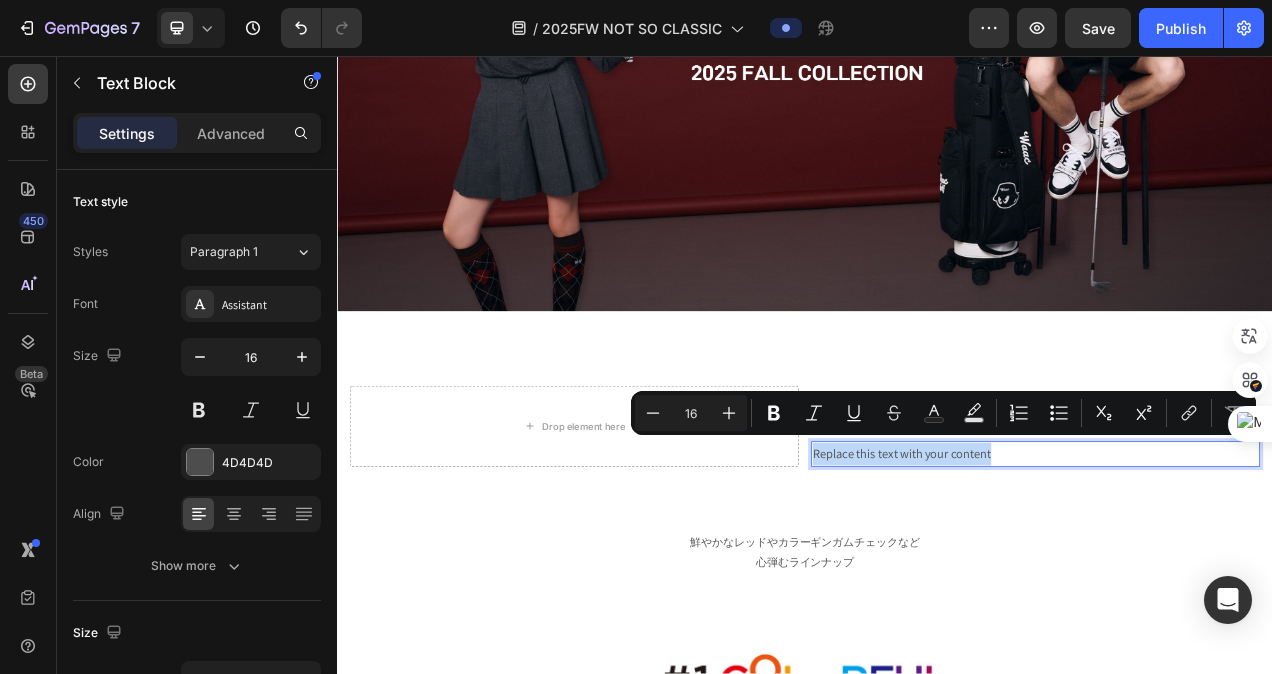 click on "Replace this text with your content" at bounding box center [1233, 567] 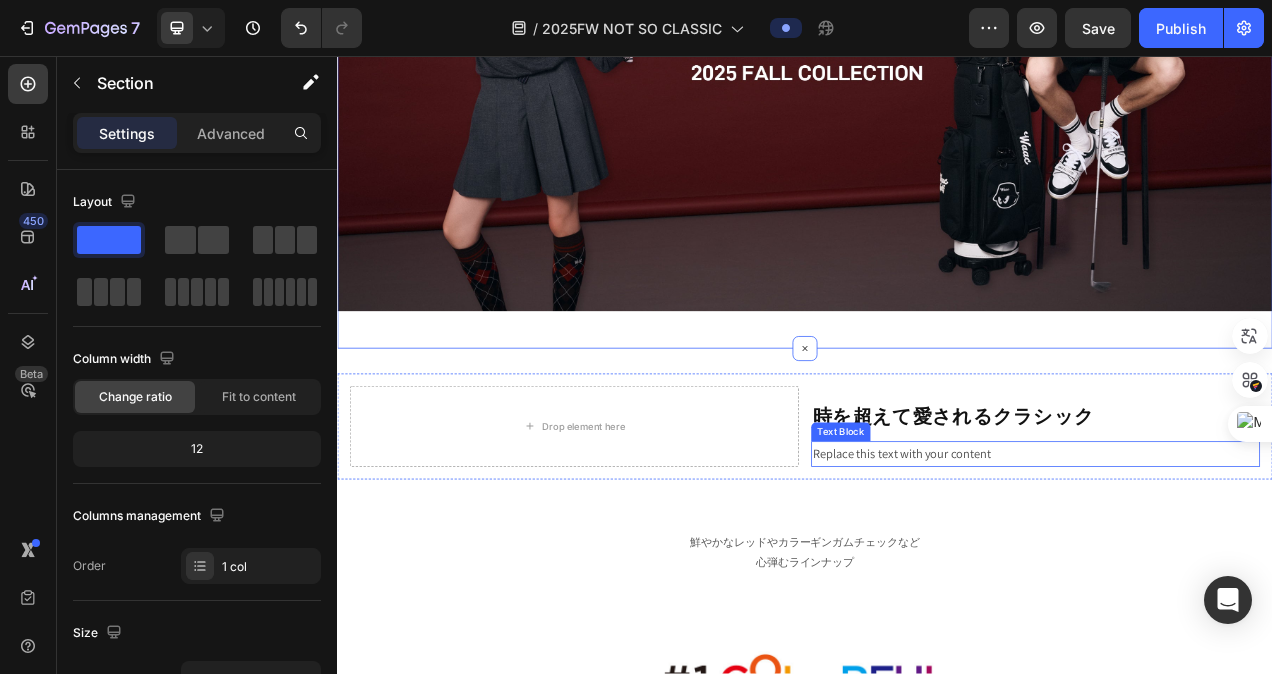 click on "Replace this text with your content" at bounding box center (1233, 567) 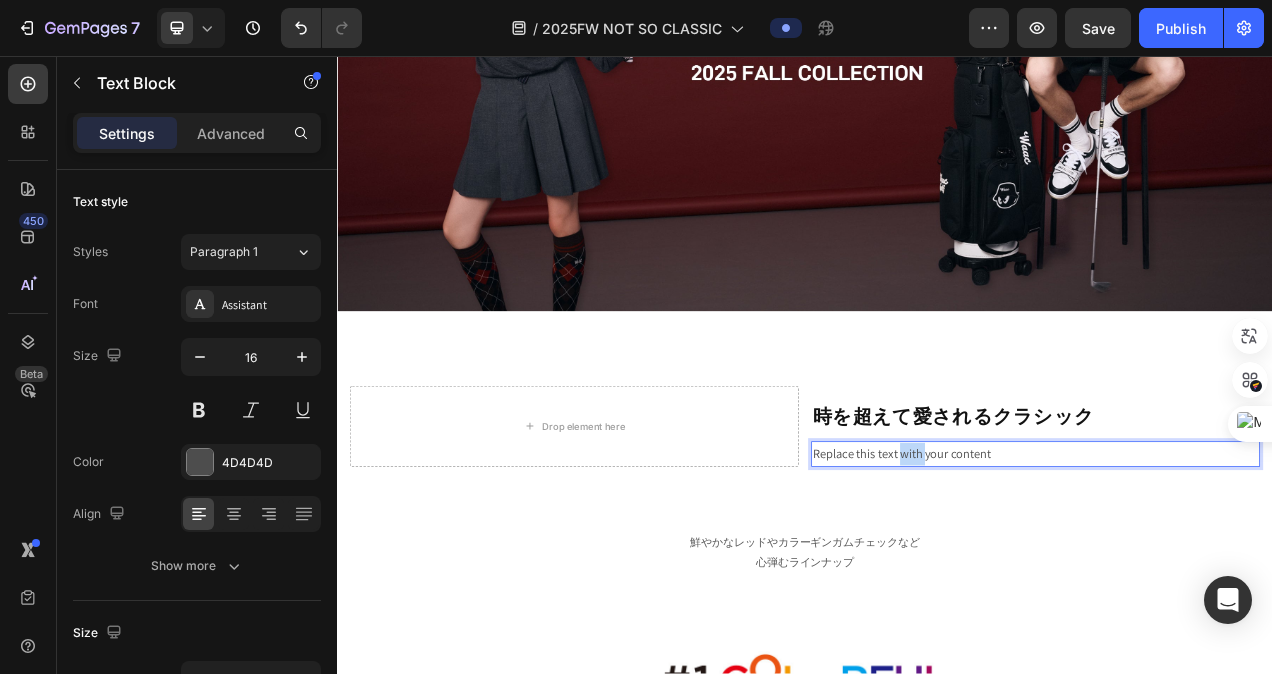 click on "Replace this text with your content" at bounding box center (1233, 567) 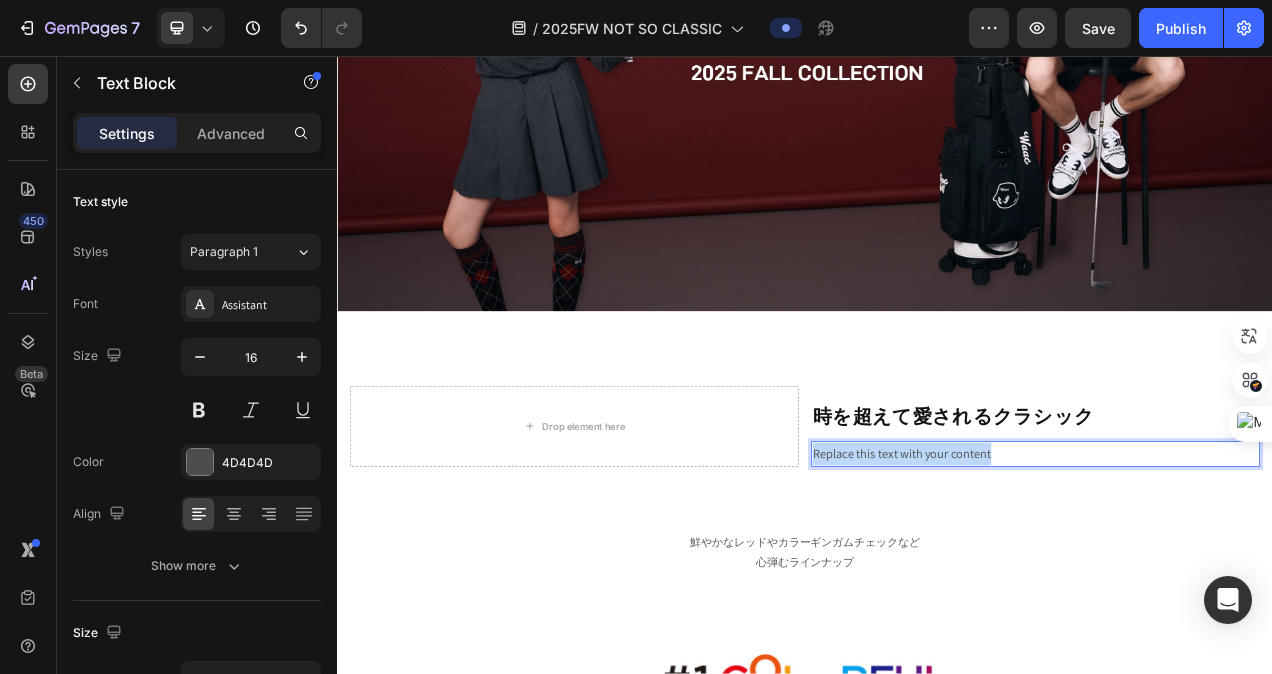 click on "Replace this text with your content" at bounding box center (1233, 567) 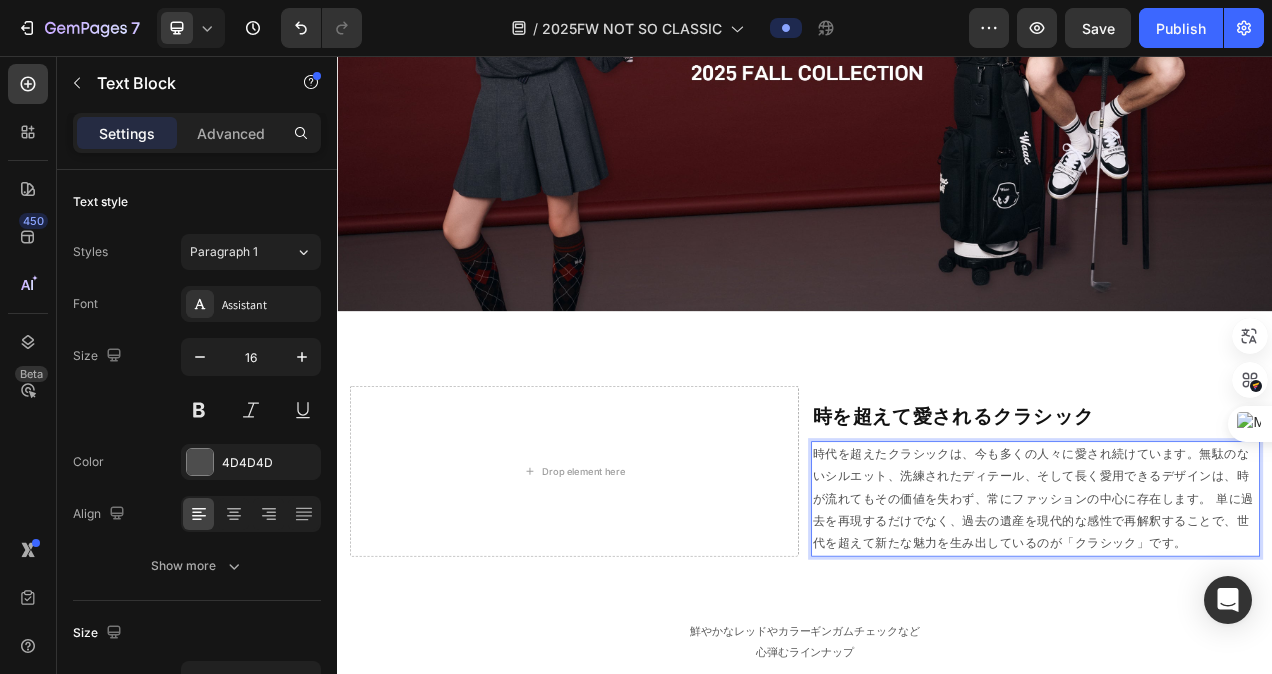 click on "時代を超えたクラシックは、今も多くの人々に愛され続けています。無駄のないシルエット、洗練されたディテール、そして長く愛用できるデザインは、時が流れてもその価値を失わず、常にファッションの中心に存在します。  単に過去を再現するだけでなく、過去の遺産を現代的な感性で再解釈することで、世代を超えて新たな魅力を生み出しているのが「クラシック」です。" at bounding box center [1233, 625] 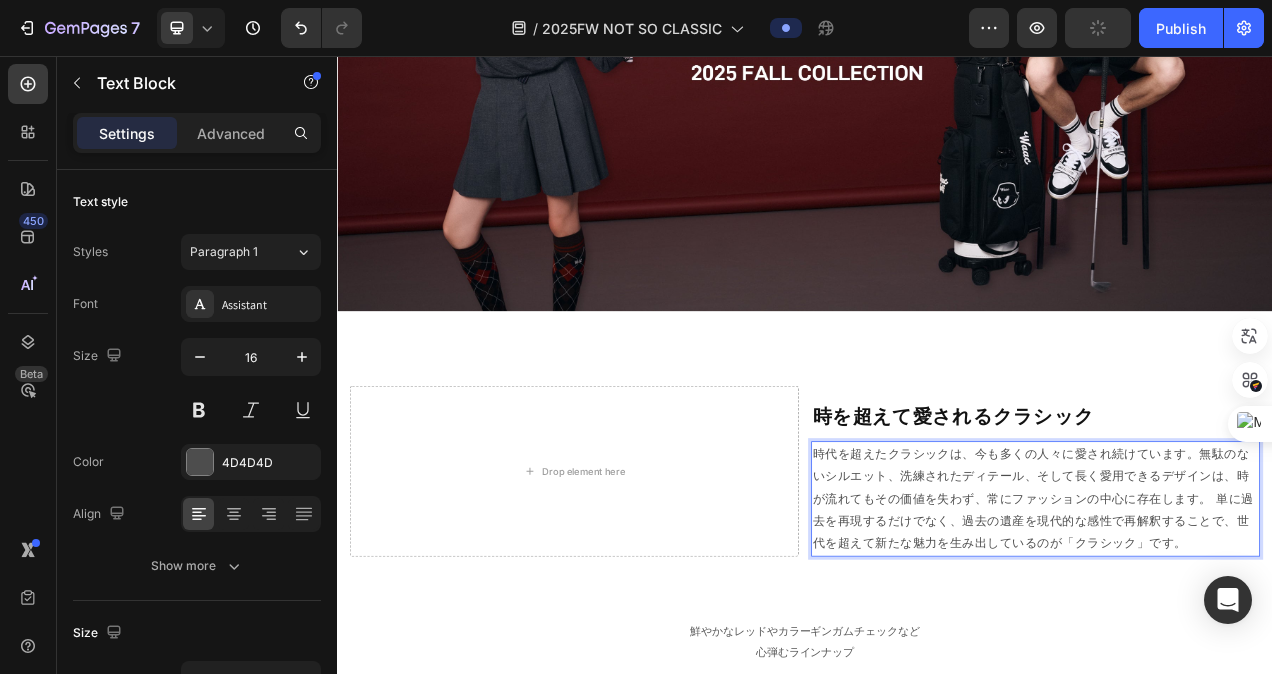 click on "時代を超えたクラシックは、今も多くの人々に愛され続けています。無駄のないシルエット、洗練されたディテール、そして長く愛用できるデザインは、時が流れてもその価値を失わず、常にファッションの中心に存在します。  単に過去を再現するだけでなく、過去の遺産を現代的な感性で再解釈することで、世代を超えて新たな魅力を生み出しているのが「クラシック」です。" at bounding box center (1233, 625) 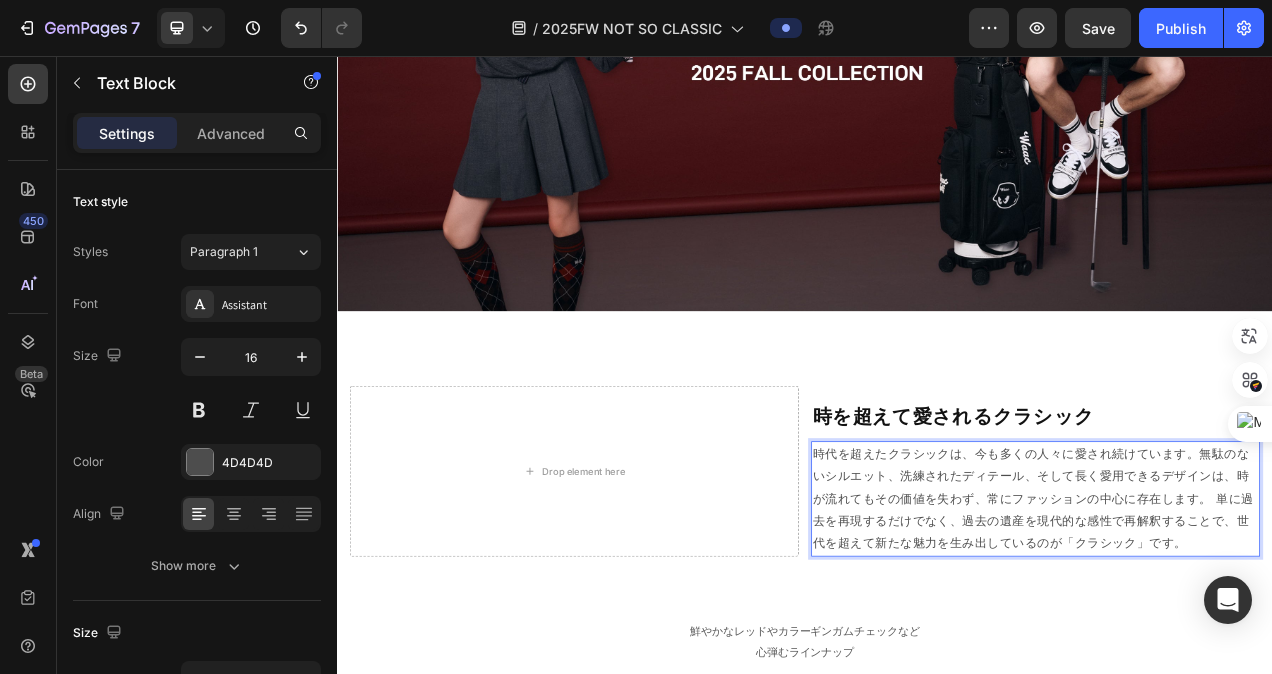 click on "時代を超えたクラシックは、今も多くの人々に愛され続けています。無駄のないシルエット、洗練されたディテール、そして長く愛用できるデザインは、時が流れてもその価値を失わず、常にファッションの中心に存在します。  単に過去を再現するだけでなく、過去の遺産を現代的な感性で再解釈することで、世代を超えて新たな魅力を生み出しているのが「クラシック」です。" at bounding box center (1233, 625) 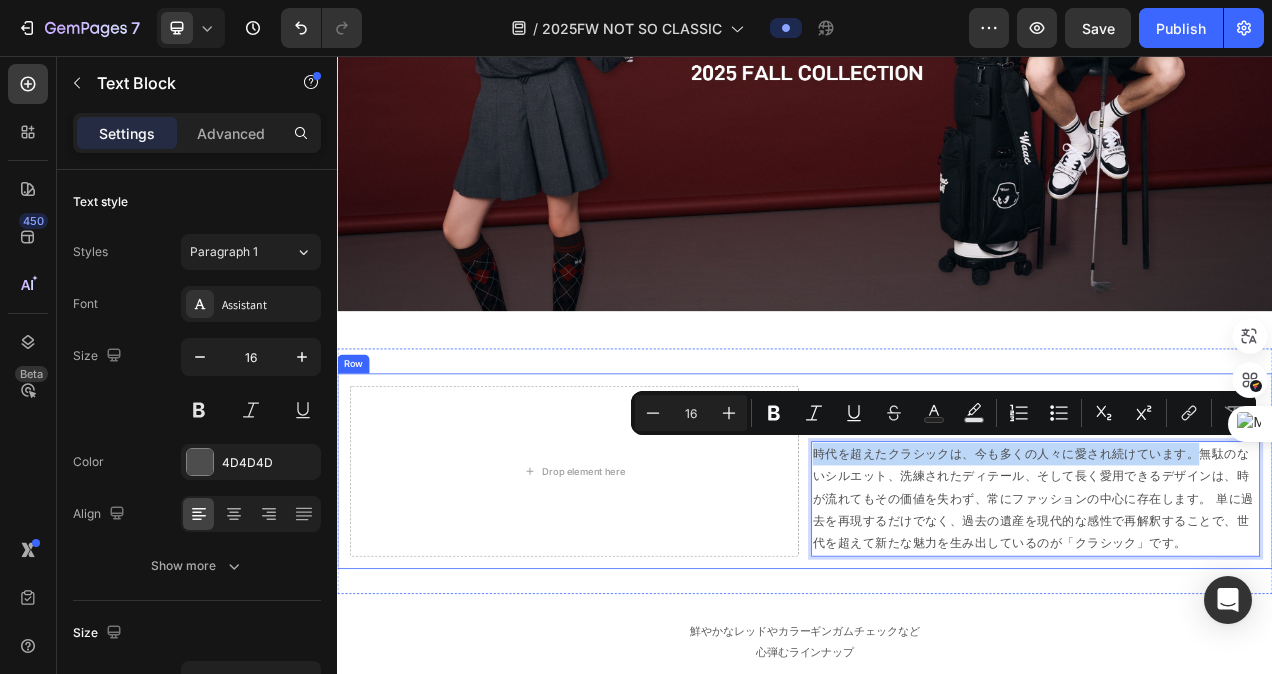 drag, startPoint x: 1432, startPoint y: 559, endPoint x: 939, endPoint y: 555, distance: 493.01624 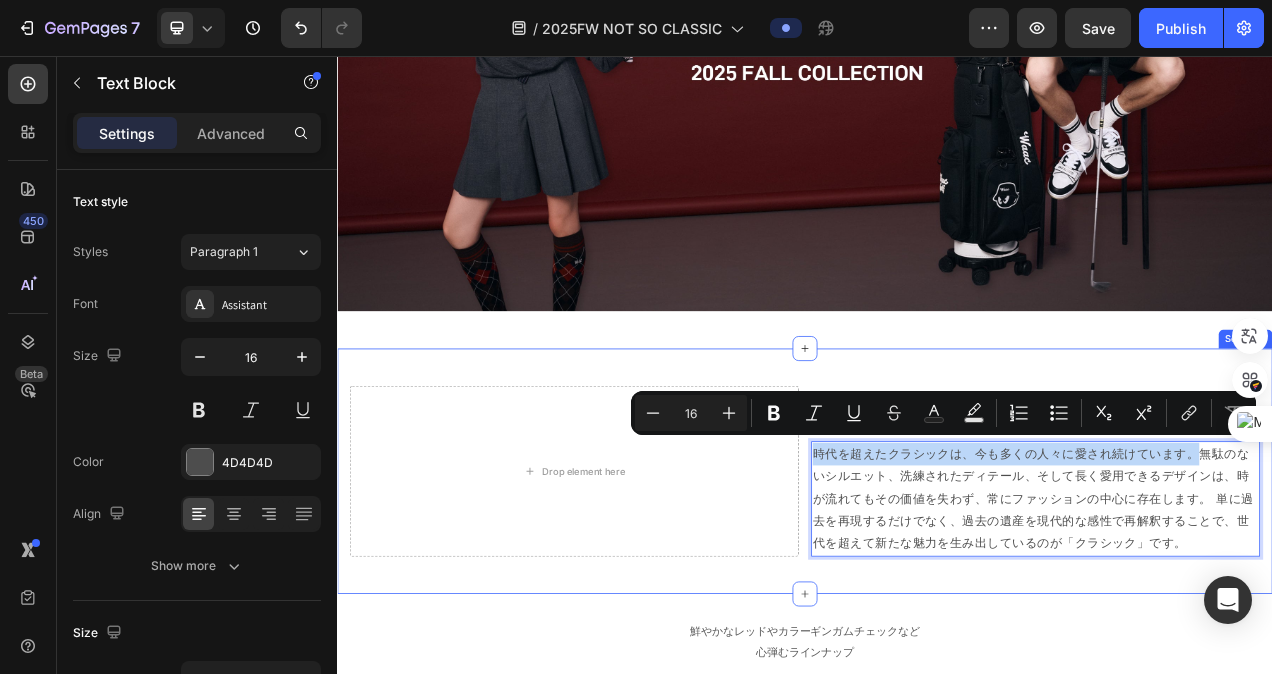 copy on "時代を超えたクラシックは、今も多くの人々に愛され続けています。" 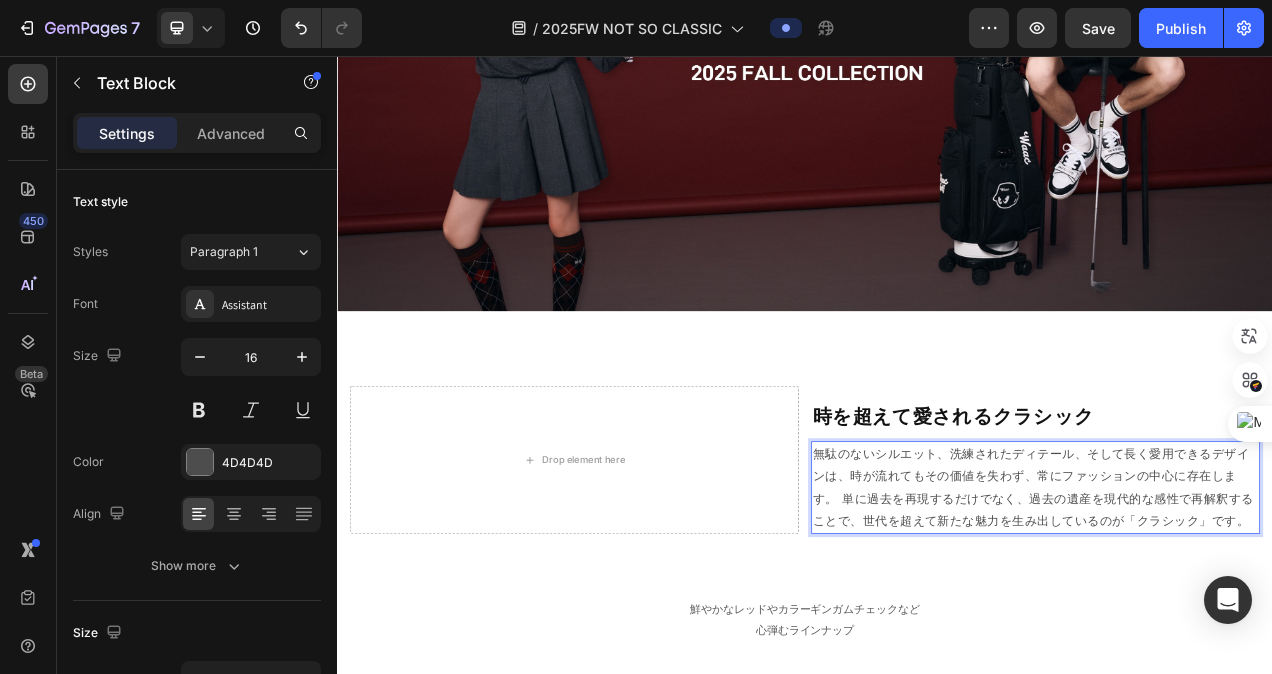 click on "無駄のないシルエット、洗練されたディテール、そして長く愛用できるデザインは、時が流れてもその価値を失わず、常にファッションの中心に存在します。  単に過去を再現するだけでなく、過去の遺産を現代的な感性で再解釈することで、世代を超えて新たな魅力を生み出しているのが「クラシック」です。" at bounding box center (1233, 610) 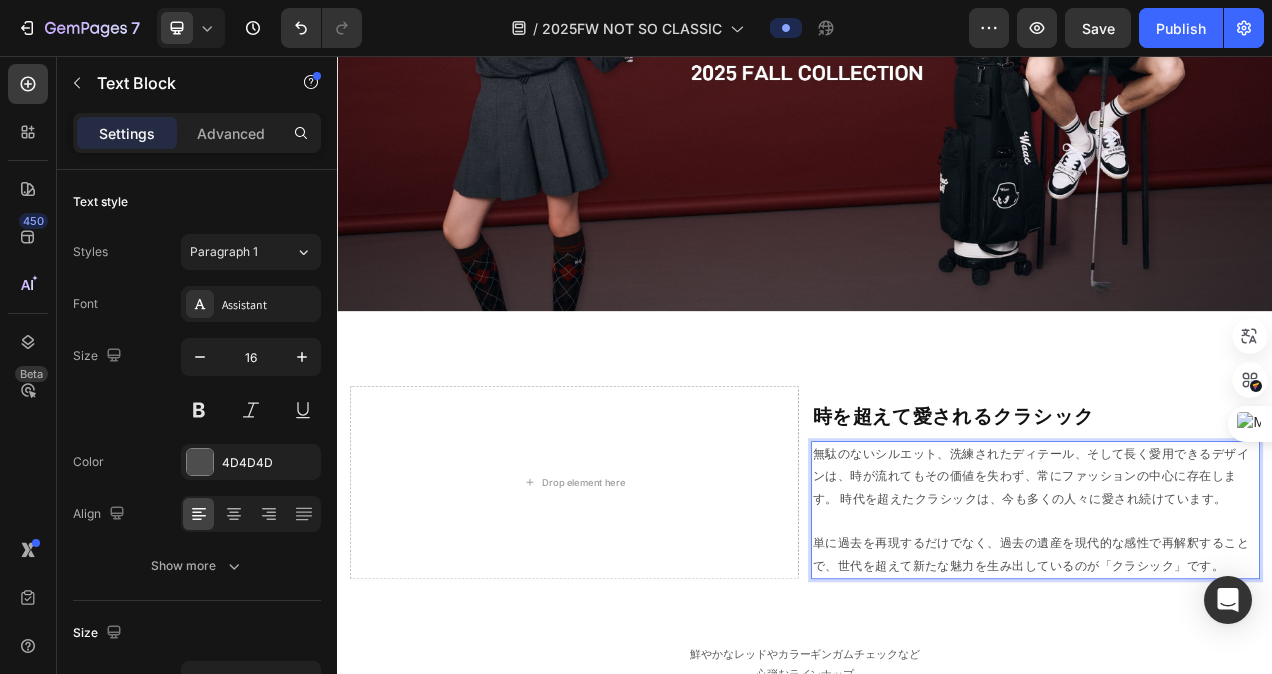 click on "無駄のないシルエット、洗練されたディテール、そして長く愛用できるデザインは、時が流れてもその価値を失わず、常にファッションの中心に存在します。  時代を超えたクラシックは、今も多くの人々に愛され続けています。 単に過去を再現するだけでなく、過去の遺産を現代的な感性で再解釈することで、世代を超えて新たな魅力を生み出しているのが「クラシック」です。" at bounding box center [1233, 639] 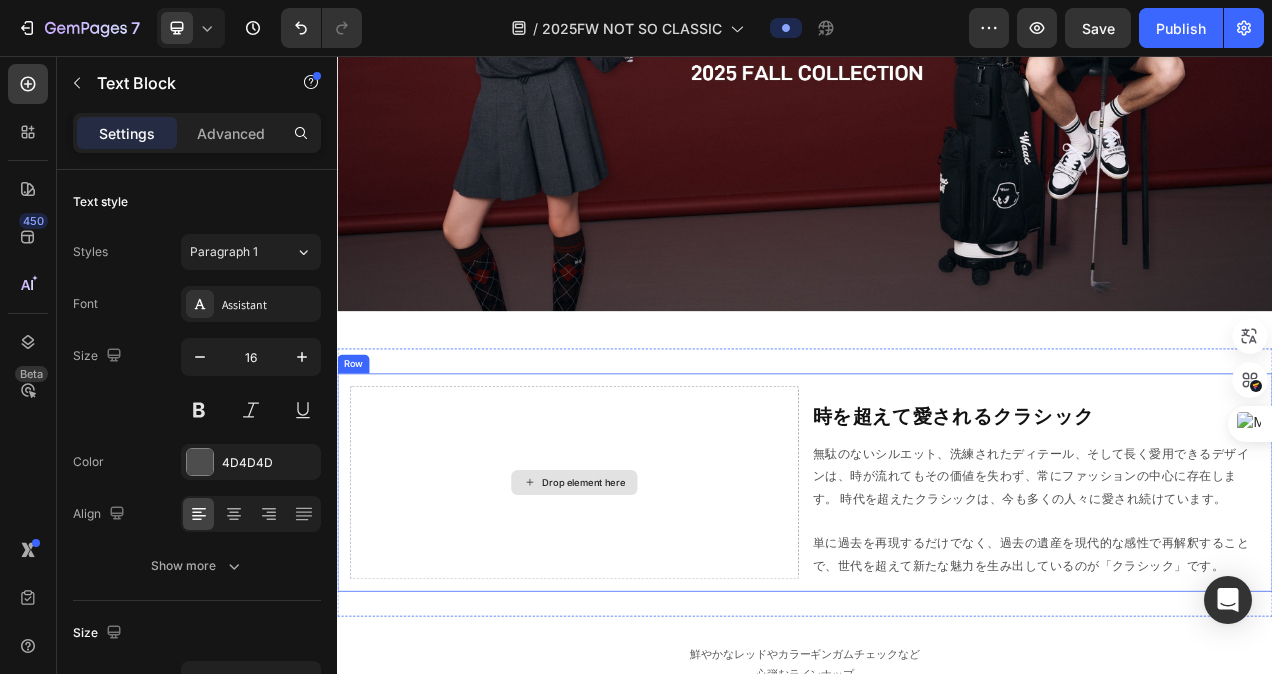 click on "Drop element here" at bounding box center (653, 604) 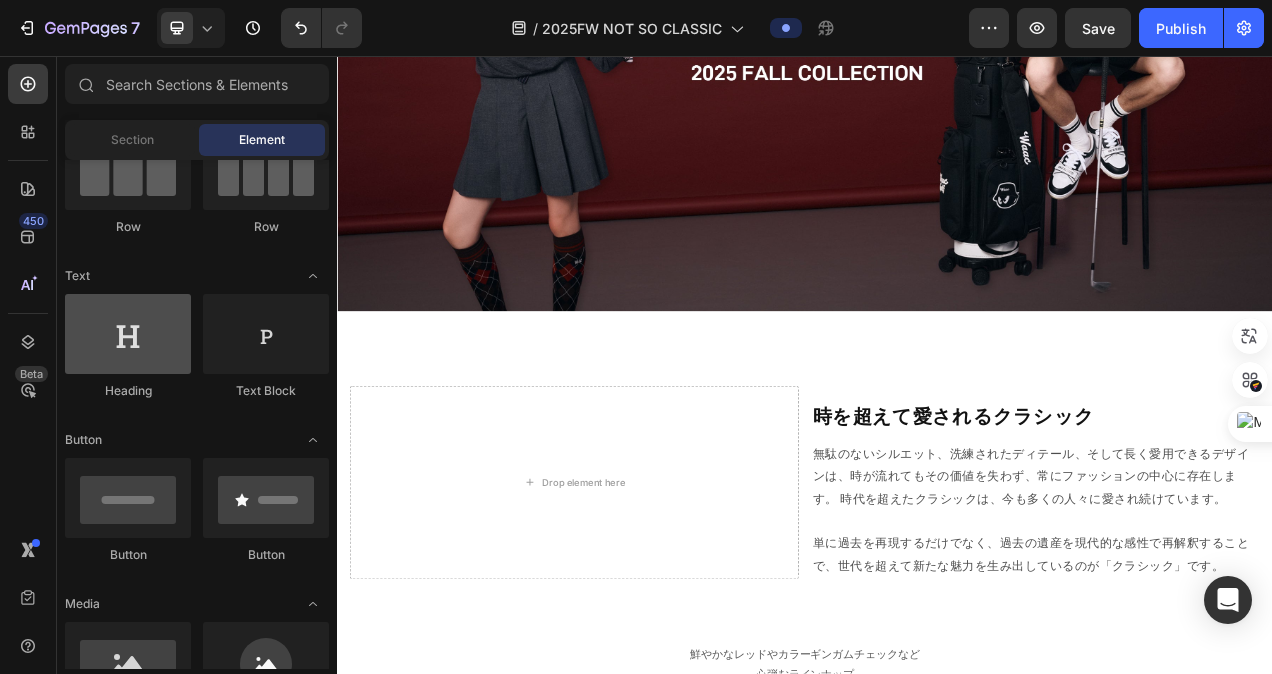 scroll, scrollTop: 300, scrollLeft: 0, axis: vertical 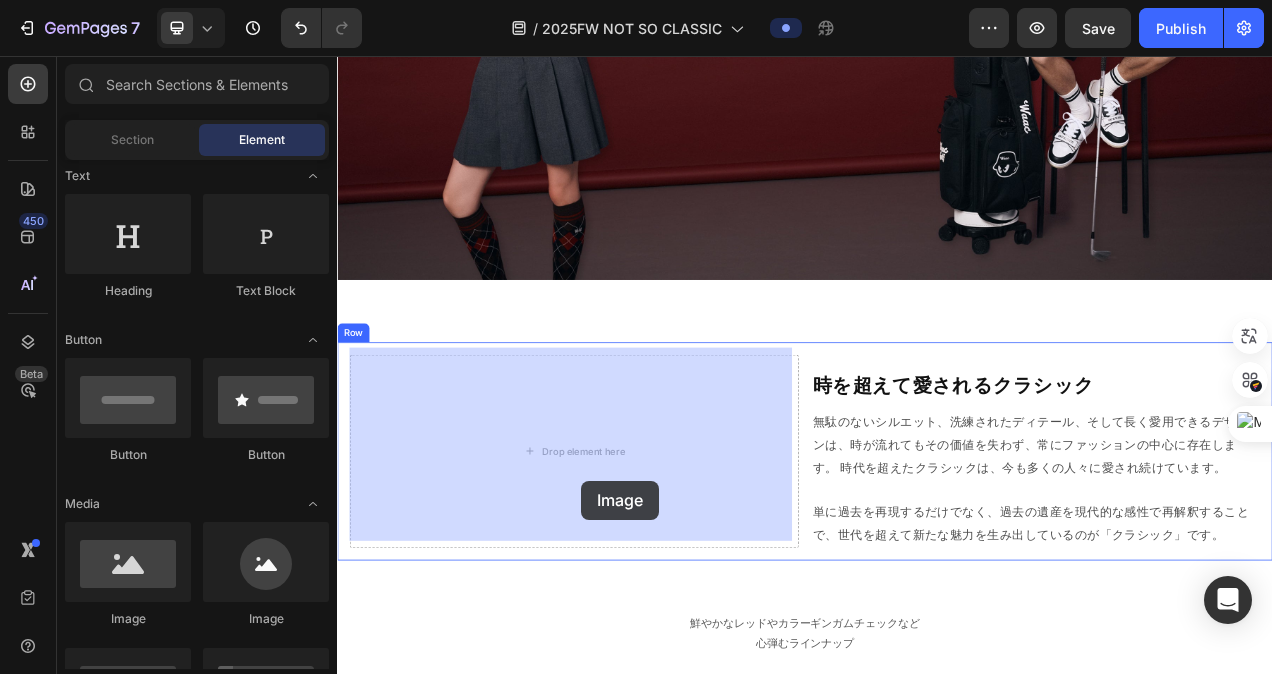 drag, startPoint x: 595, startPoint y: 627, endPoint x: 650, endPoint y: 601, distance: 60.835846 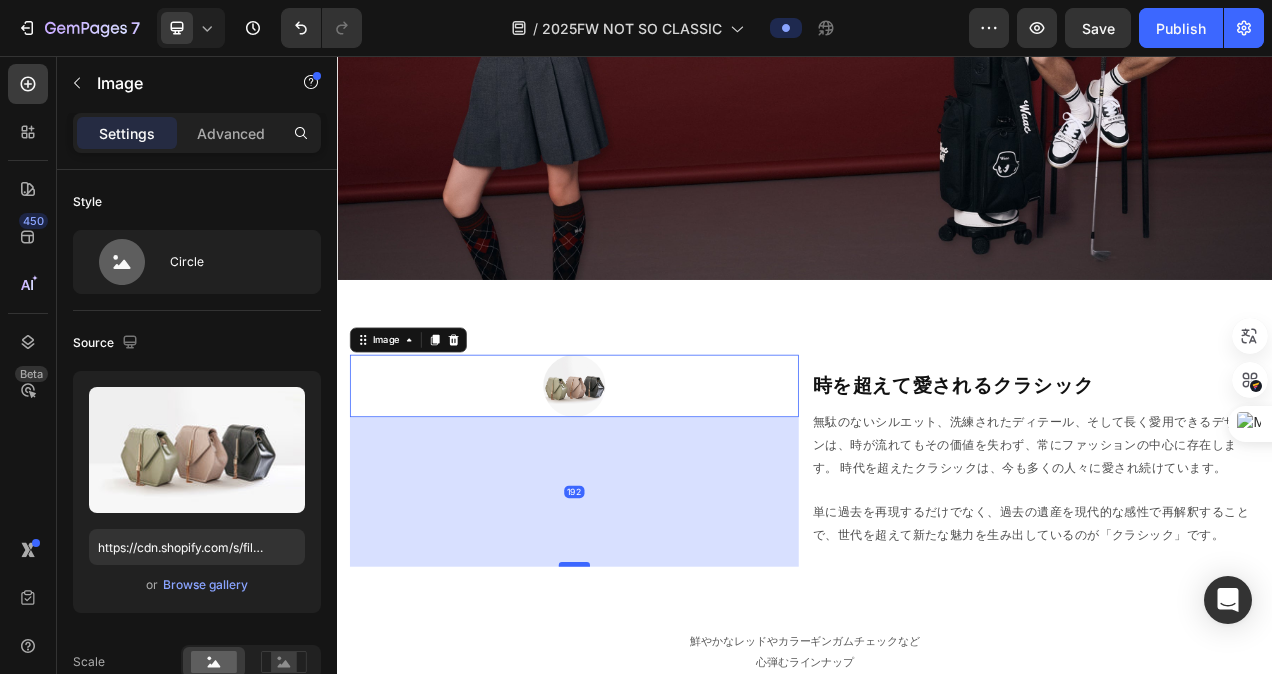 drag, startPoint x: 634, startPoint y: 508, endPoint x: 635, endPoint y: 699, distance: 191.00262 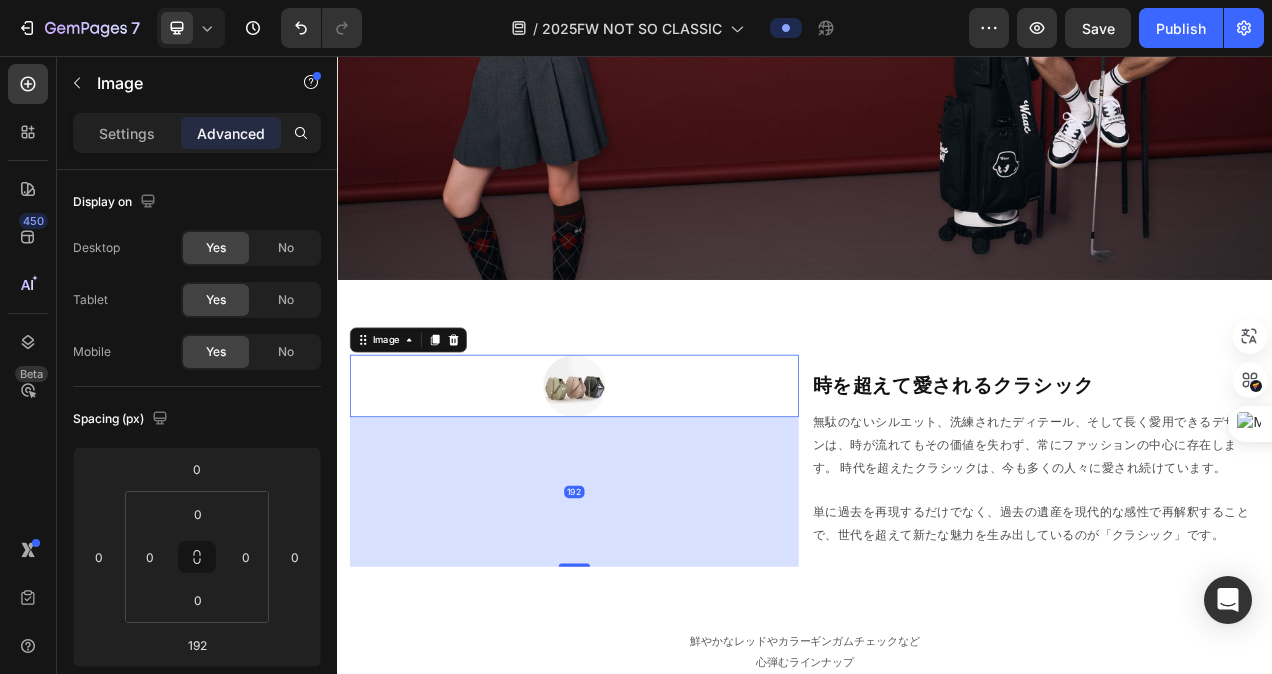 click at bounding box center [641, 480] 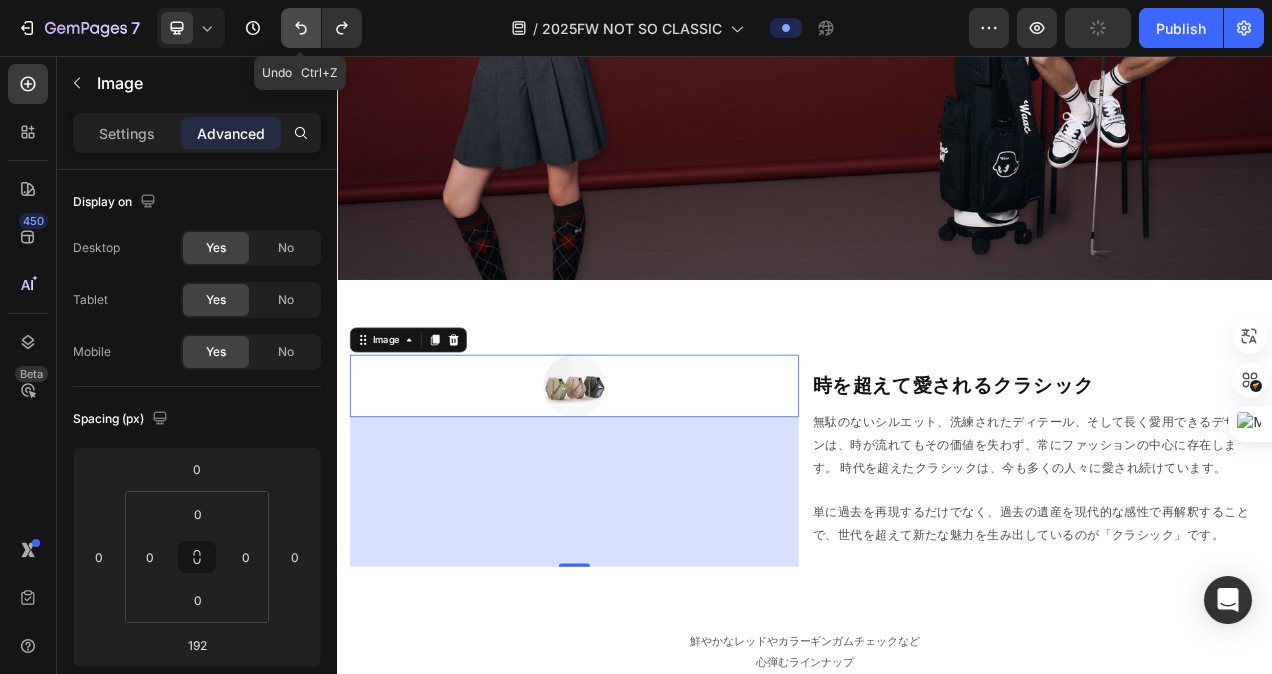 click 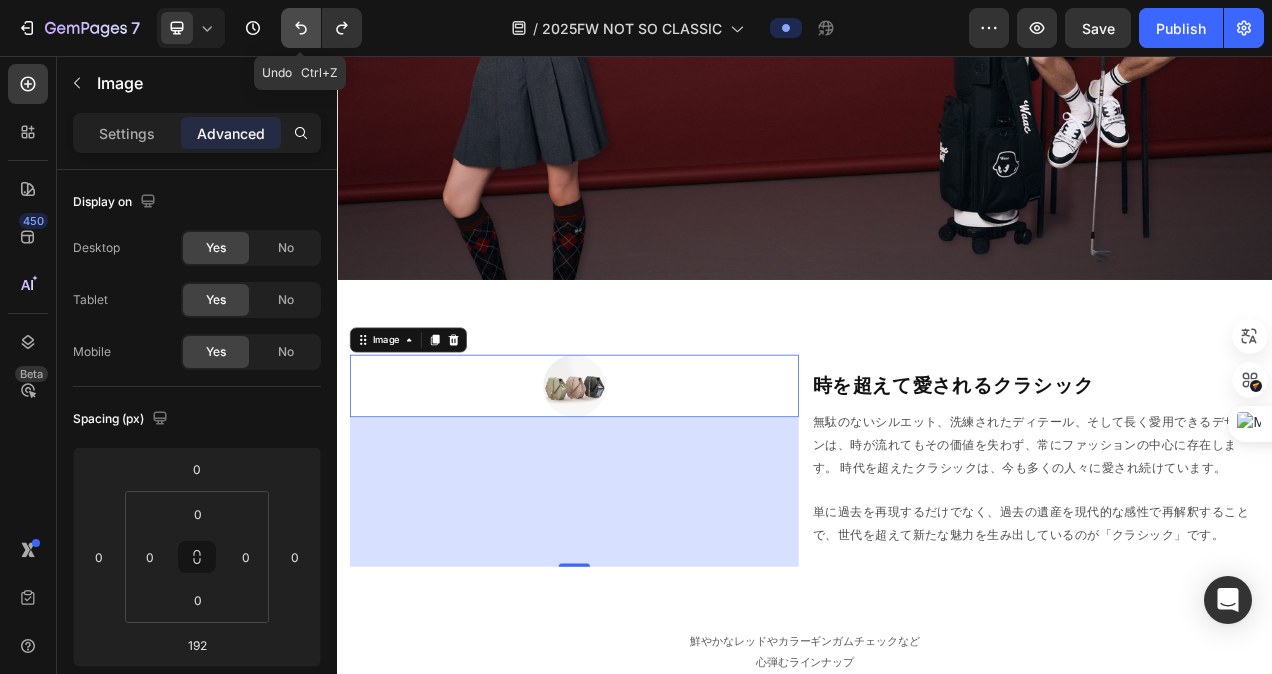 click 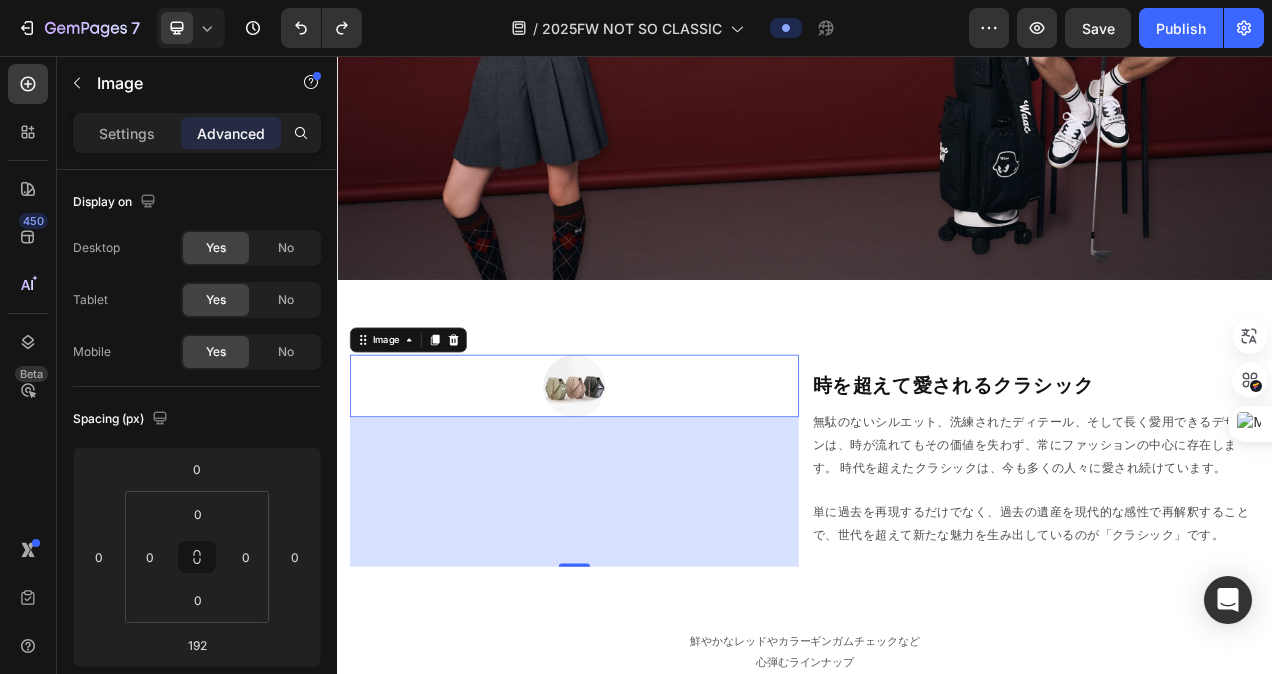 click at bounding box center (641, 480) 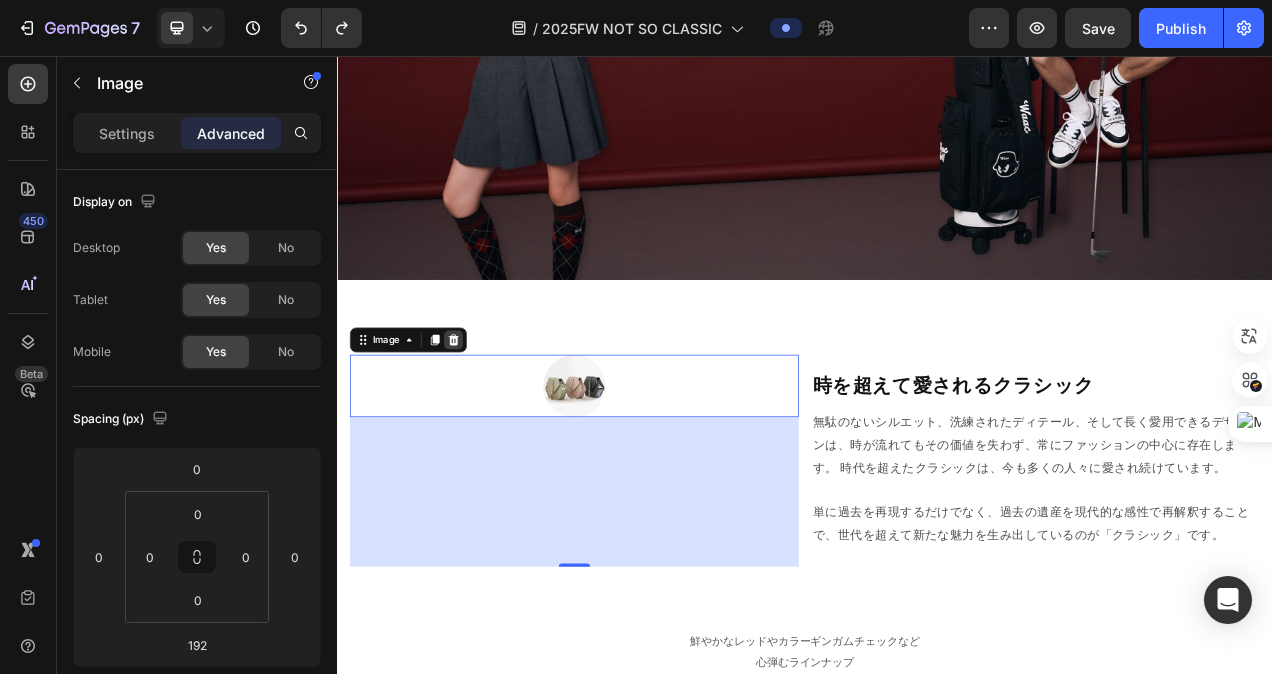 click 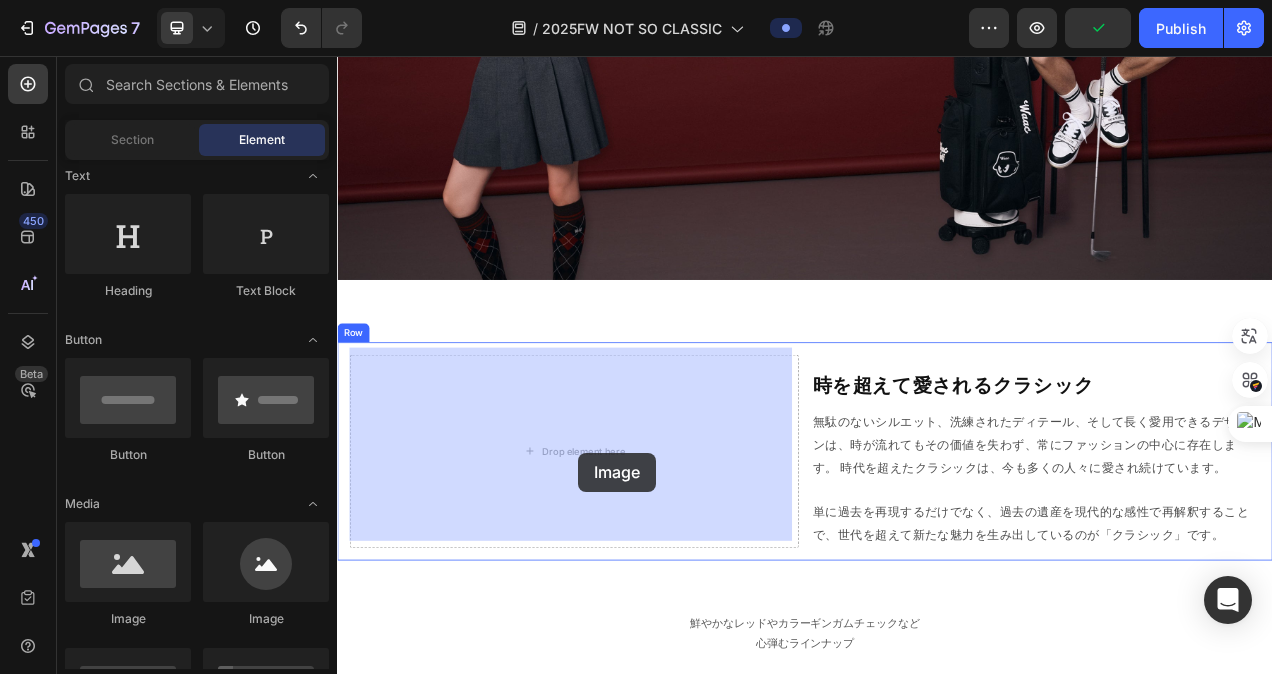 drag, startPoint x: 645, startPoint y: 615, endPoint x: 646, endPoint y: 565, distance: 50.01 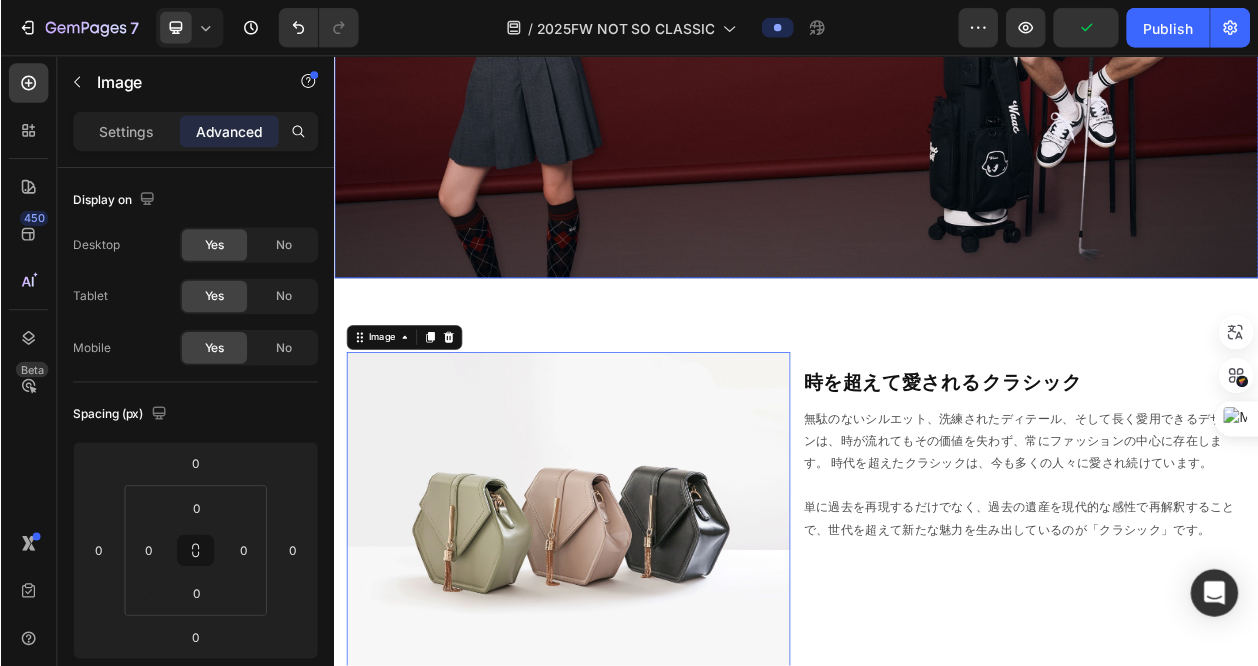 scroll, scrollTop: 460, scrollLeft: 0, axis: vertical 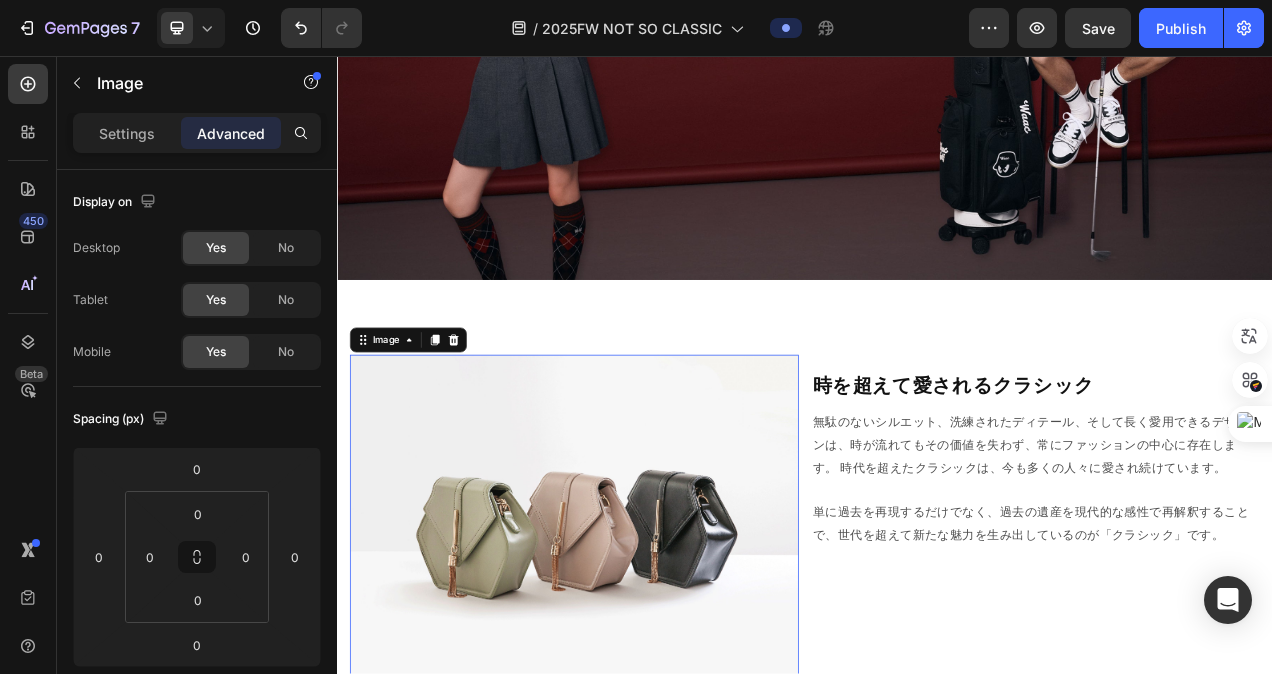click at bounding box center (641, 656) 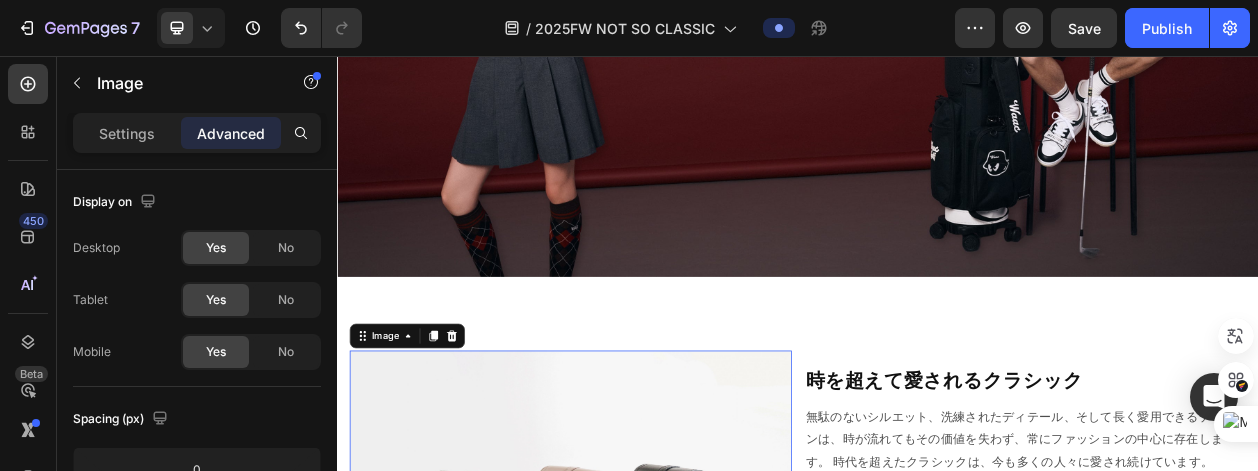 click at bounding box center [641, 656] 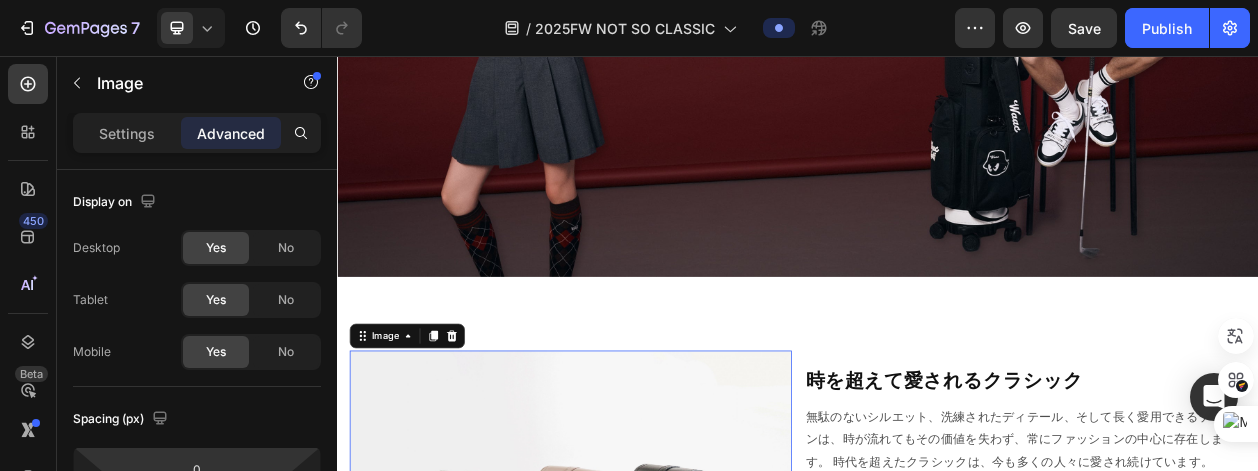 click at bounding box center (641, 656) 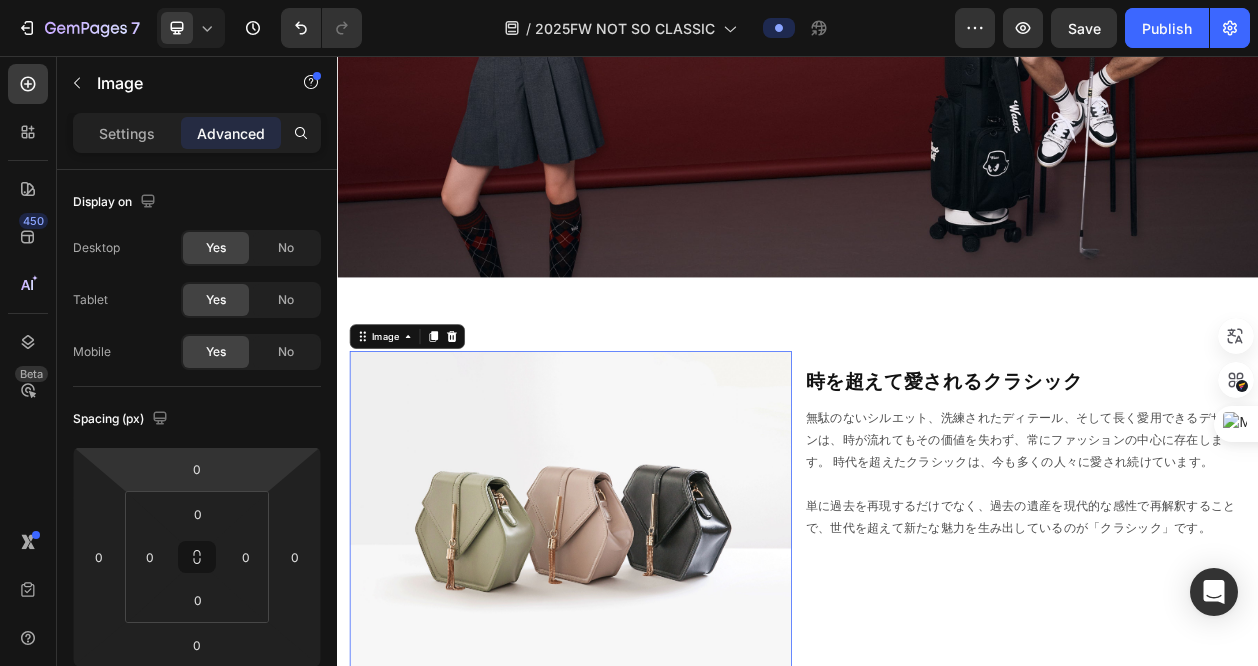 click at bounding box center (641, 656) 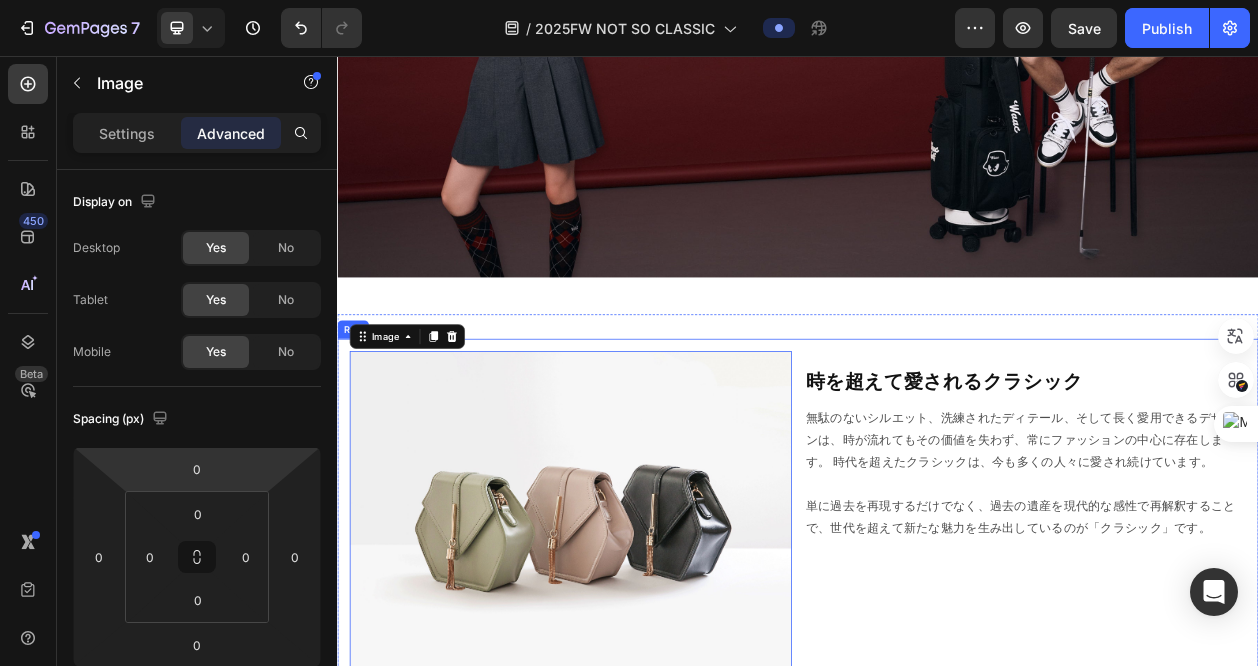 click on "⁠⁠⁠⁠⁠⁠⁠ 時を超えて愛されるクラシック Heading 無駄のないシルエット、洗練されたディテール、そして長く愛用できるデザインは、時が流れてもその価値を失わず、常にファッションの中心に存在します。  時代を超えたクラシックは、今も多くの人々に愛され続けています。 単に過去を再現するだけでなく、過去の遺産を現代的な感性で再解釈することで、世代を超えて新たな魅力を生み出しているのが「クラシック」です。  Text Block" at bounding box center (1233, 656) 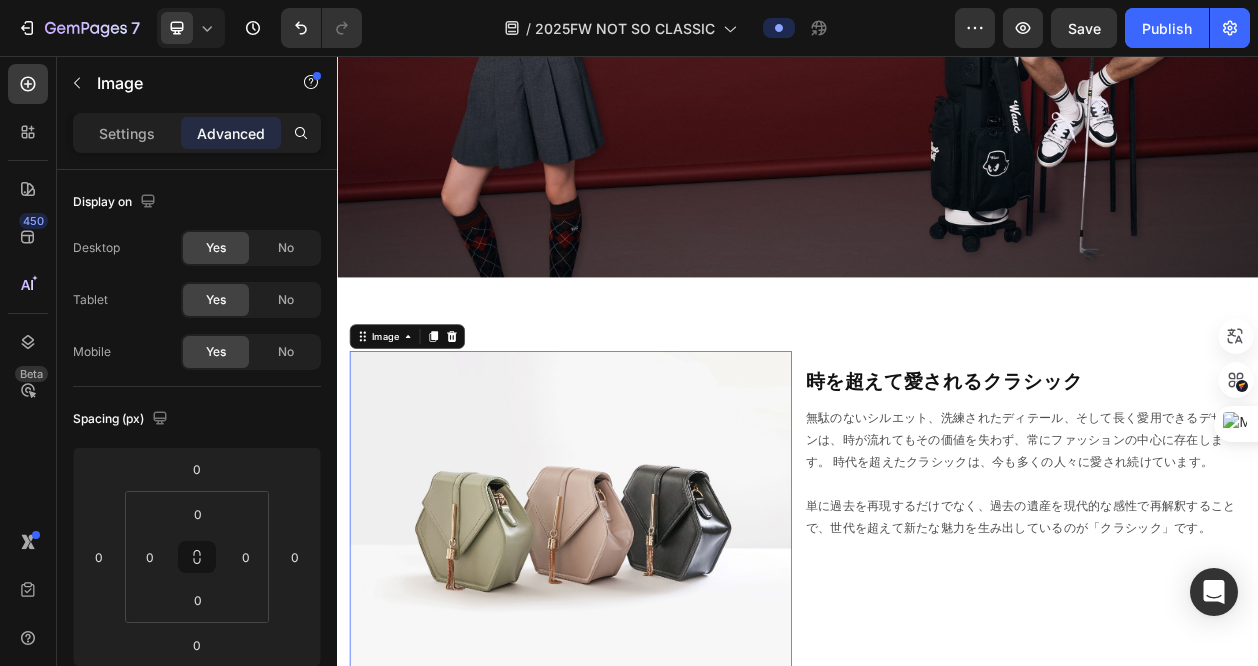 click at bounding box center (641, 656) 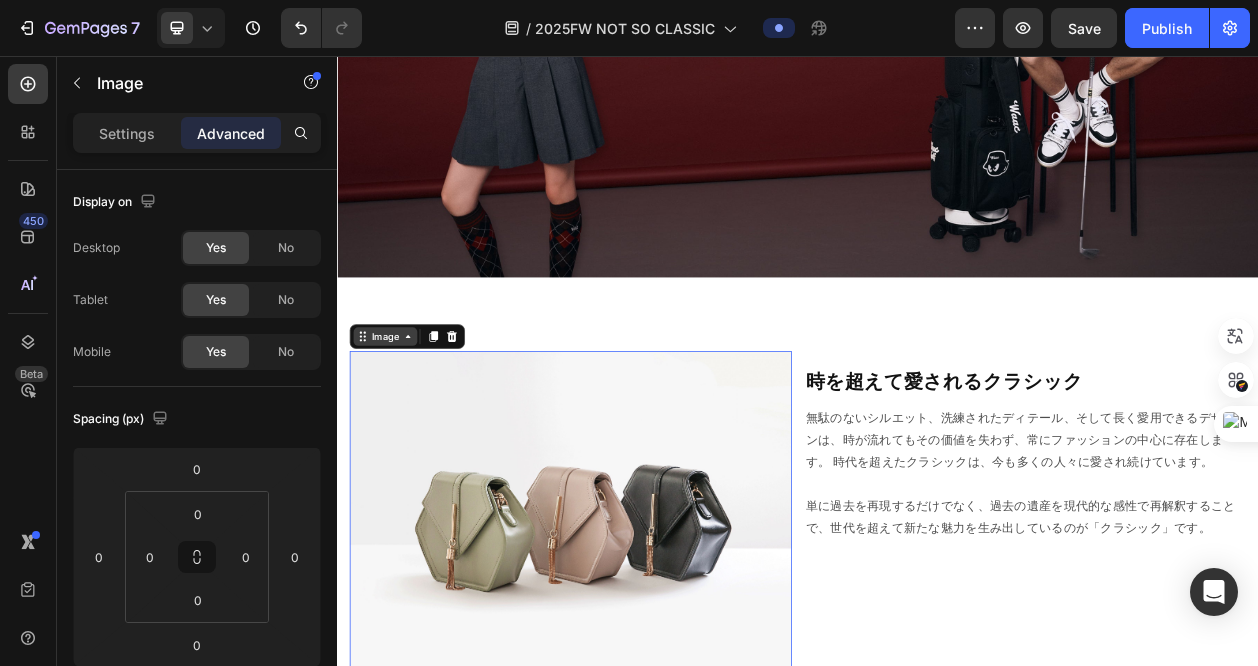 click on "Image" at bounding box center [399, 421] 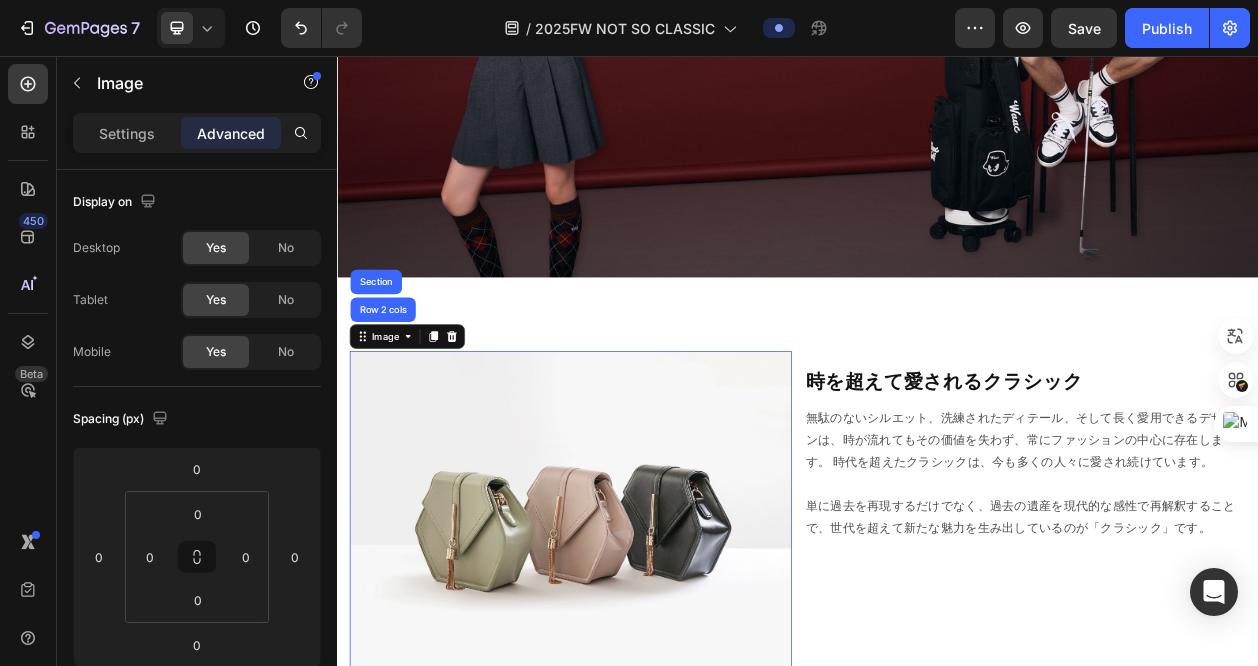 click at bounding box center (641, 656) 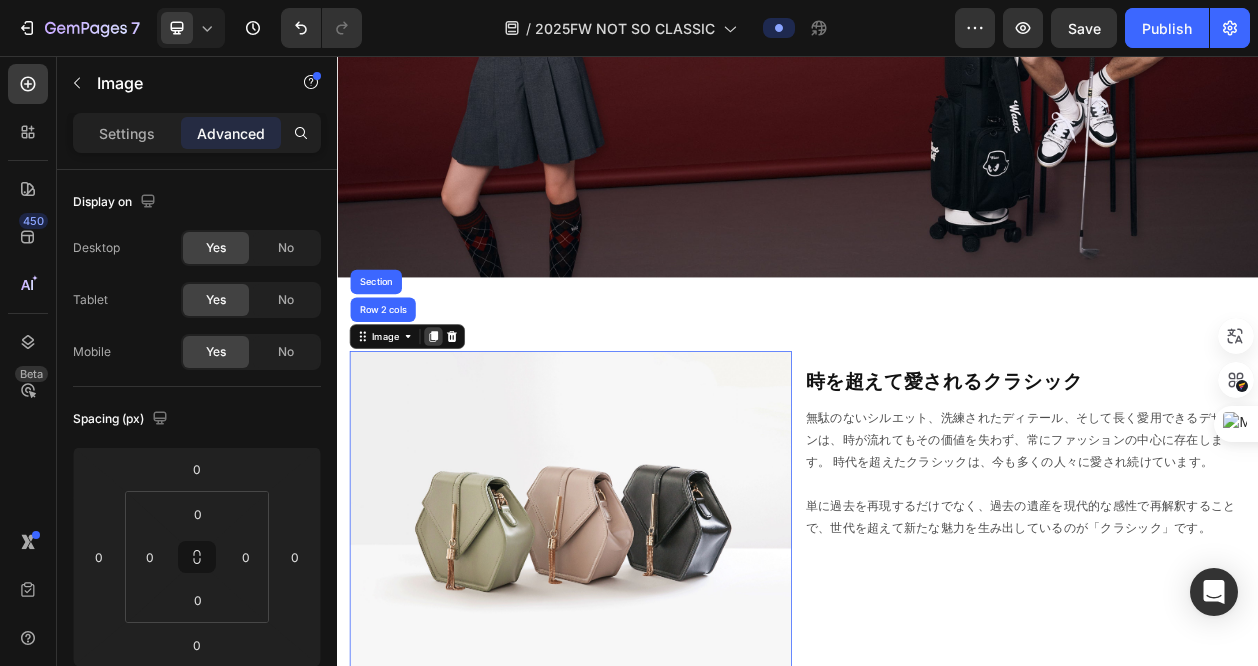 click 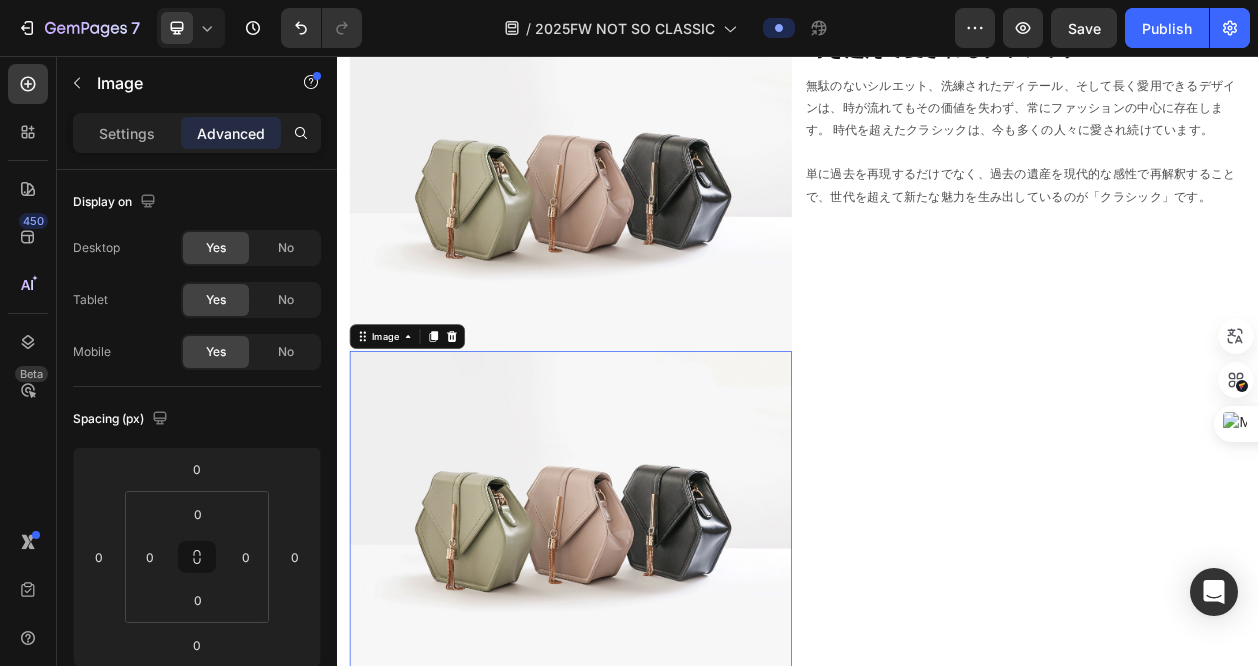 scroll, scrollTop: 191, scrollLeft: 0, axis: vertical 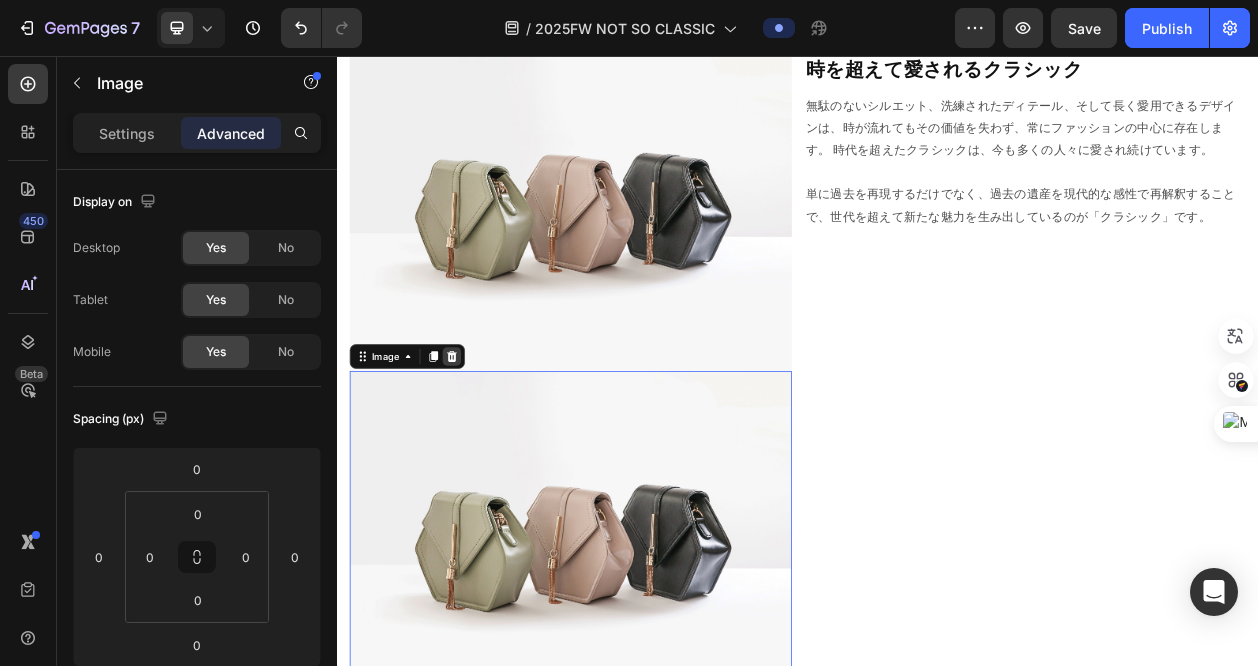 click 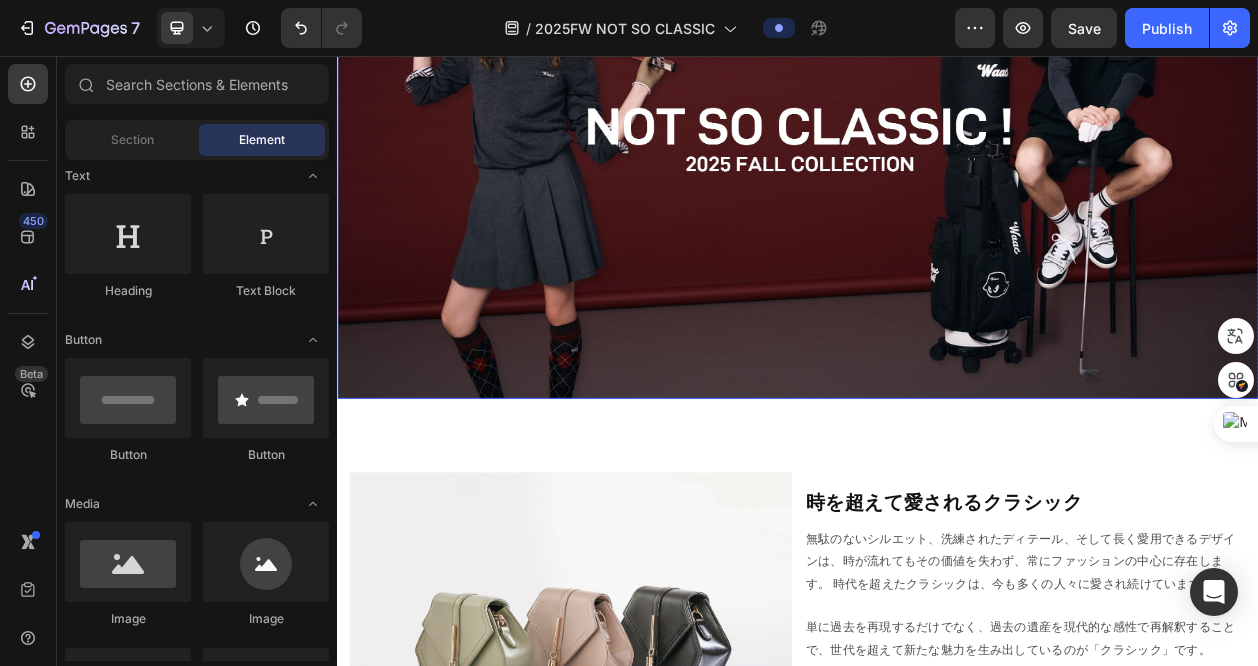 scroll, scrollTop: 400, scrollLeft: 0, axis: vertical 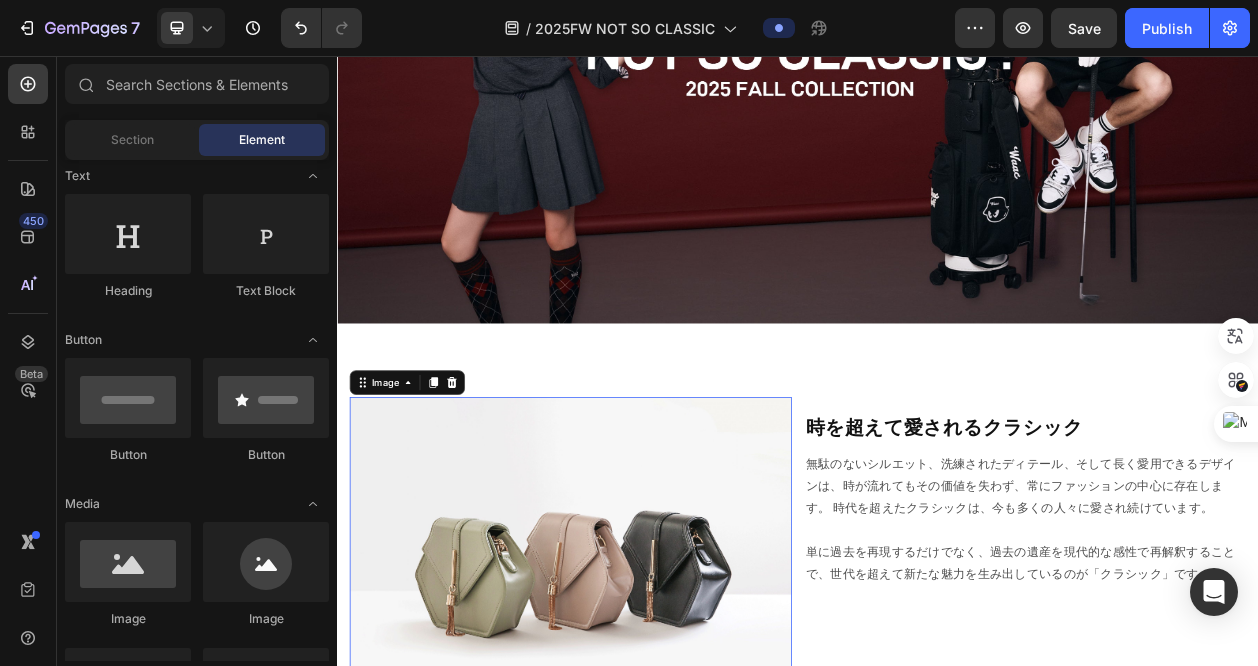 click at bounding box center (641, 716) 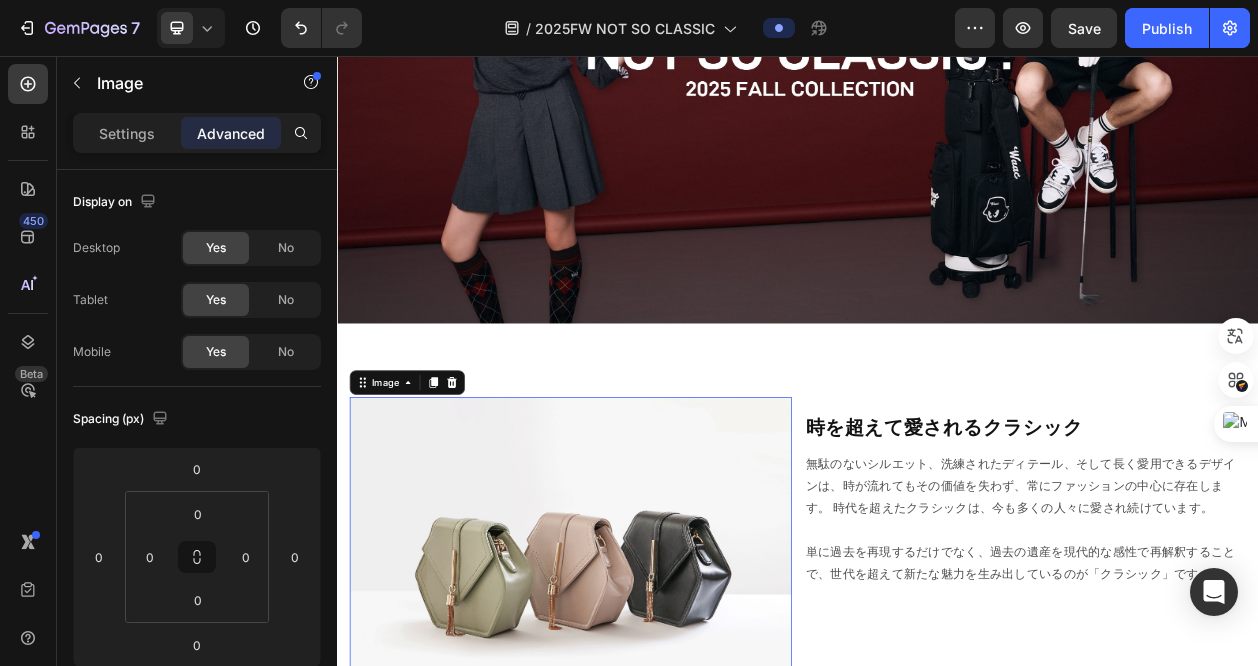 click at bounding box center (641, 716) 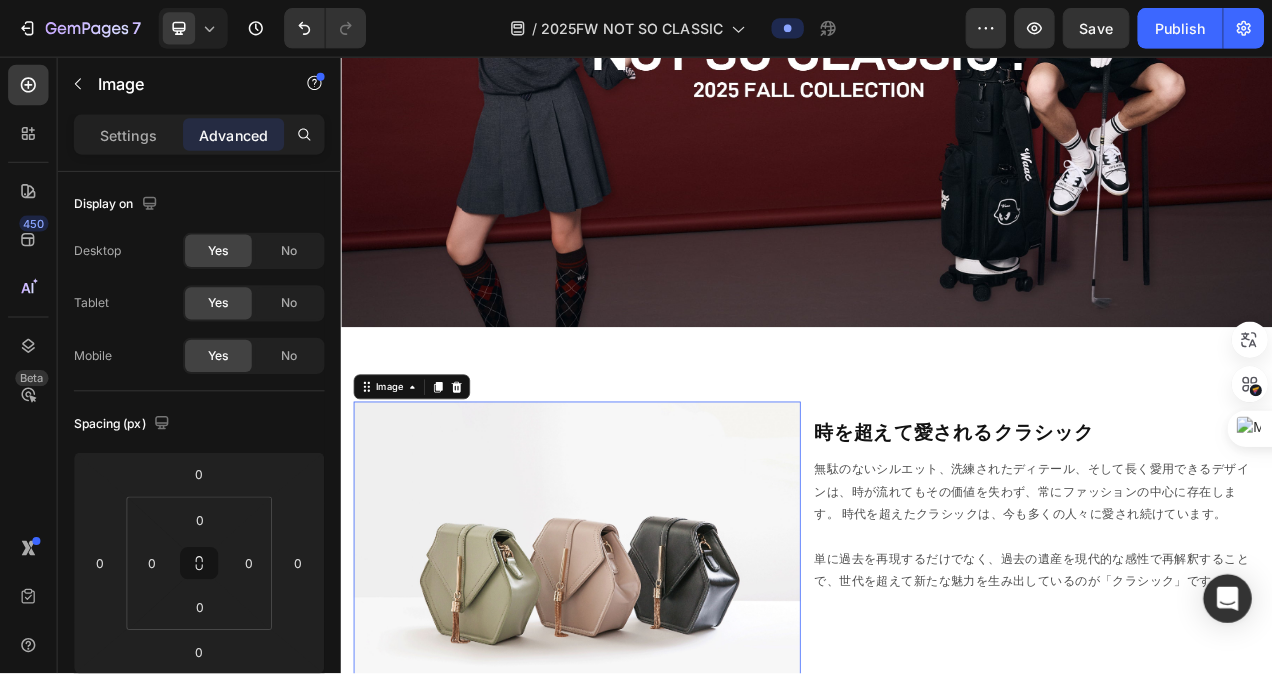scroll, scrollTop: 600, scrollLeft: 0, axis: vertical 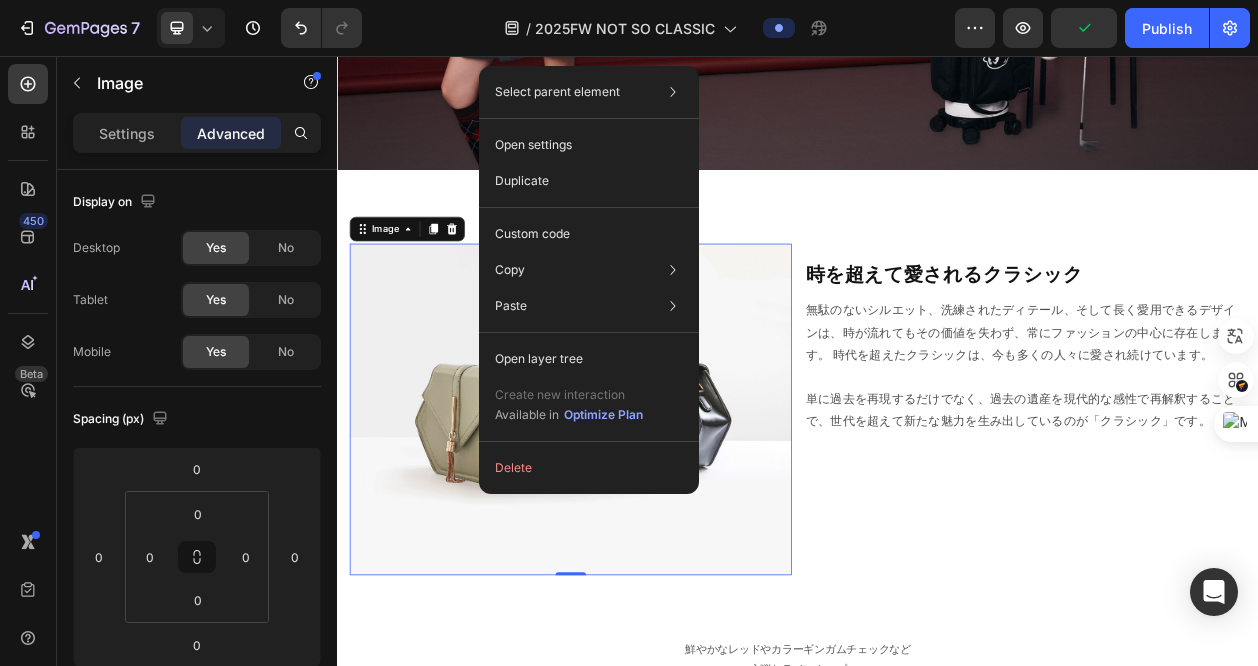click at bounding box center [641, 516] 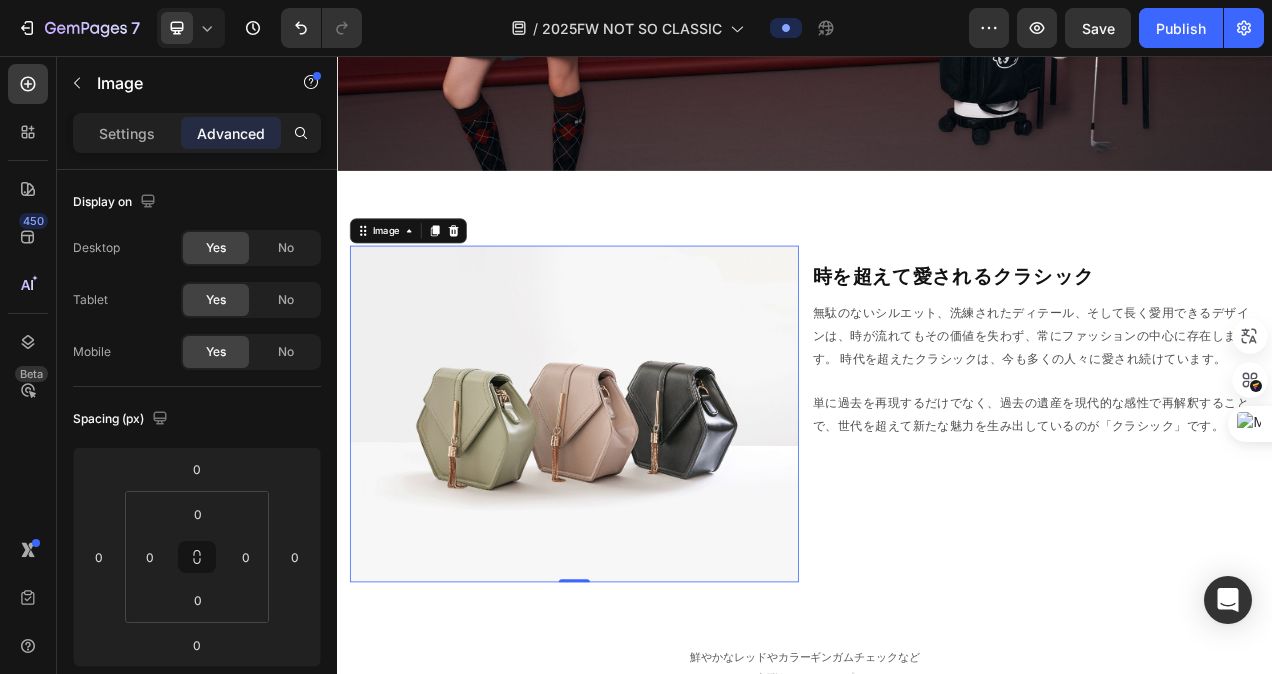 click at bounding box center (641, 516) 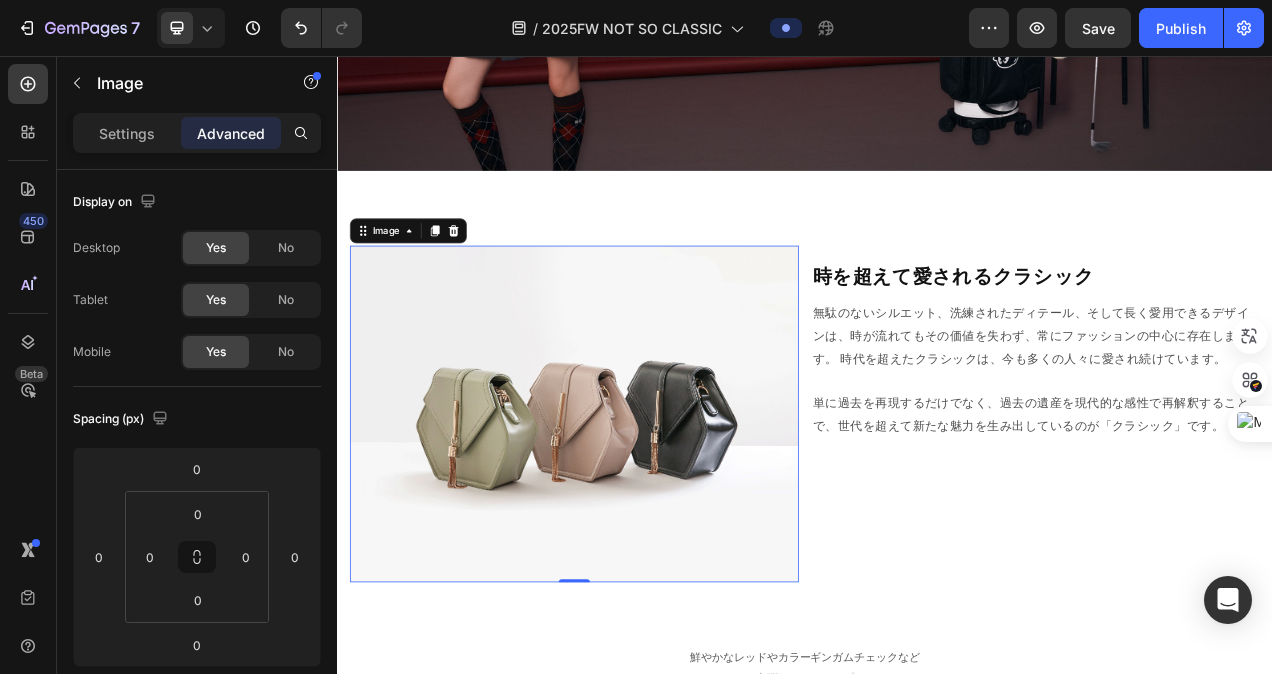 click at bounding box center (641, 516) 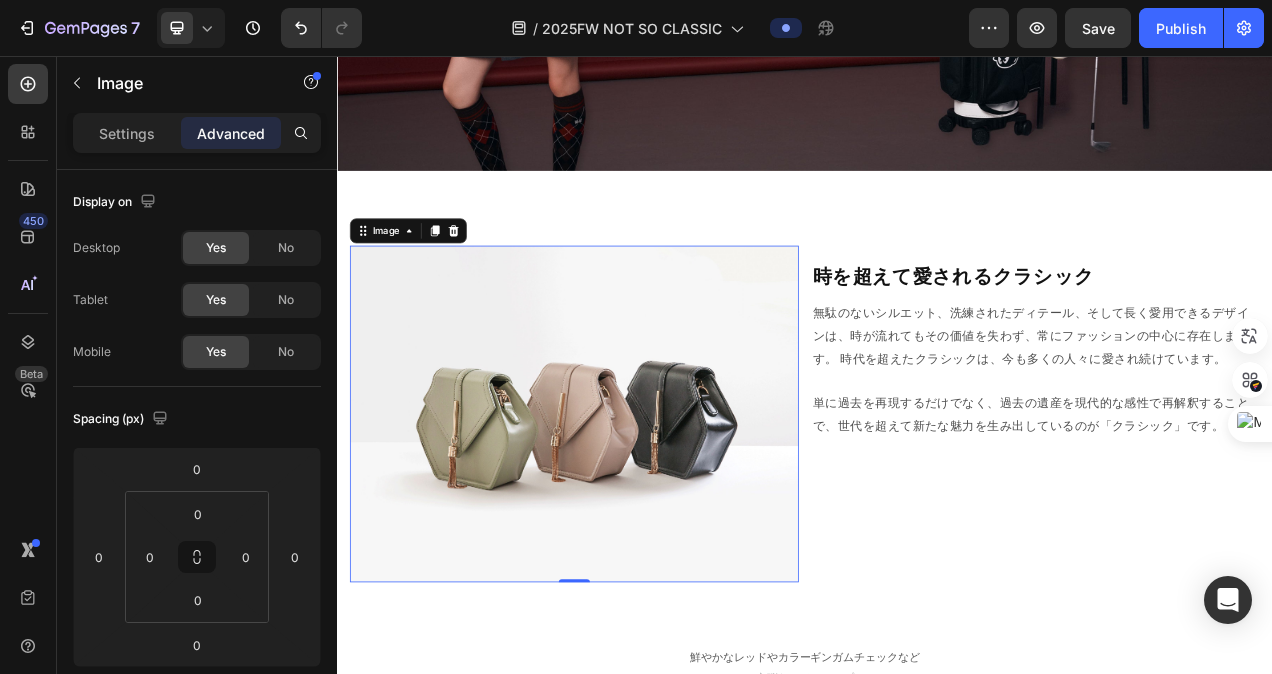 click at bounding box center [641, 516] 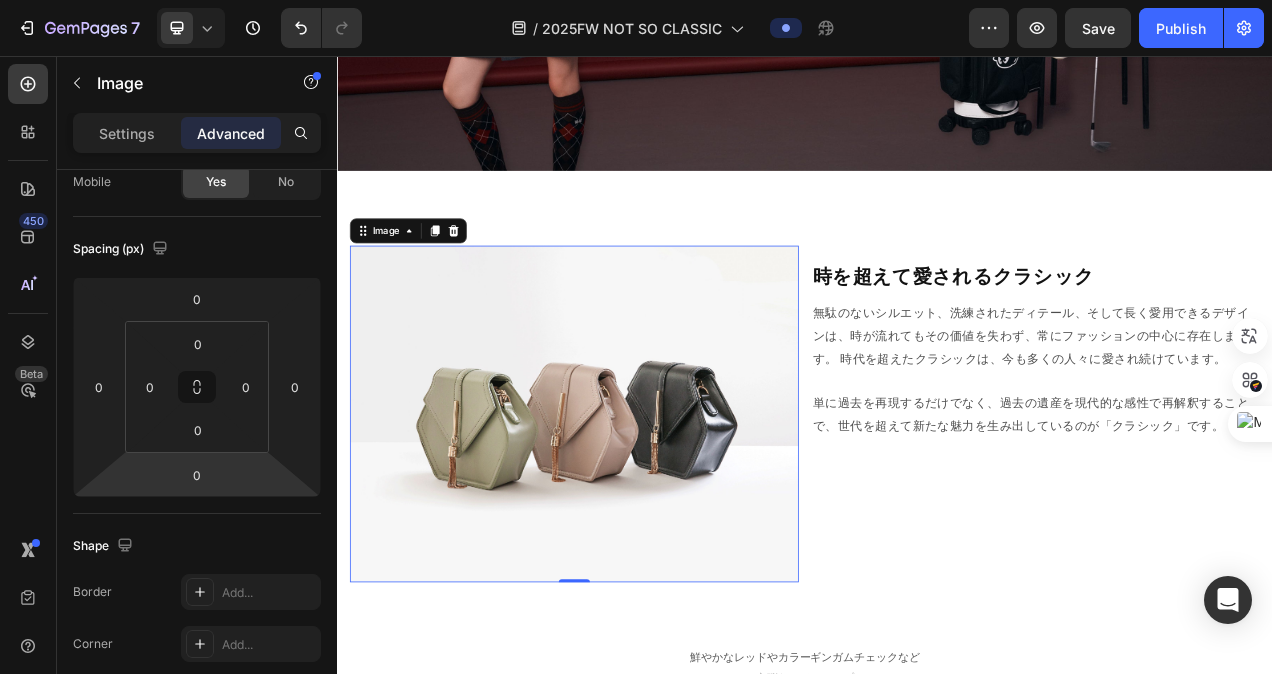 scroll, scrollTop: 0, scrollLeft: 0, axis: both 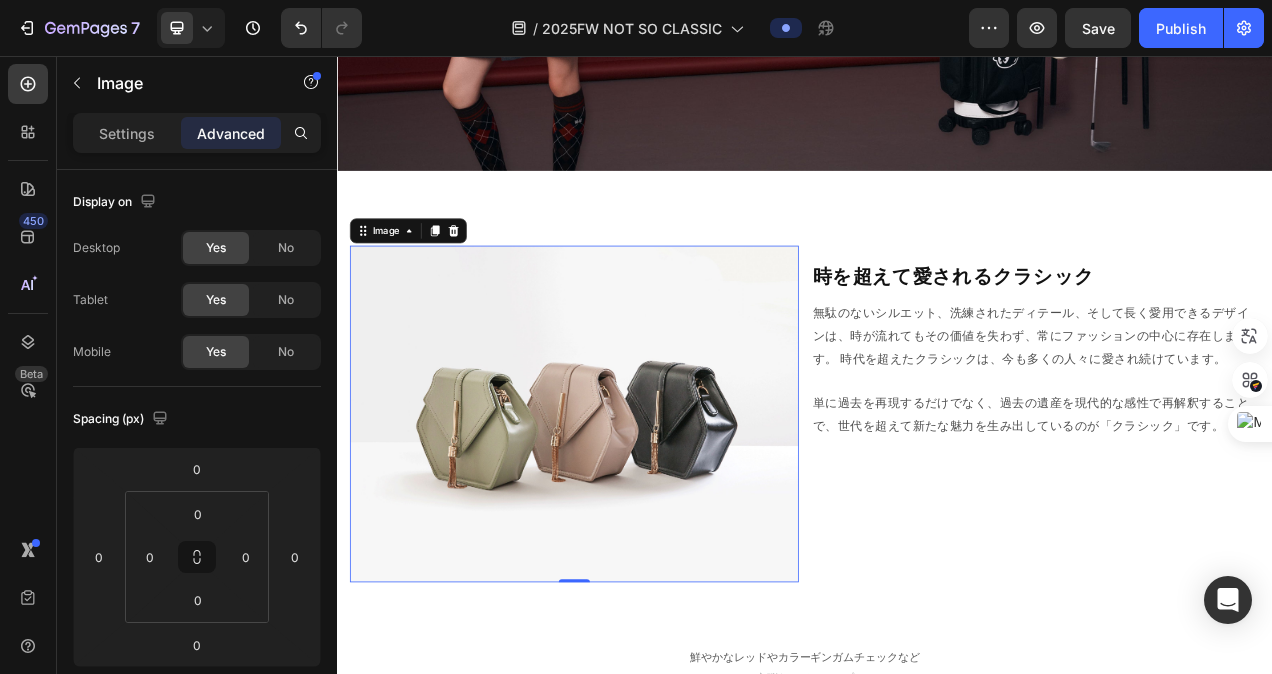 click at bounding box center (641, 516) 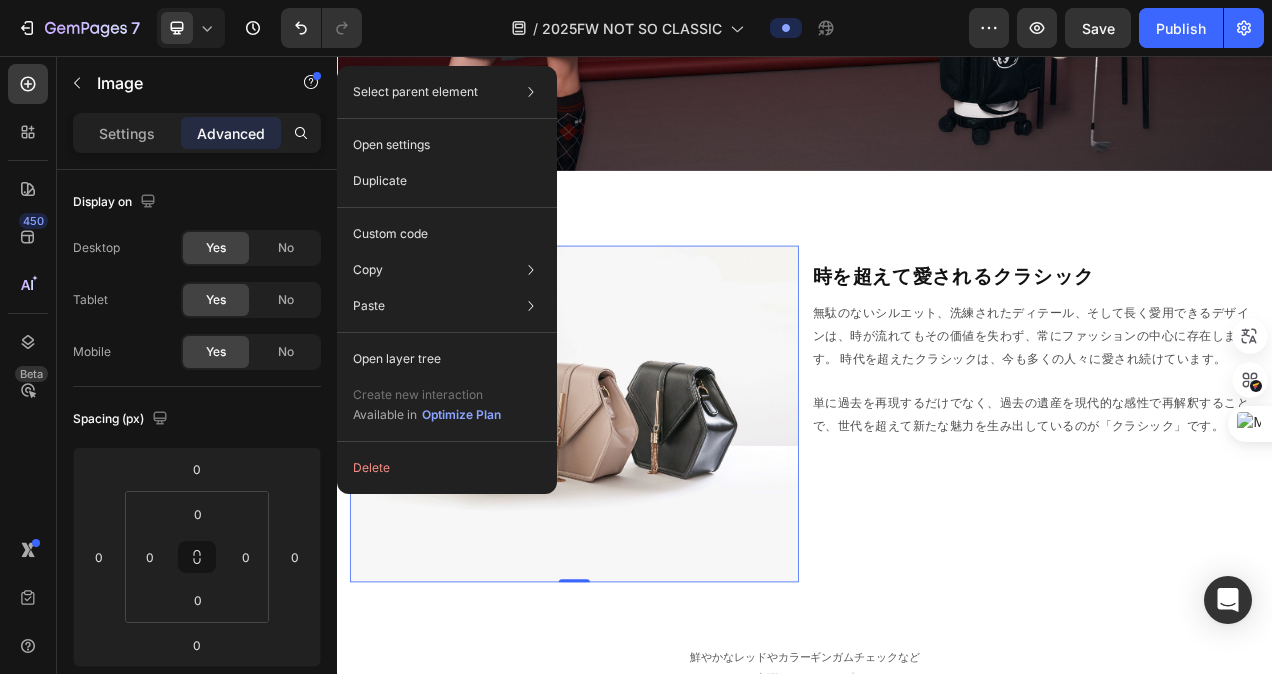 click at bounding box center (641, 516) 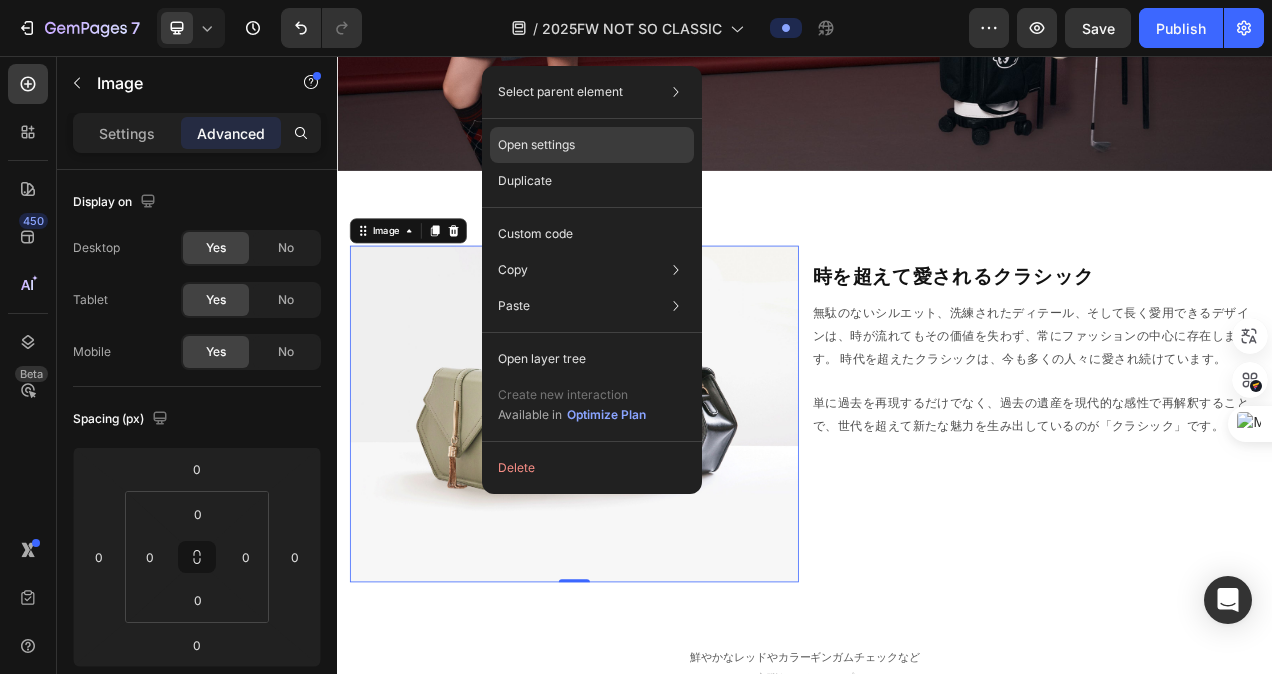 click on "Open settings" at bounding box center (536, 145) 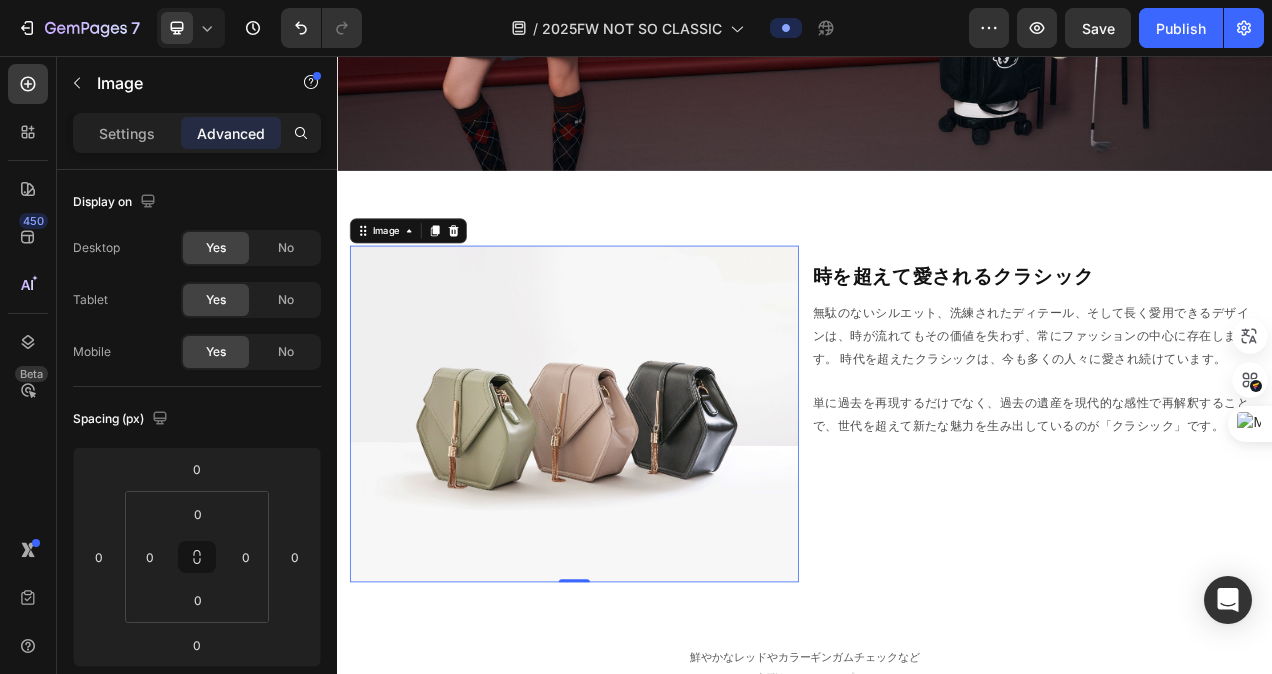 click at bounding box center [641, 516] 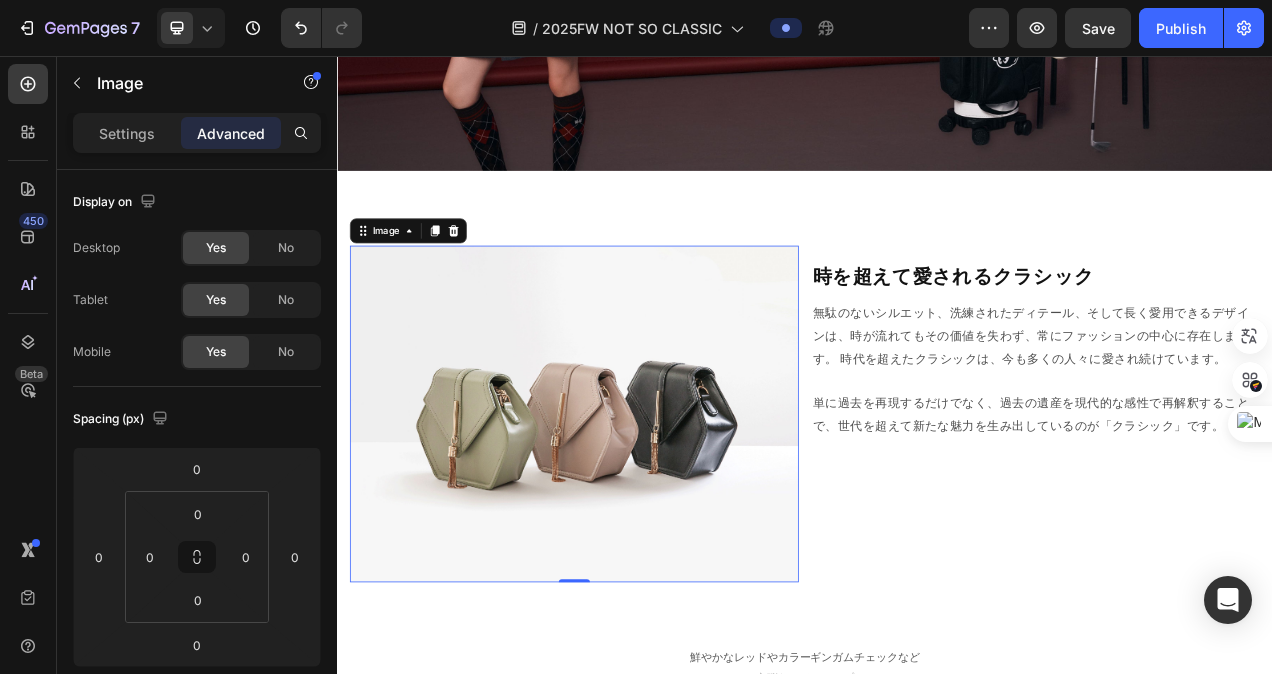 click at bounding box center [641, 516] 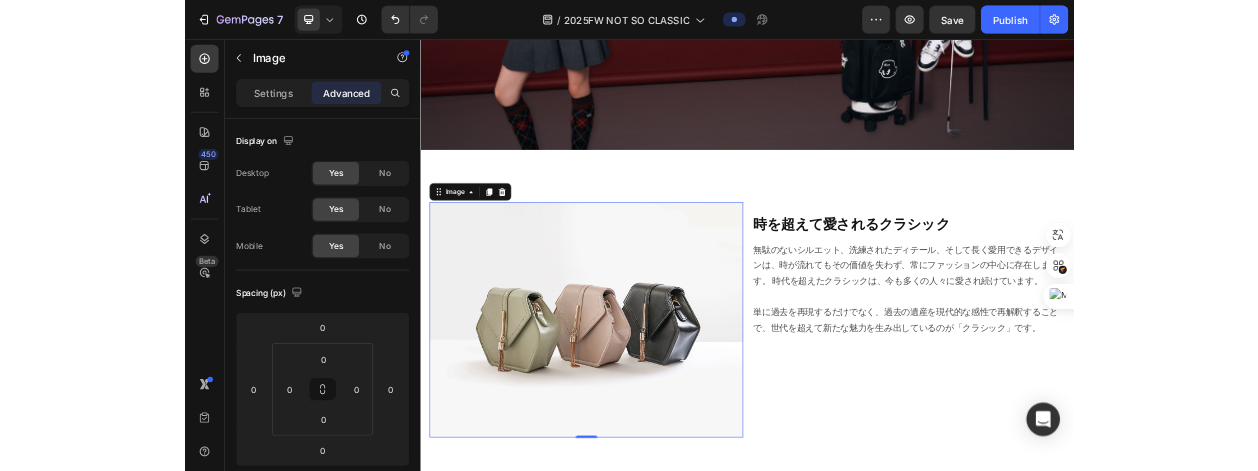 scroll, scrollTop: 500, scrollLeft: 0, axis: vertical 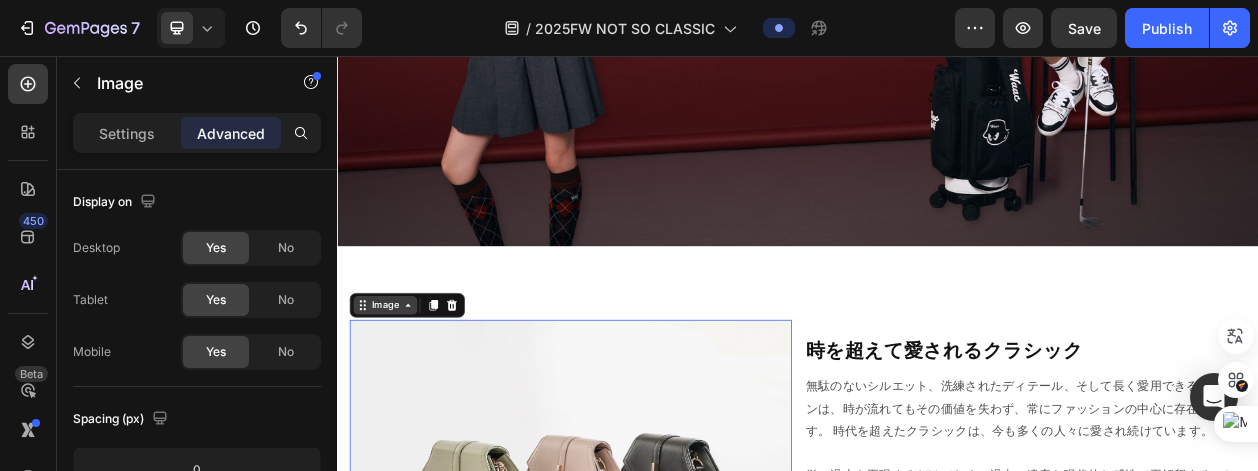 click on "Image" at bounding box center [399, 381] 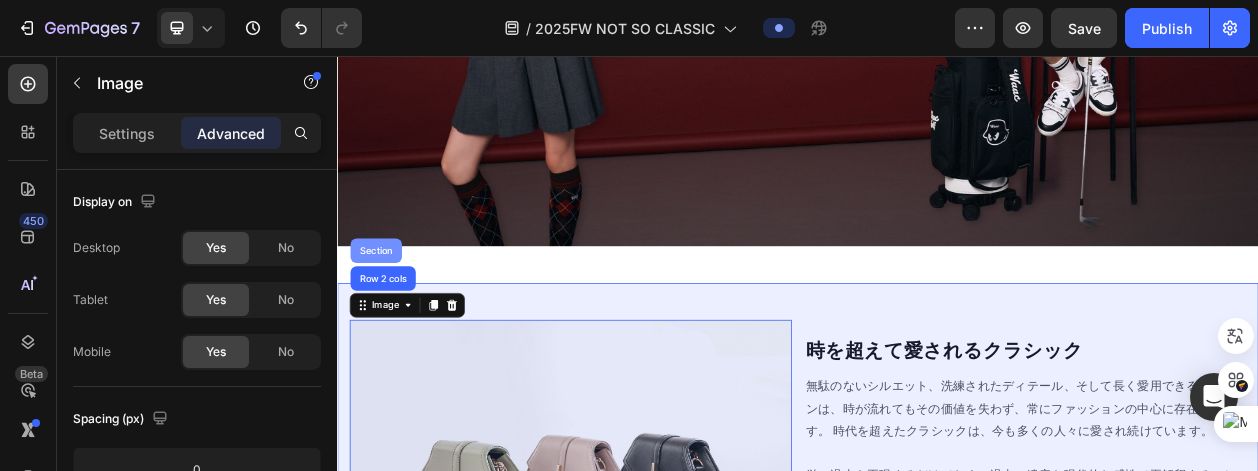 click on "Section" at bounding box center [387, 310] 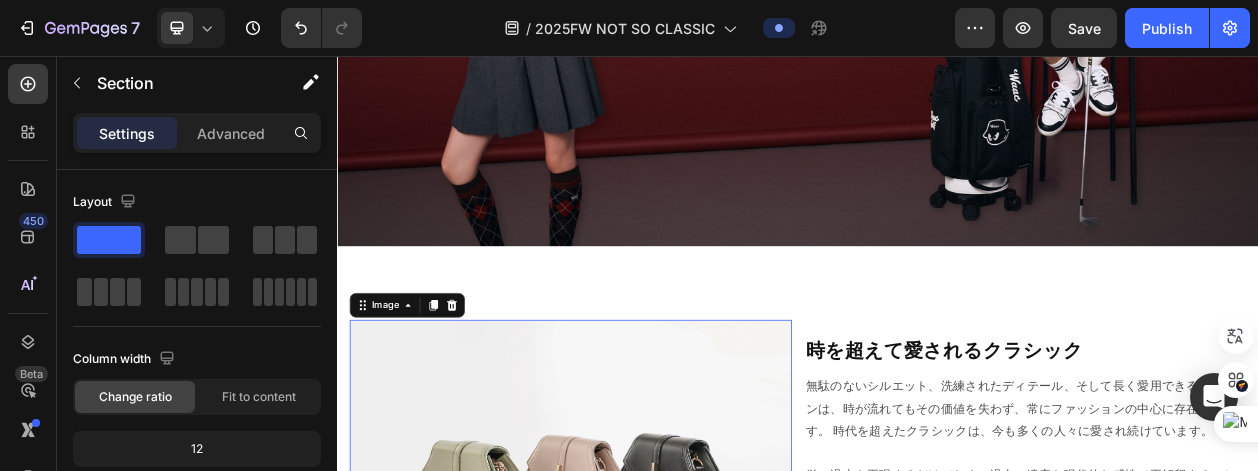 click at bounding box center [641, 616] 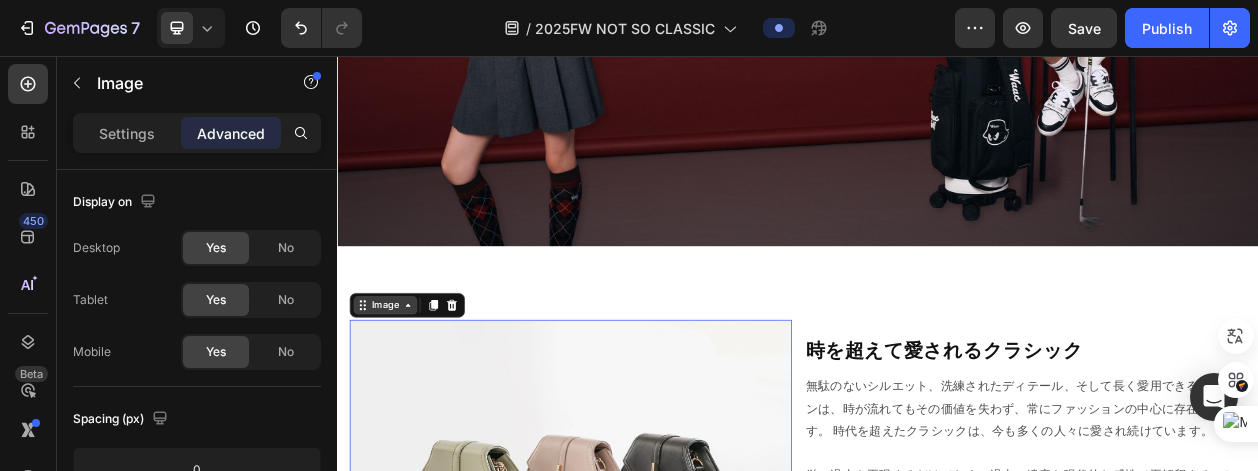 click on "Image" at bounding box center (399, 381) 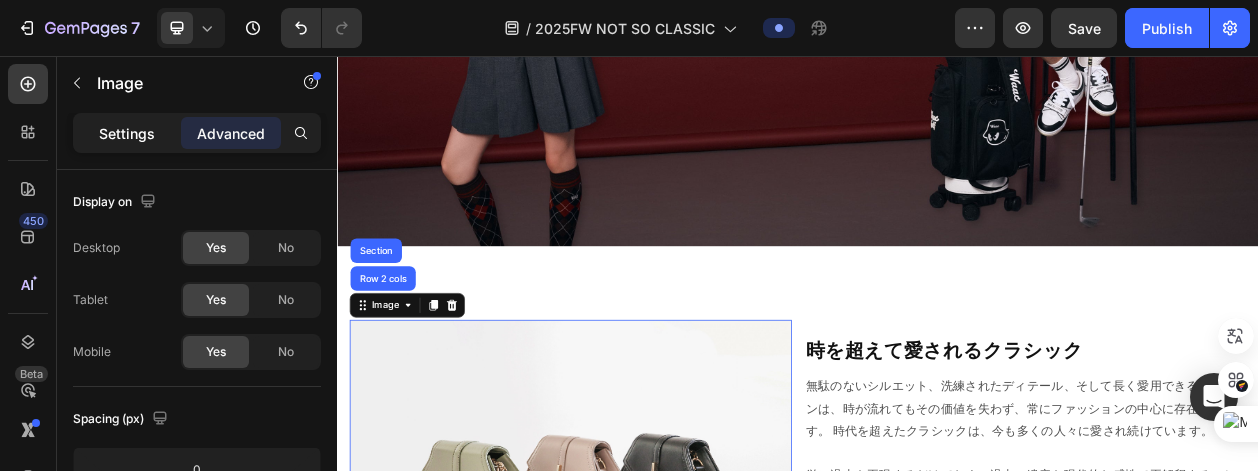 click on "Settings" at bounding box center (127, 133) 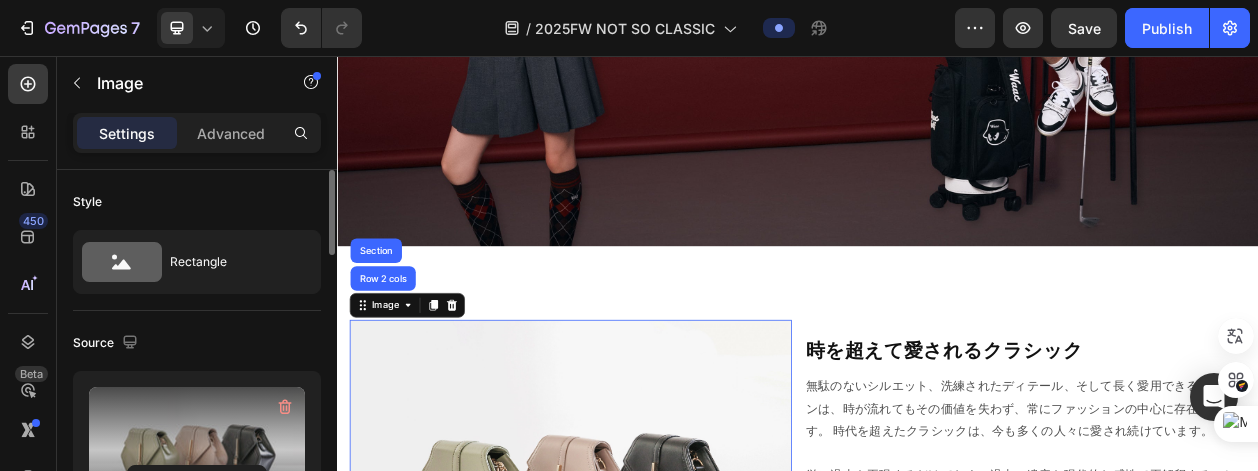scroll, scrollTop: 200, scrollLeft: 0, axis: vertical 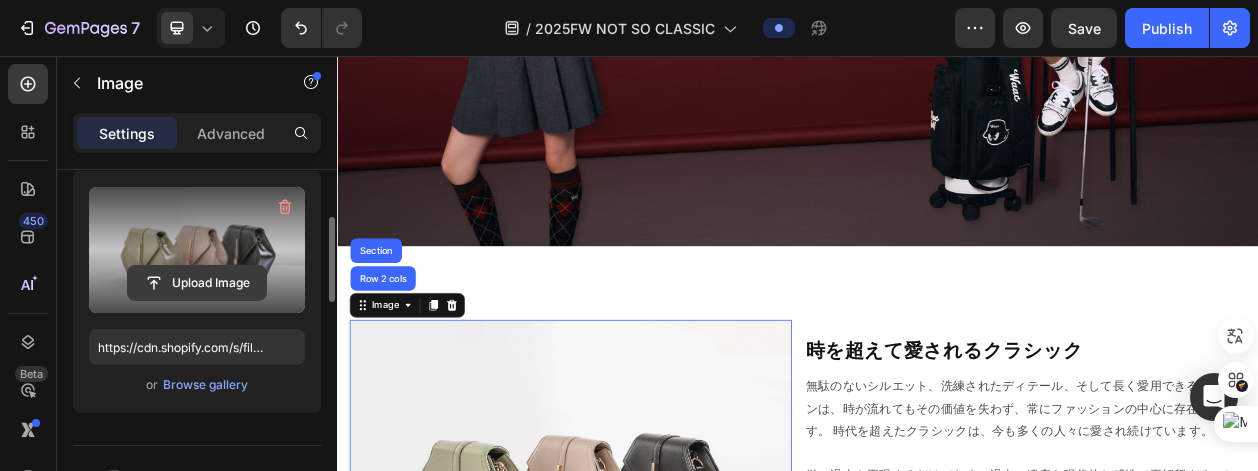 click 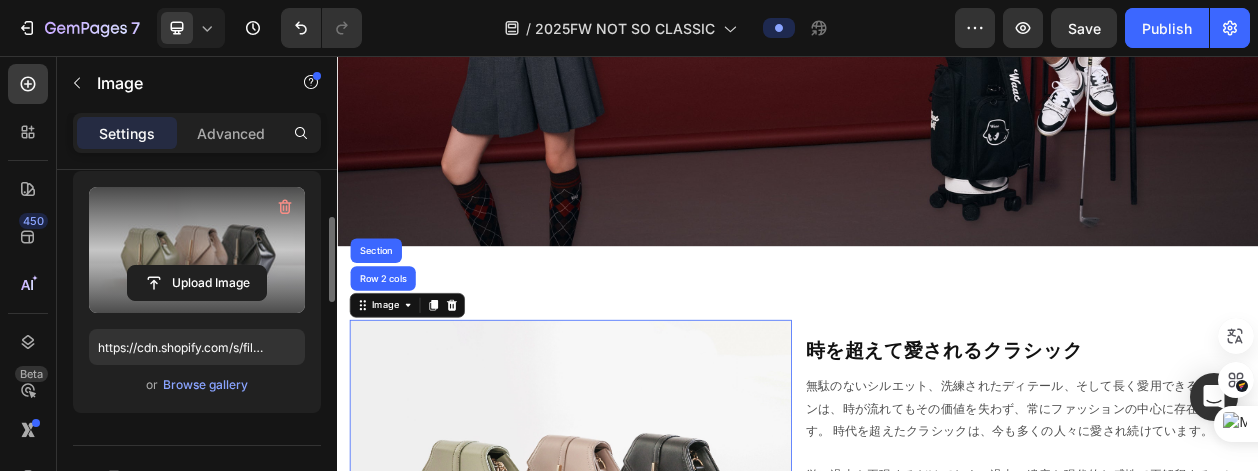 click at bounding box center (197, 250) 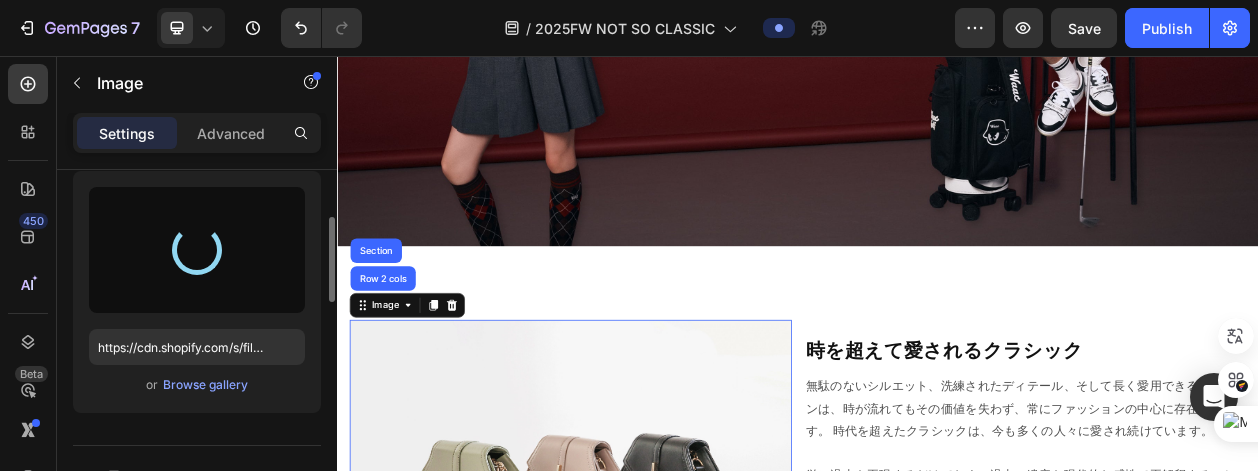 type on "https://cdn.shopify.com/s/files/1/0745/4136/7583/files/gempages_490452336091595923-51dfed83-cd83-43f0-a088-dd916d321af7.jpg" 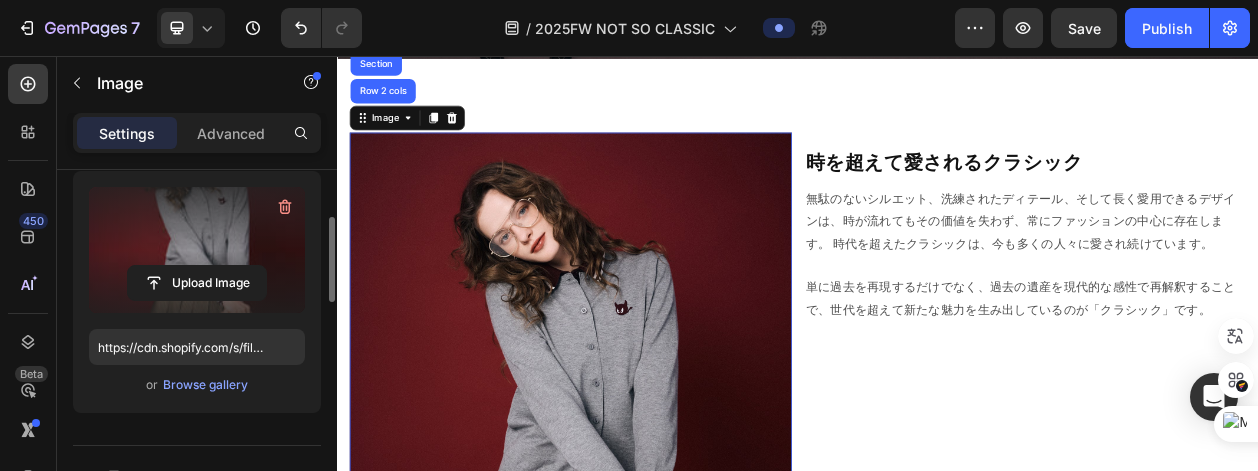 scroll, scrollTop: 700, scrollLeft: 0, axis: vertical 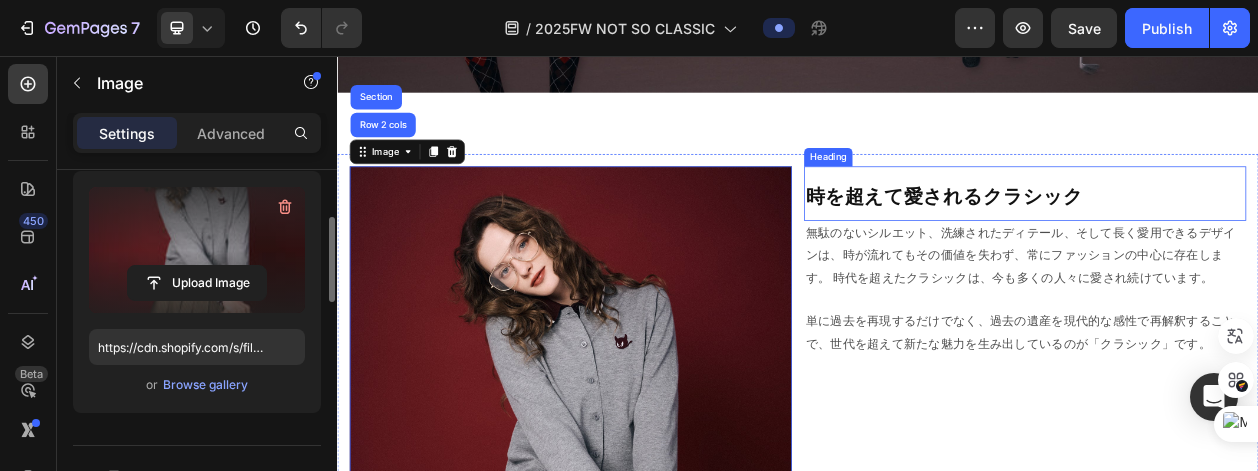 click on "⁠⁠⁠⁠⁠⁠⁠ 時を超えて愛されるクラシック" at bounding box center [1233, 235] 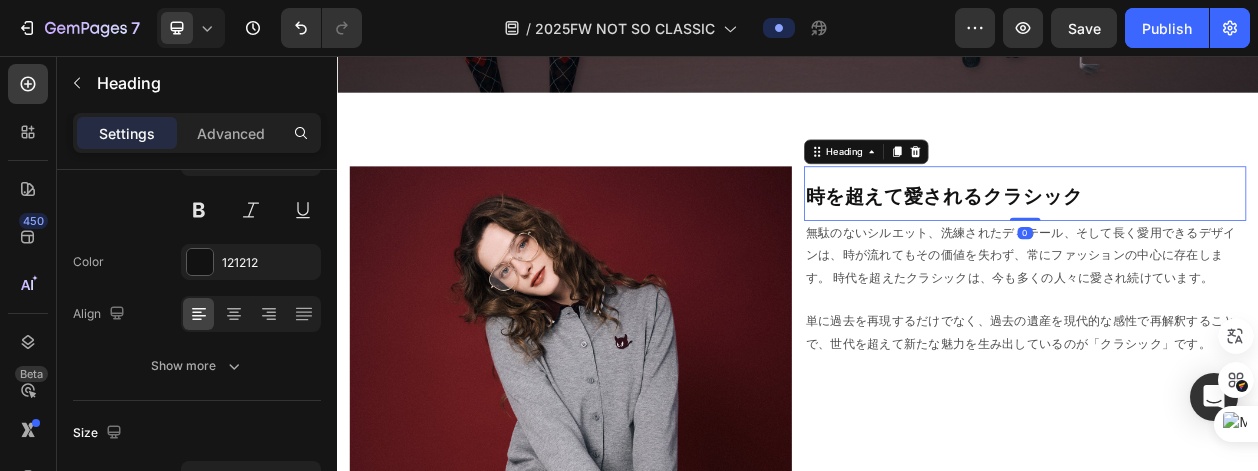 scroll, scrollTop: 0, scrollLeft: 0, axis: both 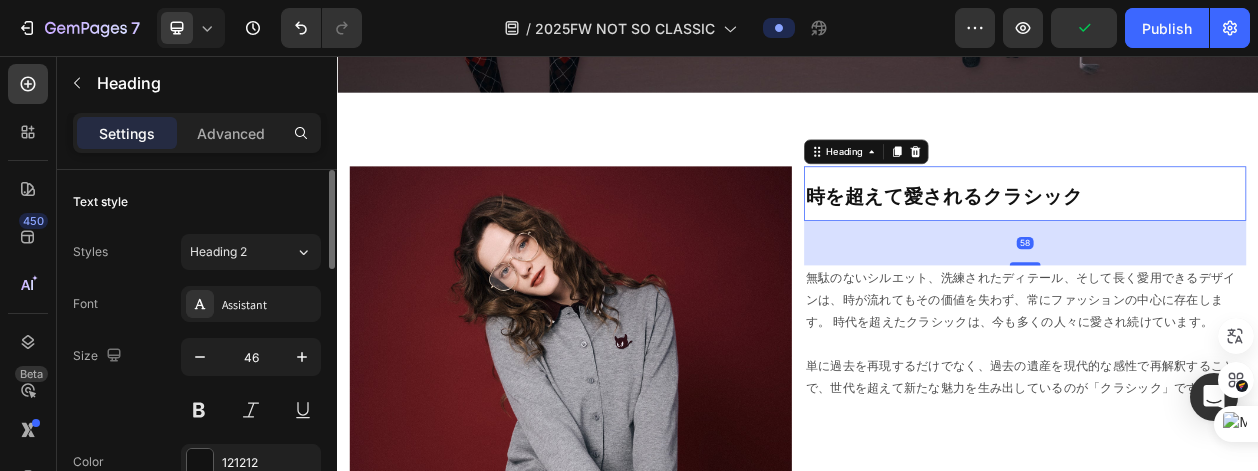 drag, startPoint x: 1219, startPoint y: 258, endPoint x: 1201, endPoint y: 316, distance: 60.728905 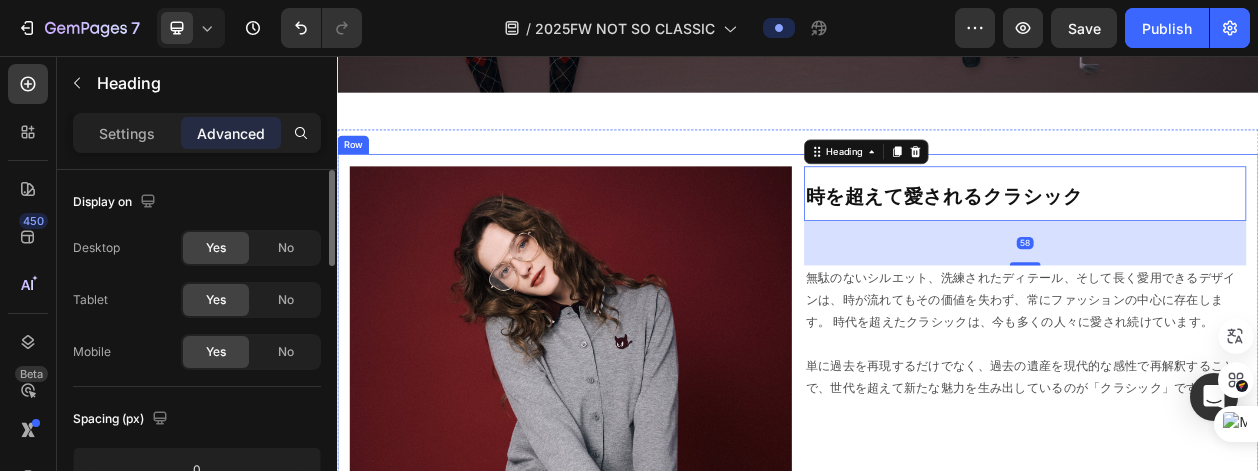 click on "⁠⁠⁠⁠⁠⁠⁠ 時を超えて愛されるクラシック Heading   58 無駄のないシルエット、洗練されたディテール、そして長く愛用できるデザインは、時が流れてもその価値を失わず、常にファッションの中心に存在します。  時代を超えたクラシックは、今も多くの人々に愛され続けています。 単に過去を再現するだけでなく、過去の遺産を現代的な感性で再解釈することで、世代を超えて新たな魅力を生み出しているのが「クラシック」です。  Text Block" at bounding box center [1233, 560] 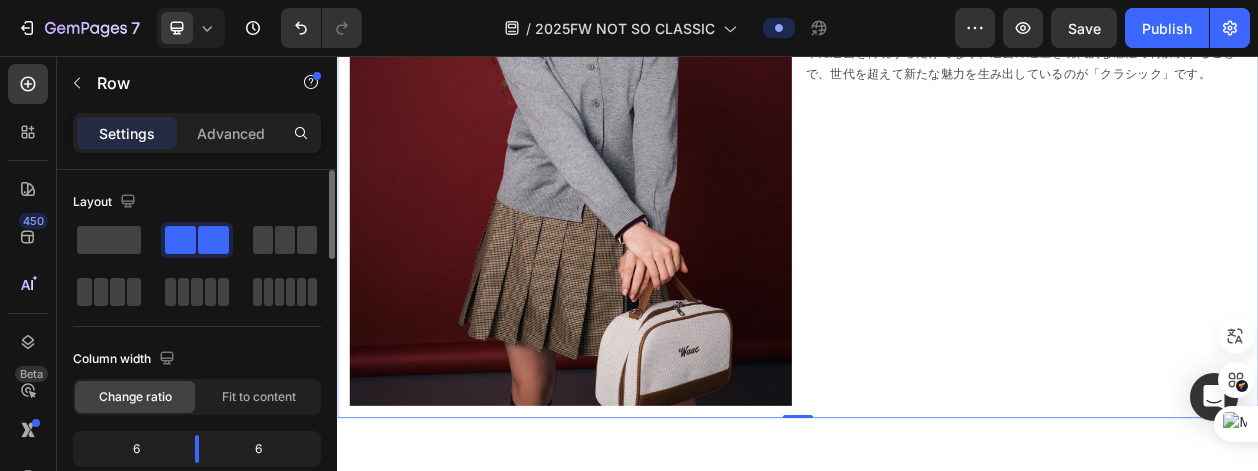 scroll, scrollTop: 900, scrollLeft: 0, axis: vertical 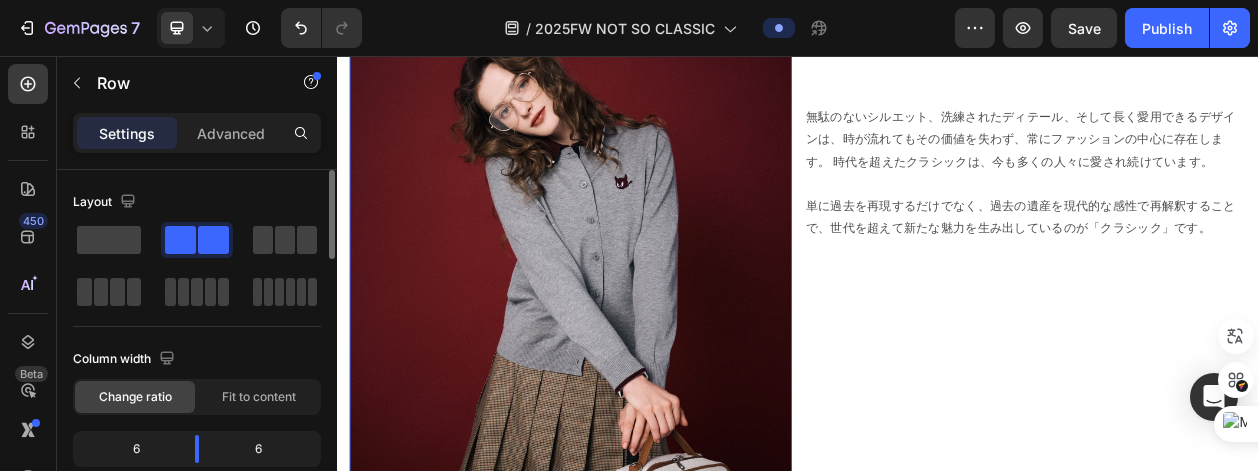 click at bounding box center (641, 352) 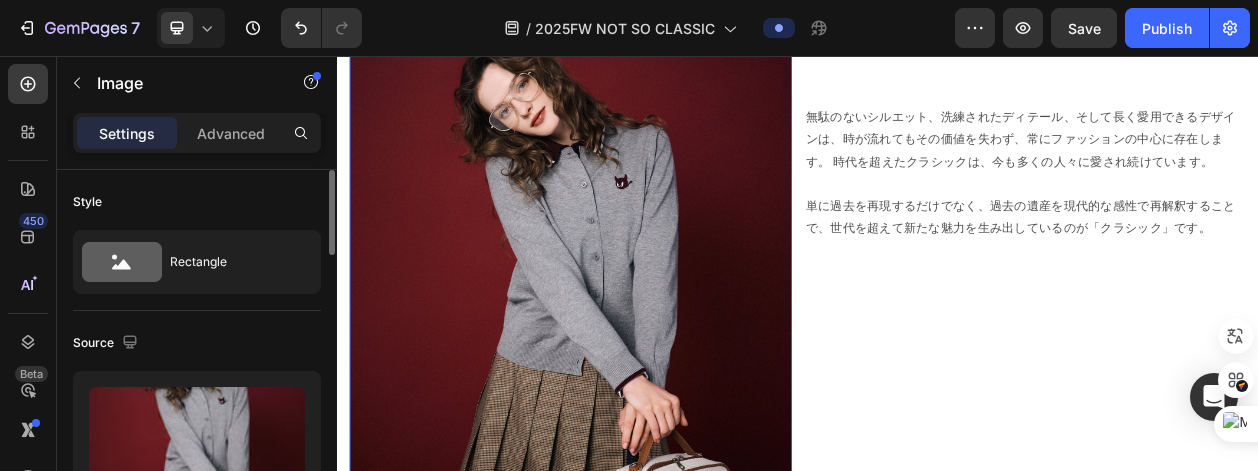 click at bounding box center [641, 352] 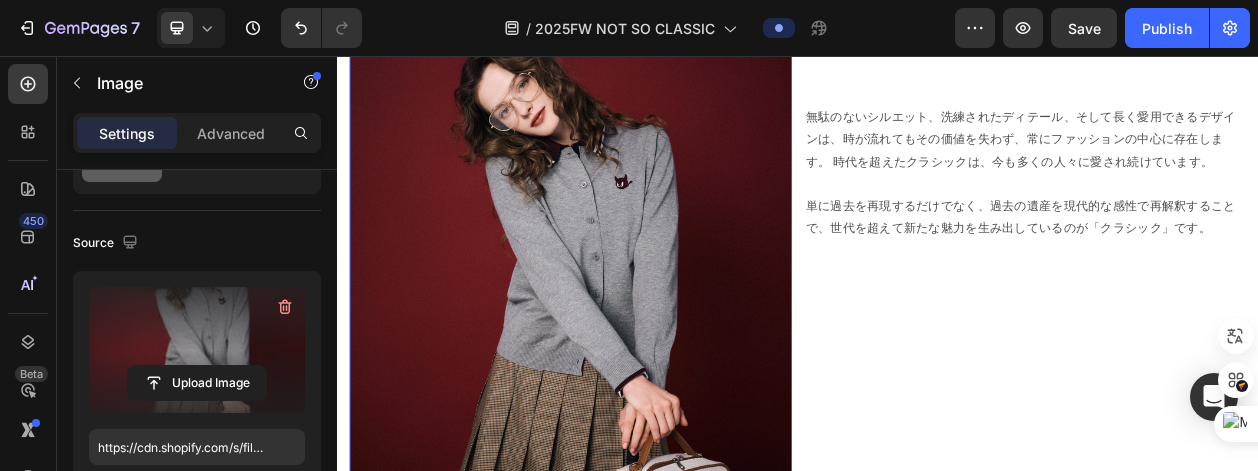 scroll, scrollTop: 0, scrollLeft: 0, axis: both 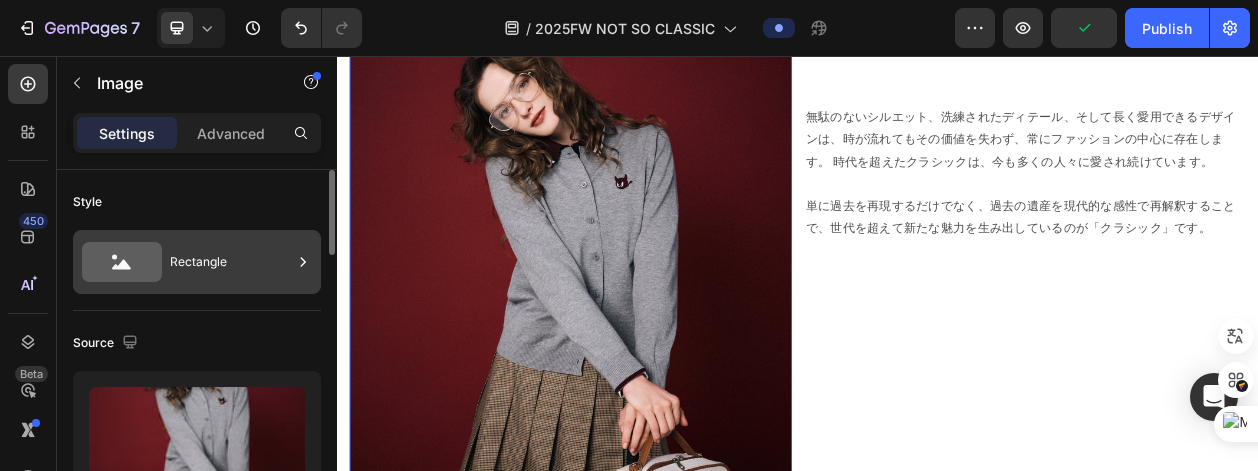 click on "Rectangle" at bounding box center (231, 262) 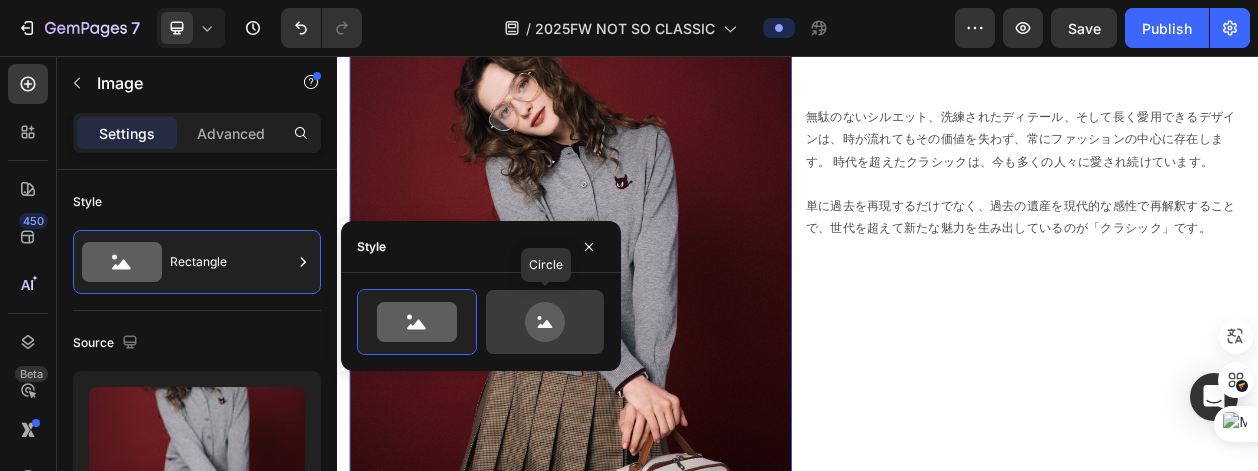 click 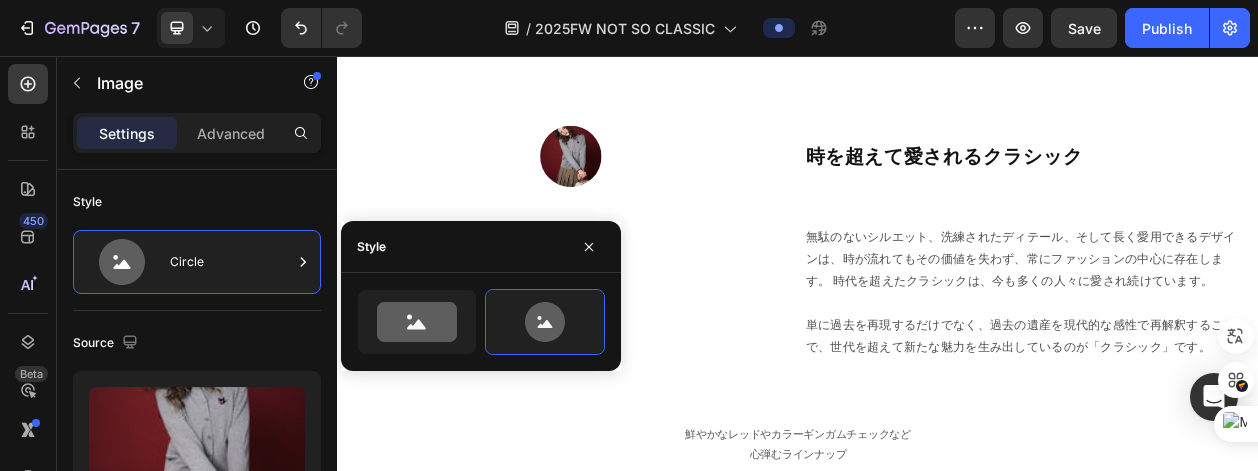 scroll, scrollTop: 766, scrollLeft: 0, axis: vertical 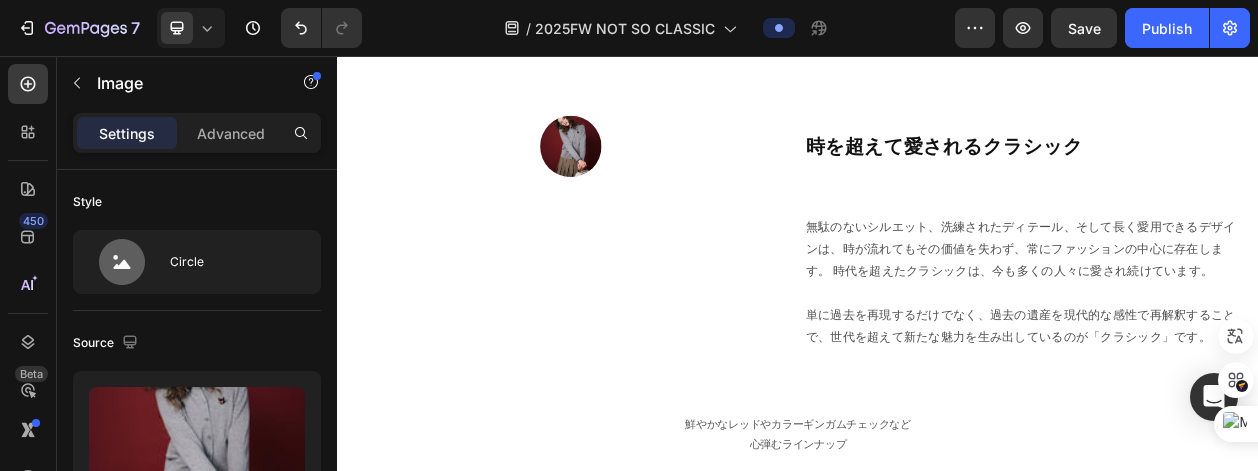click at bounding box center [641, 174] 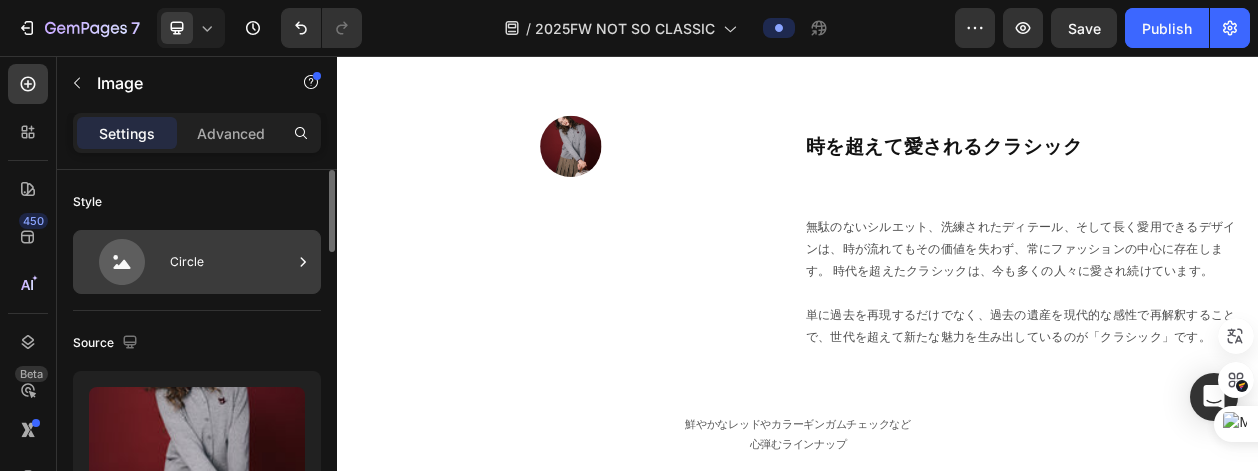 click on "Circle" at bounding box center (231, 262) 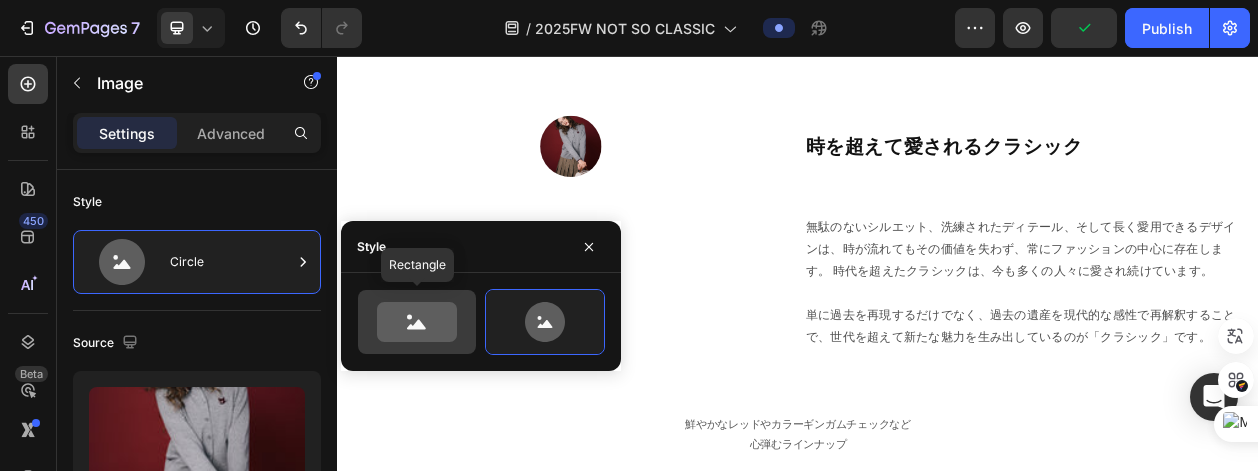 click 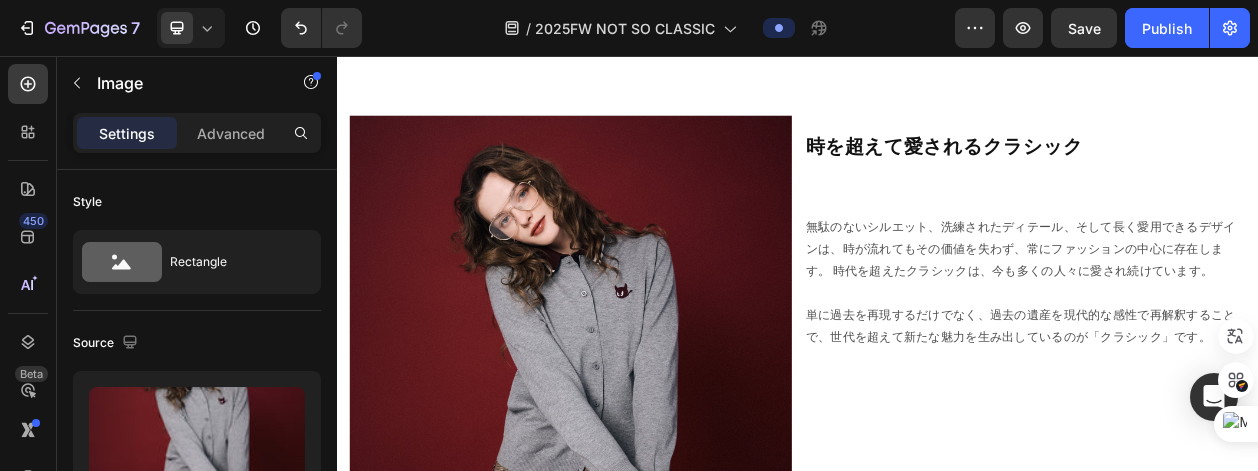 click at bounding box center (641, 494) 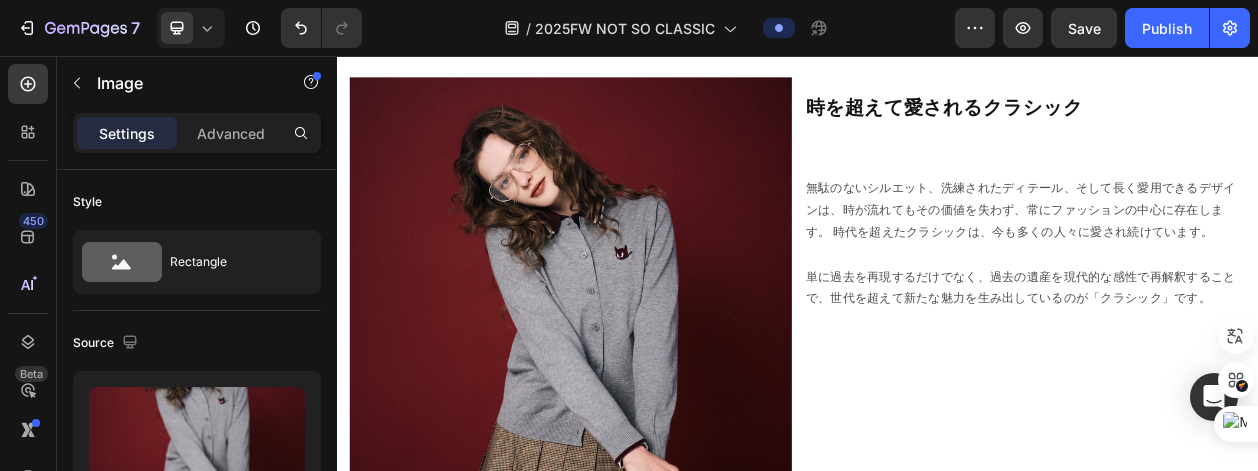 scroll, scrollTop: 766, scrollLeft: 0, axis: vertical 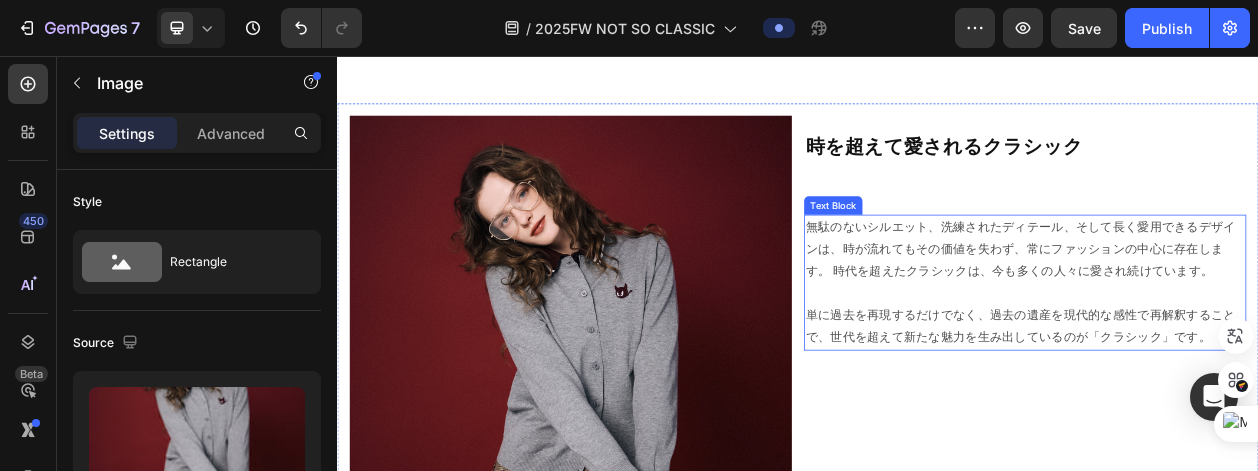 click on "無駄のないシルエット、洗練されたディテール、そして長く愛用できるデザインは、時が流れてもその価値を失わず、常にファッションの中心に存在します。  時代を超えたクラシックは、今も多くの人々に愛され続けています。 単に過去を再現するだけでなく、過去の遺産を現代的な感性で再解釈することで、世代を超えて新たな魅力を生み出しているのが「クラシック」です。" at bounding box center (1233, 351) 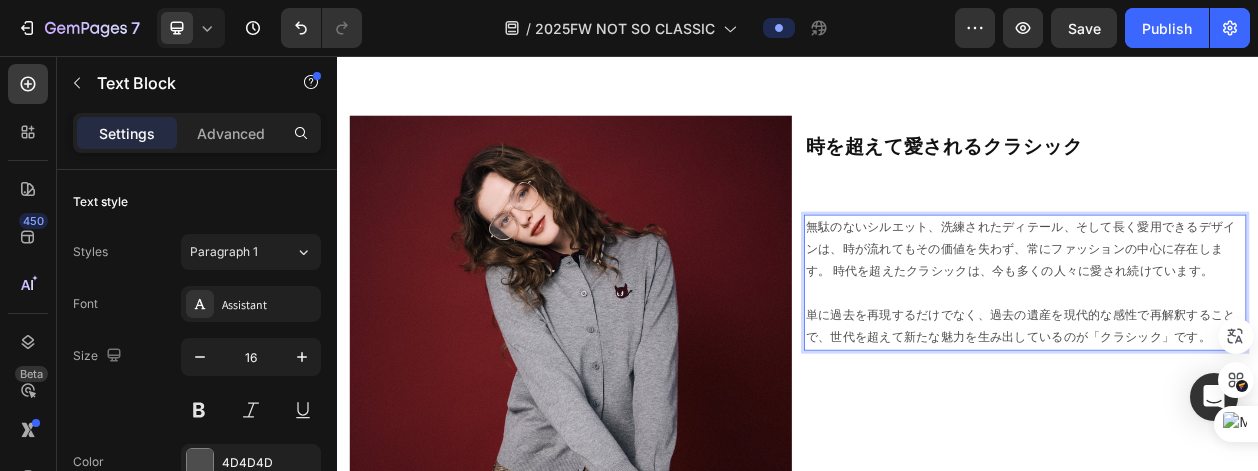 click on "無駄のないシルエット、洗練されたディテール、そして長く愛用できるデザインは、時が流れてもその価値を失わず、常にファッションの中心に存在します。  時代を超えたクラシックは、今も多くの人々に愛され続けています。 単に過去を再現するだけでなく、過去の遺産を現代的な感性で再解釈することで、世代を超えて新たな魅力を生み出しているのが「クラシック」です。" at bounding box center [1233, 351] 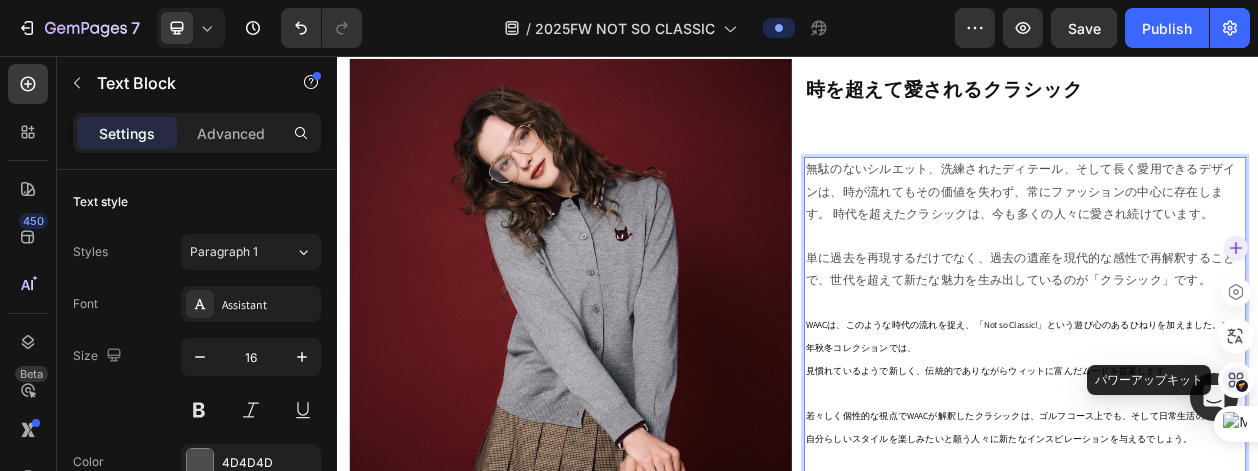 scroll, scrollTop: 908, scrollLeft: 0, axis: vertical 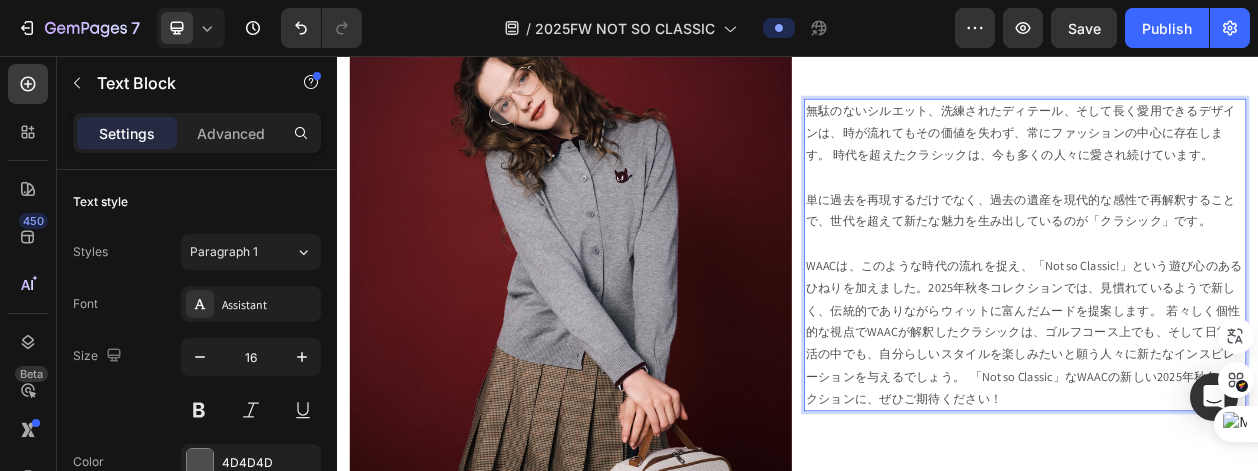 click on "無駄のないシルエット、洗練されたディテール、そして長く愛用できるデザインは、時が流れてもその価値を失わず、常にファッションの中心に存在します。  時代を超えたクラシックは、今も多くの人々に愛され続けています。 単に過去を再現するだけでなく、過去の遺産を現代的な感性で再解釈することで、世代を超えて新たな魅力を生み出しているのが「クラシック」です。" at bounding box center [1233, 315] 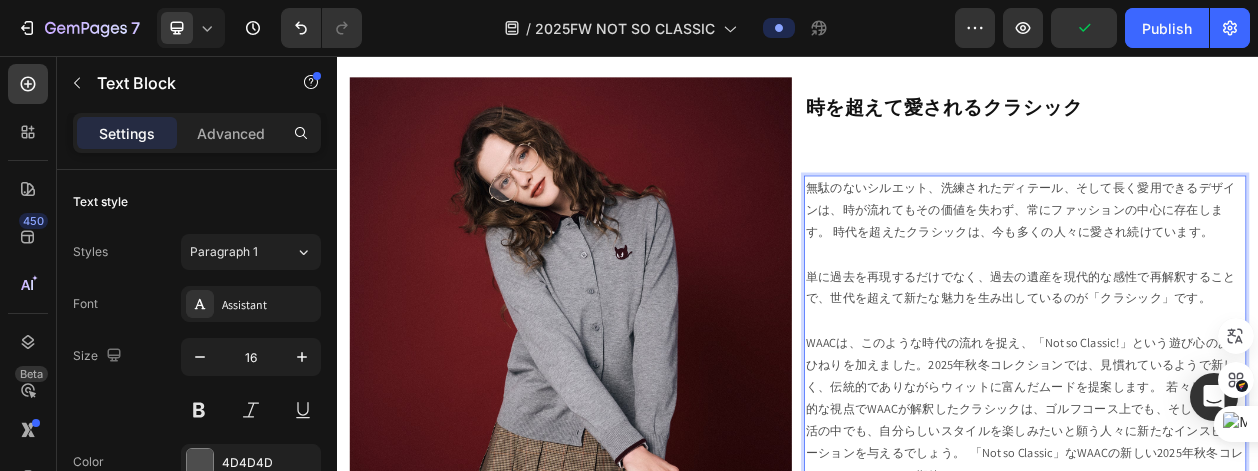 scroll, scrollTop: 908, scrollLeft: 0, axis: vertical 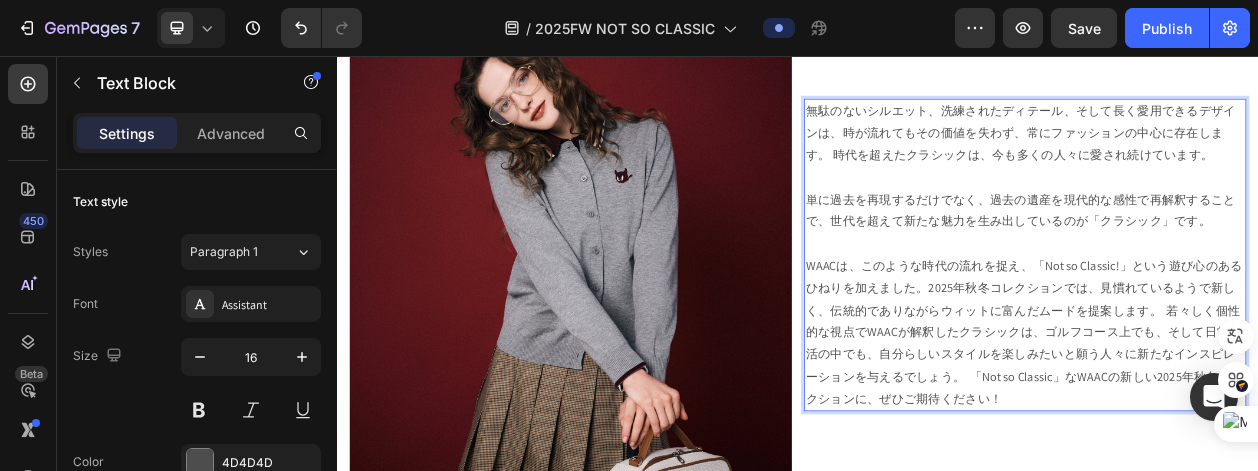 click on "無駄のないシルエット、洗練されたディテール、そして長く愛用できるデザインは、時が流れてもその価値を失わず、常にファッションの中心に存在します。  時代を超えたクラシックは、今も多くの人々に愛され続けています。 単に過去を再現するだけでなく、過去の遺産を現代的な感性で再解釈することで、世代を超えて新たな魅力を生み出しているのが「クラシック」です。" at bounding box center [1233, 315] 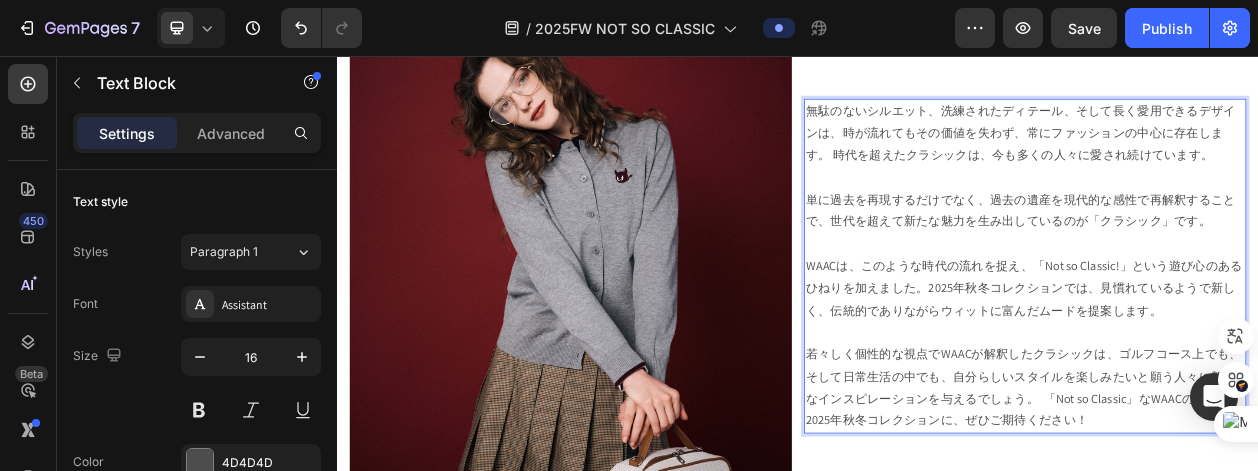 scroll, scrollTop: 1008, scrollLeft: 0, axis: vertical 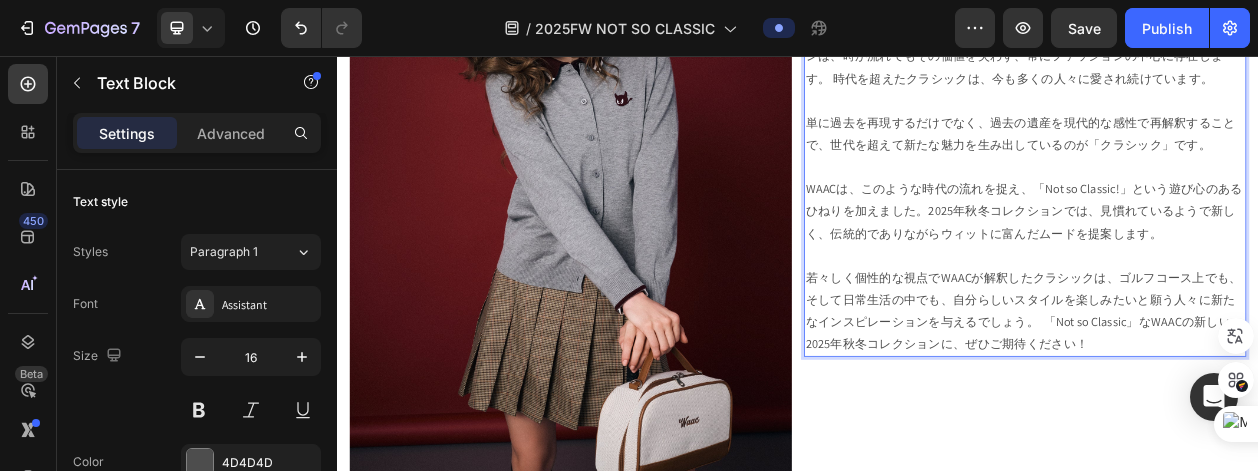 click on "無駄のないシルエット、洗練されたディテール、そして長く愛用できるデザインは、時が流れてもその価値を失わず、常にファッションの中心に存在します。  時代を超えたクラシックは、今も多くの人々に愛され続けています。 単に過去を再現するだけでなく、過去の遺産を現代的な感性で再解釈することで、世代を超えて新たな魅力を生み出しているのが「クラシック」です。  WAACは、このような時代の流れを捉え、「Not so Classic!」という遊び心のあるひねりを加えました。2025年秋冬コレクションでは、見慣れているようで新しく、伝統的でありながらウィットに富んだムードを提案します。" at bounding box center (1233, 230) 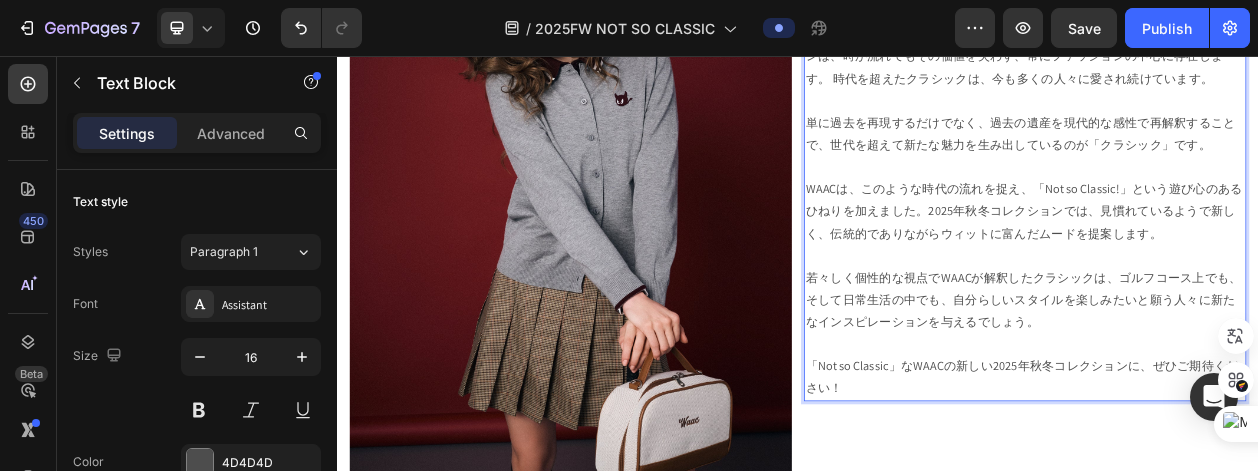 click on "無駄のないシルエット、洗練されたディテール、そして長く愛用できるデザインは、時が流れてもその価値を失わず、常にファッションの中心に存在します。  時代を超えたクラシックは、今も多くの人々に愛され続けています。 単に過去を再現するだけでなく、過去の遺産を現代的な感性で再解釈することで、世代を超えて新たな魅力を生み出しているのが「クラシック」です。  WAACは、このような時代の流れを捉え、「Not so Classic!」という遊び心のあるひねりを加えました。2025年秋冬コレクションでは、見慣れているようで新しく、伝統的でありながらウィットに富んだムードを提案します。 「Not so Classic」なWAACの新しい2025年秋冬コレクションに、ぜひご期待ください！" at bounding box center [1233, 259] 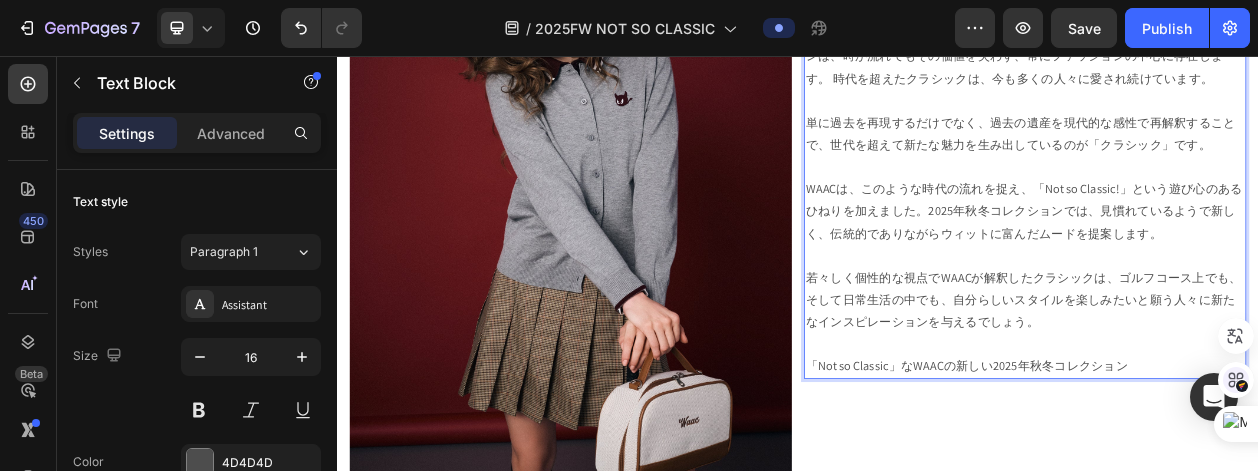 type 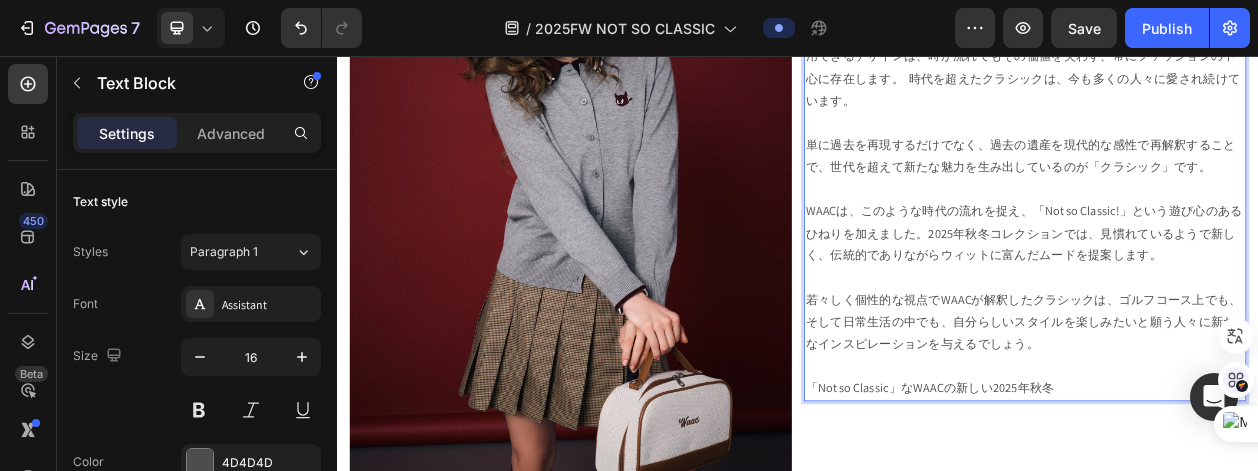 scroll, scrollTop: 969, scrollLeft: 0, axis: vertical 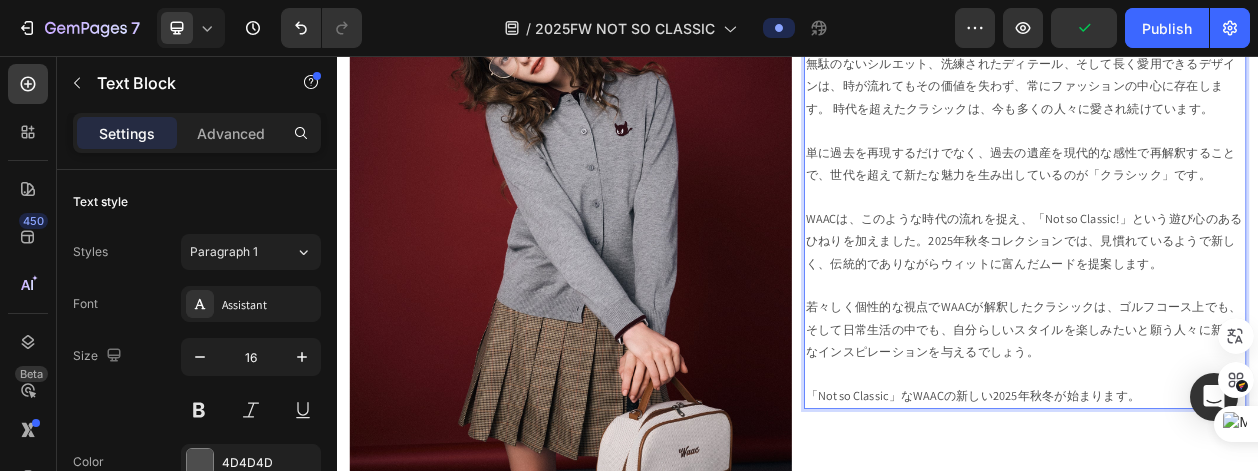 click on "無駄のないシルエット、洗練されたディテール、そして長く愛用できるデザインは、時が流れてもその価値を失わず、常にファッションの中心に存在します。  時代を超えたクラシックは、今も多くの人々に愛され続けています。 単に過去を再現するだけでなく、過去の遺産を現代的な感性で再解釈することで、世代を超えて新たな魅力を生み出しているのが「クラシック」です。  WAACは、このような時代の流れを捉え、「Not so Classic!」という遊び心のあるひねりを加えました。2025年秋冬コレクションでは、見慣れているようで新しく、伝統的でありながらウィットに富んだムードを提案します。 「Not so Classic」なWAACの新しい2025年秋冬が始まります。" at bounding box center (1233, 283) 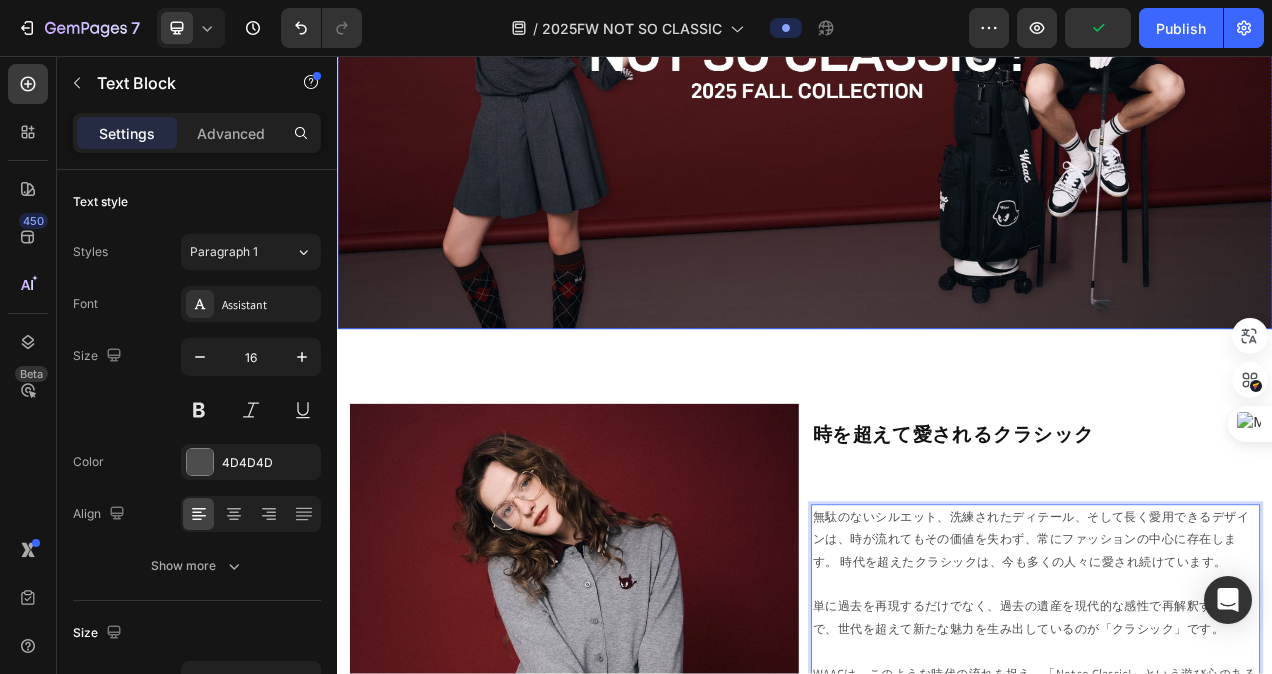 scroll, scrollTop: 400, scrollLeft: 0, axis: vertical 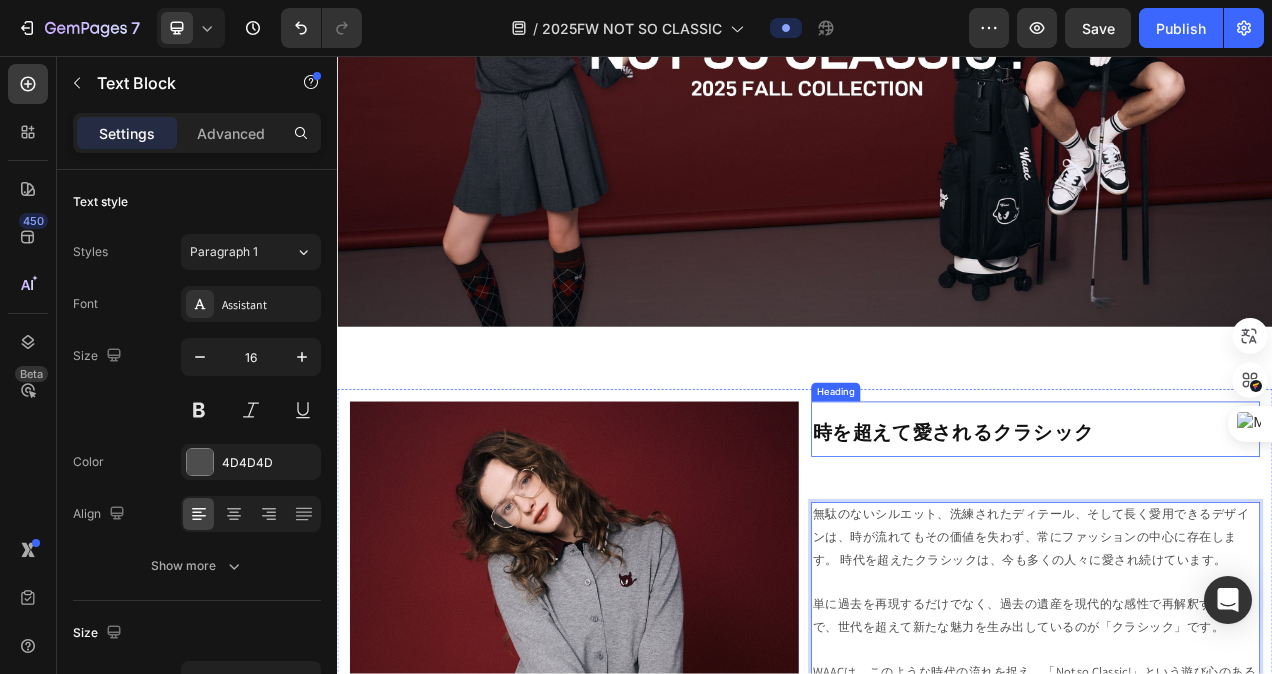 click on "時を超えて愛されるクラシック" at bounding box center (1127, 538) 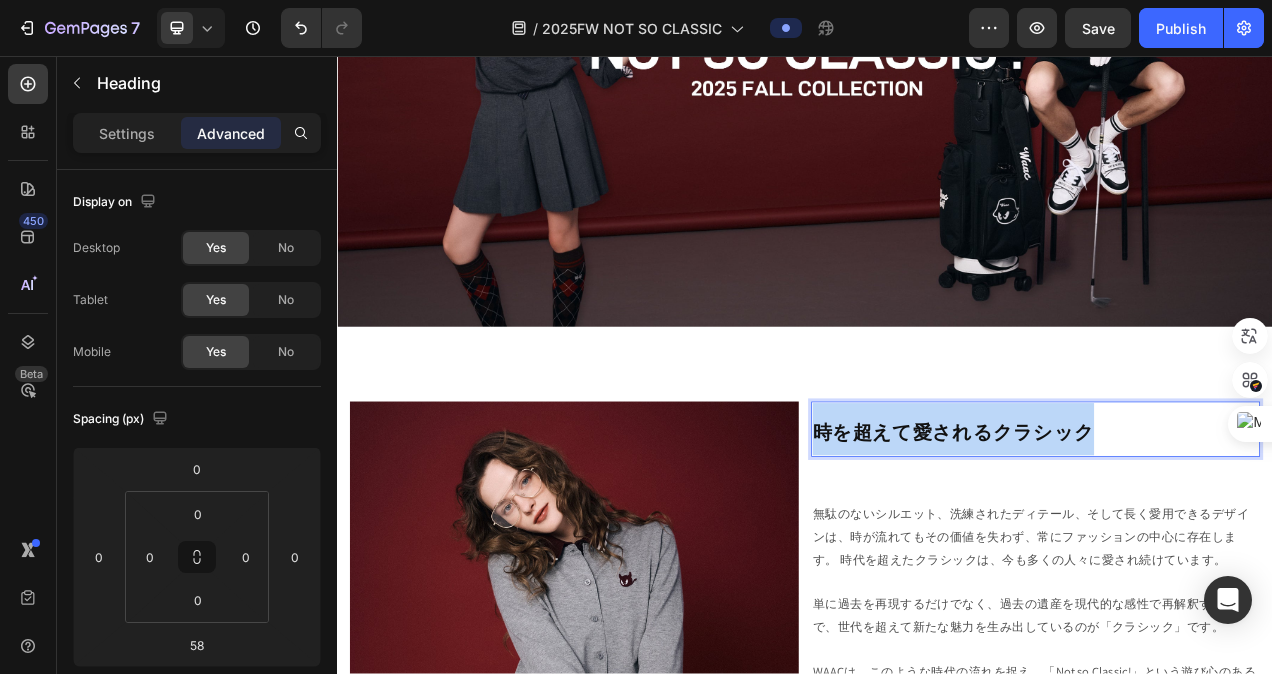 click on "時を超えて愛されるクラシック" at bounding box center (1127, 538) 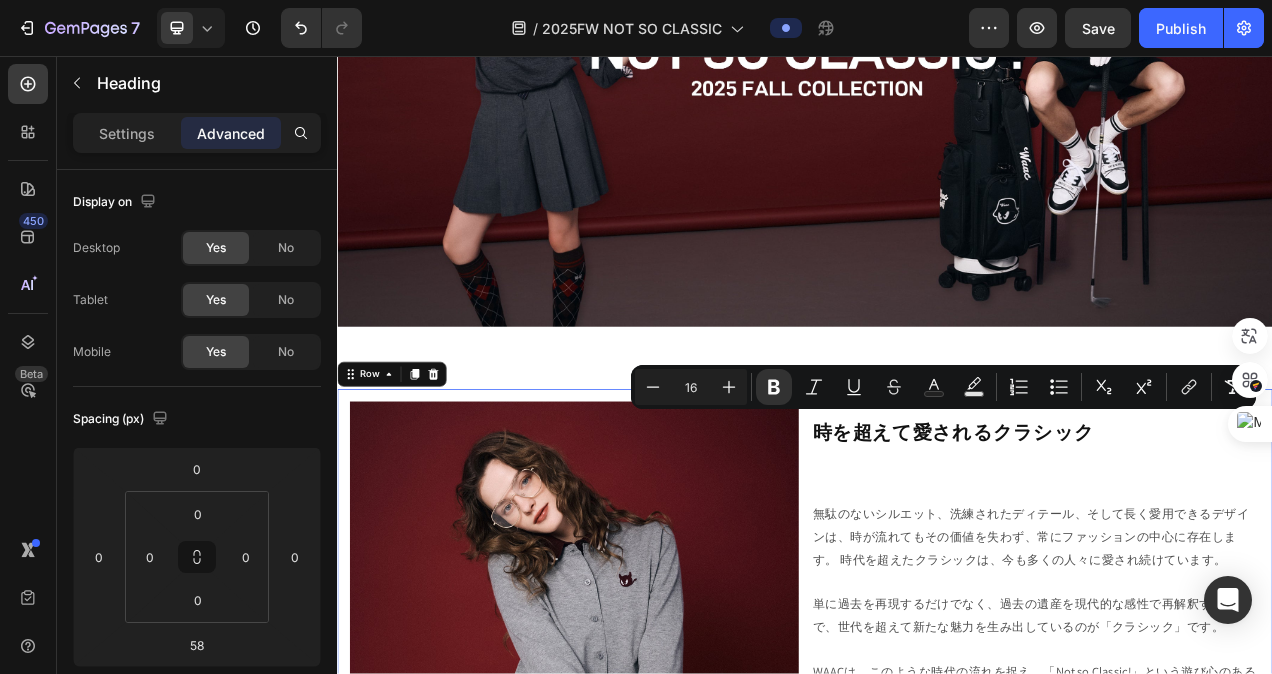click on "⁠⁠⁠⁠⁠⁠⁠ 時を超えて愛されるクラシック Heading 無駄のないシルエット、洗練されたディテール、そして長く愛用できるデザインは、時が流れてもその価値を失わず、常にファッションの中心に存在します。  時代を超えたクラシックは、今も多くの人々に愛され続けています。 単に過去を再現するだけでなく、過去の遺産を現代的な感性で再解釈することで、世代を超えて新たな魅力を生み出しているのが「クラシック」です。  WAACは、このような時代の流れを捉え、「Not so Classic!」という遊び心のあるひねりを加えました。2025年秋冬コレクションでは、見慣れているようで新しく、伝統的でありながらウィットに富んだムードを提案します。 「Not so Classic」なWAACの新しい2025年秋冬コレクションが始まります。 Text Block" at bounding box center [1233, 860] 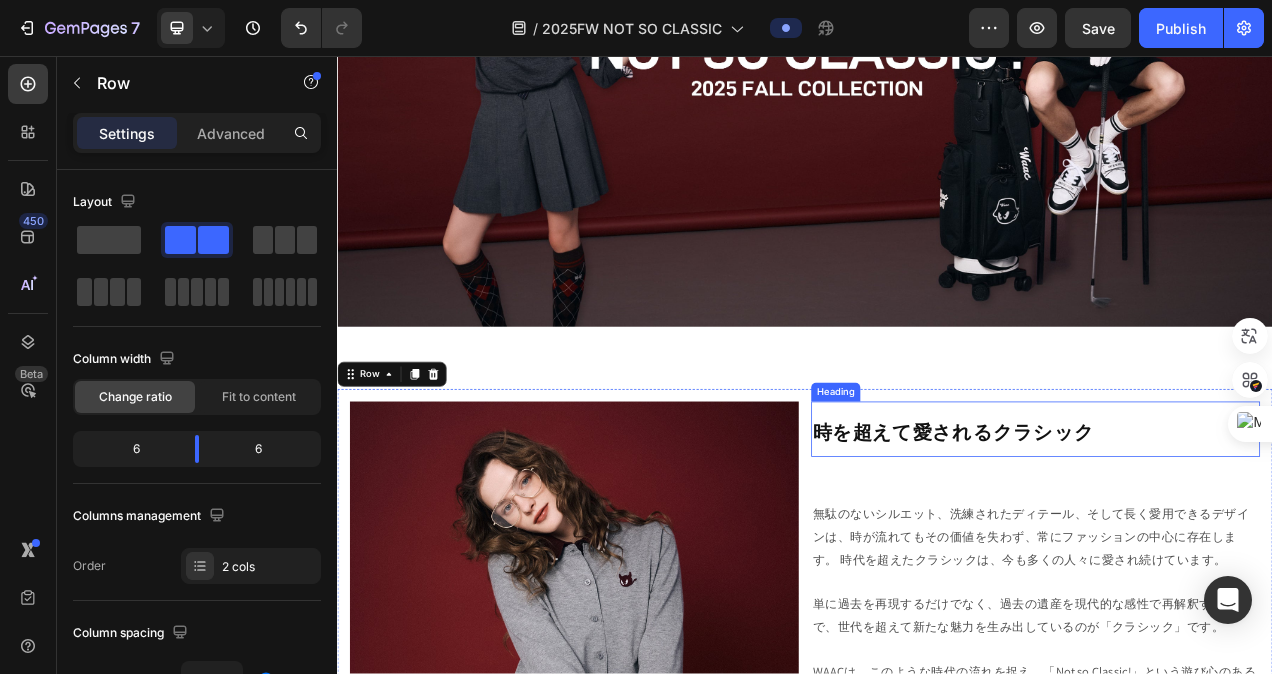 click on "⁠⁠⁠⁠⁠⁠⁠ 時を超えて愛されるクラシック" at bounding box center (1233, 535) 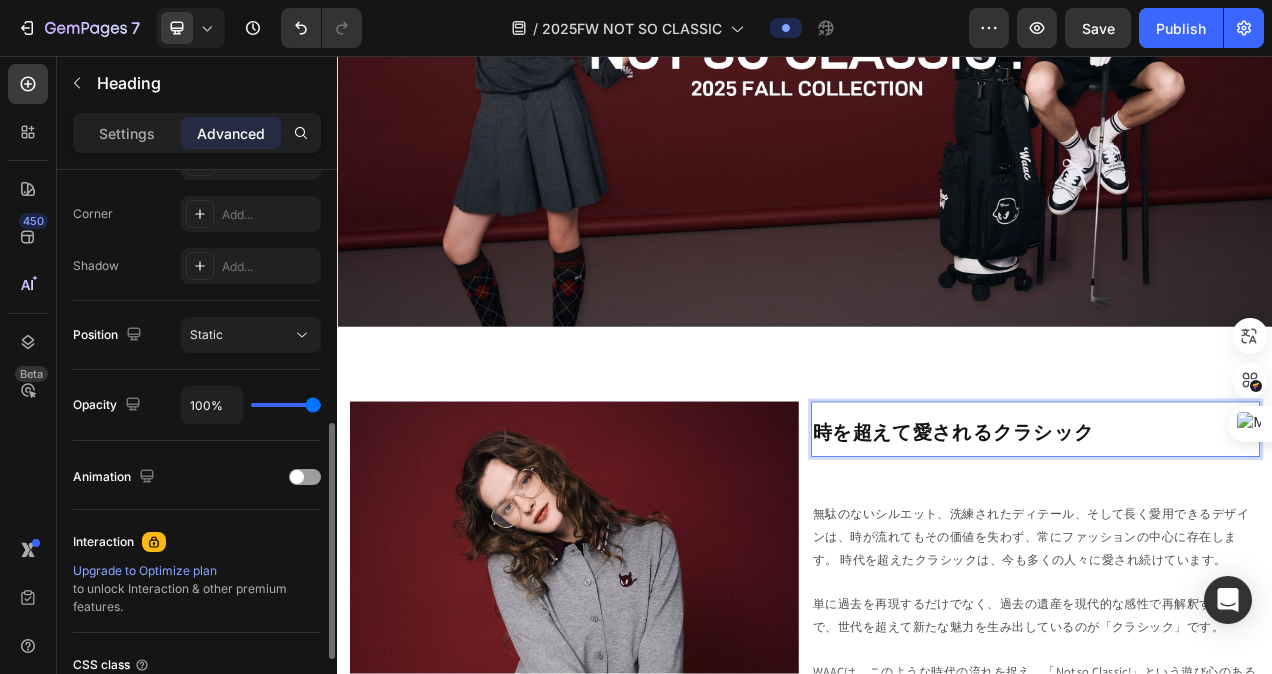 scroll, scrollTop: 300, scrollLeft: 0, axis: vertical 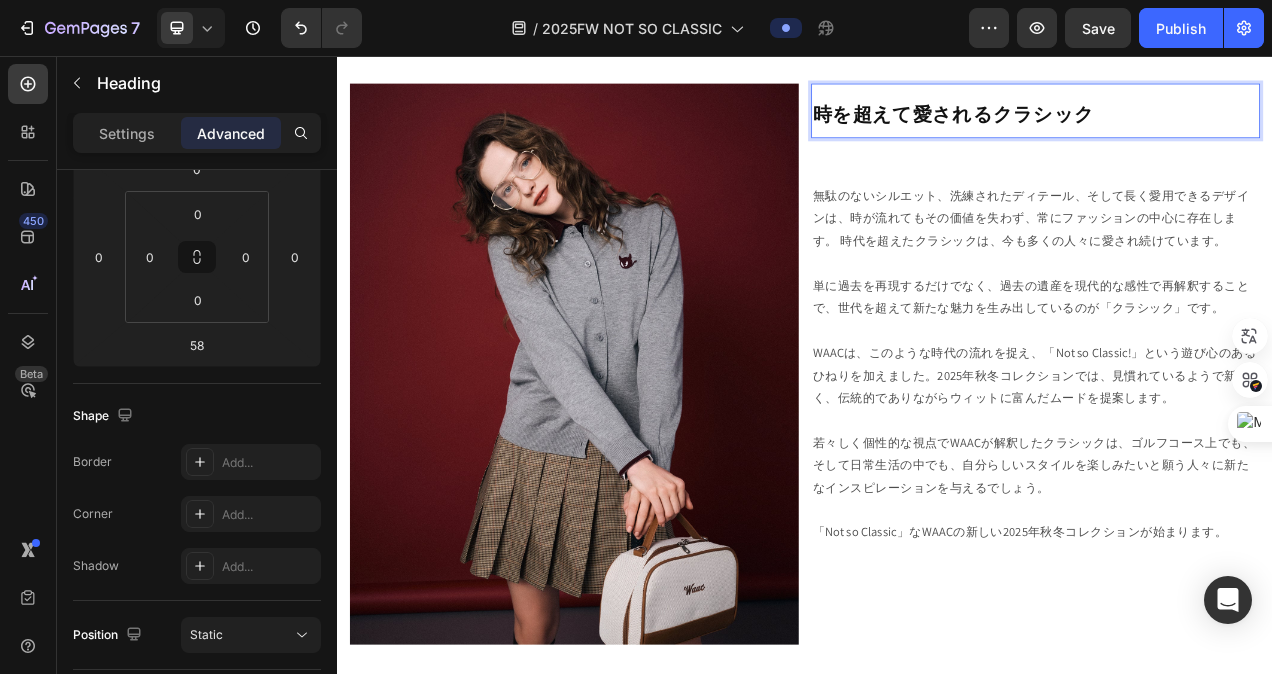 click on "時を超えて愛されるクラシック" at bounding box center [1233, 127] 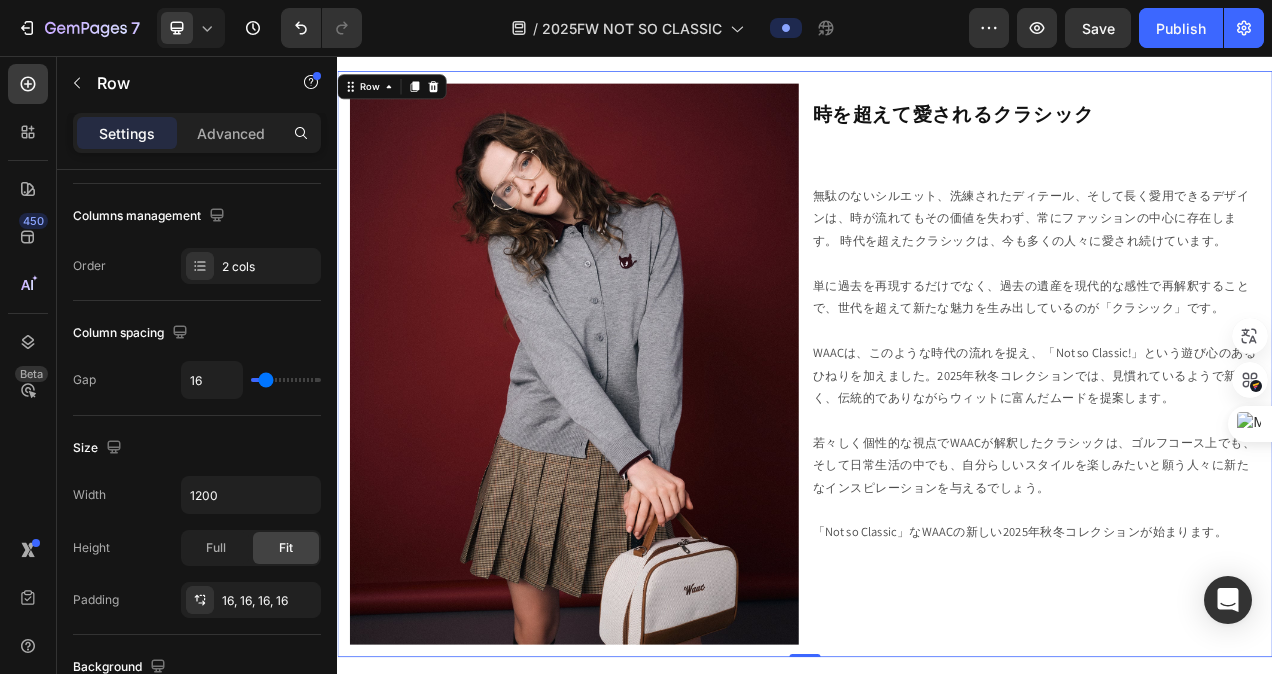 click on "⁠⁠⁠⁠⁠⁠⁠ 時を超えて愛されるクラシック Heading 無駄のないシルエット、洗練されたディテール、そして長く愛用できるデザインは、時が流れてもその価値を失わず、常にファッションの中心に存在します。  時代を超えたクラシックは、今も多くの人々に愛され続けています。 単に過去を再現するだけでなく、過去の遺産を現代的な感性で再解釈することで、世代を超えて新たな魅力を生み出しているのが「クラシック」です。  WAACは、このような時代の流れを捉え、「Not so Classic!」という遊び心のあるひねりを加えました。2025年秋冬コレクションでは、見慣れているようで新しく、伝統的でありながらウィットに富んだムードを提案します。 「Not so Classic」なWAACの新しい2025年秋冬コレクションが始まります。 Text Block" at bounding box center [1233, 452] 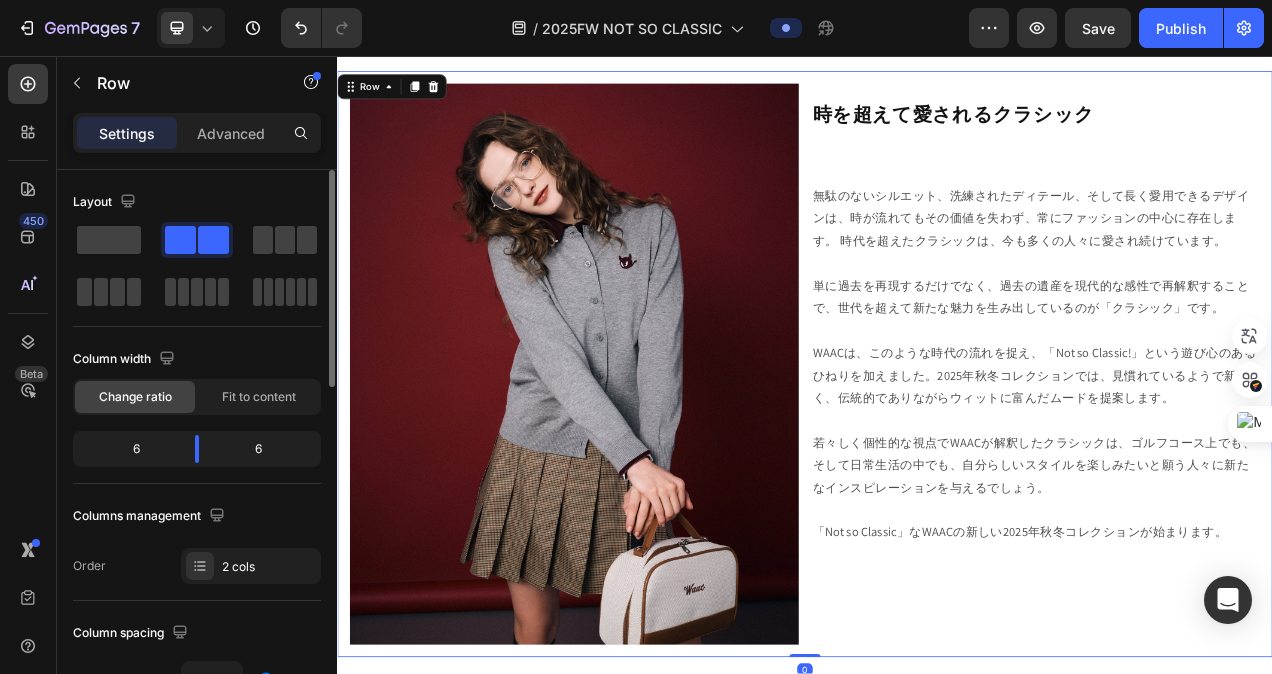 click on "⁠⁠⁠⁠⁠⁠⁠ 時を超えて愛されるクラシック Heading 無駄のないシルエット、洗練されたディテール、そして長く愛用できるデザインは、時が流れてもその価値を失わず、常にファッションの中心に存在します。  時代を超えたクラシックは、今も多くの人々に愛され続けています。 単に過去を再現するだけでなく、過去の遺産を現代的な感性で再解釈することで、世代を超えて新たな魅力を生み出しているのが「クラシック」です。  WAACは、このような時代の流れを捉え、「Not so Classic!」という遊び心のあるひねりを加えました。2025年秋冬コレクションでは、見慣れているようで新しく、伝統的でありながらウィットに富んだムードを提案します。 「Not so Classic」なWAACの新しい2025年秋冬コレクションが始まります。 Text Block" at bounding box center (1233, 452) 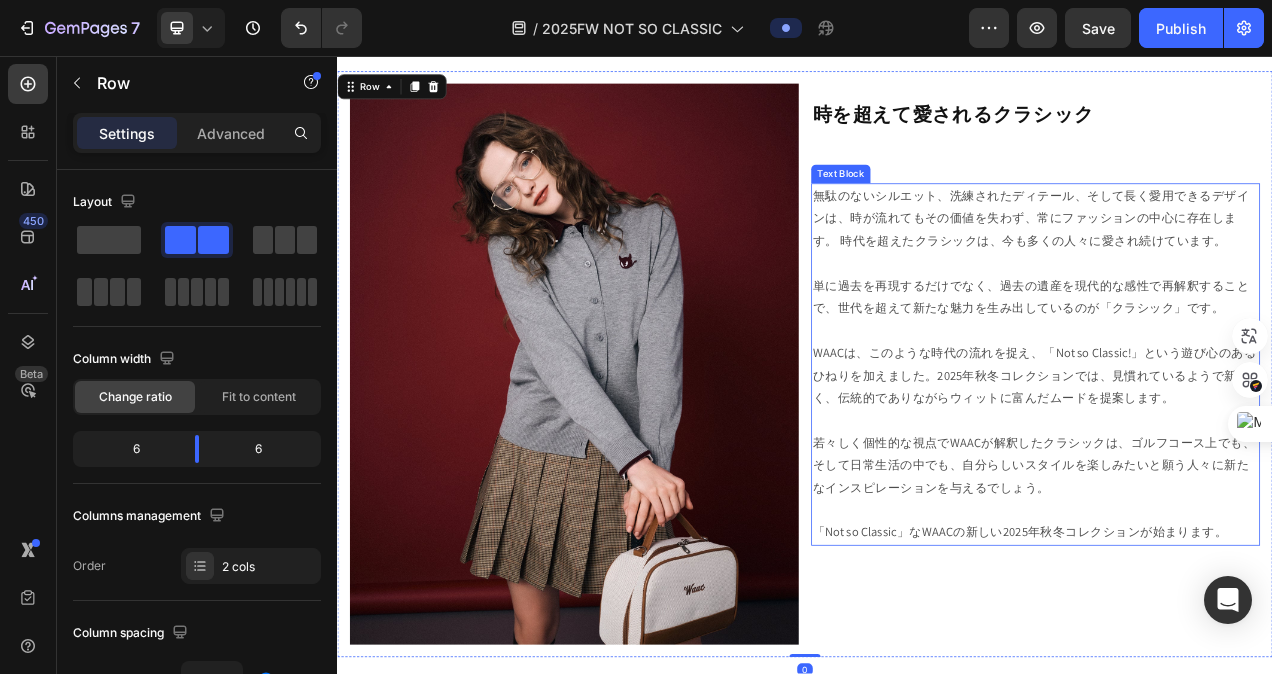 click on "無駄のないシルエット、洗練されたディテール、そして長く愛用できるデザインは、時が流れてもその価値を失わず、常にファッションの中心に存在します。  時代を超えたクラシックは、今も多くの人々に愛され続けています。 単に過去を再現するだけでなく、過去の遺産を現代的な感性で再解釈することで、世代を超えて新たな魅力を生み出しているのが「クラシック」です。  WAACは、このような時代の流れを捉え、「Not so Classic!」という遊び心のあるひねりを加えました。2025年秋冬コレクションでは、見慣れているようで新しく、伝統的でありながらウィットに富んだムードを提案します。 「Not so Classic」なWAACの新しい2025年秋冬コレクションが始まります。" at bounding box center [1233, 452] 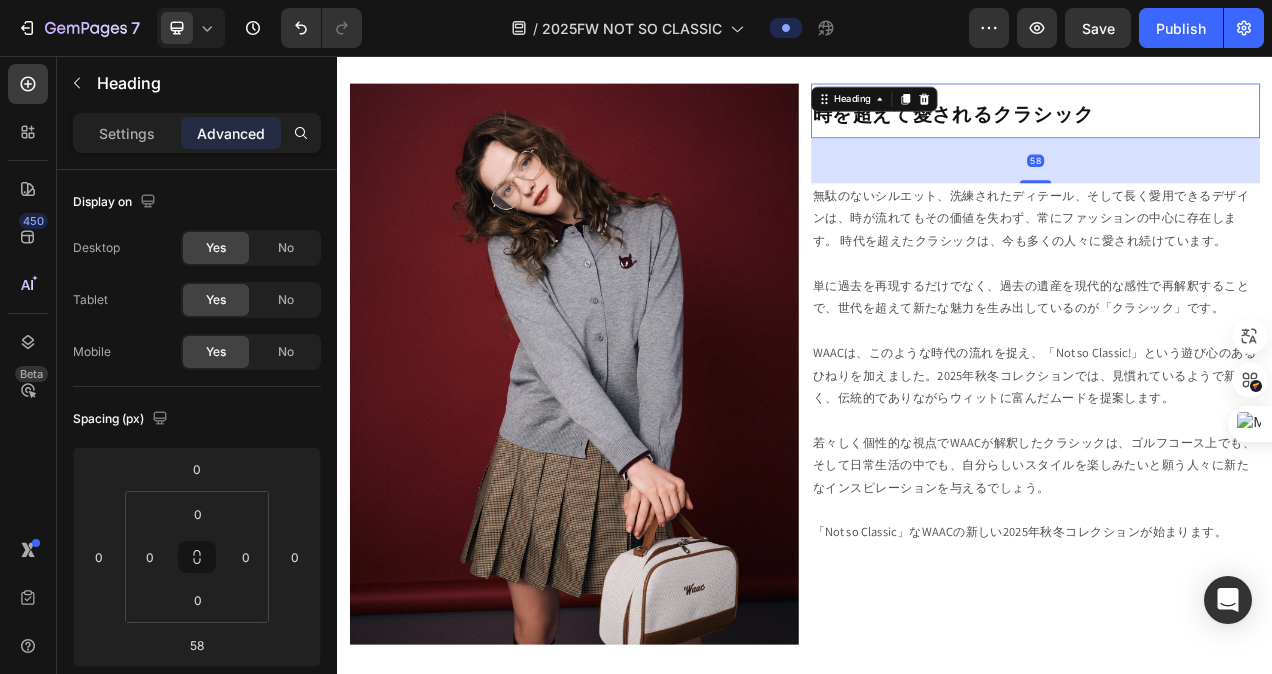 click on "⁠⁠⁠⁠⁠⁠⁠ 時を超えて愛されるクラシック" at bounding box center [1233, 127] 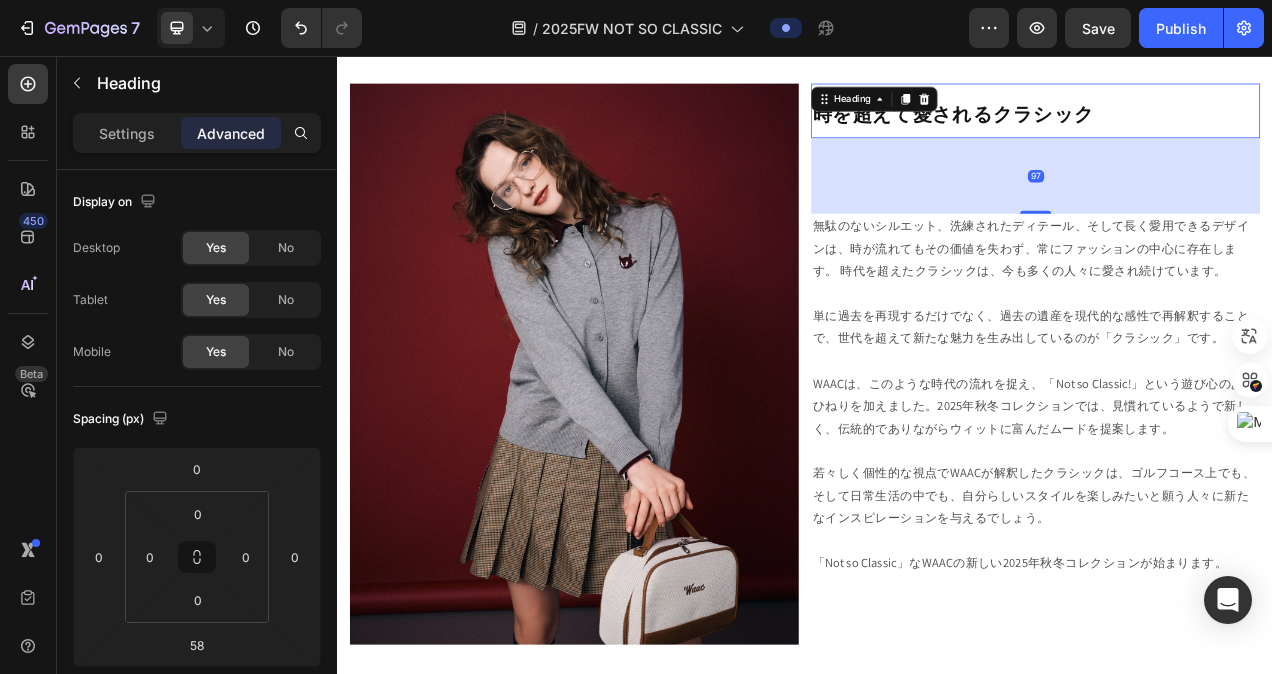 drag, startPoint x: 1219, startPoint y: 219, endPoint x: 1217, endPoint y: 258, distance: 39.051247 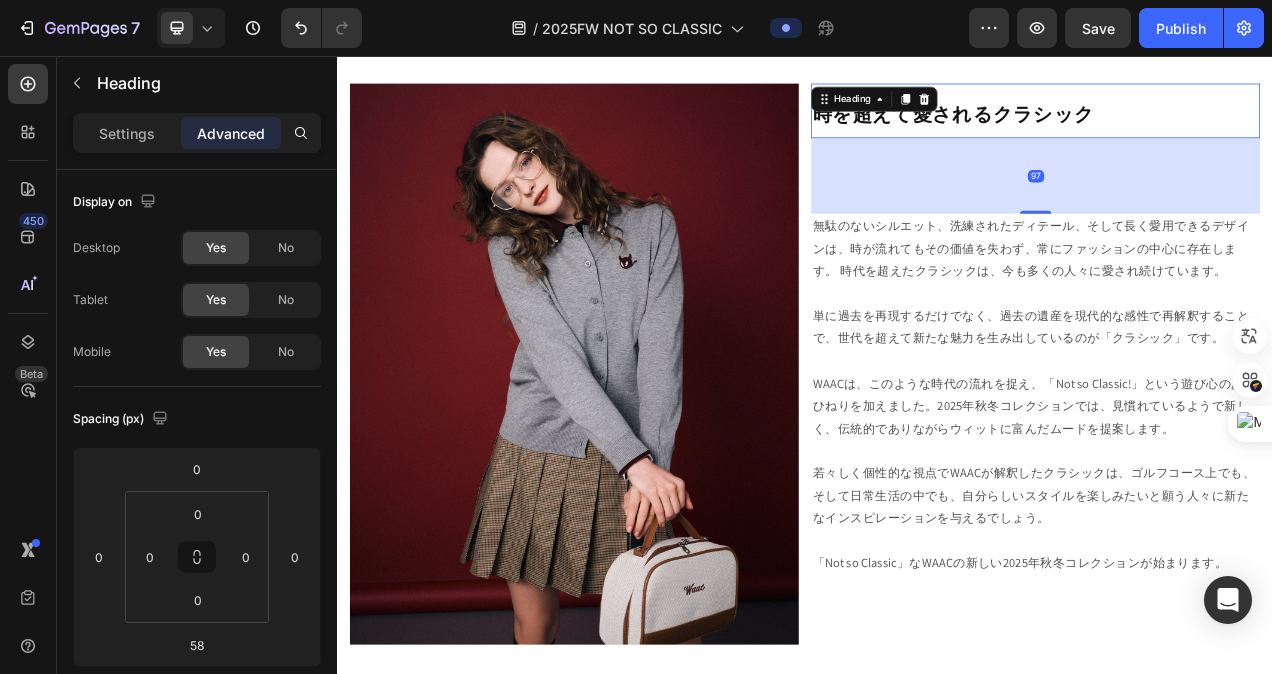 click at bounding box center [1233, 257] 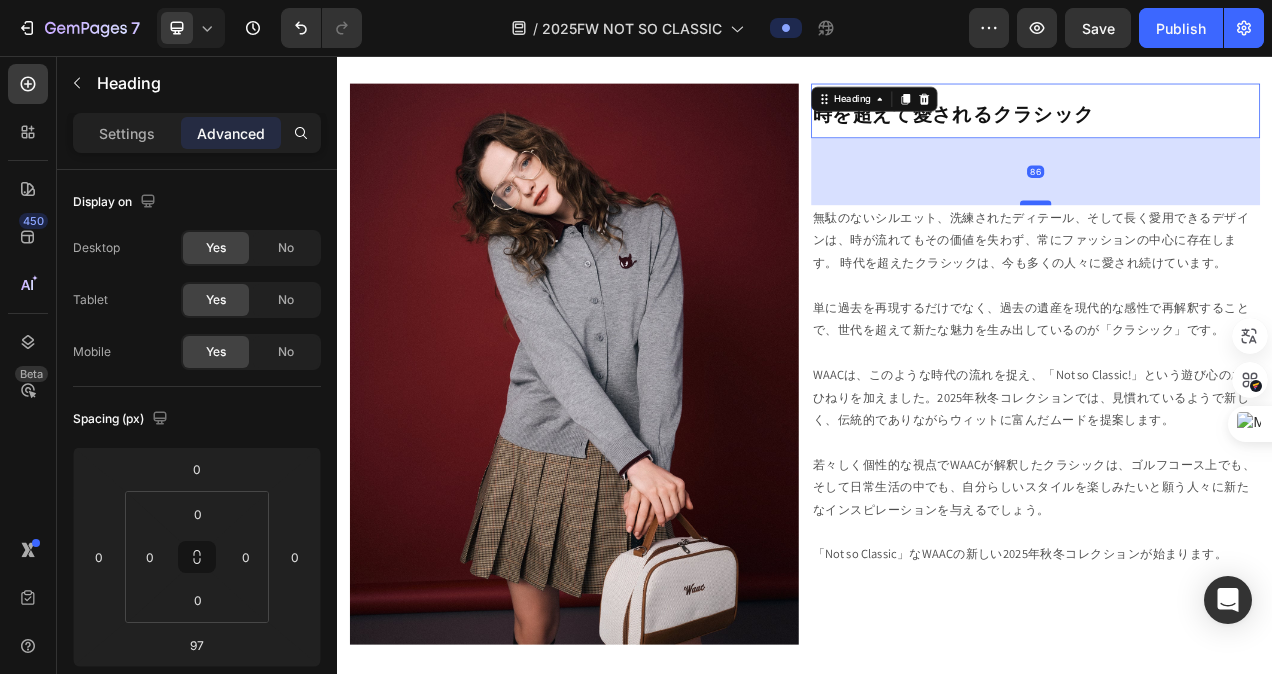 drag, startPoint x: 1217, startPoint y: 258, endPoint x: 1213, endPoint y: 247, distance: 11.7046995 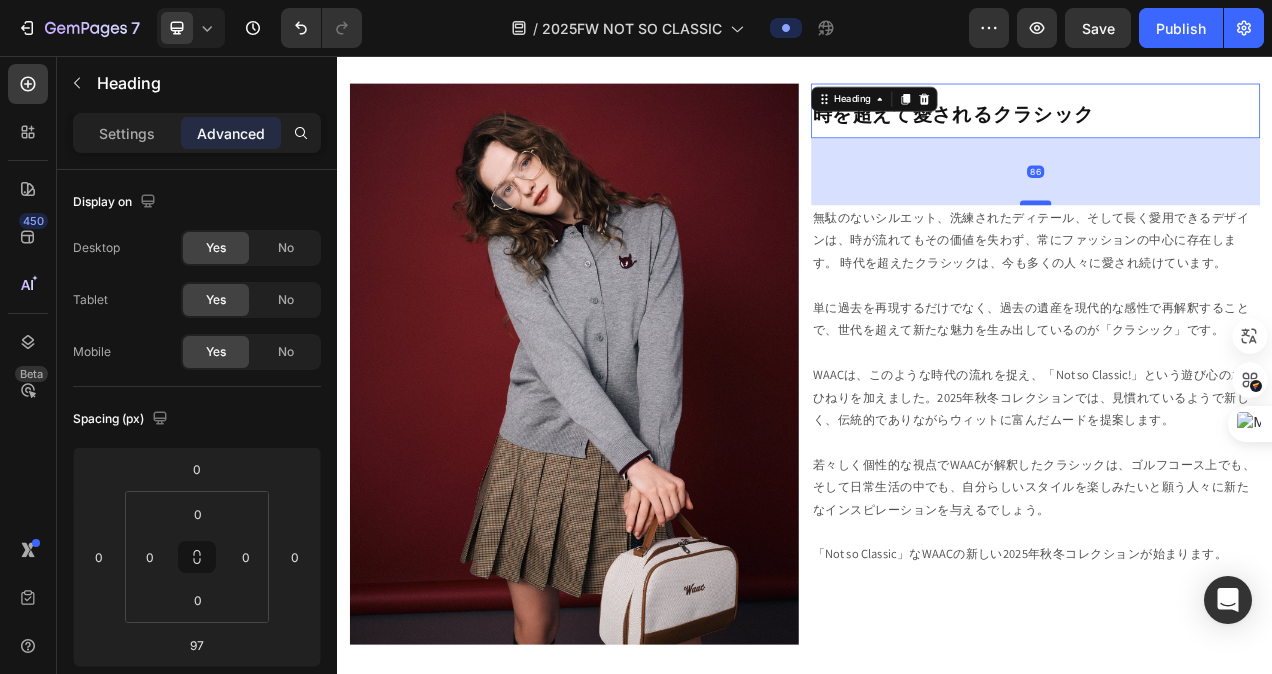 click at bounding box center [1233, 245] 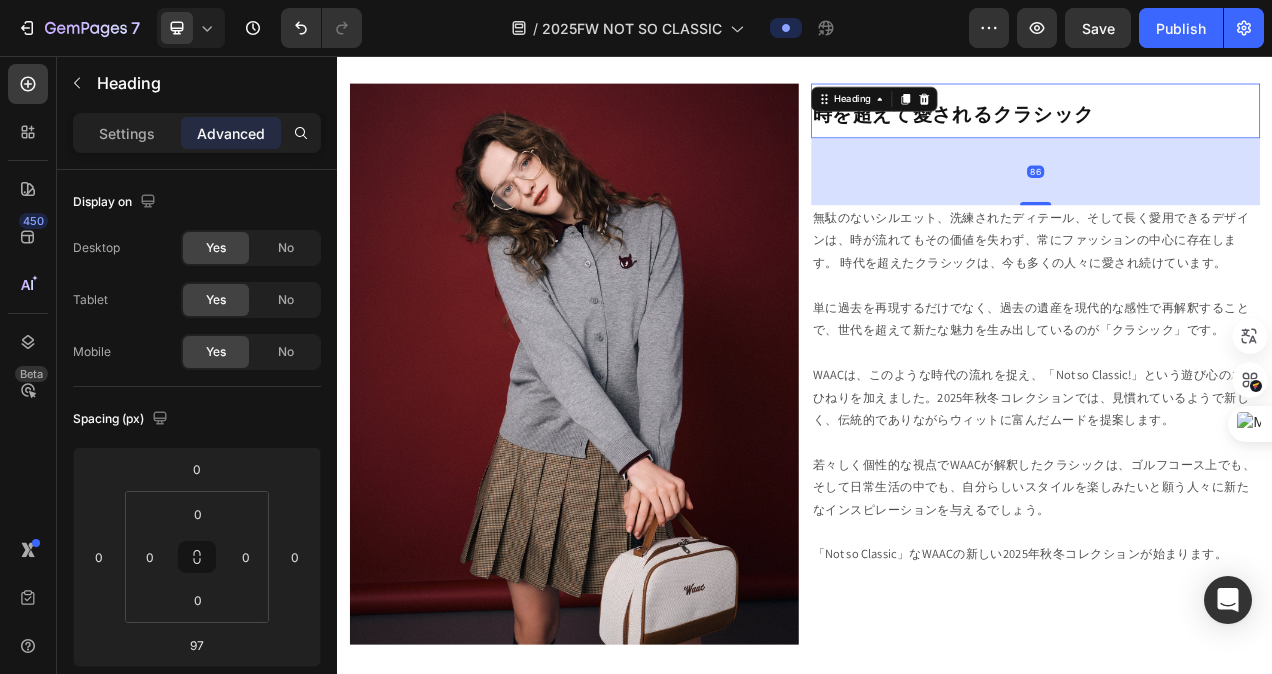 type on "86" 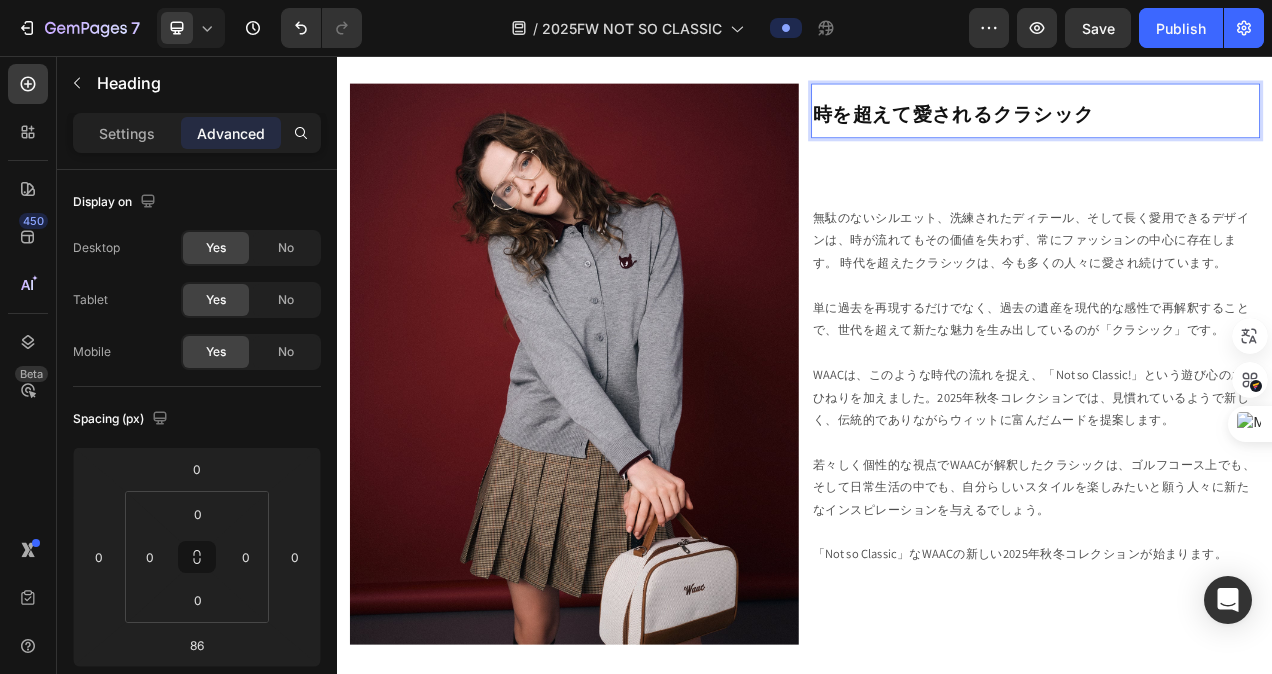 click on "時を超えて愛されるクラシック" at bounding box center [1127, 130] 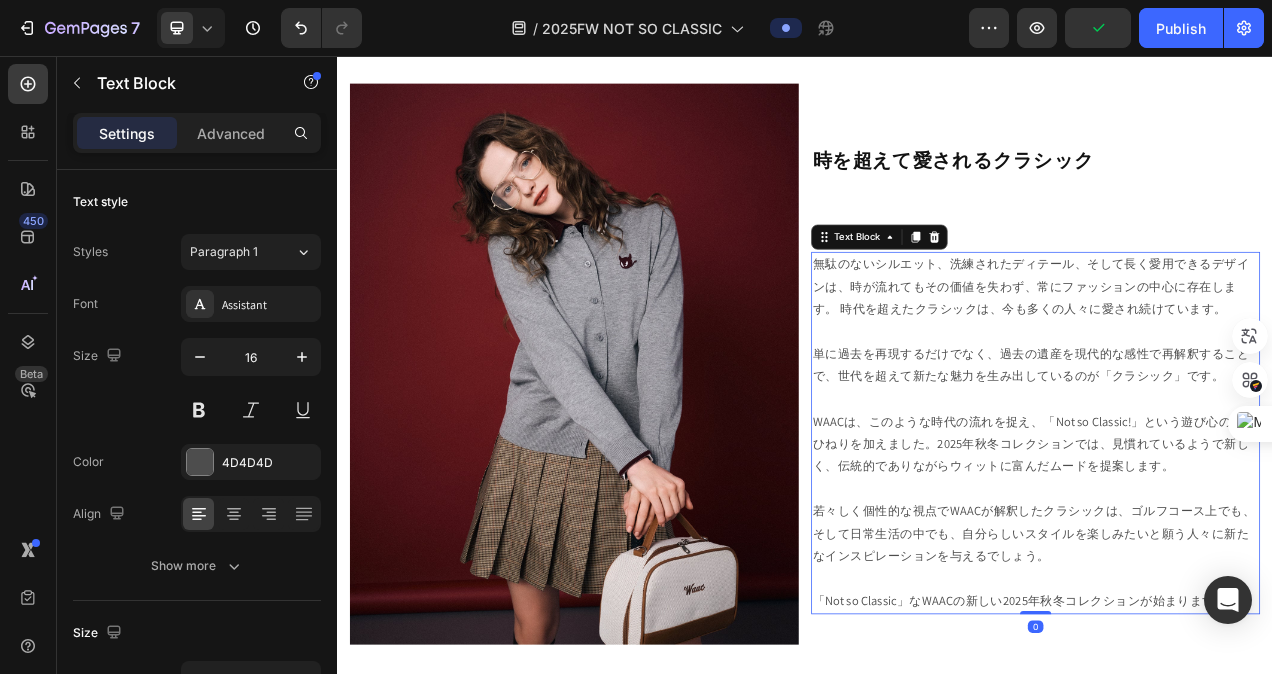 click on "無駄のないシルエット、洗練されたディテール、そして長く愛用できるデザインは、時が流れてもその価値を失わず、常にファッションの中心に存在します。  時代を超えたクラシックは、今も多くの人々に愛され続けています。 単に過去を再現するだけでなく、過去の遺産を現代的な感性で再解釈することで、世代を超えて新たな魅力を生み出しているのが「クラシック」です。  WAACは、このような時代の流れを捉え、「Not so Classic!」という遊び心のあるひねりを加えました。2025年秋冬コレクションでは、見慣れているようで新しく、伝統的でありながらウィットに富んだムードを提案します。 「Not so Classic」なWAACの新しい2025年秋冬コレクションが始まります。" at bounding box center [1233, 540] 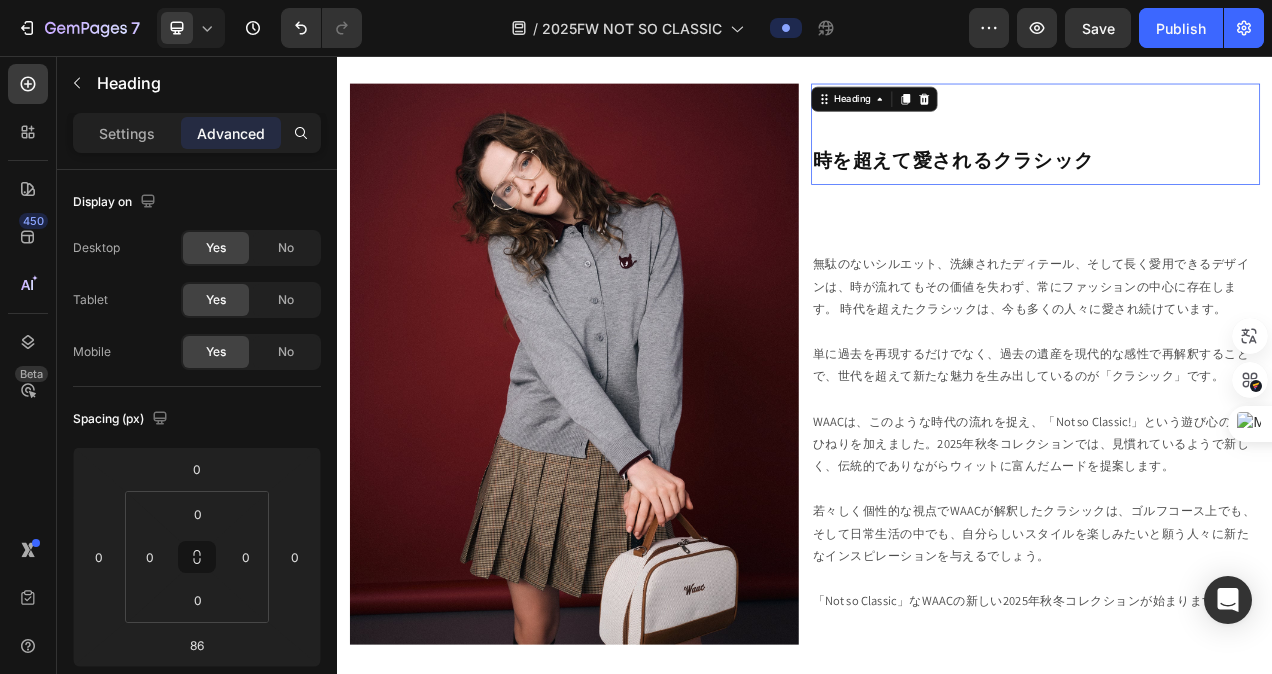 click on "⁠⁠⁠⁠⁠⁠⁠ 時を超えて愛されるクラシック" at bounding box center (1233, 157) 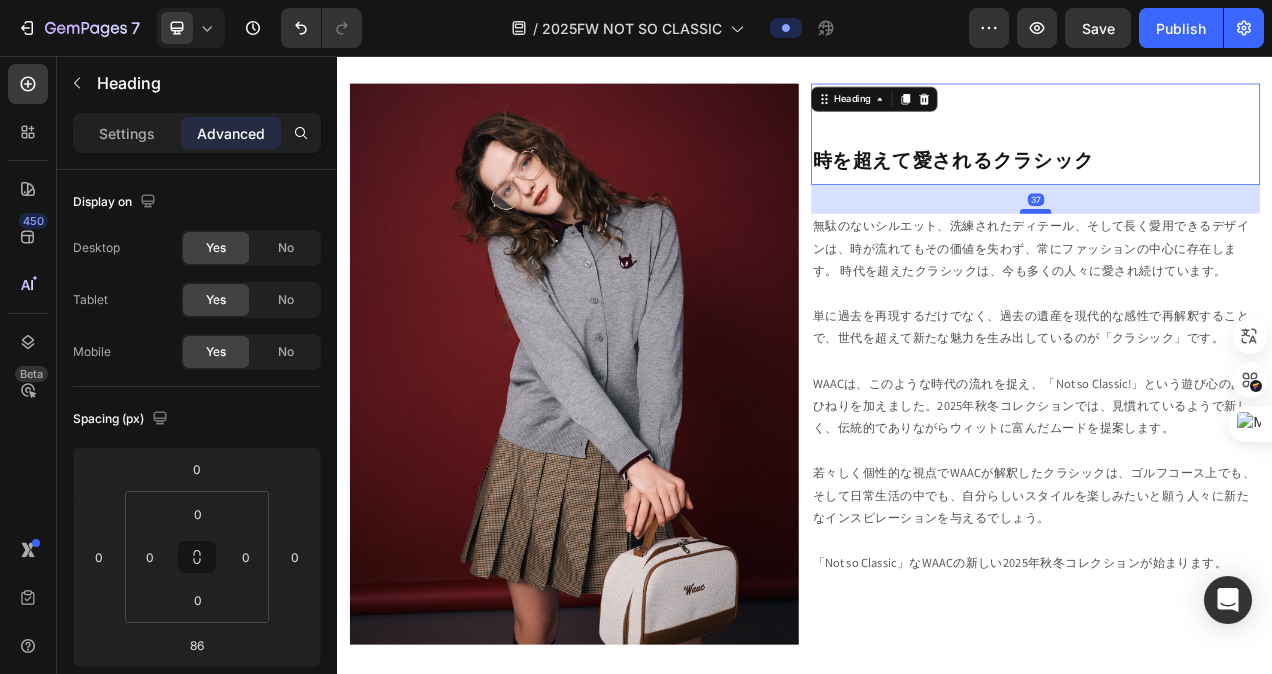 drag, startPoint x: 1228, startPoint y: 306, endPoint x: 1209, endPoint y: 257, distance: 52.554733 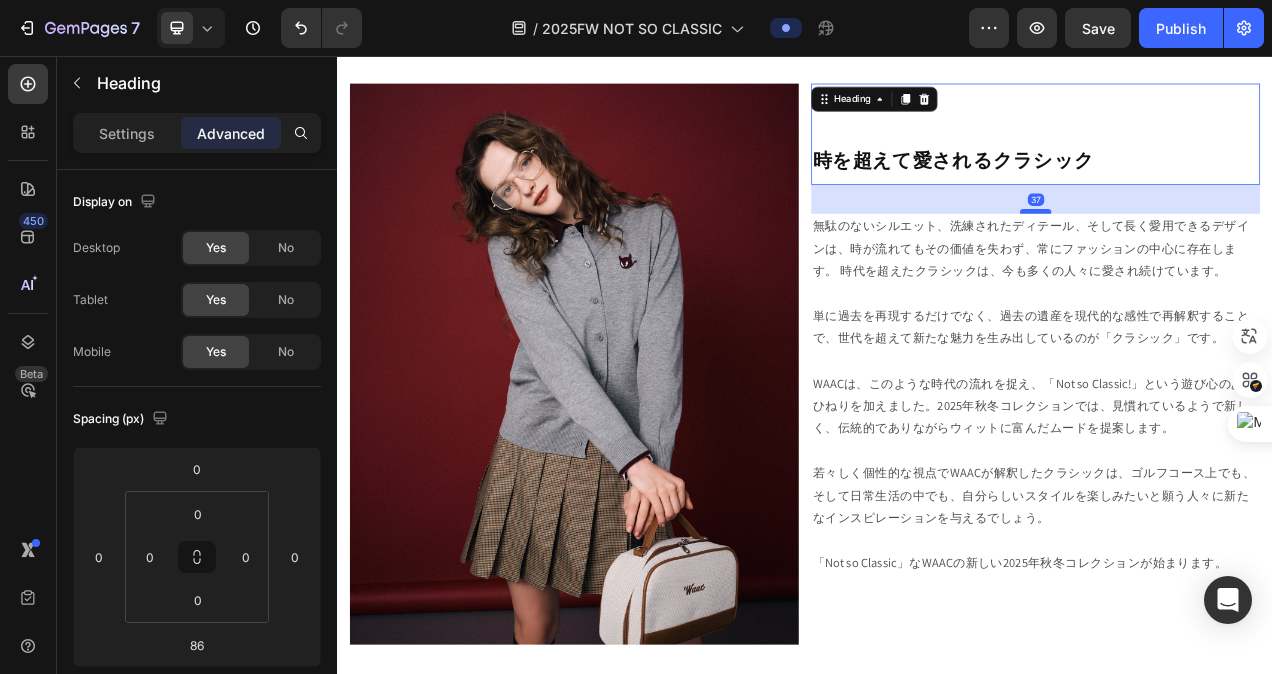 click at bounding box center [1233, 256] 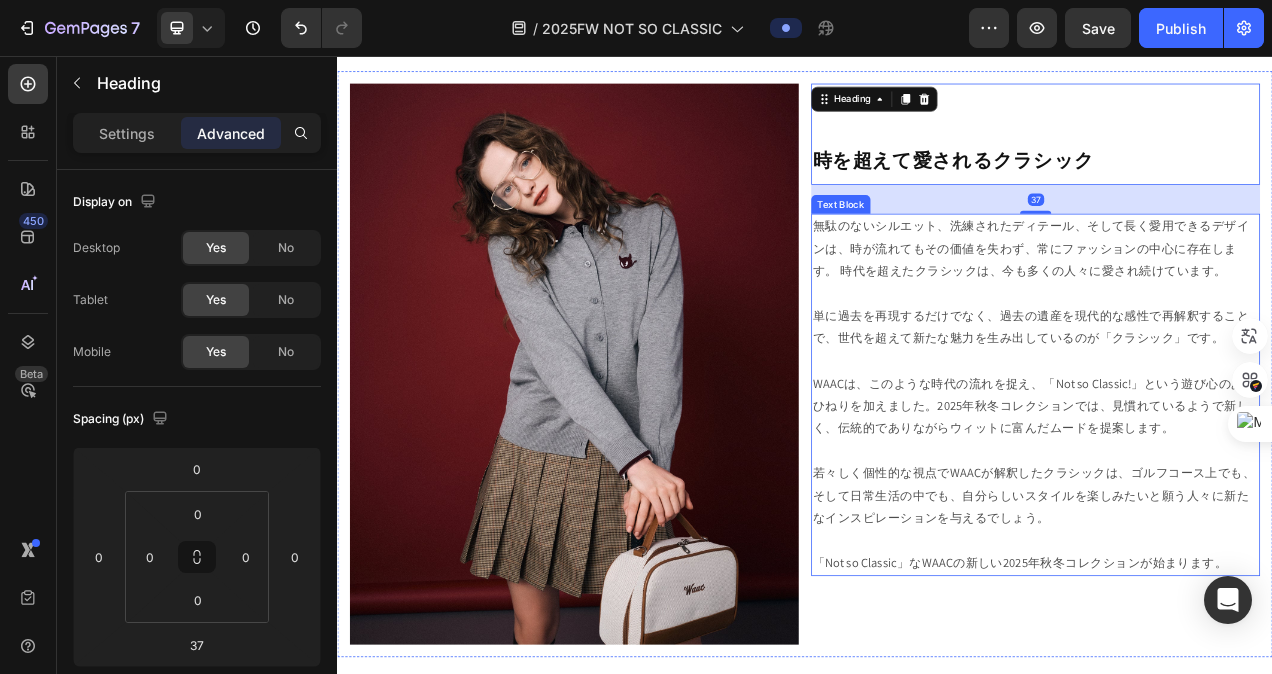 click on "無駄のないシルエット、洗練されたディテール、そして長く愛用できるデザインは、時が流れてもその価値を失わず、常にファッションの中心に存在します。  時代を超えたクラシックは、今も多くの人々に愛され続けています。 単に過去を再現するだけでなく、過去の遺産を現代的な感性で再解釈することで、世代を超えて新たな魅力を生み出しているのが「クラシック」です。  WAACは、このような時代の流れを捉え、「Not so Classic!」という遊び心のあるひねりを加えました。2025年秋冬コレクションでは、見慣れているようで新しく、伝統的でありながらウィットに富んだムードを提案します。 「Not so Classic」なWAACの新しい2025年秋冬コレクションが始まります。" at bounding box center [1233, 491] 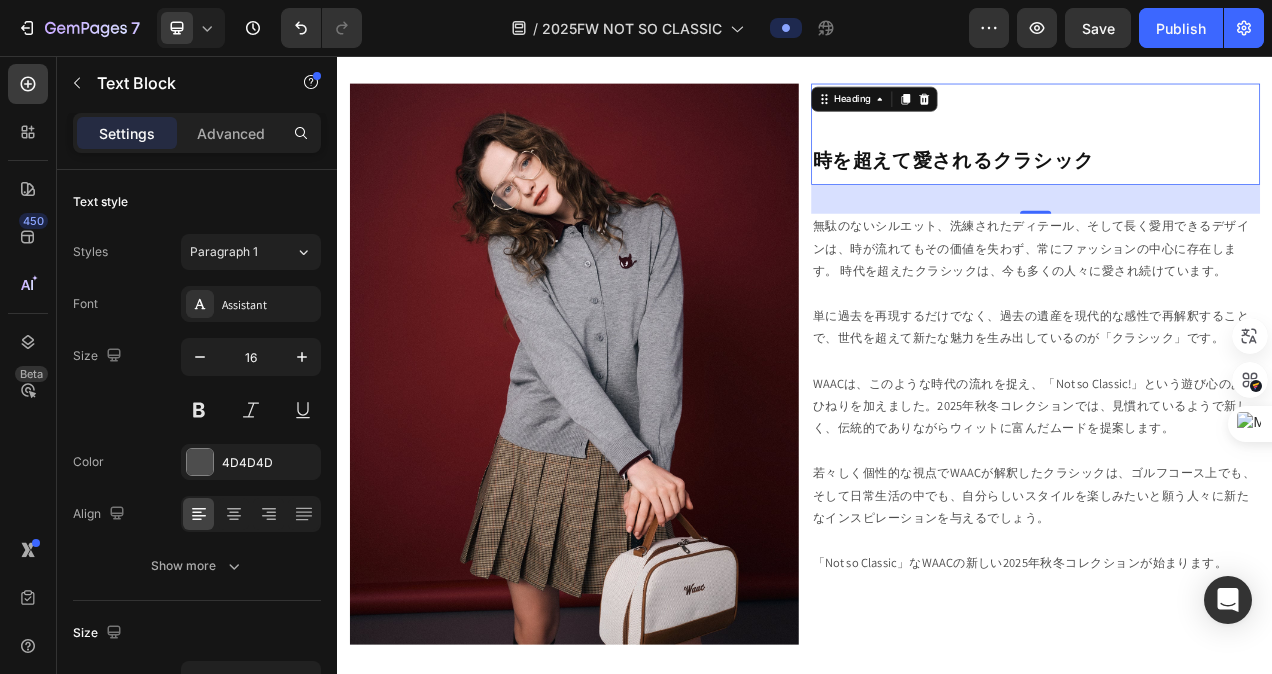 click on "時を超えて愛されるクラシック" at bounding box center [1127, 189] 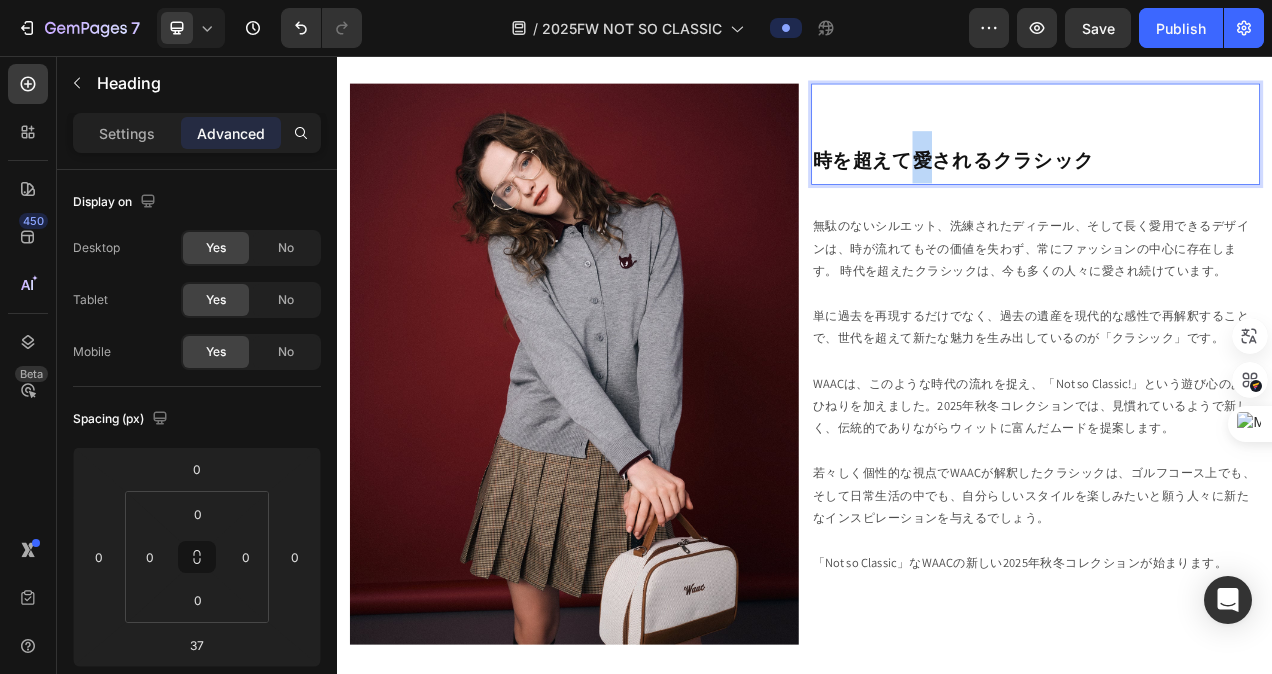 click on "時を超えて愛されるクラシック" at bounding box center [1127, 189] 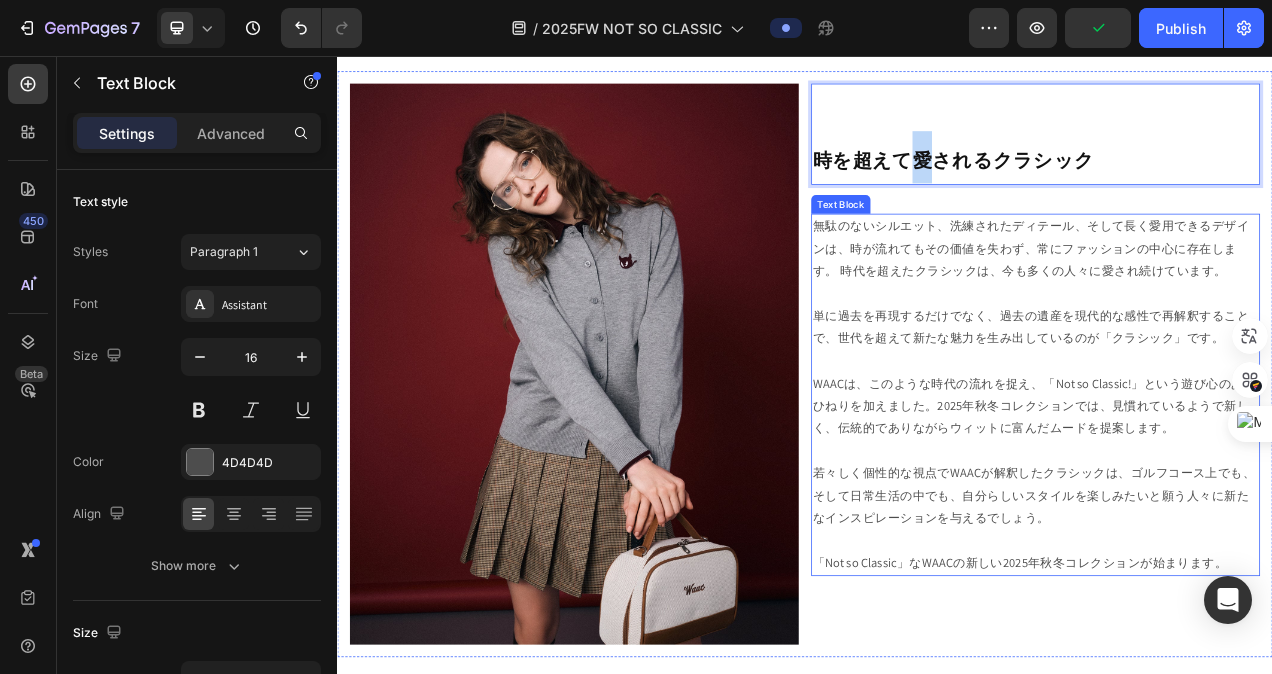 click on "無駄のないシルエット、洗練されたディテール、そして長く愛用できるデザインは、時が流れてもその価値を失わず、常にファッションの中心に存在します。  時代を超えたクラシックは、今も多くの人々に愛され続けています。 単に過去を再現するだけでなく、過去の遺産を現代的な感性で再解釈することで、世代を超えて新たな魅力を生み出しているのが「クラシック」です。  WAACは、このような時代の流れを捉え、「Not so Classic!」という遊び心のあるひねりを加えました。2025年秋冬コレクションでは、見慣れているようで新しく、伝統的でありながらウィットに富んだムードを提案します。 「Not so Classic」なWAACの新しい2025年秋冬コレクションが始まります。" at bounding box center (1233, 491) 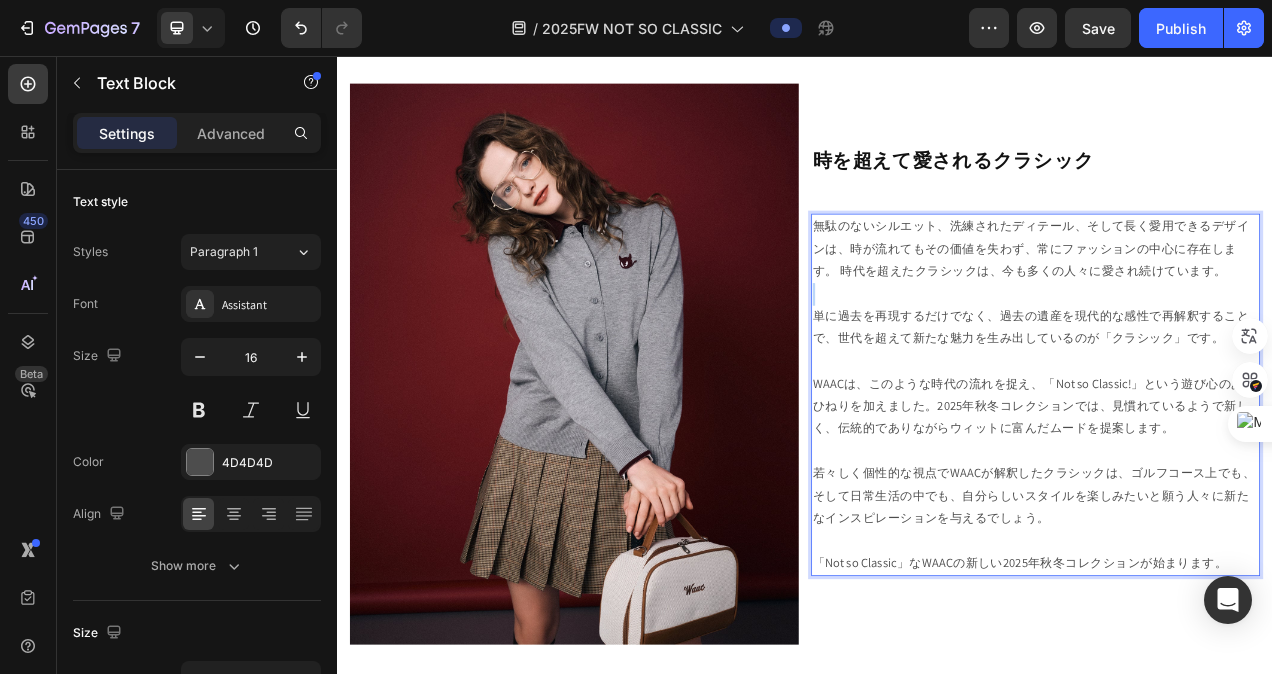 click on "無駄のないシルエット、洗練されたディテール、そして長く愛用できるデザインは、時が流れてもその価値を失わず、常にファッションの中心に存在します。  時代を超えたクラシックは、今も多くの人々に愛され続けています。 ⁠⁠⁠⁠⁠⁠⁠ 単に過去を再現するだけでなく、過去の遺産を現代的な感性で再解釈することで、世代を超えて新たな魅力を生み出しているのが「クラシック」です。  WAACは、このような時代の流れを捉え、「Not so Classic!」という遊び心のあるひねりを加えました。2025年秋冬コレクションでは、見慣れているようで新しく、伝統的でありながらウィットに富んだムードを提案します。 「Not so Classic」なWAACの新しい2025年秋冬コレクションが始まります。" at bounding box center (1233, 491) 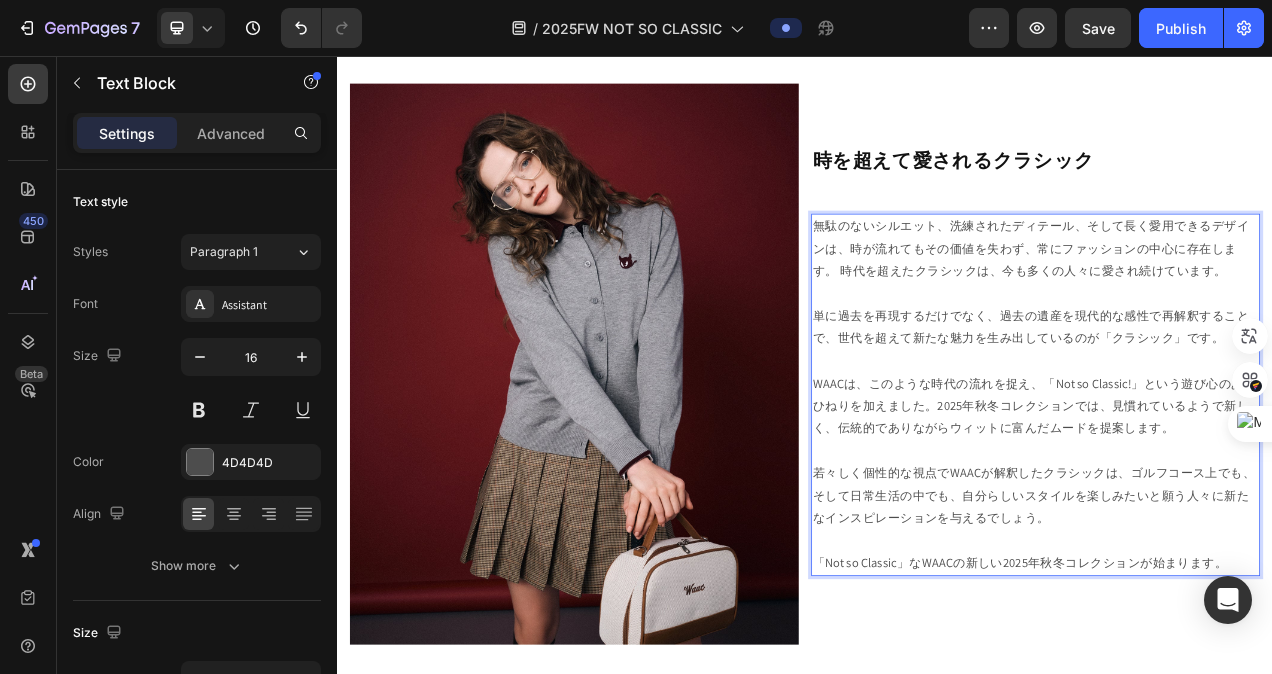 click on "無駄のないシルエット、洗練されたディテール、そして長く愛用できるデザインは、時が流れてもその価値を失わず、常にファッションの中心に存在します。  時代を超えたクラシックは、今も多くの人々に愛され続けています。 単に過去を再現するだけでなく、過去の遺産を現代的な感性で再解釈することで、世代を超えて新たな魅力を生み出しているのが「クラシック」です。  WAACは、このような時代の流れを捉え、「Not so Classic!」という遊び心のあるひねりを加えました。2025年秋冬コレクションでは、見慣れているようで新しく、伝統的でありながらウィットに富んだムードを提案します。 「Not so Classic」なWAACの新しい2025年秋冬コレクションが始まります。" at bounding box center [1233, 491] 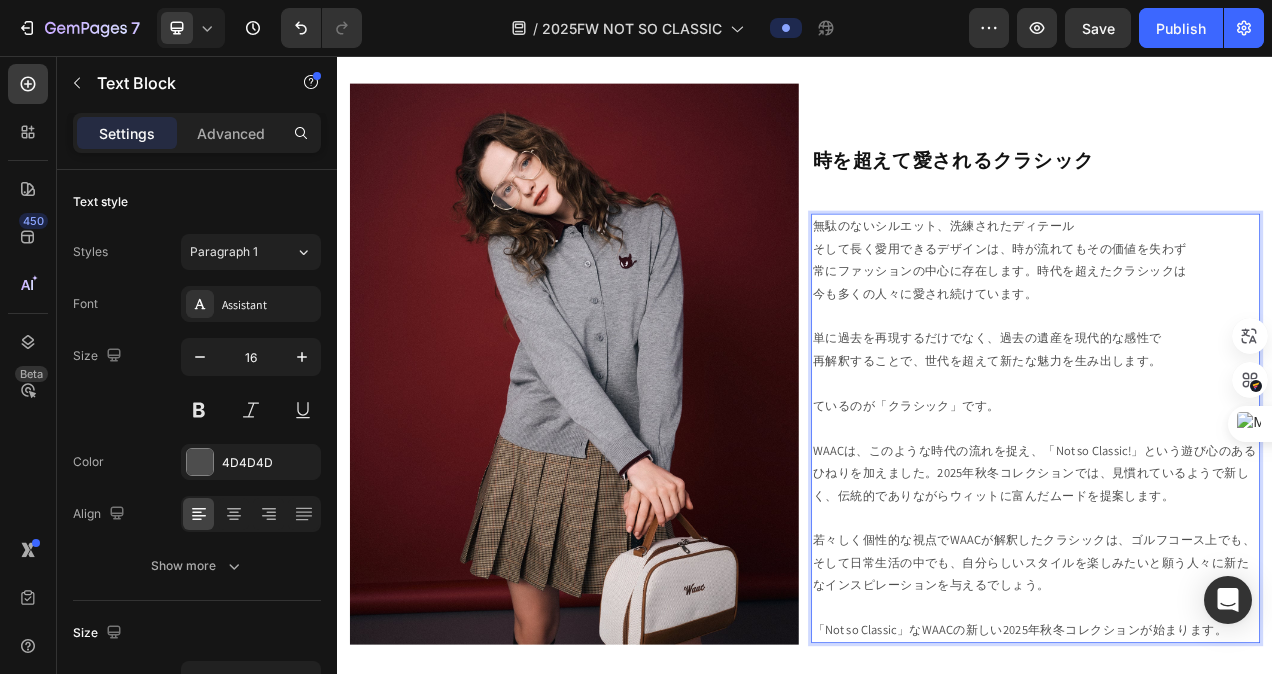 click on "無駄のないシルエット、洗練されたディテール そして長く愛用できるデザインは、時が流れてもその価値を失わず 常にファッションの中心に存在します。時代を超えたクラシックは 今も多くの人々に愛され続けています。 単に過去を再現するだけでなく、過去の遺産を現代的な感性で 再解釈することで、世代を超えて新たな魅力を生み出します。 ているのが「クラシック」です。  WAACは、このような時代の流れを捉え、「Not so Classic!」という遊び心のあるひねりを加えました。2025年秋冬コレクションでは、見慣れているようで新しく、伝統的でありながらウィットに富んだムードを提案します。 「Not so Classic」なWAACの新しい2025年秋冬コレクションが始まります。" at bounding box center (1233, 534) 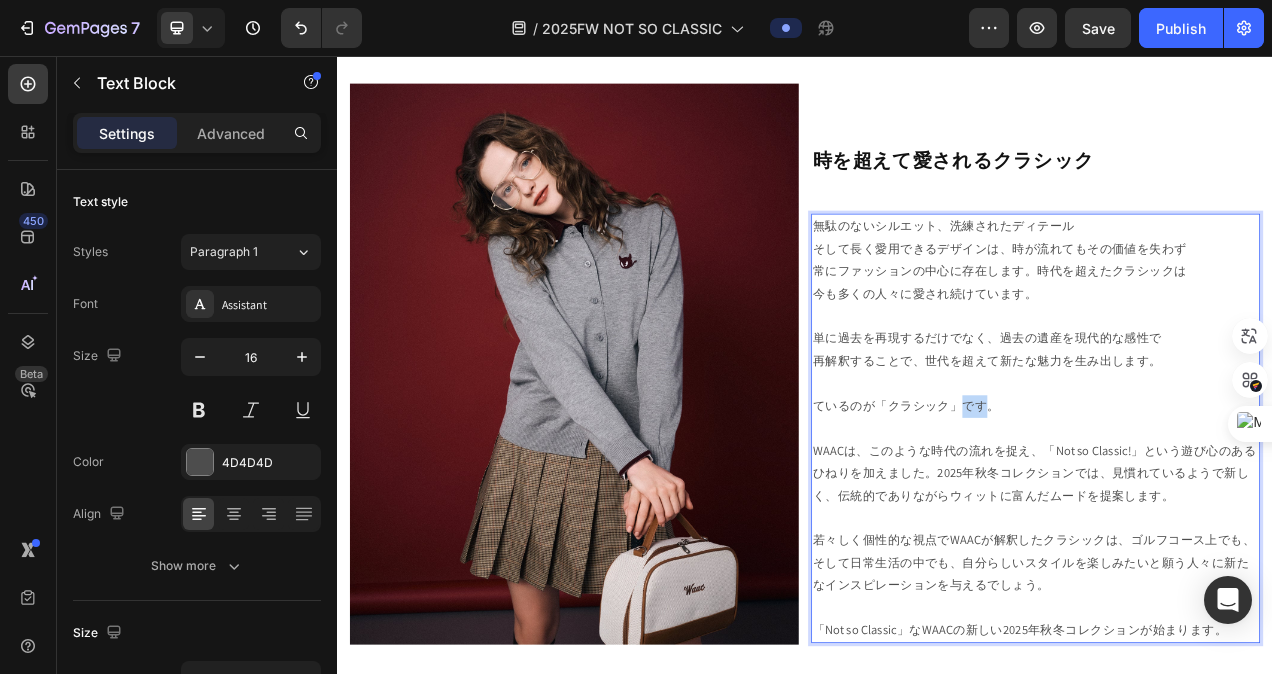 click on "無駄のないシルエット、洗練されたディテール そして長く愛用できるデザインは、時が流れてもその価値を失わず 常にファッションの中心に存在します。時代を超えたクラシックは 今も多くの人々に愛され続けています。 単に過去を再現するだけでなく、過去の遺産を現代的な感性で 再解釈することで、世代を超えて新たな魅力を生み出します。 ているのが「クラシック」です。  WAACは、このような時代の流れを捉え、「Not so Classic!」という遊び心のあるひねりを加えました。2025年秋冬コレクションでは、見慣れているようで新しく、伝統的でありながらウィットに富んだムードを提案します。 「Not so Classic」なWAACの新しい2025年秋冬コレクションが始まります。" at bounding box center (1233, 534) 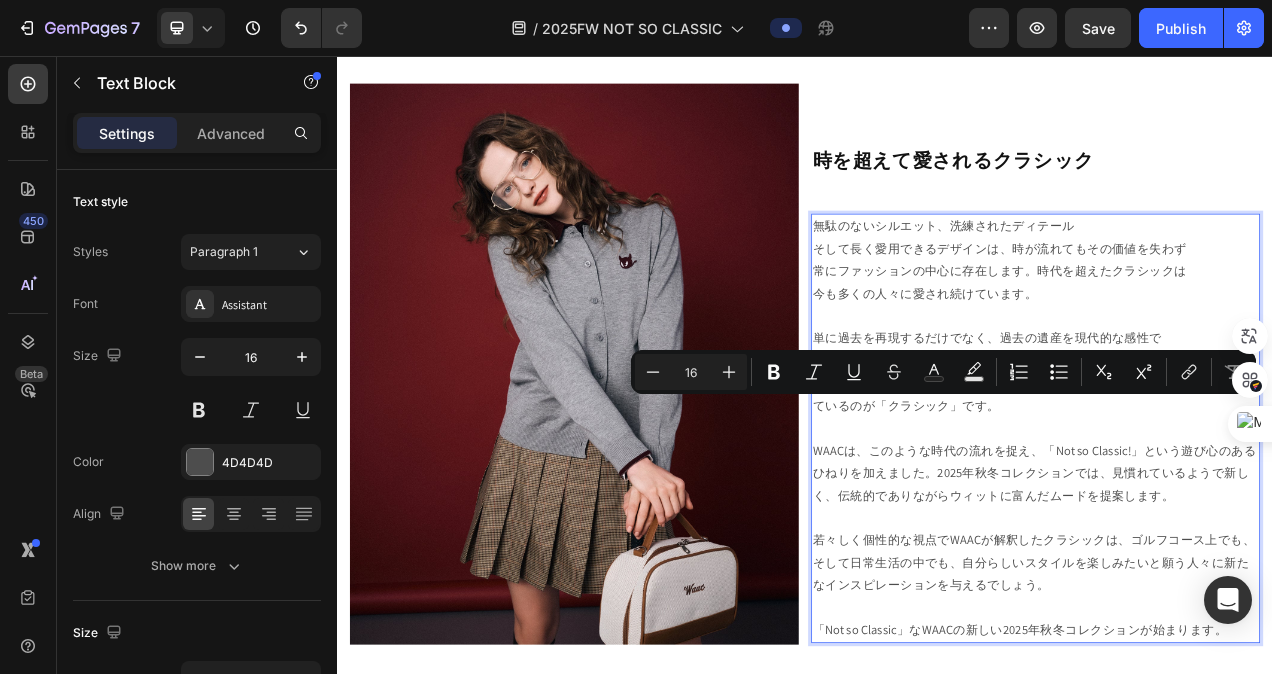 click on "無駄のないシルエット、洗練されたディテール そして長く愛用できるデザインは、時が流れてもその価値を失わず 常にファッションの中心に存在します。時代を超えたクラシックは 今も多くの人々に愛され続けています。 単に過去を再現するだけでなく、過去の遺産を現代的な感性で 再解釈することで、世代を超えて新たな魅力を生み出します。 ているのが「クラシック」です。  WAACは、このような時代の流れを捉え、「Not so Classic!」という遊び心のあるひねりを加えました。2025年秋冬コレクションでは、見慣れているようで新しく、伝統的でありながらウィットに富んだムードを提案します。 「Not so Classic」なWAACの新しい2025年秋冬コレクションが始まります。" at bounding box center [1233, 534] 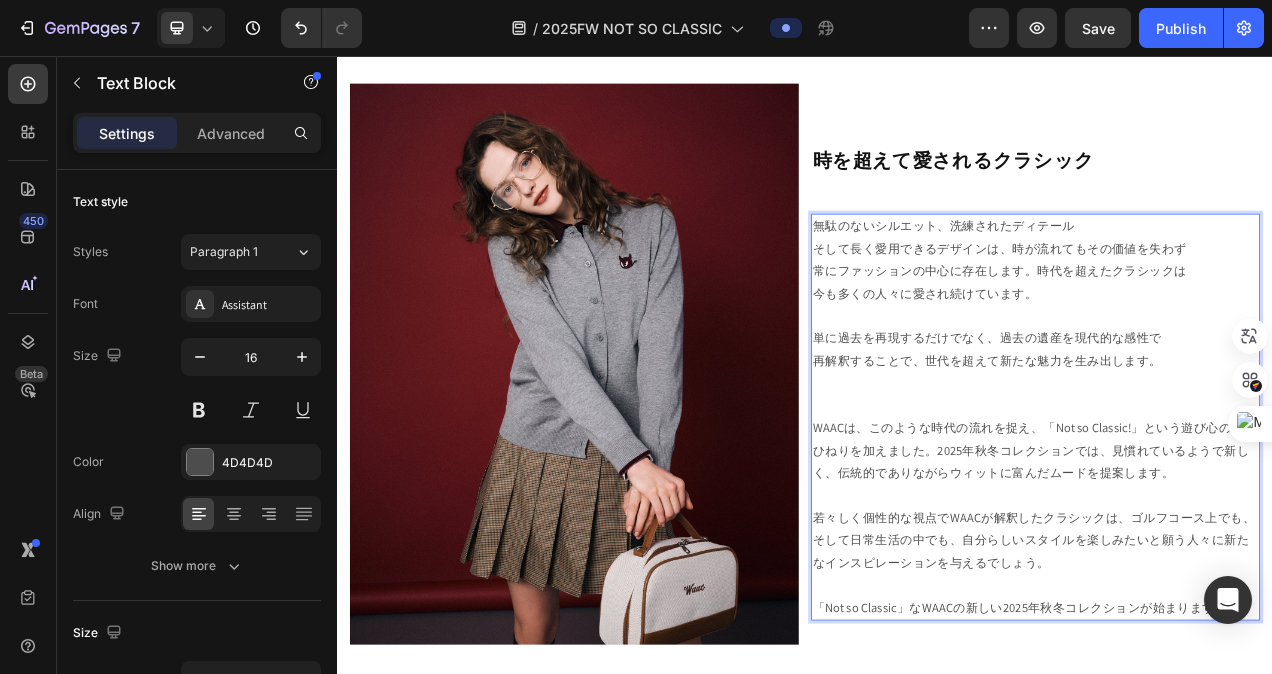 click on "無駄のないシルエット、洗練されたディテール そして長く愛用できるデザインは、時が流れてもその価値を失わず 常にファッションの中心に存在します。時代を超えたクラシックは 今も多くの人々に愛され続けています。 単に過去を再現するだけでなく、過去の遺産を現代的な感性で 再解釈することで、世代を超えて新たな魅力を生み出します。 ⁠⁠⁠⁠⁠⁠⁠  WAACは、このような時代の流れを捉え、「Not so Classic!」という遊び心のあるひねりを加えました。2025年秋冬コレクションでは、見慣れているようで新しく、伝統的でありながらウィットに富んだムードを提案します。 「Not so Classic」なWAACの新しい2025年秋冬コレクションが始まります。" at bounding box center (1233, 520) 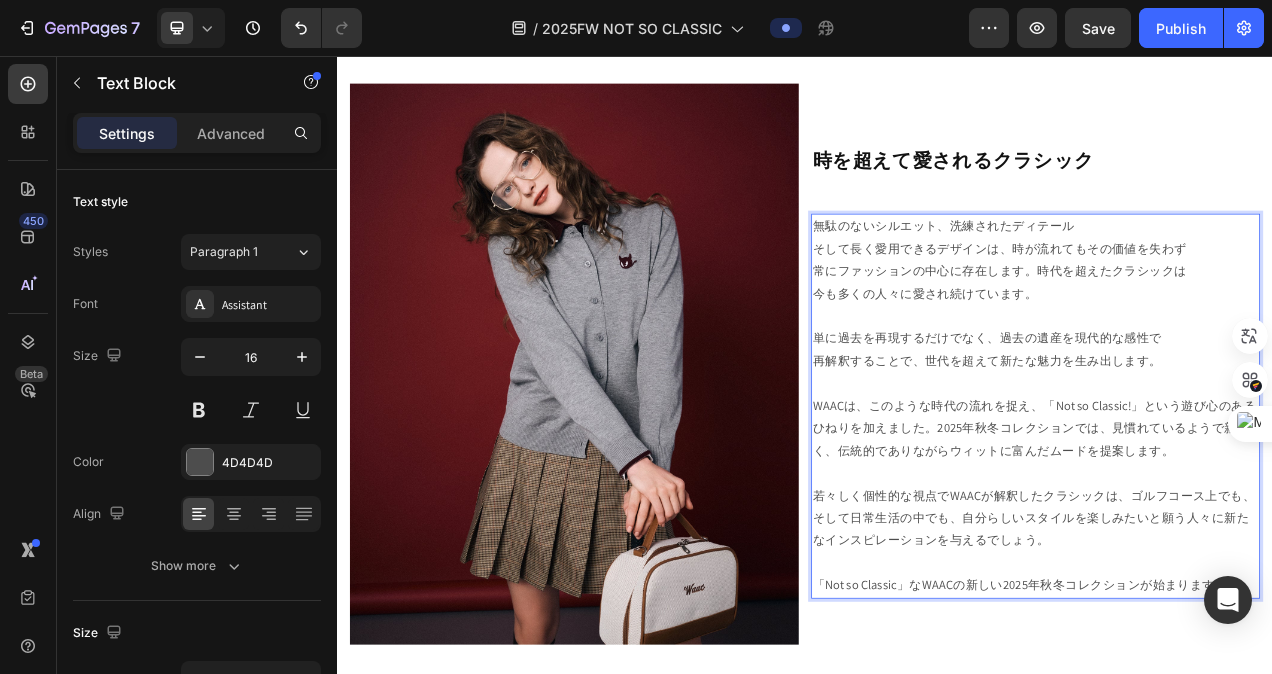 click on "無駄のないシルエット、洗練されたディテール そして長く愛用できるデザインは、時が流れてもその価値を失わず 常にファッションの中心に存在します。時代を超えたクラシックは 今も多くの人々に愛され続けています。 単に過去を再現するだけでなく、過去の遺産を現代的な感性で 再解釈することで、世代を超えて新たな魅力を生み出します。 ⁠⁠⁠⁠⁠⁠⁠  WAACは、このような時代の流れを捉え、「Not so Classic!」という遊び心のあるひねりを加えました。2025年秋冬コレクションでは、見慣れているようで新しく、伝統的でありながらウィットに富んだムードを提案します。 「Not so Classic」なWAACの新しい2025年秋冬コレクションが始まります。" at bounding box center [1233, 506] 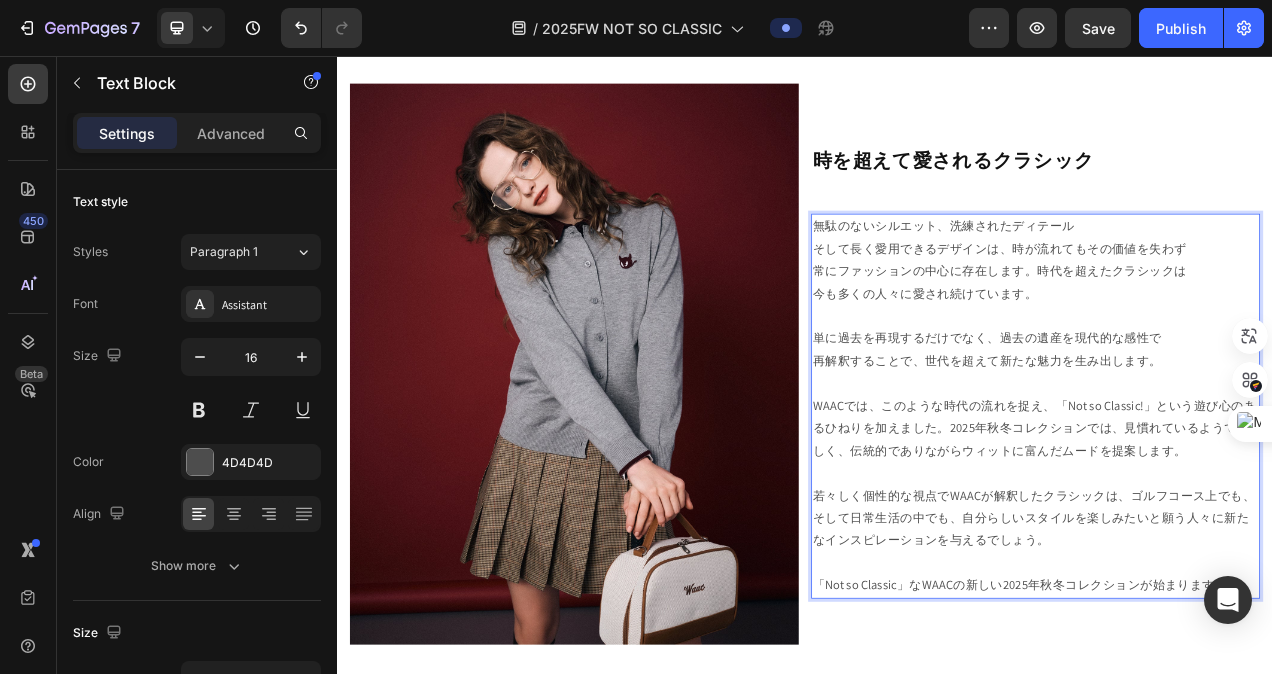 click on "無駄のないシルエット、洗練されたディテール そして長く愛用できるデザインは、時が流れてもその価値を失わず 常にファッションの中心に存在します。時代を超えたクラシックは 今も多くの人々に愛され続けています。 単に過去を再現するだけでなく、過去の遺産を現代的な感性で 再解釈することで、世代を超えて新たな魅力を生み出します。  WAACでは、このような時代の流れを捉え、「Not so Classic!」という遊び心のあるひねりを加えました。2025年秋冬コレクションでは、見慣れているようで新しく、伝統的でありながらウィットに富んだムードを提案します。 「Not so Classic」なWAACの新しい2025年秋冬コレクションが始まります。" at bounding box center [1233, 506] 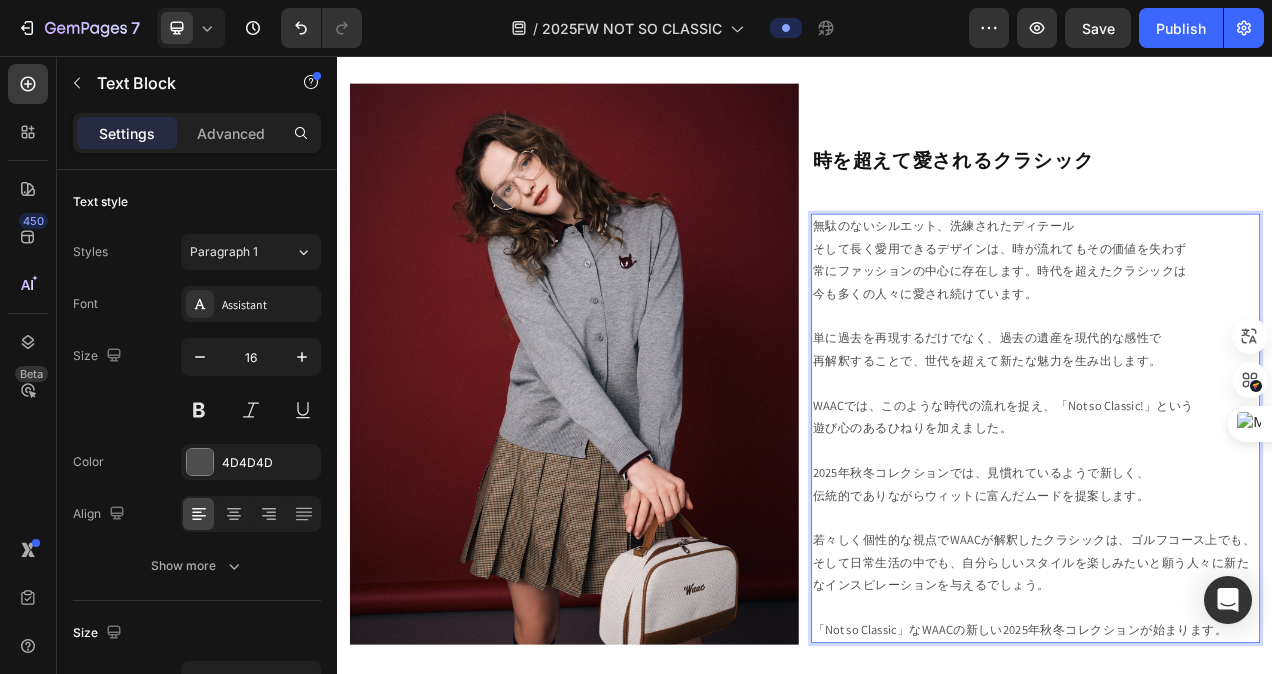 click on "無駄のないシルエット、洗練されたディテール そして長く愛用できるデザインは、時が流れてもその価値を失わず 常にファッションの中心に存在します。時代を超えたクラシックは 今も多くの人々に愛され続けています。 単に過去を再現するだけでなく、過去の遺産を現代的な感性で 再解釈することで、世代を超えて新たな魅力を生み出します。  WAACでは、このような時代の流れを捉え、「Not so Classic!」という 遊び心のあるひねりを加えました。 2025年秋冬コレクションでは、見慣れているようで新しく、 伝統的でありながらウィットに富んだムードを提案します。 「Not so Classic」なWAACの新しい2025年秋冬コレクションが始まります。" at bounding box center (1233, 534) 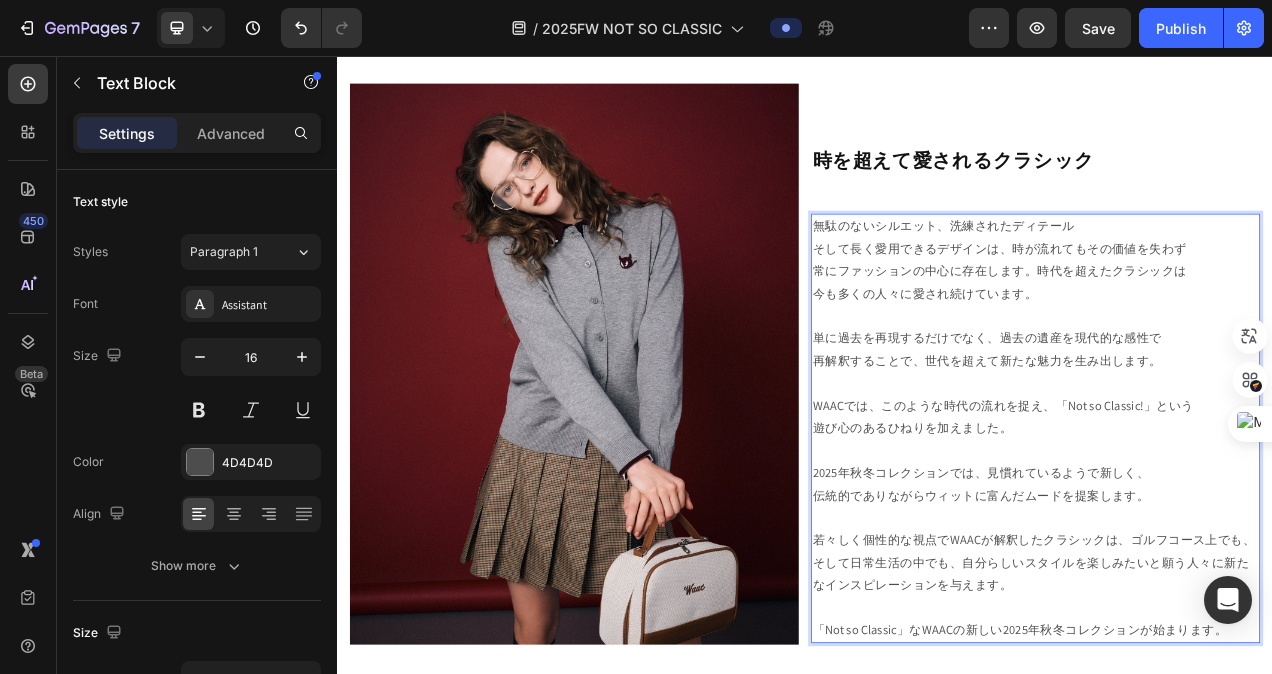 scroll, scrollTop: 804, scrollLeft: 0, axis: vertical 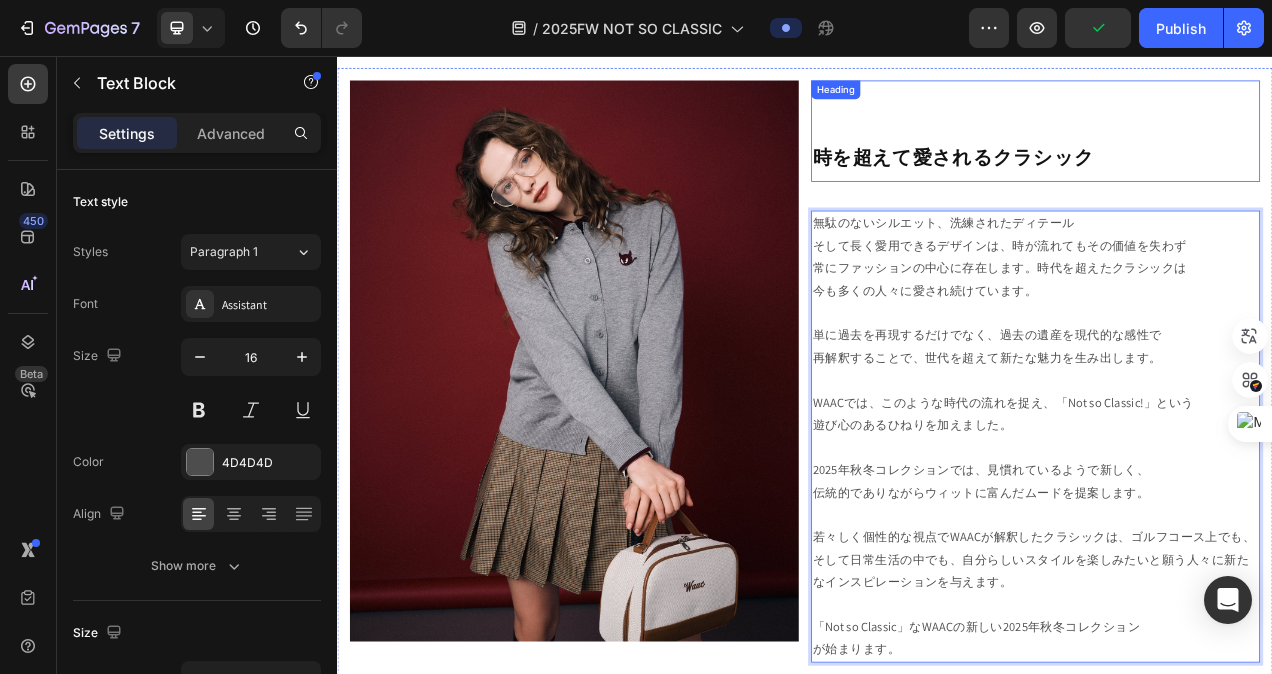 click on "時を超えて愛されるクラシック" at bounding box center (1127, 185) 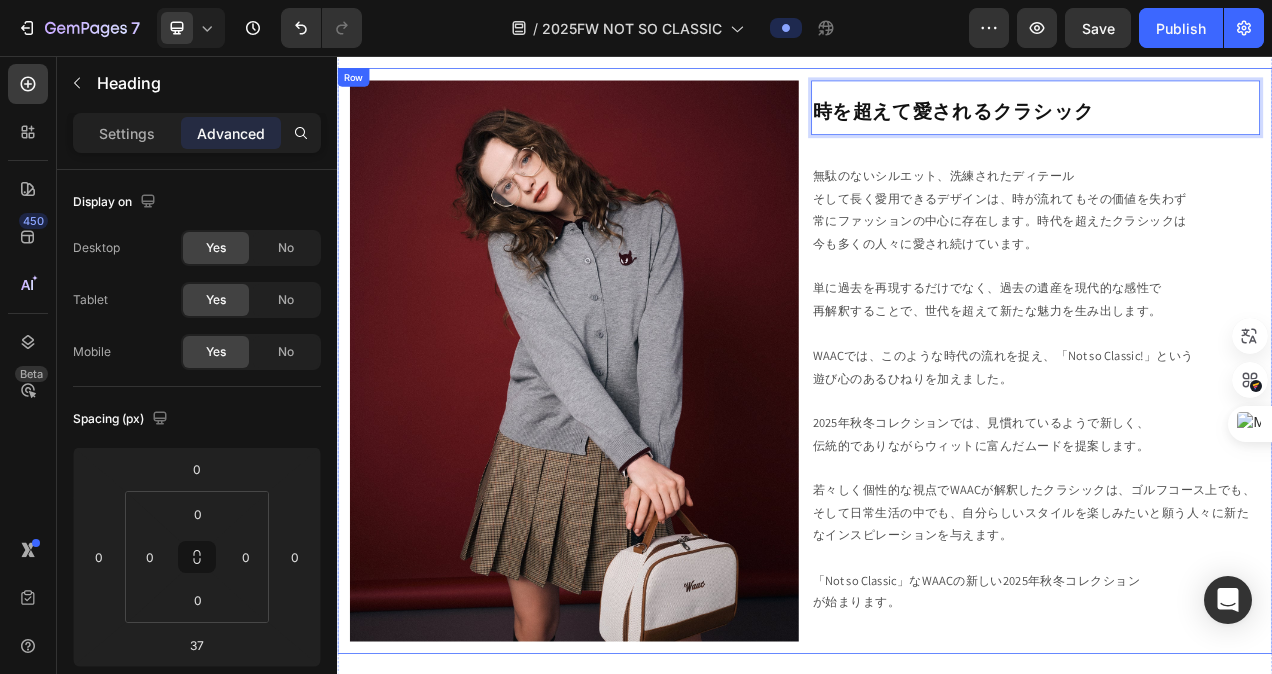 click on "時を超えて愛されるクラシック Heading   37 無駄のないシルエット、洗練されたディテール そして長く愛用できるデザインは、時が流れてもその価値を失わず 常にファッションの中心に存在します。時代を超えたクラシックは 今も多くの人々に愛され続けています。 単に過去を再現するだけでなく、過去の遺産を現代的な感性で 再解釈することで、世代を超えて新たな魅力を生み出します。  WAACでは、このような時代の流れを捉え、「Not so Classic!」という 遊び心のあるひねりを加えました。 2025年秋冬コレクションでは、見慣れているようで新しく、 伝統的でありながらウィットに富んだムードを提案します。 「Not so Classic」なWAACの新しい2025年秋冬コレクション が始まります。 Text Block" at bounding box center [1233, 448] 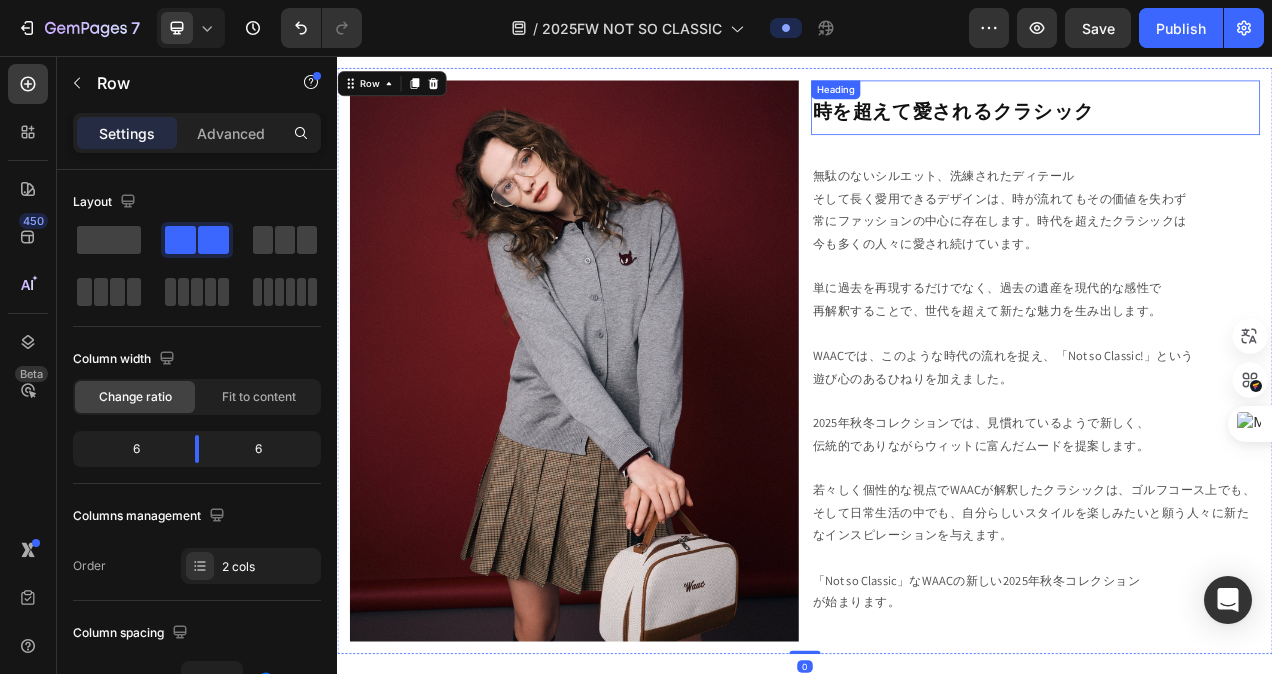 click on "⁠⁠⁠⁠⁠⁠⁠ 時を超えて愛されるクラシック" at bounding box center [1233, 123] 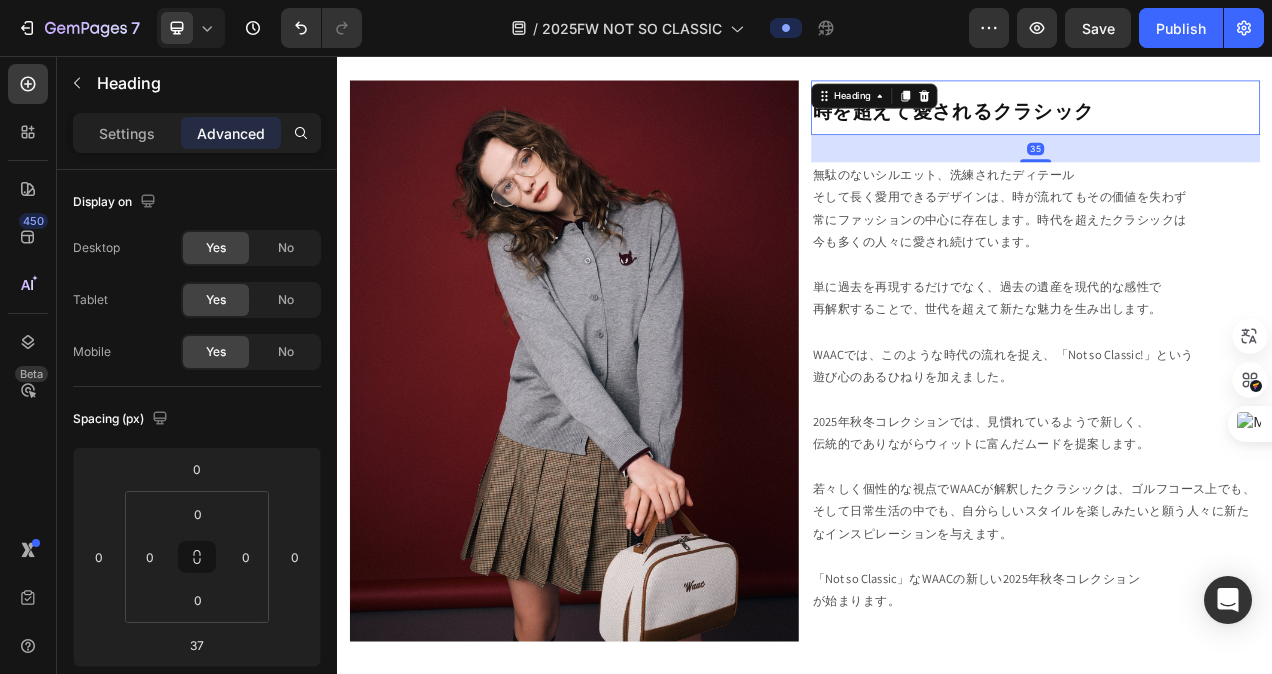 drag, startPoint x: 1224, startPoint y: 191, endPoint x: 1243, endPoint y: 189, distance: 19.104973 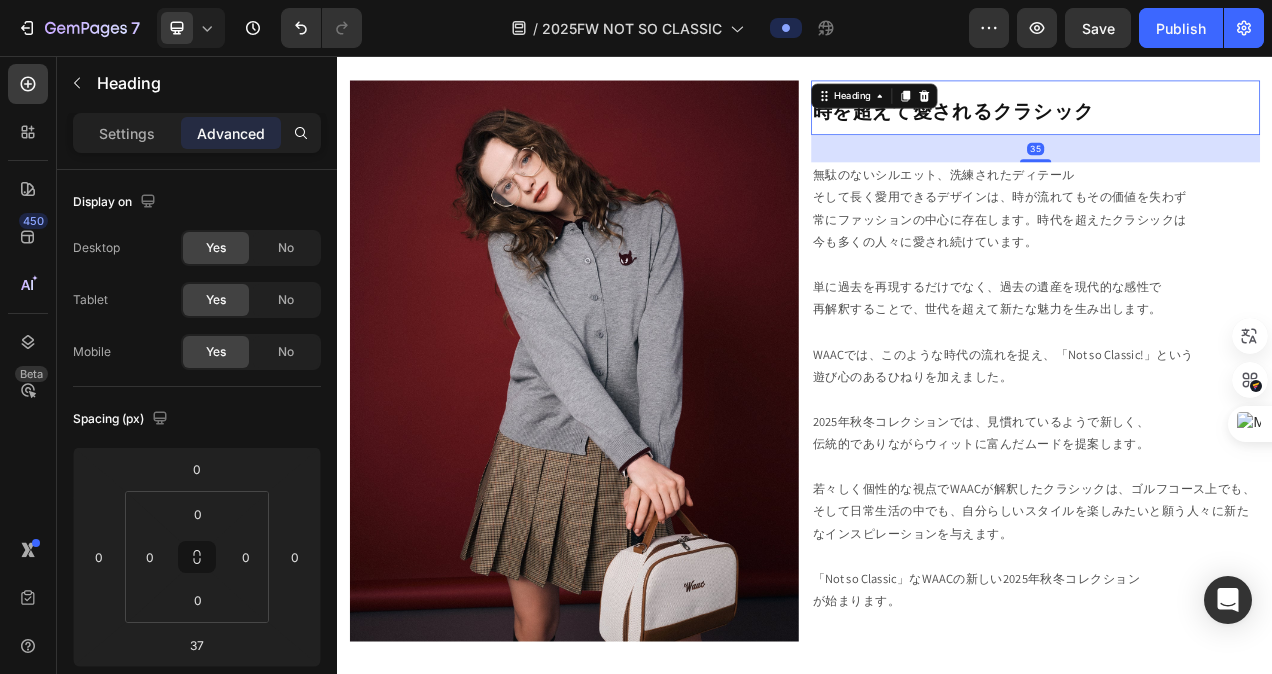 click on "35" at bounding box center (1233, 158) 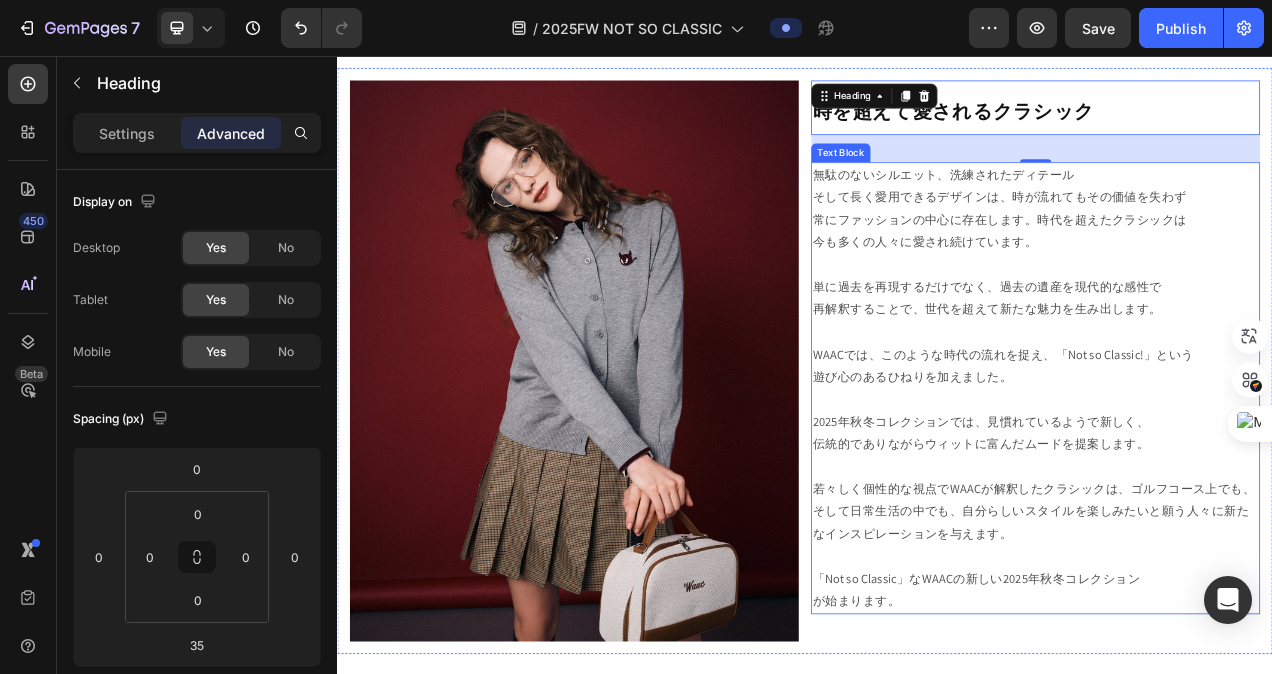 click on "無駄のないシルエット、洗練されたディテール そして長く愛用できるデザインは、時が流れてもその価値を失わず 常にファッションの中心に存在します。時代を超えたクラシックは 今も多くの人々に愛され続けています。 単に過去を再現するだけでなく、過去の遺産を現代的な感性で 再解釈することで、世代を超えて新たな魅力を生み出します。  WAACでは、このような時代の流れを捉え、「Not so Classic!」という 遊び心のあるひねりを加えました。 2025年秋冬コレクションでは、見慣れているようで新しく、 伝統的でありながらウィットに富んだムードを提案します。 「Not so Classic」なWAACの新しい2025年秋冬コレクション が始まります。" at bounding box center [1233, 483] 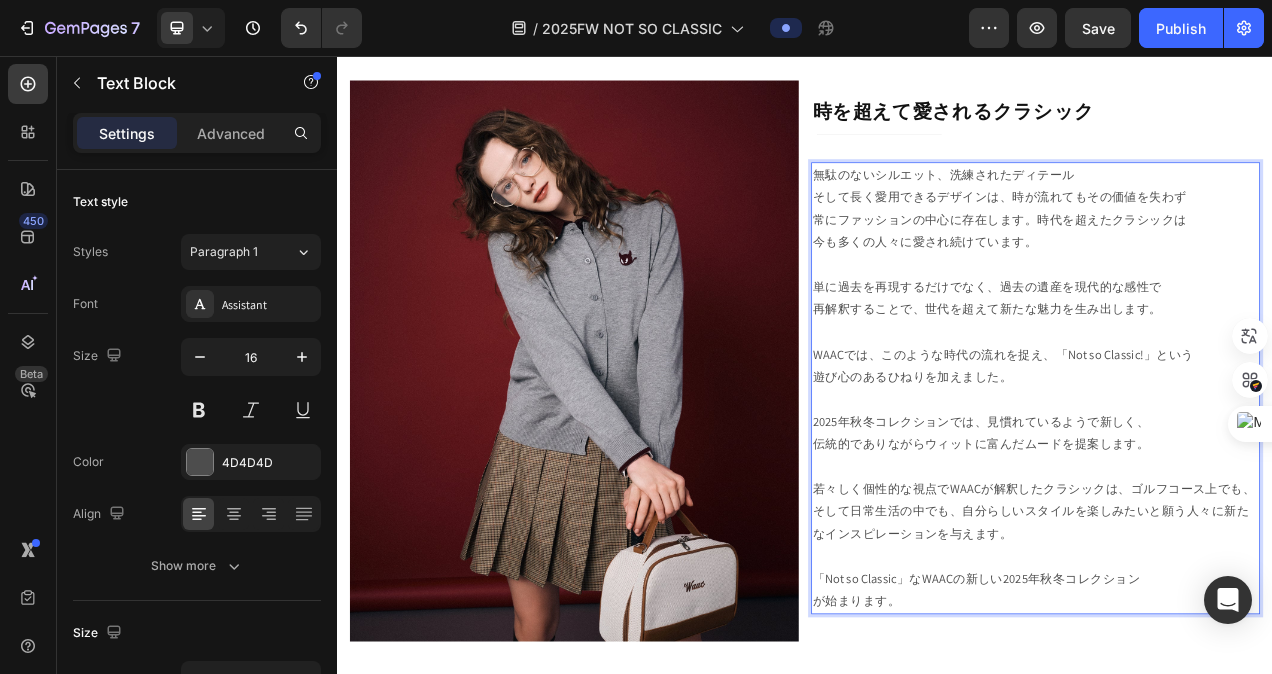 click on "無駄のないシルエット、洗練されたディテール そして長く愛用できるデザインは、時が流れてもその価値を失わず 常にファッションの中心に存在します。時代を超えたクラシックは 今も多くの人々に愛され続けています。 単に過去を再現するだけでなく、過去の遺産を現代的な感性で 再解釈することで、世代を超えて新たな魅力を生み出します。  WAACでは、このような時代の流れを捉え、「Not so Classic!」という 遊び心のあるひねりを加えました。 2025年秋冬コレクションでは、見慣れているようで新しく、 伝統的でありながらウィットに富んだムードを提案します。 「Not so Classic」なWAACの新しい2025年秋冬コレクション が始まります。" at bounding box center (1233, 483) 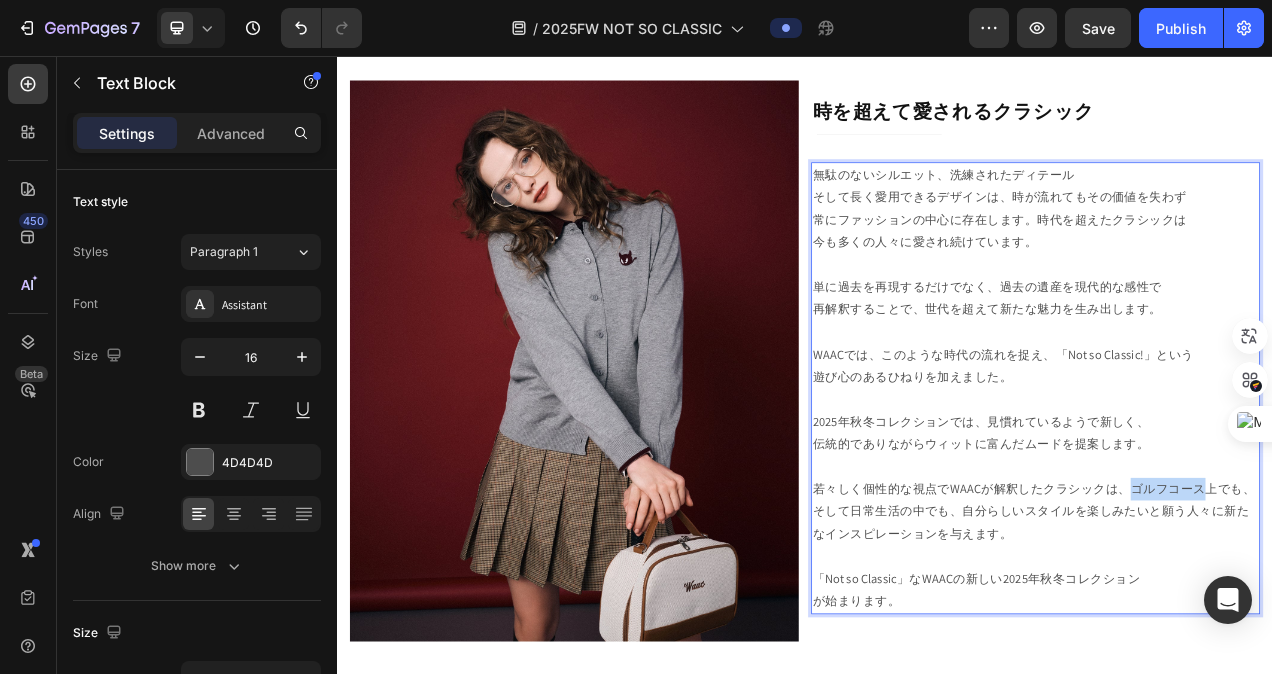 click on "無駄のないシルエット、洗練されたディテール そして長く愛用できるデザインは、時が流れてもその価値を失わず 常にファッションの中心に存在します。時代を超えたクラシックは 今も多くの人々に愛され続けています。 単に過去を再現するだけでなく、過去の遺産を現代的な感性で 再解釈することで、世代を超えて新たな魅力を生み出します。  WAACでは、このような時代の流れを捉え、「Not so Classic!」という 遊び心のあるひねりを加えました。 2025年秋冬コレクションでは、見慣れているようで新しく、 伝統的でありながらウィットに富んだムードを提案します。 「Not so Classic」なWAACの新しい2025年秋冬コレクション が始まります。" at bounding box center [1233, 483] 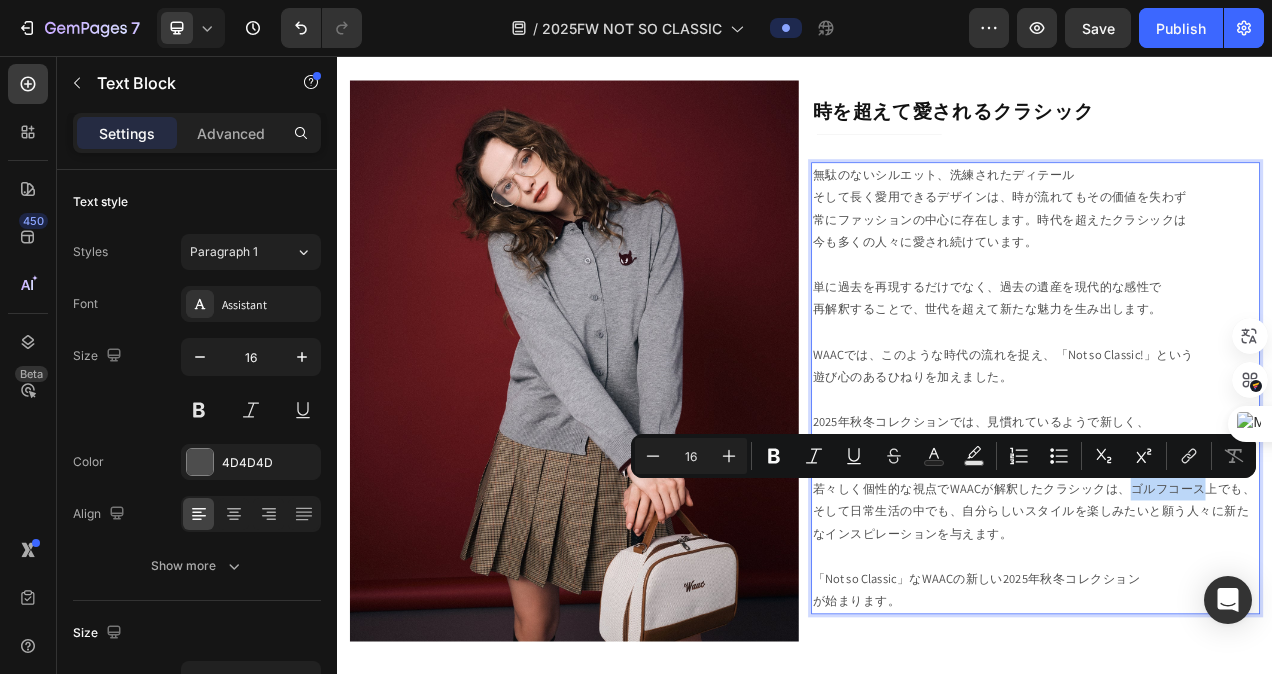 click on "無駄のないシルエット、洗練されたディテール そして長く愛用できるデザインは、時が流れてもその価値を失わず 常にファッションの中心に存在します。時代を超えたクラシックは 今も多くの人々に愛され続けています。 単に過去を再現するだけでなく、過去の遺産を現代的な感性で 再解釈することで、世代を超えて新たな魅力を生み出します。  WAACでは、このような時代の流れを捉え、「Not so Classic!」という 遊び心のあるひねりを加えました。 2025年秋冬コレクションでは、見慣れているようで新しく、 伝統的でありながらウィットに富んだムードを提案します。 「Not so Classic」なWAACの新しい2025年秋冬コレクション が始まります。" at bounding box center [1233, 483] 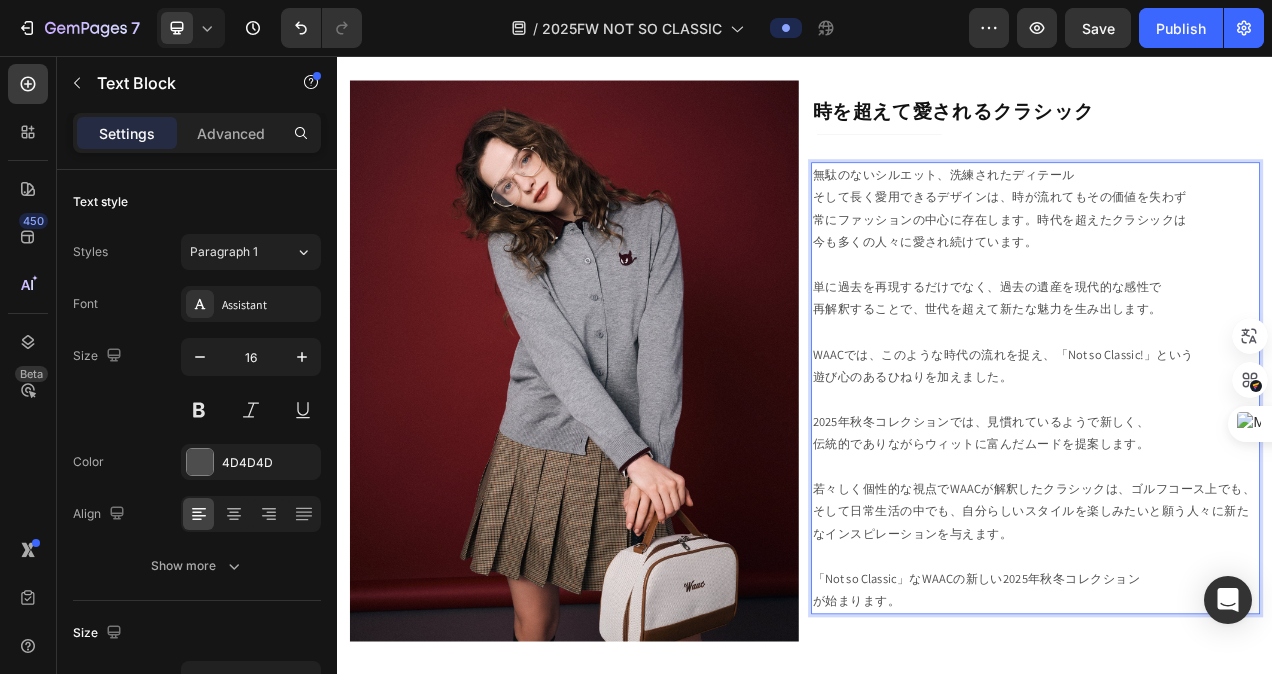 click on "無駄のないシルエット、洗練されたディテール そして長く愛用できるデザインは、時が流れてもその価値を失わず 常にファッションの中心に存在します。時代を超えたクラシックは 今も多くの人々に愛され続けています。 単に過去を再現するだけでなく、過去の遺産を現代的な感性で 再解釈することで、世代を超えて新たな魅力を生み出します。  WAACでは、このような時代の流れを捉え、「Not so Classic!」という 遊び心のあるひねりを加えました。 2025年秋冬コレクションでは、見慣れているようで新しく、 伝統的でありながらウィットに富んだムードを提案します。 「Not so Classic」なWAACの新しい2025年秋冬コレクション が始まります。" at bounding box center [1233, 483] 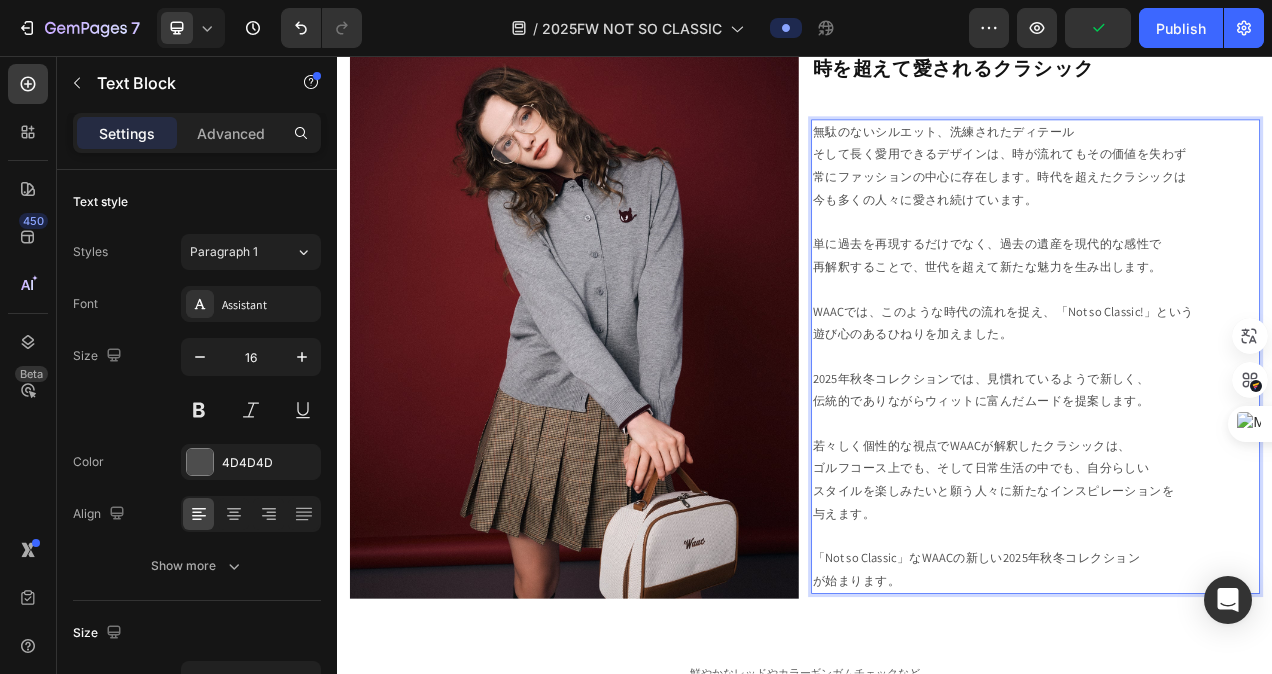 scroll, scrollTop: 904, scrollLeft: 0, axis: vertical 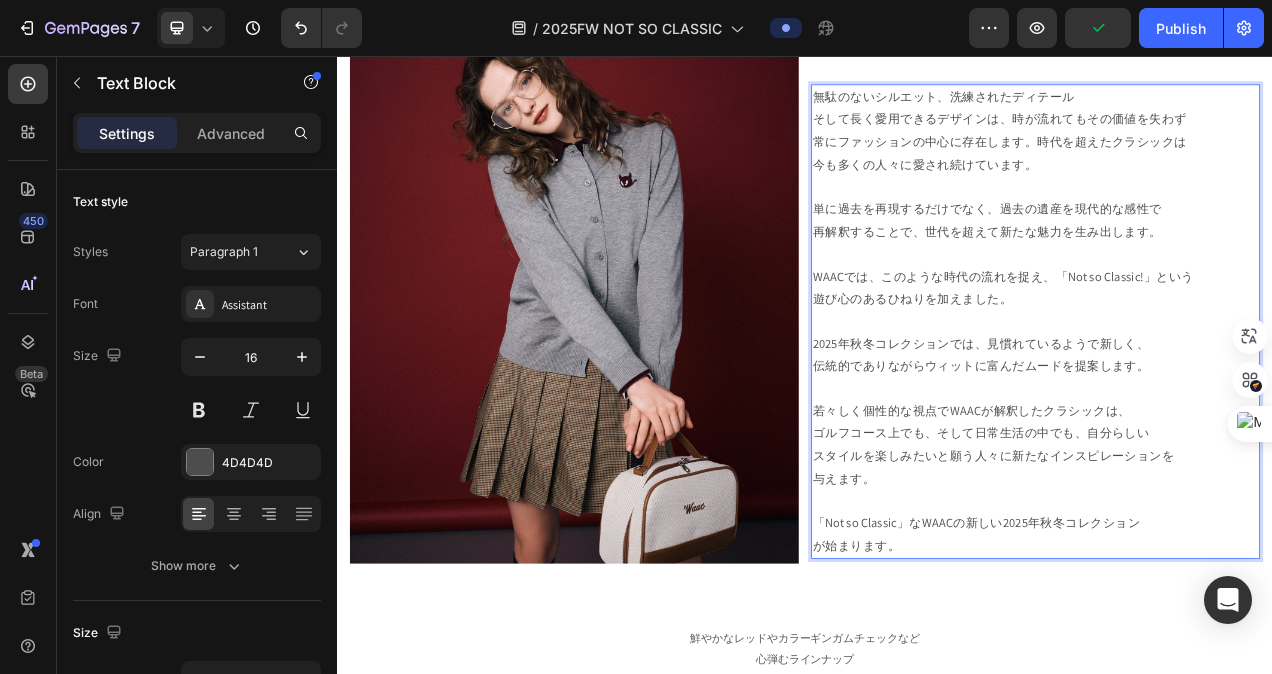 click on "無駄のないシルエット、洗練されたディテール そして長く愛用できるデザインは、時が流れてもその価値を失わず 常にファッションの中心に存在します。時代を超えたクラシックは 今も多くの人々に愛され続けています。 単に過去を再現するだけでなく、過去の遺産を現代的な感性で 再解釈することで、世代を超えて新たな魅力を生み出します。  WAACでは、このような時代の流れを捉え、「Not so Classic!」という 遊び心のあるひねりを加えました。 2025年秋冬コレクションでは、見慣れているようで新しく、 伝統的でありながらウィットに富んだムードを提案します。 若々しく個性的な視点でWAACが解釈したクラシックは、 ゴルフコース上でも、そして日常生活の中でも、自分らしい スタイルを楽しみたいと願う人々に新たなインスピレーションを" at bounding box center [1233, 397] 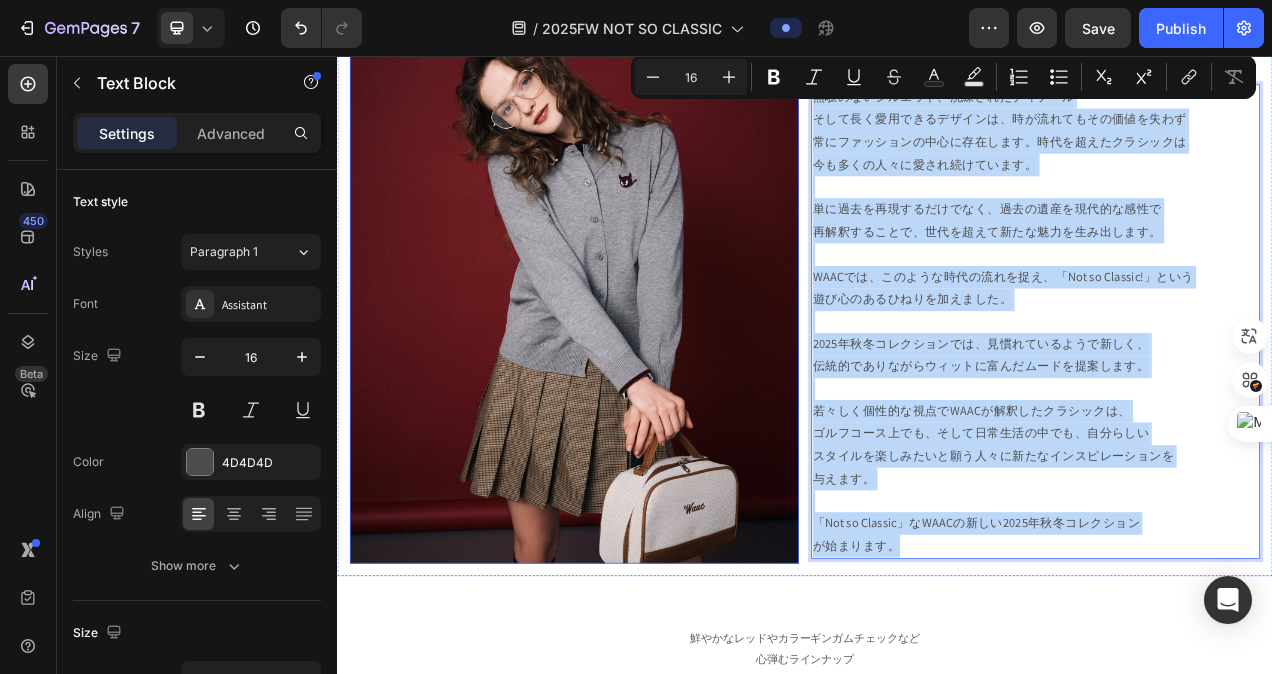 drag, startPoint x: 1066, startPoint y: 681, endPoint x: 1113, endPoint y: 151, distance: 532.0799 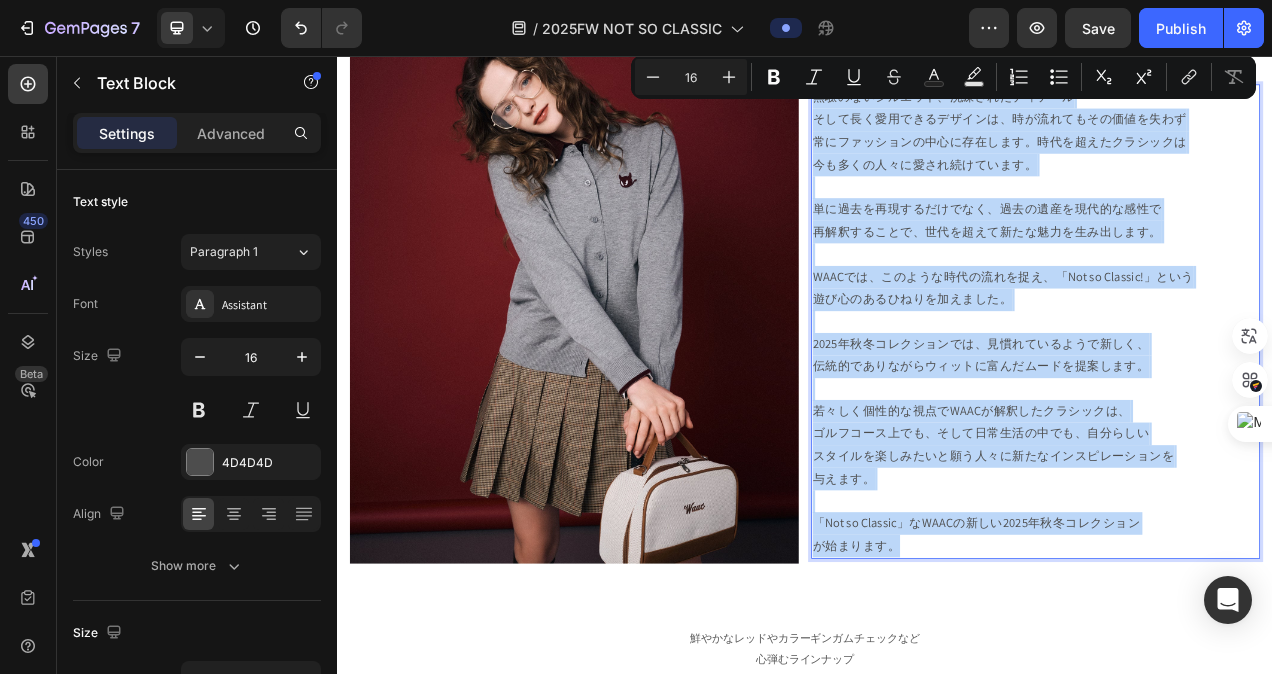 copy on "無駄のないシルエット、洗練されたディテール そして長く愛用できるデザインは、時が流れてもその価値を失わず 常にファッションの中心に存在します。時代を超えたクラシックは 今も多くの人々に愛され続けています。 単に過去を再現するだけでなく、過去の遺産を現代的な感性で 再解釈することで、世代を超えて新たな魅力を生み出します。  WAACでは、このような時代の流れを捉え、「Not so Classic!」という 遊び心のあるひねりを加えました。 2025年秋冬コレクションでは、見慣れているようで新しく、 伝統的でありながらウィットに富んだムードを提案します。 若々しく個性的な視点でWAACが解釈したクラシックは、 ゴルフコース上でも、そして日常生活の中でも、自分らしい スタイルを楽しみたいと願う人々に新たなインスピレーションを 与えます。   「Not so Classic」なWAACの新しい2025年秋冬コレクション が始まります。..." 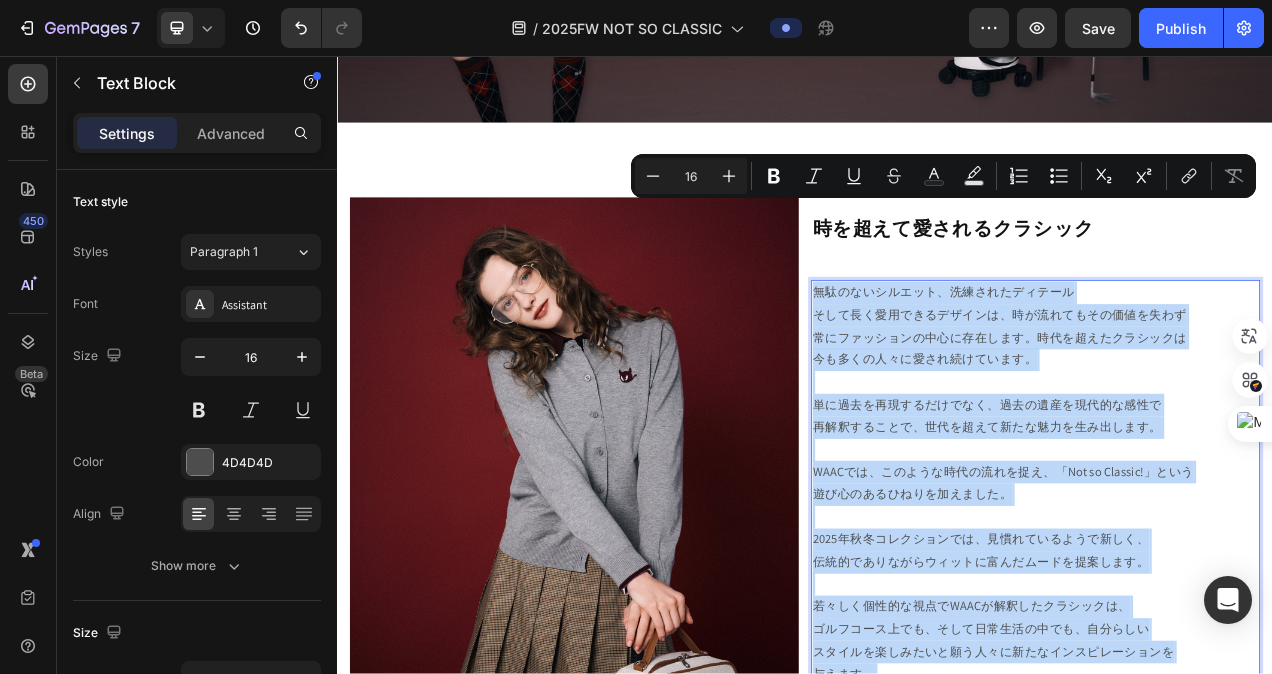 scroll, scrollTop: 604, scrollLeft: 0, axis: vertical 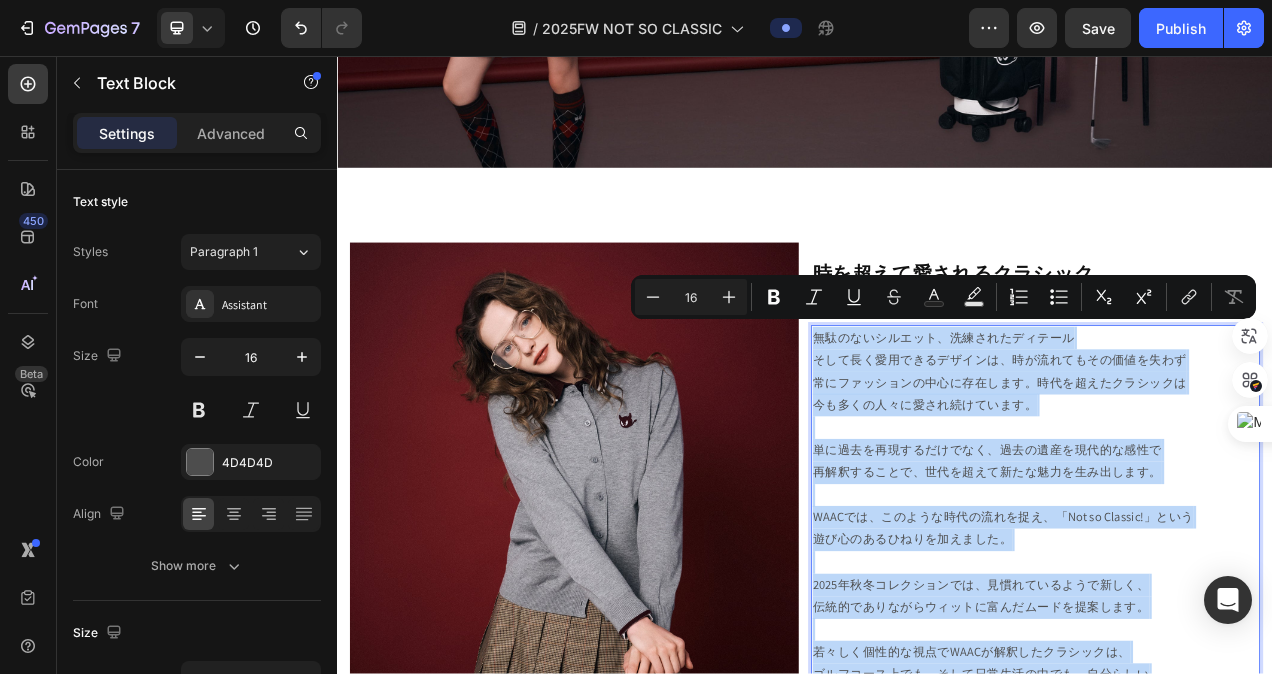click on "無駄のないシルエット、洗練されたディテール そして長く愛用できるデザインは、時が流れてもその価値を失わず 常にファッションの中心に存在します。時代を超えたクラシックは 今も多くの人々に愛され続けています。 単に過去を再現するだけでなく、過去の遺産を現代的な感性で 再解釈することで、世代を超えて新たな魅力を生み出します。  WAACでは、このような時代の流れを捉え、「Not so Classic!」という 遊び心のあるひねりを加えました。 2025年秋冬コレクションでは、見慣れているようで新しく、 伝統的でありながらウィットに富んだムードを提案します。 若々しく個性的な視点でWAACが解釈したクラシックは、 ゴルフコース上でも、そして日常生活の中でも、自分らしい スタイルを楽しみたいと願う人々に新たなインスピレーションを" at bounding box center [1233, 706] 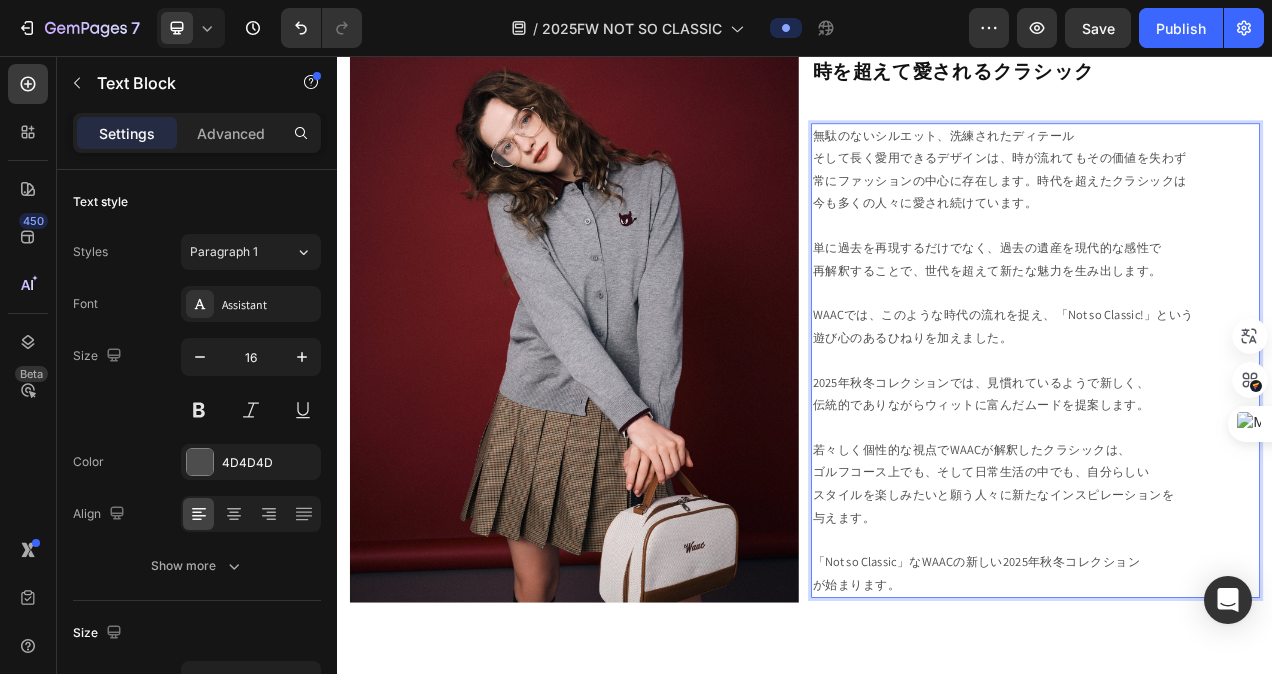 scroll, scrollTop: 904, scrollLeft: 0, axis: vertical 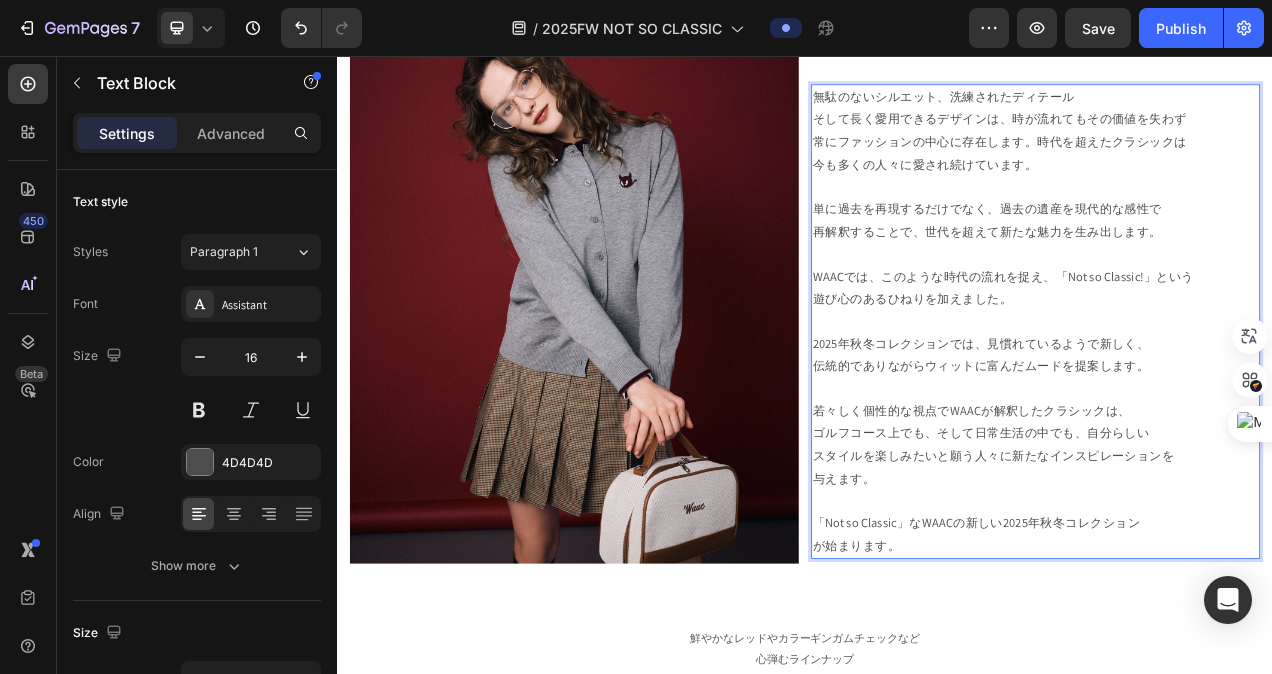 click on "無駄のないシルエット、洗練されたディテール そして長く愛用できるデザインは、時が流れてもその価値を失わず 常にファッションの中心に存在します。時代を超えたクラシックは 今も多くの人々に愛され続けています。 単に過去を再現するだけでなく、過去の遺産を現代的な感性で 再解釈することで、世代を超えて新たな魅力を生み出します。  WAACでは、このような時代の流れを捉え、「Not so Classic!」という 遊び心のあるひねりを加えました。 2025年秋冬コレクションでは、見慣れているようで新しく、 伝統的でありながらウィットに富んだムードを提案します。 若々しく個性的な視点でWAACが解釈したクラシックは、 ゴルフコース上でも、そして日常生活の中でも、自分らしい スタイルを楽しみたいと願う人々に新たなインスピレーションを" at bounding box center [1233, 397] 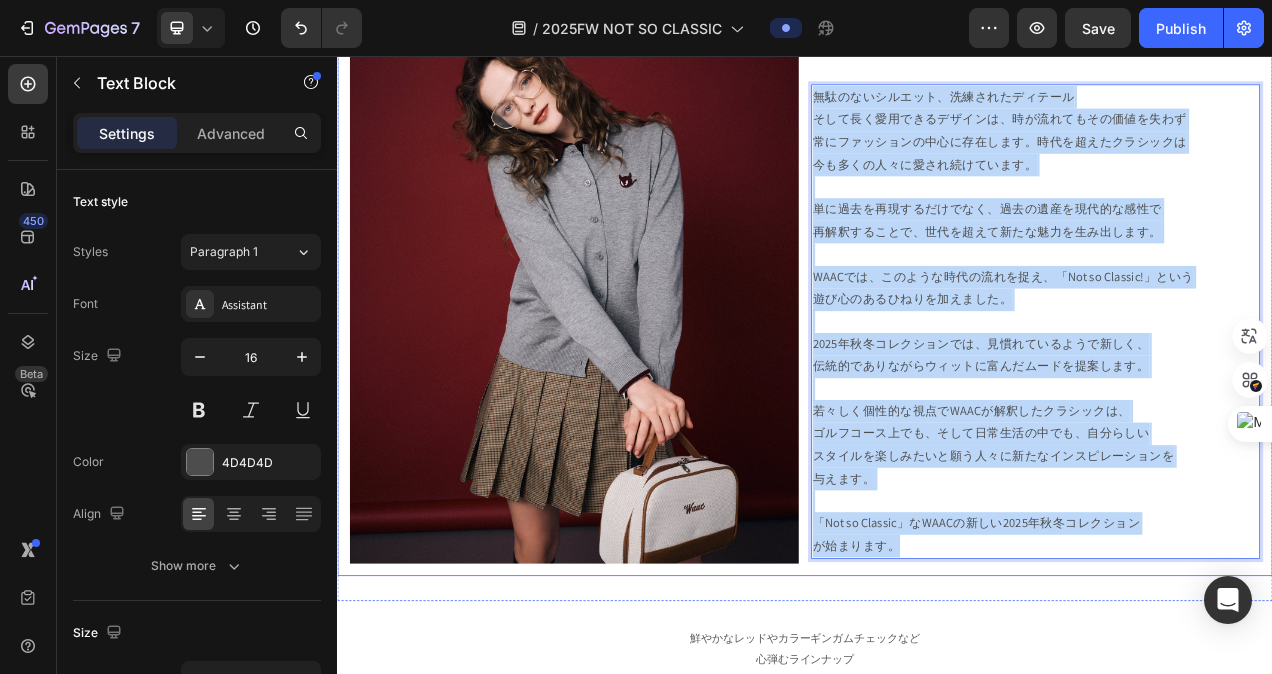 drag, startPoint x: 1057, startPoint y: 684, endPoint x: 980, endPoint y: 127, distance: 562.29706 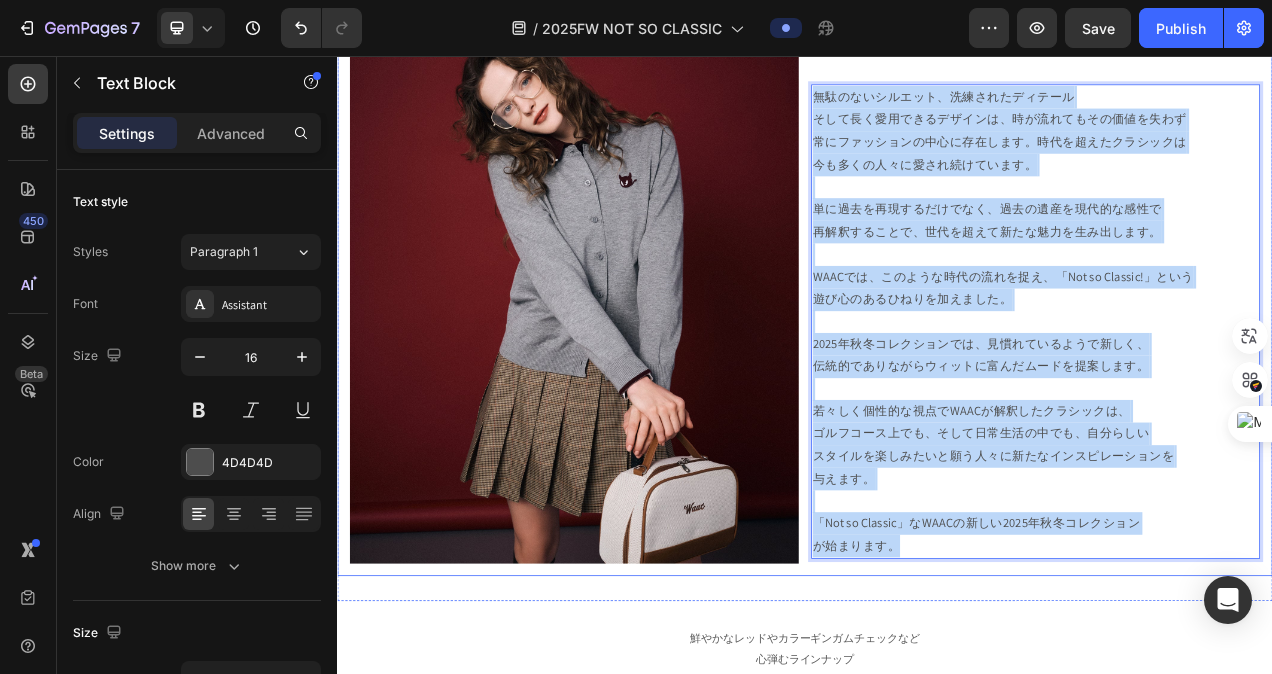 click on "Image ⁠⁠⁠⁠⁠⁠⁠ 時を超えて愛されるクラシック Heading 無駄のないシルエット、洗練されたディテール そして長く愛用できるデザインは、時が流れてもその価値を失わず 常にファッションの中心に存在します。時代を超えたクラシックは 今も多くの人々に愛され続けています。 単に過去を再現するだけでなく、過去の遺産を現代的な感性で 再解釈することで、世代を超えて新たな魅力を生み出します。  WAACでは、このような時代の流れを捉え、「Not so Classic!」という 遊び心のあるひねりを加えました。 2025年秋冬コレクションでは、見慣れているようで新しく、 伝統的でありながらウィットに富んだムードを提案します。 若々しく個性的な視点でWAACが解釈したクラシックは、 ゴルフコース上でも、そして日常生活の中でも、自分らしい 与えます。" at bounding box center [937, 348] 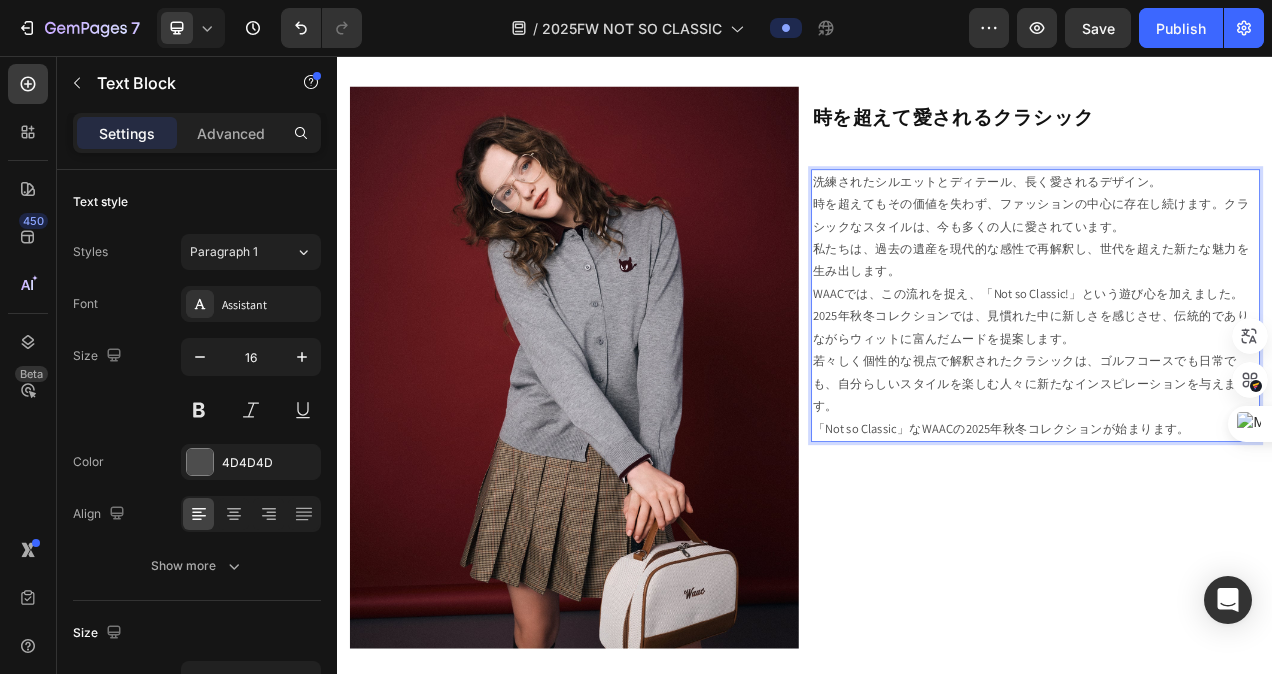scroll, scrollTop: 704, scrollLeft: 0, axis: vertical 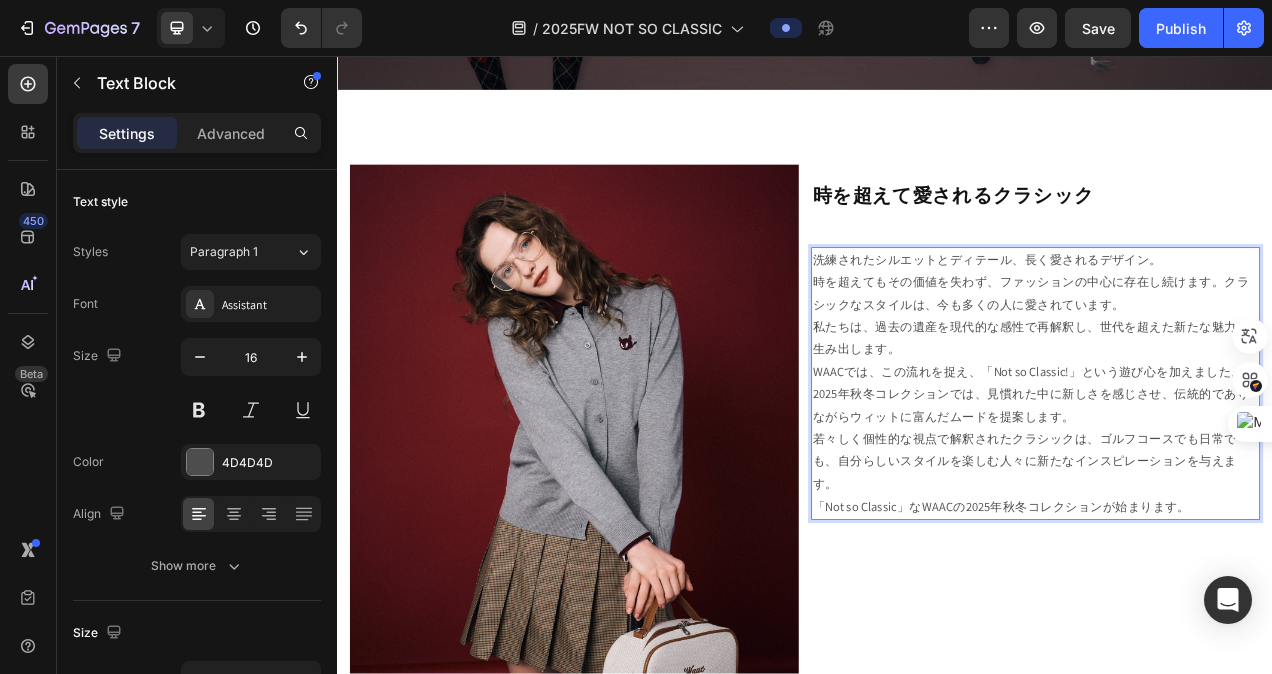 click on "洗練されたシルエットとディテール、長く愛されるデザイン。" at bounding box center (1233, 318) 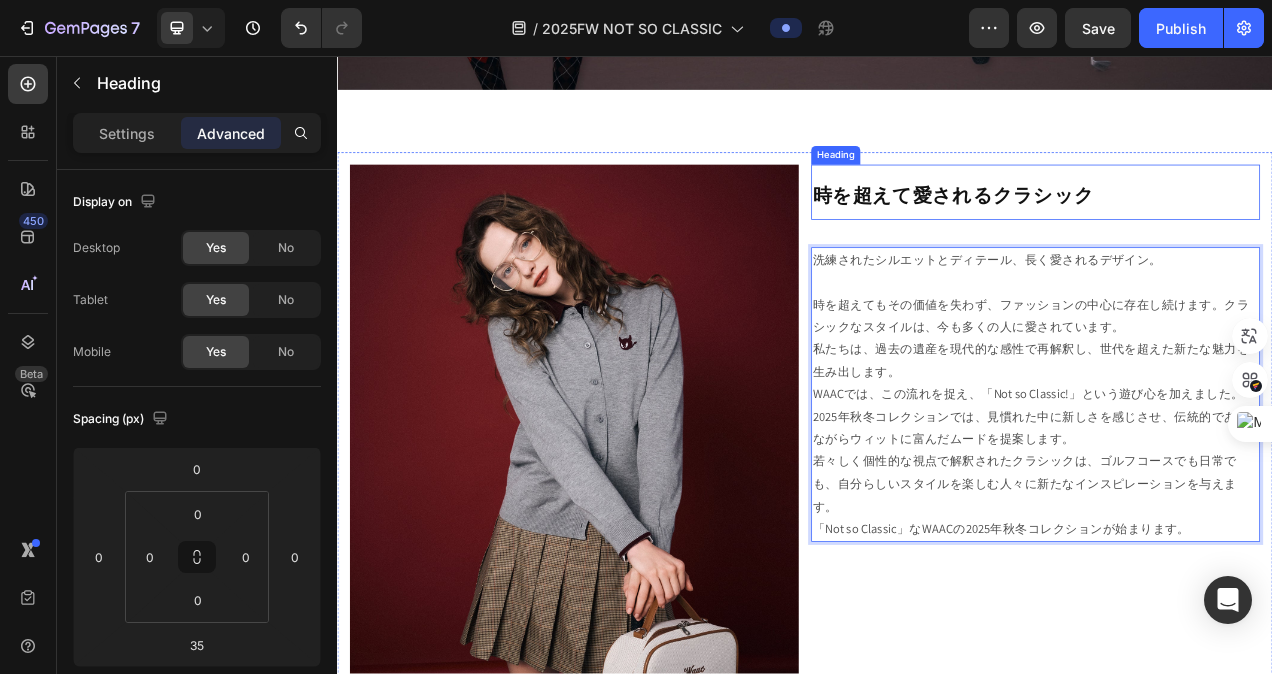 click on "時を超えて愛されるクラシック" at bounding box center [1127, 234] 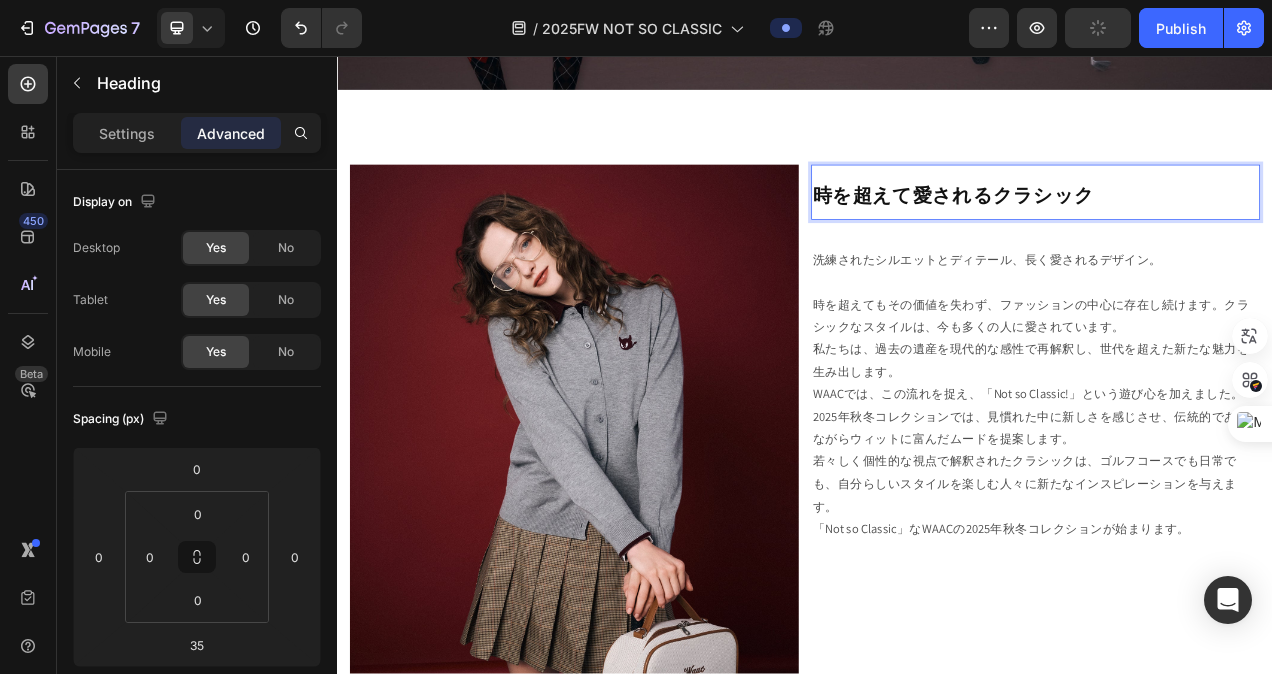 click on "時を超えて愛されるクラシック" at bounding box center (1127, 234) 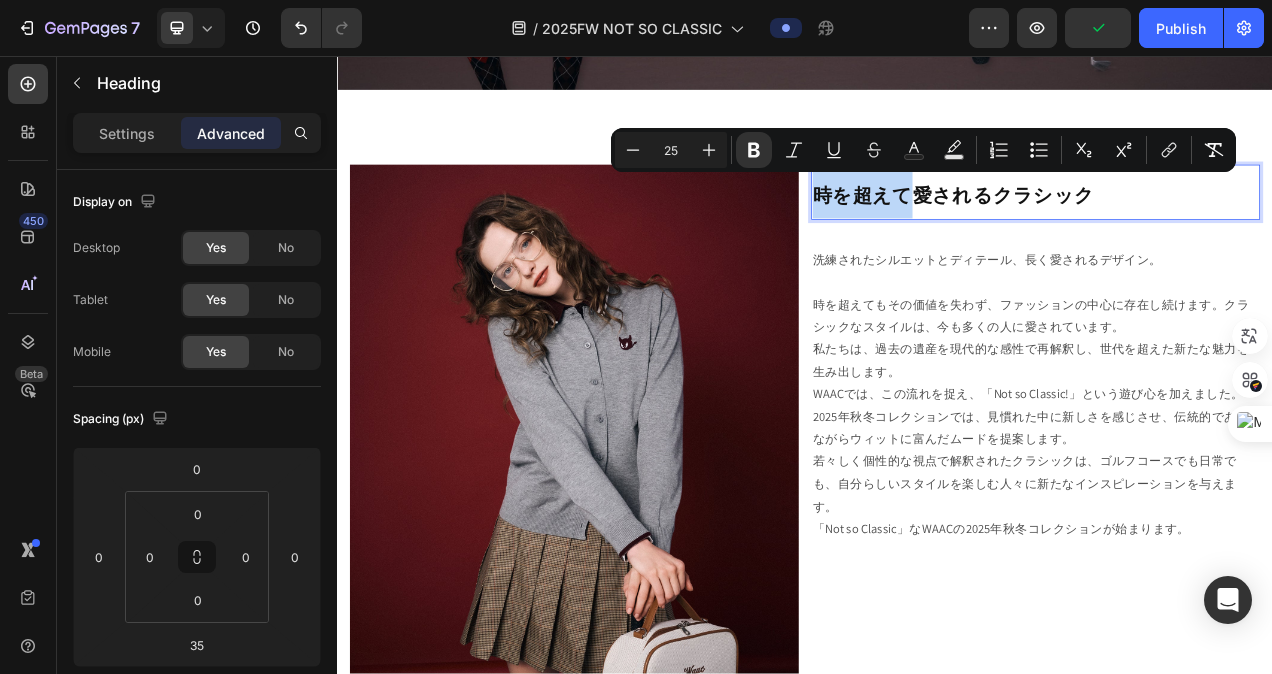 drag, startPoint x: 1061, startPoint y: 227, endPoint x: 938, endPoint y: 224, distance: 123.03658 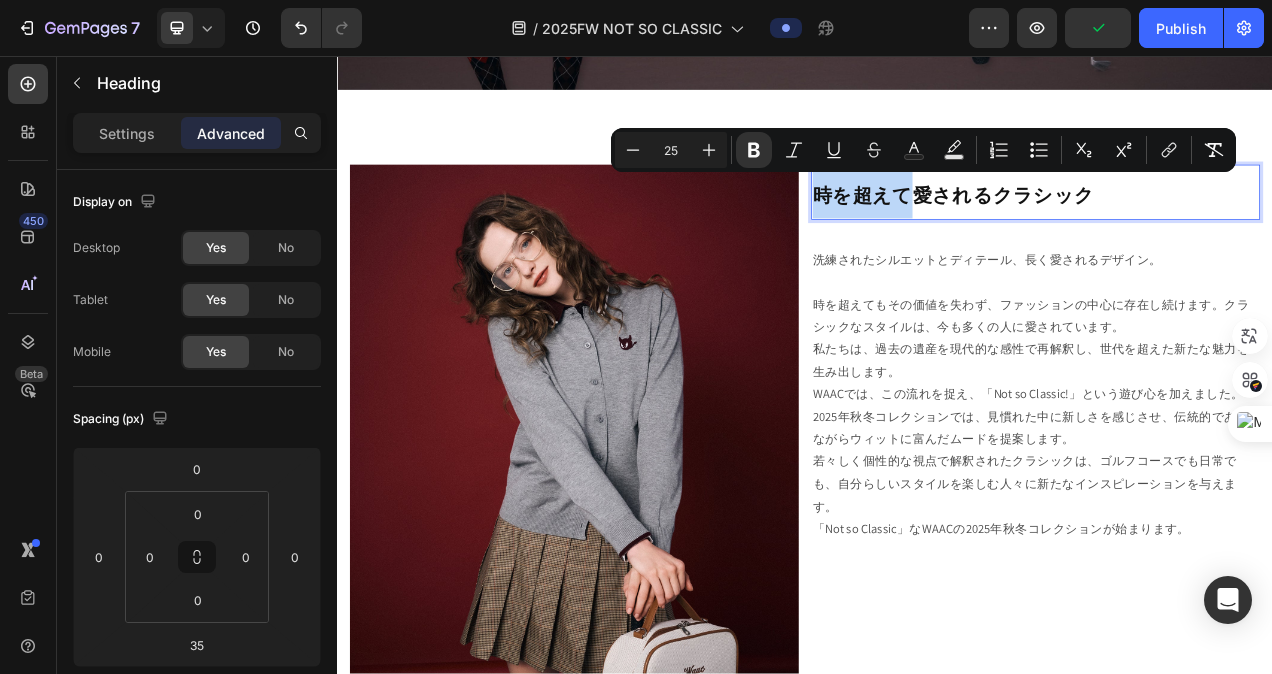 click on "時を超えて愛されるクラシック" at bounding box center [1127, 234] 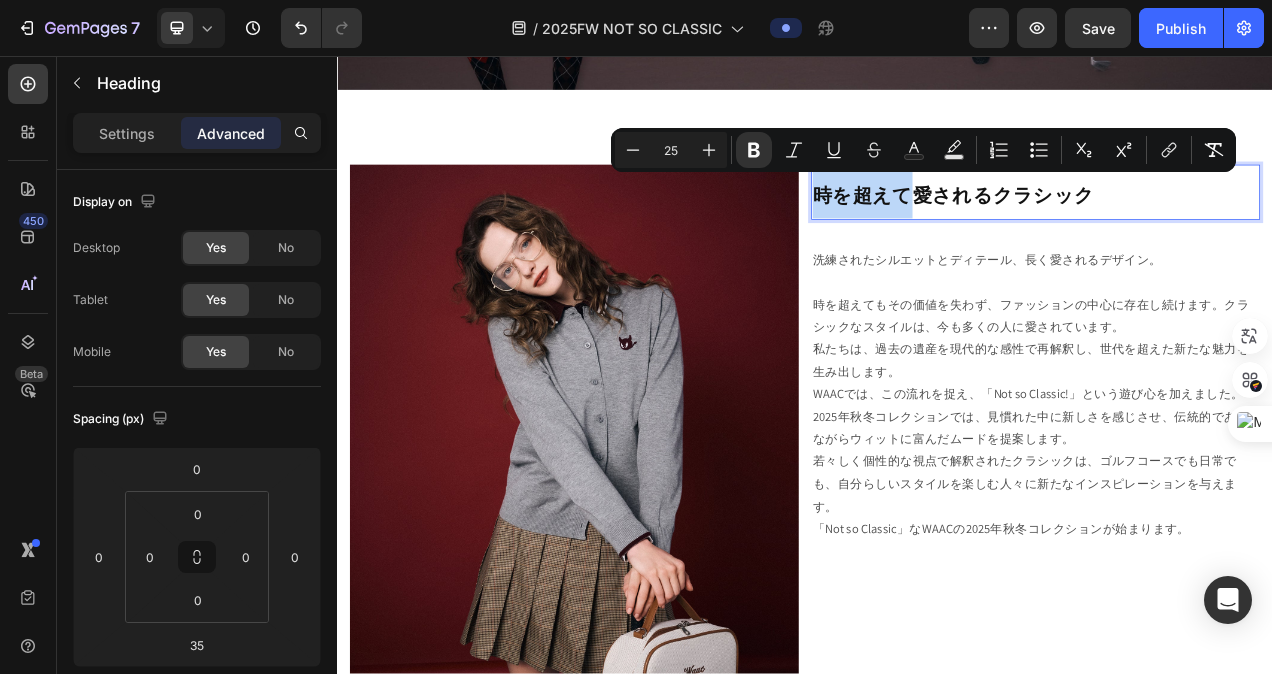 copy on "時を超えて" 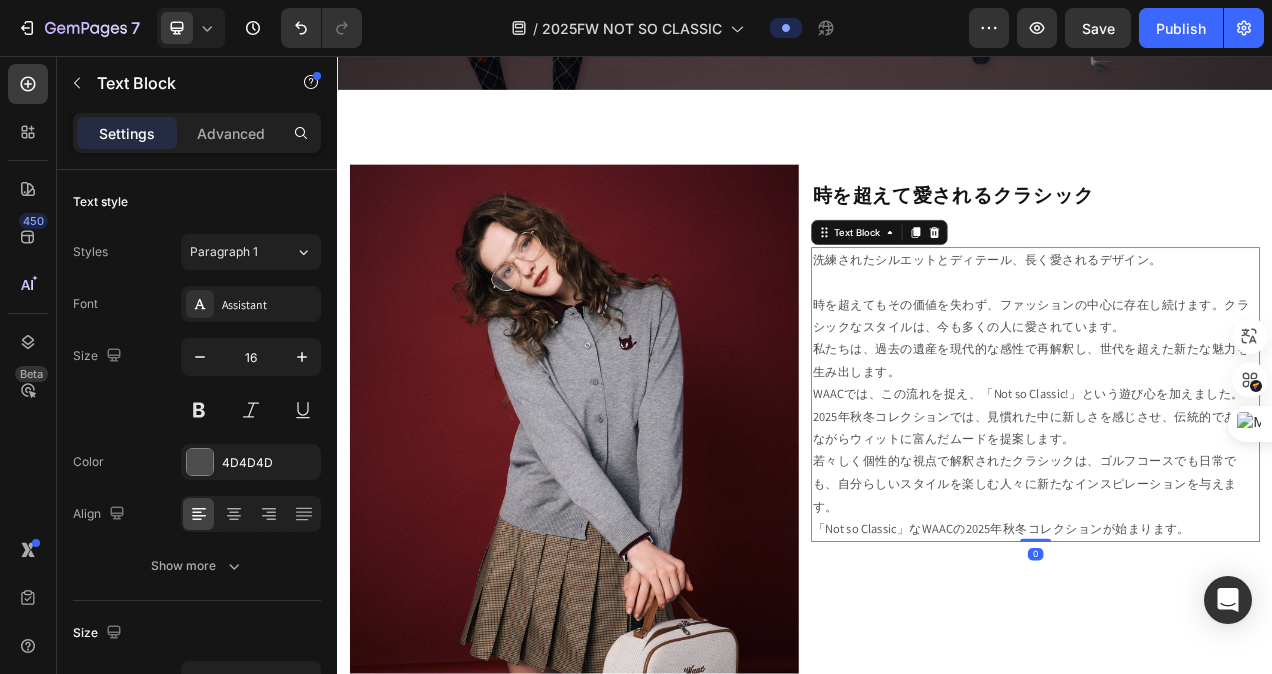 click on "洗練されたシルエットとディテール、長く愛されるデザイン。" at bounding box center (1233, 333) 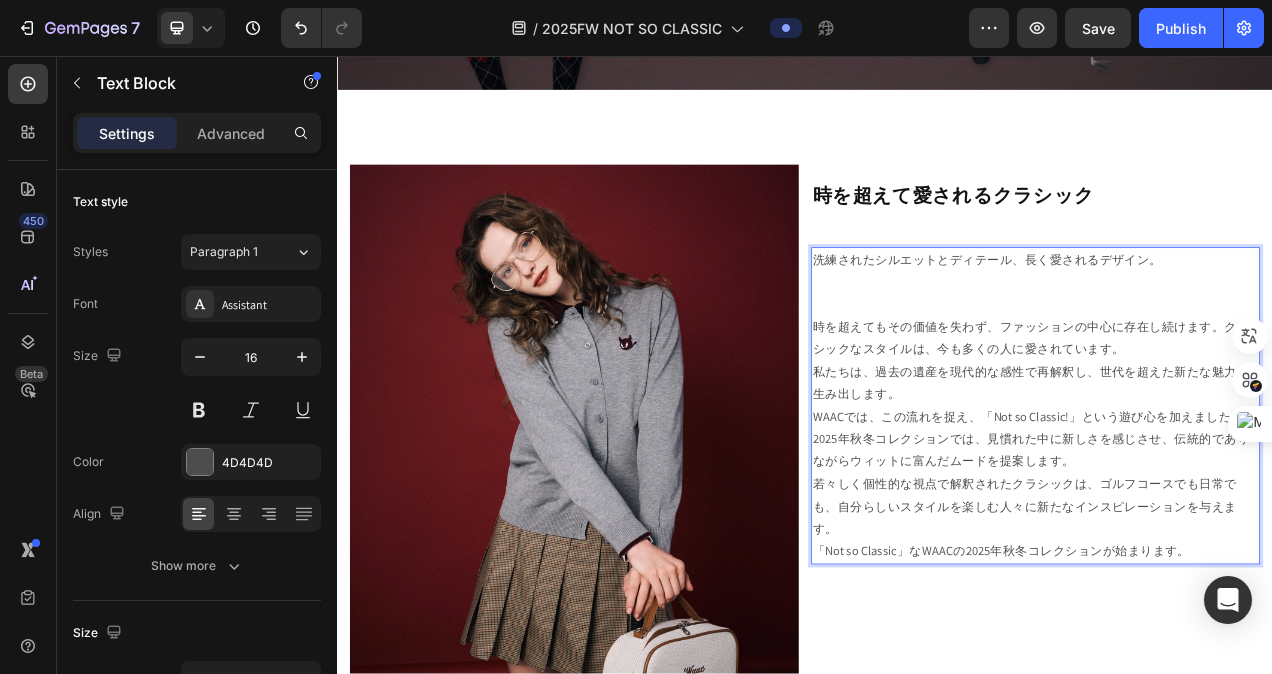 click on "洗練されたシルエットとディテール、長く愛されるデザイン。" at bounding box center (1233, 347) 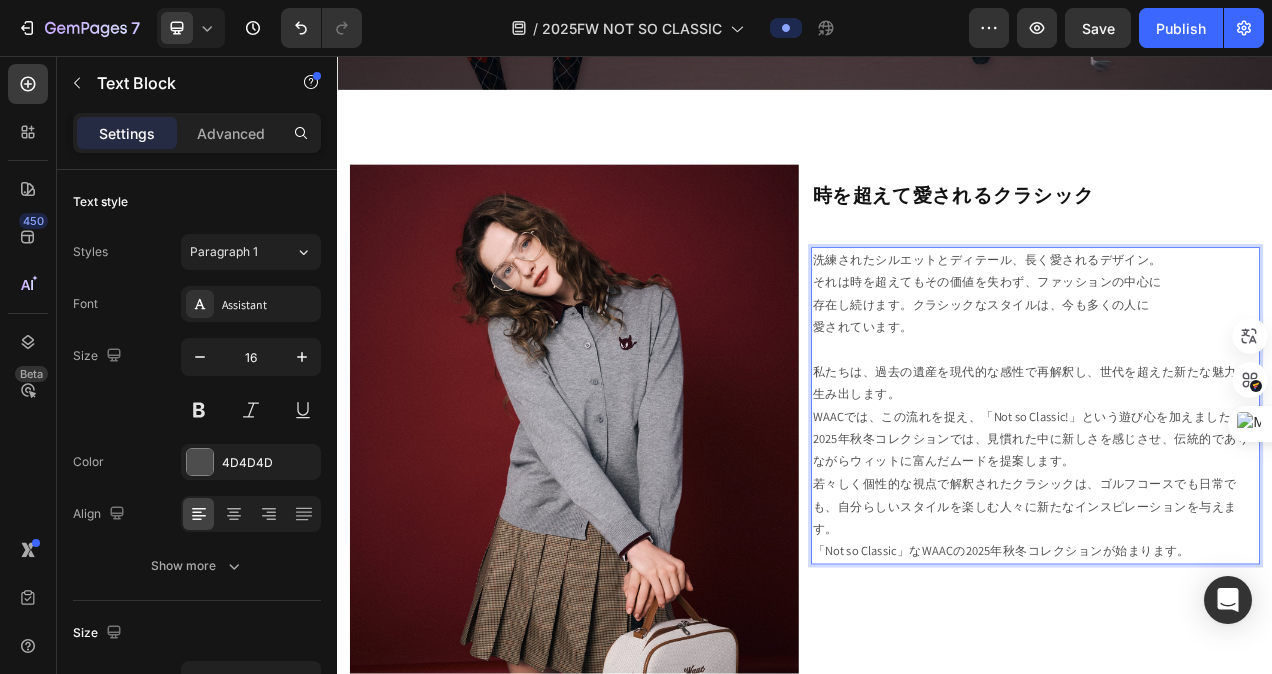 click on "私たちは、過去の遺産を現代的な感性で再解釈し、世代を超えた新たな魅力を生み出します。" at bounding box center (1233, 462) 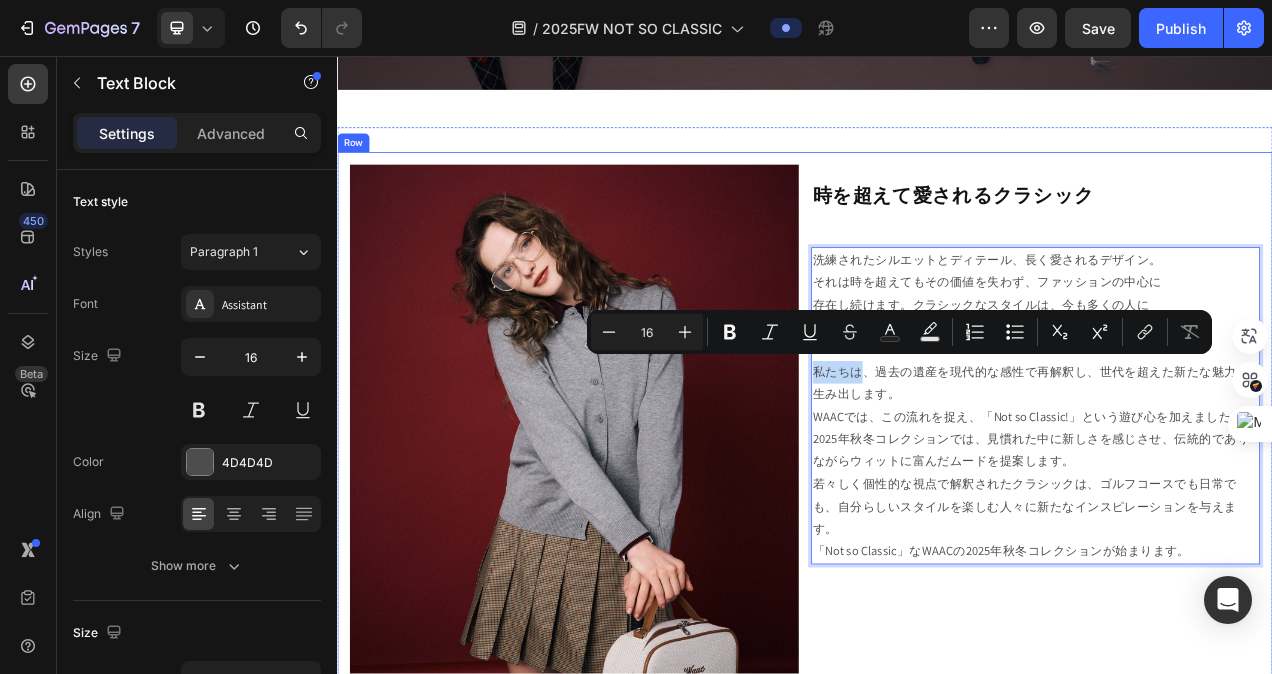 drag, startPoint x: 999, startPoint y: 455, endPoint x: 933, endPoint y: 453, distance: 66.0303 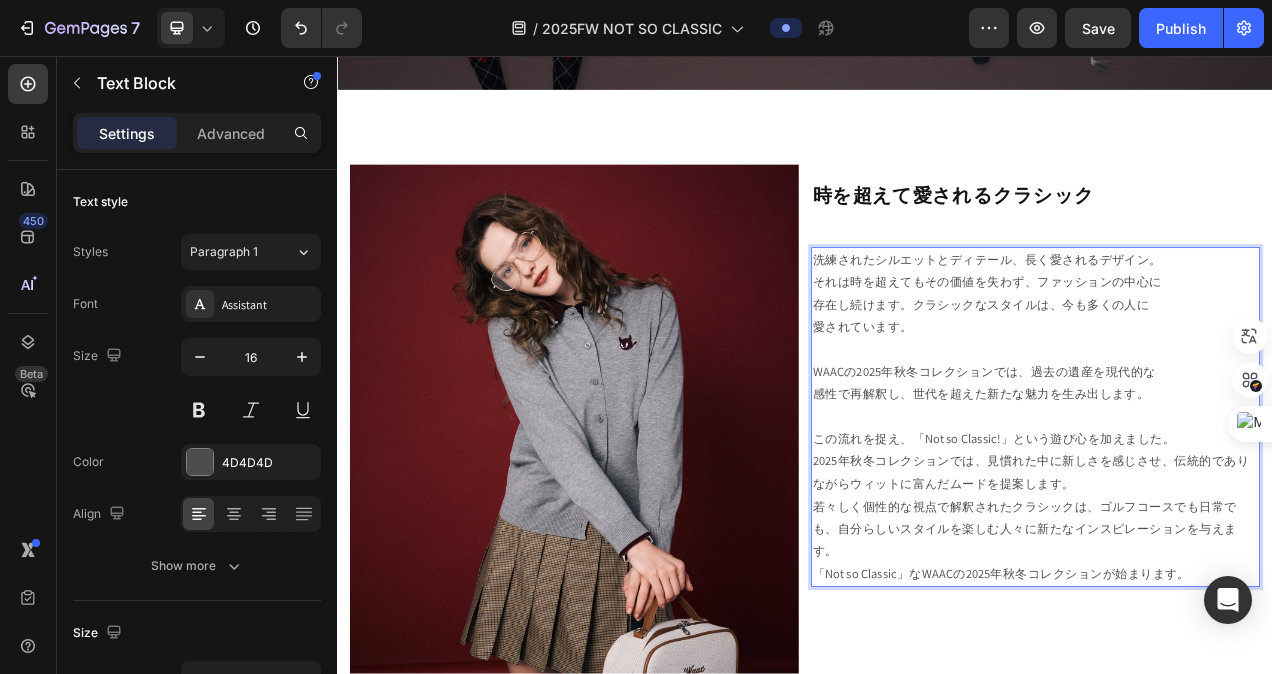 click on "この流れを捉え、「Not so Classic!」という遊び心を加えました。" at bounding box center (1233, 535) 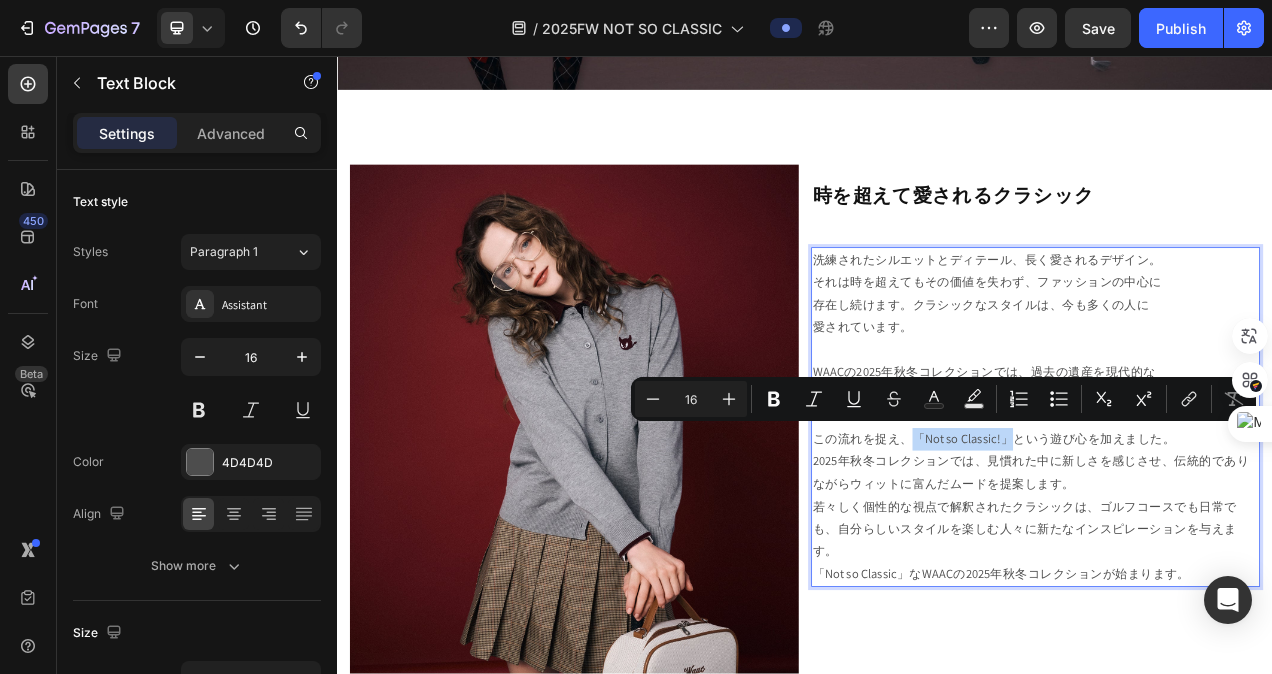 drag, startPoint x: 1069, startPoint y: 537, endPoint x: 1192, endPoint y: 547, distance: 123.40584 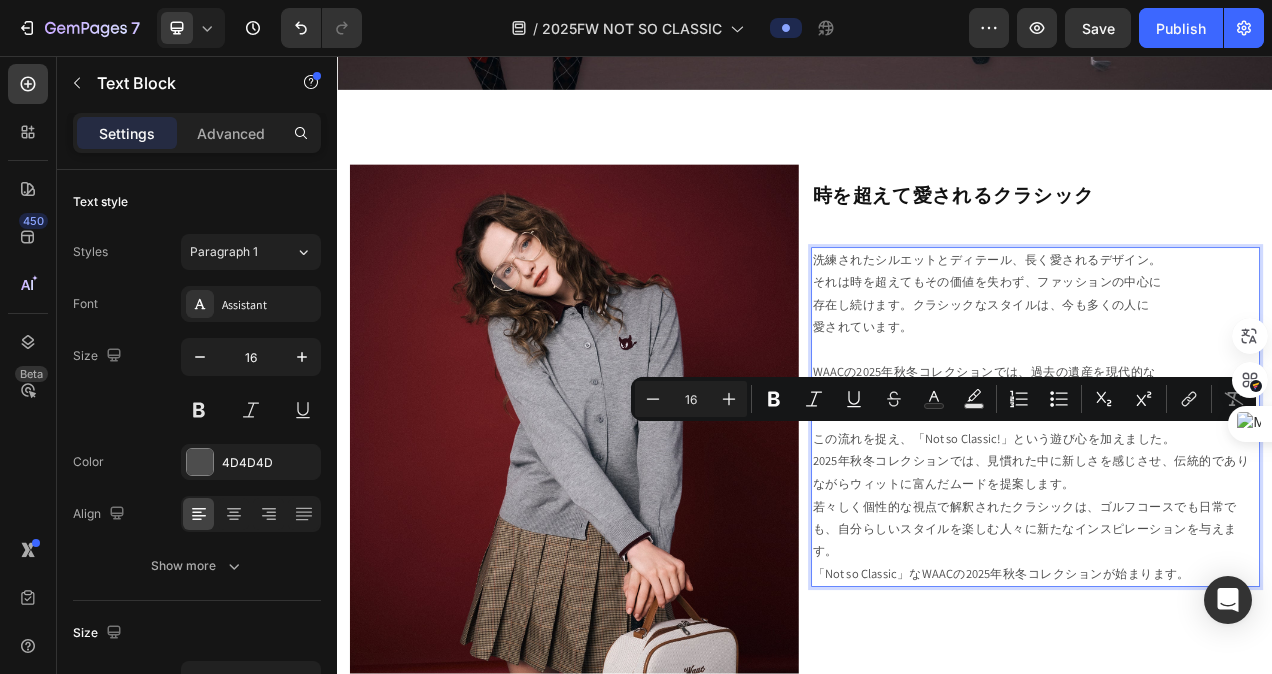 click on "洗練されたシルエットとディテール、長く愛されるデザイン。 それは時を超えてもその価値を失わず、ファッションの中心に 存在し続けます。クラシックなスタイルは、今も多くの人に 愛されています。" at bounding box center [1233, 361] 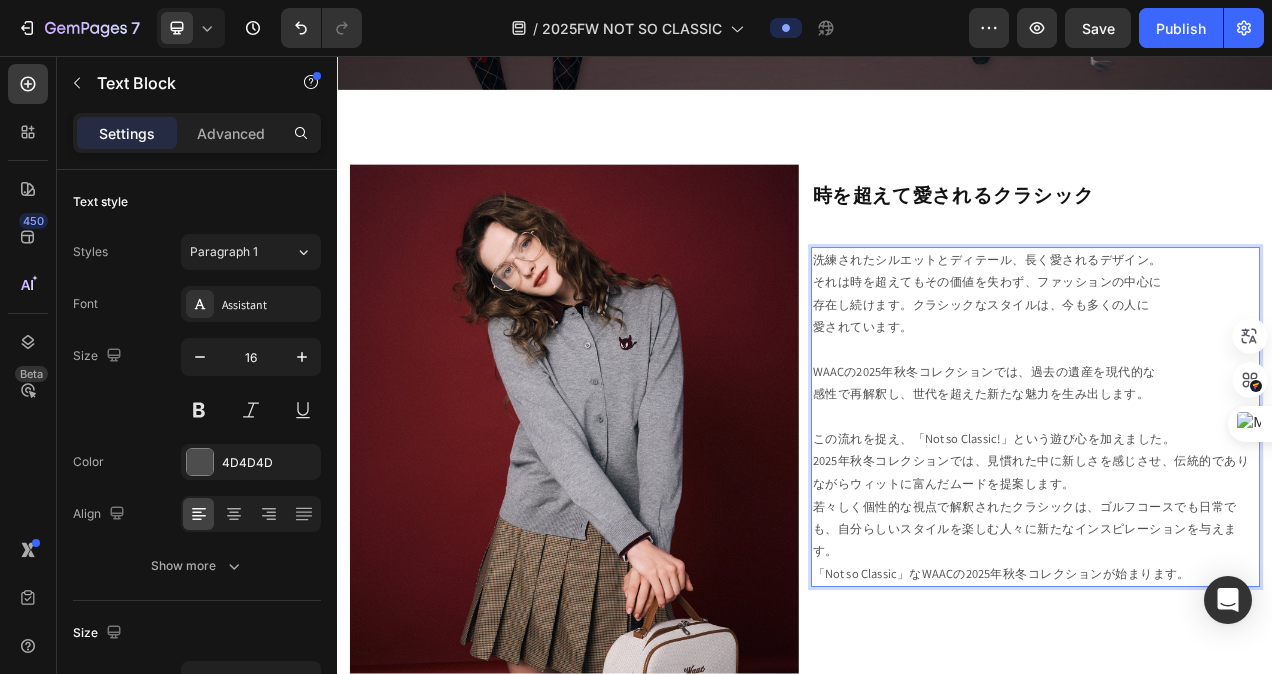 click on "WAACの2025年秋冬コレクションでは、過去の遺産を現代的な 感性で再解釈し、世代を超えた新たな魅力を生み出します。" at bounding box center (1233, 462) 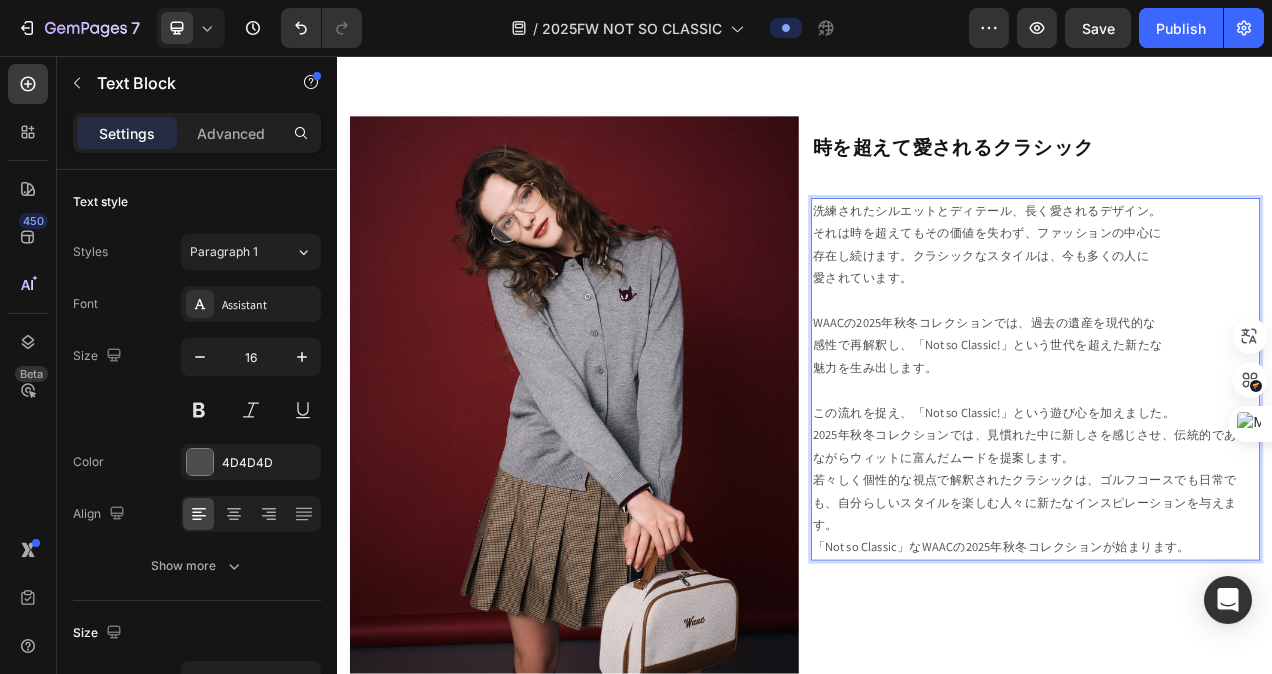 scroll, scrollTop: 804, scrollLeft: 0, axis: vertical 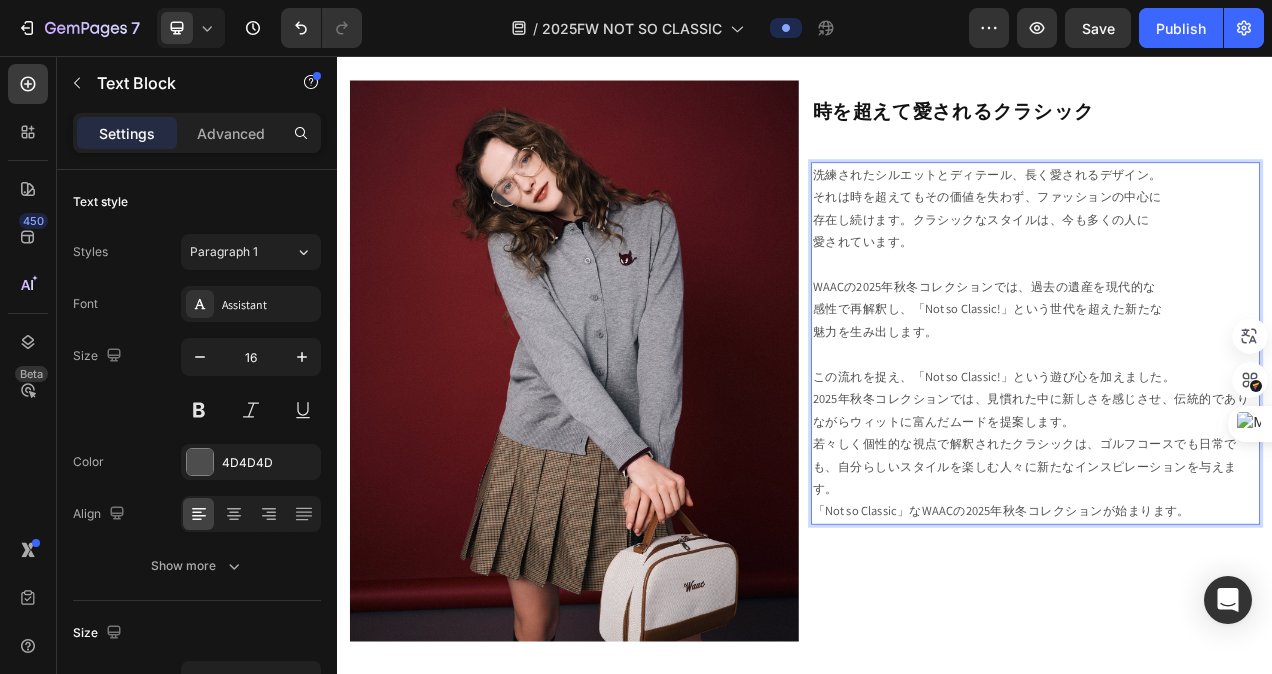 click on "この流れを捉え、「Not so Classic!」という遊び心を加えました。" at bounding box center [1233, 455] 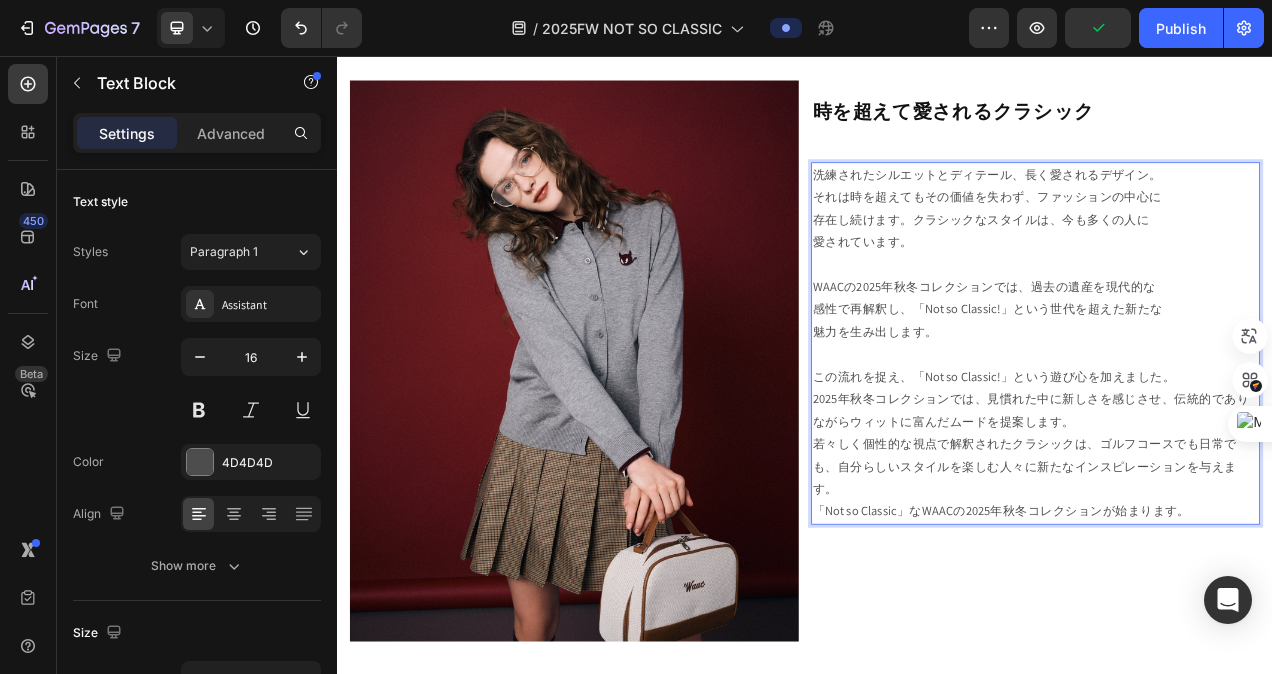 click on "この流れを捉え、「Not so Classic!」という遊び心を加えました。" at bounding box center [1233, 455] 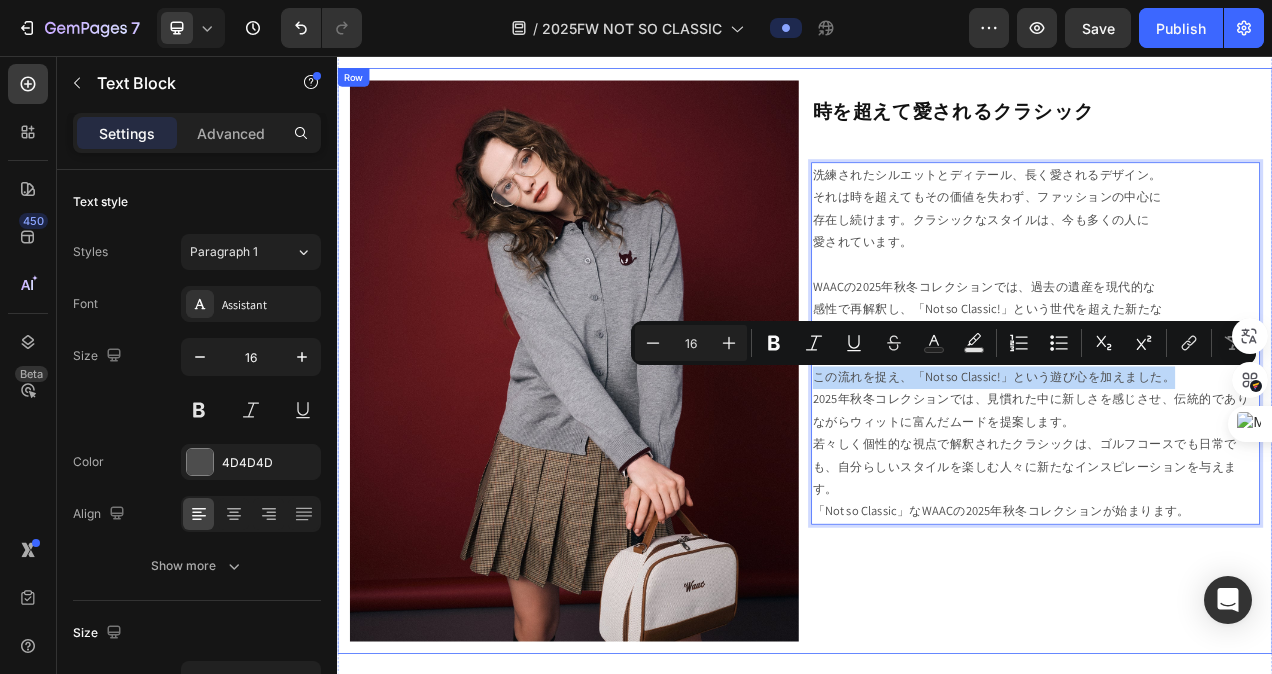 drag, startPoint x: 1400, startPoint y: 464, endPoint x: 932, endPoint y: 462, distance: 468.00427 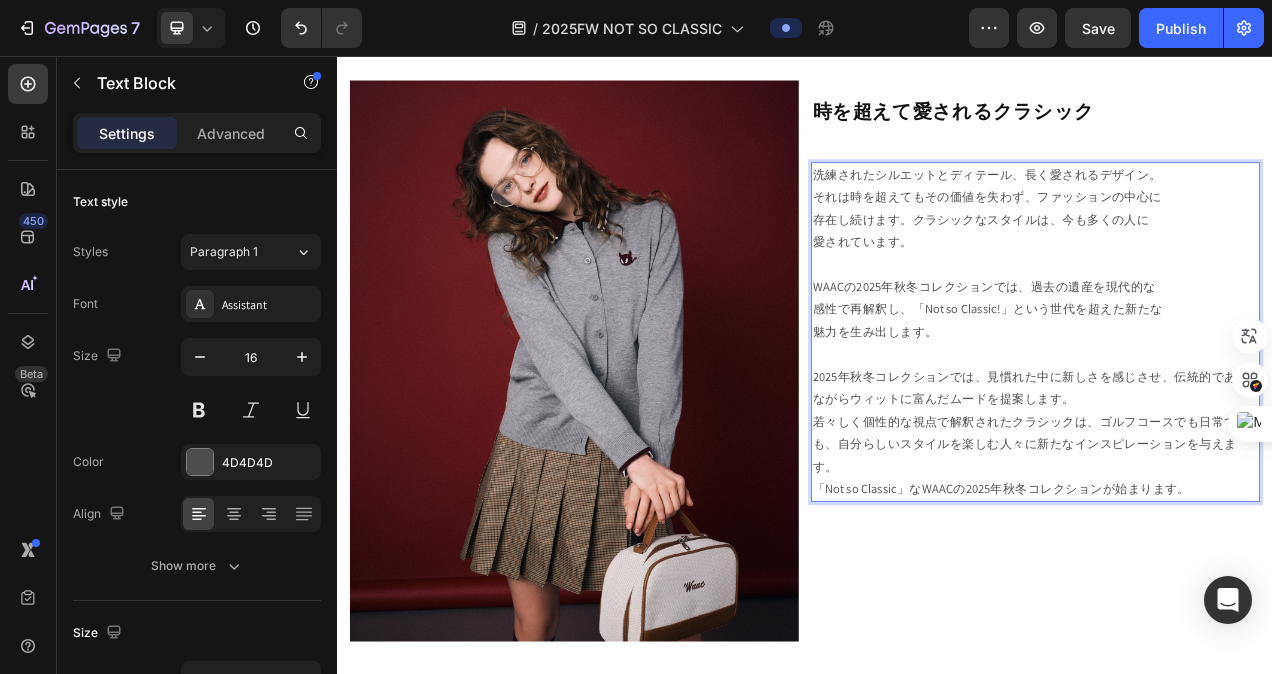 click on "2025年秋冬コレクションでは、見慣れた中に新しさを感じさせ、伝統的でありながらウィットに富んだムードを提案します。" at bounding box center (1233, 484) 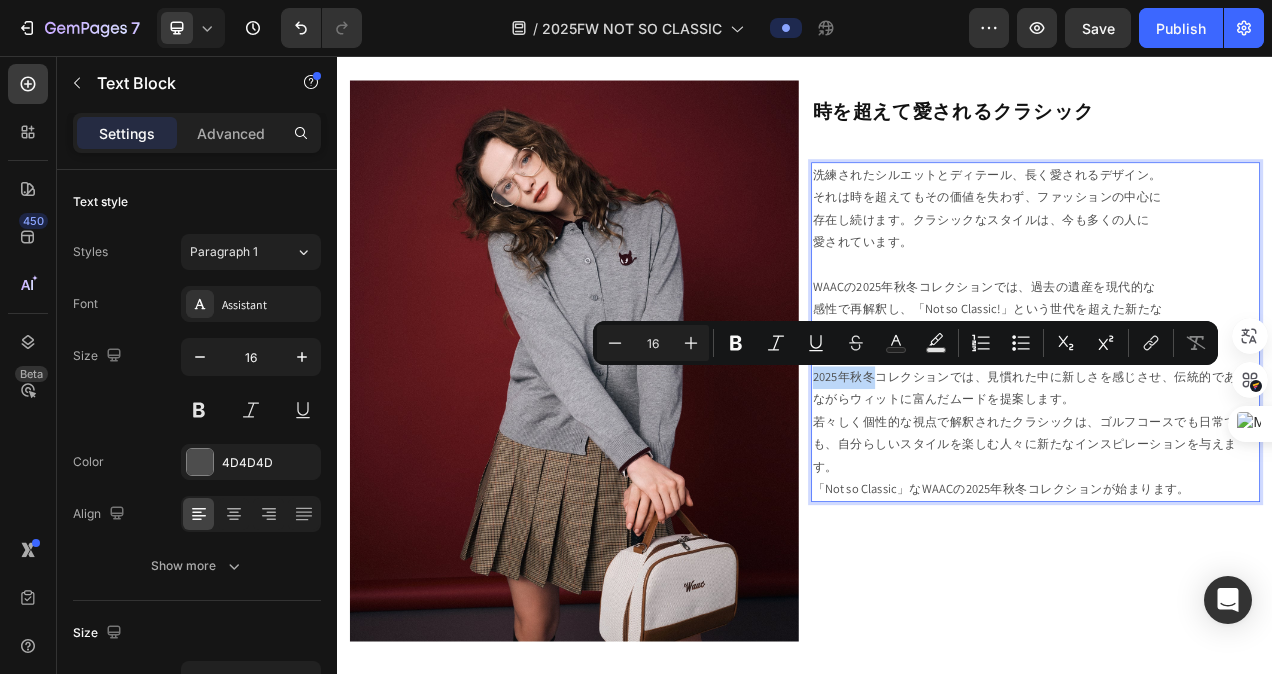 drag, startPoint x: 1015, startPoint y: 470, endPoint x: 935, endPoint y: 470, distance: 80 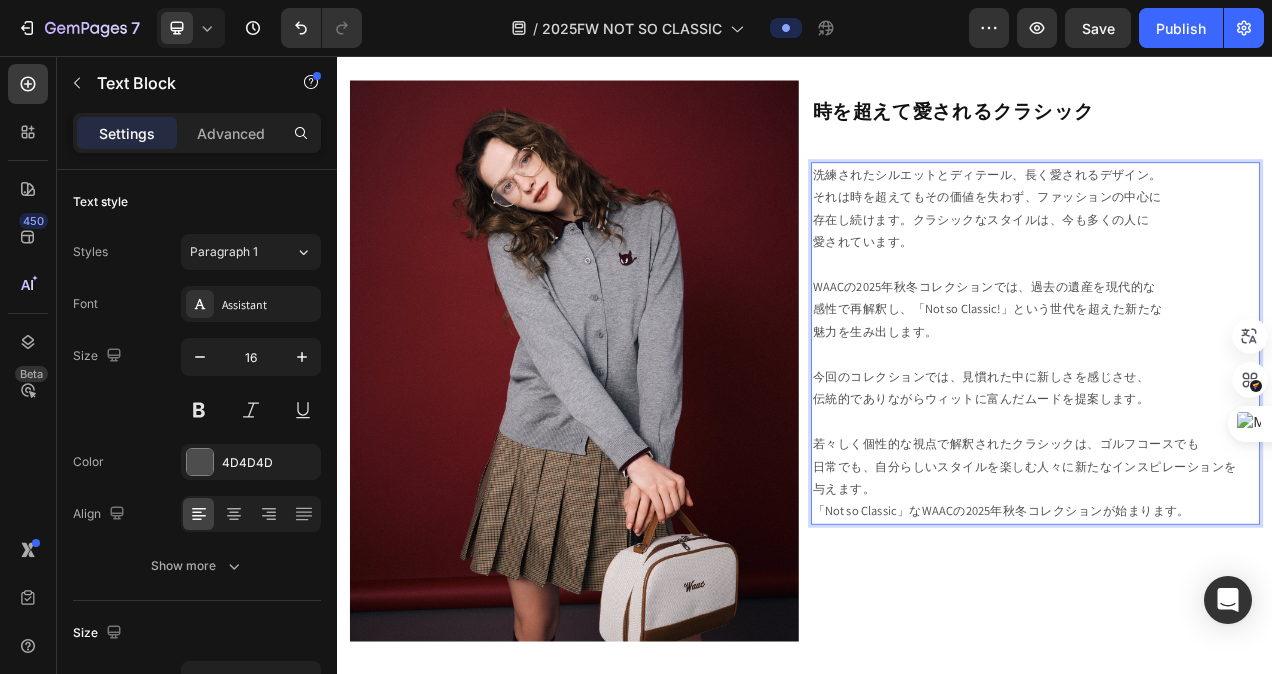 click on "若々しく個性的な視点で解釈されたクラシックは、ゴルフコースでも 日常でも、自分らしいスタイルを楽しむ人々に新たなインスピレーションを 与えます。" at bounding box center [1233, 584] 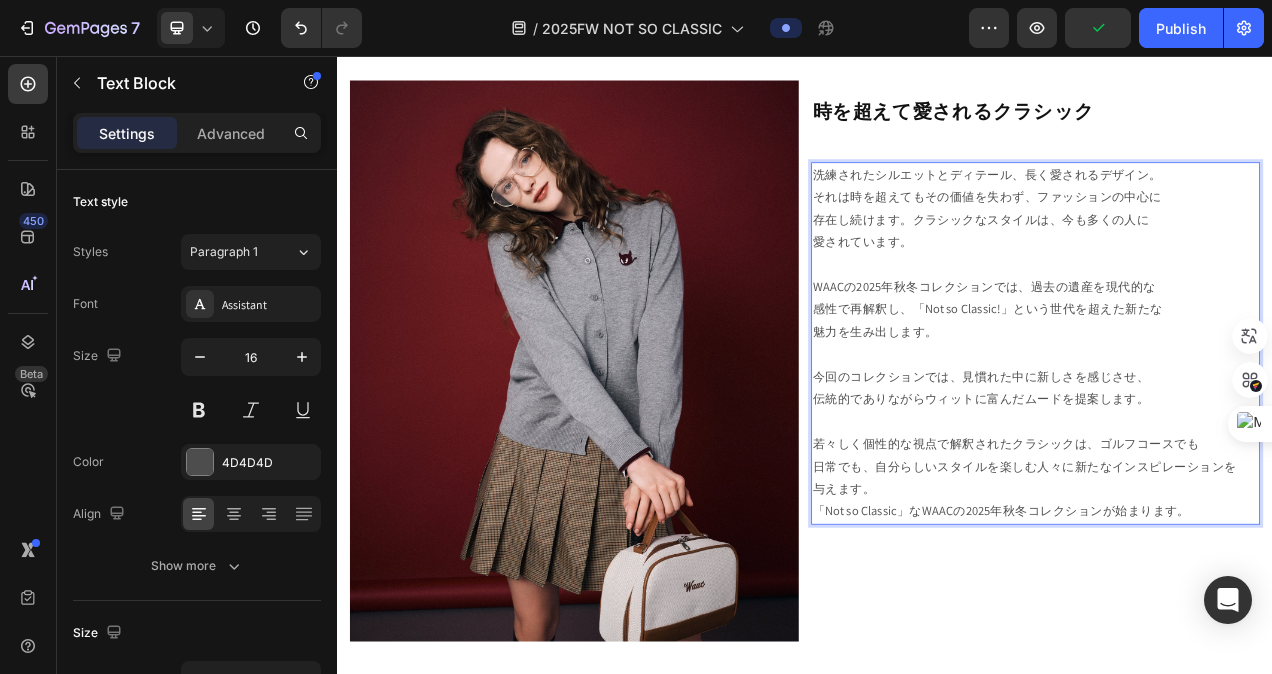 click on "若々しく個性的な視点で解釈されたクラシックは、ゴルフコースでも 日常でも、自分らしいスタイルを楽しむ人々に新たなインスピレーションを 与えます。" at bounding box center [1233, 584] 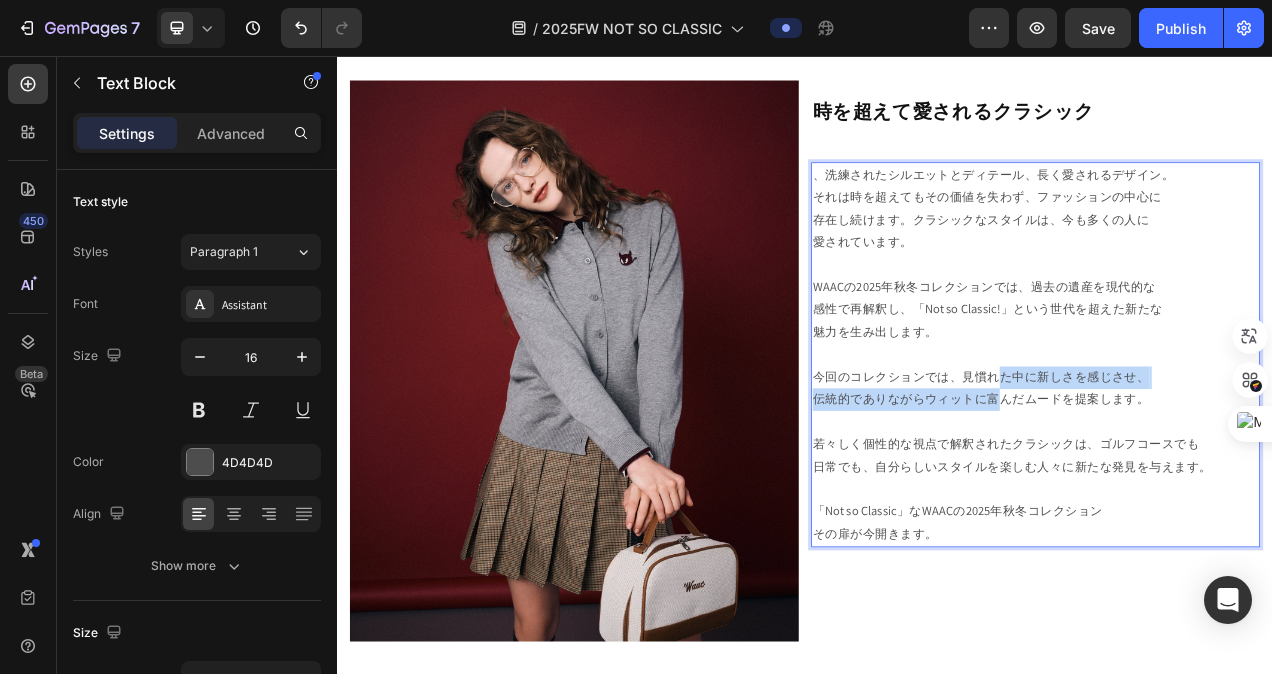 click on "今回のコレクションでは、見慣れた中に新しさを感じさせ、 伝統的でありながらウィットに富んだムードを提案します。" at bounding box center [1233, 498] 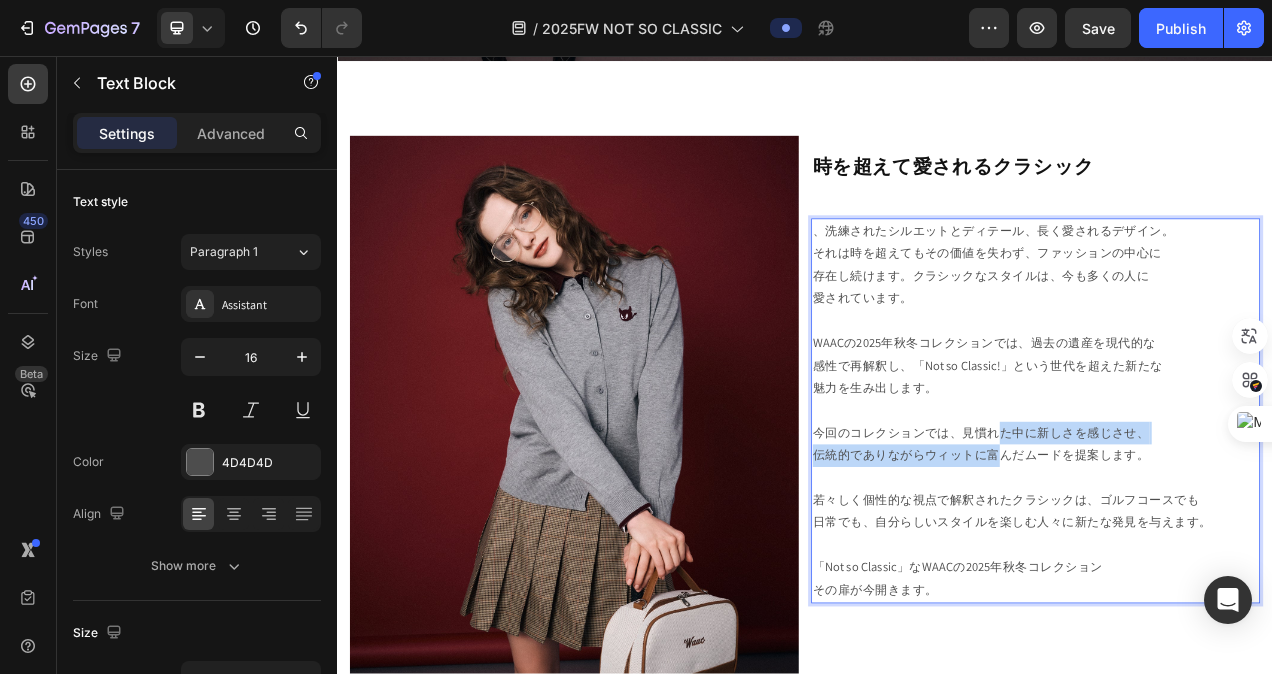 scroll, scrollTop: 504, scrollLeft: 0, axis: vertical 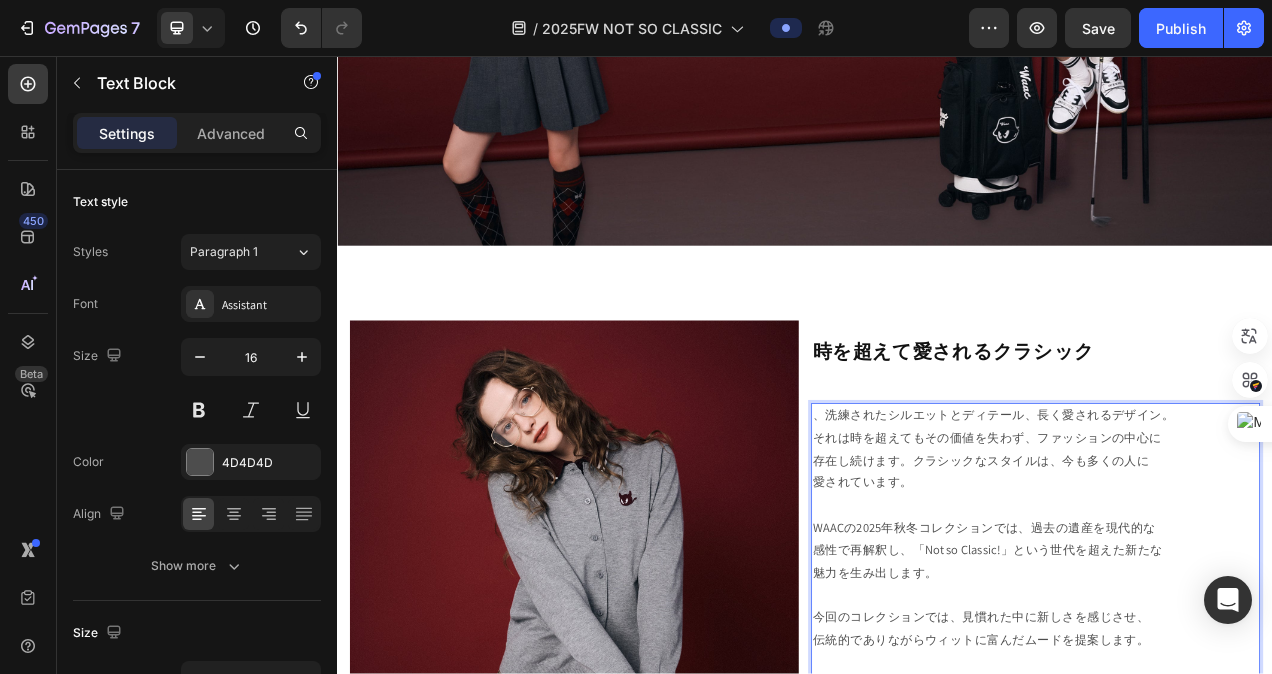 click on "、洗練されたシルエットとディテール、長く愛されるデザイン。 それは時を超えてもその価値を失わず、ファッションの中心に 存在し続けます。クラシックなスタイルは、今も多くの人に 愛されています。" at bounding box center [1233, 561] 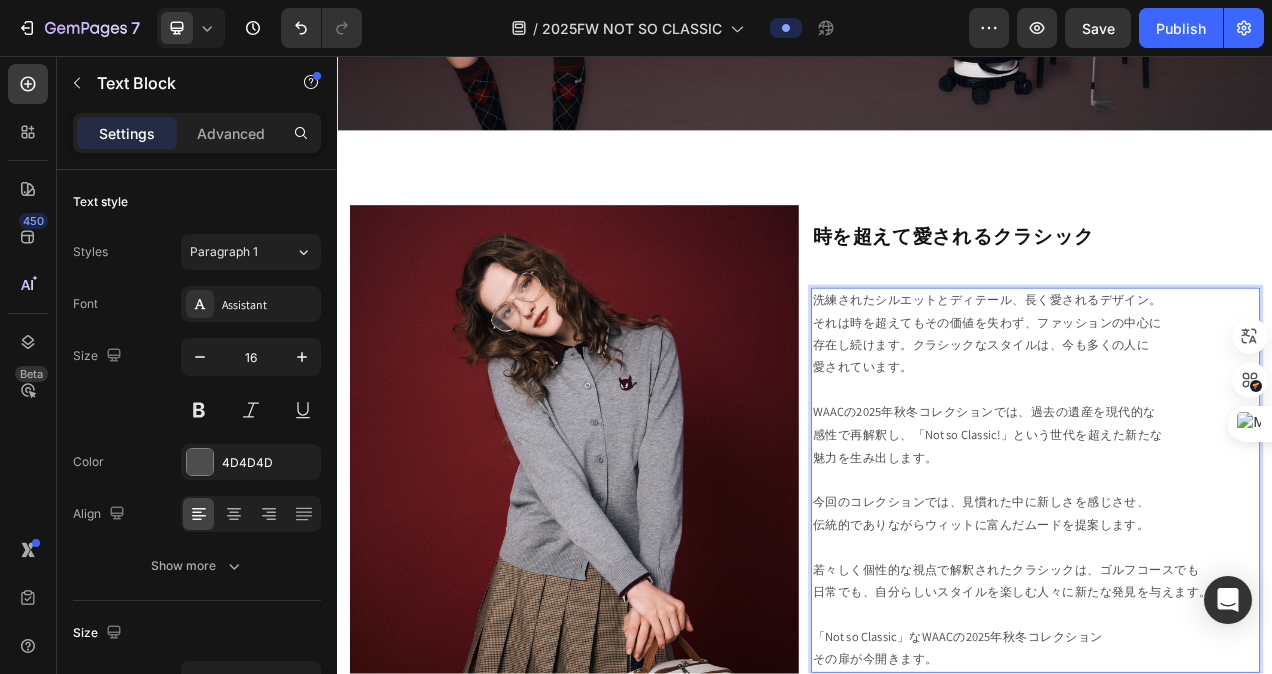 scroll, scrollTop: 704, scrollLeft: 0, axis: vertical 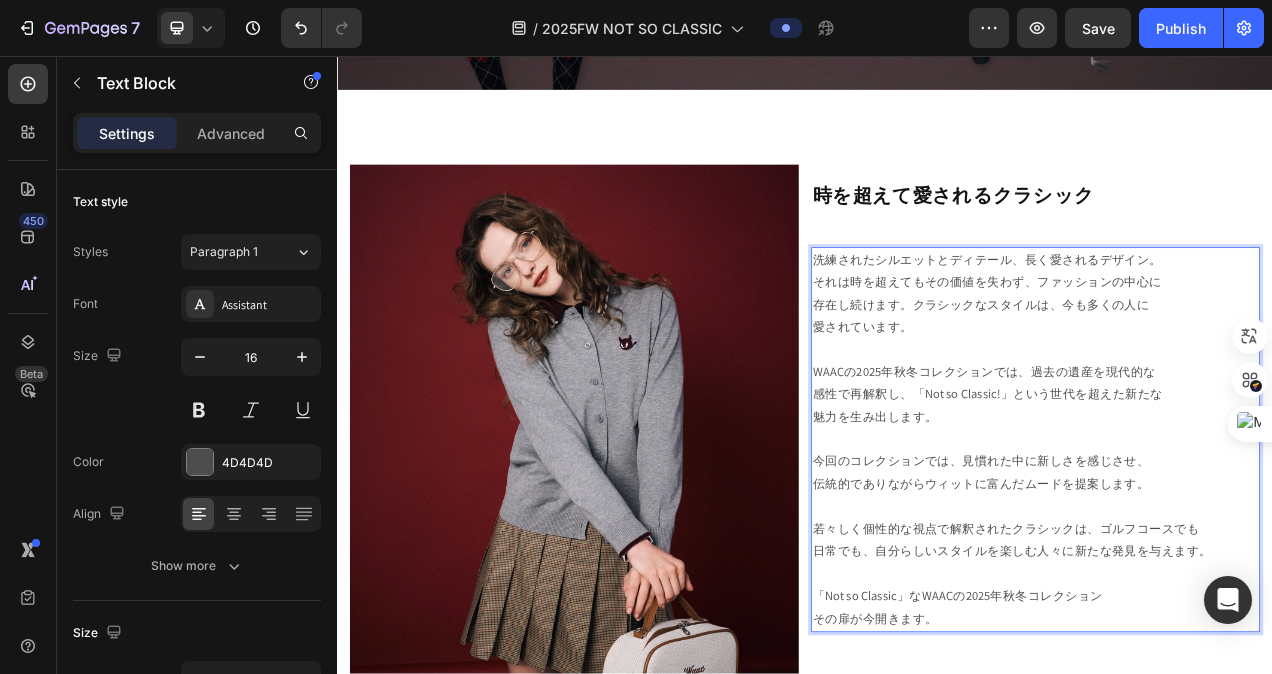click on "洗練されたシルエットとディテール、長く愛されるデザイン。 それは時を超えてもその価値を失わず、ファッションの中心に 存在し続けます。クラシックなスタイルは、今も多くの人に 愛されています。" at bounding box center [1233, 361] 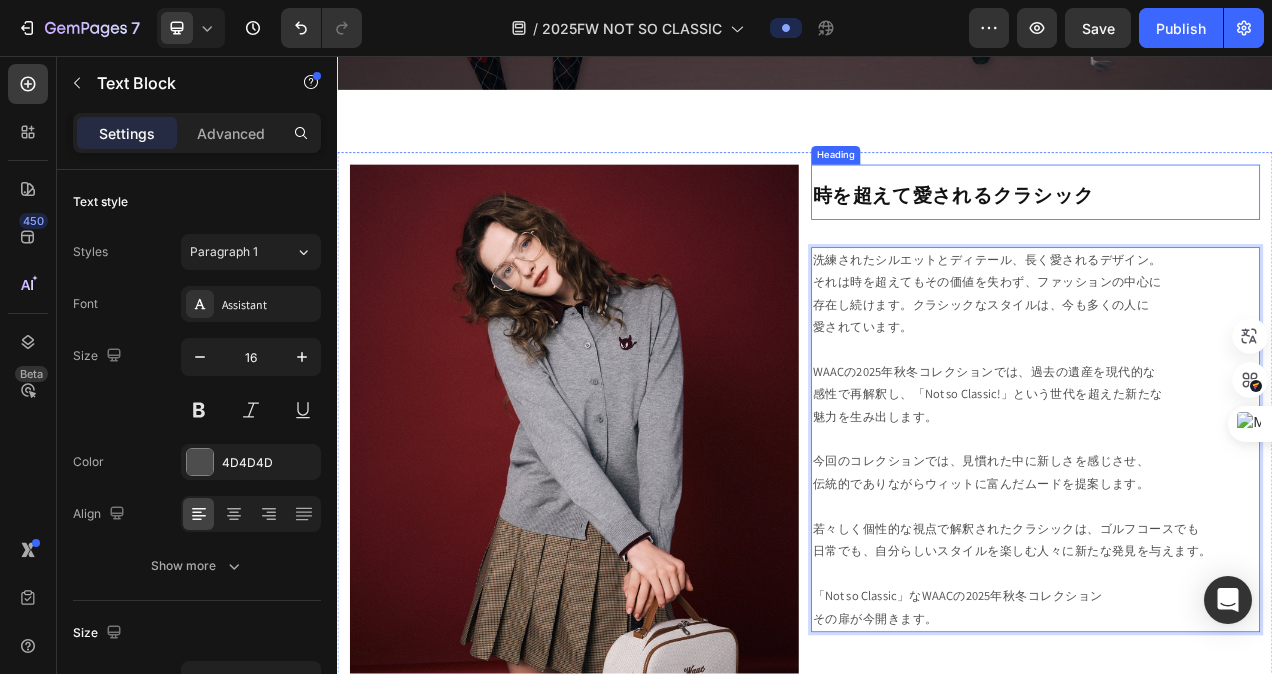 click on "時を超えて愛されるクラシック" at bounding box center [1127, 234] 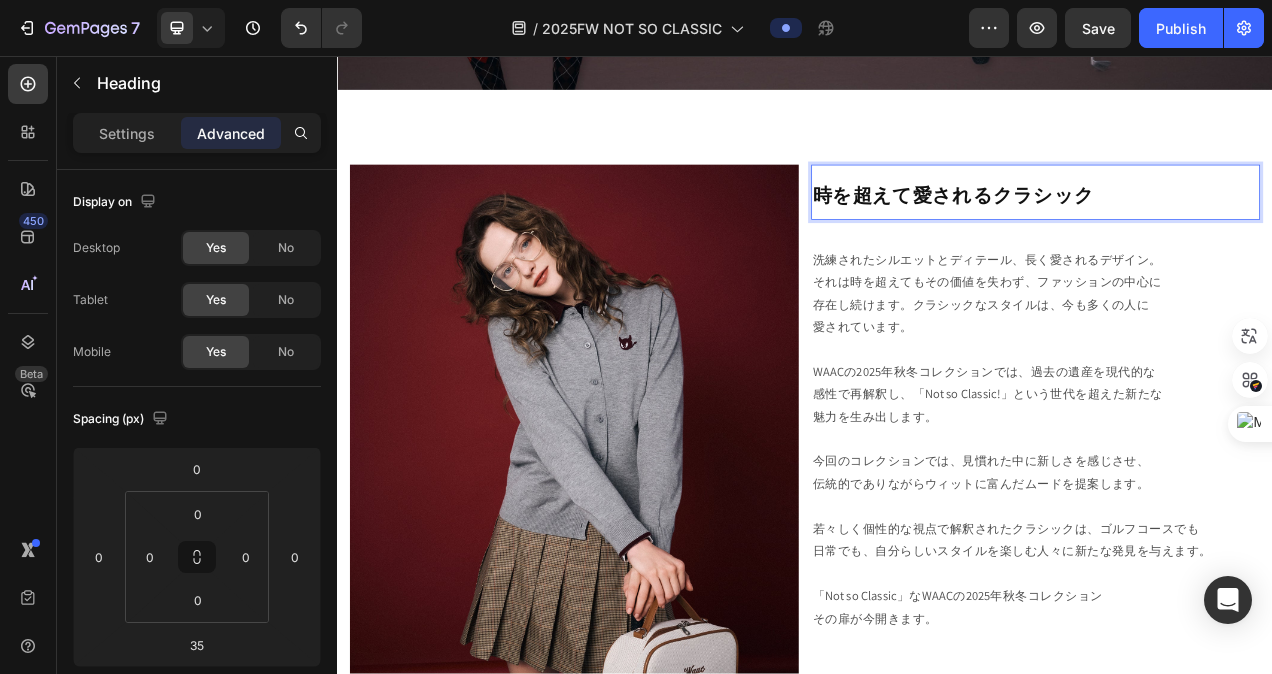click on "時を超えて愛されるクラシック" at bounding box center [1233, 231] 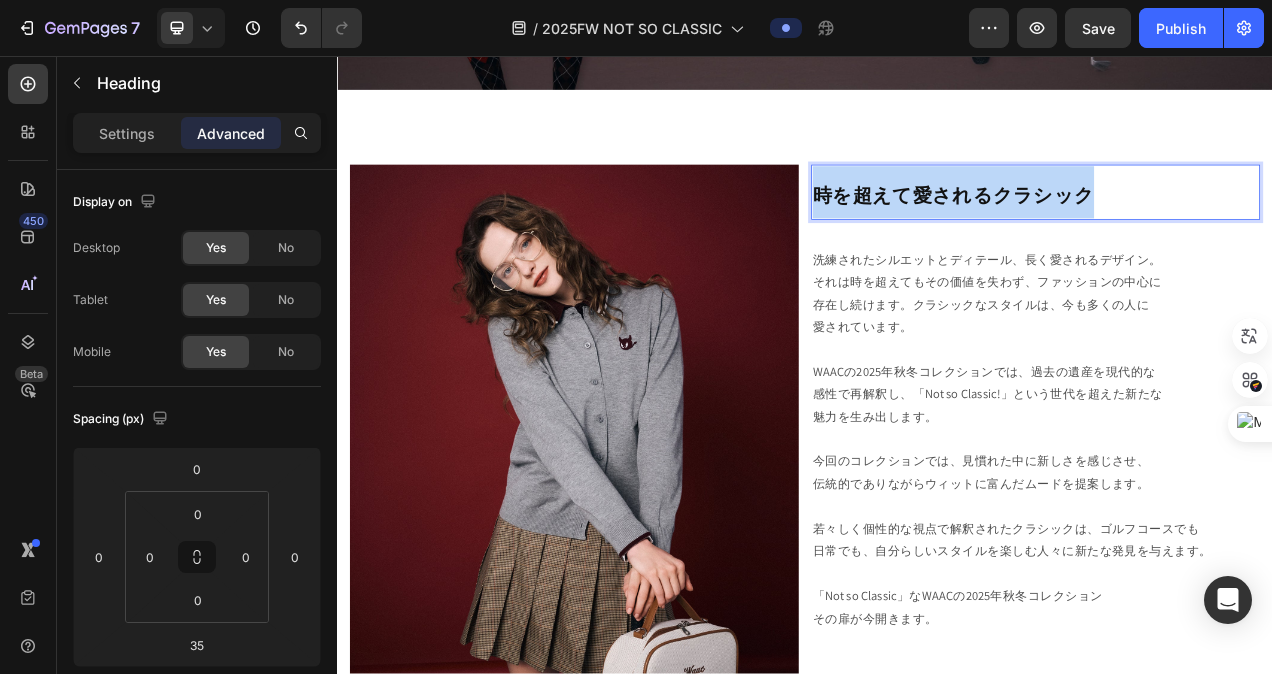 click on "時を超えて愛されるクラシック" at bounding box center [1233, 231] 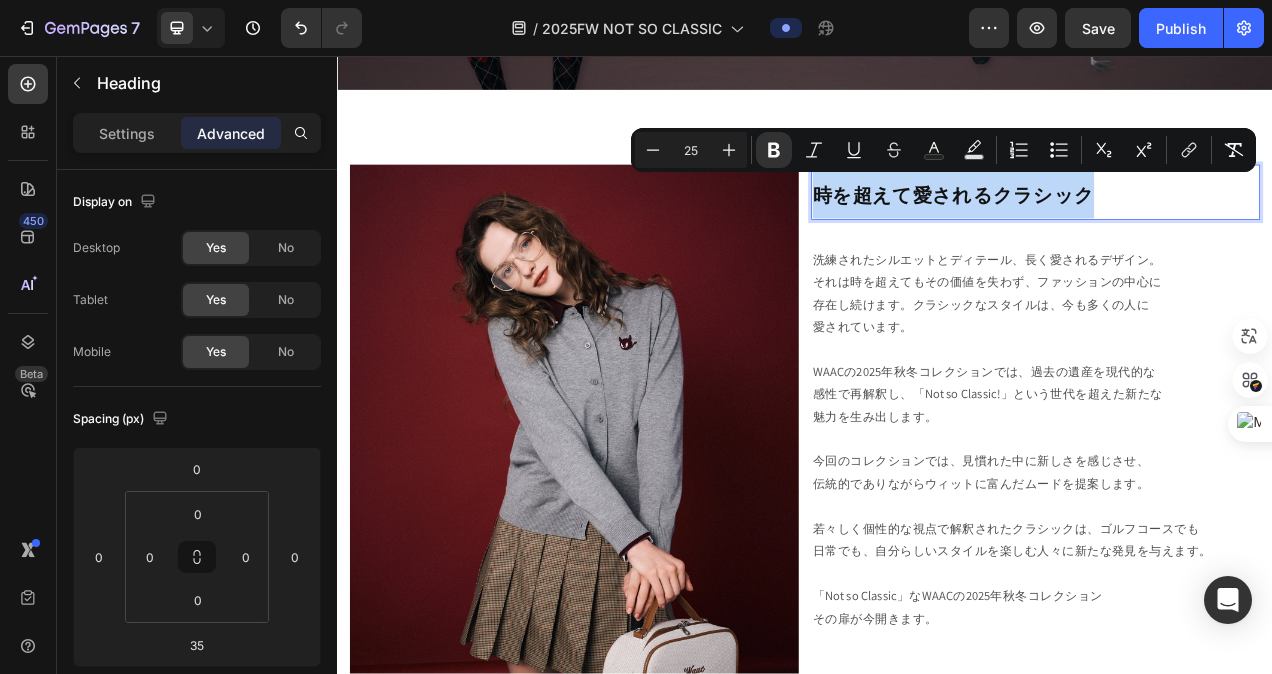 copy on "時を超えて愛されるクラシック" 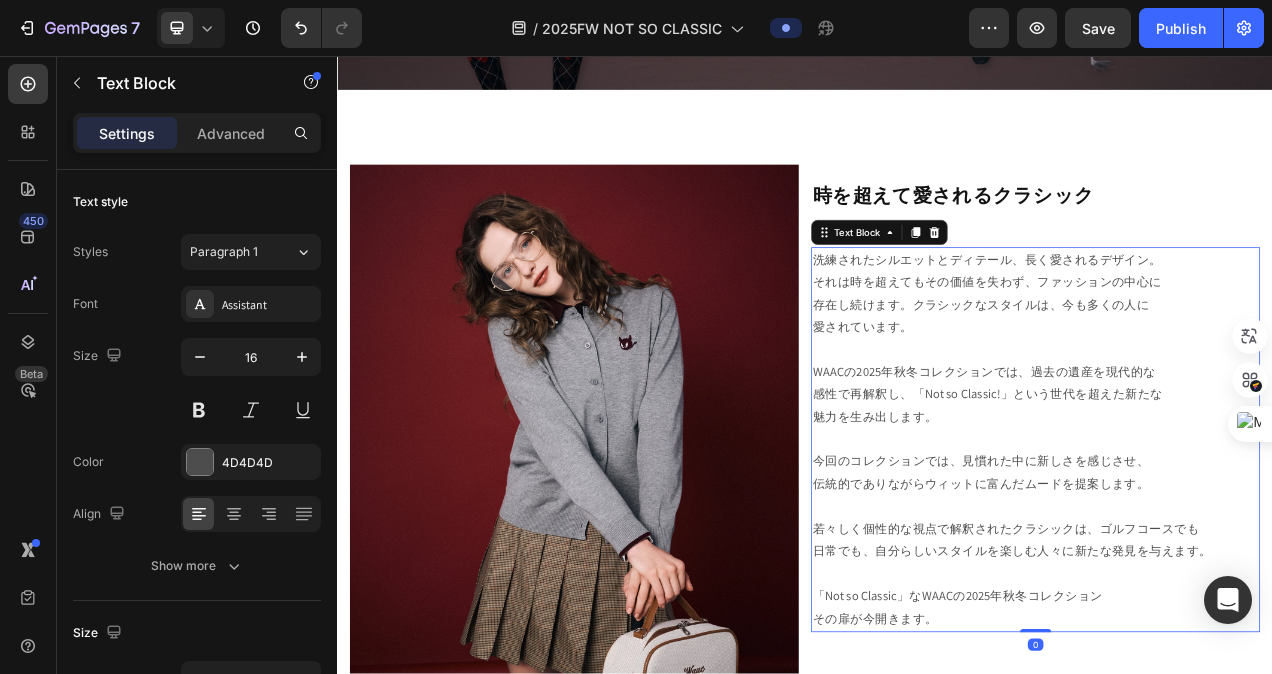 click on "洗練されたシルエットとディテール、長く愛されるデザイン。 それは時を超えてもその価値を失わず、ファッションの中心に 存在し続けます。クラシックなスタイルは、今も多くの人に 愛されています。" at bounding box center [1233, 361] 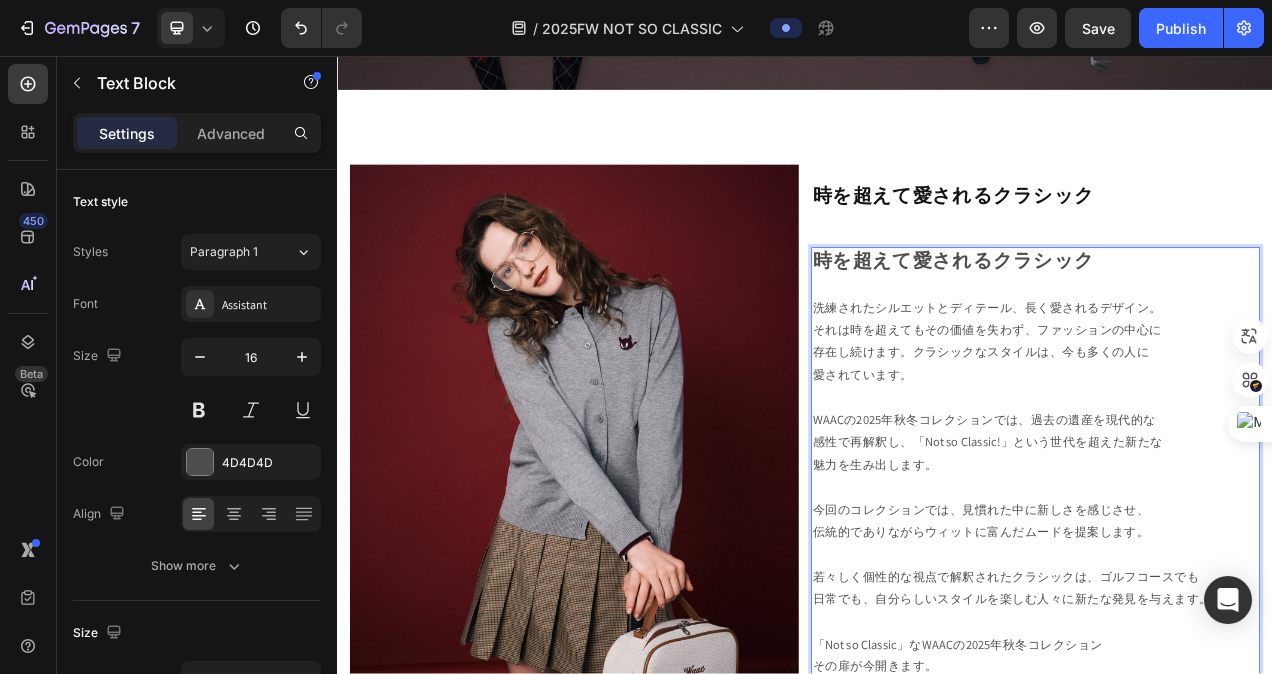 click on "時を超えて愛されるクラシック" at bounding box center [1127, 317] 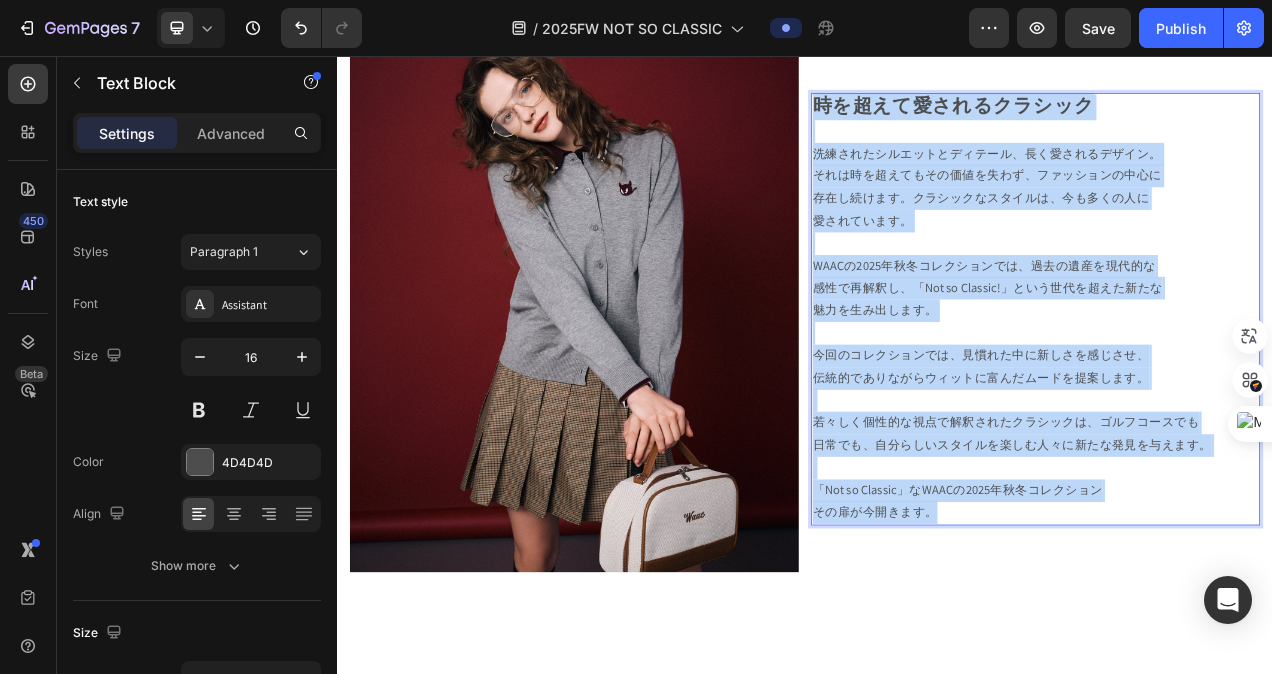 scroll, scrollTop: 904, scrollLeft: 0, axis: vertical 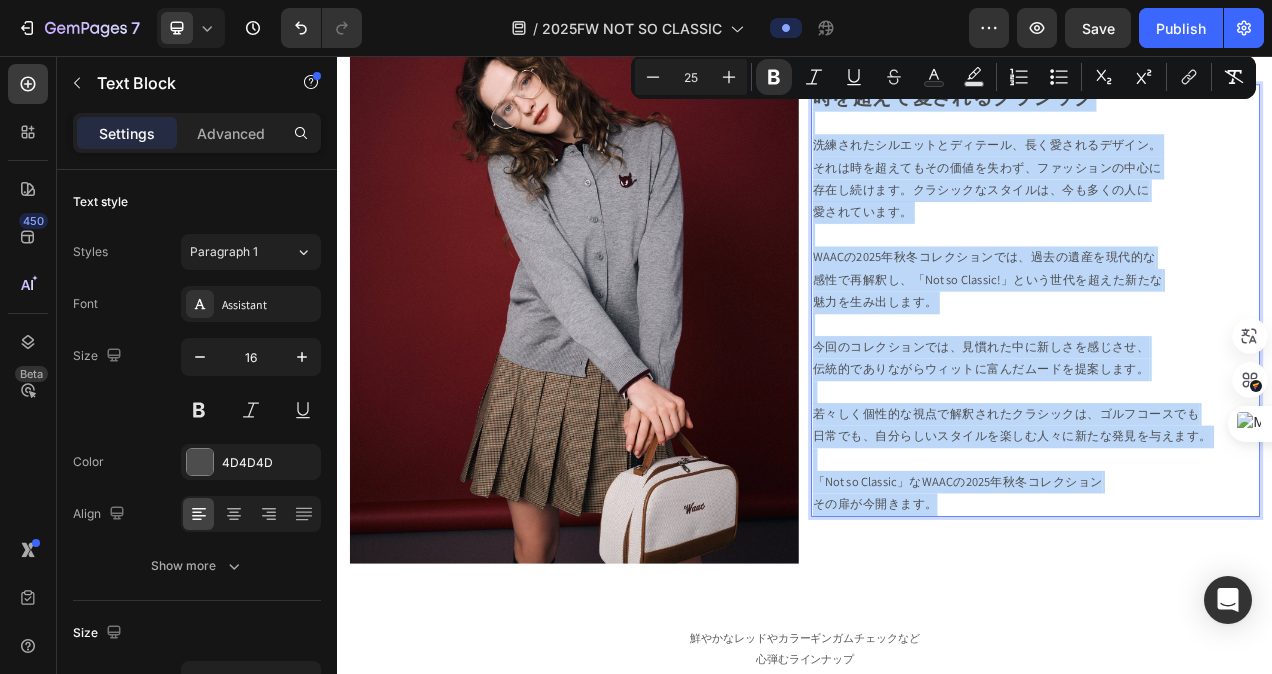 drag, startPoint x: 942, startPoint y: 303, endPoint x: 1331, endPoint y: 624, distance: 504.34314 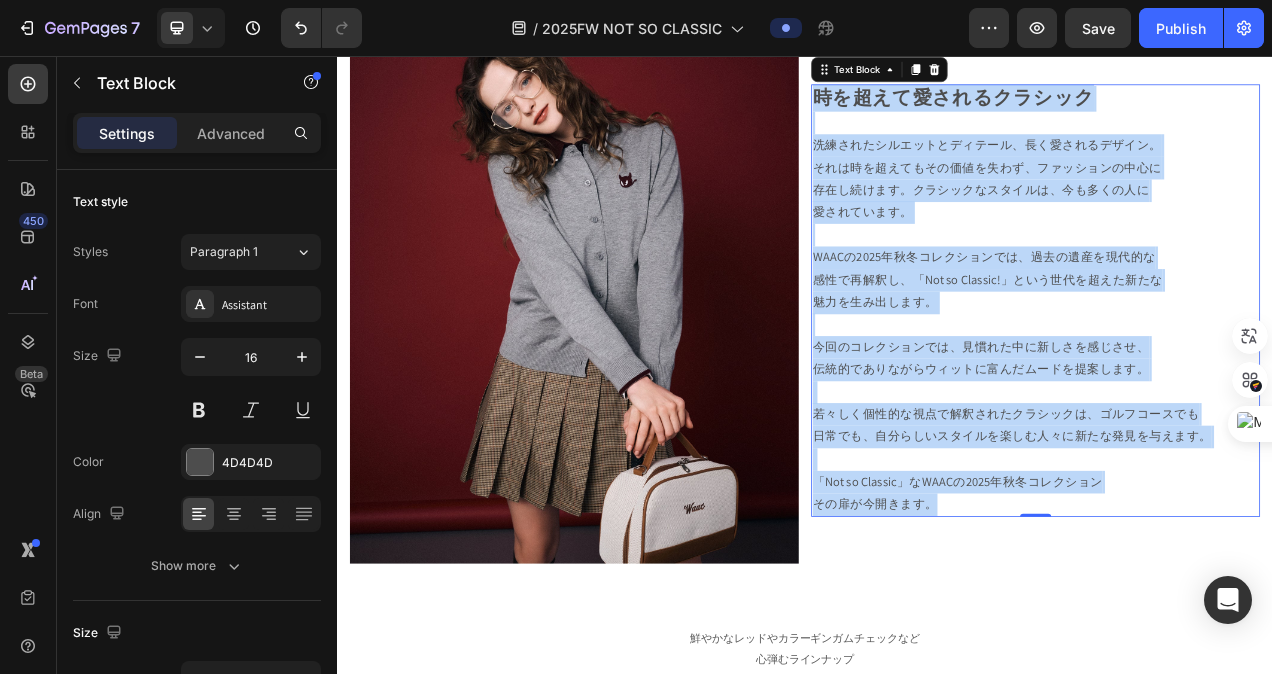 click on "時を超えて愛されるクラシック 洗練されたシルエットとディテール、長く愛されるデザイン。 それは時を超えてもその価値を失わず、ファッションの中心に 存在し続けます。クラシックなスタイルは、今も多くの人に 愛されています。" at bounding box center (1233, 183) 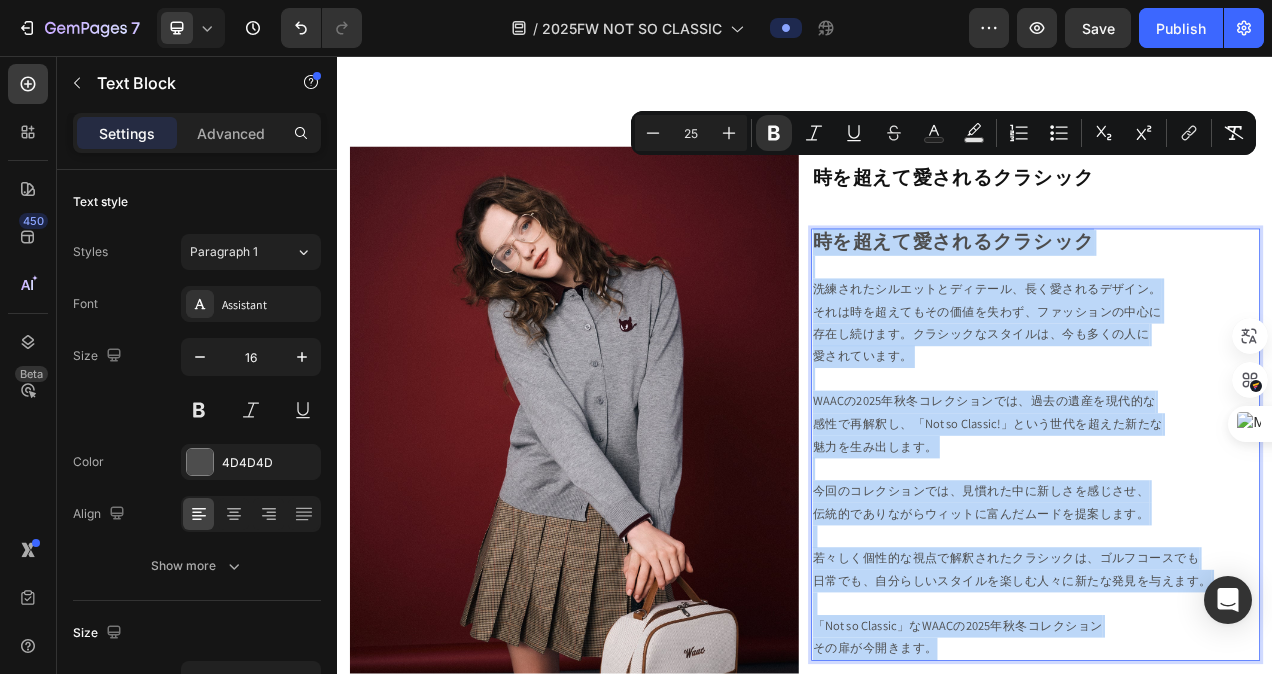 scroll, scrollTop: 704, scrollLeft: 0, axis: vertical 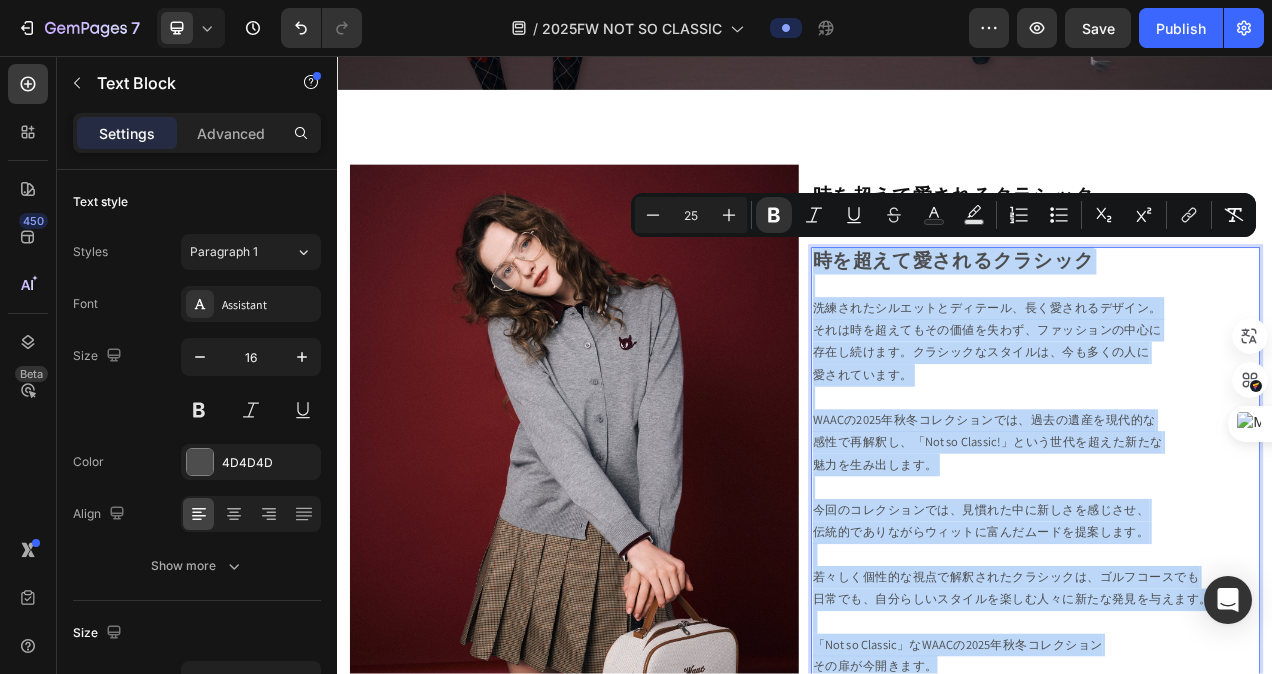click on "時を超えて愛されるクラシック 洗練されたシルエットとディテール、長く愛されるデザイン。 それは時を超えてもその価値を失わず、ファッションの中心に 存在し続けます。クラシックなスタイルは、今も多くの人に 愛されています。" at bounding box center (1233, 392) 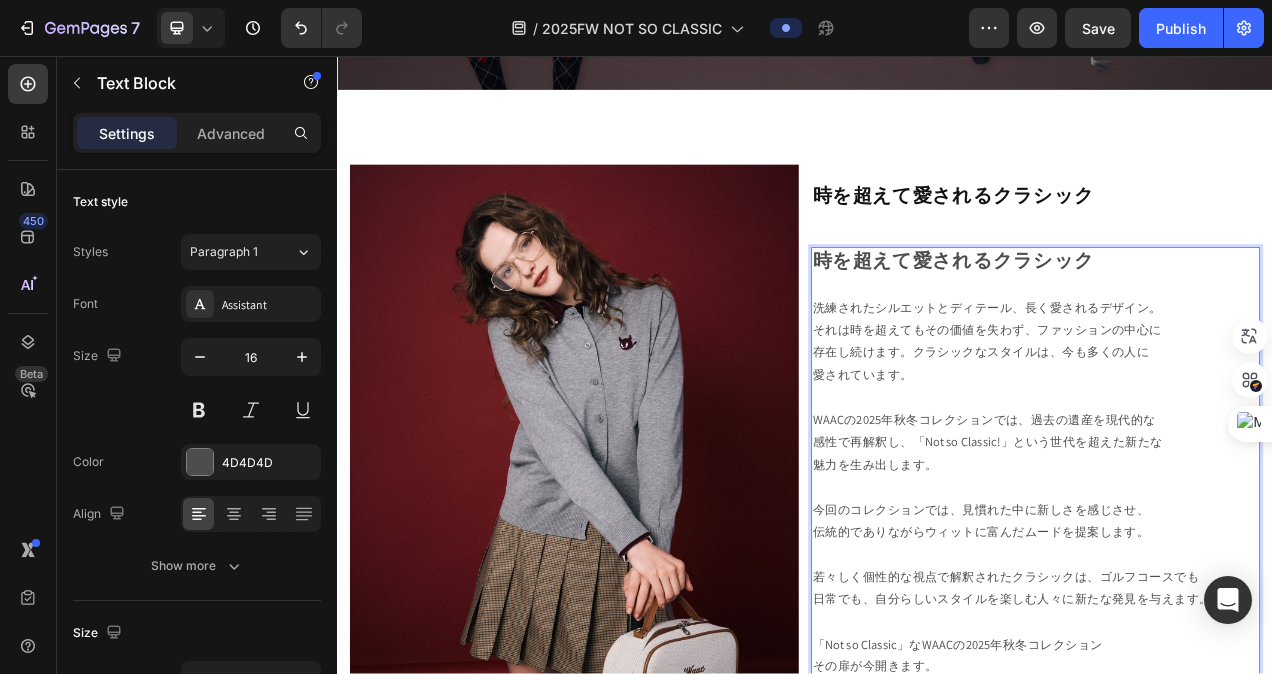 click on "時を超えて愛されるクラシック 洗練されたシルエットとディテール、長く愛されるデザイン。 それは時を超えてもその価値を失わず、ファッションの中心に 存在し続けます。クラシックなスタイルは、今も多くの人に 愛されています。" at bounding box center (1233, 392) 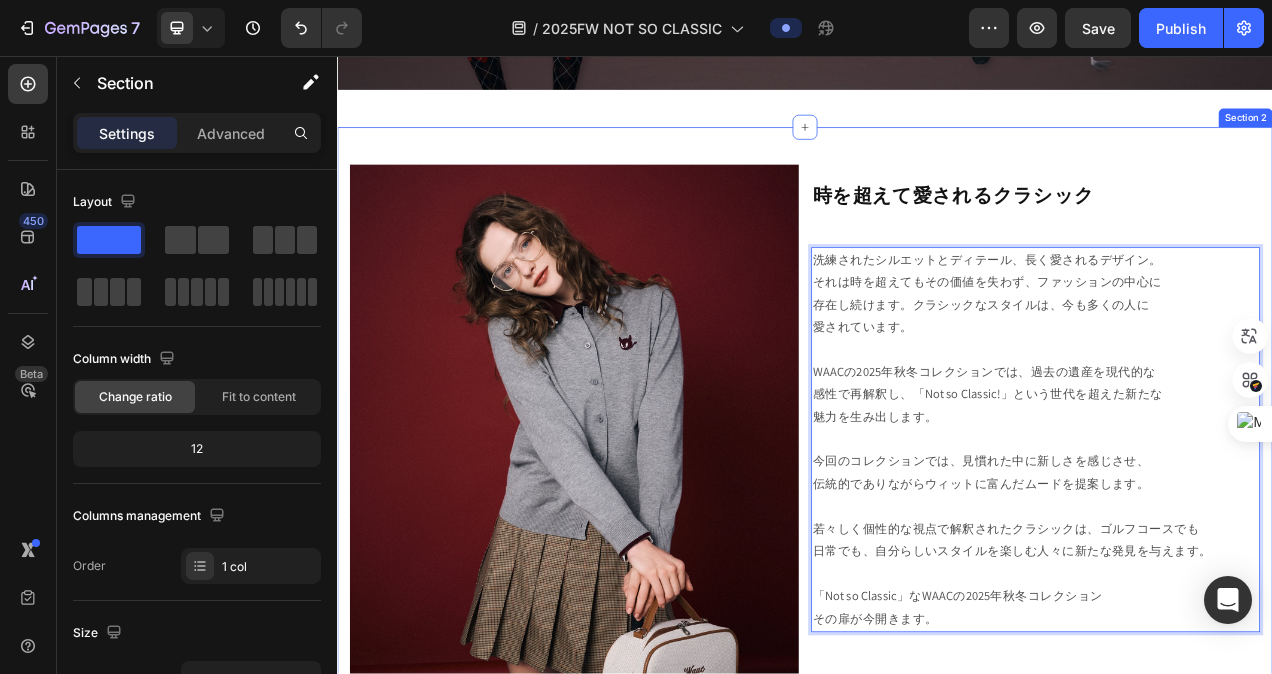 click on "Image ⁠⁠⁠⁠⁠⁠⁠ 時を超えて愛されるクラシック Heading 洗練されたシルエットとディテール、長く愛されるデザイン。 それは時を超えてもその価値を失わず、ファッションの中心に 存在し続けます。クラシックなスタイルは、今も多くの人に 愛されています。 WAACの2025年秋冬コレクションでは、過去の遺産を現代的な 感性で再解釈し、「Not so Classic!」という世代を超えた新たな 魅力を生み出します。 今回のコレクションでは、見慣れた中に新しさを感じさせ、 伝統的でありながらウィットに富んだムードを提案します。   若々しく個性的な視点で解釈されたクラシックは、ゴルフコースでも 日常でも、自分らしいスタイルを楽しむ人々に新たな発見を与えます。   「Not so Classic」なWAACの2025年秋冬コレクション その扉が今開きます。 Text Block   0 Row" at bounding box center [937, 556] 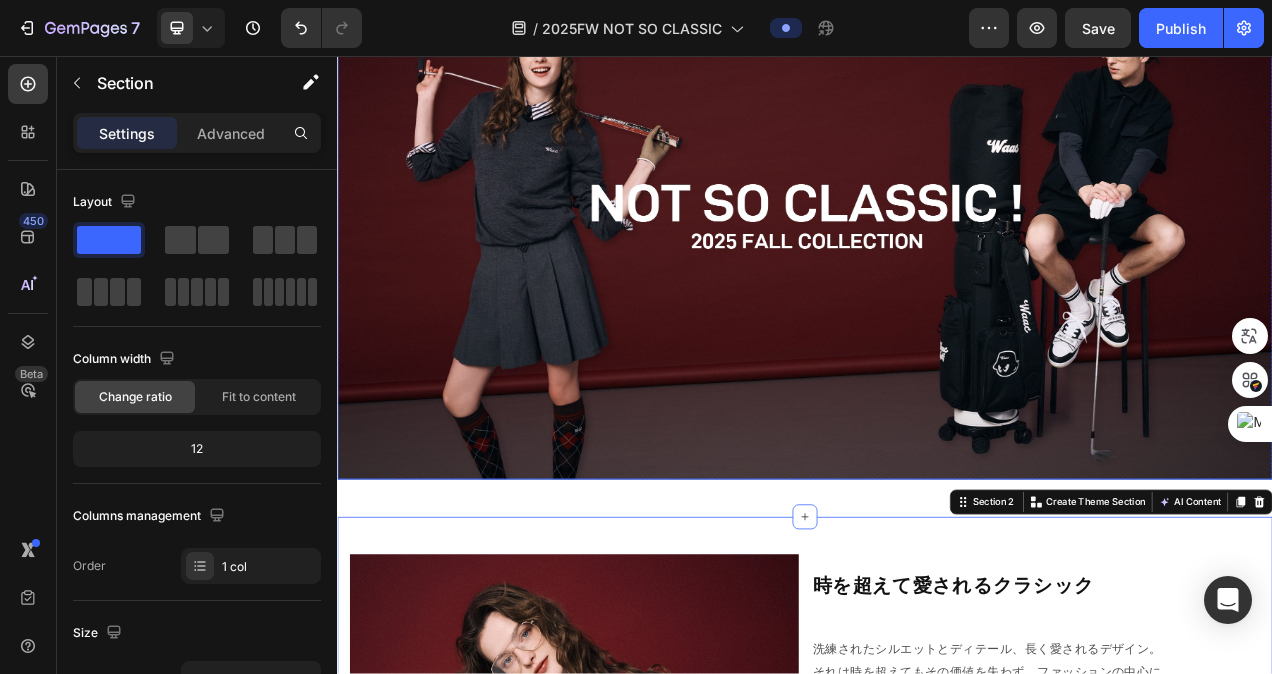 scroll, scrollTop: 104, scrollLeft: 0, axis: vertical 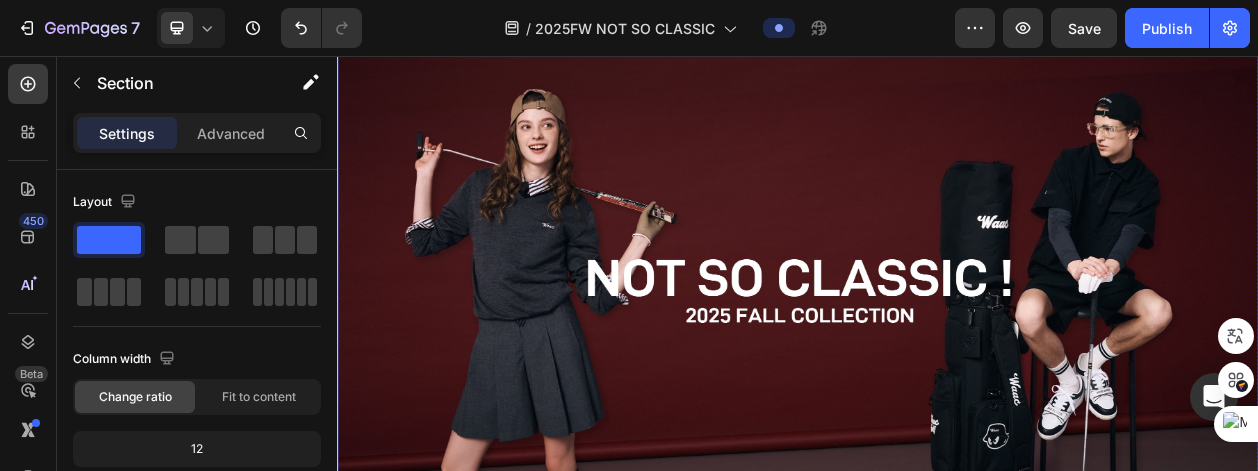 click at bounding box center [937, 362] 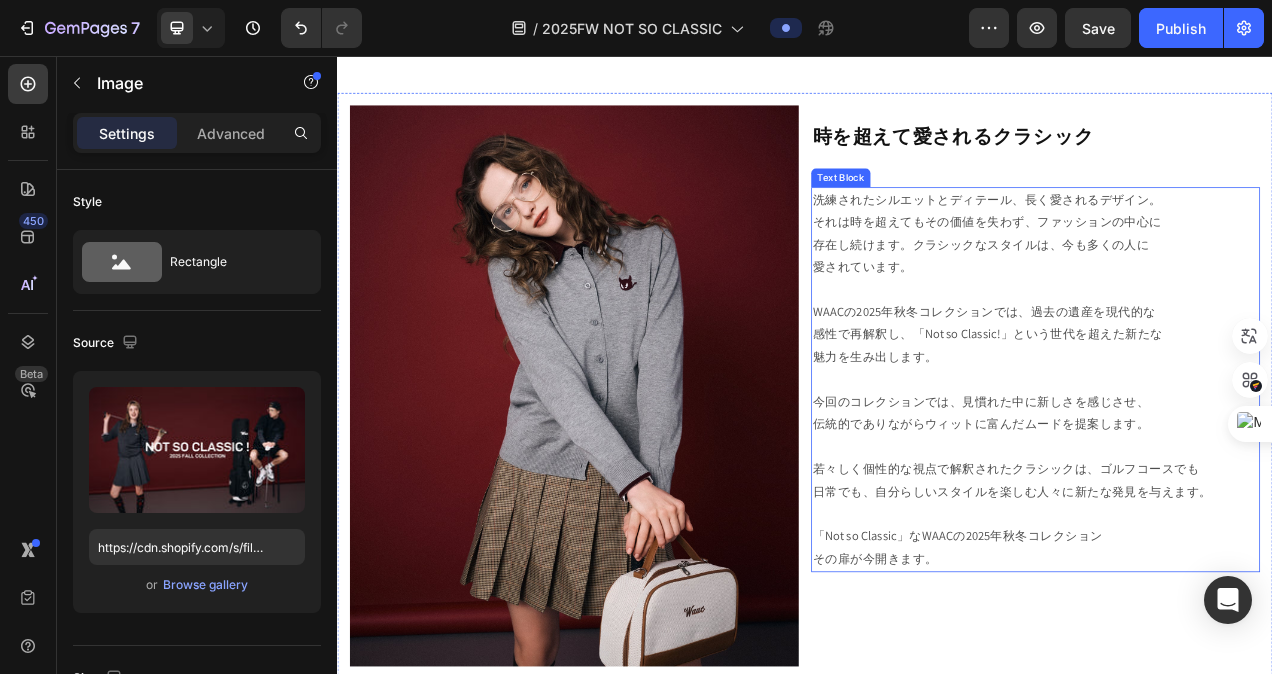 scroll, scrollTop: 804, scrollLeft: 0, axis: vertical 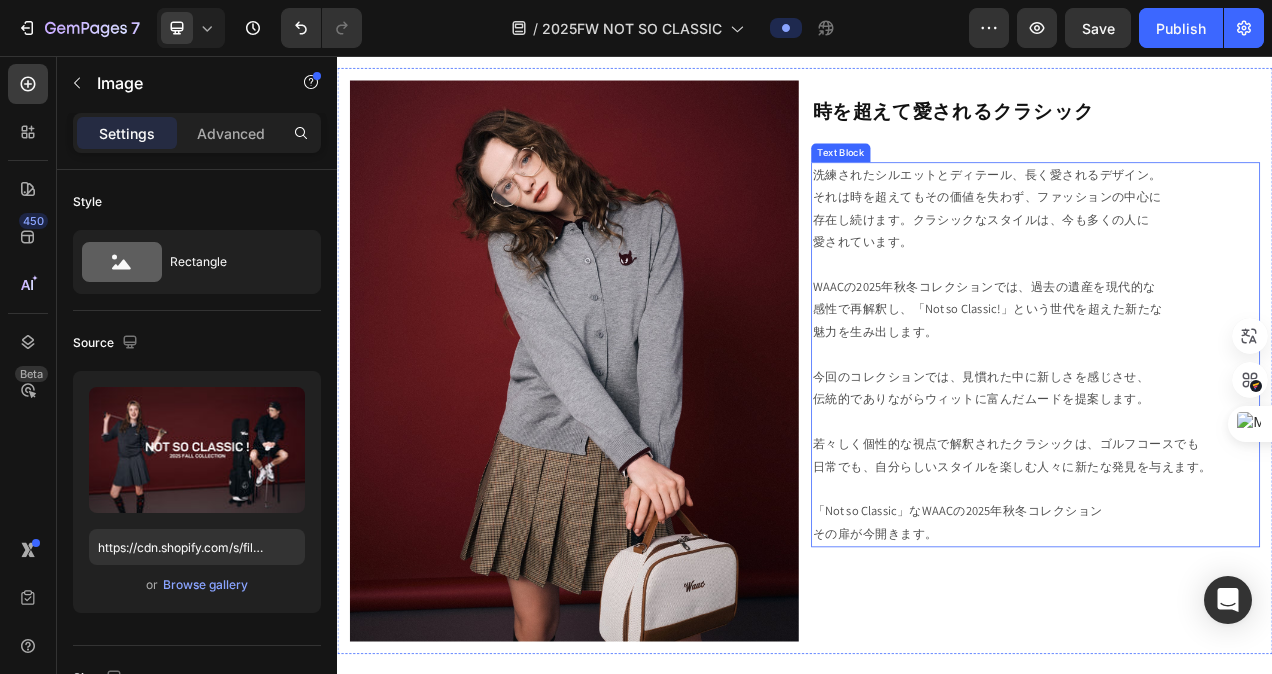 click on "「Not so Classic」なWAACの2025年秋冬コレクション その扉が今開きます。" at bounding box center [1233, 656] 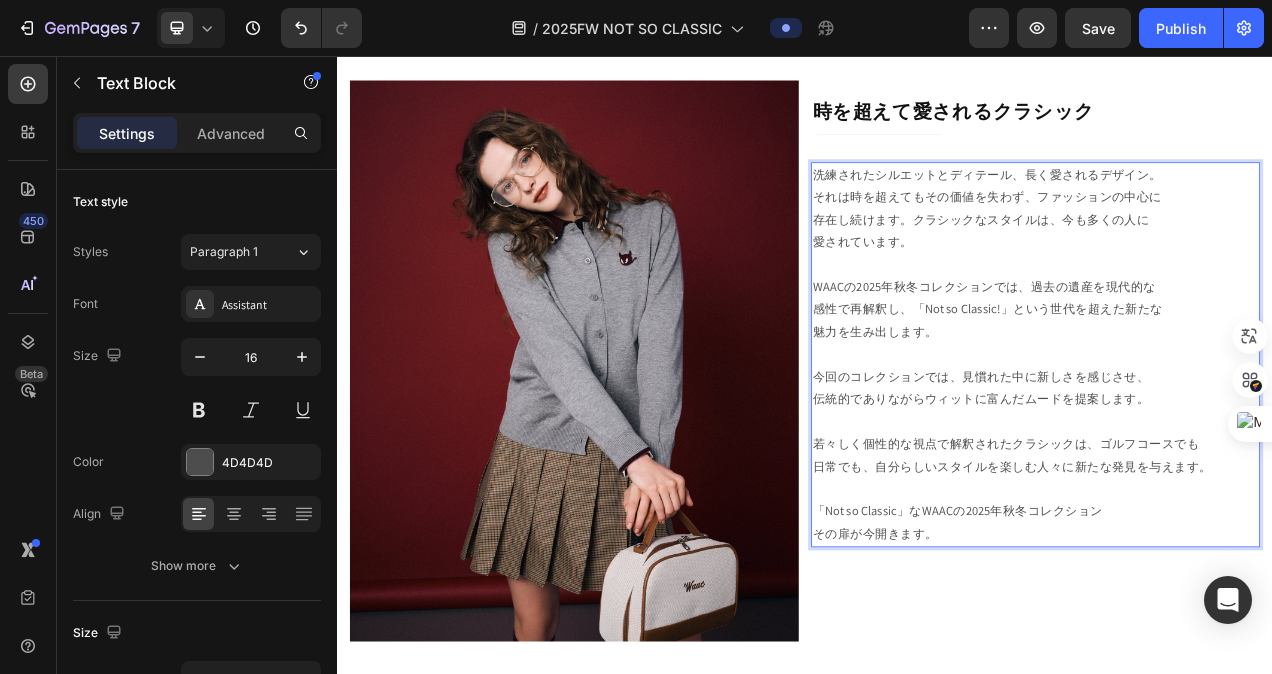 click on "「Not so Classic」なWAACの2025年秋冬コレクション その扉が今開きます。" at bounding box center [1233, 656] 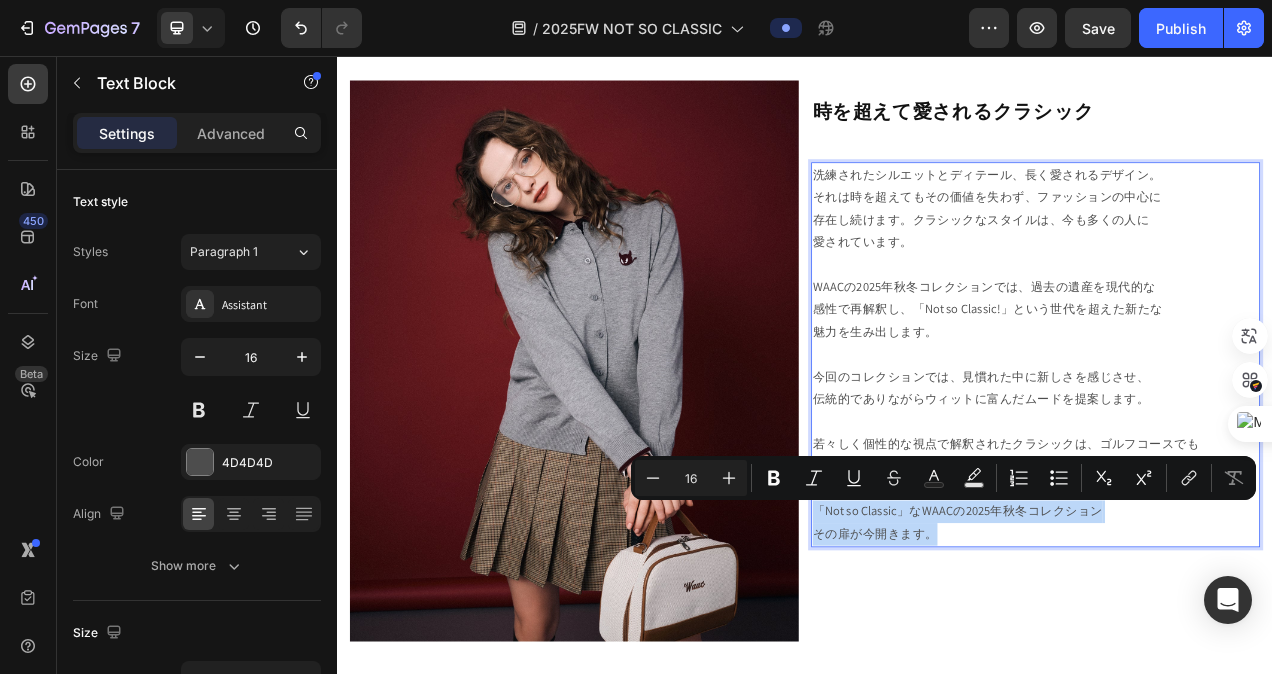 drag, startPoint x: 1110, startPoint y: 666, endPoint x: 943, endPoint y: 648, distance: 167.96725 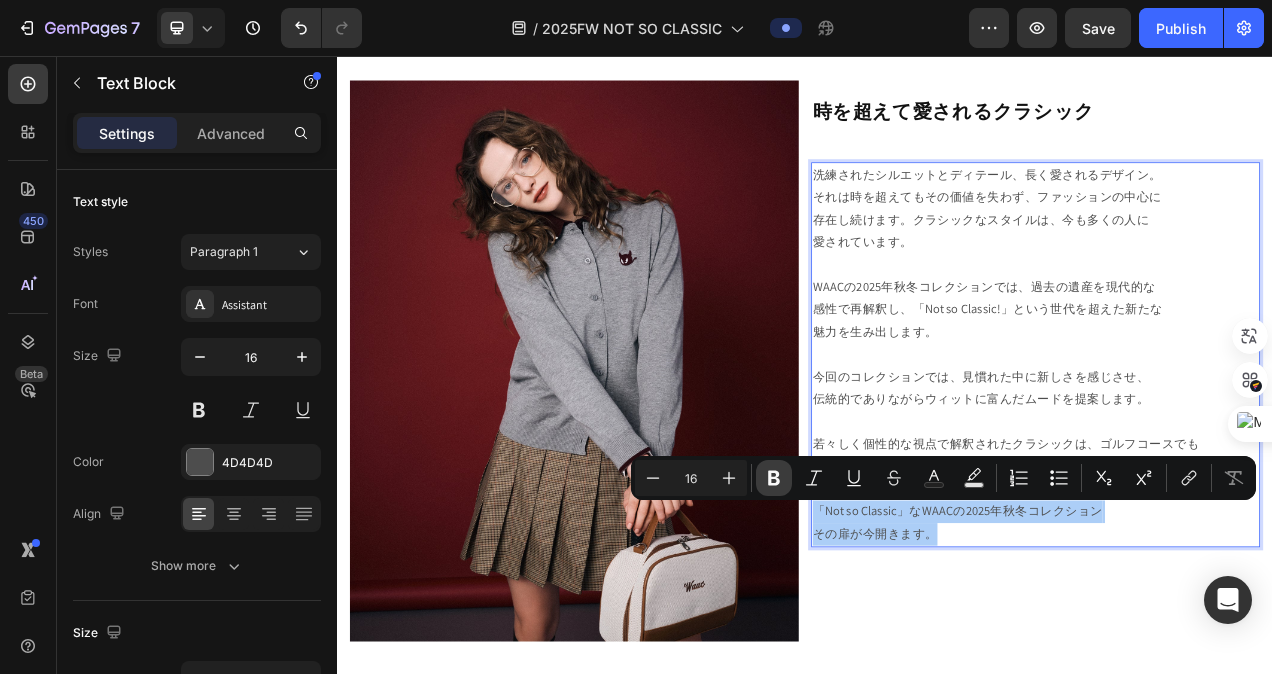 click 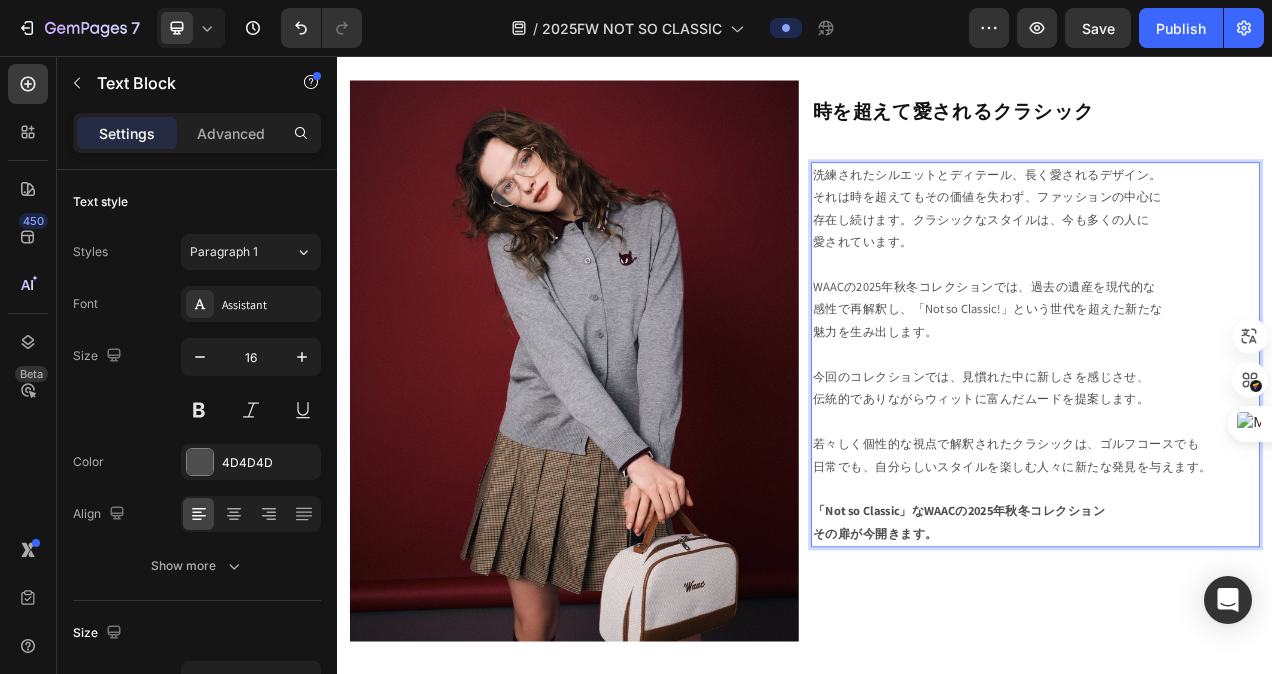 click on "今回のコレクションでは、見慣れた中に新しさを感じさせ、 伝統的でありながらウィットに富んだムードを提案します。" at bounding box center [1233, 498] 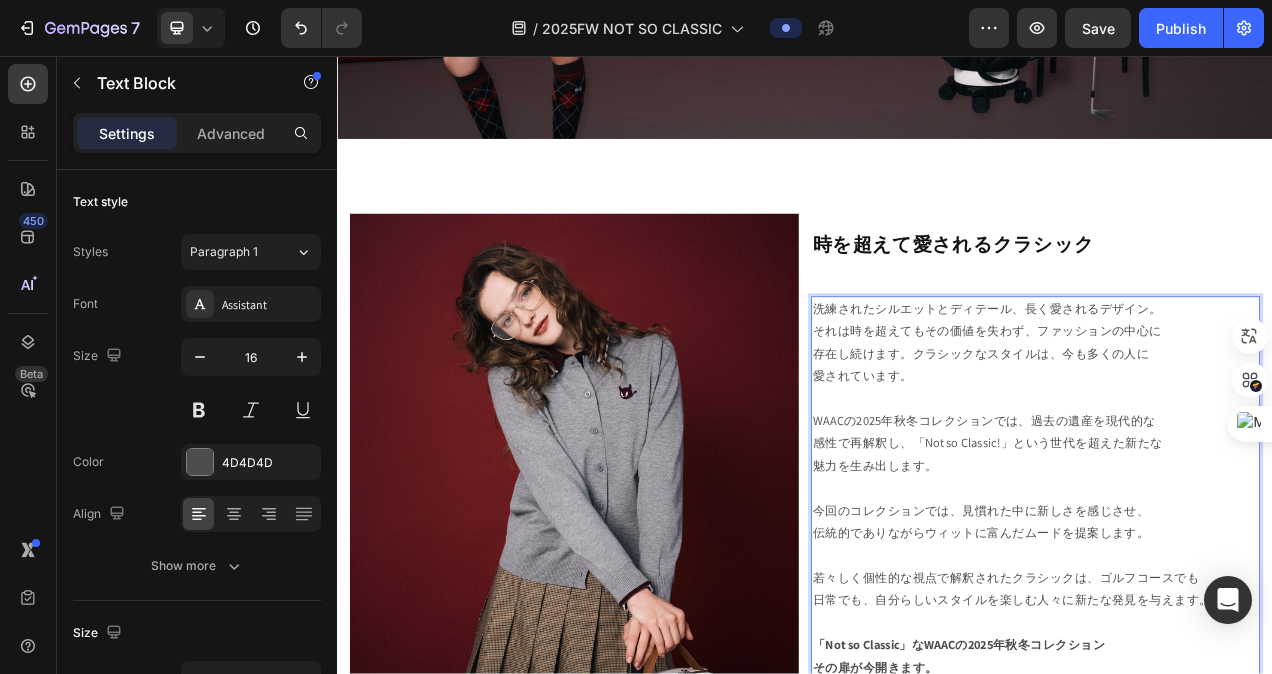 scroll, scrollTop: 604, scrollLeft: 0, axis: vertical 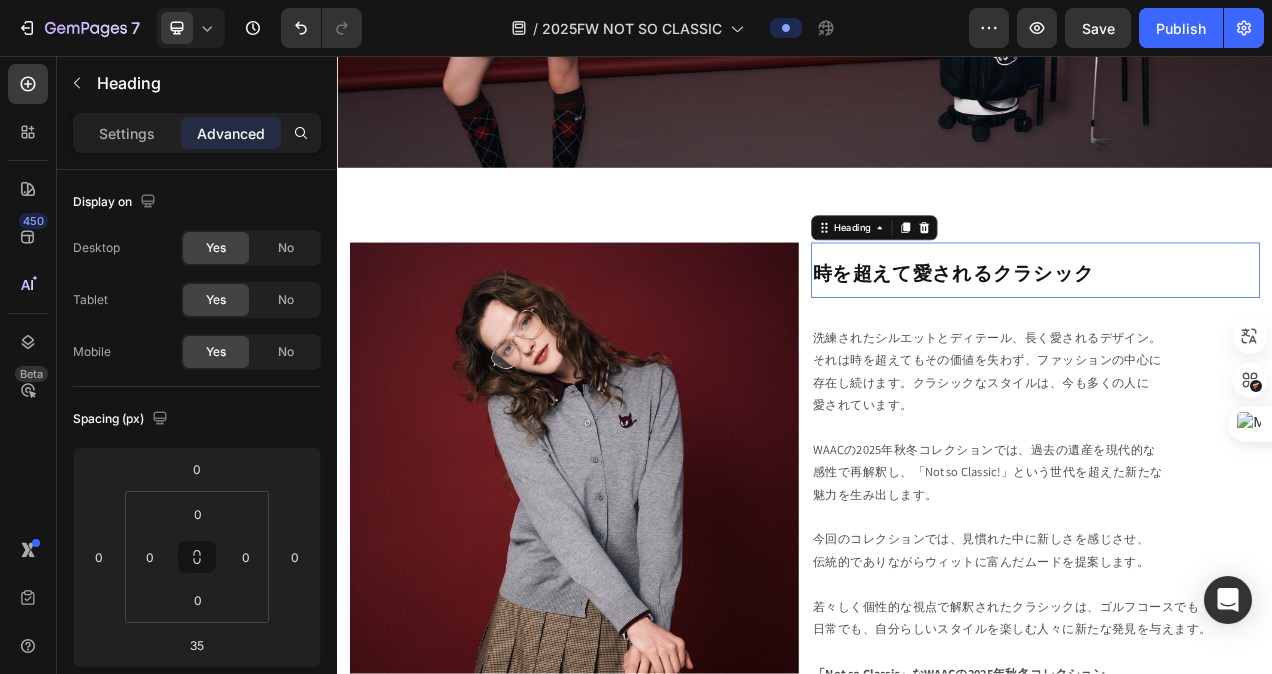click on "時を超えて愛されるクラシック" at bounding box center (1233, 331) 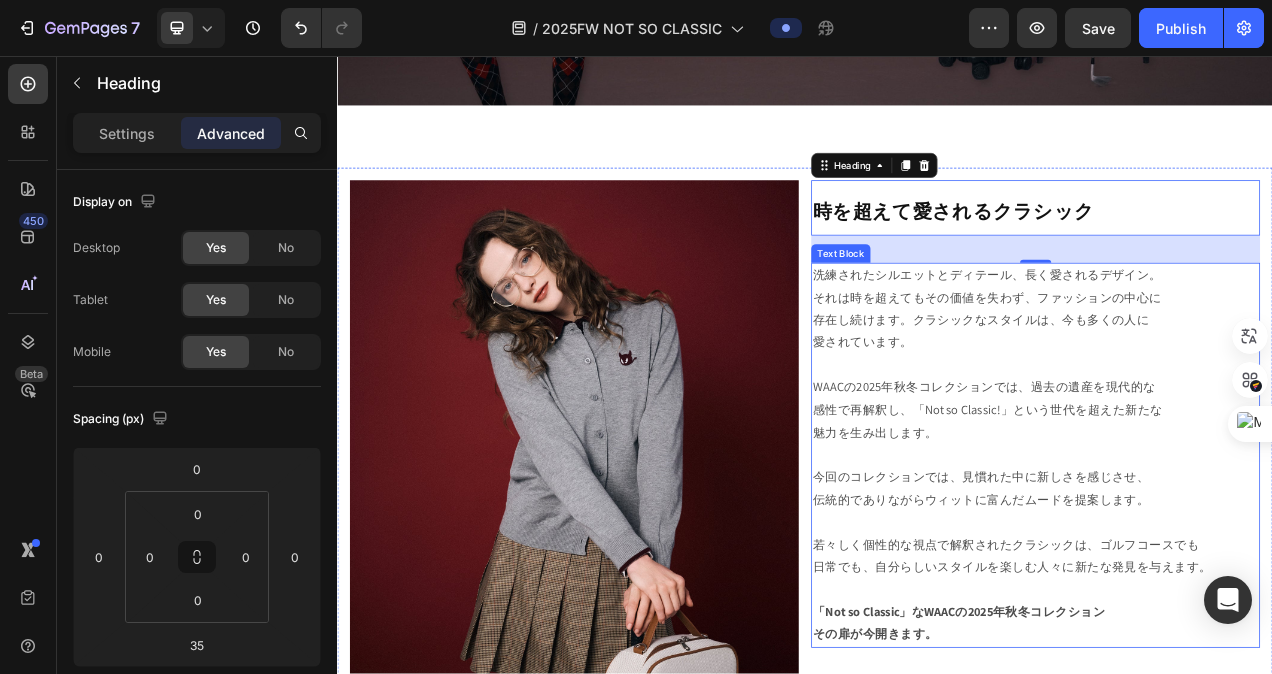 scroll, scrollTop: 604, scrollLeft: 0, axis: vertical 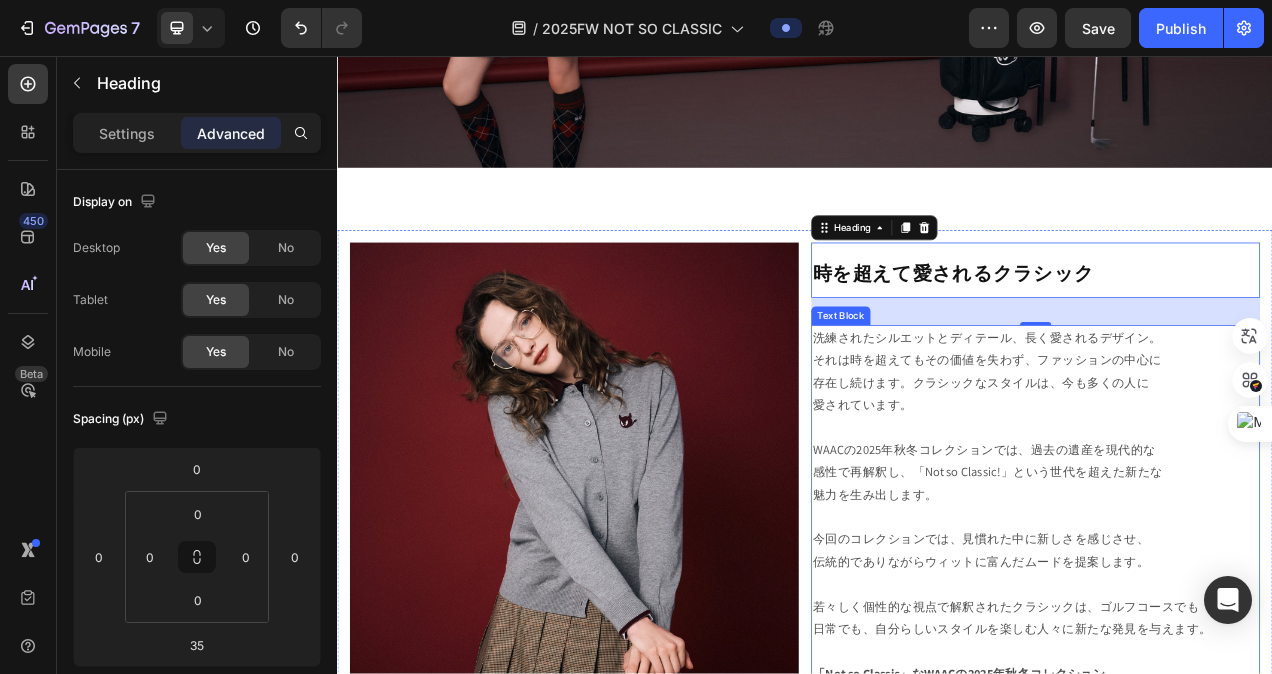 click on "洗練されたシルエットとディテール、長く愛されるデザイン。 それは時を超えてもその価値を失わず、ファッションの中心に 存在し続けます。クラシックなスタイルは、今も多くの人に 愛されています。" at bounding box center (1233, 461) 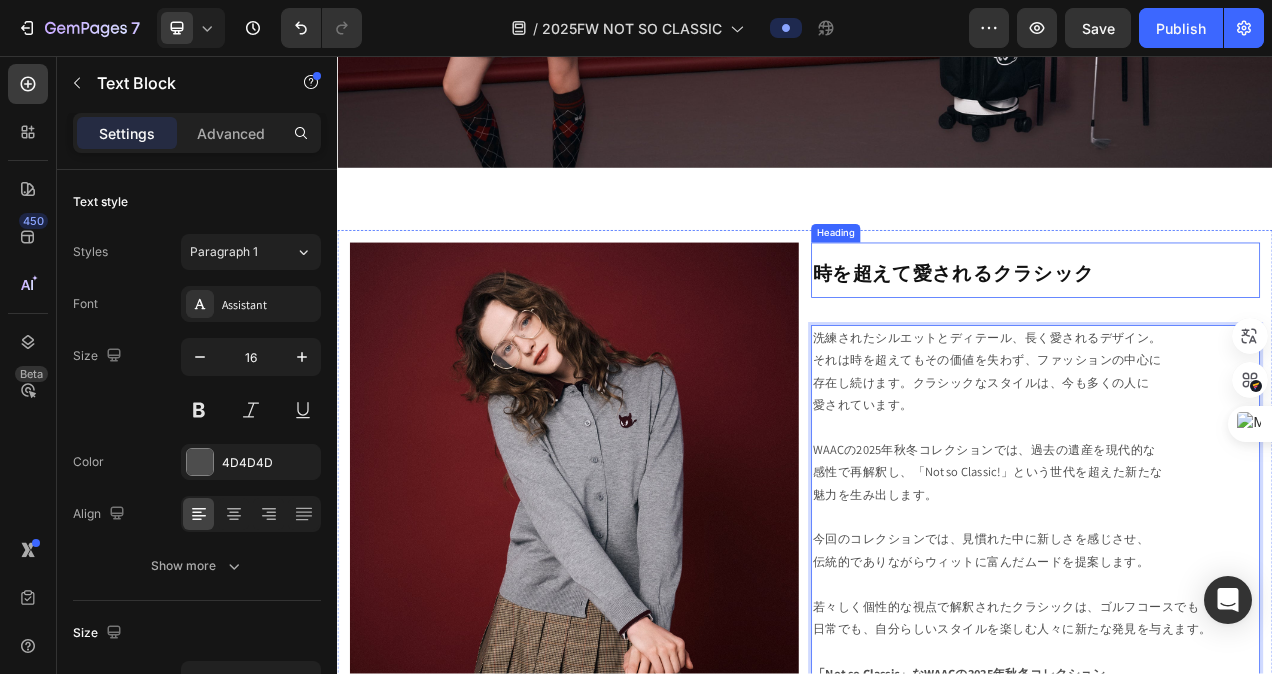 click on "時を超えて愛されるクラシック" at bounding box center (1233, 331) 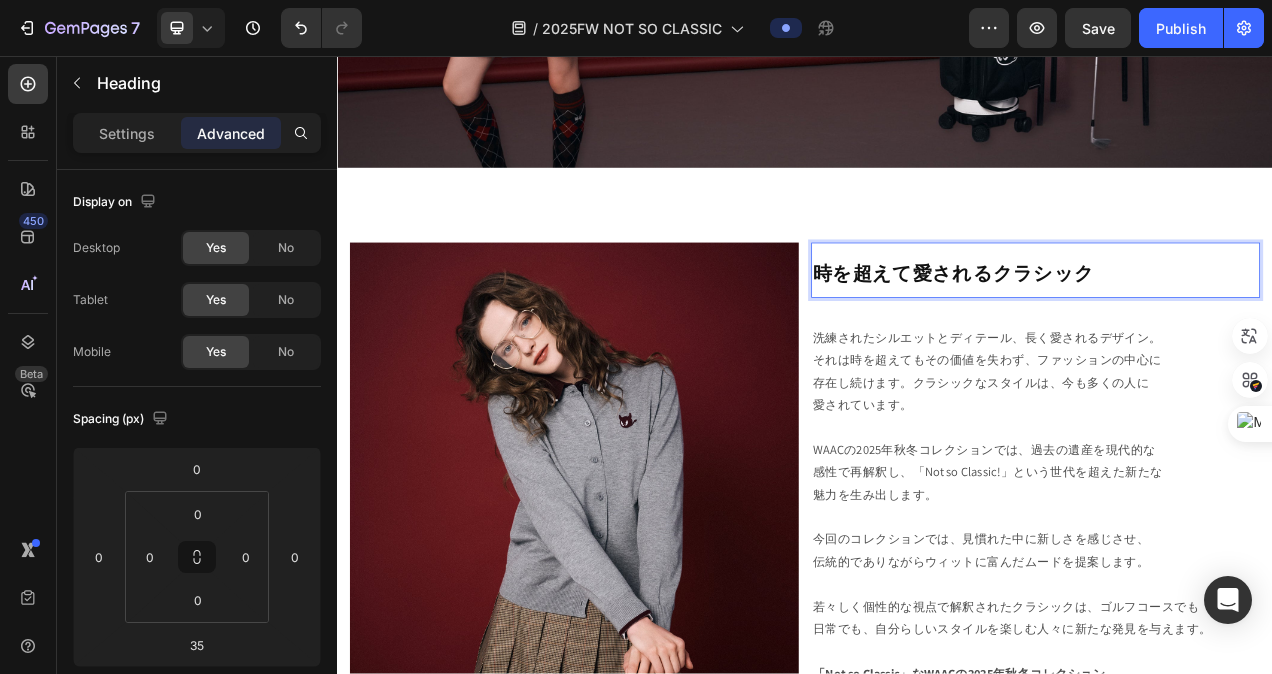 click on "時を超えて愛されるクラシック" at bounding box center [1233, 331] 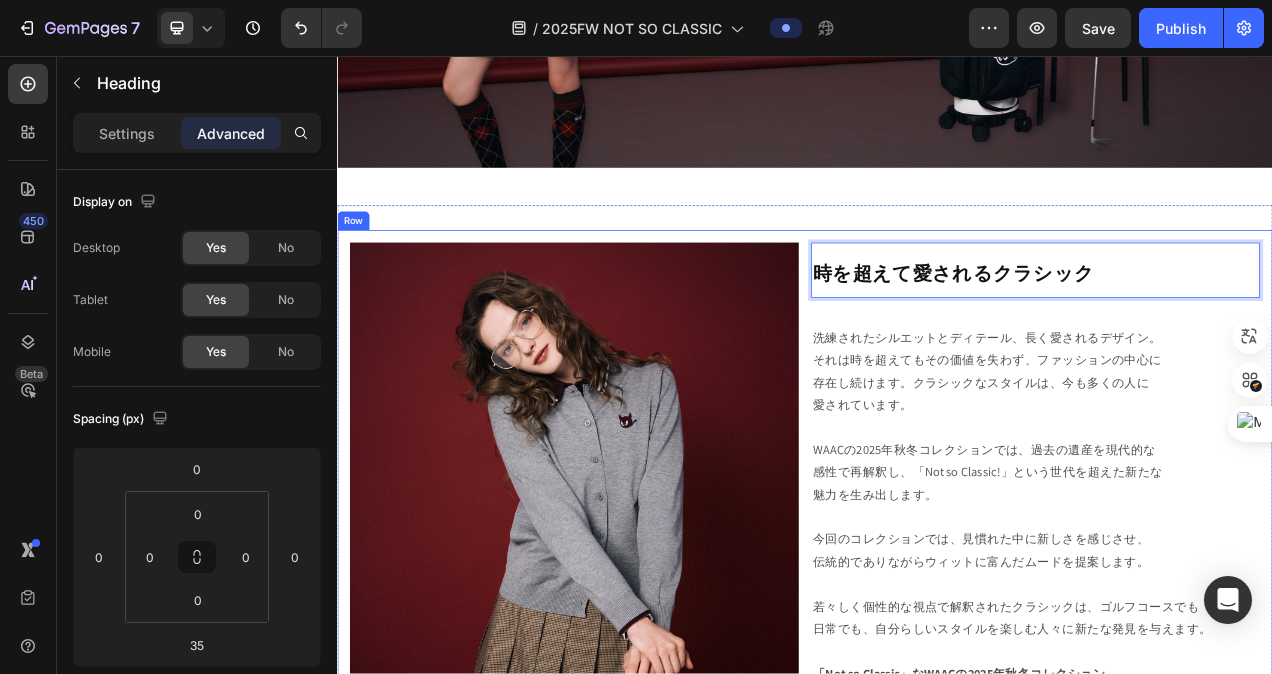 click on "時を超えて愛されるクラシック Heading   35 洗練されたシルエットとディテール、長く愛されるデザイン。 それは時を超えてもその価値を失わず、ファッションの中心に 存在し続けます。クラシックなスタイルは、今も多くの人に 愛されています。 WAACの2025年秋冬コレクションでは、過去の遺産を現代的な 感性で再解釈し、「Not so Classic!」という世代を超えた新たな 魅力を生み出します。 今回のコレクションでは、見慣れた中に新しさを感じさせ、 伝統的でありながらウィットに富んだムードを提案します。   若々しく個性的な視点で解釈されたクラシックは、ゴルフコースでも 日常でも、自分らしいスタイルを楽しむ人々に新たな発見を与えます。   「Not so Classic」なWAACの2025年秋冬コレクション その扉が今開きます。 Text Block" at bounding box center [1233, 656] 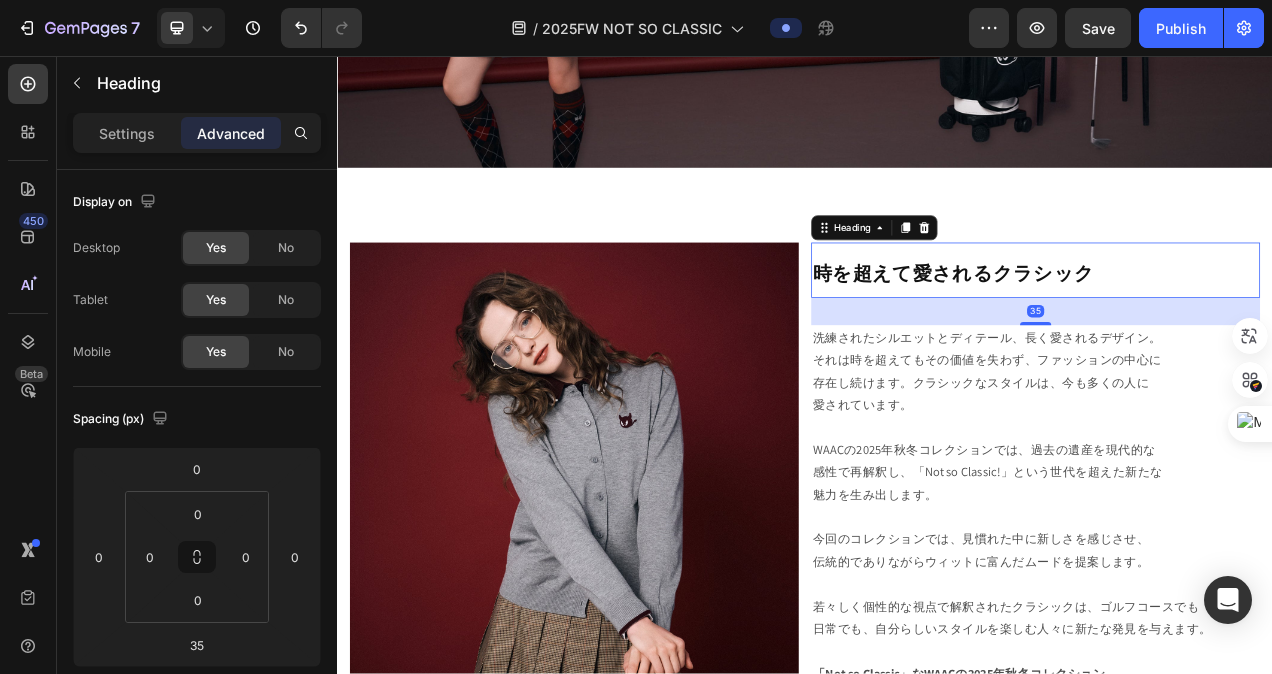click on "時を超えて愛されるクラシック" at bounding box center (1127, 334) 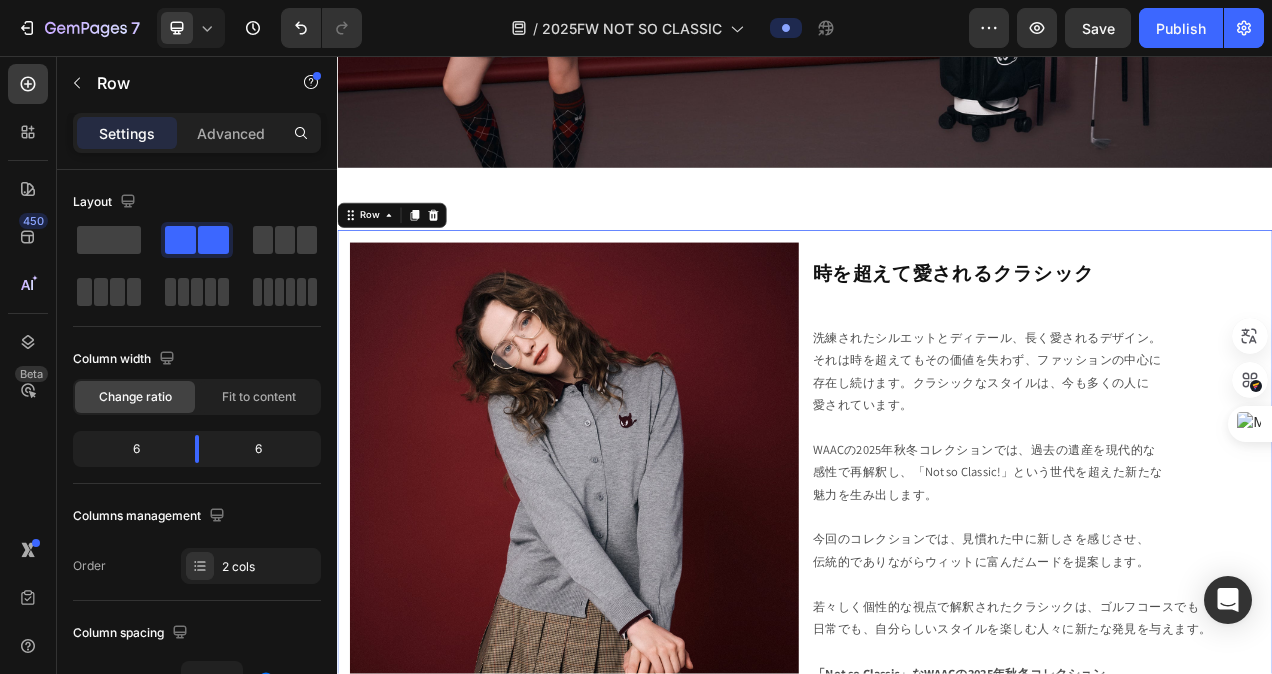 click on "Image ⁠⁠⁠⁠⁠⁠⁠ 時を超えて愛されるクラシック Heading 洗練されたシルエットとディテール、長く愛されるデザイン。 それは時を超えてもその価値を失わず、ファッションの中心に 存在し続けます。クラシックなスタイルは、今も多くの人に 愛されています。 WAACの2025年秋冬コレクションでは、過去の遺産を現代的な 感性で再解釈し、「Not so Classic!」という世代を超えた新たな 魅力を生み出します。 今回のコレクションでは、見慣れた中に新しさを感じさせ、 伝統的でありながらウィットに富んだムードを提案します。   若々しく個性的な視点で解釈されたクラシックは、ゴルフコースでも 日常でも、自分らしいスタイルを楽しむ人々に新たな発見を与えます。   「Not so Classic」なWAACの2025年秋冬コレクション その扉が今開きます。 Text Block Row   0" at bounding box center [937, 656] 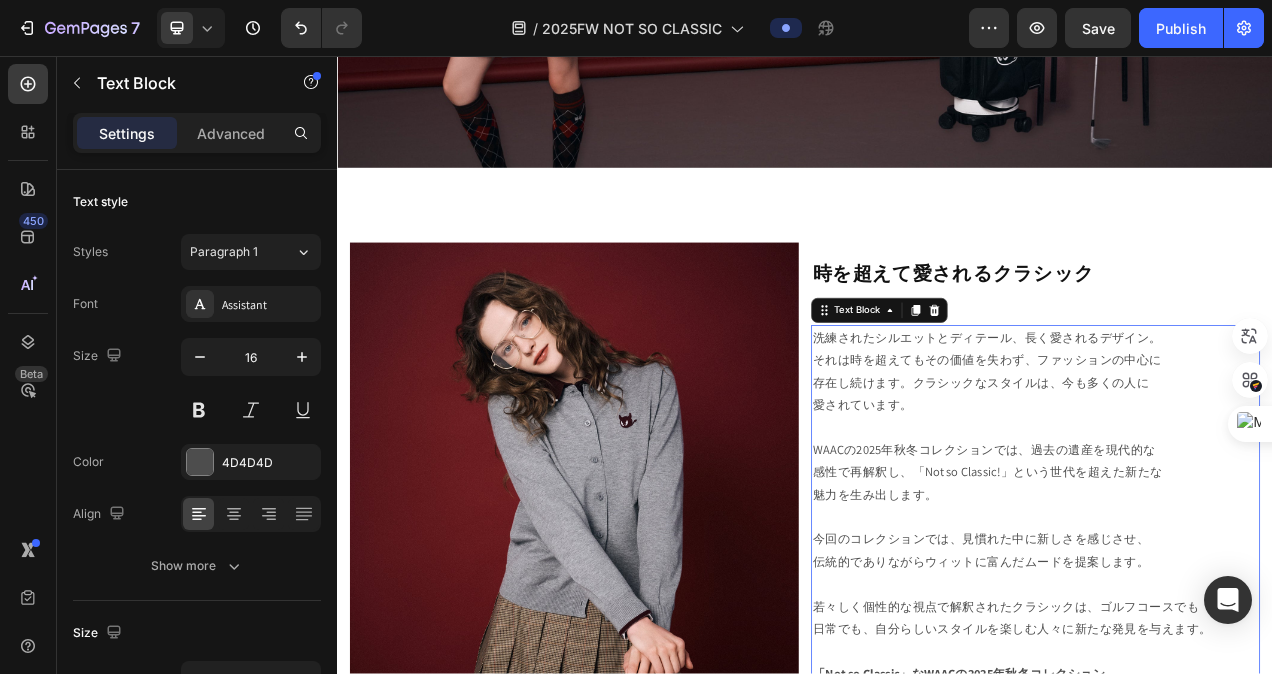 drag, startPoint x: 1199, startPoint y: 430, endPoint x: 1163, endPoint y: 435, distance: 36.345562 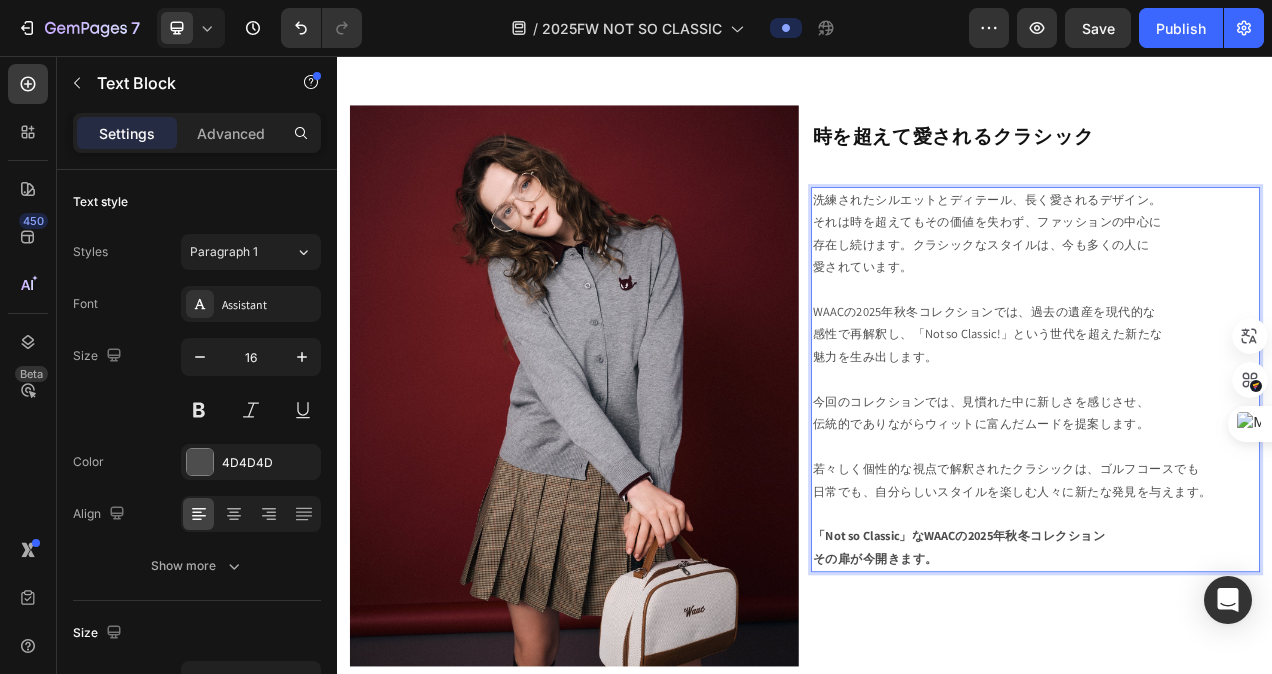 scroll, scrollTop: 804, scrollLeft: 0, axis: vertical 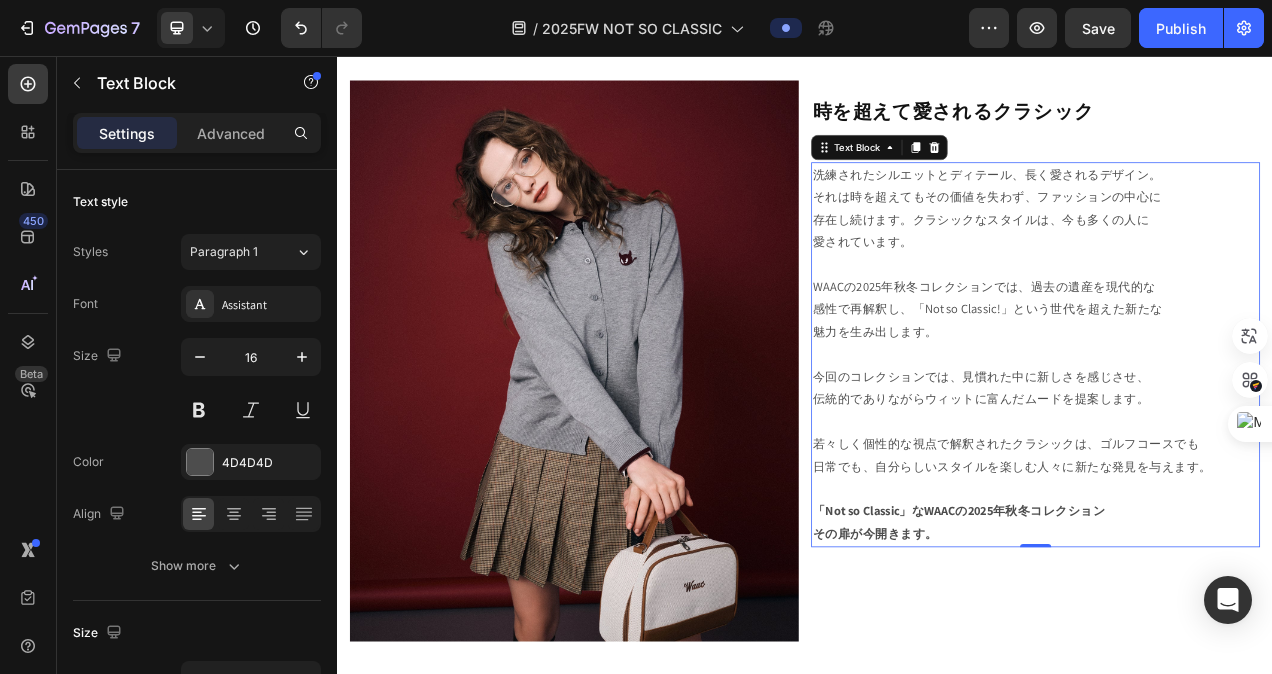 click on "今回のコレクションでは、見慣れた中に新しさを感じさせ、 伝統的でありながらウィットに富んだムードを提案します。" at bounding box center (1233, 498) 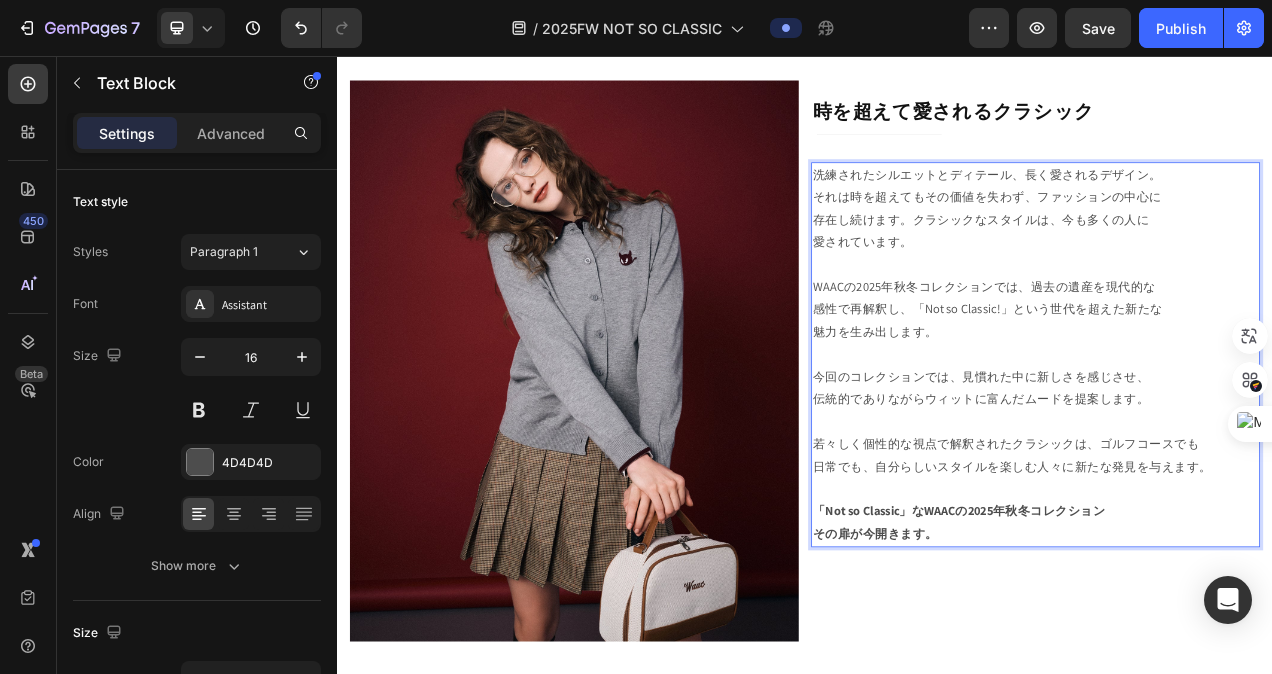click on "「Not so Classic」なWAACの2025年秋冬コレクション その扉が今開きます。" at bounding box center (1233, 656) 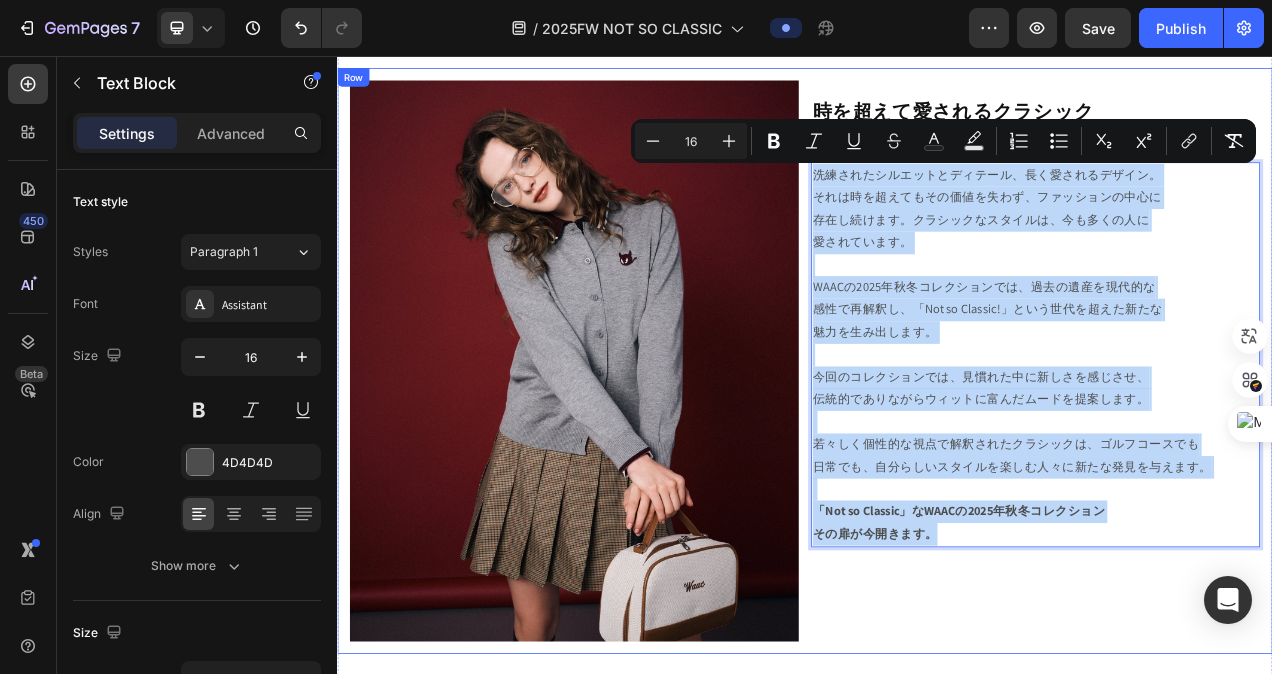 drag, startPoint x: 1114, startPoint y: 666, endPoint x: 927, endPoint y: 195, distance: 506.76425 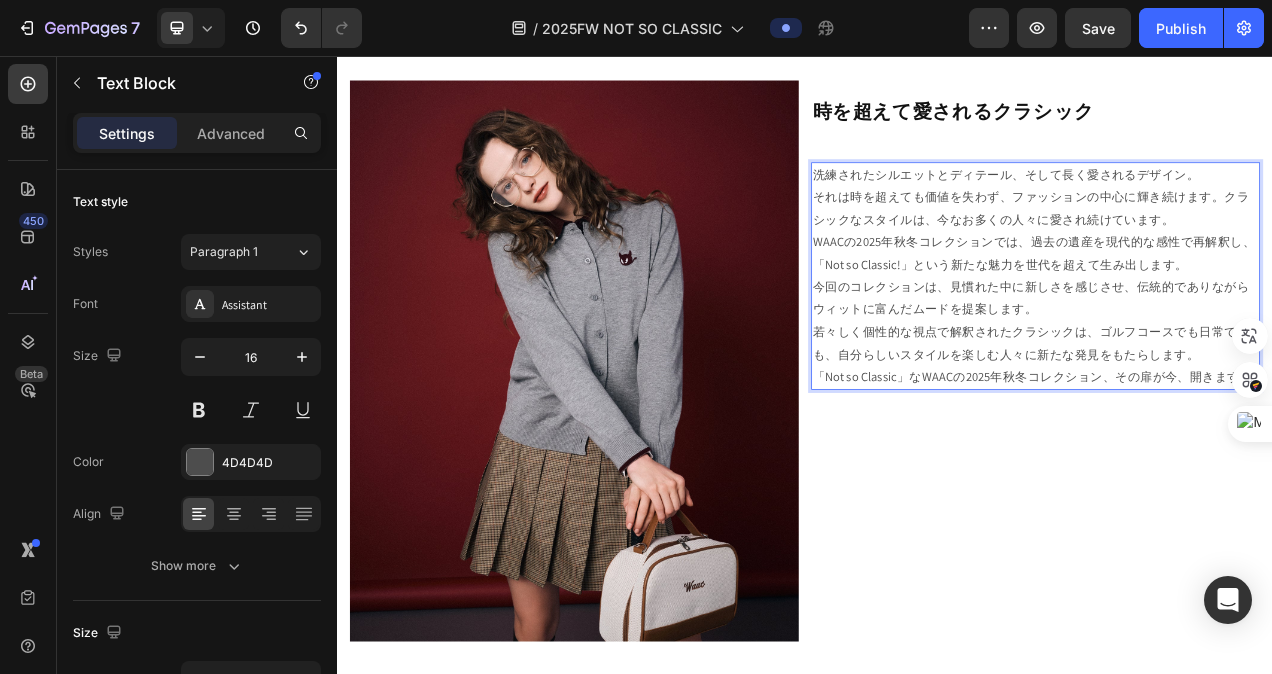 click on "洗練されたシルエットとディテール、そして長く愛されるデザイン。" at bounding box center [1233, 209] 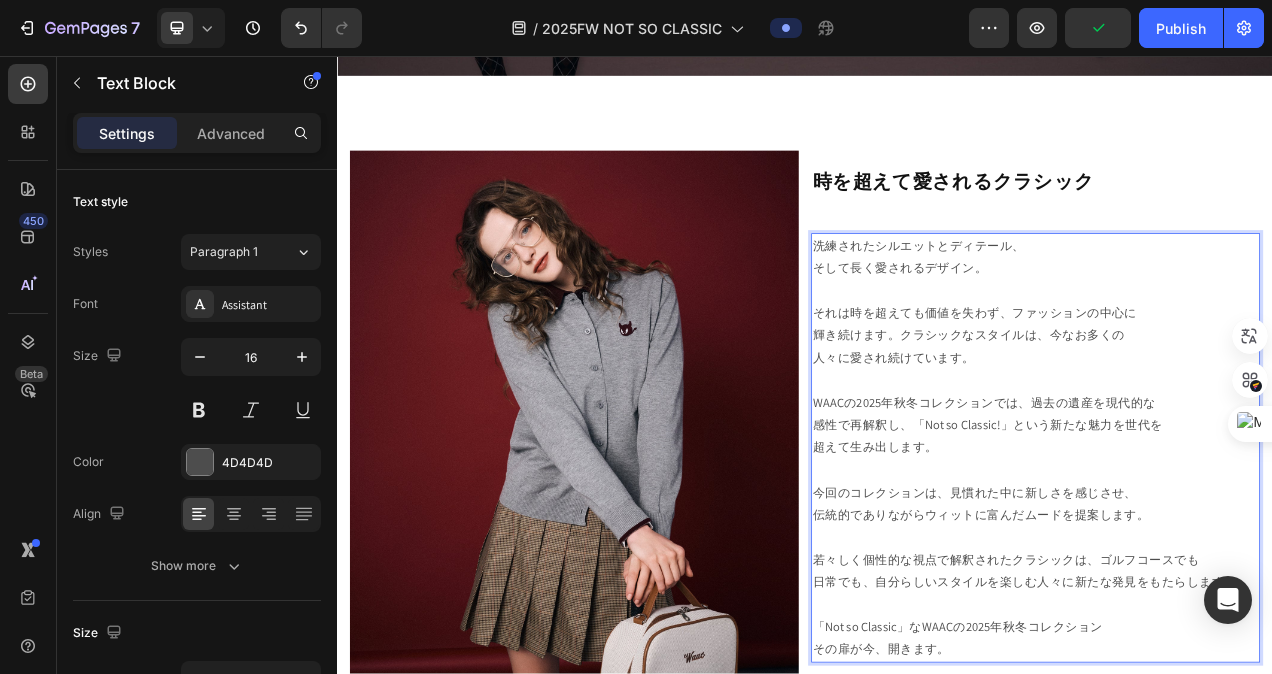 scroll, scrollTop: 704, scrollLeft: 0, axis: vertical 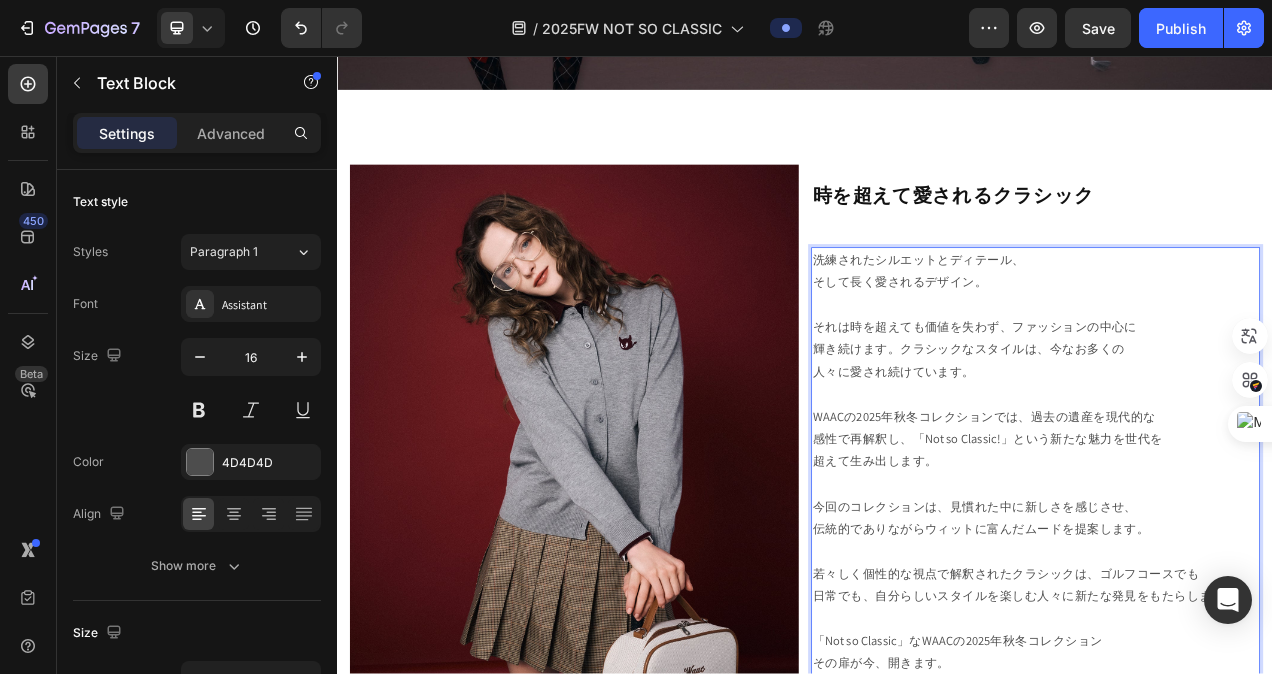 click on "それは時を超えても価値を失わず、ファッションの中心に 輝き続けます。クラシックなスタイルは、今なお多くの 人々に愛され続けています。" at bounding box center [1233, 419] 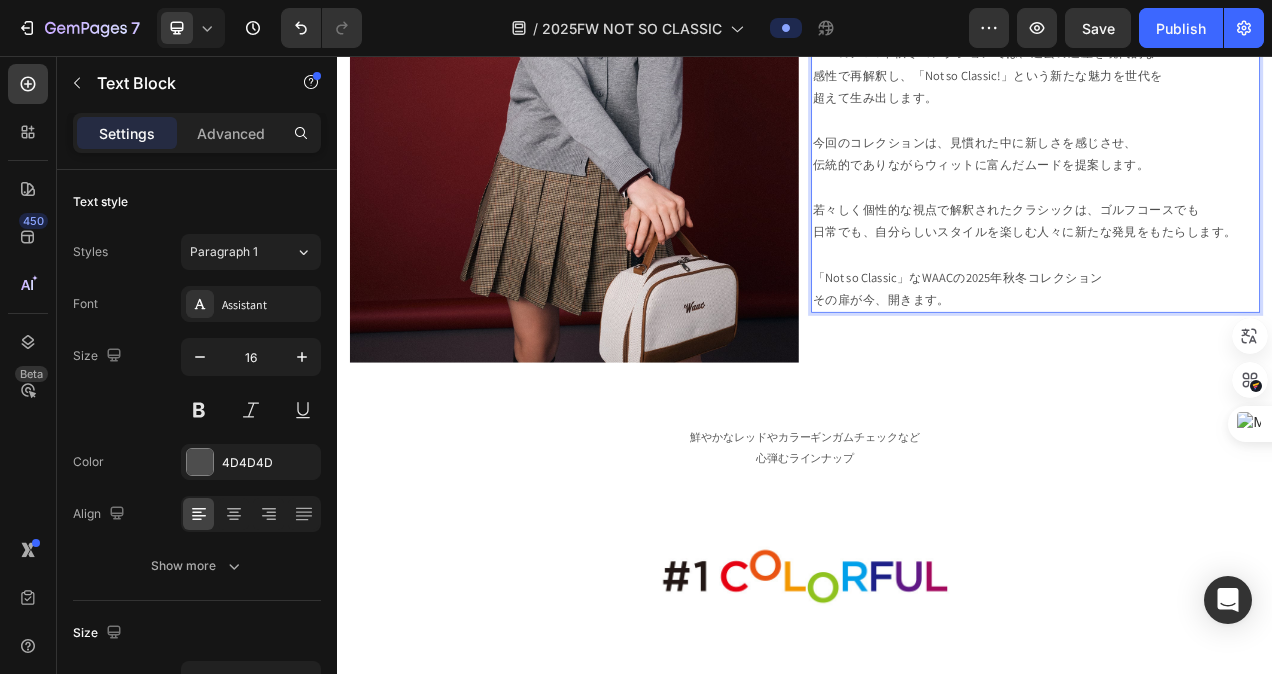 scroll, scrollTop: 1204, scrollLeft: 0, axis: vertical 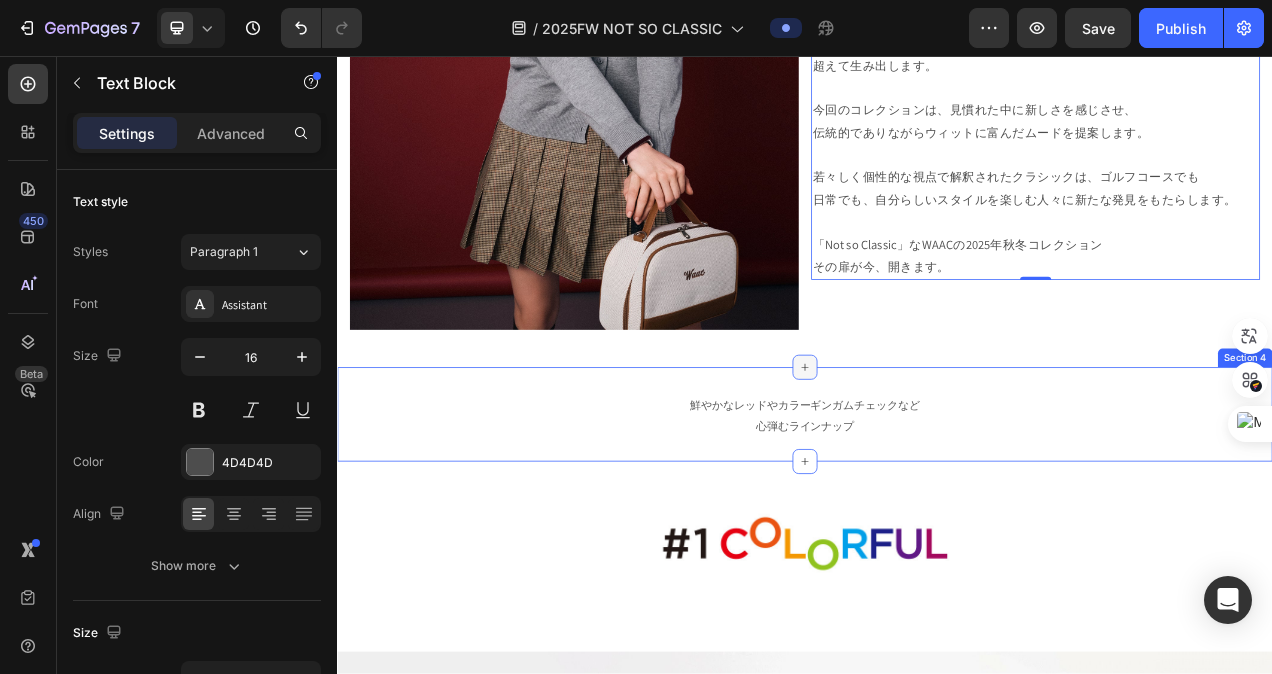 click 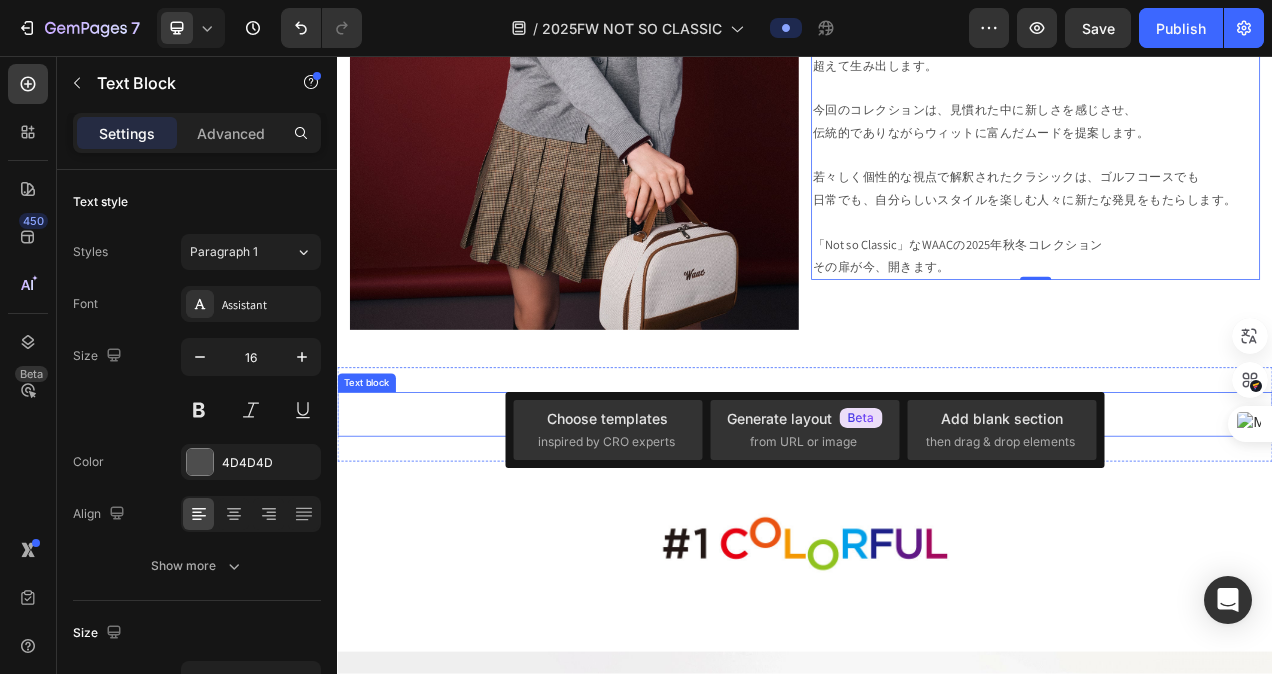 click on "鮮やかなレッドやカラーギンガムチェックなど 心弾むラインナップ" at bounding box center [937, 516] 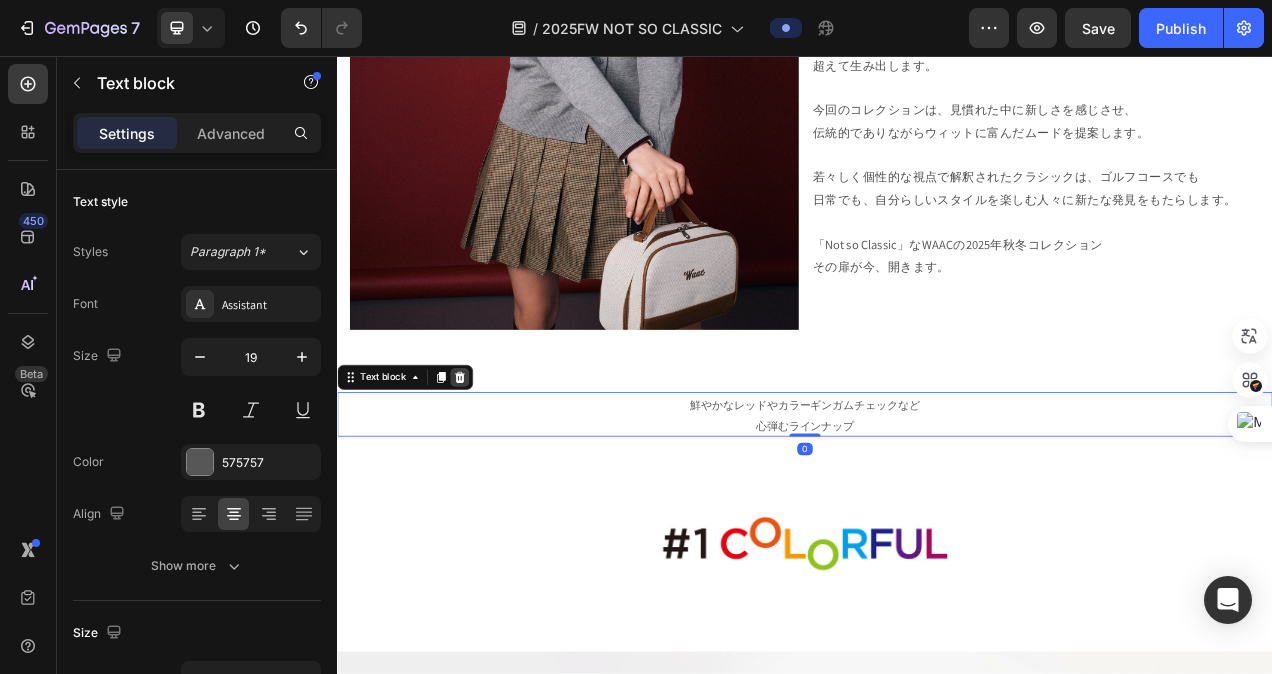 click 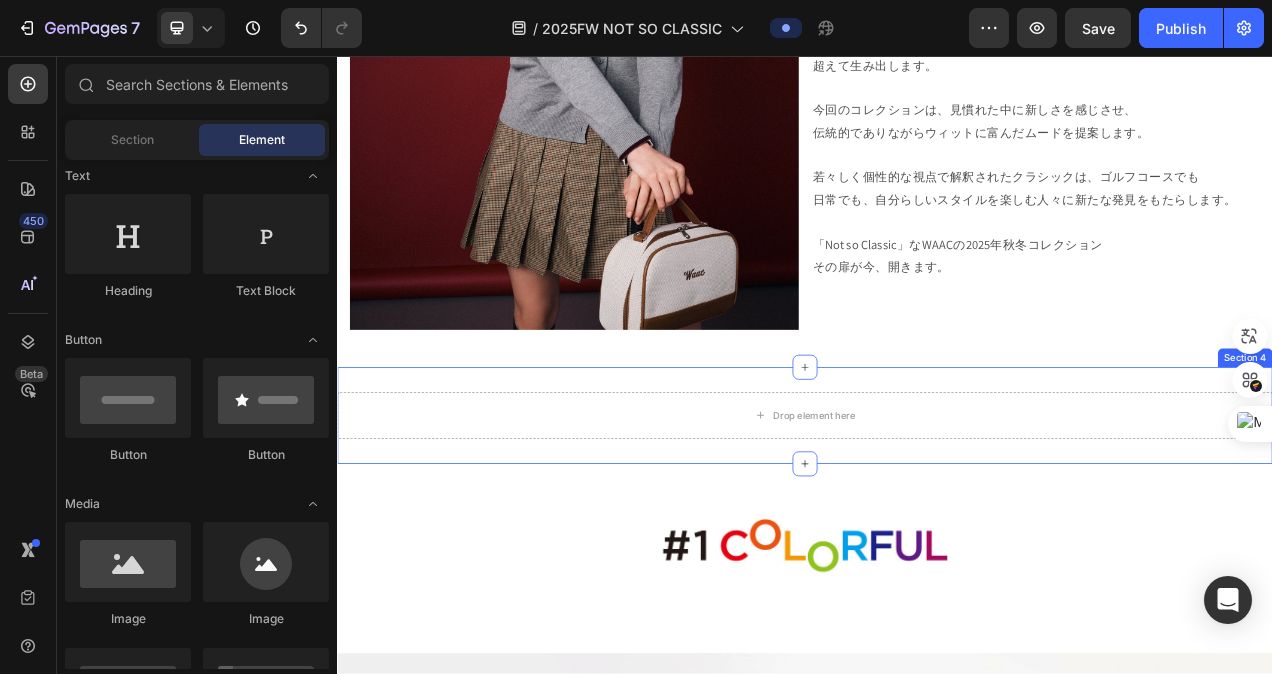 click on "Section 4" at bounding box center [1502, 444] 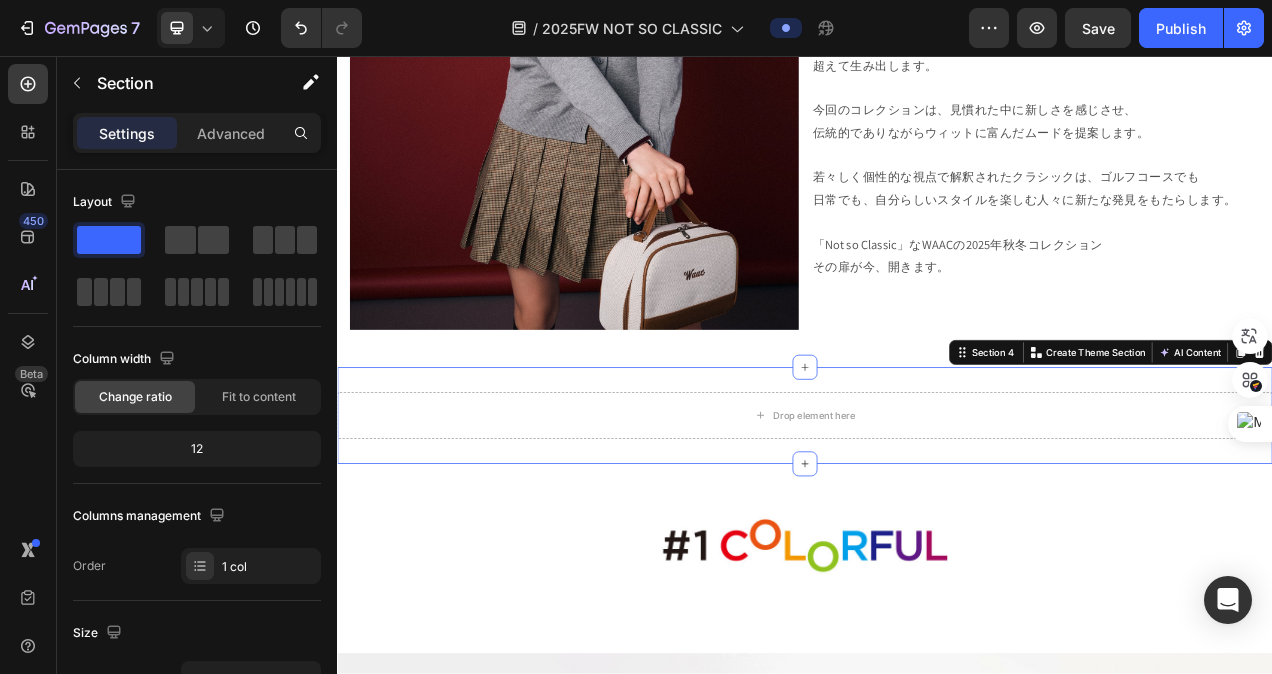 scroll, scrollTop: 1304, scrollLeft: 0, axis: vertical 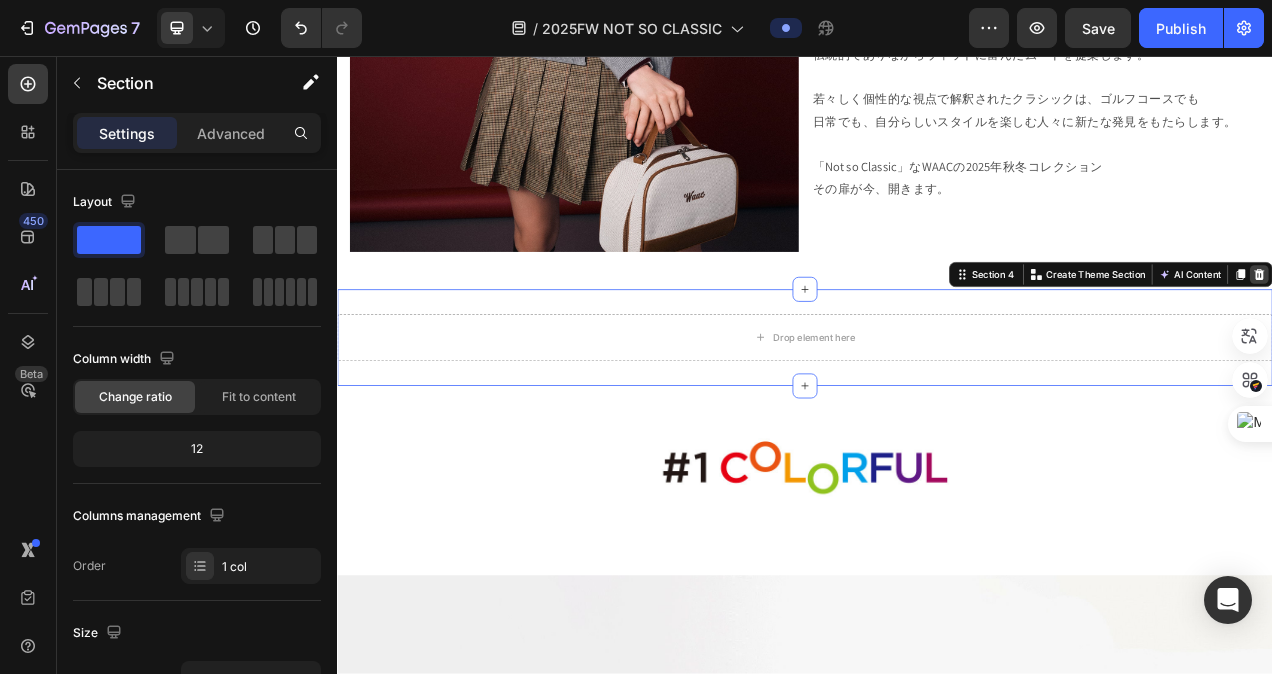 click 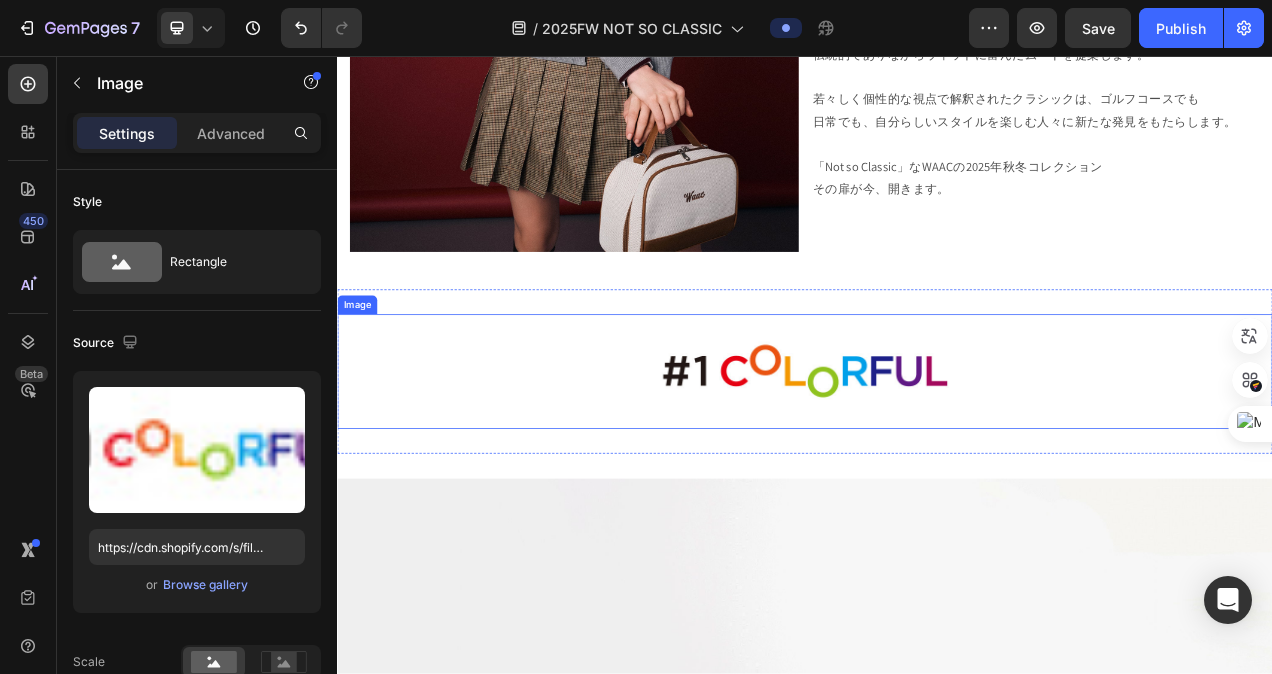 click at bounding box center (937, 462) 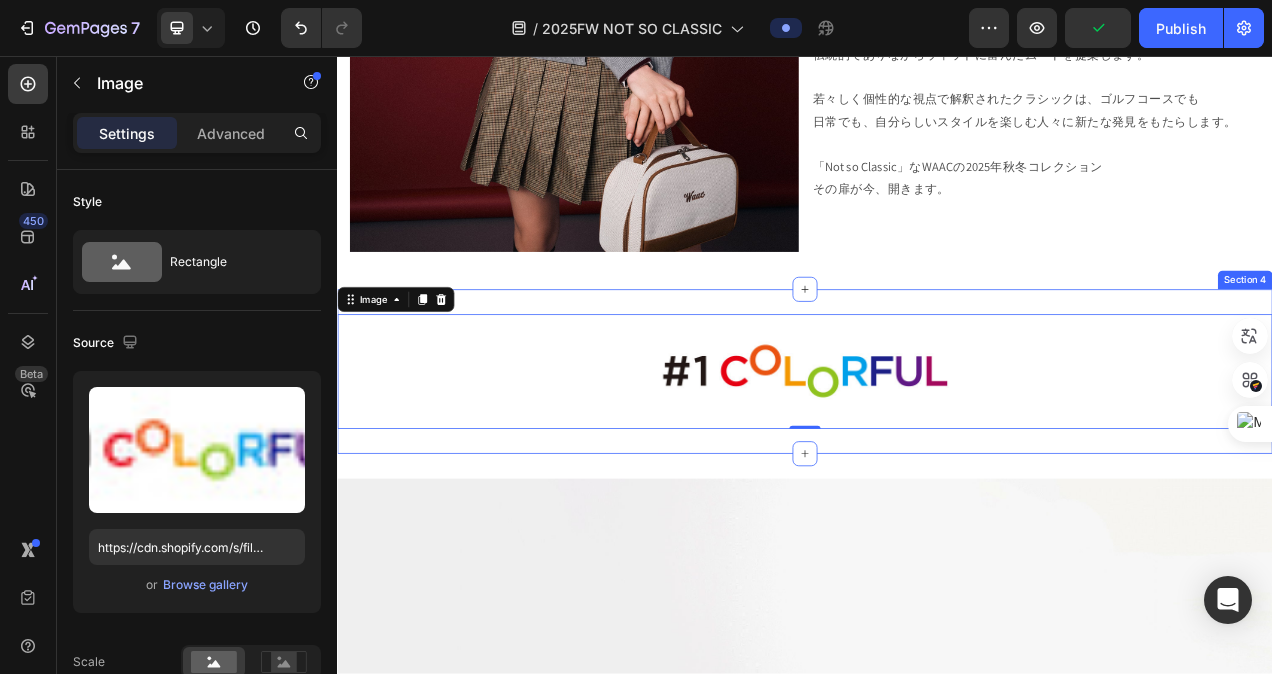 click on "Image   0 Image Section 4" at bounding box center [937, 462] 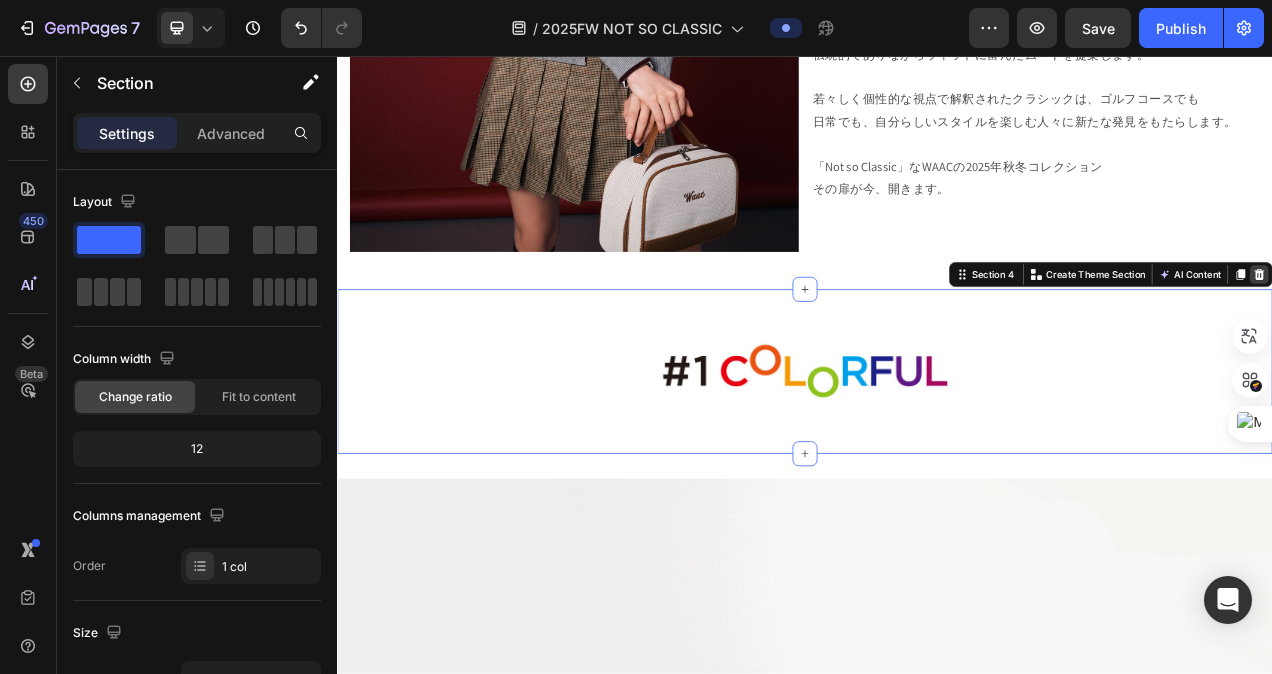 click 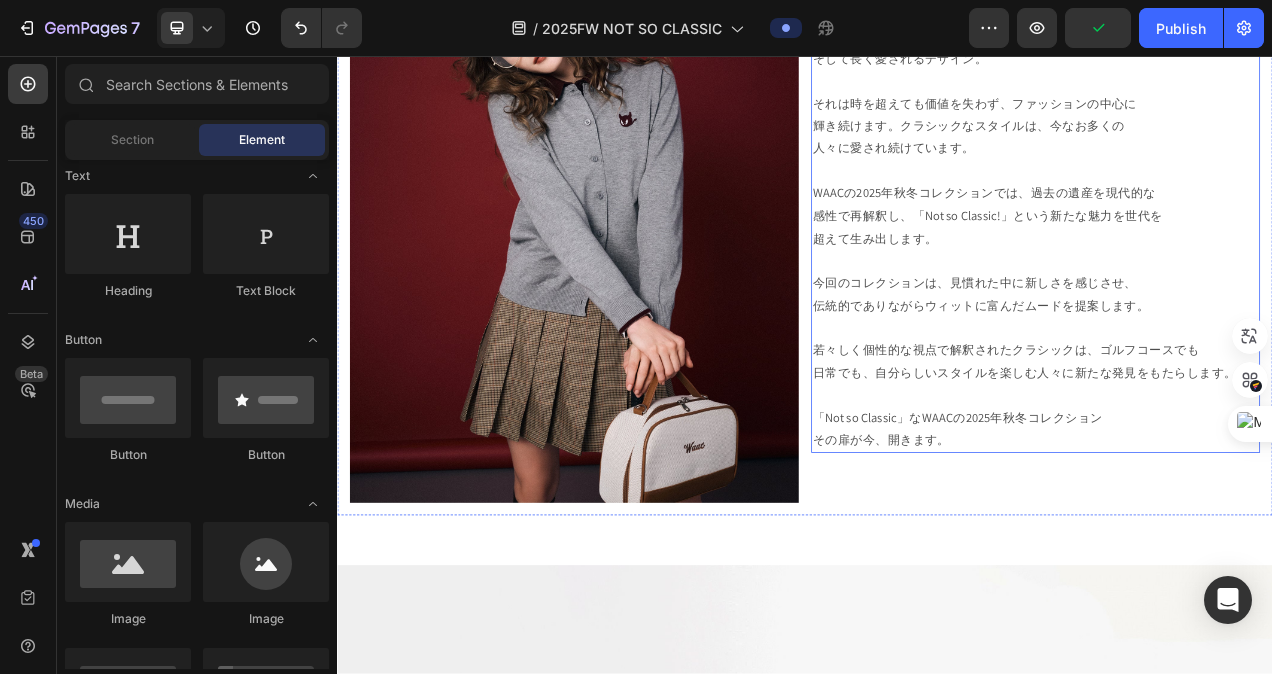 scroll, scrollTop: 1000, scrollLeft: 0, axis: vertical 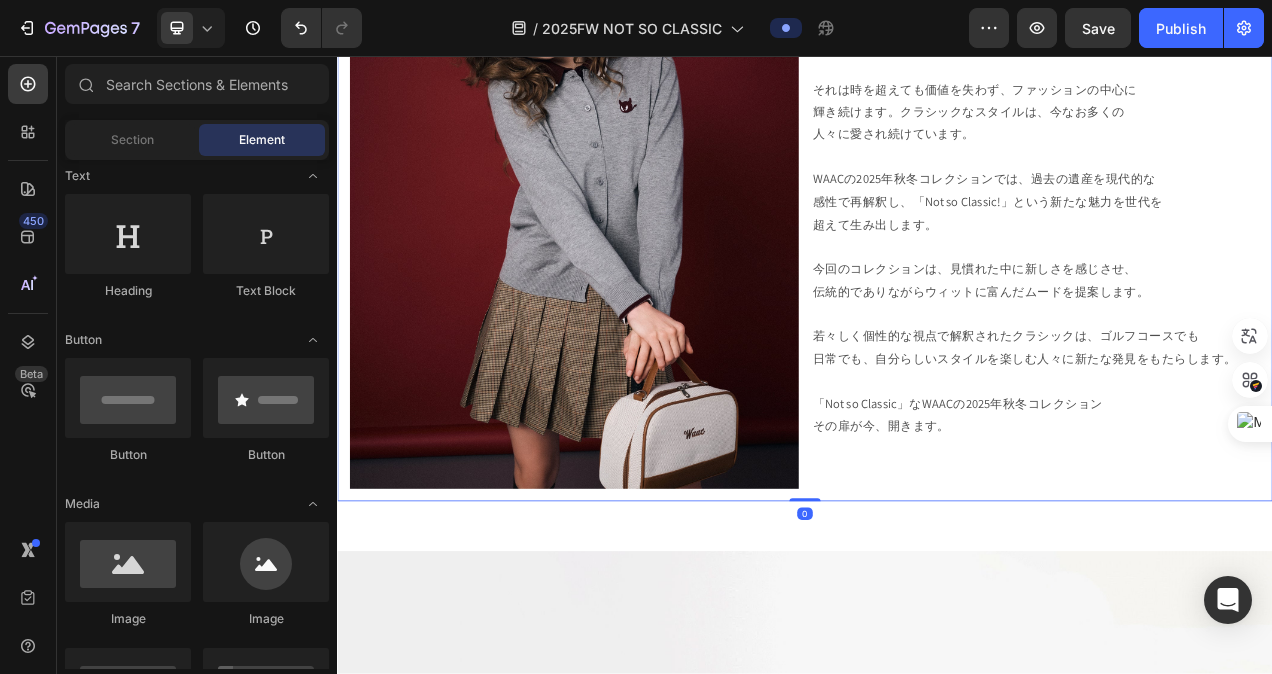 click on "⁠⁠⁠⁠⁠⁠⁠ 時を超えて愛されるクラシック Heading 洗練されたシルエットとディテール、 そして長く愛されるデザイン。 それは時を超えても価値を失わず、ファッションの中心に 輝き続けます。クラシックなスタイルは、今なお多くの 人々に愛され続けています。 WAACの2025年秋冬コレクションでは、過去の遺産を現代的な 感性で再解釈し、「Not so Classic!」という新たな魅力を世代を 超えて生み出します。 今回のコレクションは、見慣れた中に新しさを感じさせ、 伝統的でありながらウィットに富んだムードを提案します。 若々しく個性的な視点で解釈されたクラシックは、ゴルフコースでも 日常でも、自分らしいスタイルを楽しむ人々に新たな発見をもたらします。 「Not so Classic」なWAACの2025年秋冬コレクション その扉が今、開きます。 Text Block" at bounding box center [1233, 252] 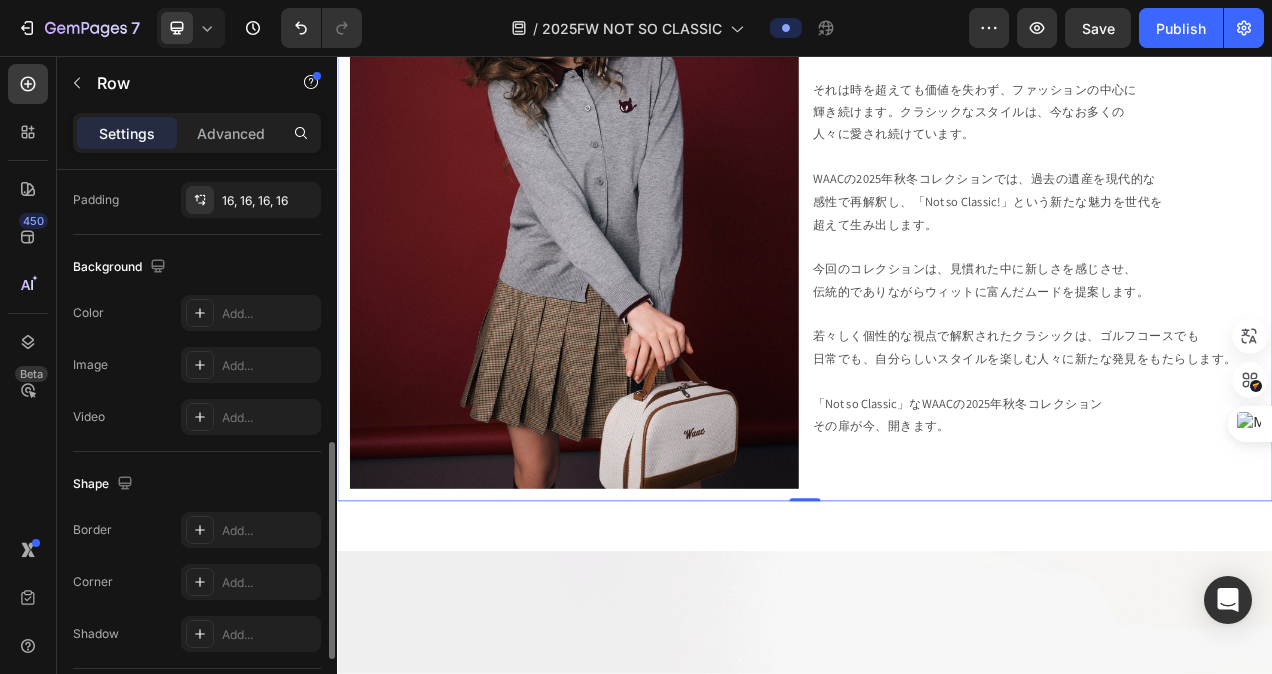 scroll, scrollTop: 883, scrollLeft: 0, axis: vertical 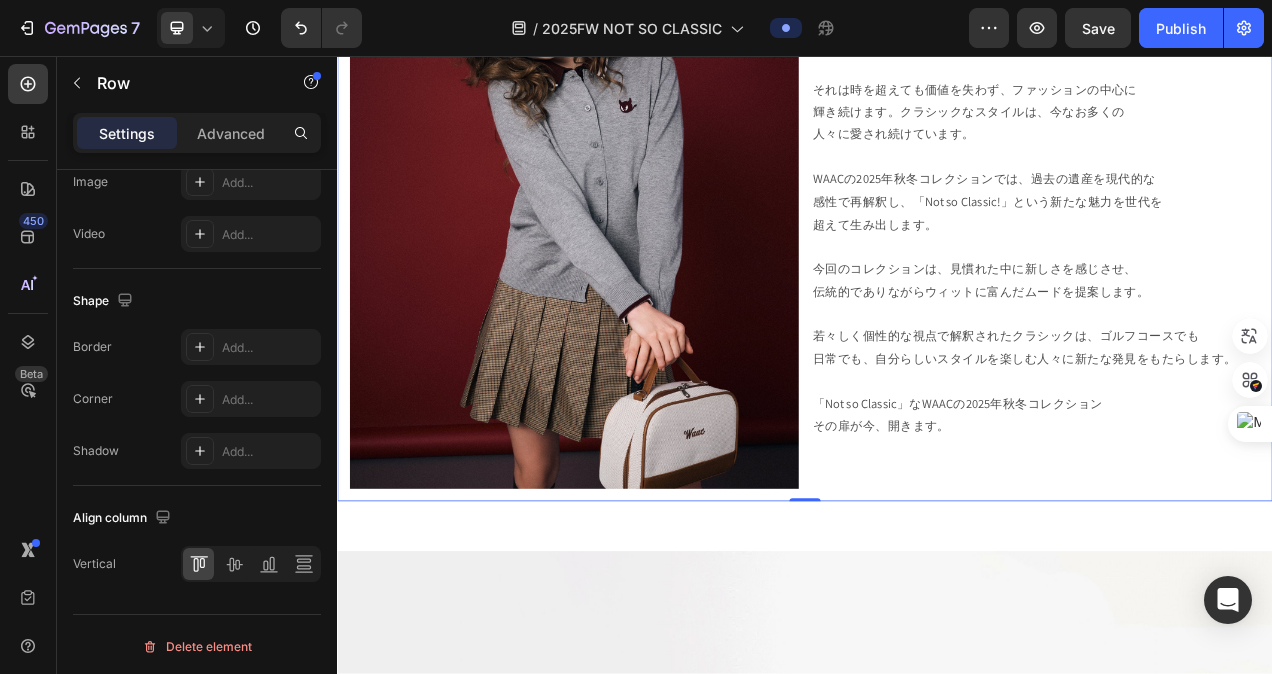 click on "⁠⁠⁠⁠⁠⁠⁠ 時を超えて愛されるクラシック Heading 洗練されたシルエットとディテール、 そして長く愛されるデザイン。 それは時を超えても価値を失わず、ファッションの中心に 輝き続けます。クラシックなスタイルは、今なお多くの 人々に愛され続けています。 WAACの2025年秋冬コレクションでは、過去の遺産を現代的な 感性で再解釈し、「Not so Classic!」という新たな魅力を世代を 超えて生み出します。 今回のコレクションは、見慣れた中に新しさを感じさせ、 伝統的でありながらウィットに富んだムードを提案します。 若々しく個性的な視点で解釈されたクラシックは、ゴルフコースでも 日常でも、自分らしいスタイルを楽しむ人々に新たな発見をもたらします。 「Not so Classic」なWAACの2025年秋冬コレクション その扉が今、開きます。 Text Block" at bounding box center (1233, 252) 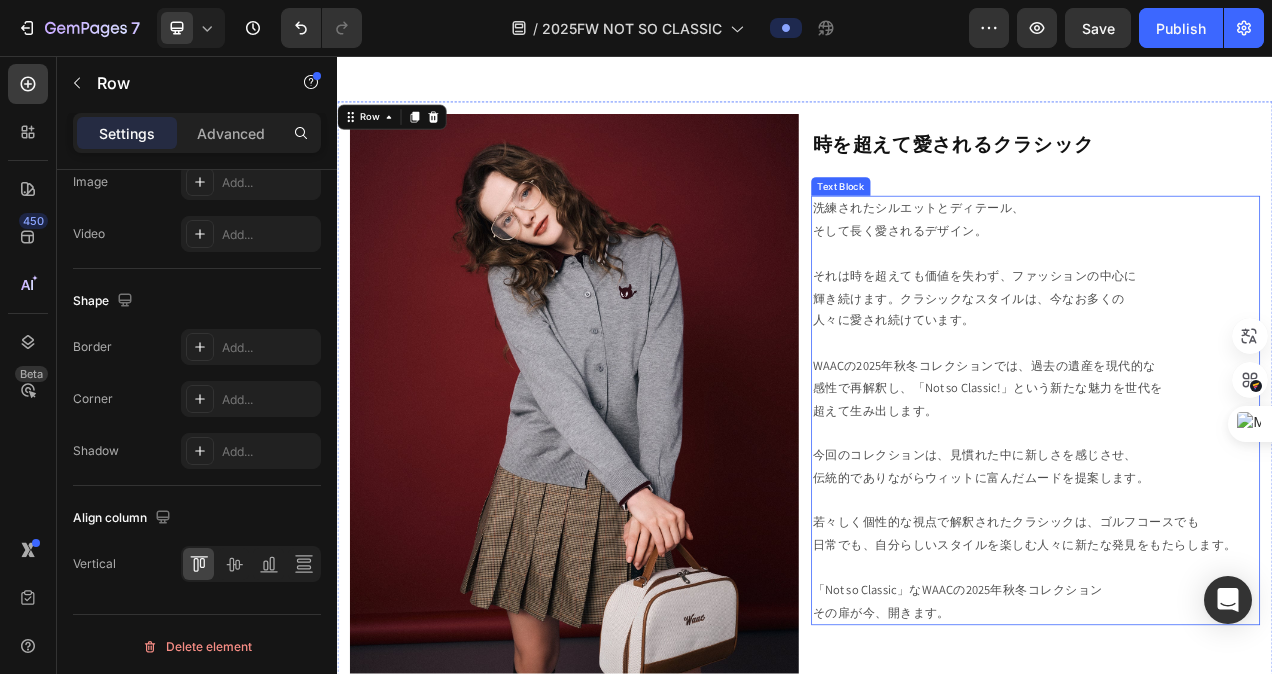 scroll, scrollTop: 800, scrollLeft: 0, axis: vertical 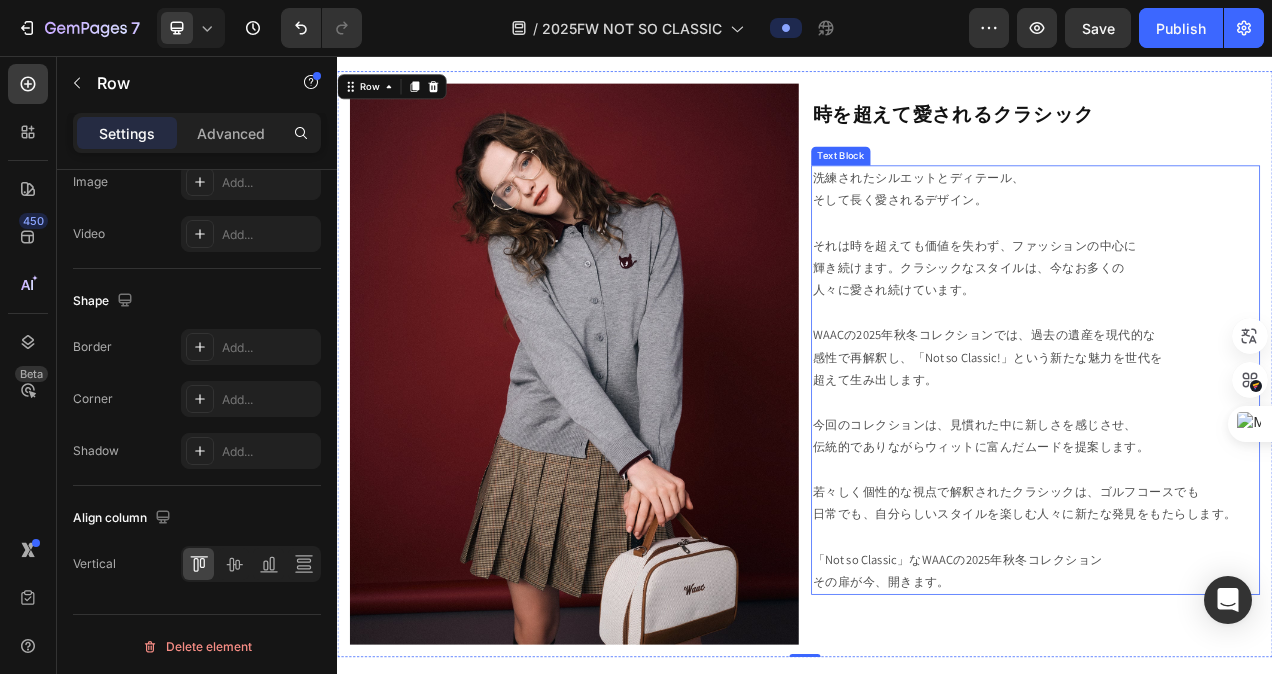 click on "それは時を超えても価値を失わず、ファッションの中心に 輝き続けます。クラシックなスタイルは、今なお多くの 人々に愛され続けています。" at bounding box center [1233, 314] 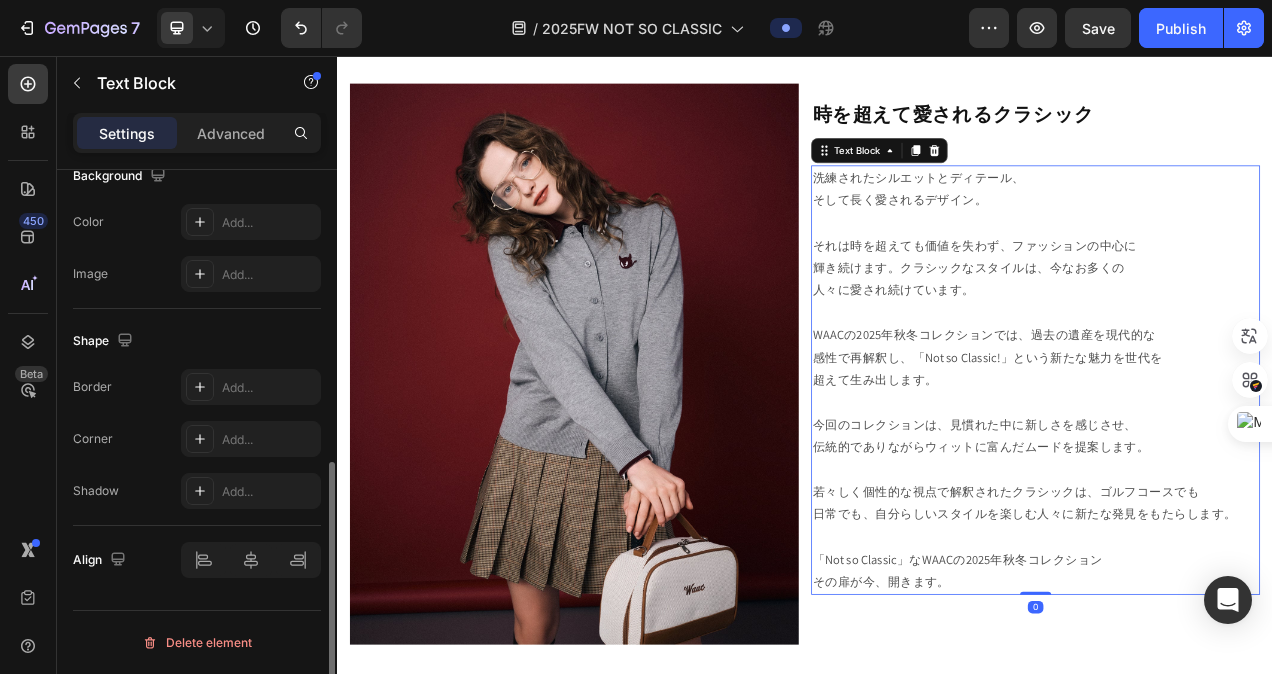 scroll, scrollTop: 0, scrollLeft: 0, axis: both 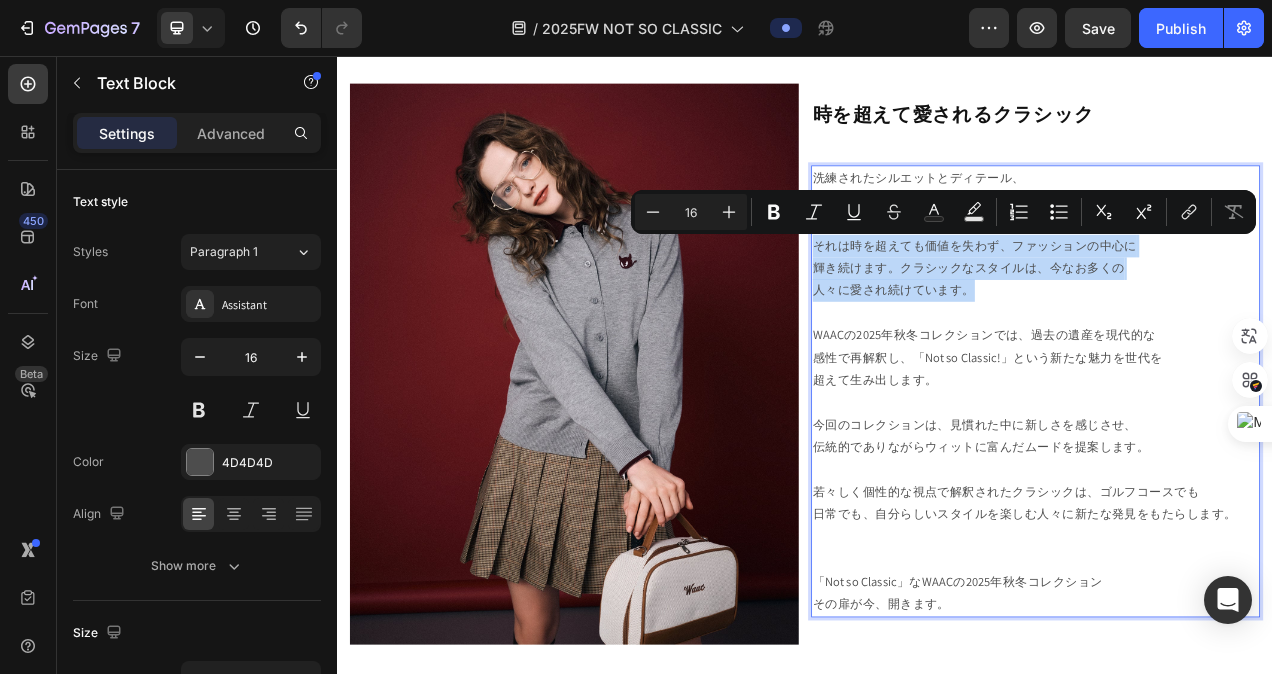 drag, startPoint x: 1165, startPoint y: 358, endPoint x: 938, endPoint y: 299, distance: 234.54211 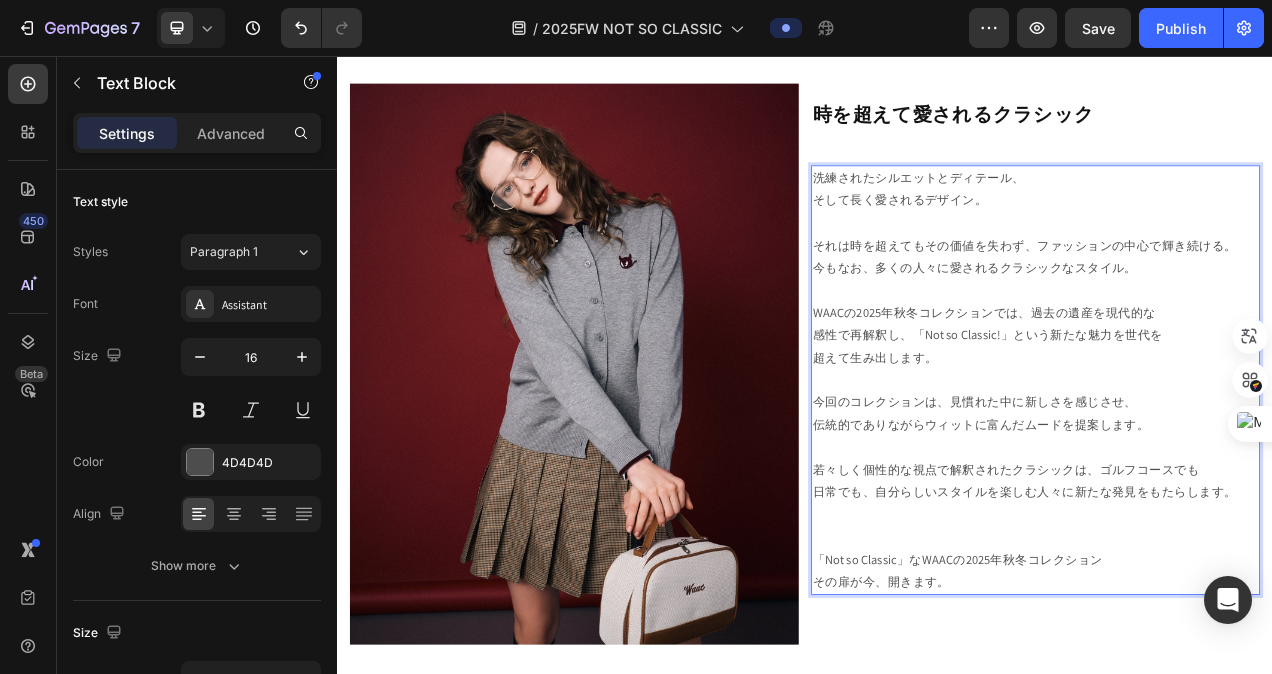 click on "それは時を超えてもその価値を失わず、ファッションの中心で輝き続ける。" at bounding box center (1233, 286) 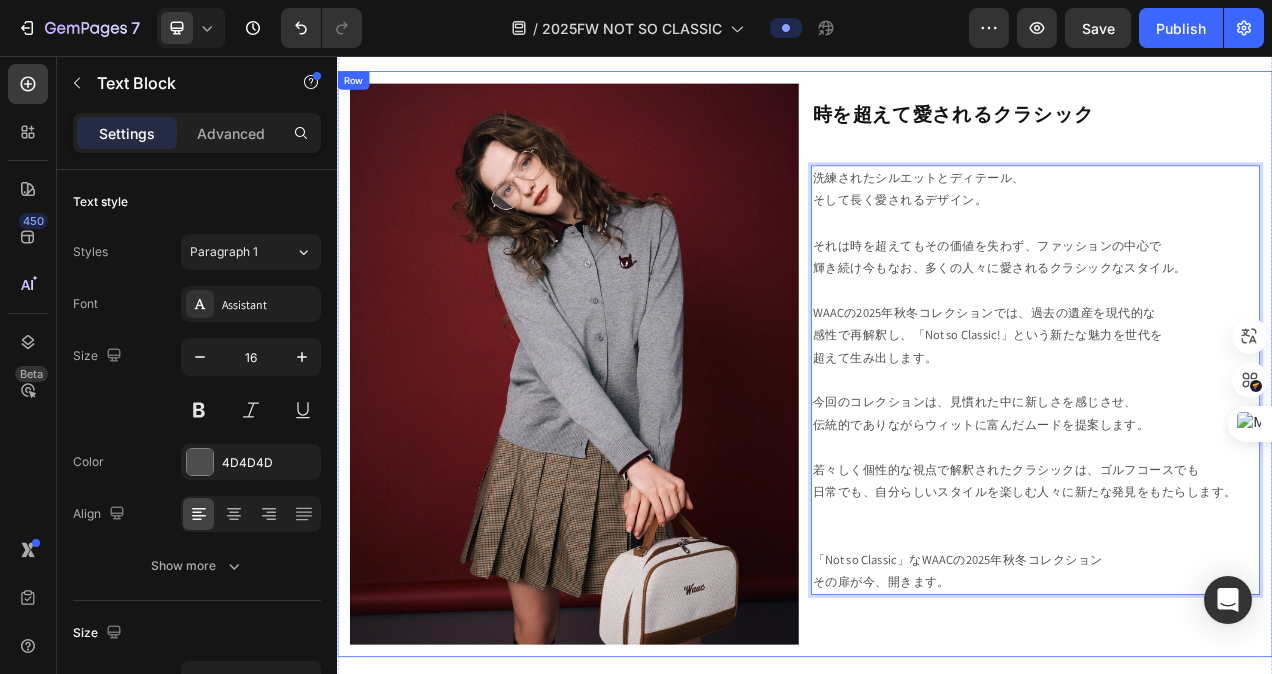 type 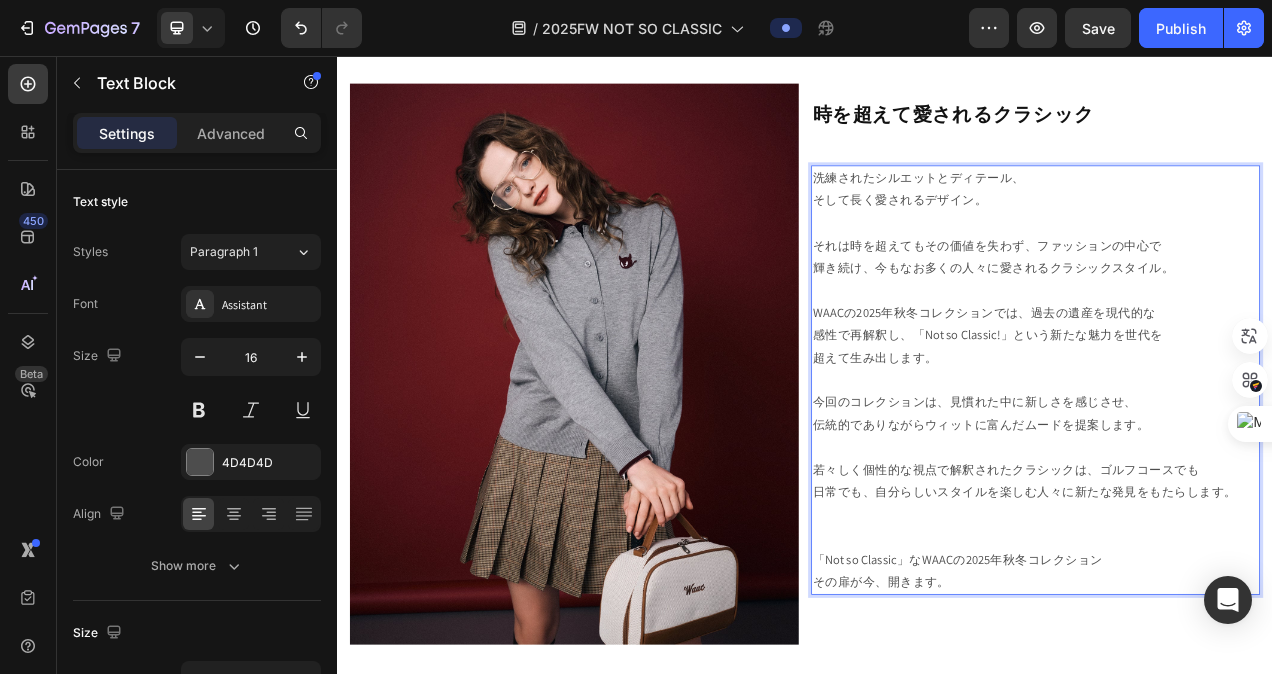 click on "WAACの2025年秋冬コレクションでは、過去の遺産を現代的な 感性で再解釈し、「Not so Classic!」という新たな魅力を世代を 超えて生み出します。" at bounding box center [1233, 400] 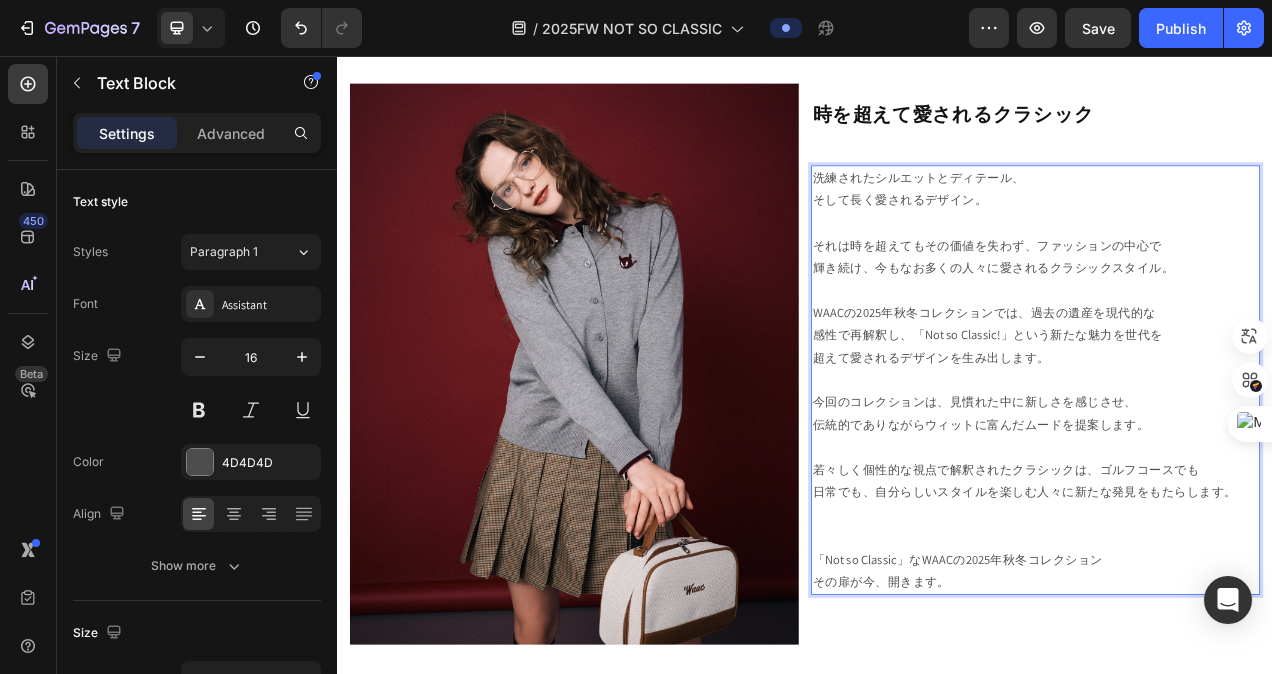 click on "今回のコレクションは、見慣れた中に新しさを感じさせ、 伝統的でありながらウィットに富んだムードを提案します。" at bounding box center [1233, 502] 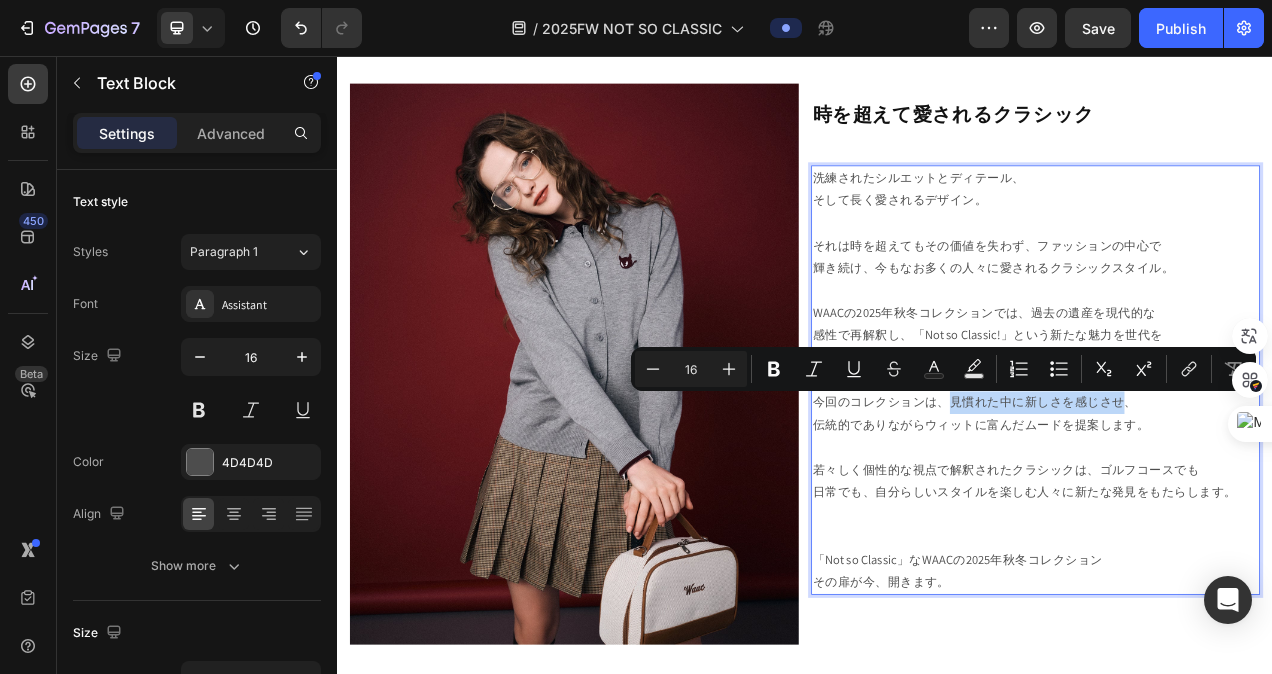 drag, startPoint x: 1117, startPoint y: 495, endPoint x: 1347, endPoint y: 495, distance: 230 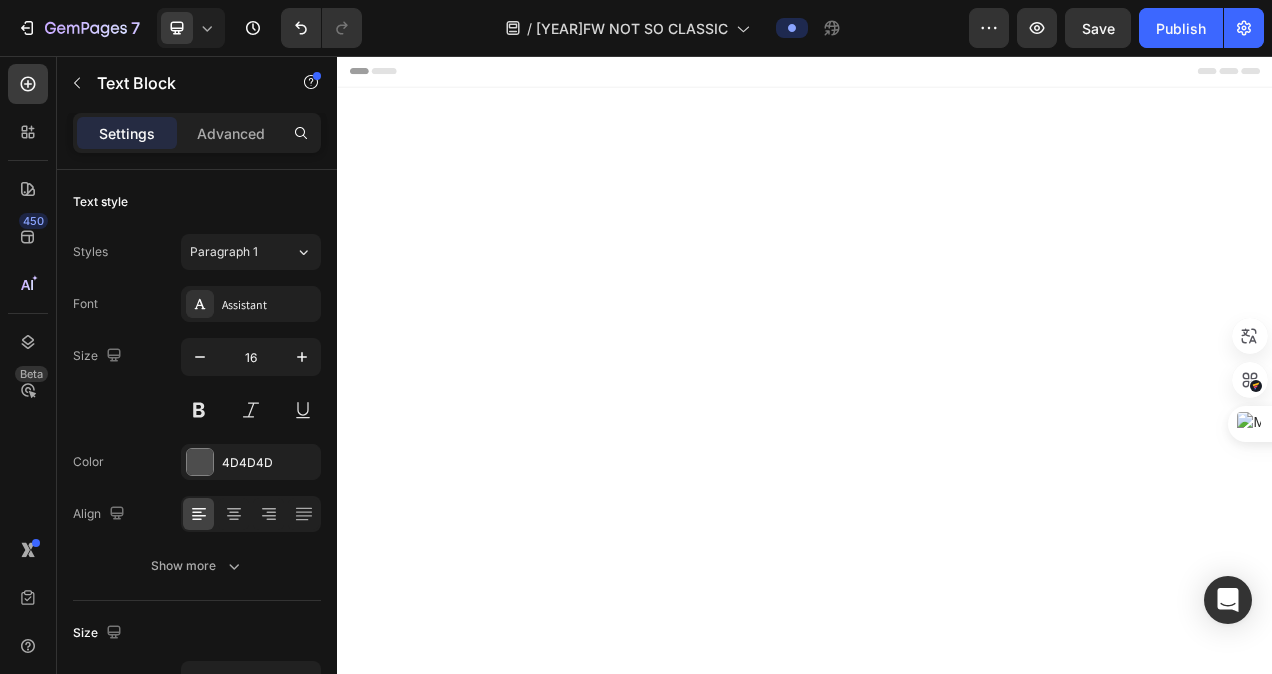 scroll, scrollTop: 800, scrollLeft: 0, axis: vertical 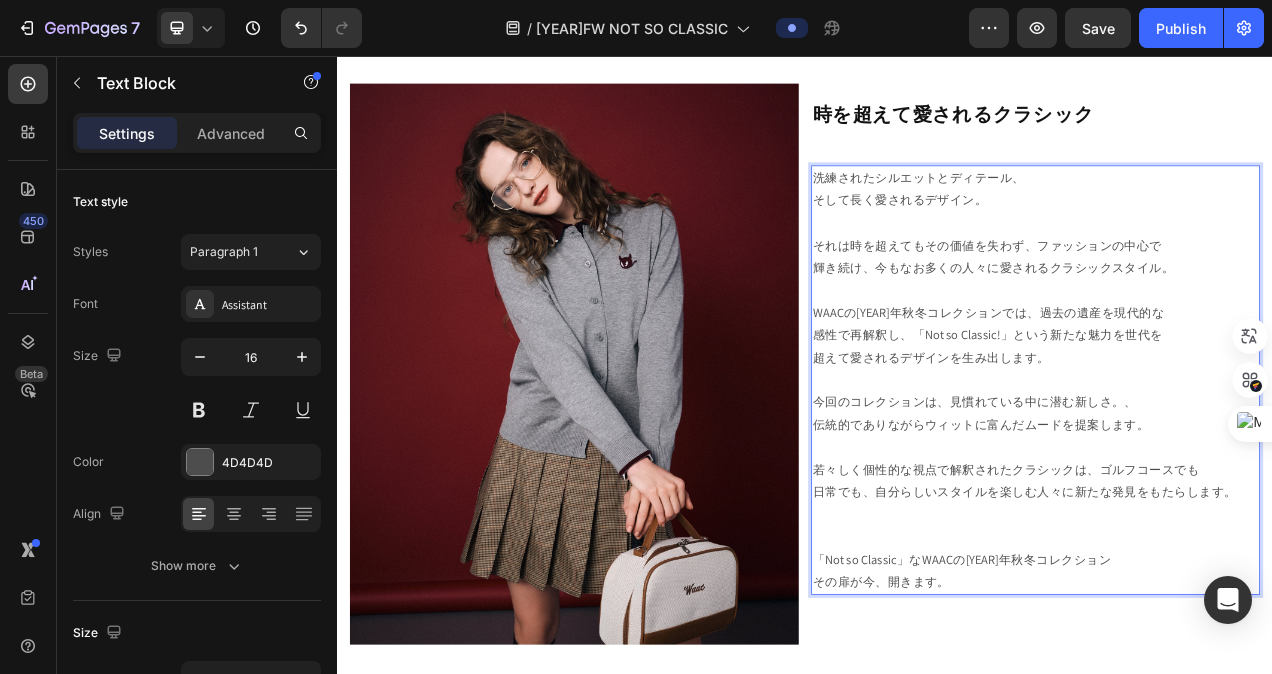 click on "今回のコレクションは、見慣れている中に潜む新しさ。、 伝統的でありながらウィットに富んだムードを提案します。" at bounding box center (1233, 502) 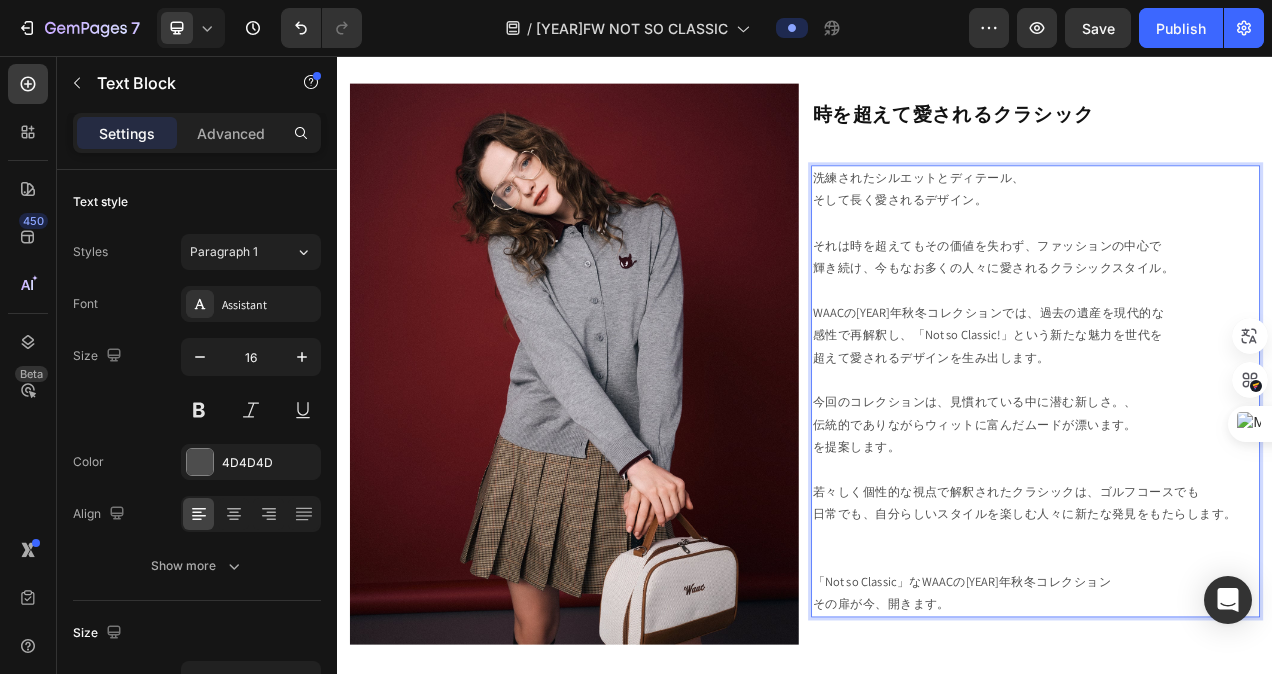 click on "WAACの2025年秋冬コレクションでは、過去の遺産を現代的な 感性で再解釈し、「Not so Classic!」という新たな魅力を世代を 超えて愛されるデザインを生み出します。" at bounding box center (1233, 400) 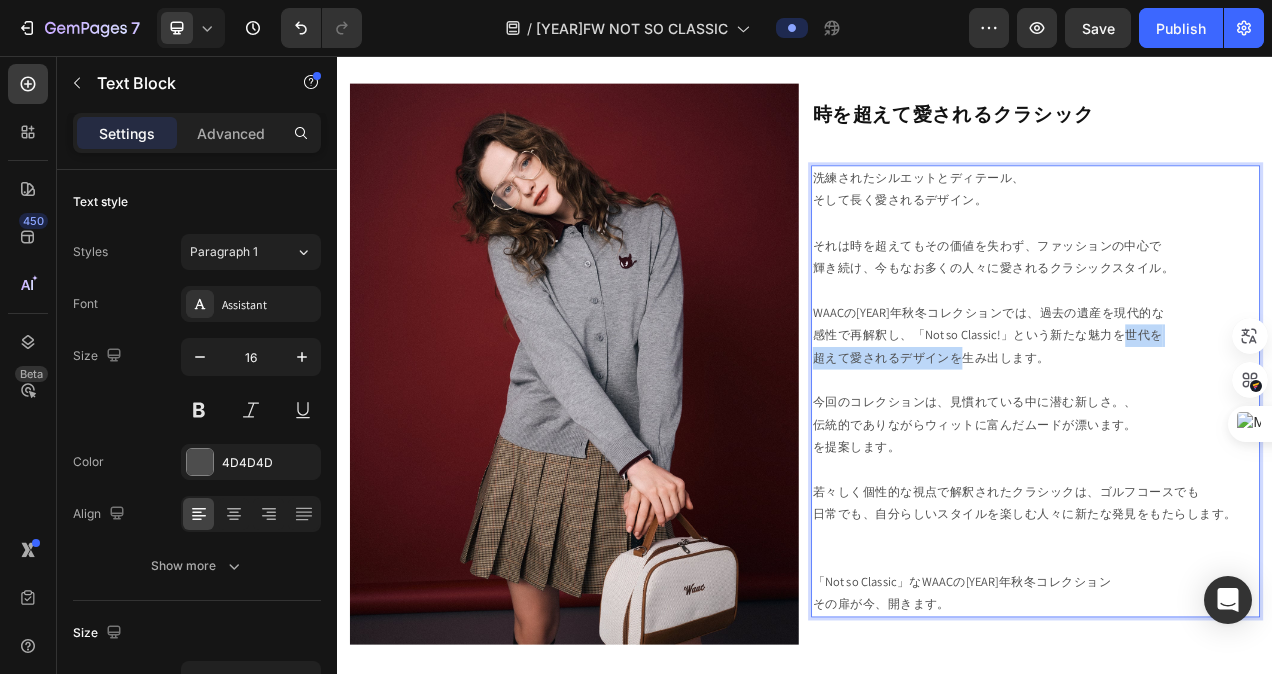 drag, startPoint x: 1128, startPoint y: 442, endPoint x: 1344, endPoint y: 415, distance: 217.68095 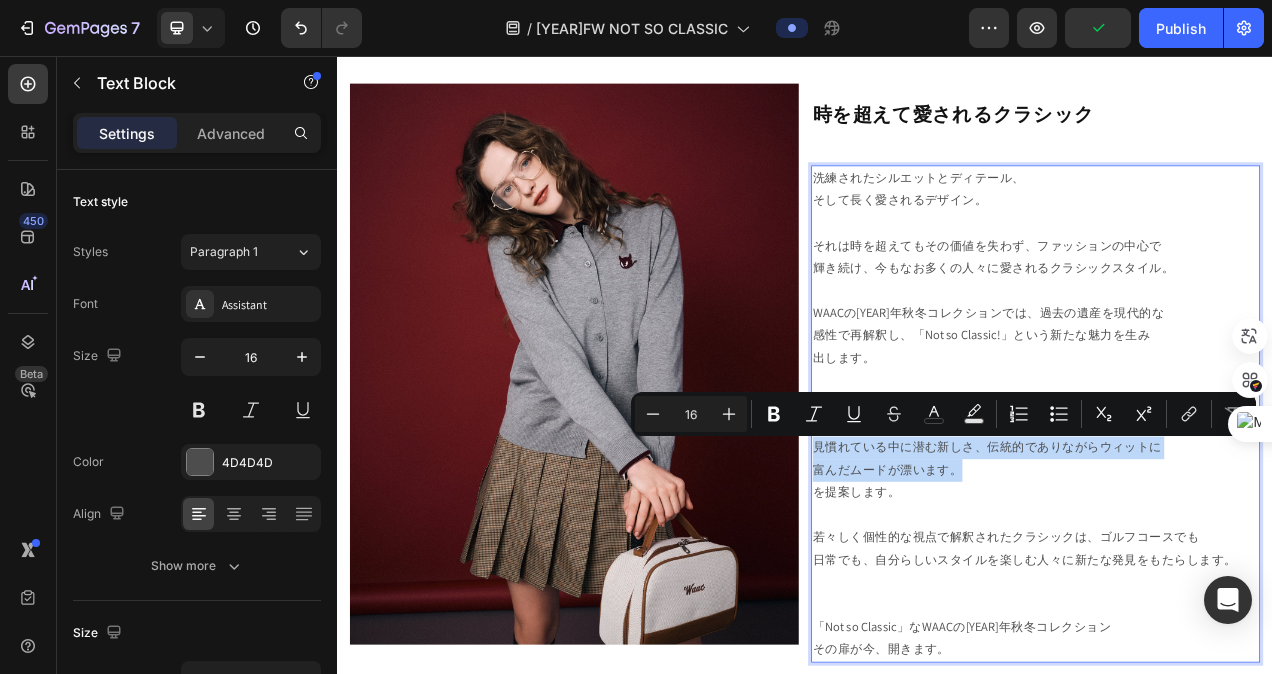 drag, startPoint x: 1147, startPoint y: 589, endPoint x: 944, endPoint y: 571, distance: 203.79646 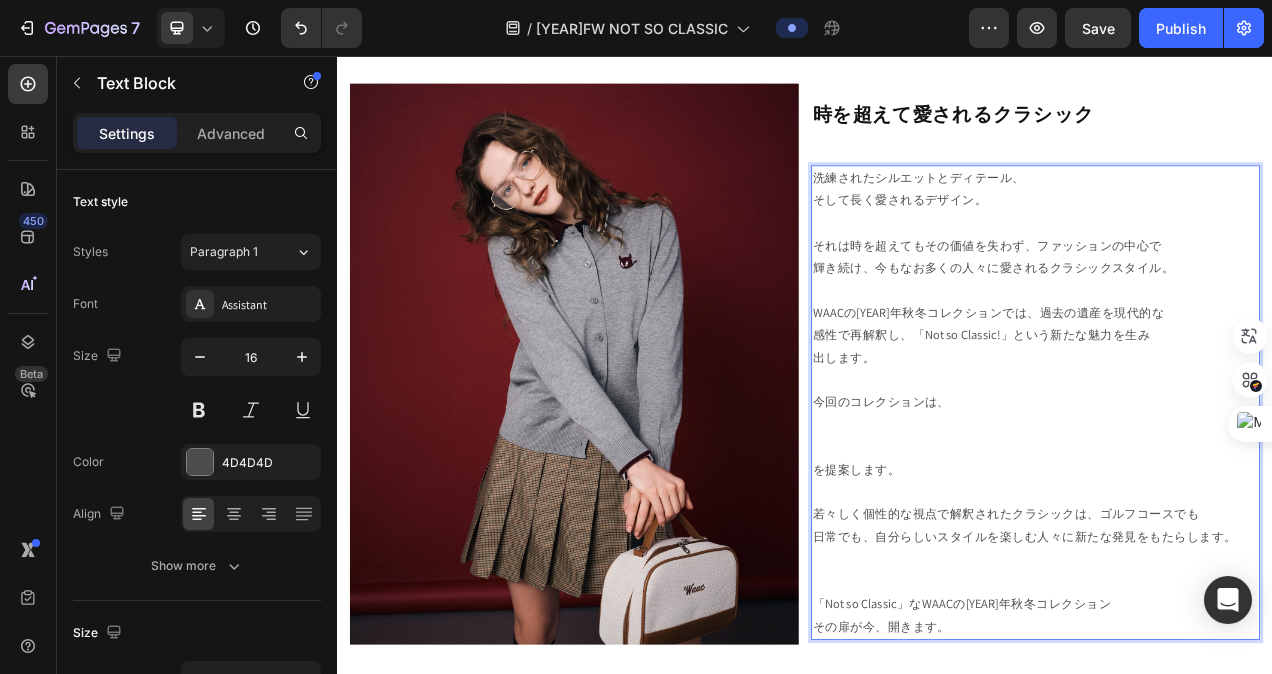 click on "WAACの2025年秋冬コレクションでは、過去の遺産を現代的な 感性で再解釈し、「Not so Classic!」という新たな魅力を生み 出します。" at bounding box center (1233, 400) 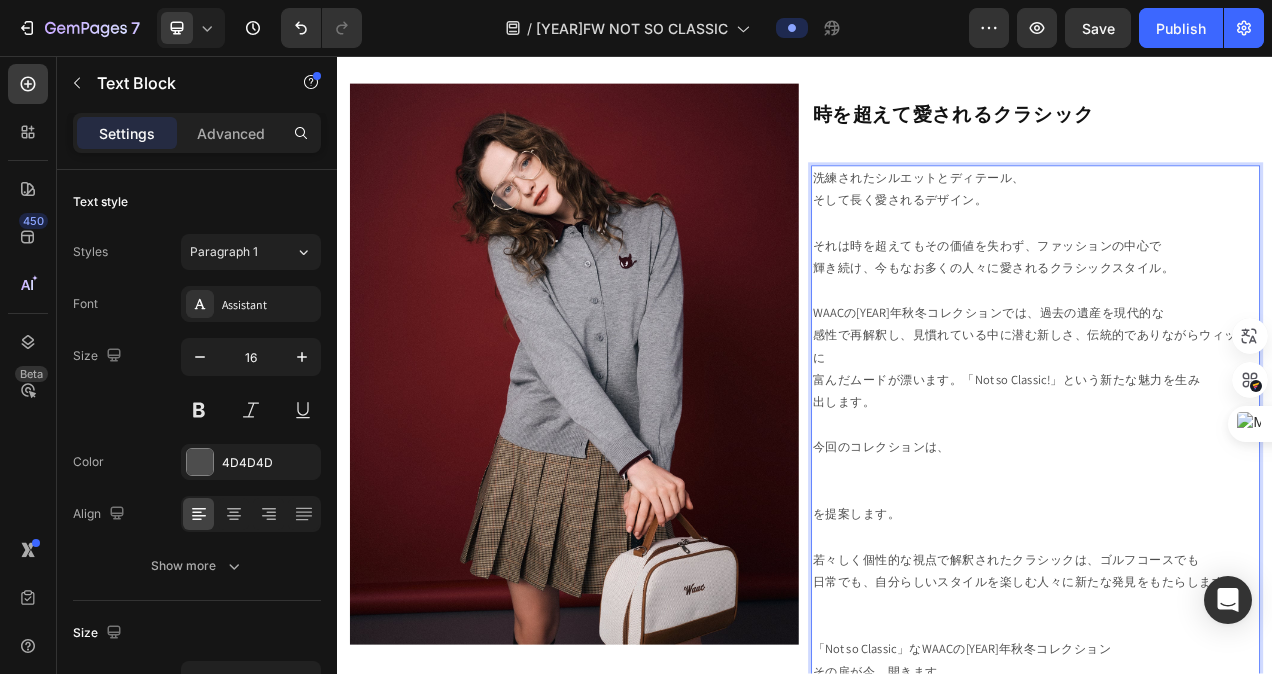 click on "WAACの2025年秋冬コレクションでは、過去の遺産を現代的な 感性で再解釈し、見慣れている中に潜む新しさ、伝統的でありながらウィットに 富んだムードが漂います。「Not so Classic!」という新たな魅力を生み 出します。" at bounding box center (1233, 429) 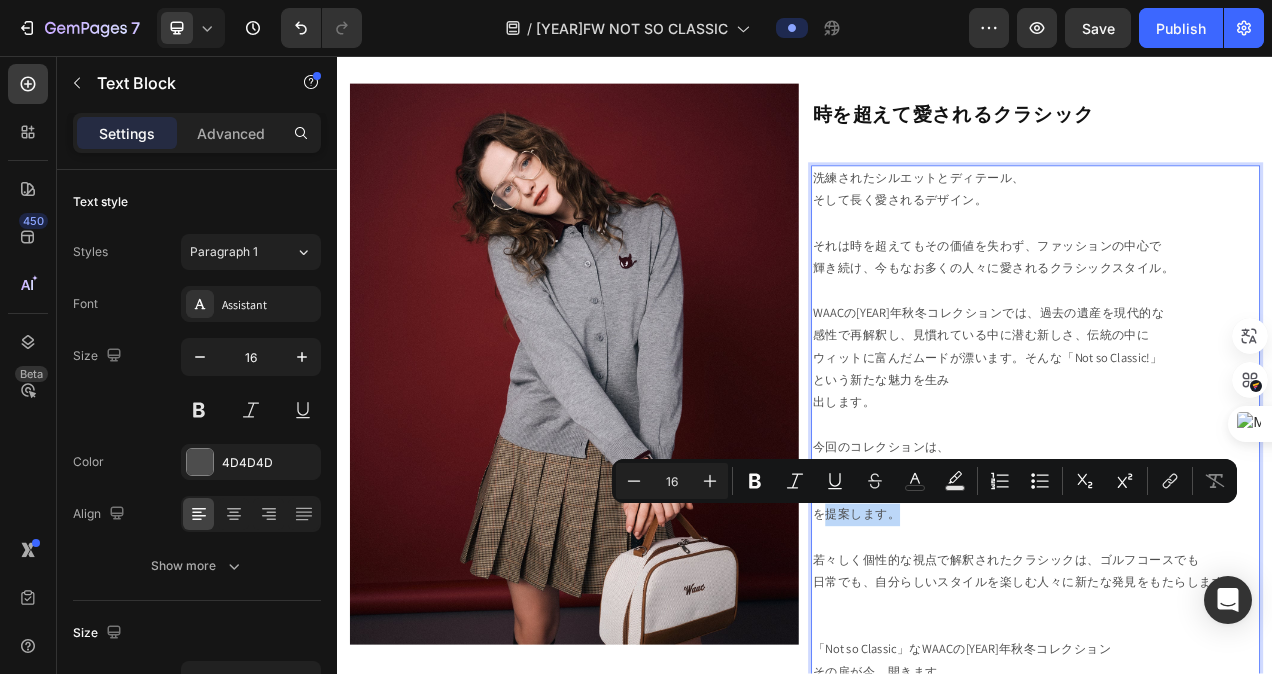 drag, startPoint x: 1081, startPoint y: 642, endPoint x: 955, endPoint y: 648, distance: 126.14278 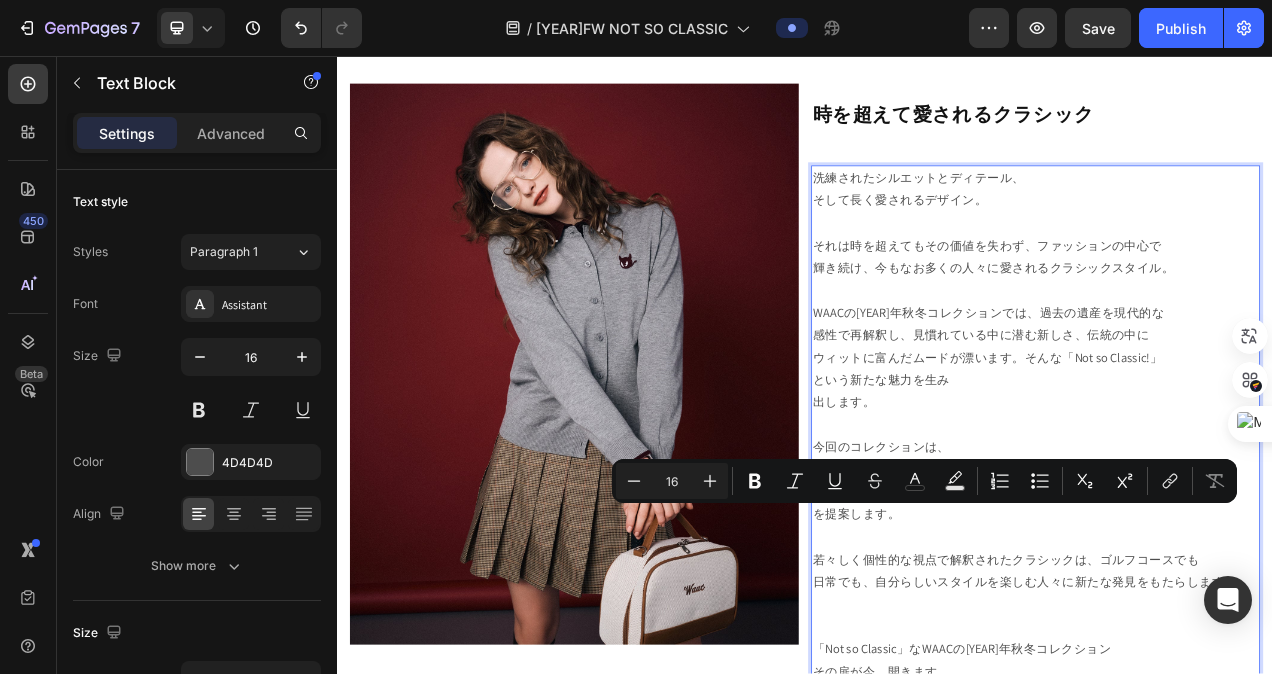 click on "WAACの2025年秋冬コレクションでは、過去の遺産を現代的な 感性で再解釈し、見慣れている中に潜む新しさ、伝統の中に ウィットに富んだムードが漂います。そんな「Not so Classic!」 という新たな魅力を生み 出します。" at bounding box center [1233, 429] 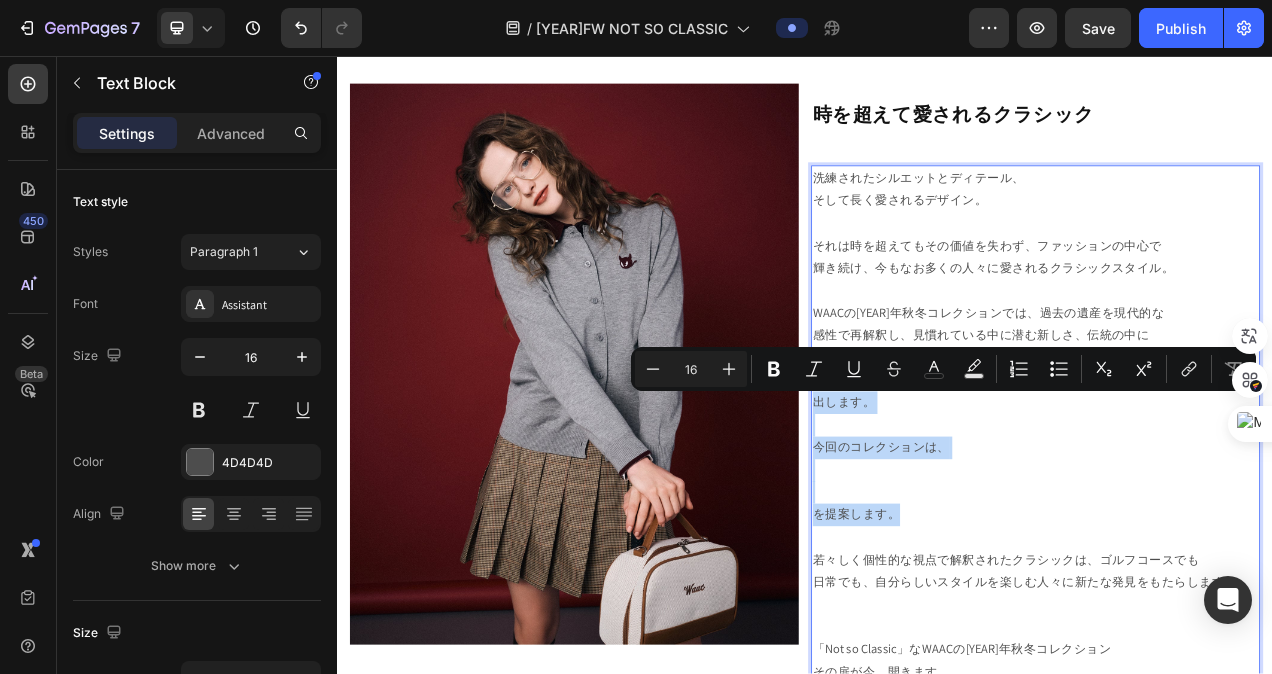 drag, startPoint x: 1047, startPoint y: 645, endPoint x: 939, endPoint y: 507, distance: 175.23698 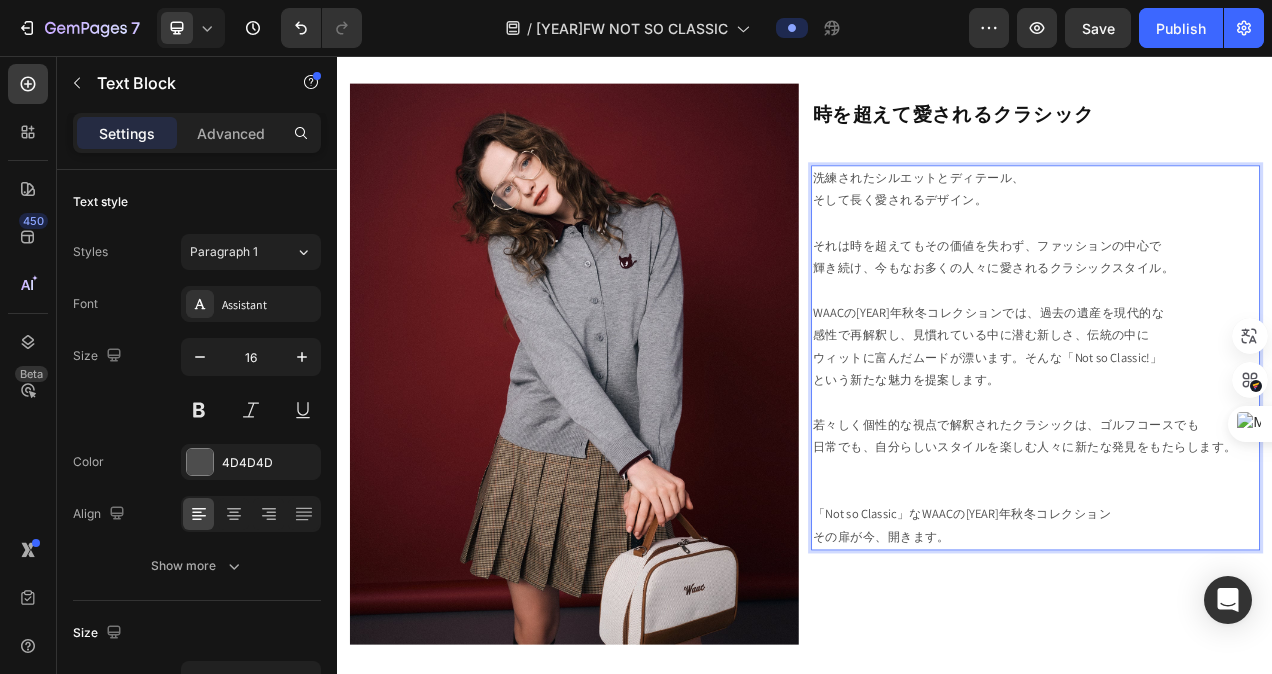click on "WAACの2025年秋冬コレクションでは、過去の遺産を現代的な 感性で再解釈し、見慣れている中に潜む新しさ、伝統の中に ウィットに富んだムードが漂います。そんな「Not so Classic!」 という新たな魅力を提案します。 ⁠⁠⁠⁠⁠⁠⁠ 若々しく個性的な視点で解釈されたクラシックは、ゴルフコースでも 日常でも、自分らしいスタイルを楽しむ人々に新たな発見をもたらします。" at bounding box center (1233, 487) 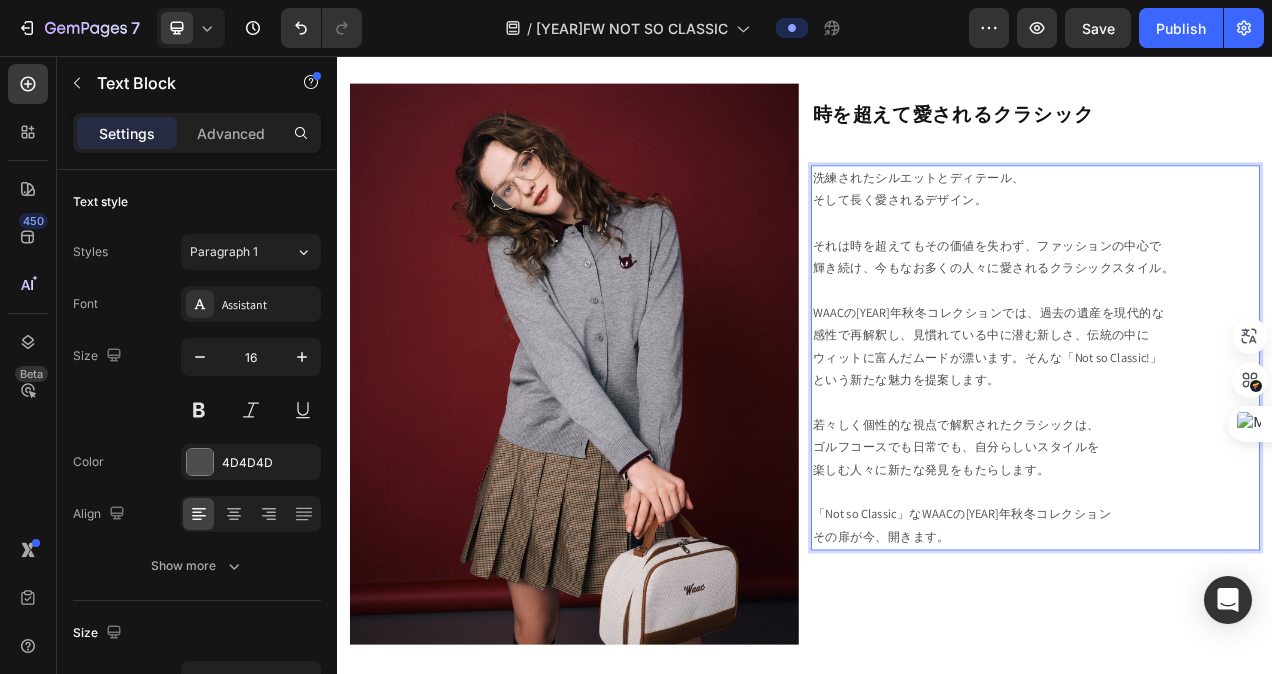 click on "WAACの2025年秋冬コレクションでは、過去の遺産を現代的な 感性で再解釈し、見慣れている中に潜む新しさ、伝統の中に ウィットに富んだムードが漂います。そんな「Not so Classic!」 という新たな魅力を提案します。 若々しく個性的な視点で解釈されたクラシックは、 ゴルフコースでも日常でも、自分らしいスタイルを 楽しむ人々に新たな発見をもたらします。 「Not so Classic」なWAACの2025年秋冬コレクション その扉が今、開きます。" at bounding box center (1233, 516) 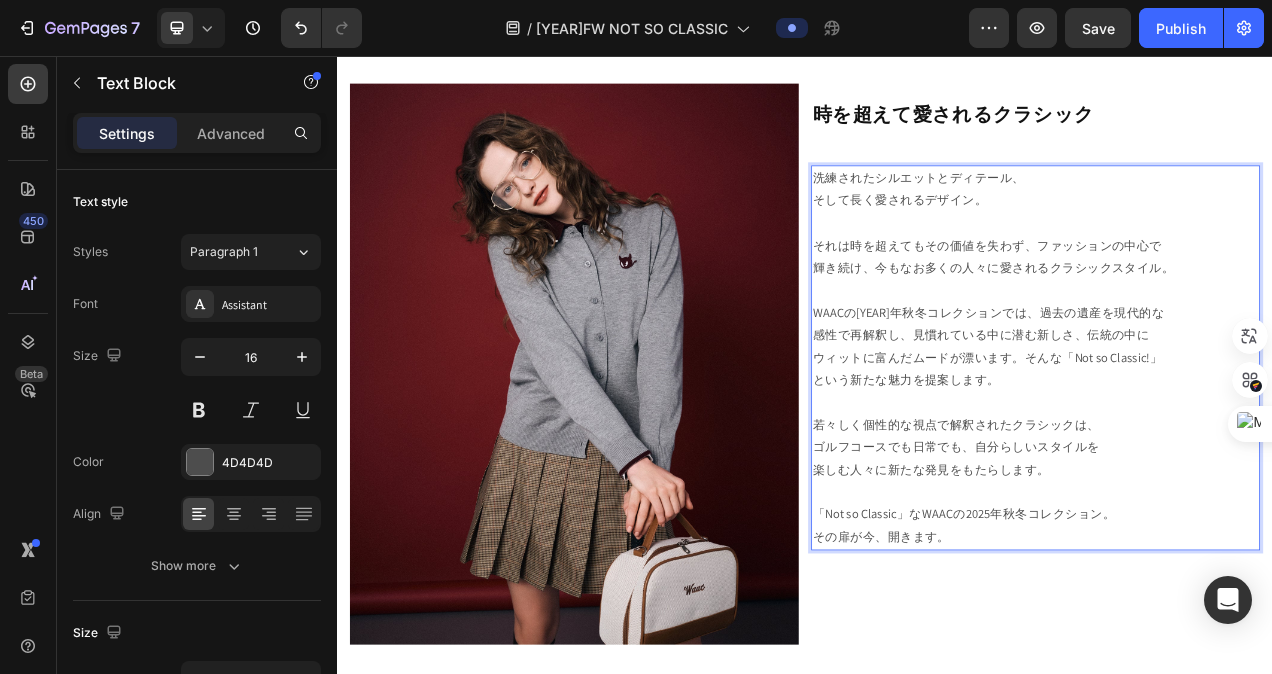click on "WAACの2025年秋冬コレクションでは、過去の遺産を現代的な 感性で再解釈し、見慣れている中に潜む新しさ、伝統の中に ウィットに富んだムードが漂います。そんな「Not so Classic!」 という新たな魅力を提案します。 若々しく個性的な視点で解釈されたクラシックは、 ゴルフコースでも日常でも、自分らしいスタイルを 楽しむ人々に新たな発見をもたらします。 「Not so Classic」なWAACの2025年秋冬コレクション。 その扉が今、開きます。" at bounding box center (1233, 516) 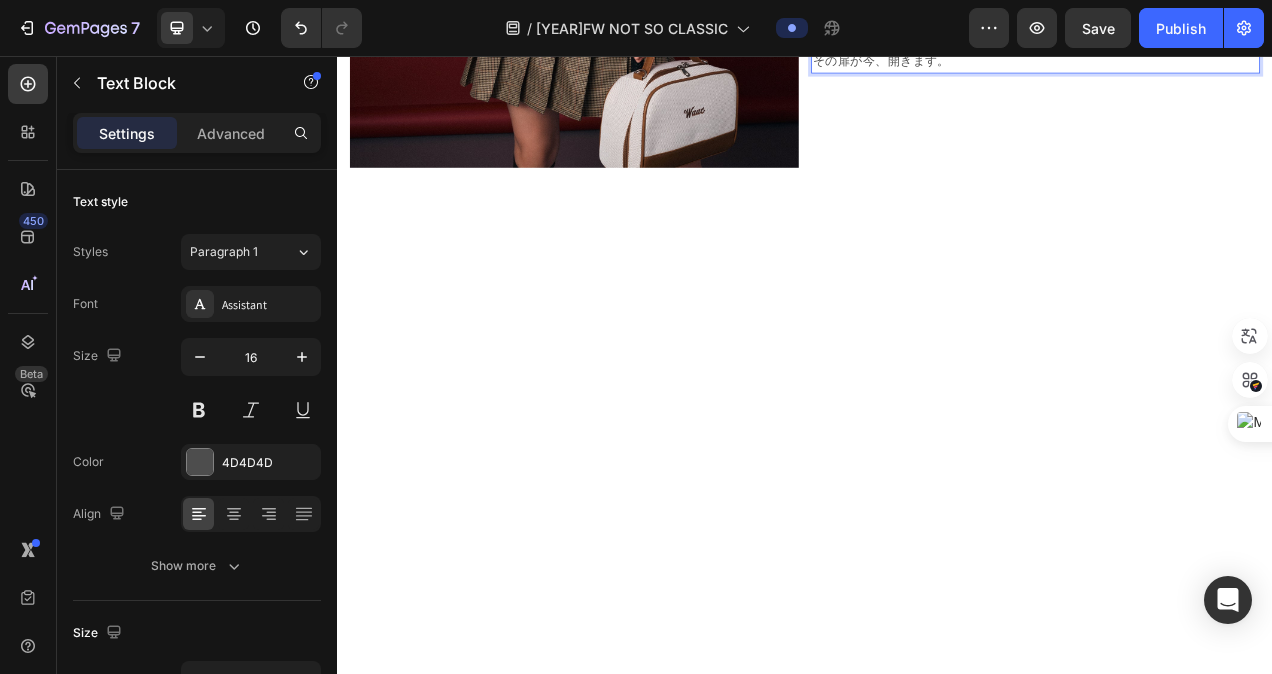 scroll, scrollTop: 700, scrollLeft: 0, axis: vertical 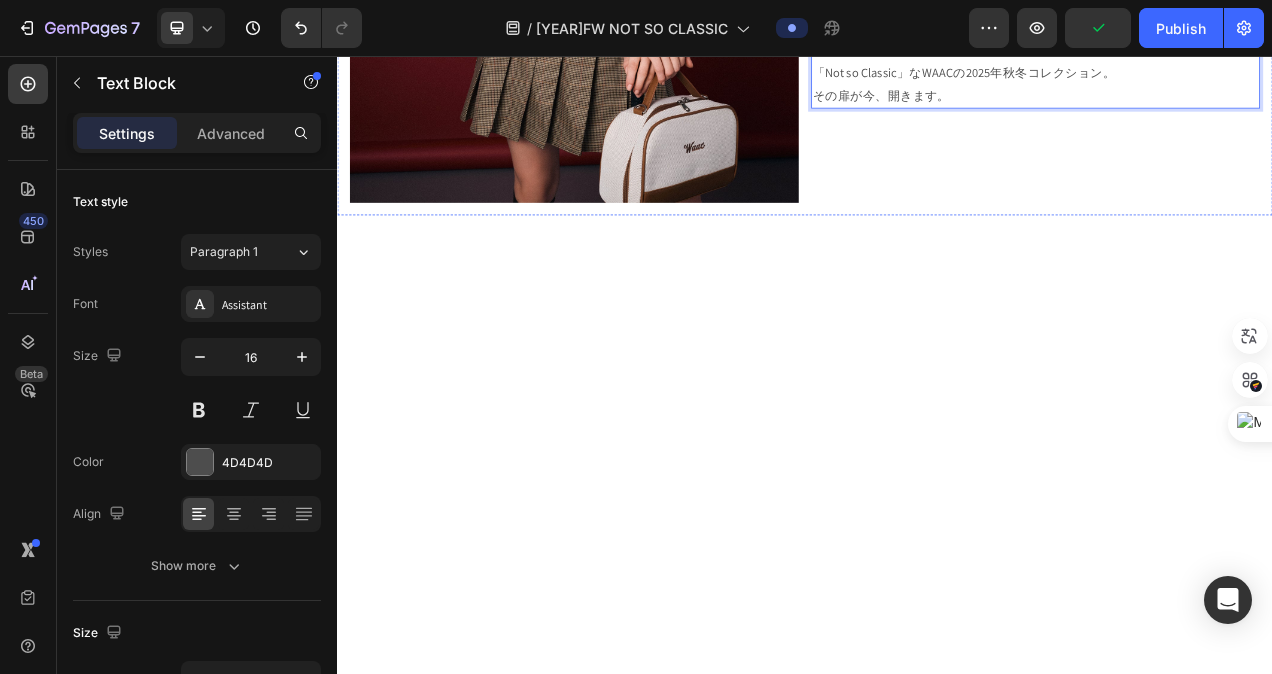 click on "⁠⁠⁠⁠⁠⁠⁠ 時を超えて愛されるクラシック" at bounding box center (1233, -440) 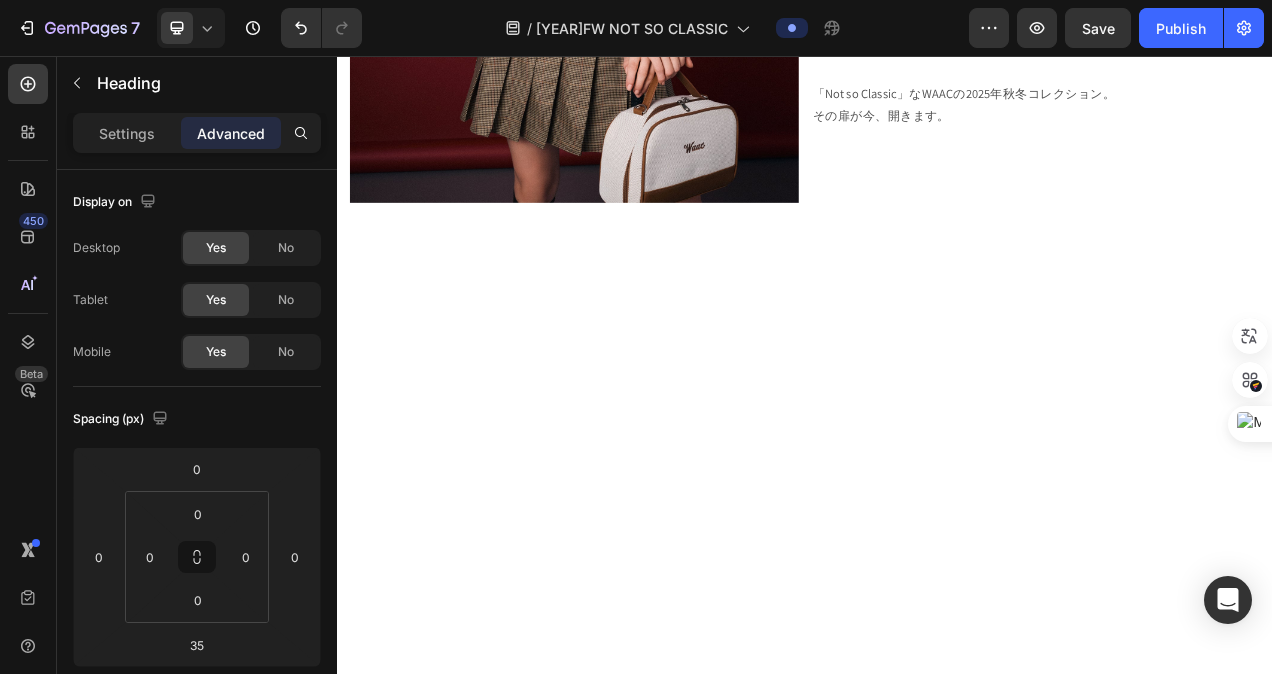 drag, startPoint x: 1228, startPoint y: 296, endPoint x: 1229, endPoint y: 322, distance: 26.019224 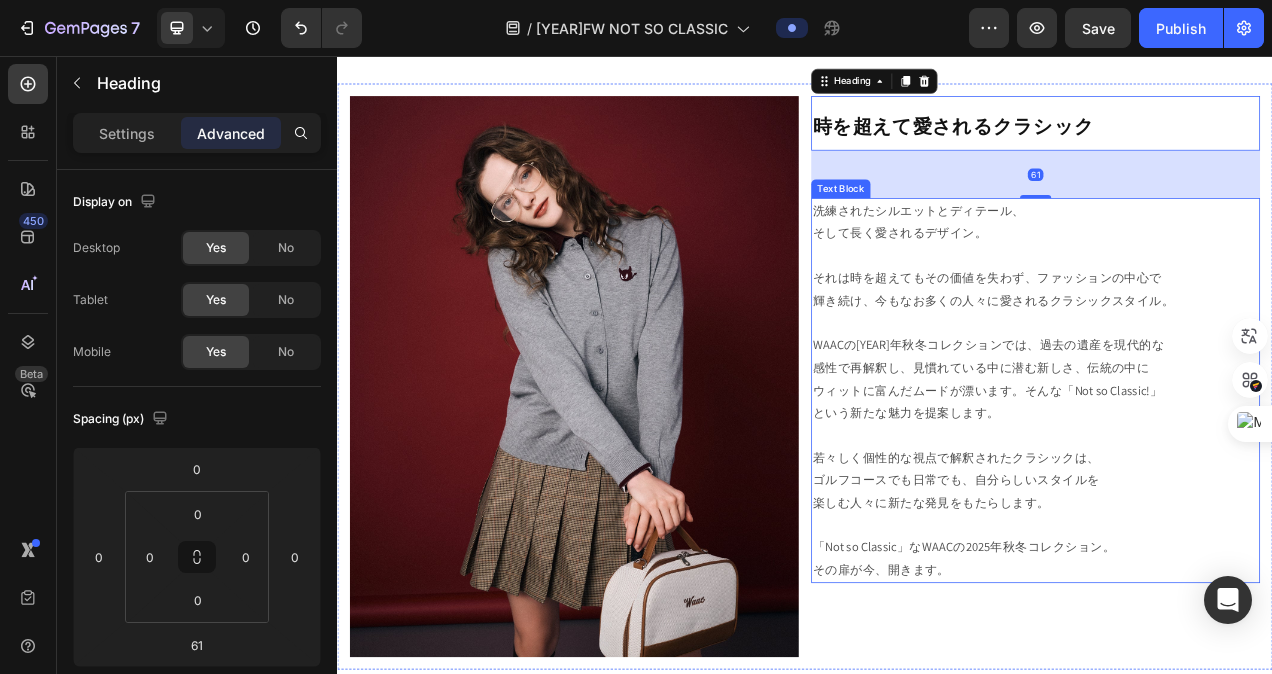 scroll, scrollTop: 900, scrollLeft: 0, axis: vertical 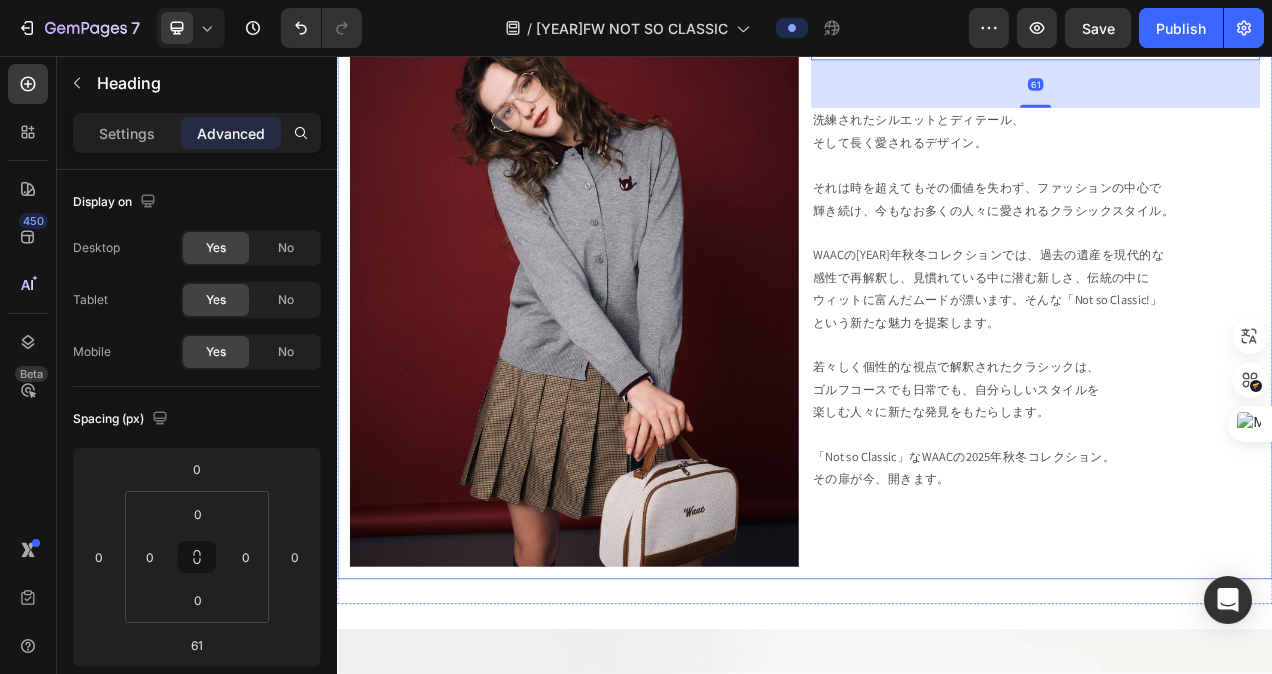 click on "⁠⁠⁠⁠⁠⁠⁠ 時を超えて愛されるクラシック Heading   61 洗練されたシルエットとディテール、 そして長く愛されるデザイン。 それは時を超えてもその価値を失わず、ファッションの中心で 輝き続け、今もなお多くの人々に愛されるクラシックスタイル。 ⁠⁠⁠⁠⁠⁠⁠ WAACの2025年秋冬コレクションでは、過去の遺産を現代的な 感性で再解釈し、見慣れている中に潜む新しさ、伝統の中に ウィットに富んだムードが漂います。そんな「Not so Classic!」 という新たな魅力を提案します。 若々しく個性的な視点で解釈されたクラシックは、 ゴルフコースでも日常でも、自分らしいスタイルを 楽しむ人々に新たな発見をもたらします。 「Not so Classic」なWAACの2025年秋冬コレクション。 その扉が今、開きます。 Text Block" at bounding box center [1233, 352] 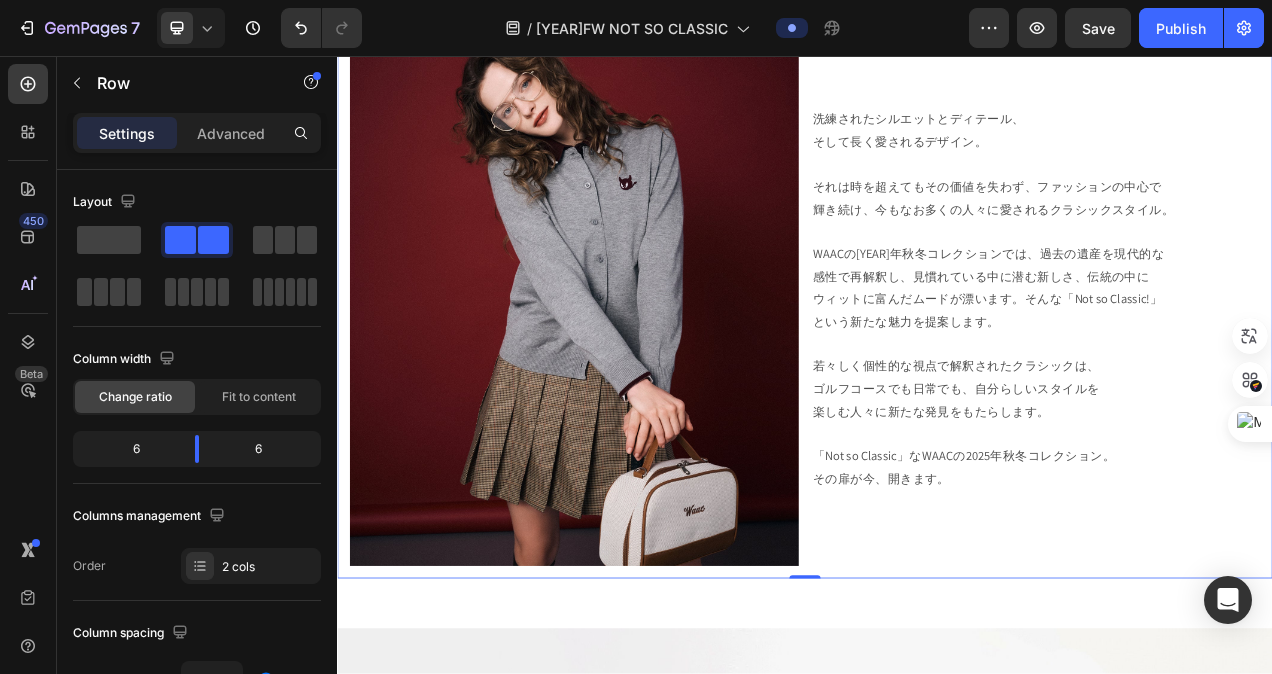 scroll, scrollTop: 1000, scrollLeft: 0, axis: vertical 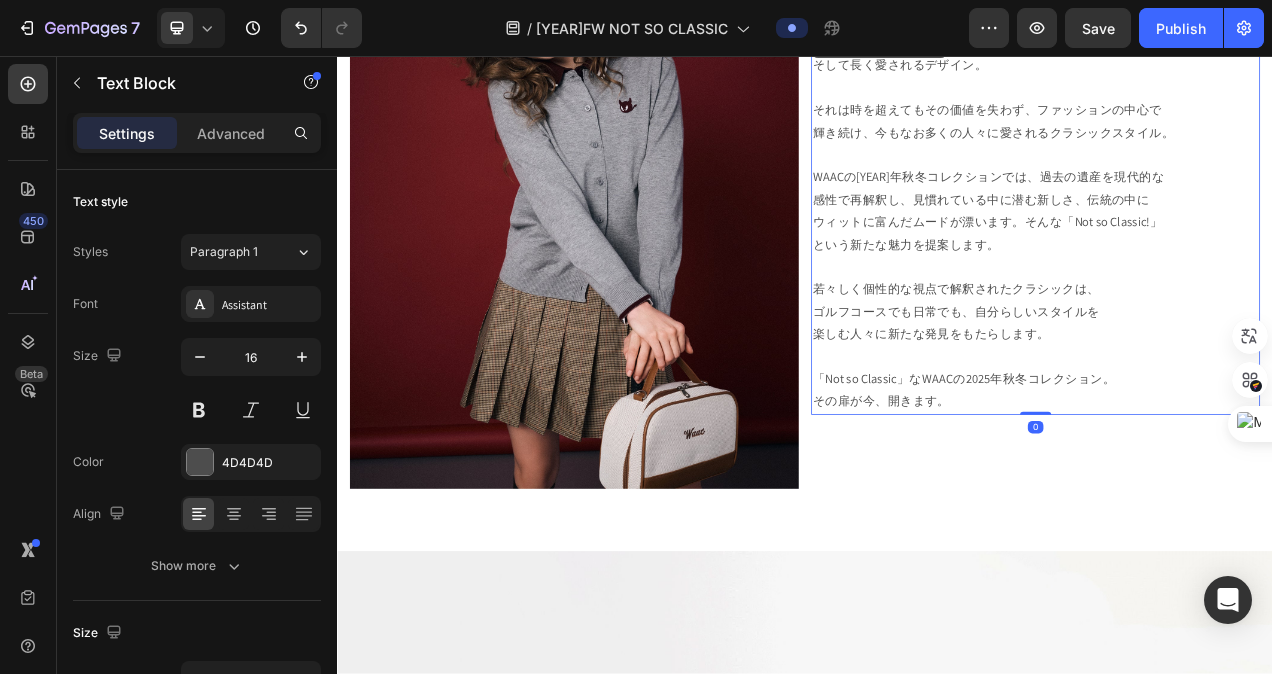 click on "⁠⁠⁠⁠⁠⁠⁠ WAACの2025年秋冬コレクションでは、過去の遺産を現代的な 感性で再解釈し、見慣れている中に潜む新しさ、伝統の中に ウィットに富んだムードが漂います。そんな「Not so Classic!」 という新たな魅力を提案します。 若々しく個性的な視点で解釈されたクラシックは、 ゴルフコースでも日常でも、自分らしいスタイルを 楽しむ人々に新たな発見をもたらします。 「Not so Classic」なWAACの2025年秋冬コレクション。 その扉が今、開きます。" at bounding box center (1233, 342) 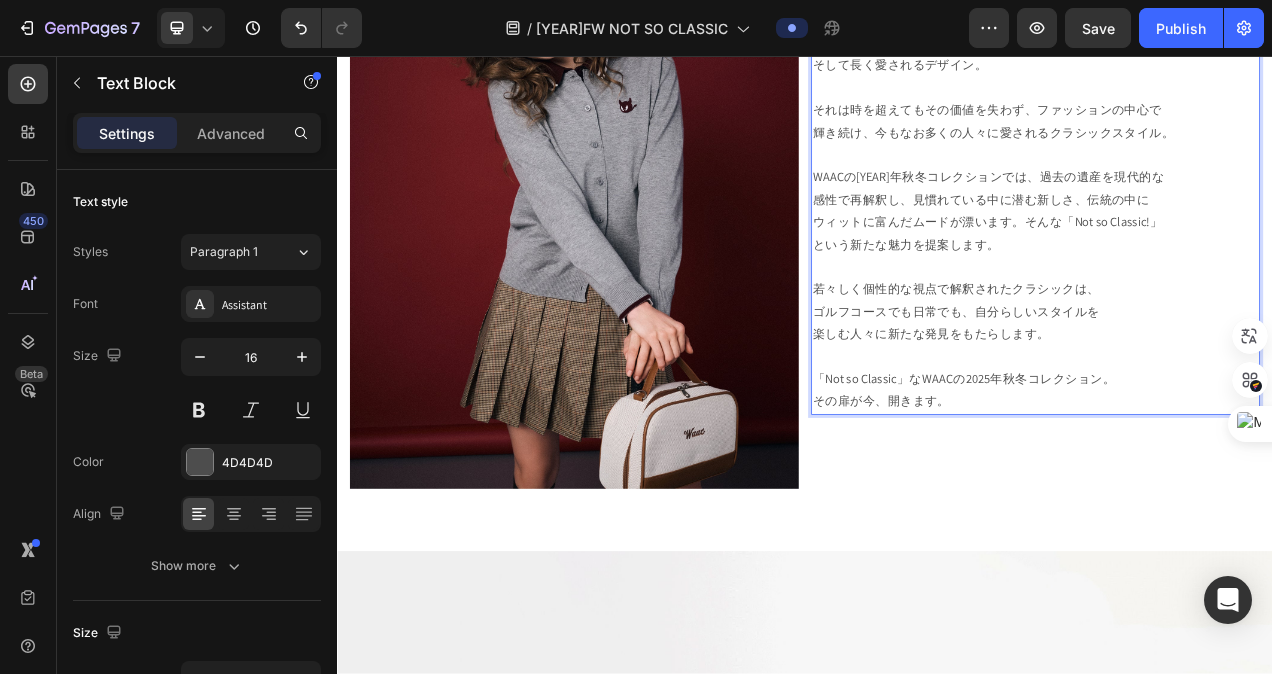 click on "WAACの2025年秋冬コレクションでは、過去の遺産を現代的な 感性で再解釈し、見慣れている中に潜む新しさ、伝統の中に ウィットに富んだムードが漂います。そんな「Not so Classic!」 という新たな魅力を提案します。 若々しく個性的な視点で解釈されたクラシックは、 ゴルフコースでも日常でも、自分らしいスタイルを 楽しむ人々に新たな発見をもたらします。 「Not so Classic」なWAACの2025年秋冬コレクション。 その扉が今、開きます。" at bounding box center [1233, 342] 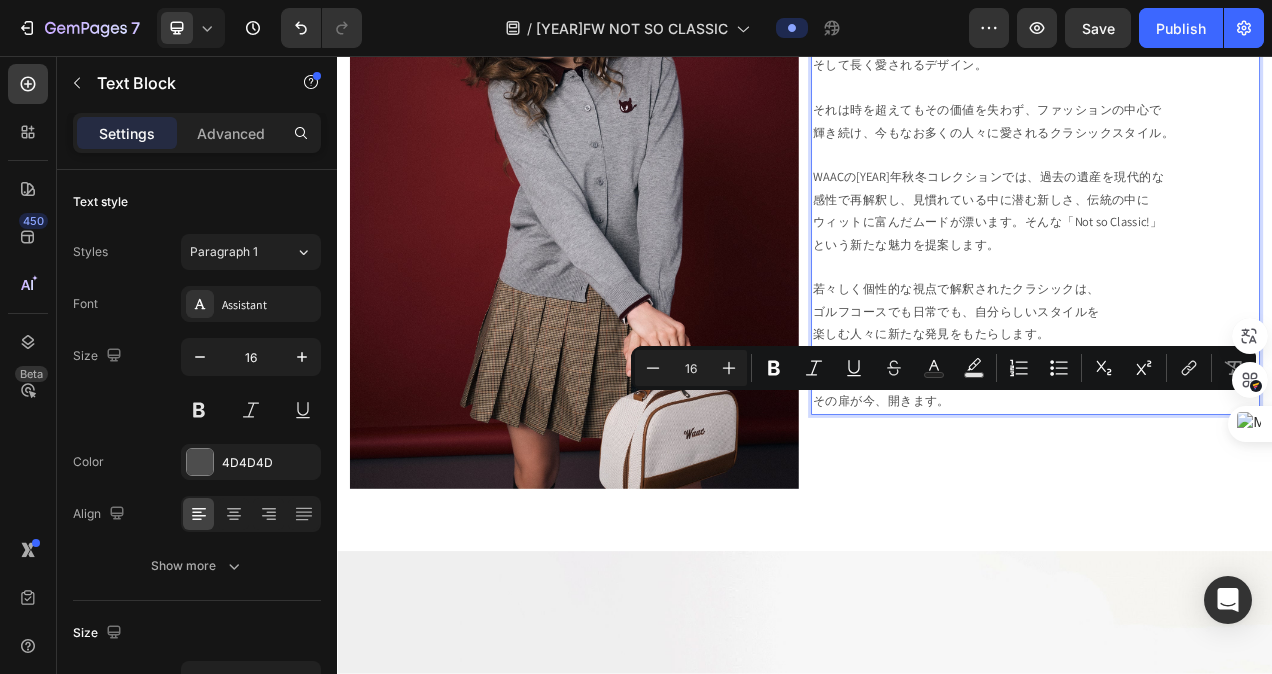 click on "WAACの2025年秋冬コレクションでは、過去の遺産を現代的な 感性で再解釈し、見慣れている中に潜む新しさ、伝統の中に ウィットに富んだムードが漂います。そんな「Not so Classic!」 という新たな魅力を提案します。 若々しく個性的な視点で解釈されたクラシックは、 ゴルフコースでも日常でも、自分らしいスタイルを 楽しむ人々に新たな発見をもたらします。 「Not so Classic」なWAACの2025年秋冬コレクション。 その扉が今、開きます。" at bounding box center (1233, 342) 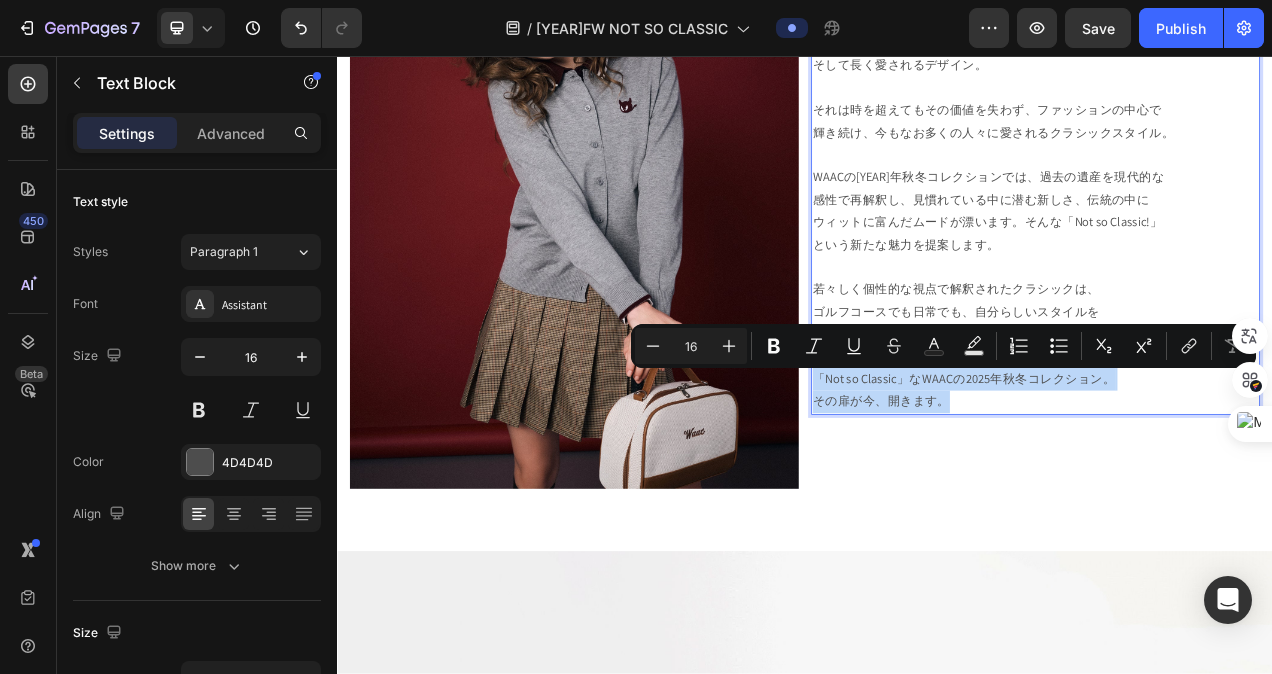 drag, startPoint x: 1124, startPoint y: 503, endPoint x: 938, endPoint y: 476, distance: 187.94946 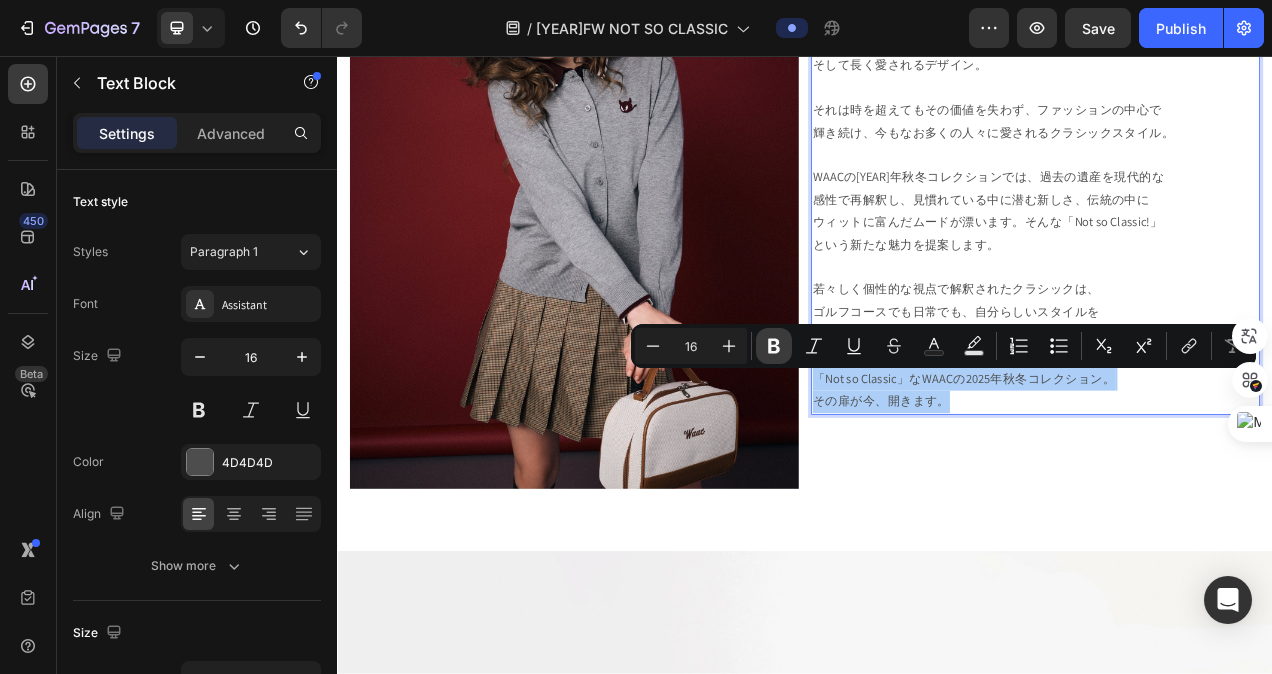 click 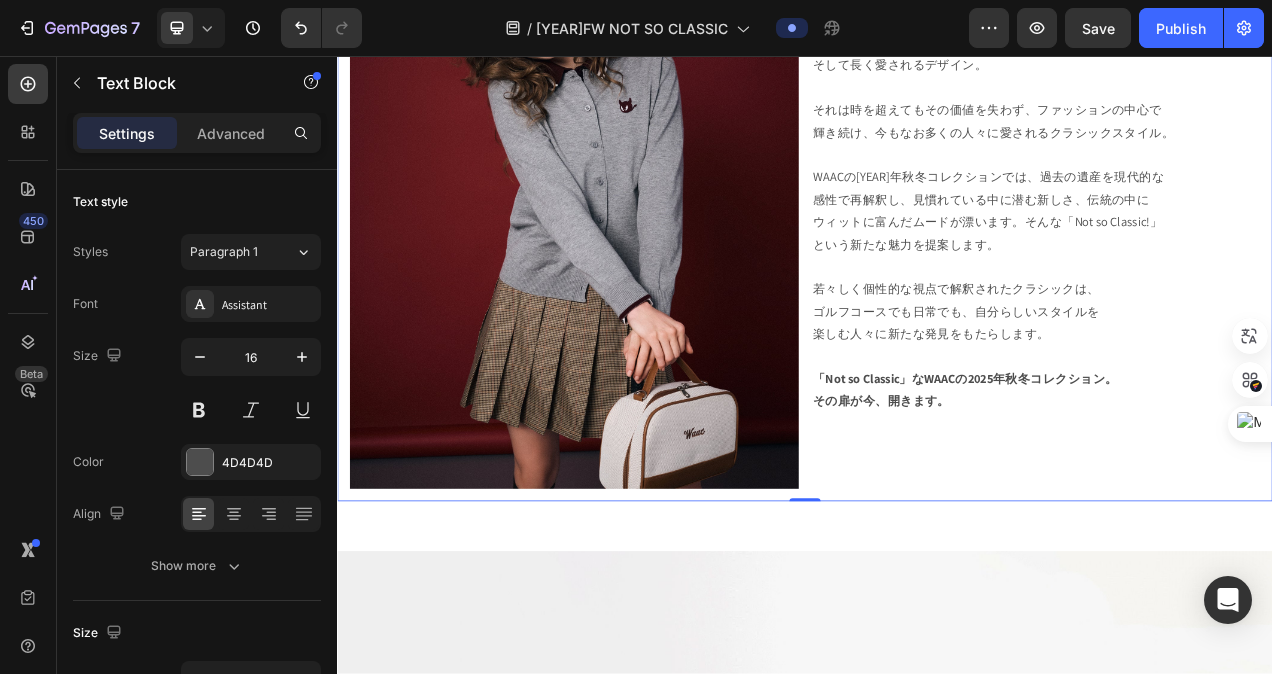 click on "⁠⁠⁠⁠⁠⁠⁠ 時を超えて愛されるクラシック Heading 洗練されたシルエットとディテール、 そして長く愛されるデザイン。 それは時を超えてもその価値を失わず、ファッションの中心で 輝き続け、今もなお多くの人々に愛されるクラシックスタイル。 WAACの2025年秋冬コレクションでは、過去の遺産を現代的な 感性で再解釈し、見慣れている中に潜む新しさ、伝統の中に ウィットに富んだムードが漂います。そんな「Not so Classic!」 という新たな魅力を提案します。 若々しく個性的な視点で解釈されたクラシックは、 ゴルフコースでも日常でも、自分らしいスタイルを 楽しむ人々に新たな発見をもたらします。 「Not so Classic」なWAACの2025年秋冬コレクション。 その扉が今、開きます。 Text Block" at bounding box center [1233, 252] 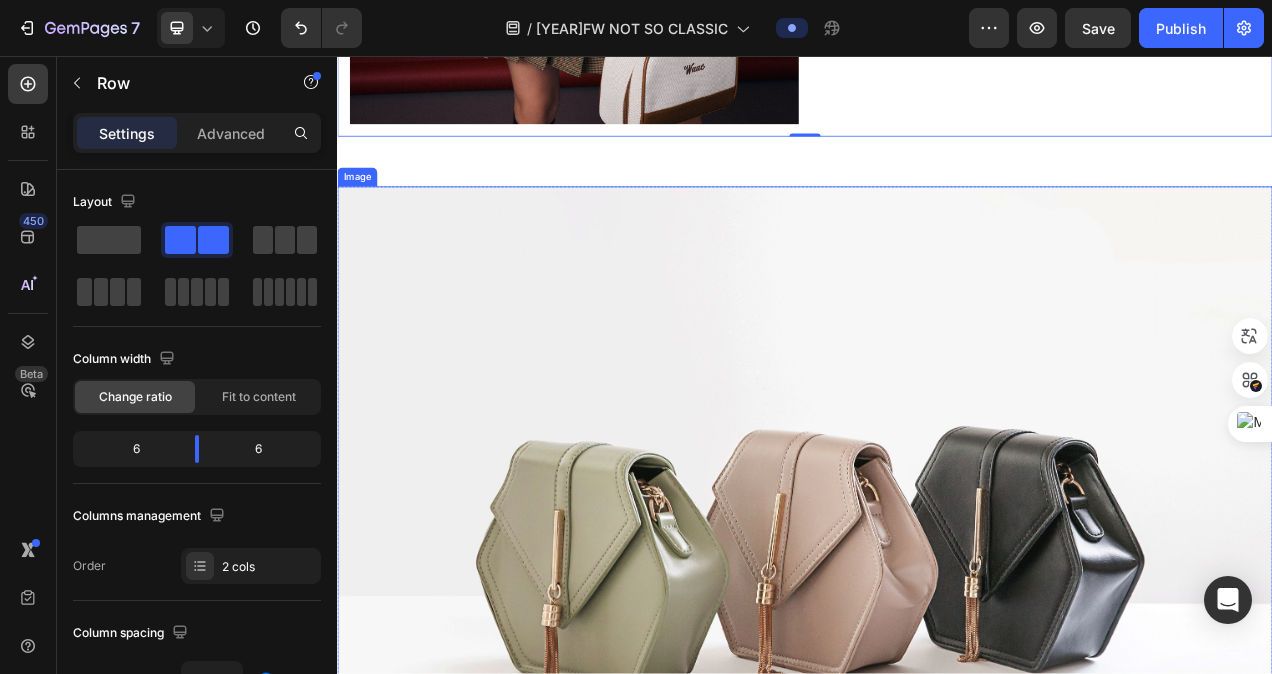 scroll, scrollTop: 1500, scrollLeft: 0, axis: vertical 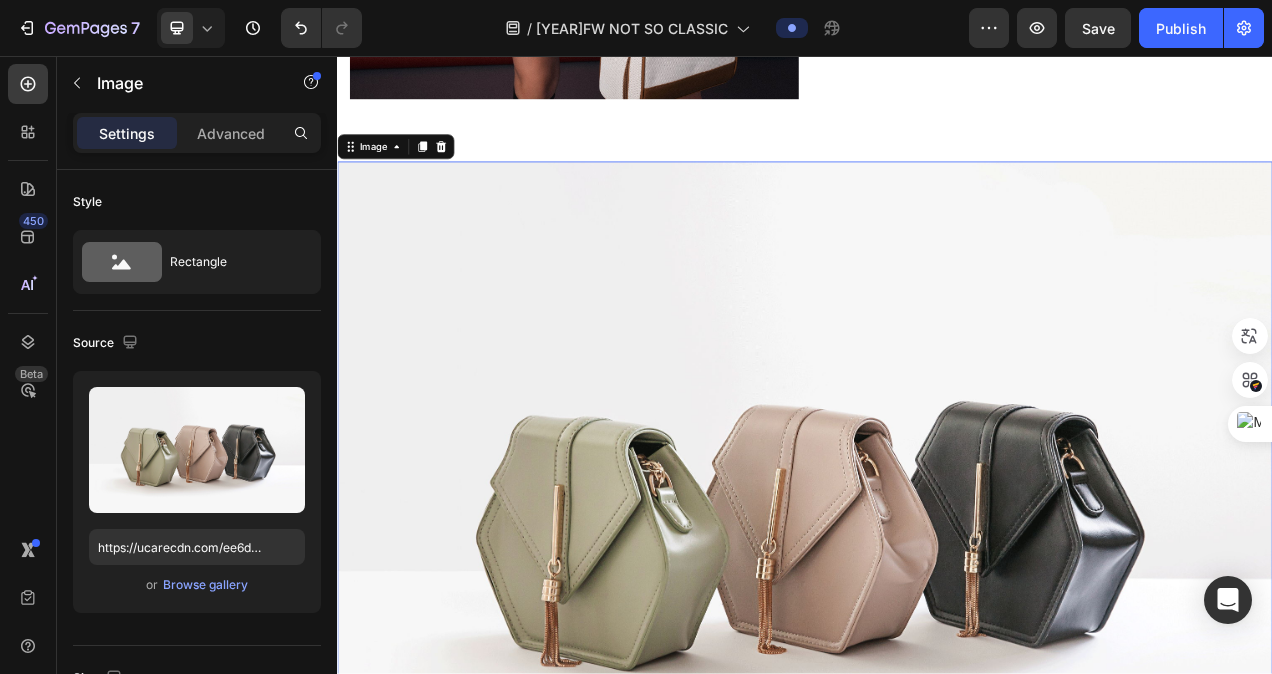 click at bounding box center [937, 642] 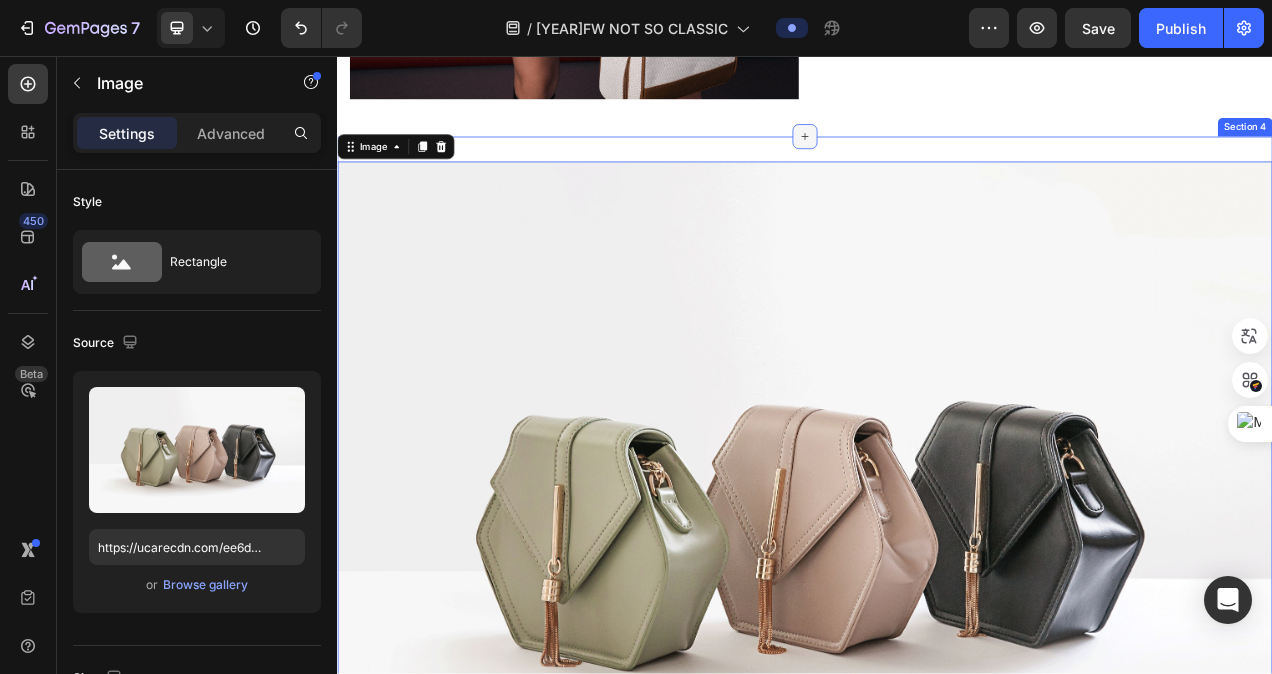 click 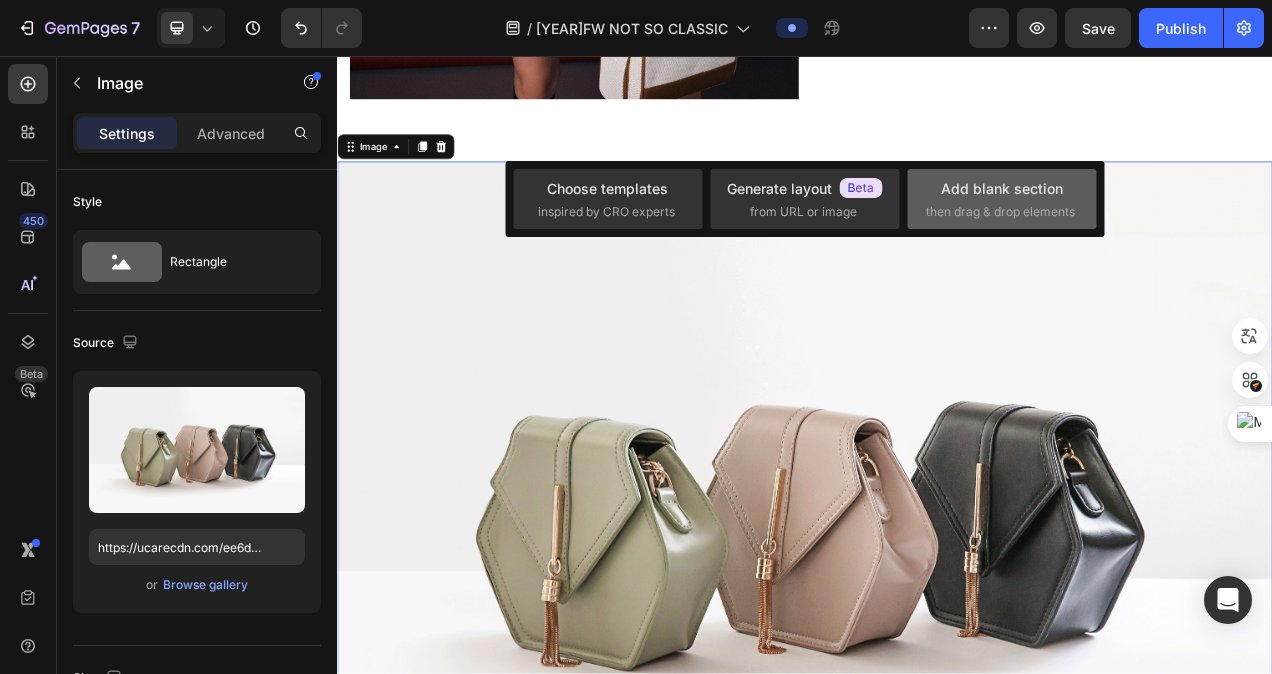 click on "Add blank section" at bounding box center [1002, 188] 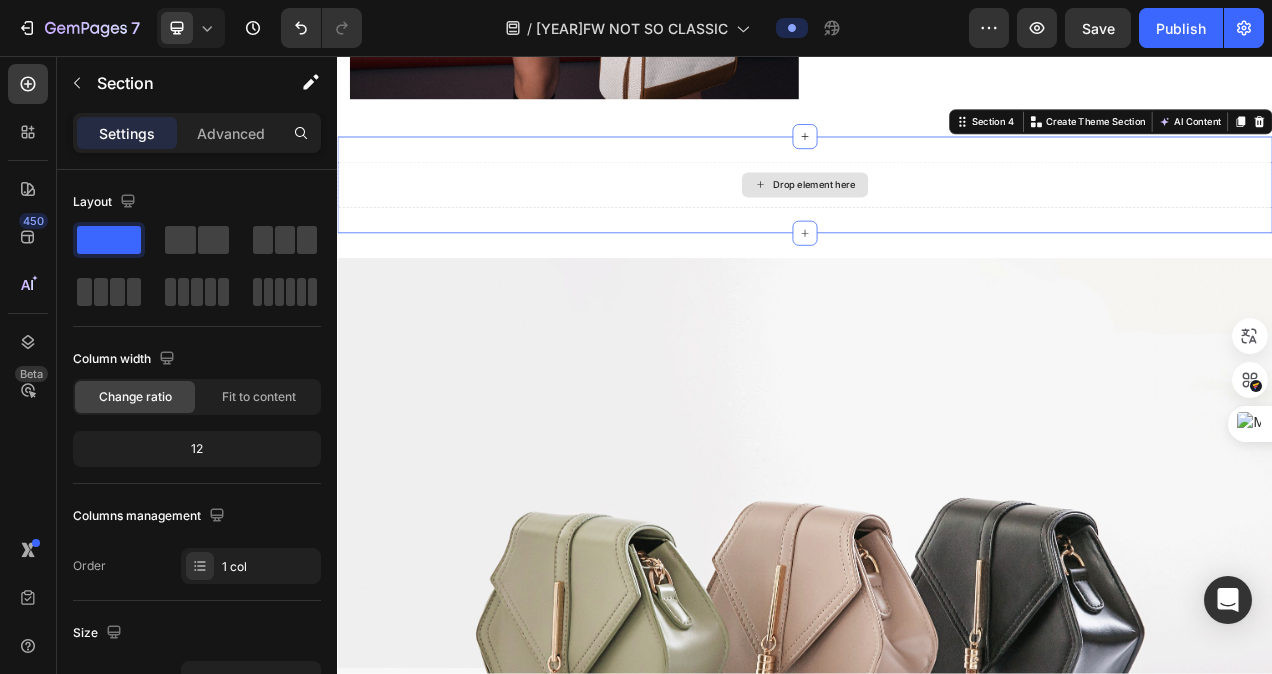 click on "Drop element here" at bounding box center [937, 222] 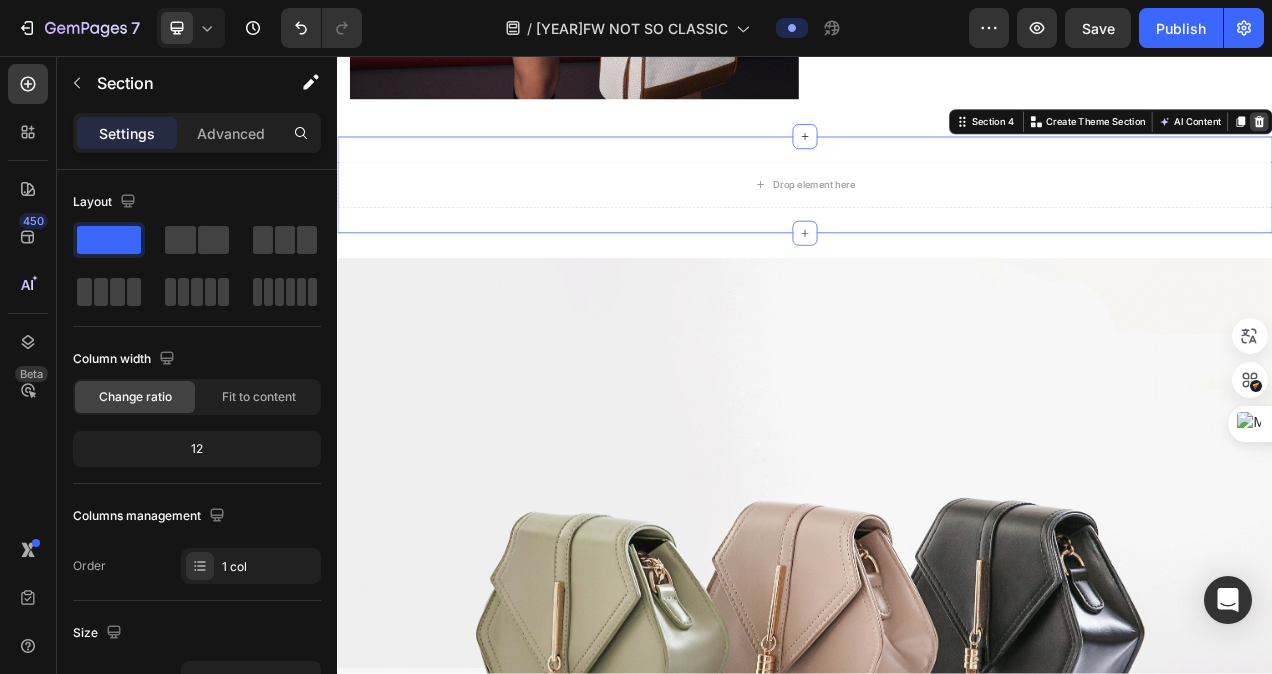 click 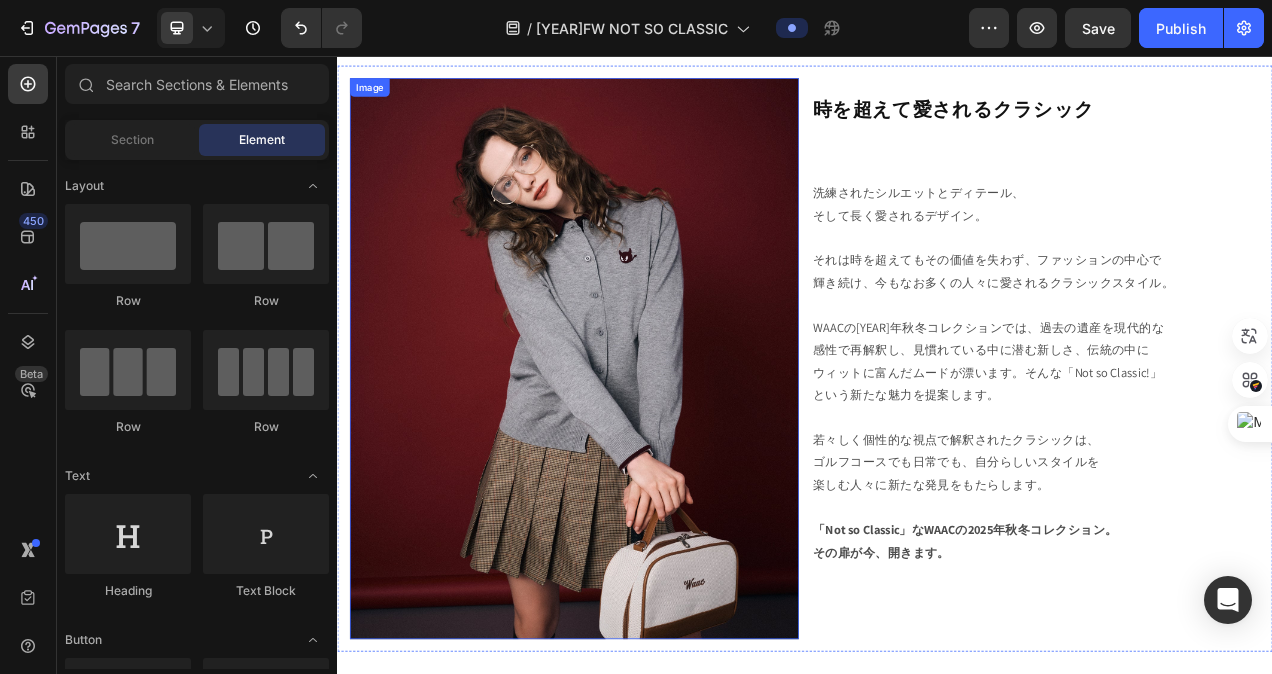 scroll, scrollTop: 0, scrollLeft: 0, axis: both 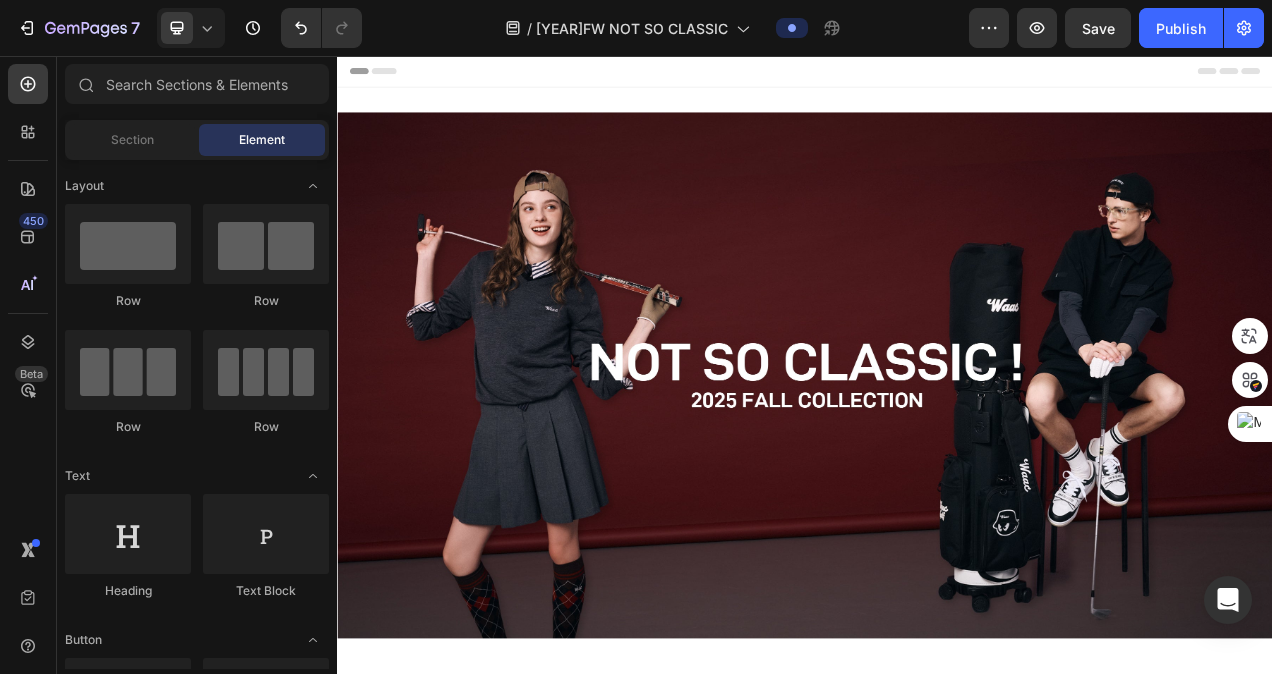 click on "Header" at bounding box center [394, 76] 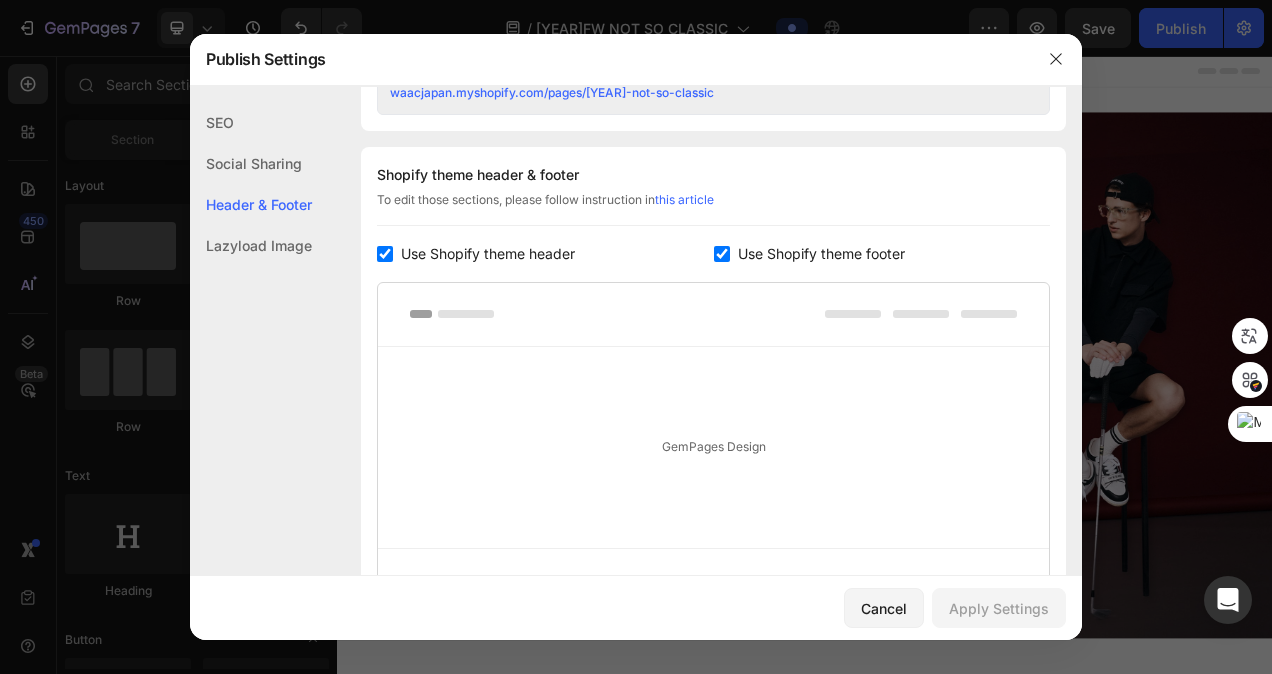 scroll, scrollTop: 936, scrollLeft: 0, axis: vertical 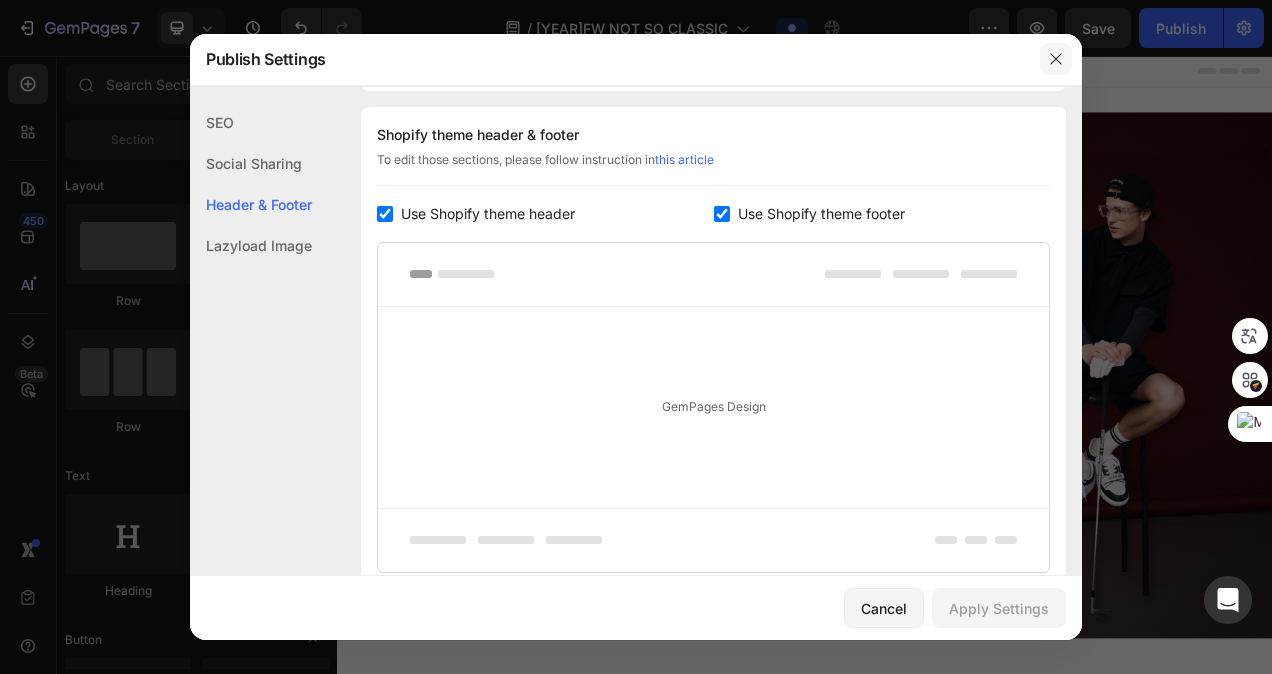 click 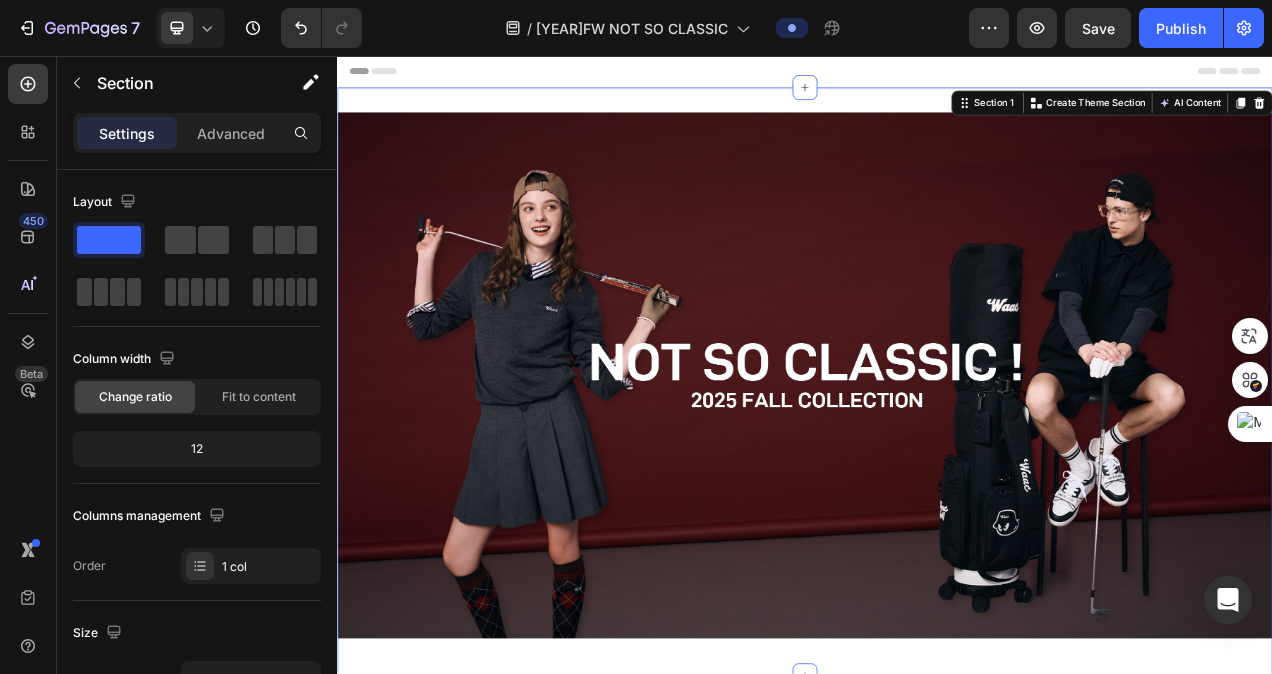 click on "Image Row Section 1   You can create reusable sections Create Theme Section AI Content Write with GemAI What would you like to describe here? Tone and Voice Persuasive Product WOMEN リボンバイザー ブラウン Show more Generate" at bounding box center [937, 474] 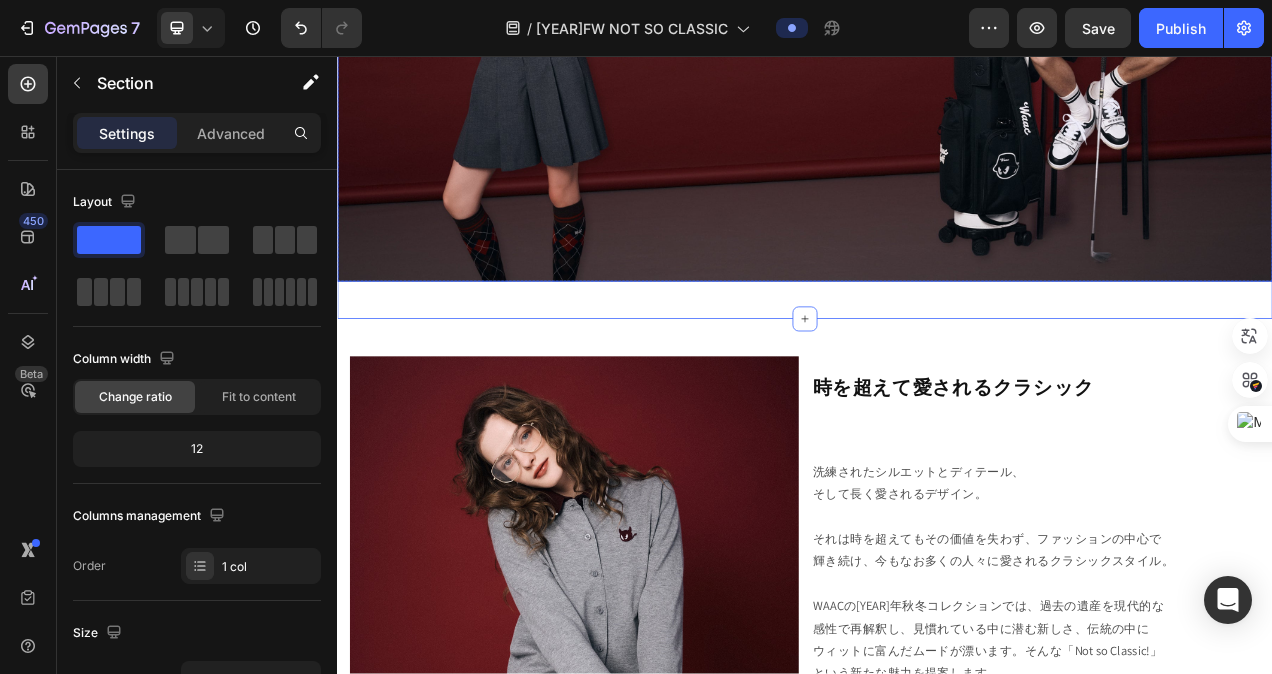 scroll, scrollTop: 500, scrollLeft: 0, axis: vertical 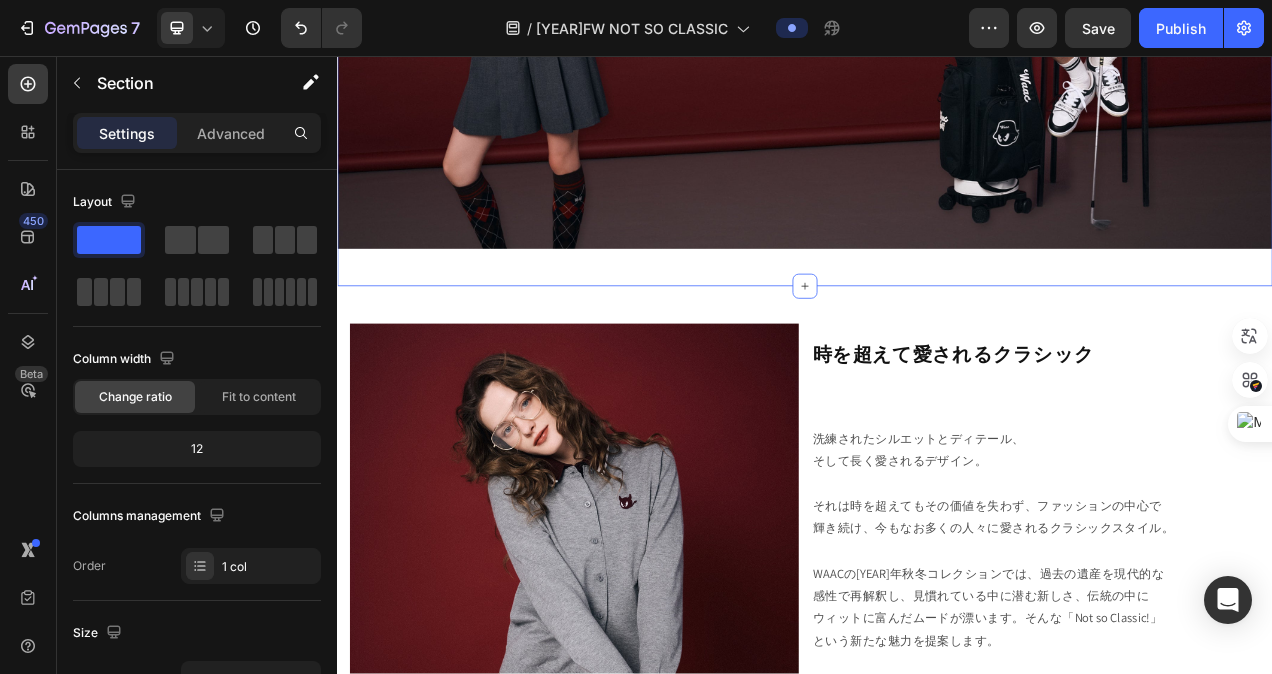 drag, startPoint x: 932, startPoint y: 340, endPoint x: 936, endPoint y: 313, distance: 27.294687 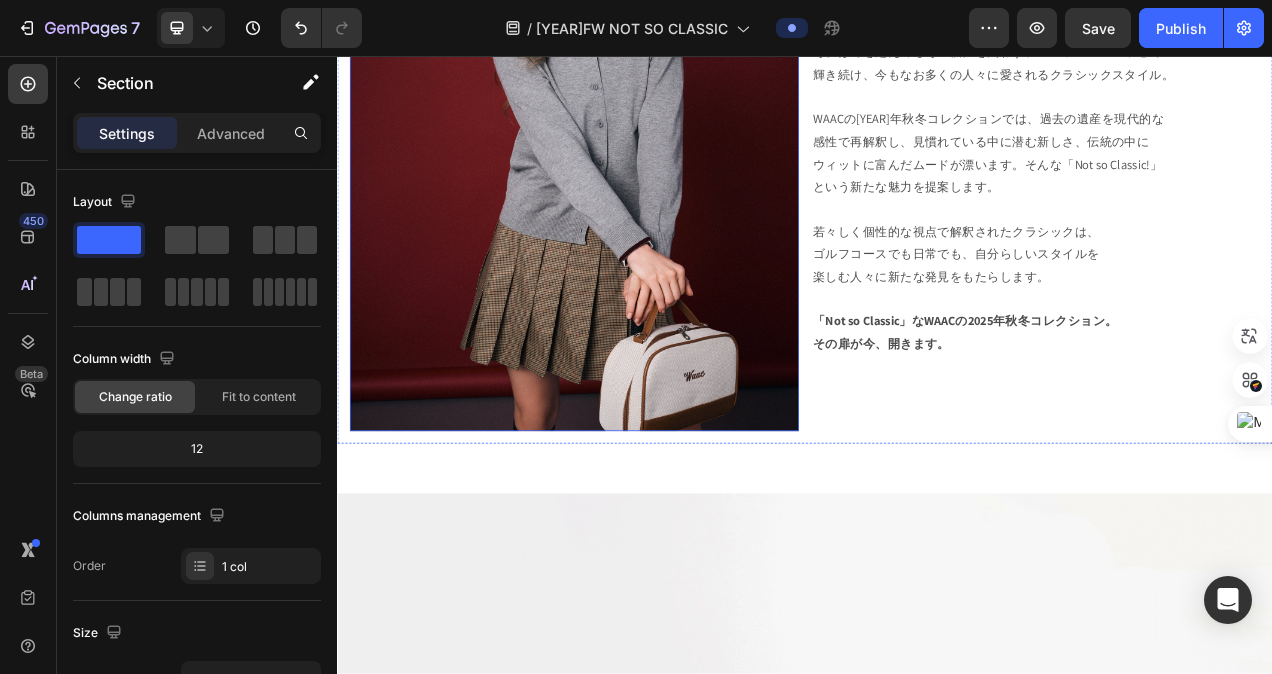 scroll, scrollTop: 1100, scrollLeft: 0, axis: vertical 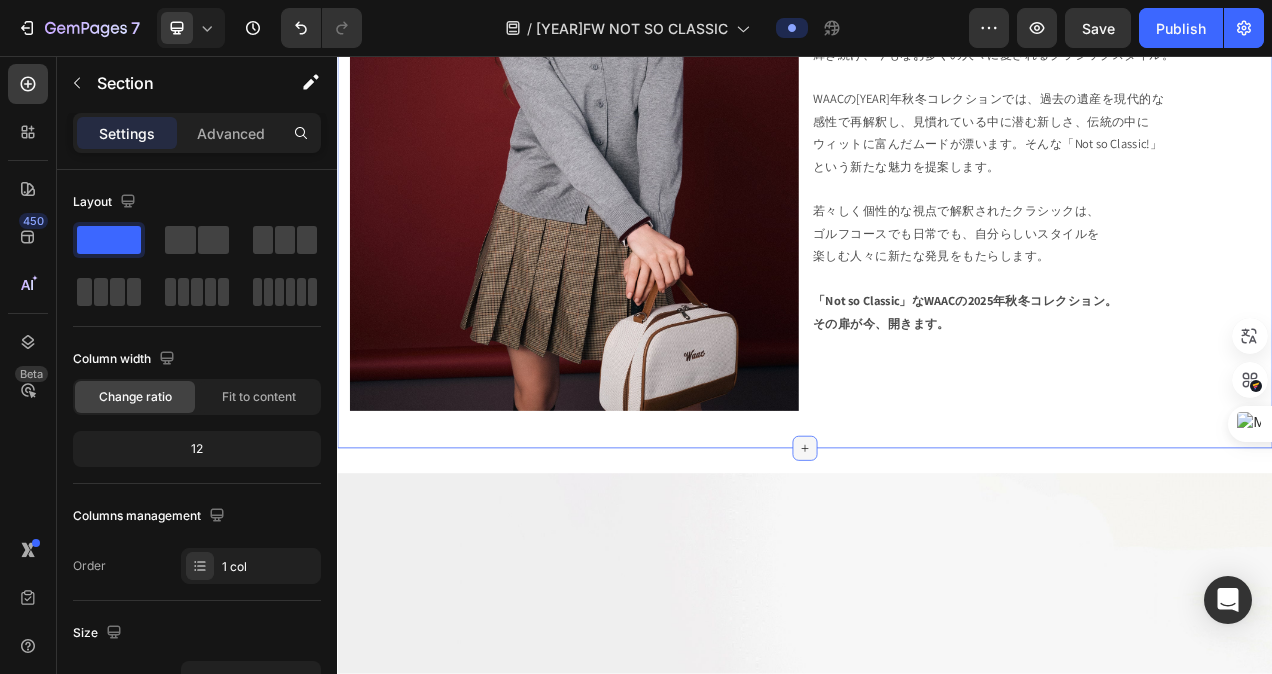 click 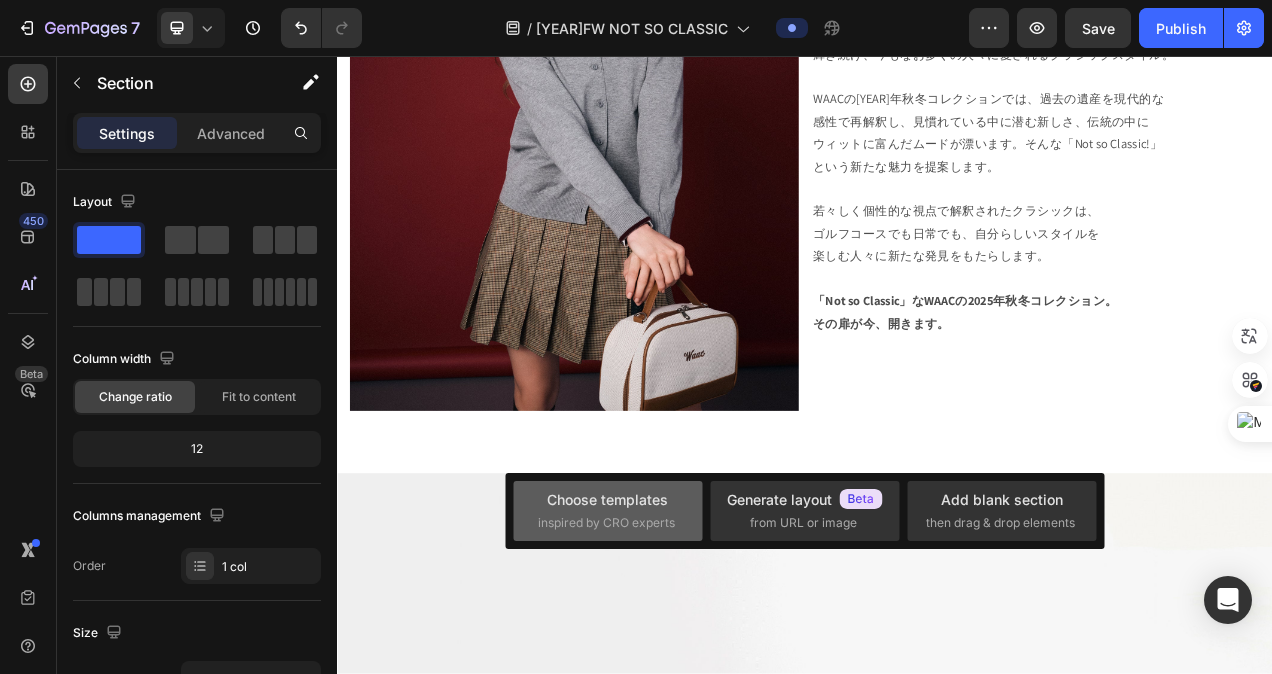 click on "Choose templates" at bounding box center (607, 499) 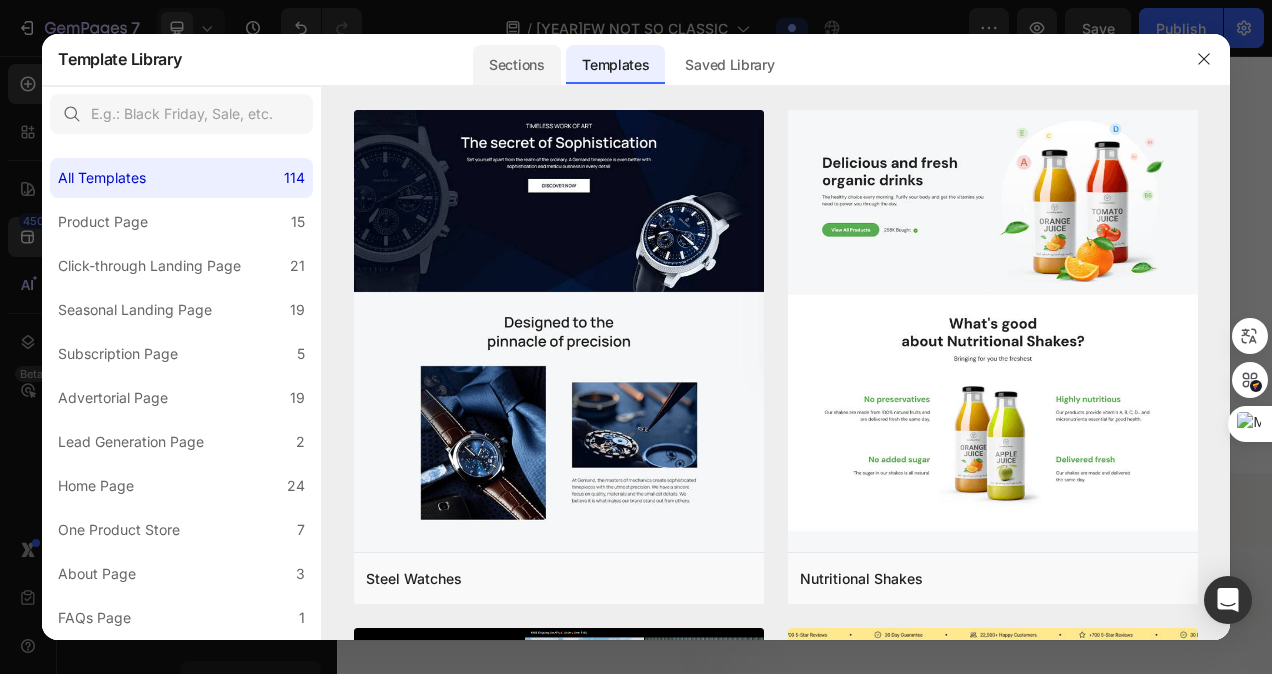 click on "Sections" 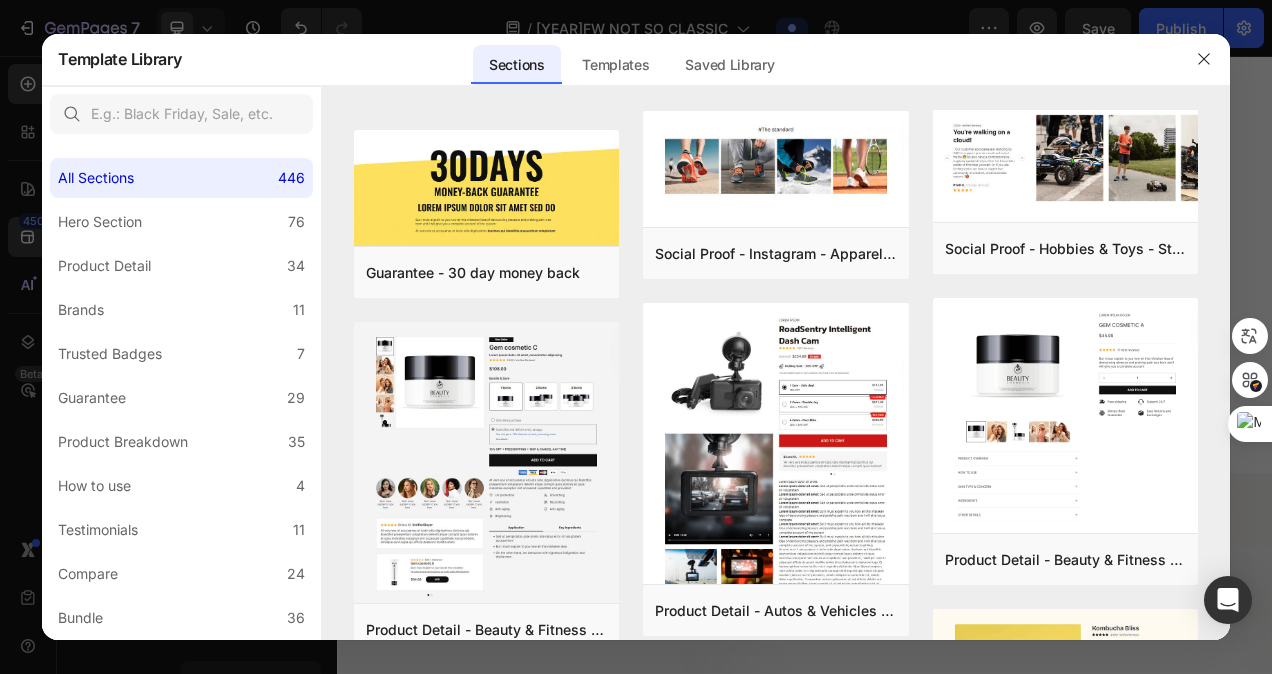 scroll, scrollTop: 0, scrollLeft: 0, axis: both 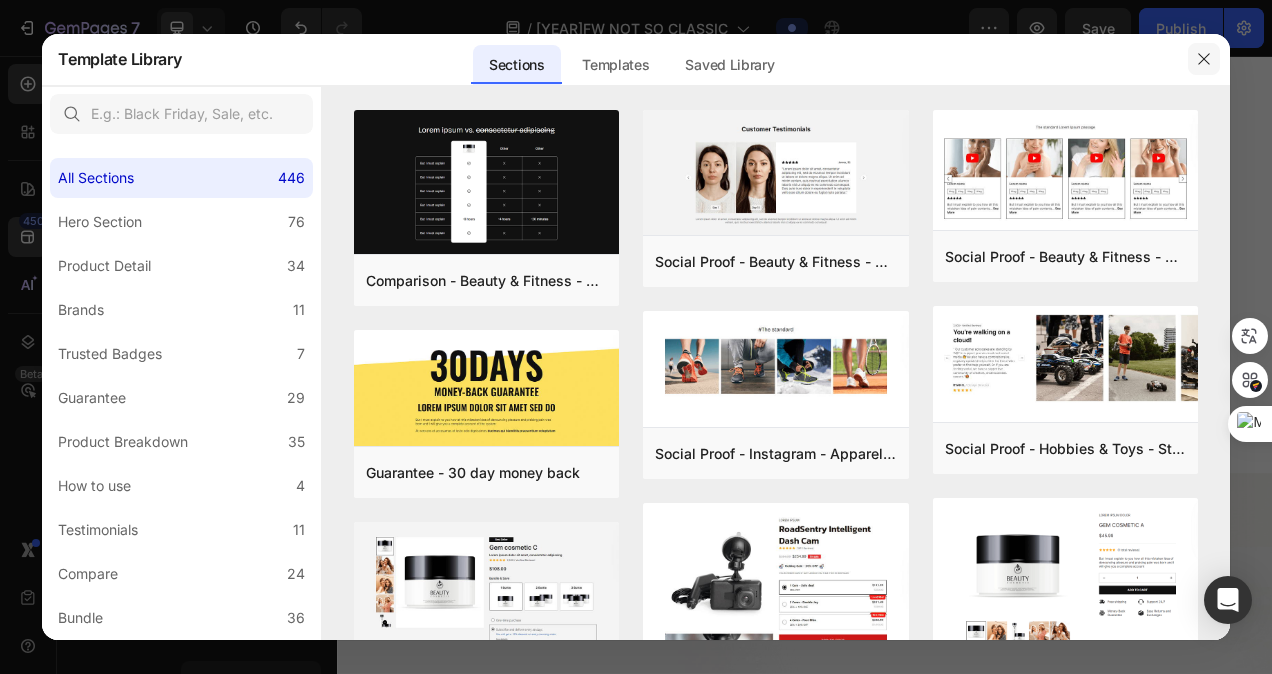 click 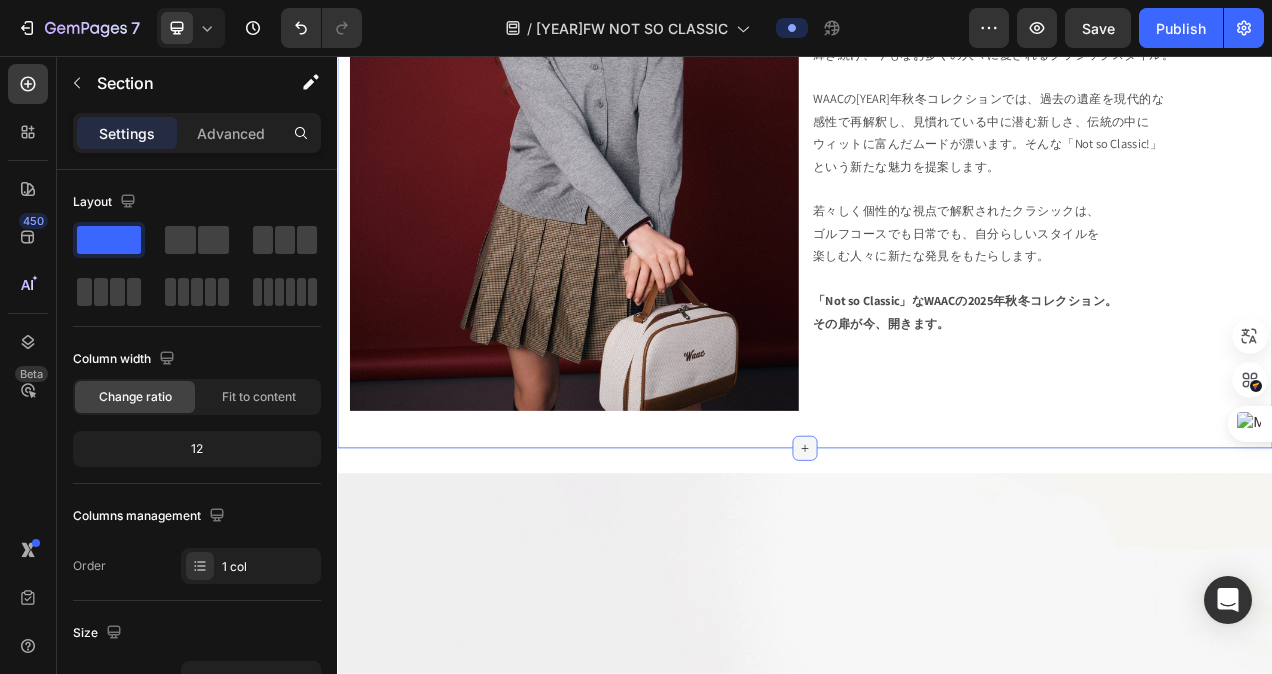 click at bounding box center (937, 560) 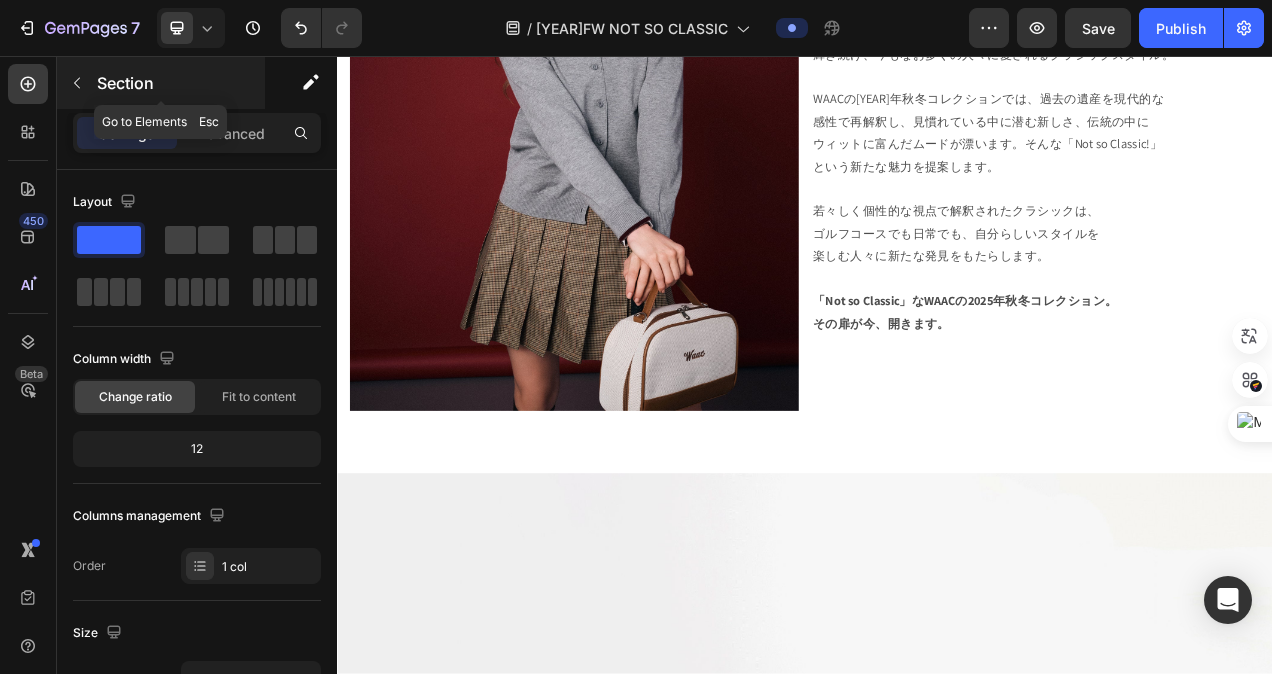 click 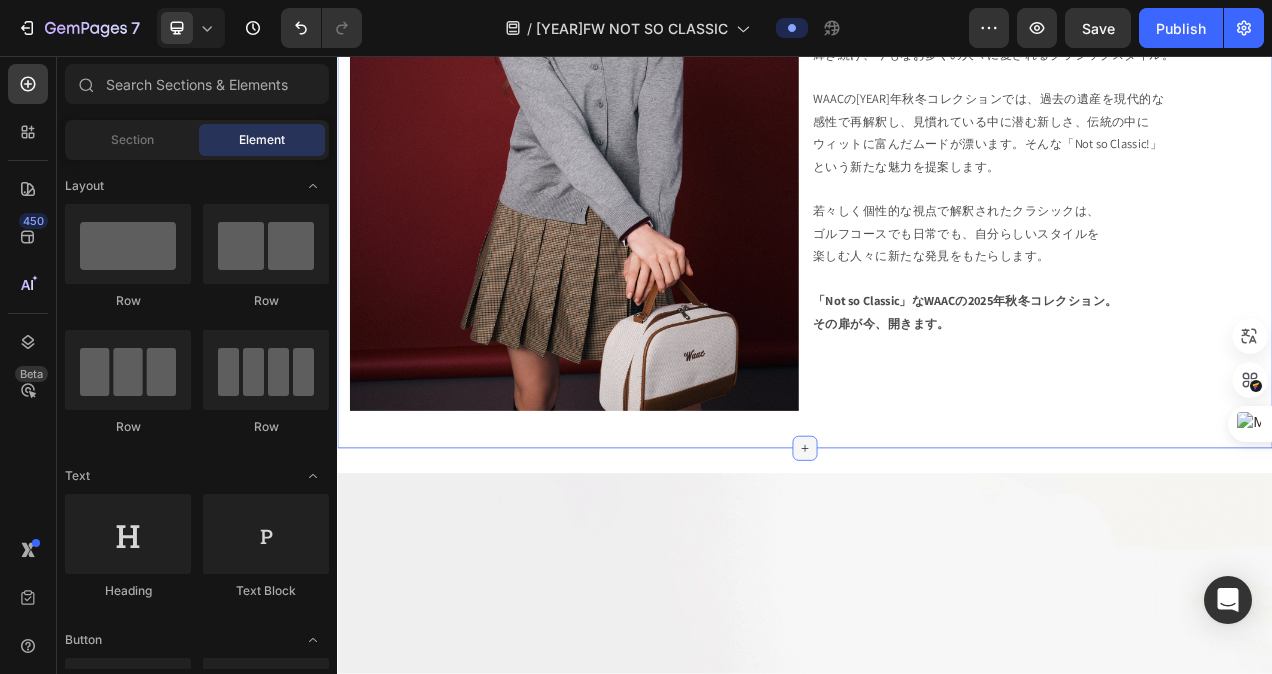 click 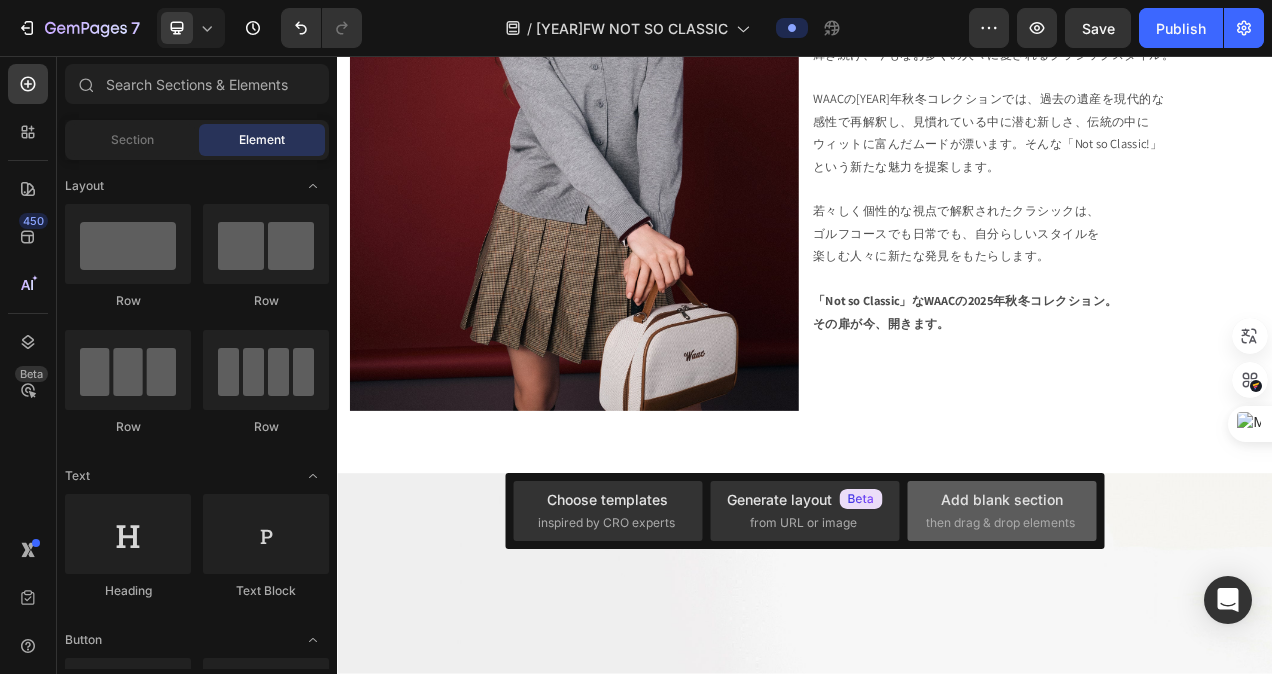 click on "then drag & drop elements" at bounding box center (1000, 523) 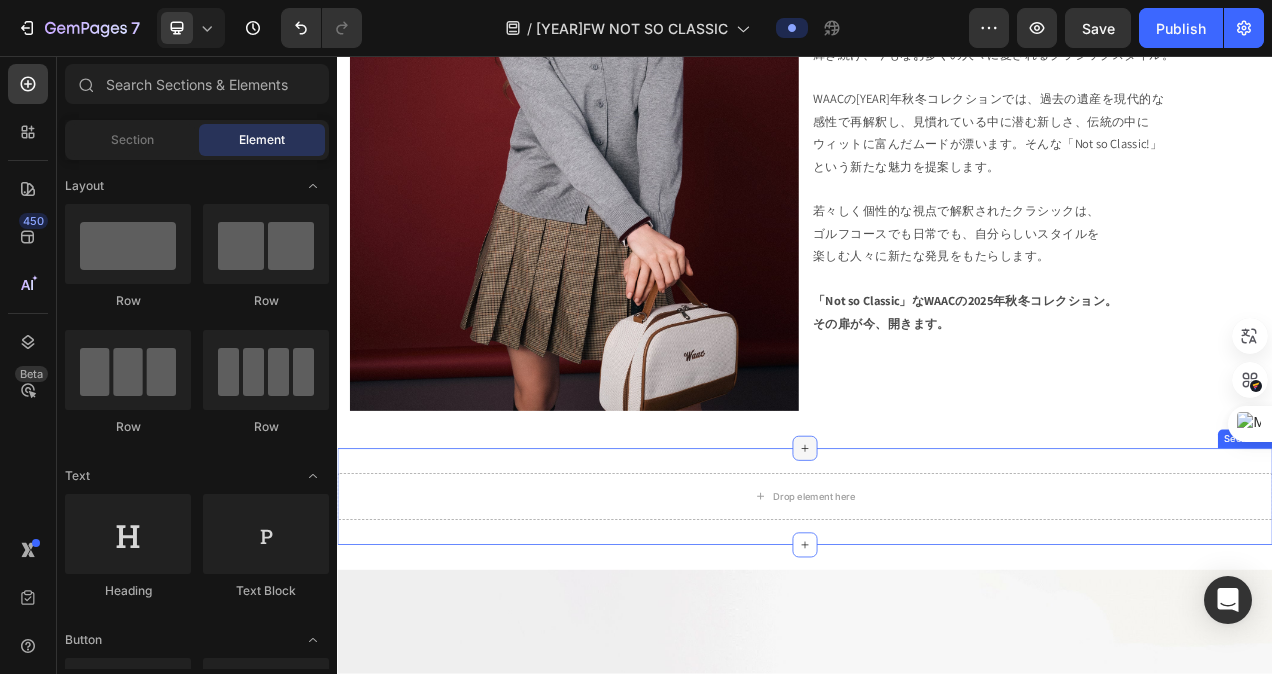 click at bounding box center [937, 560] 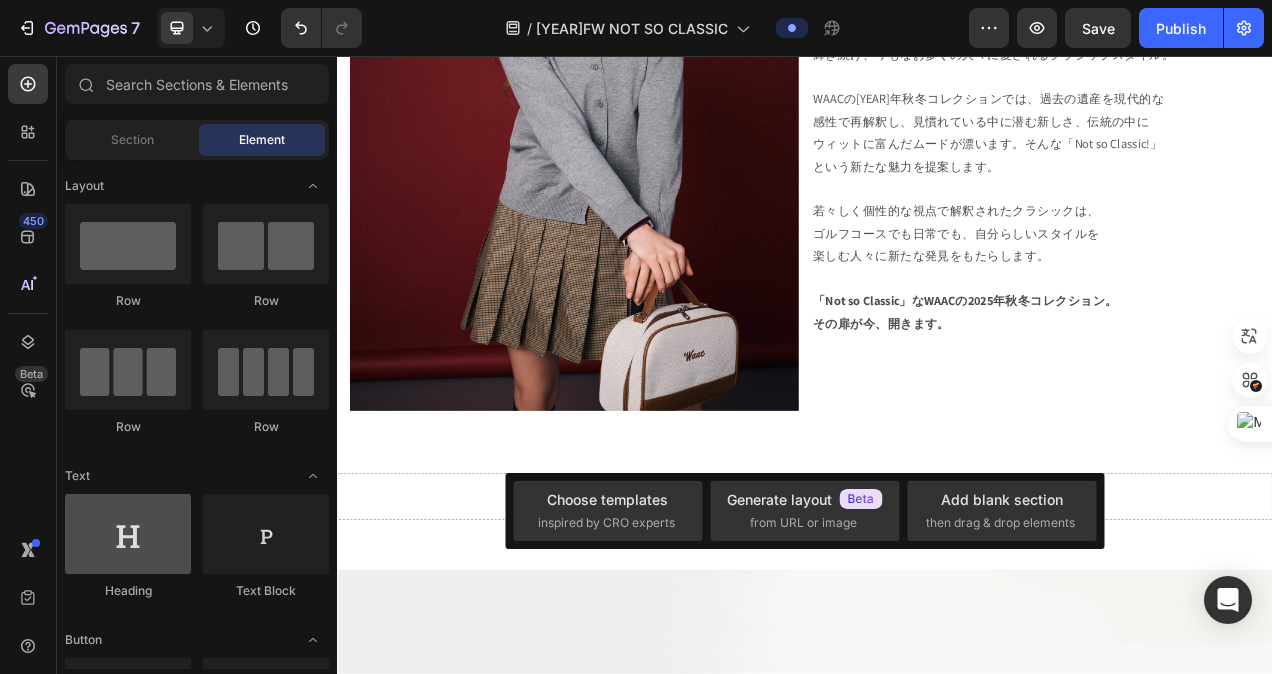 scroll, scrollTop: 0, scrollLeft: 0, axis: both 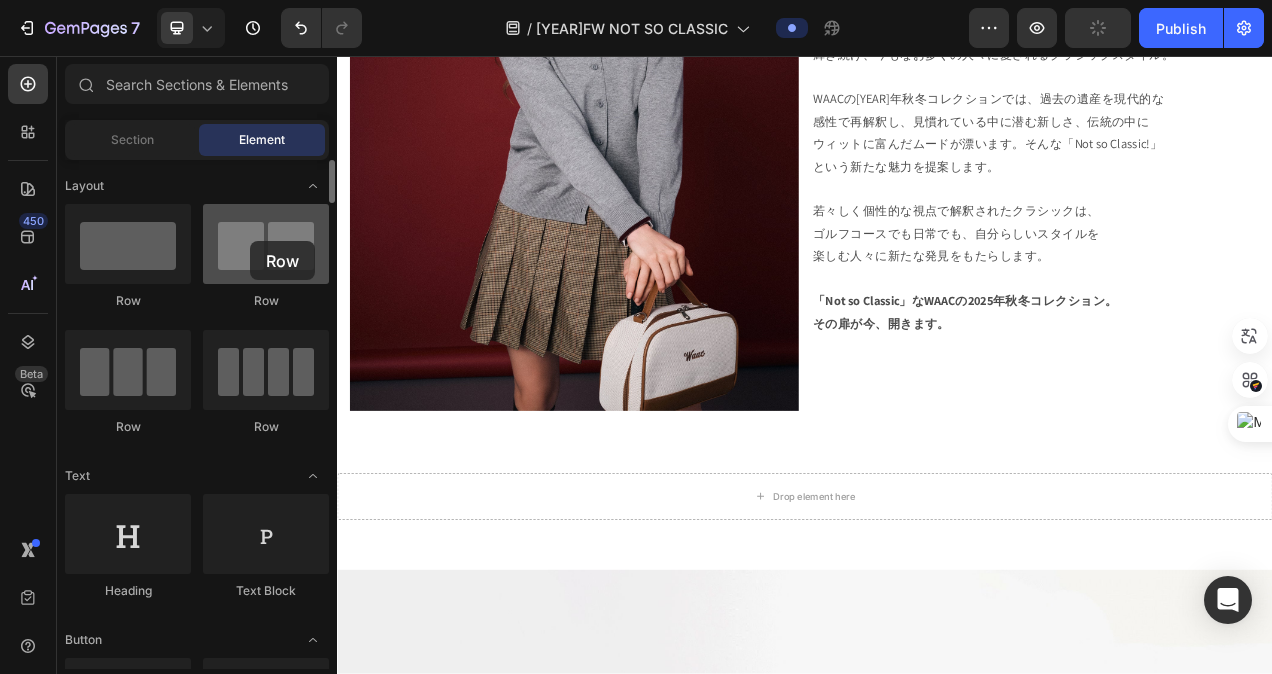 click at bounding box center (266, 244) 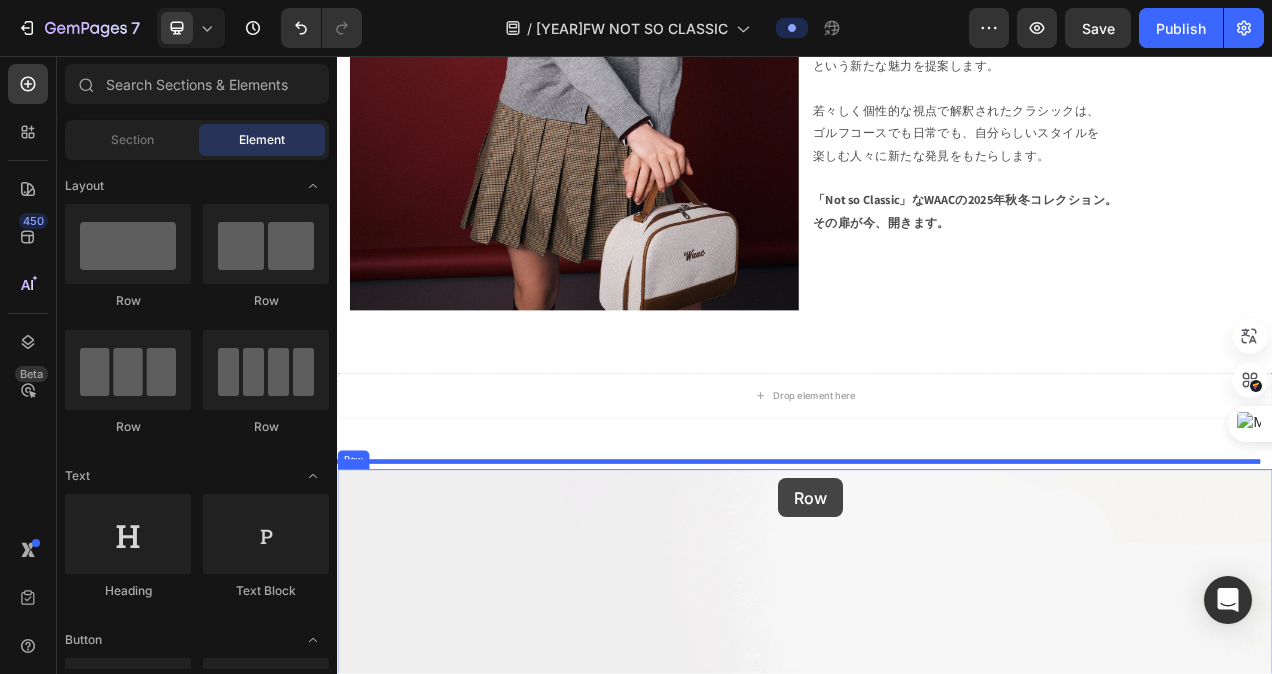 scroll, scrollTop: 1246, scrollLeft: 0, axis: vertical 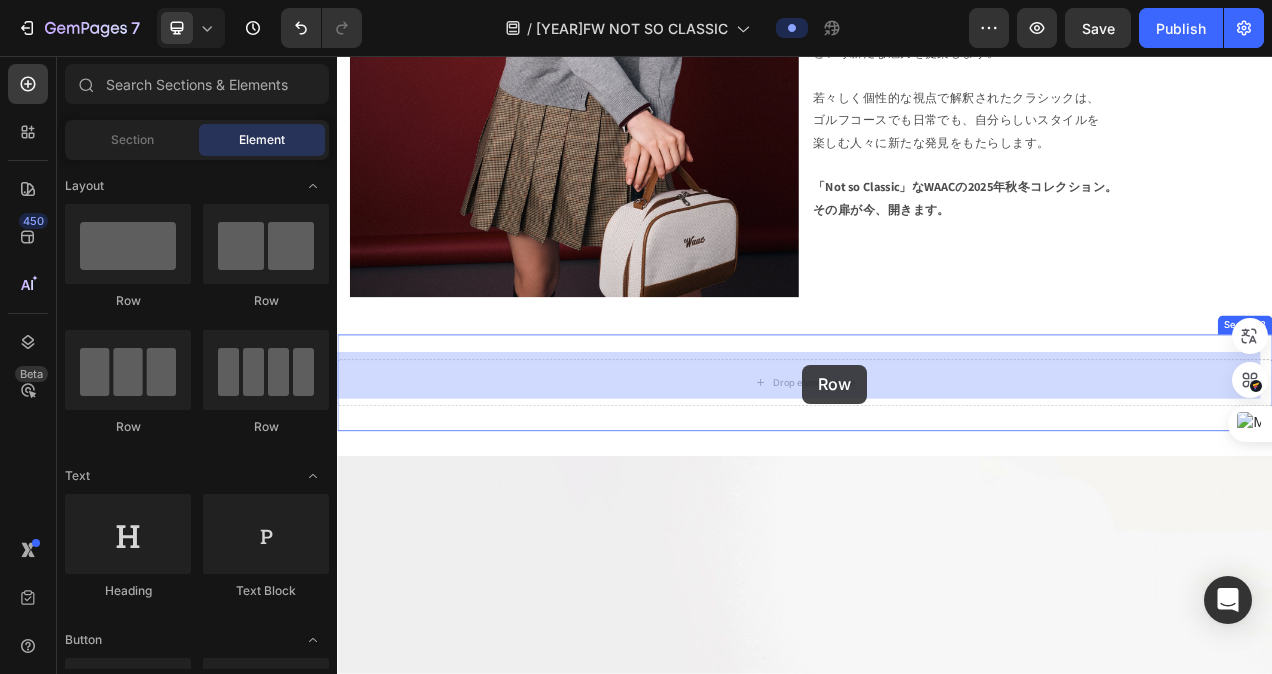 drag, startPoint x: 589, startPoint y: 297, endPoint x: 934, endPoint y: 452, distance: 378.2195 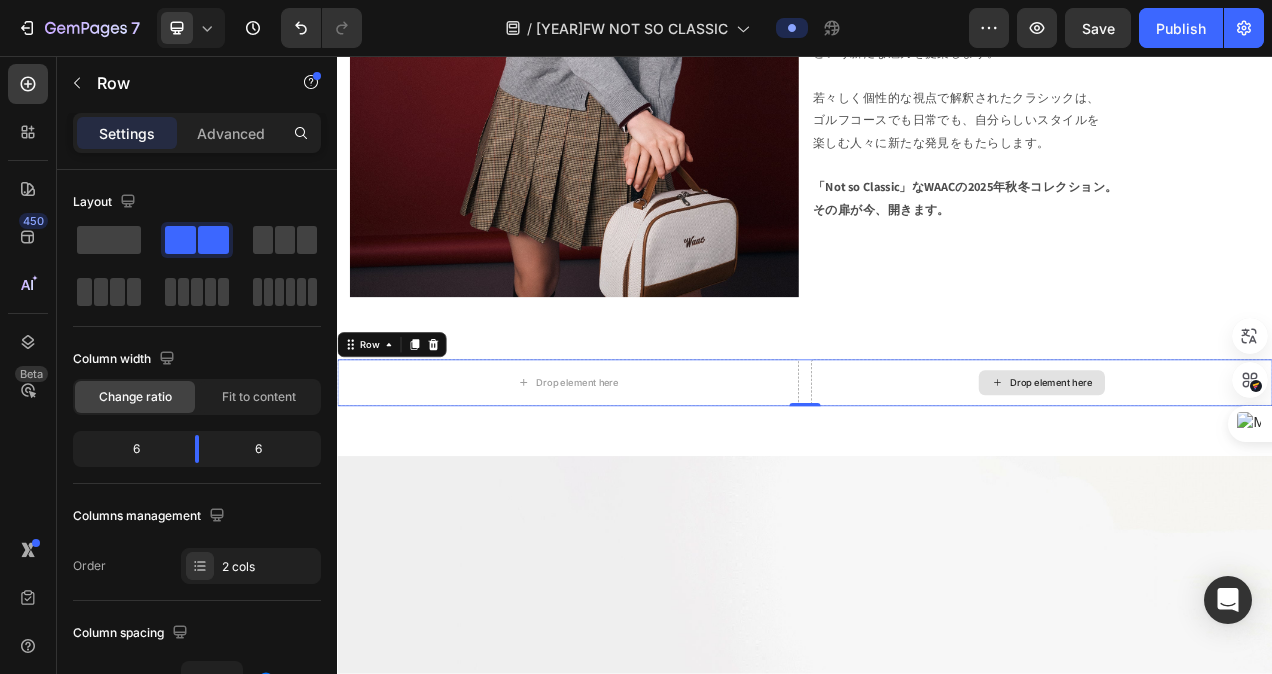 click on "Drop element here" at bounding box center [1241, 476] 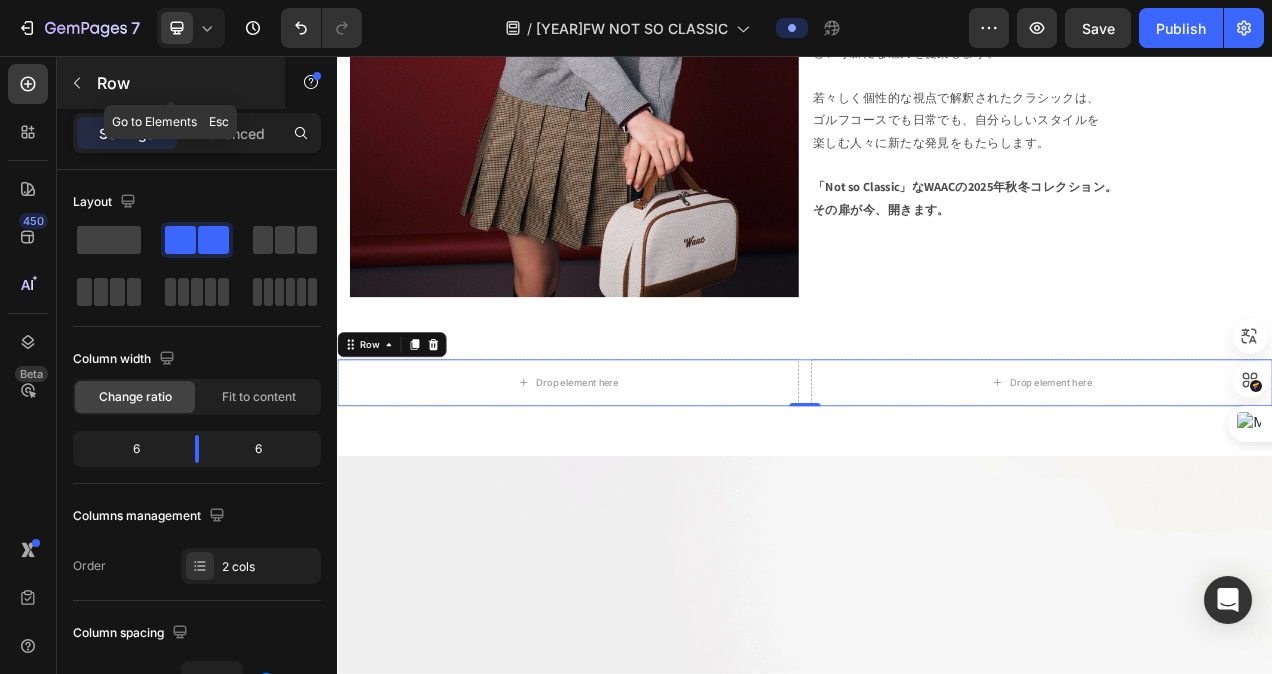 click 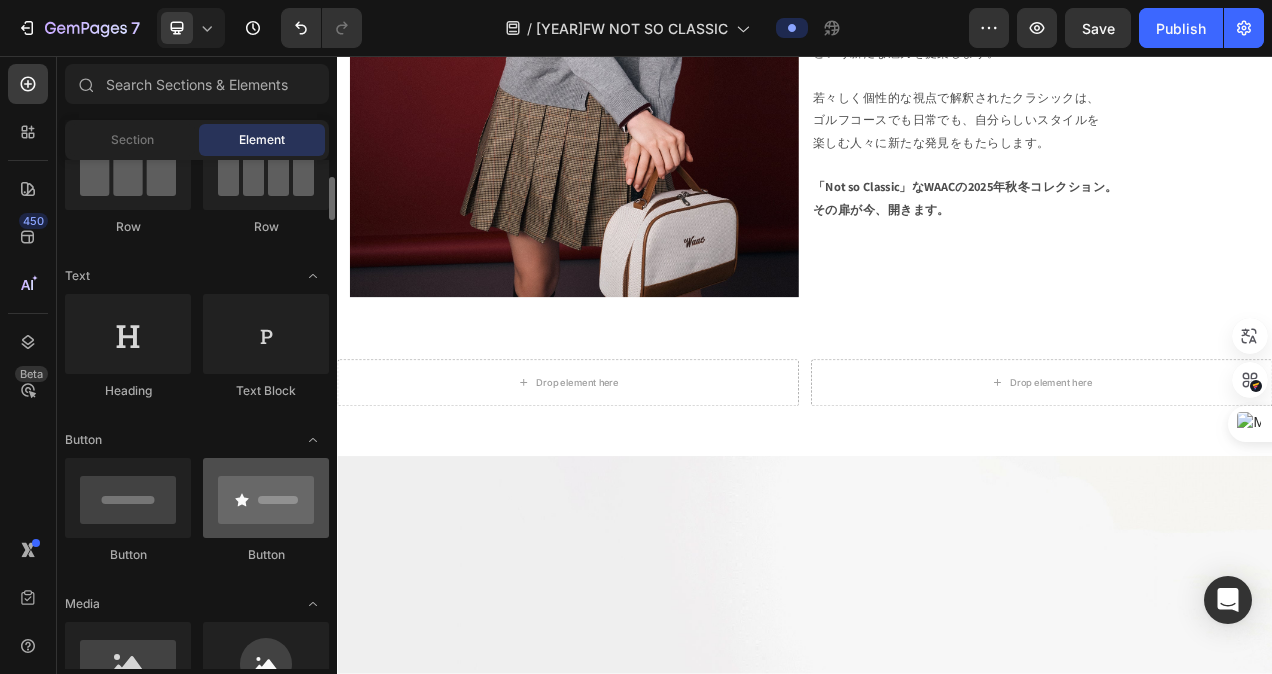 scroll, scrollTop: 300, scrollLeft: 0, axis: vertical 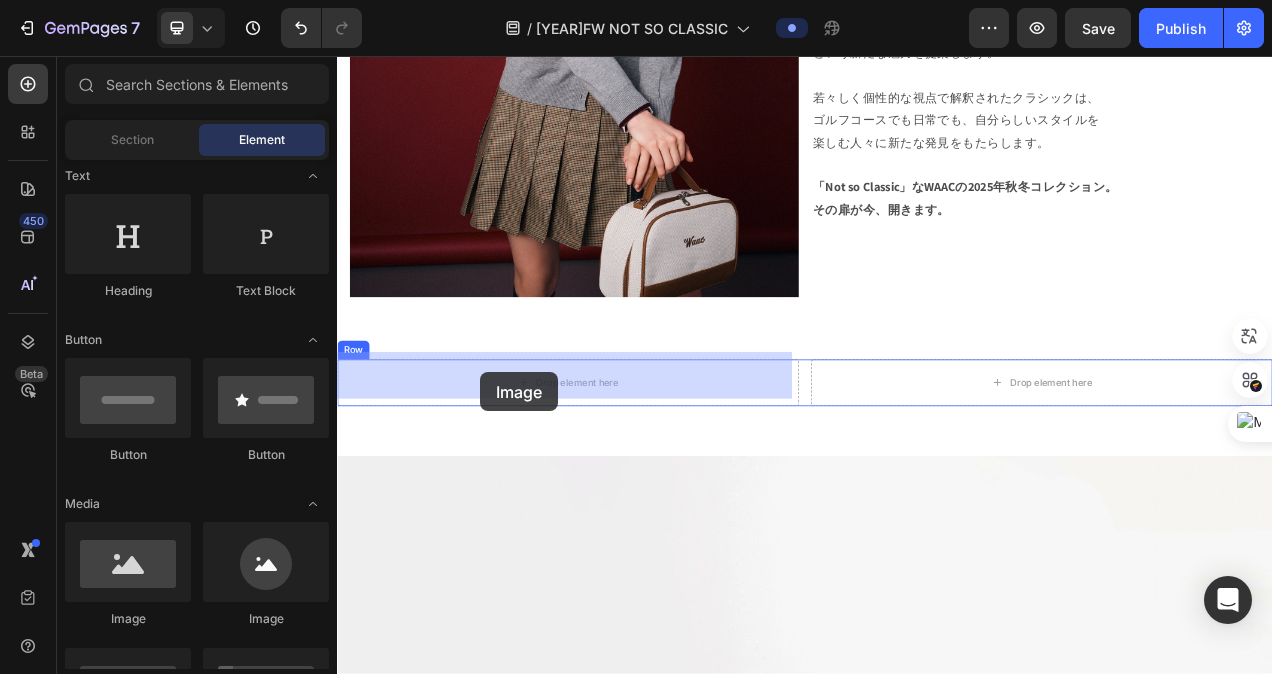 drag, startPoint x: 447, startPoint y: 636, endPoint x: 521, endPoint y: 462, distance: 189.08199 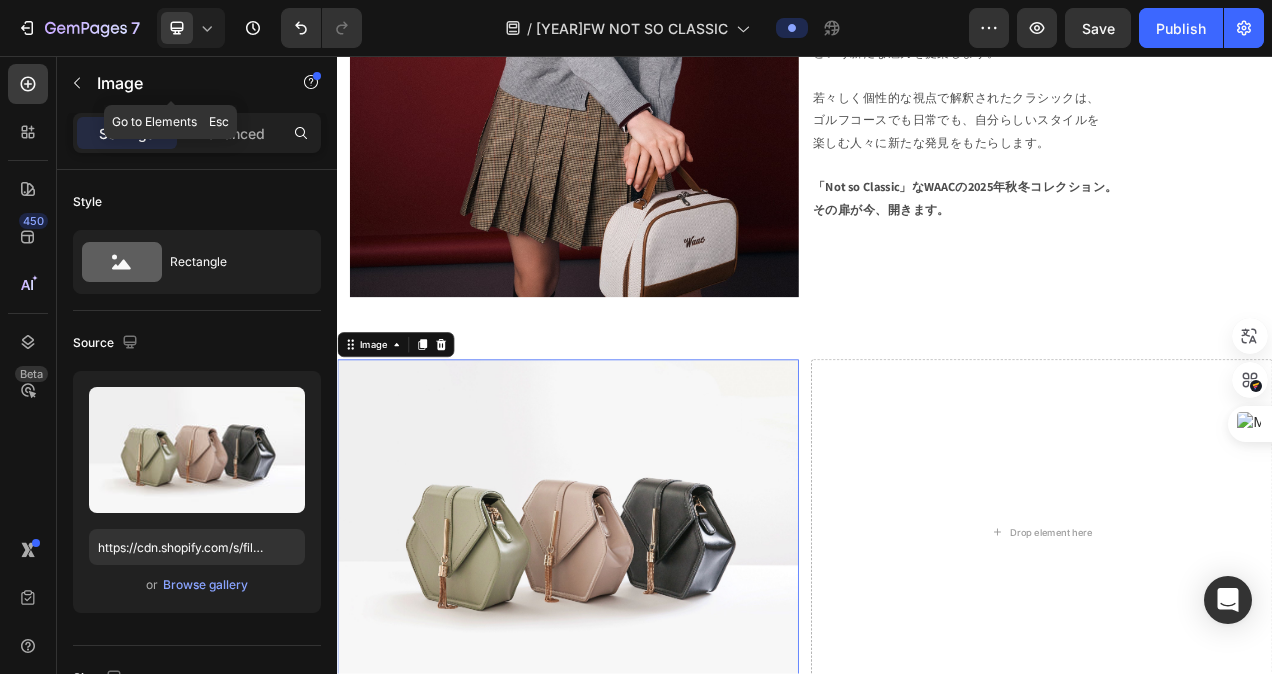 click 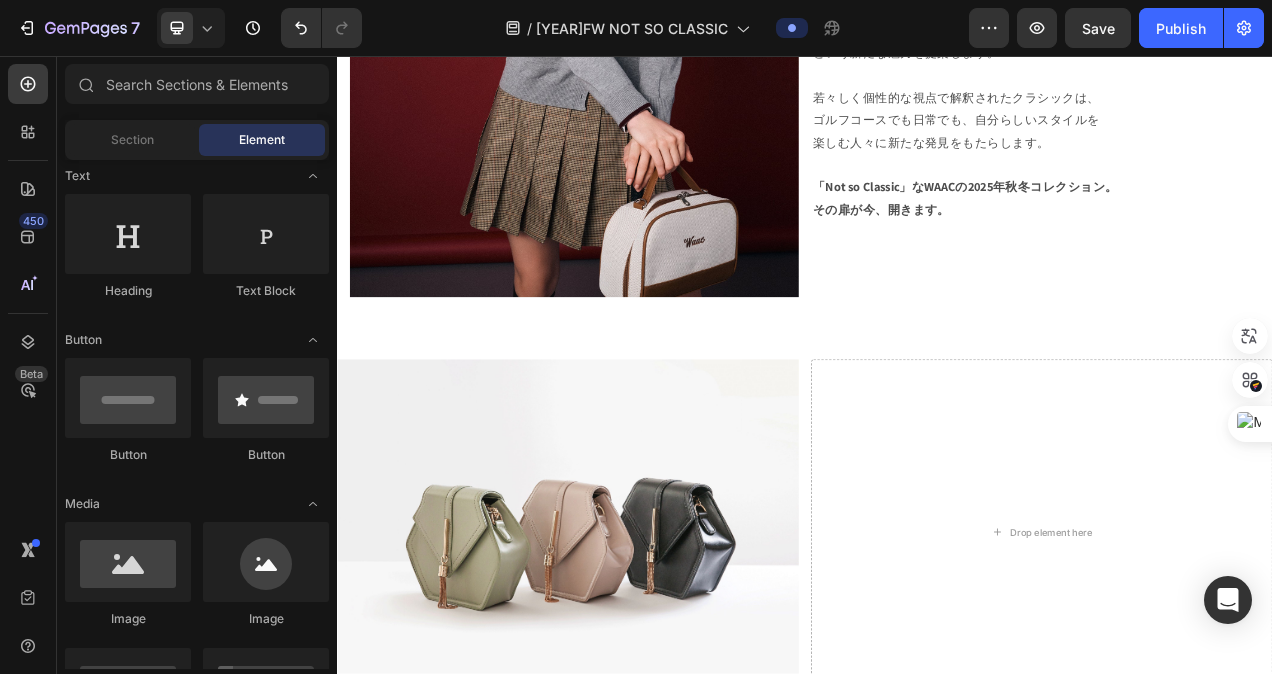 scroll, scrollTop: 400, scrollLeft: 0, axis: vertical 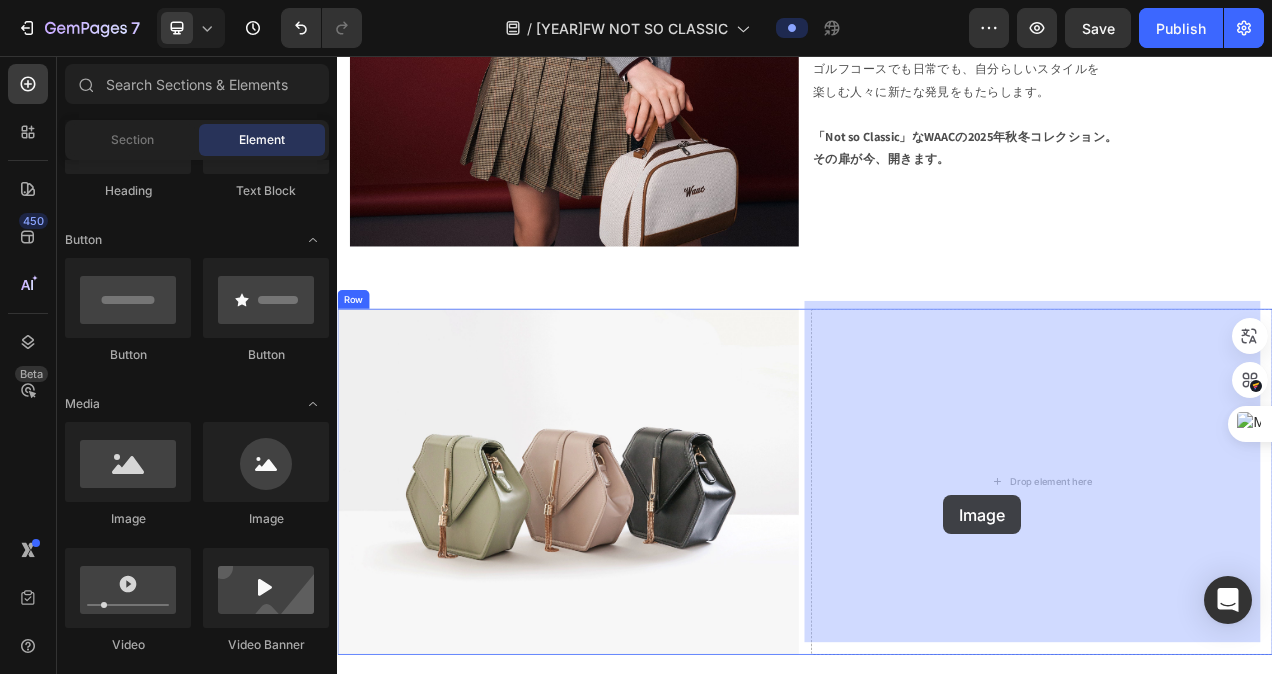 drag, startPoint x: 464, startPoint y: 540, endPoint x: 1115, endPoint y: 620, distance: 655.8971 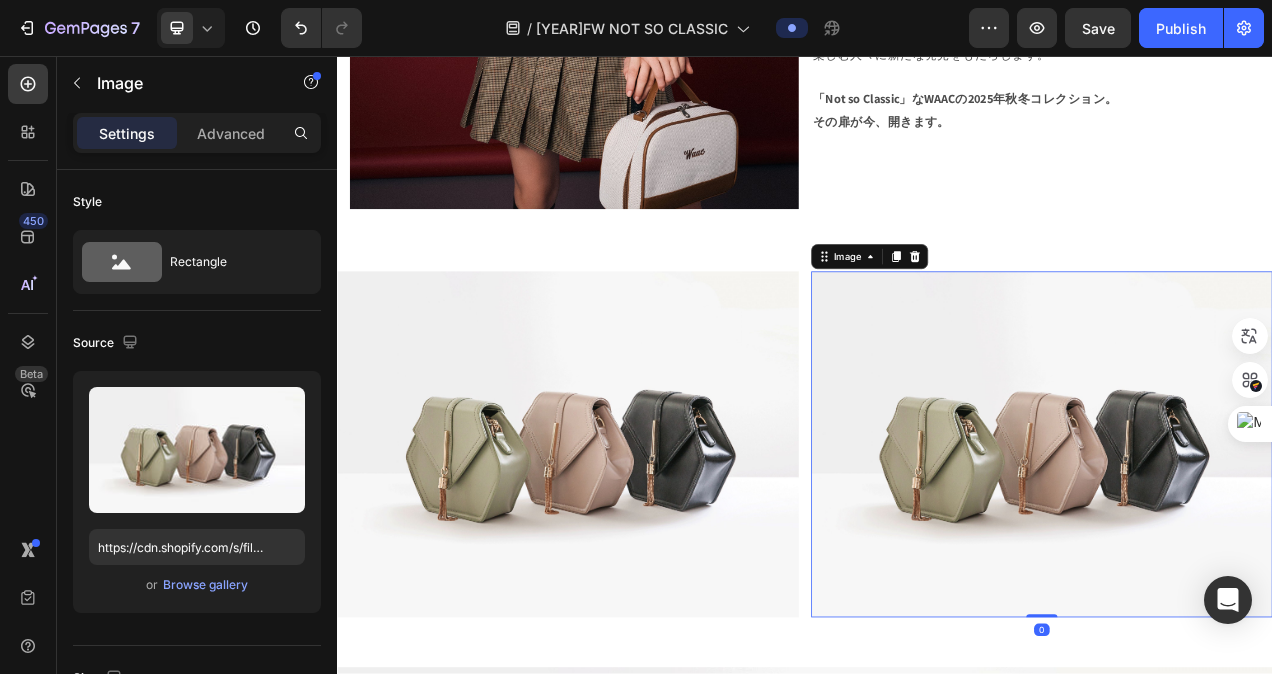 click at bounding box center (1241, 555) 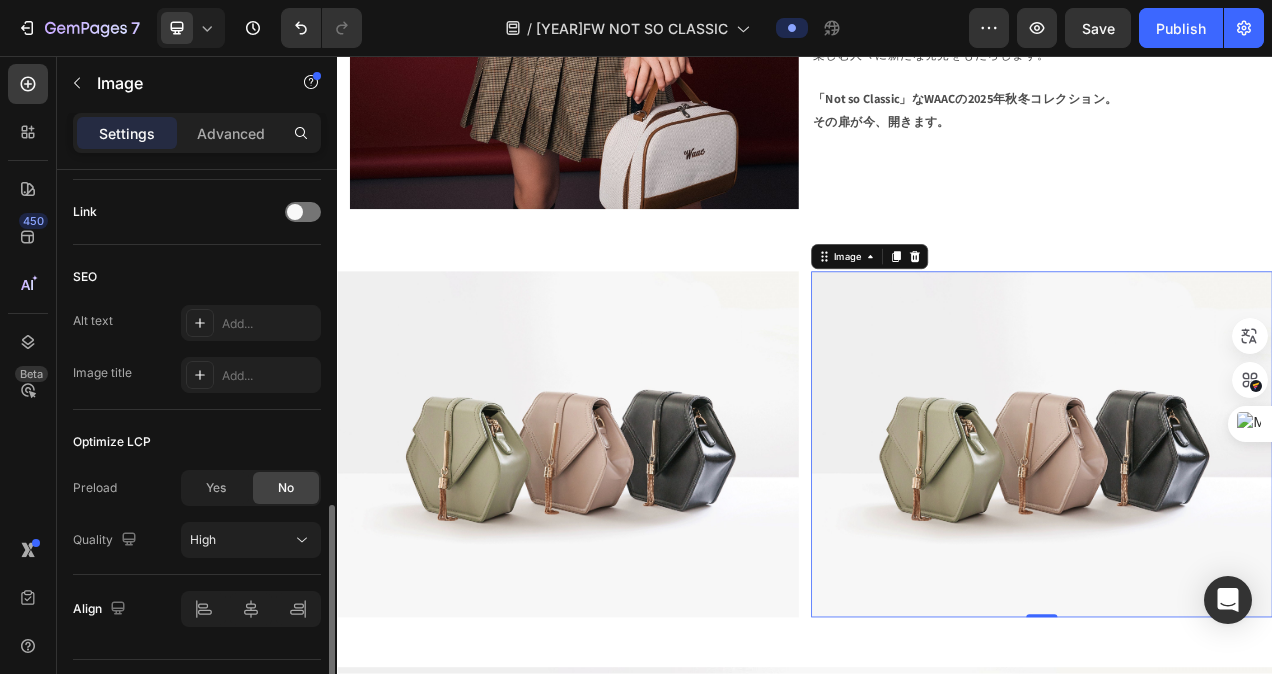 scroll, scrollTop: 946, scrollLeft: 0, axis: vertical 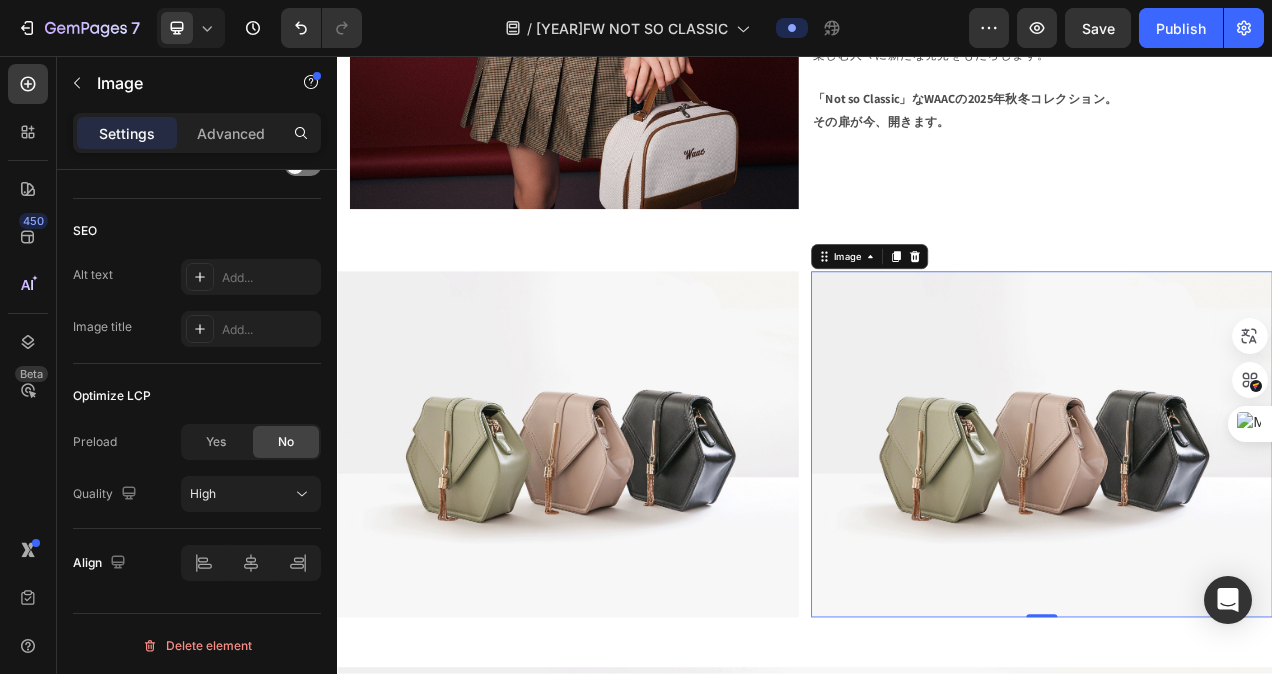 click at bounding box center [1241, 555] 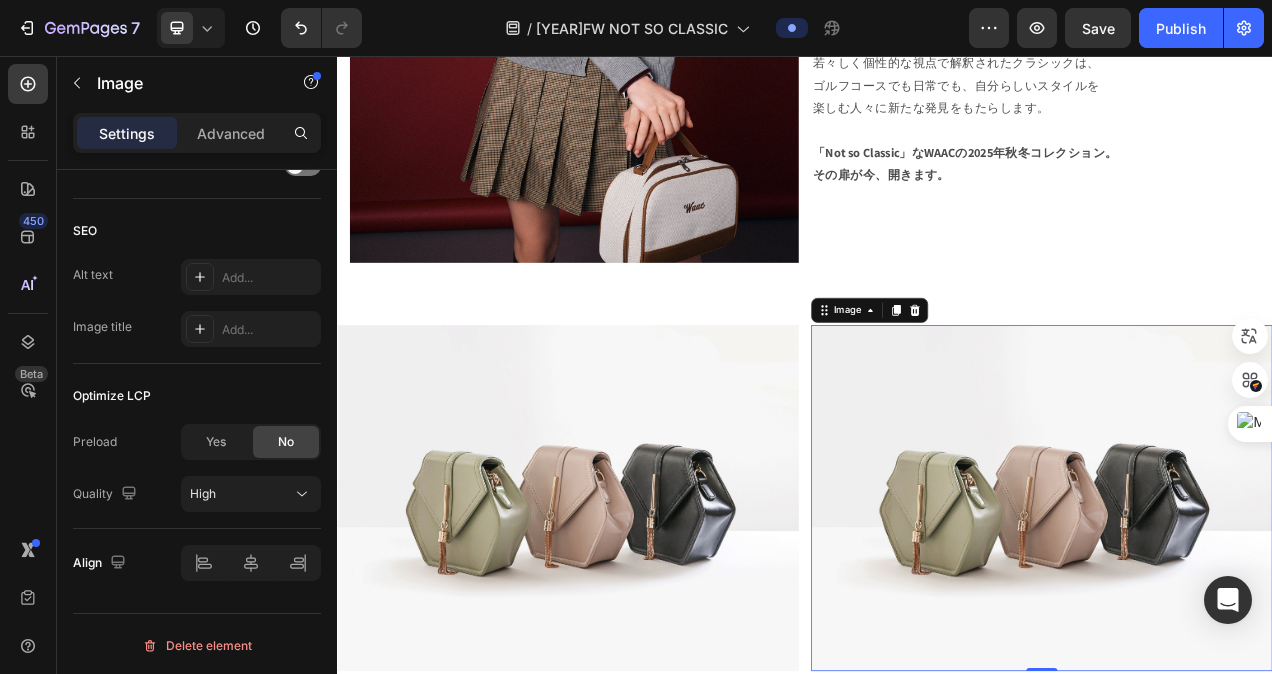 scroll, scrollTop: 1259, scrollLeft: 0, axis: vertical 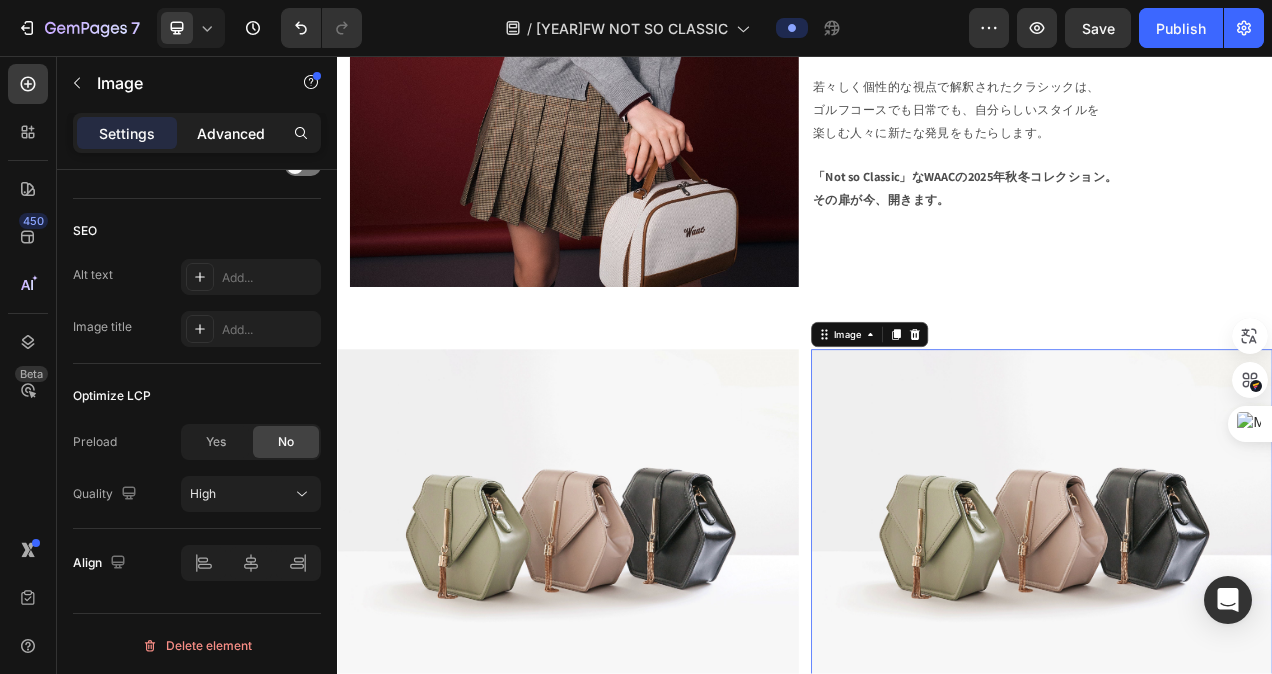 click on "Advanced" at bounding box center (231, 133) 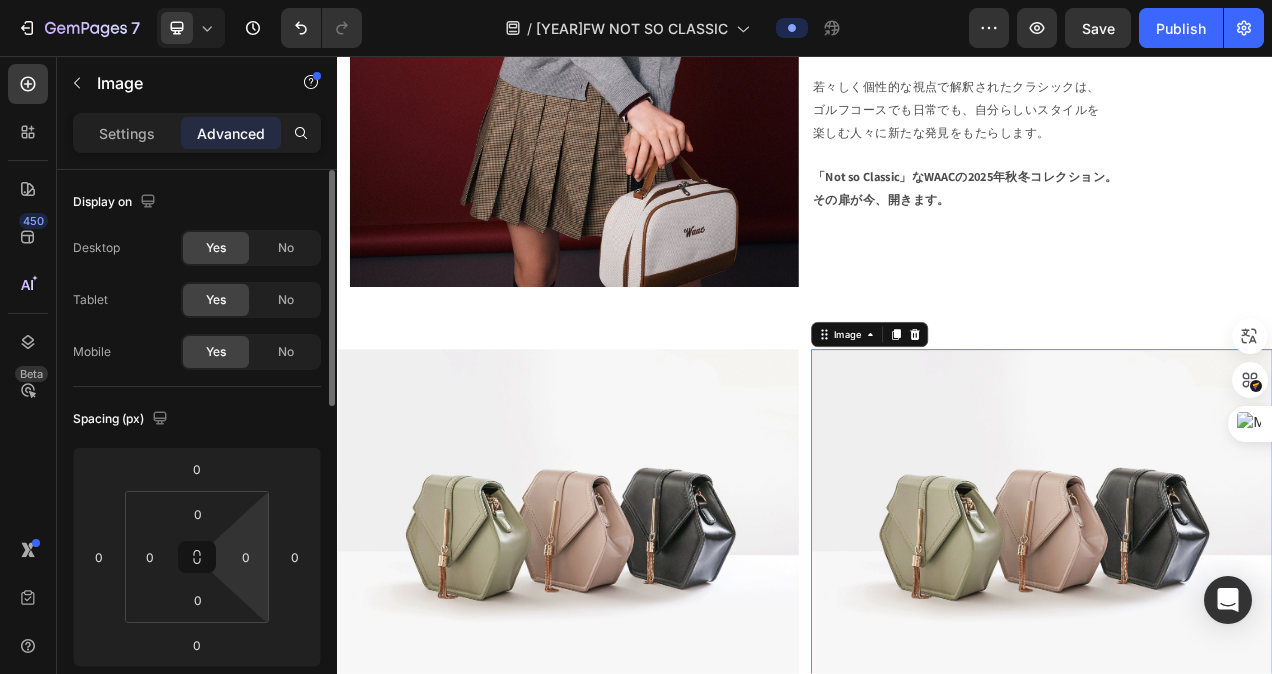 scroll, scrollTop: 600, scrollLeft: 0, axis: vertical 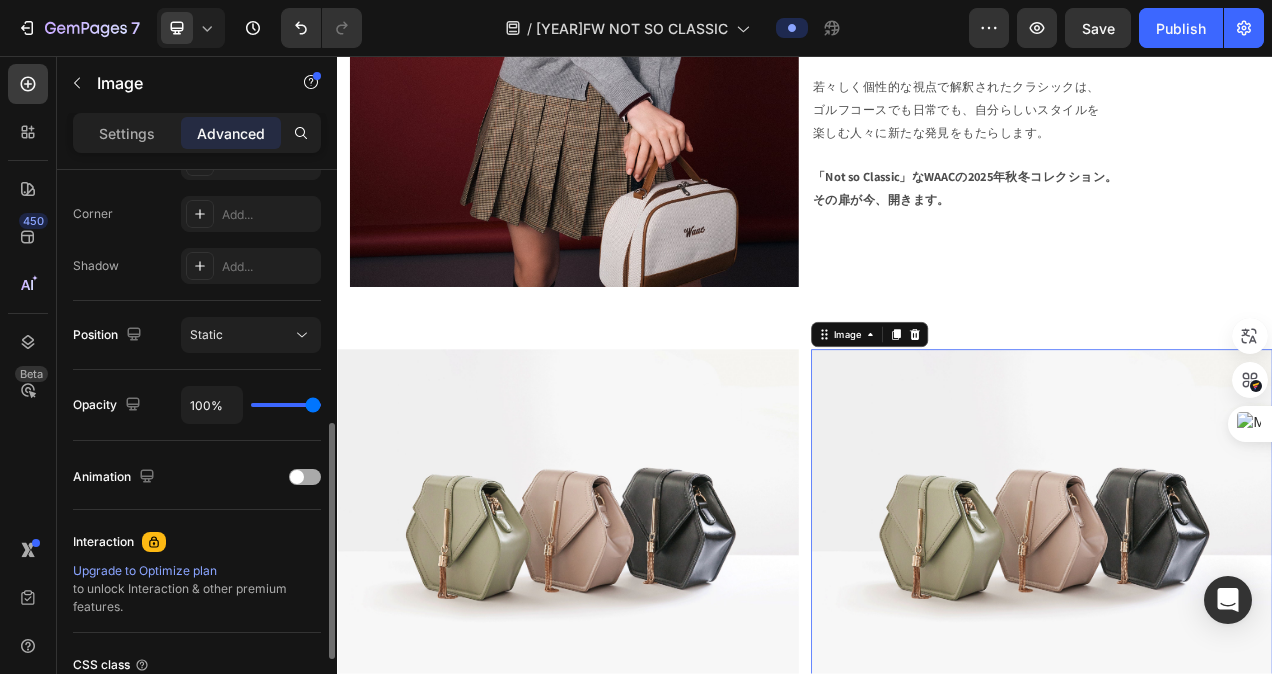 click at bounding box center [297, 477] 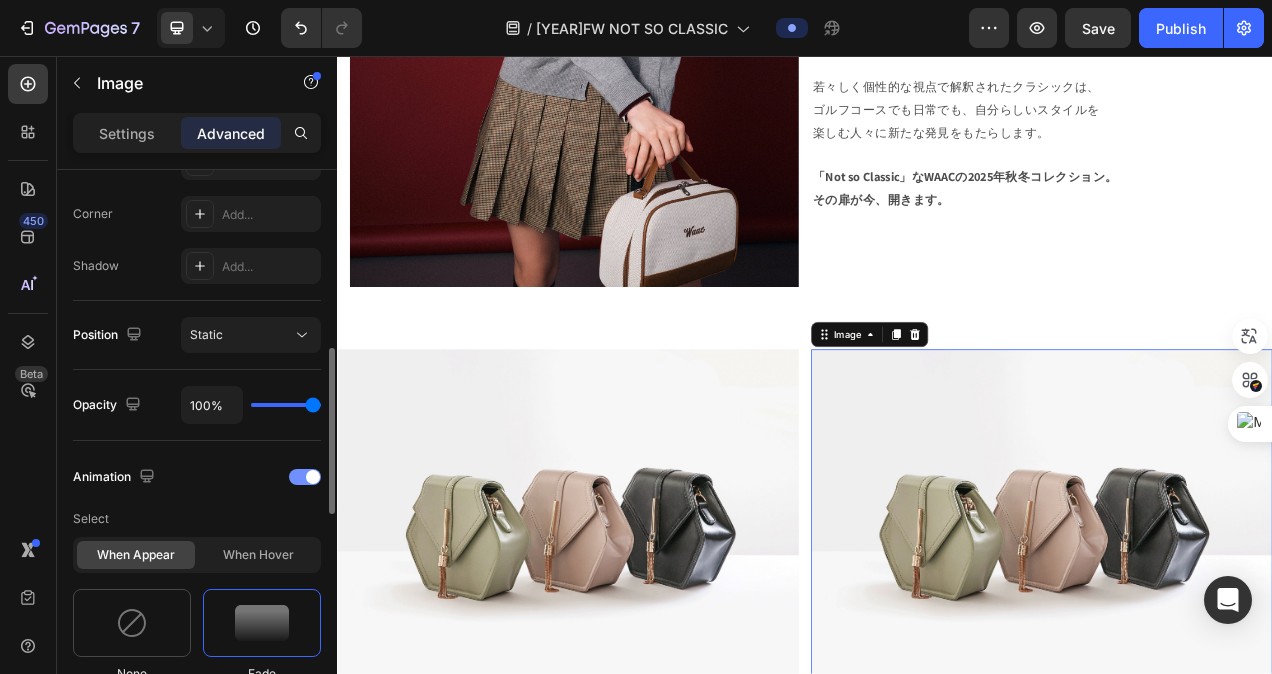 scroll, scrollTop: 700, scrollLeft: 0, axis: vertical 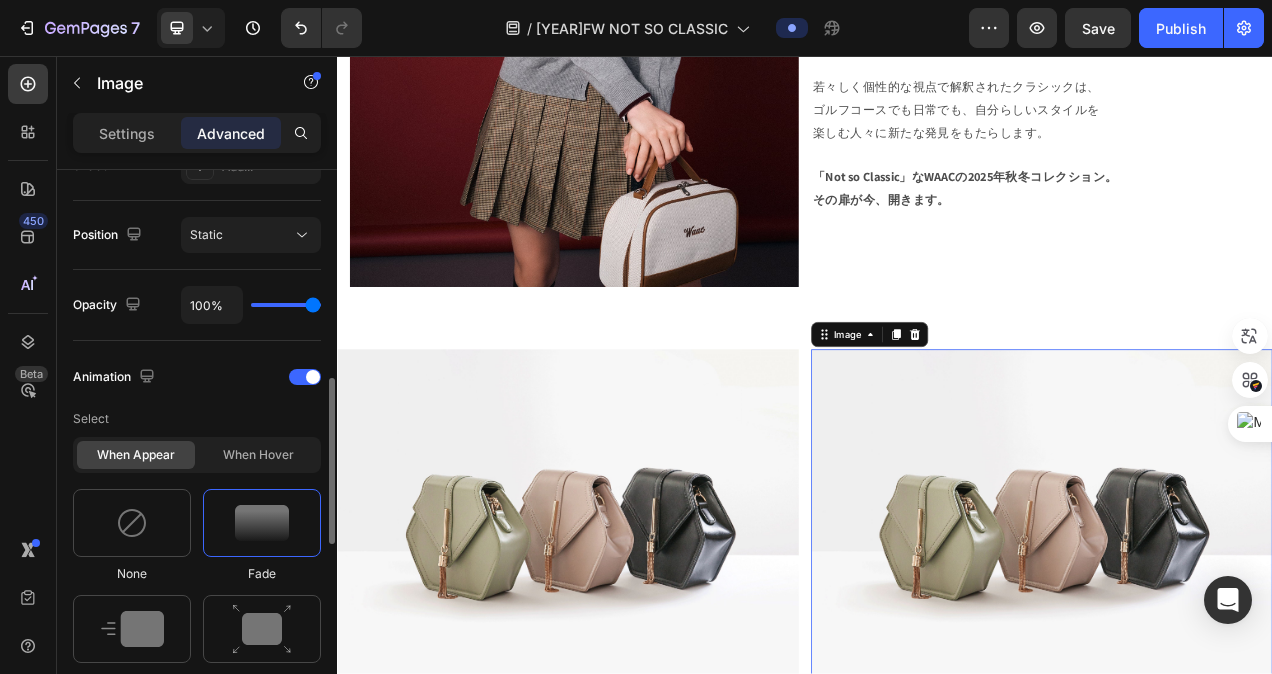 click at bounding box center [262, 523] 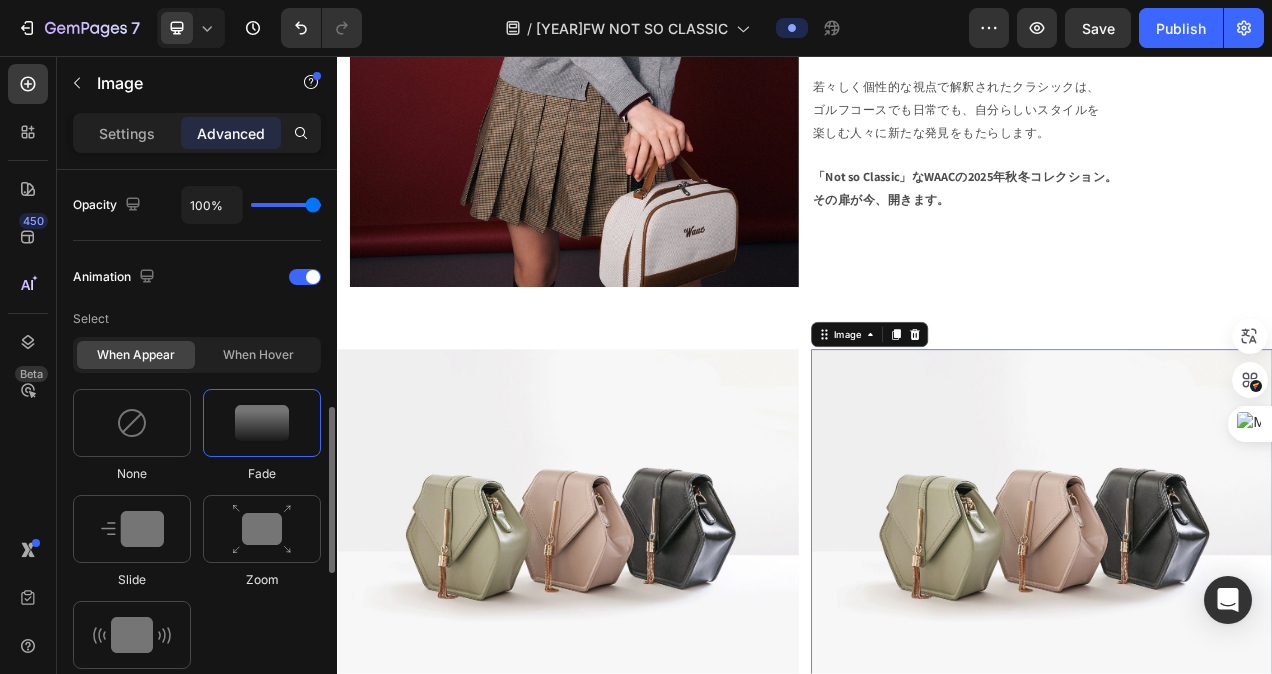 scroll, scrollTop: 900, scrollLeft: 0, axis: vertical 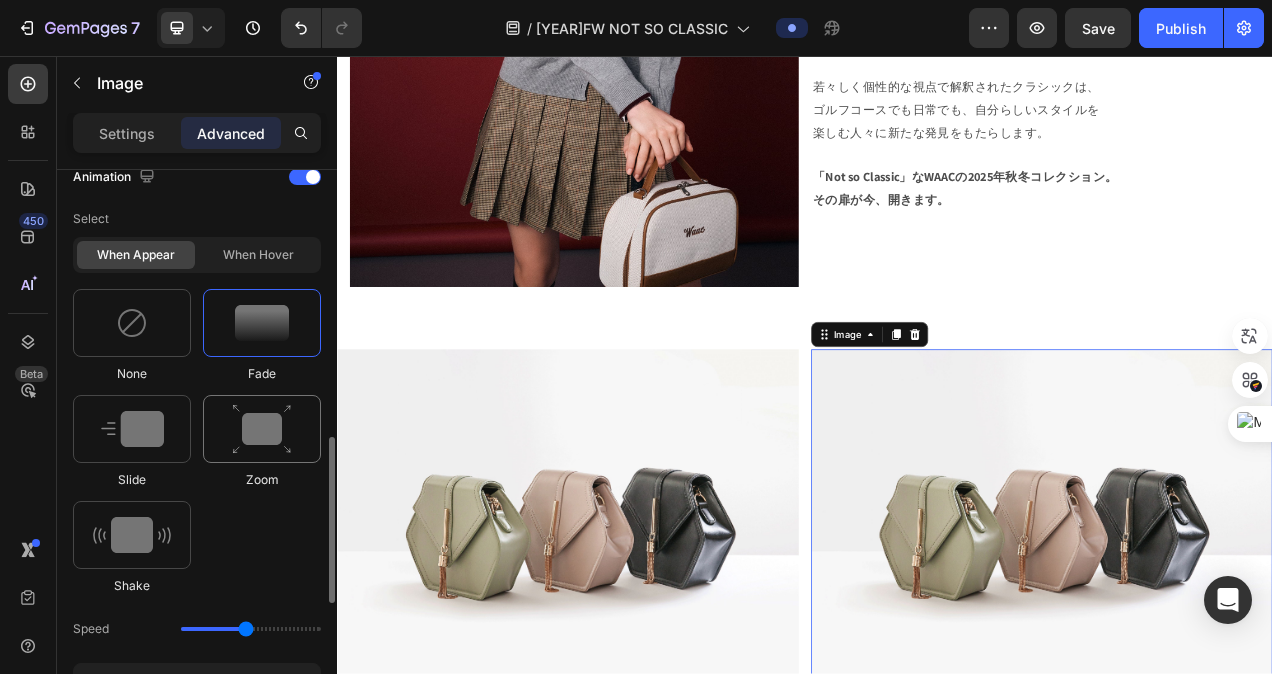click at bounding box center [262, 429] 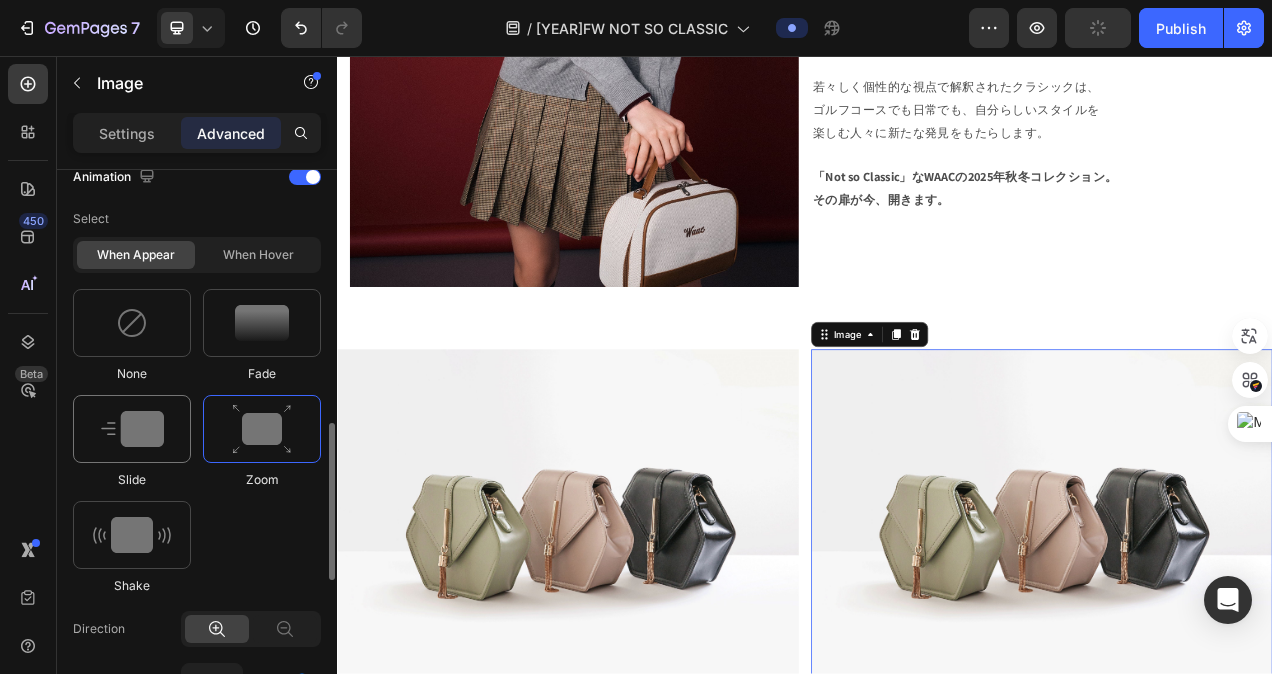 click at bounding box center [132, 429] 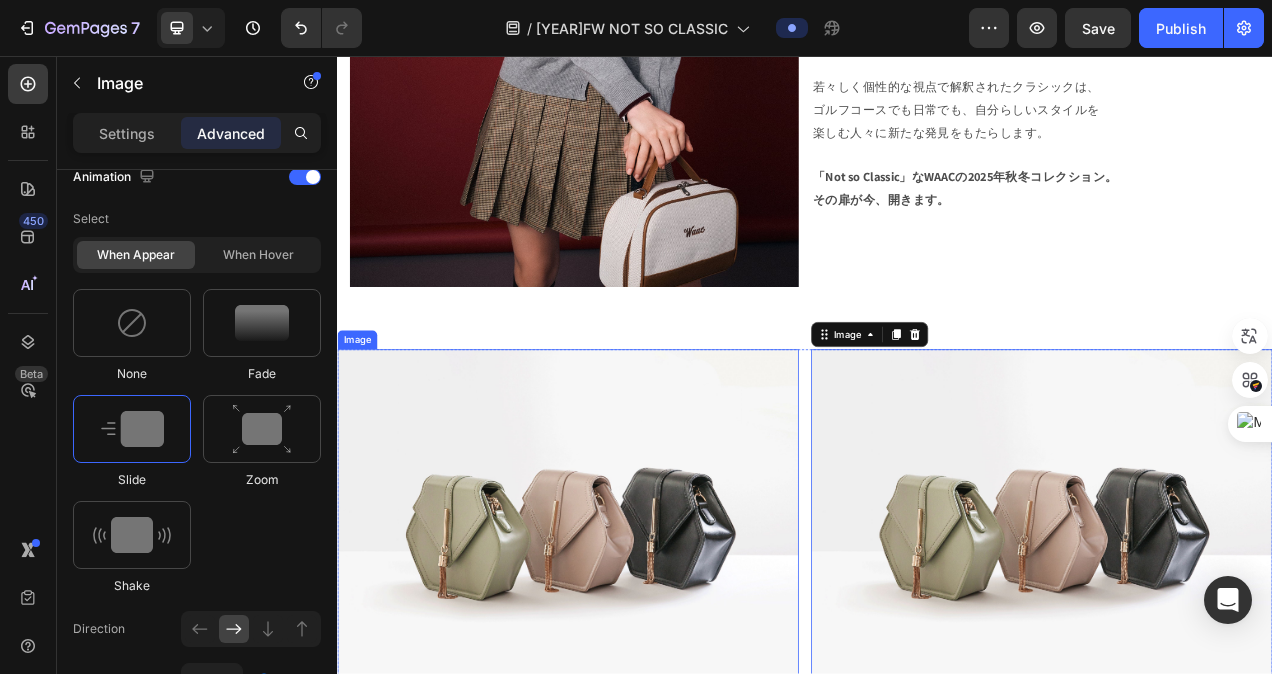 click at bounding box center [633, 655] 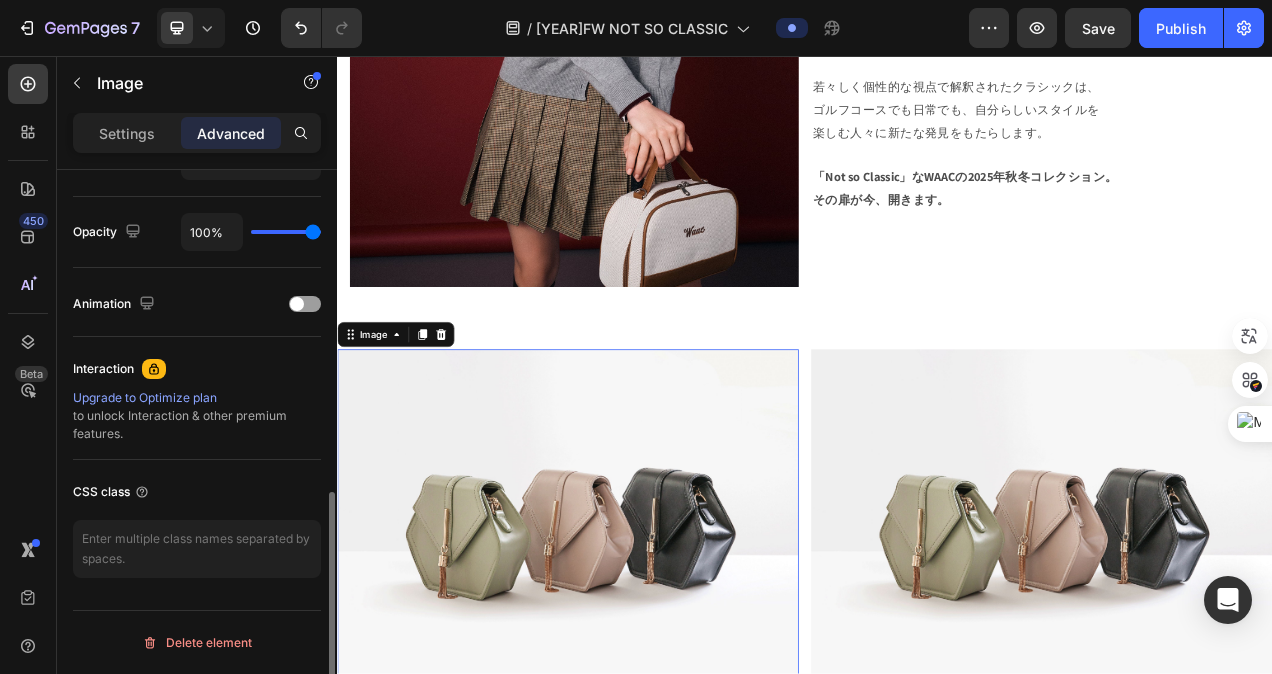 scroll, scrollTop: 770, scrollLeft: 0, axis: vertical 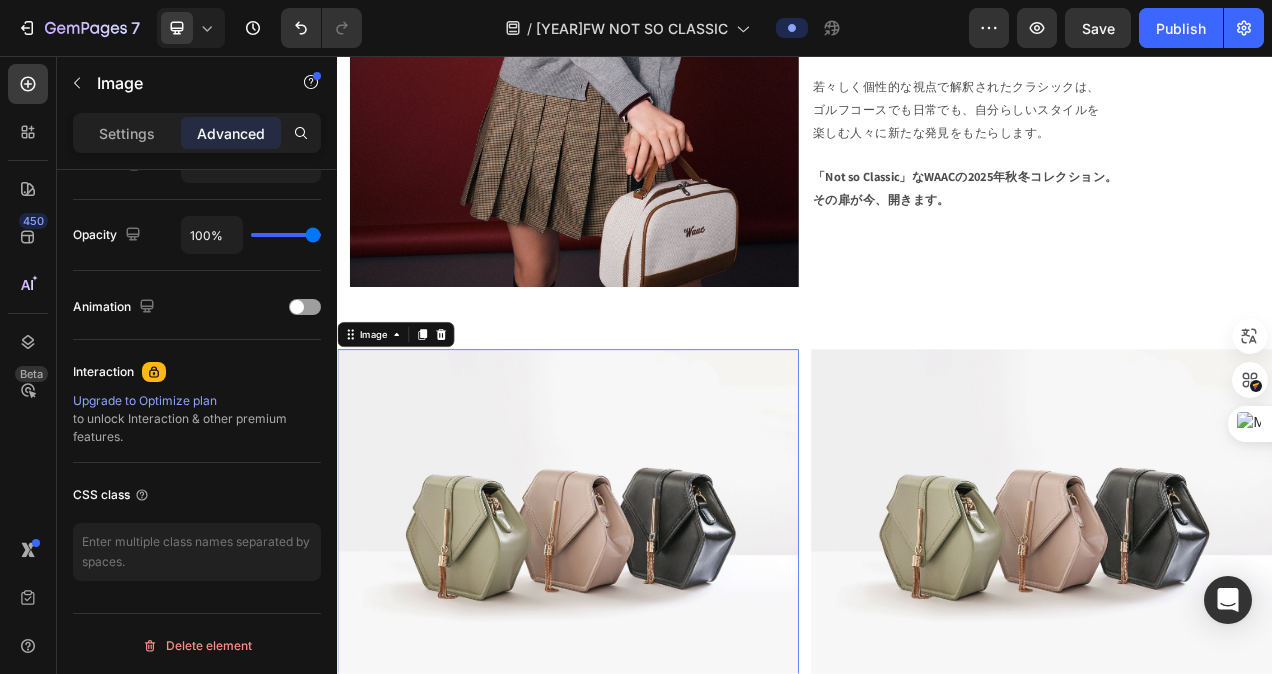 click at bounding box center (633, 655) 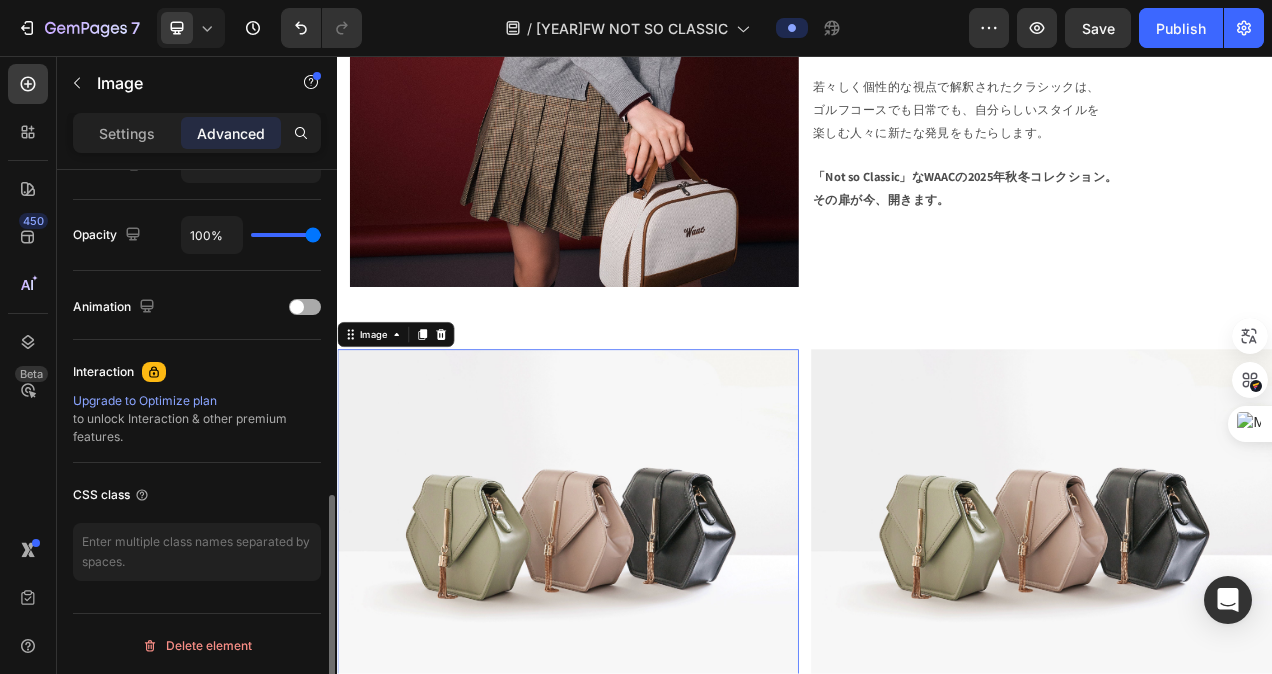 click at bounding box center [305, 307] 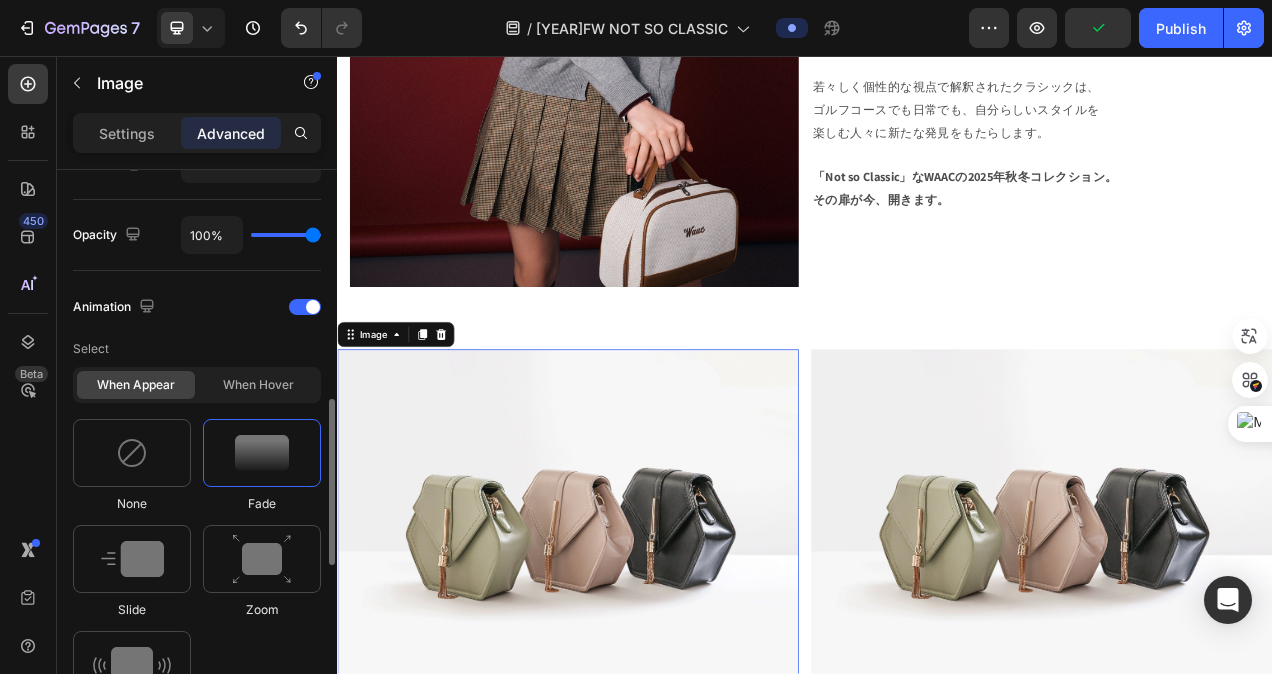 click at bounding box center [262, 453] 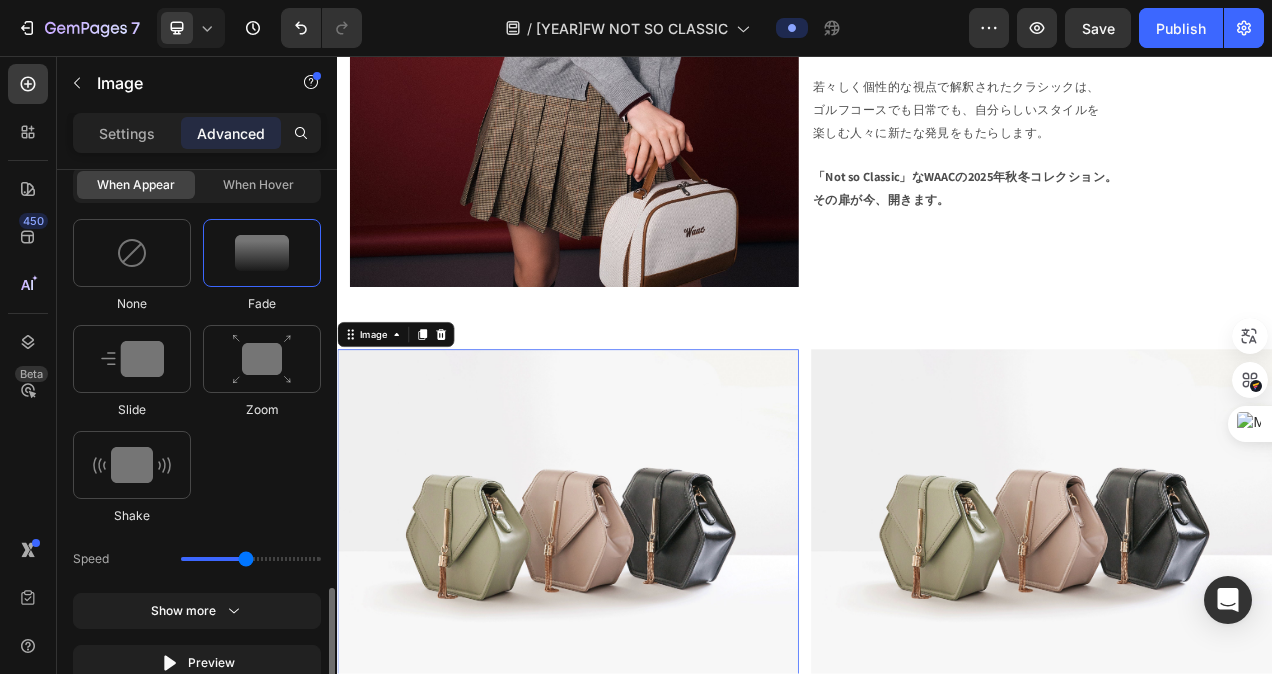 scroll, scrollTop: 1070, scrollLeft: 0, axis: vertical 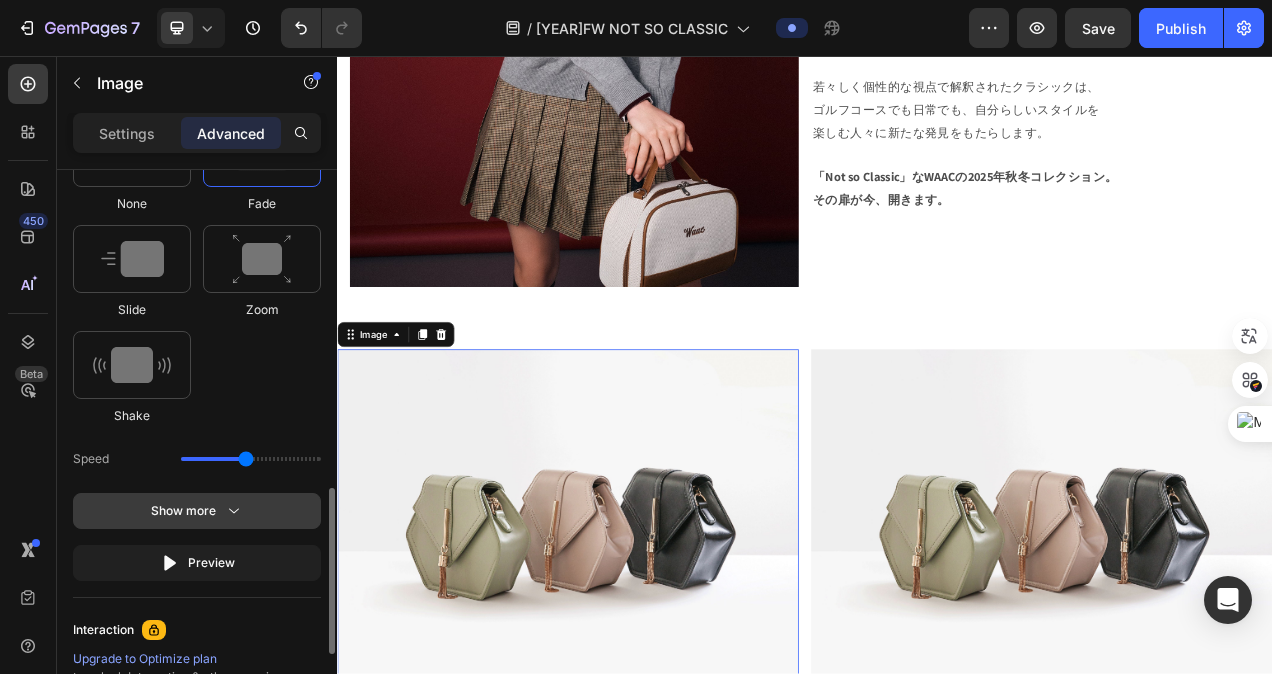click on "Show more" at bounding box center [197, 511] 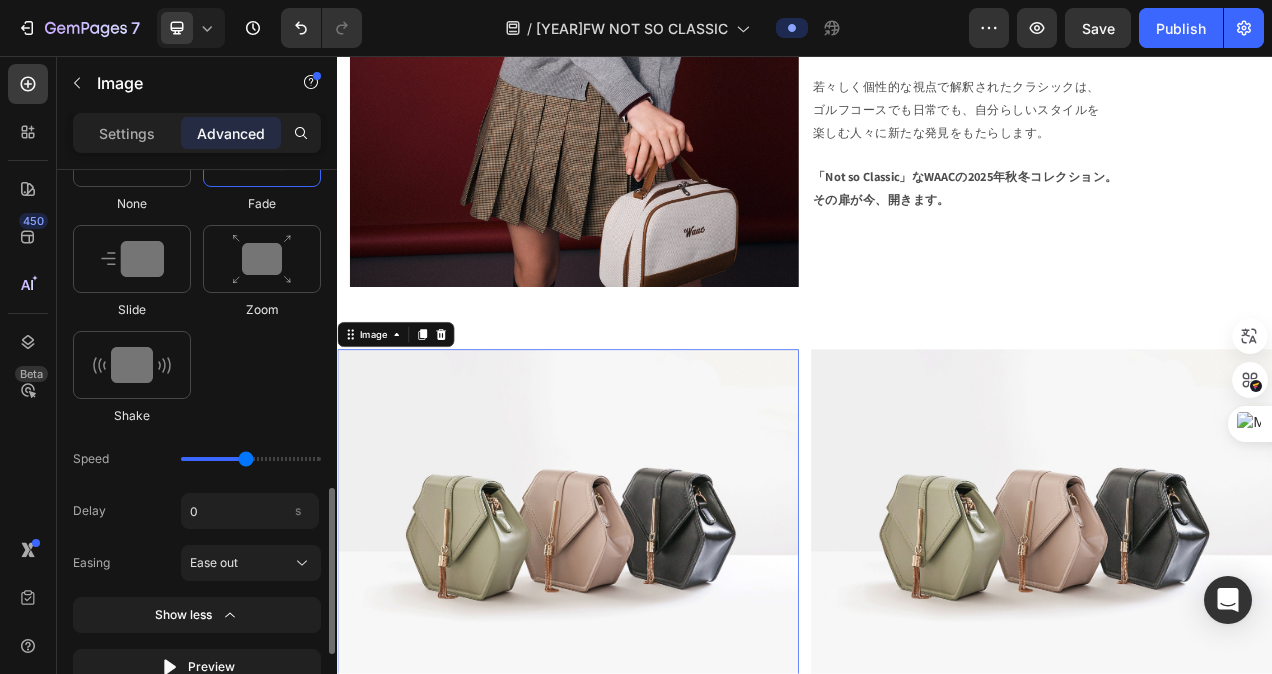 click on "Delay  0 s" at bounding box center (197, 511) 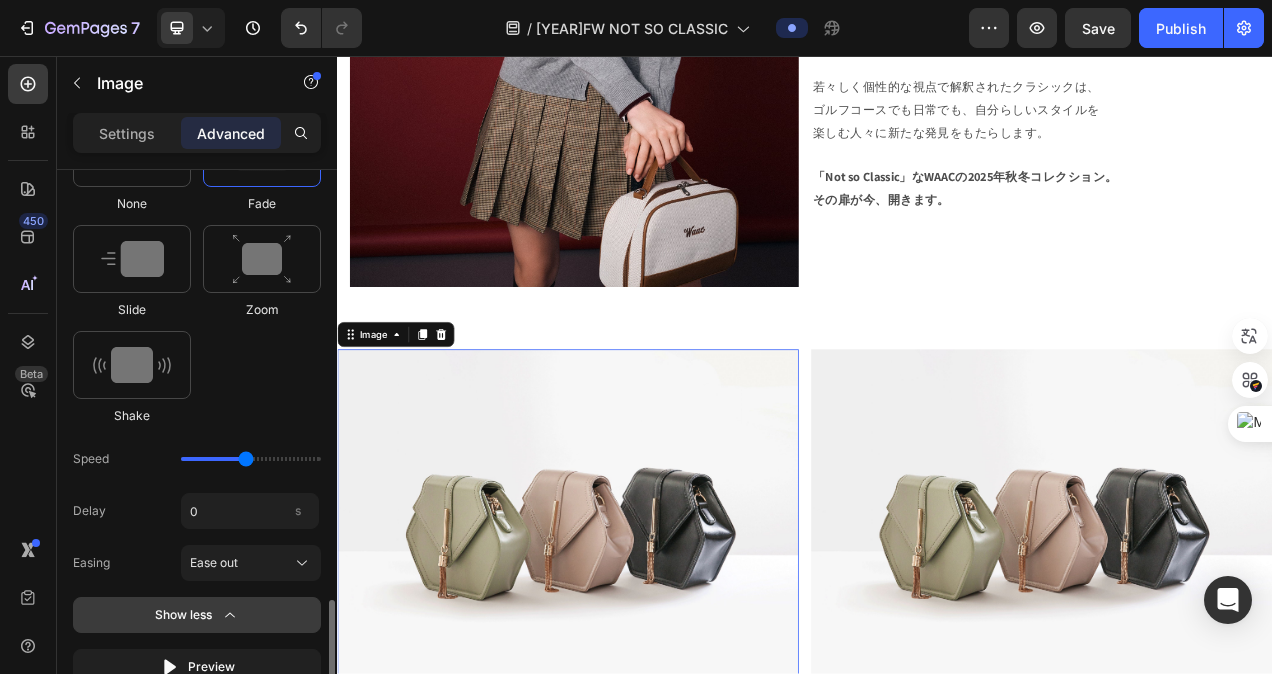 scroll, scrollTop: 1170, scrollLeft: 0, axis: vertical 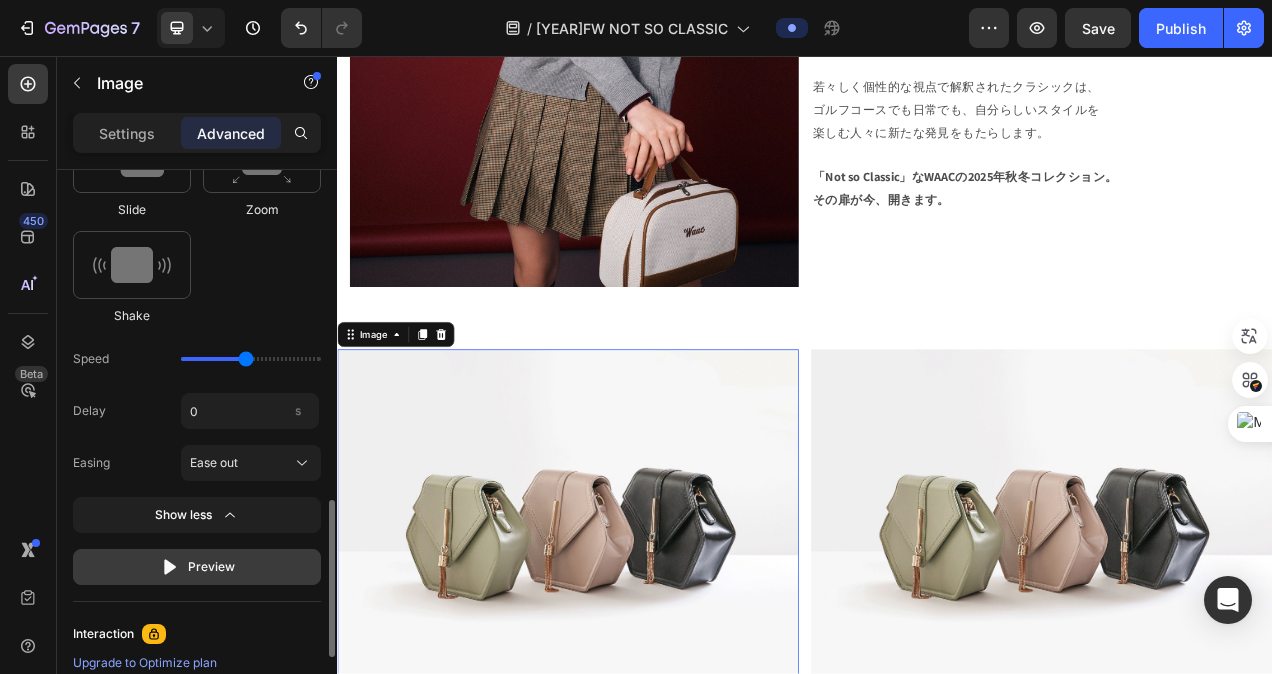 click 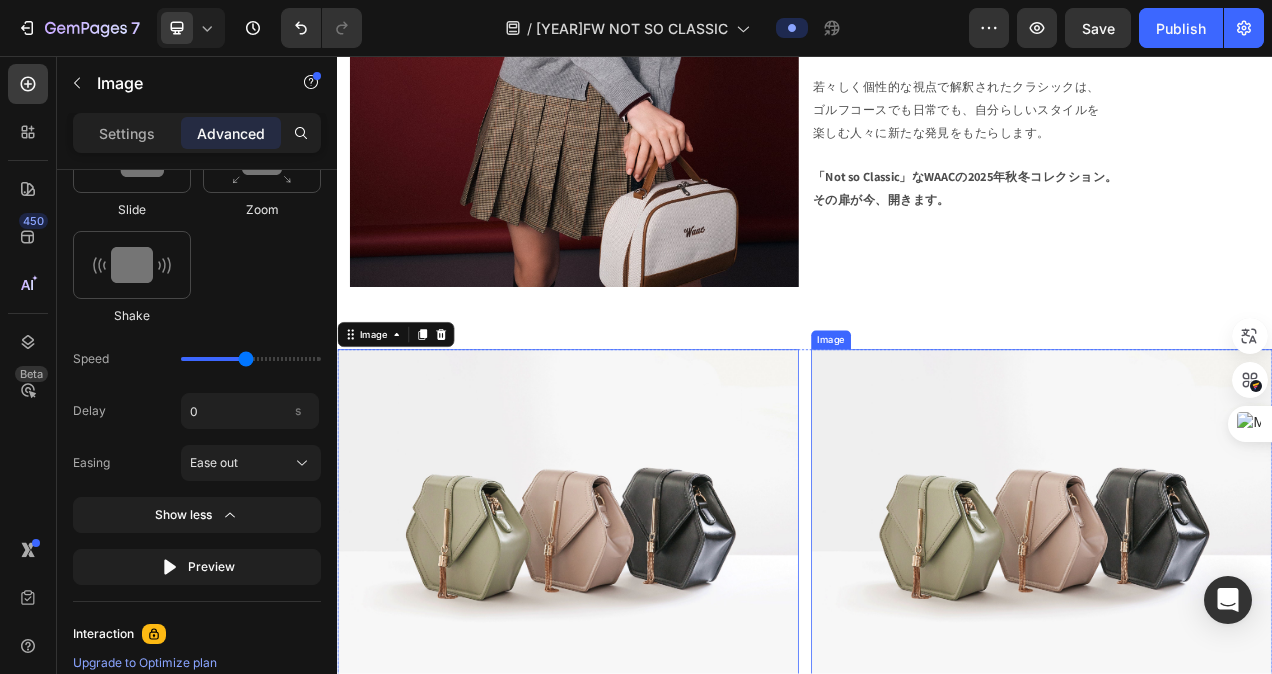 click at bounding box center [1241, 655] 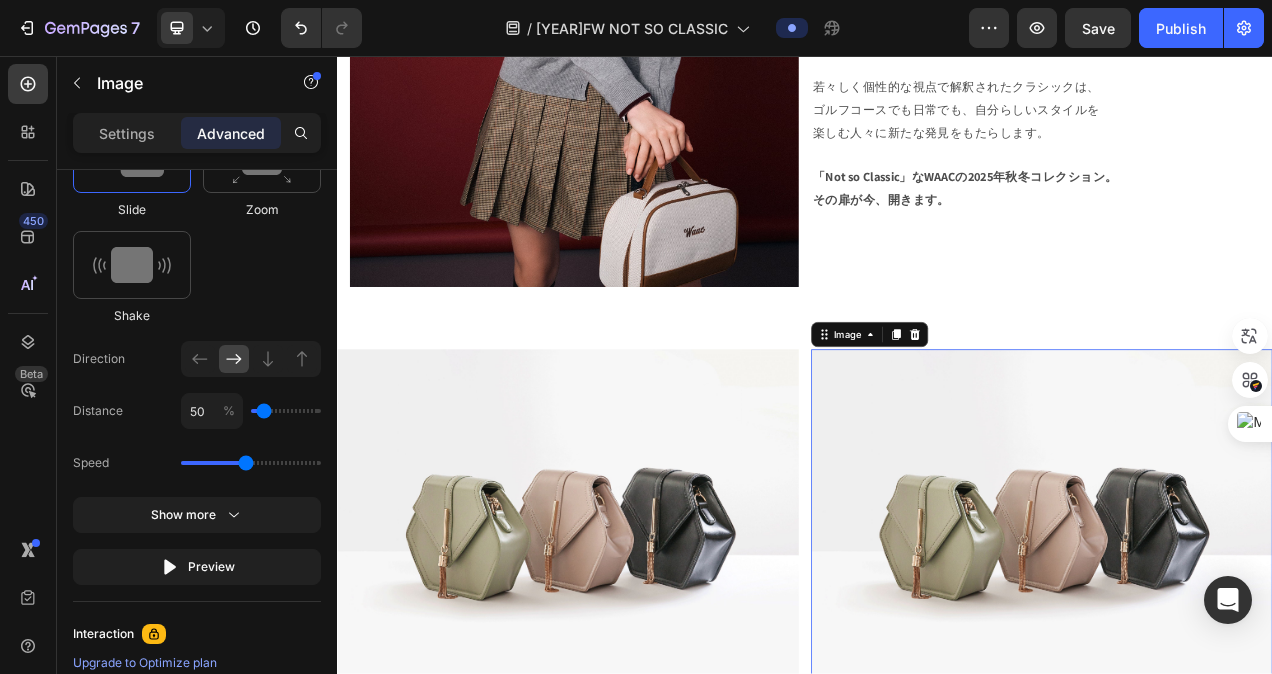 click at bounding box center (1241, 655) 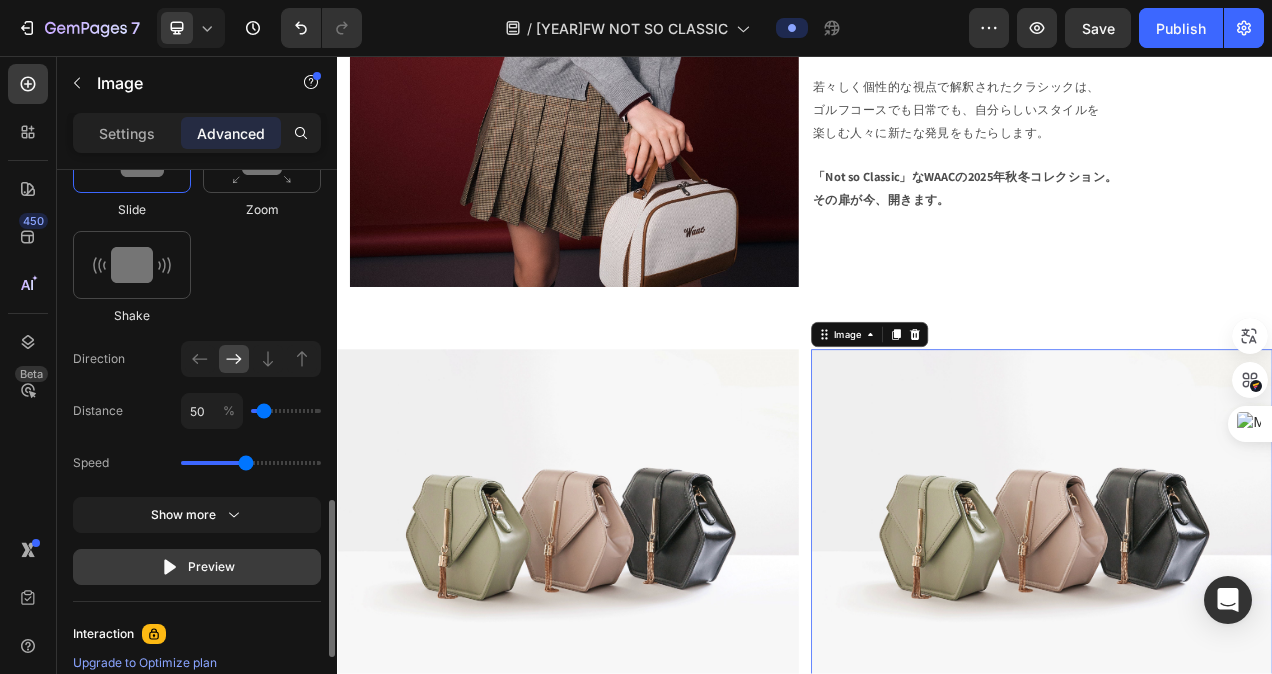 click 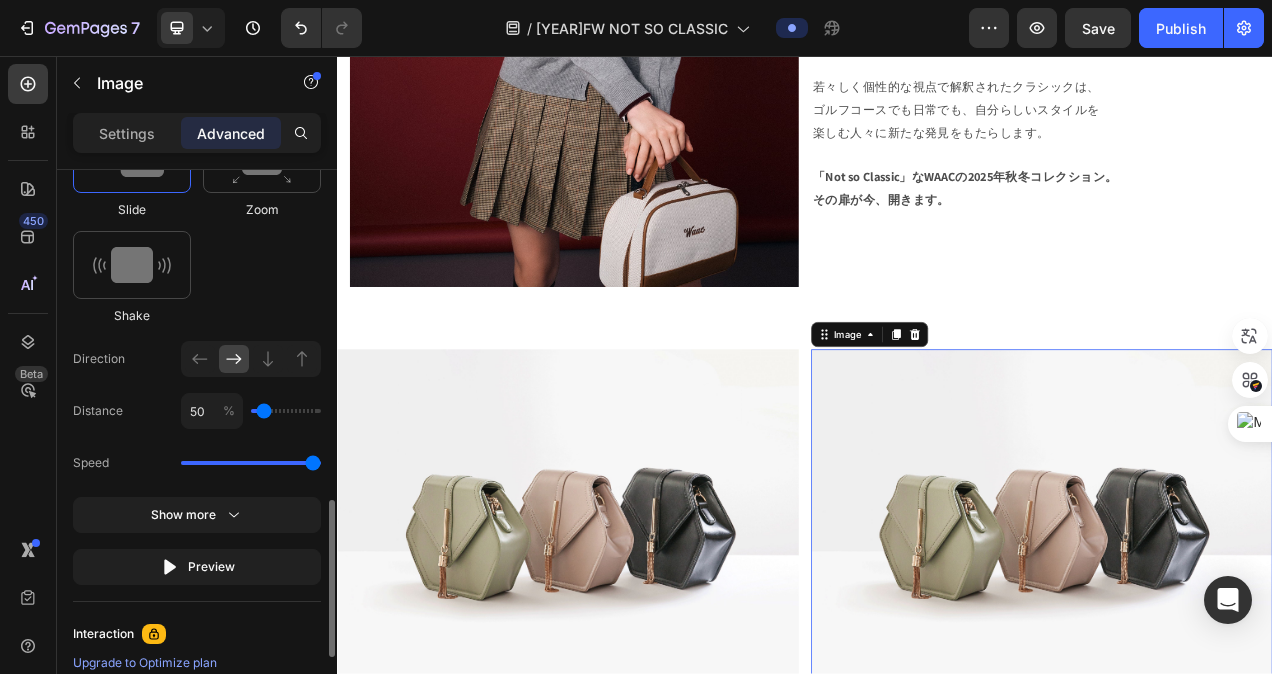 drag, startPoint x: 248, startPoint y: 457, endPoint x: 346, endPoint y: 454, distance: 98.045906 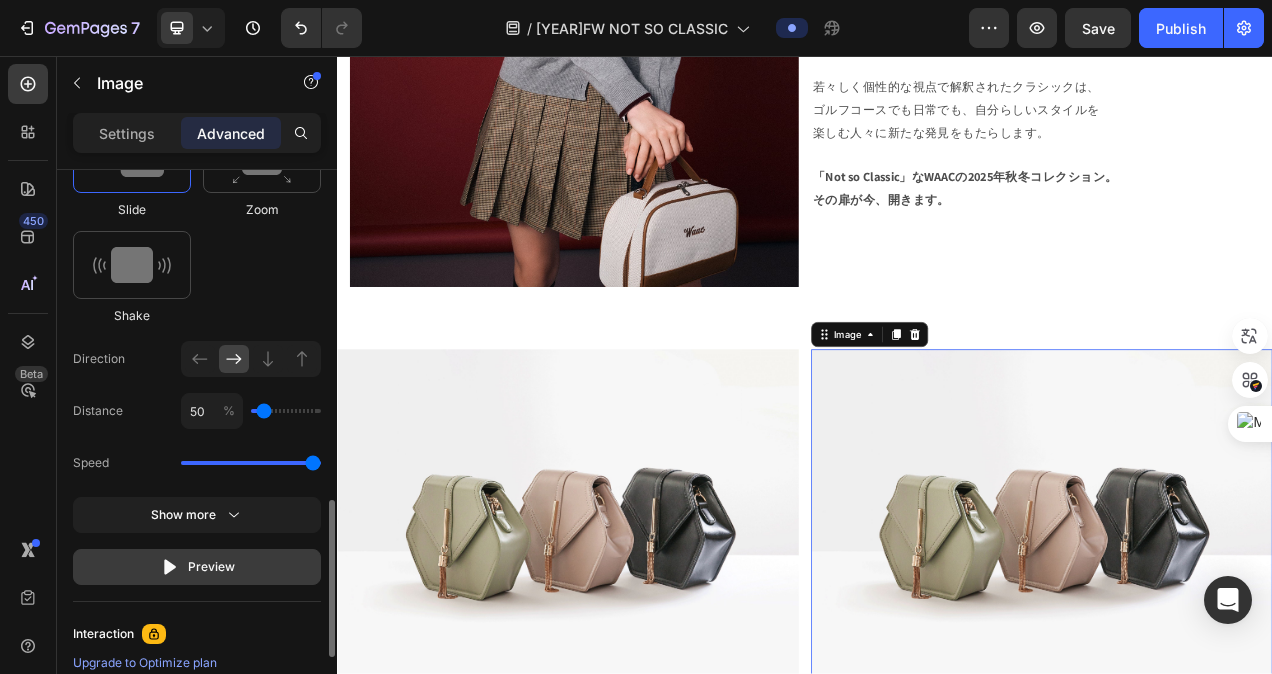 click 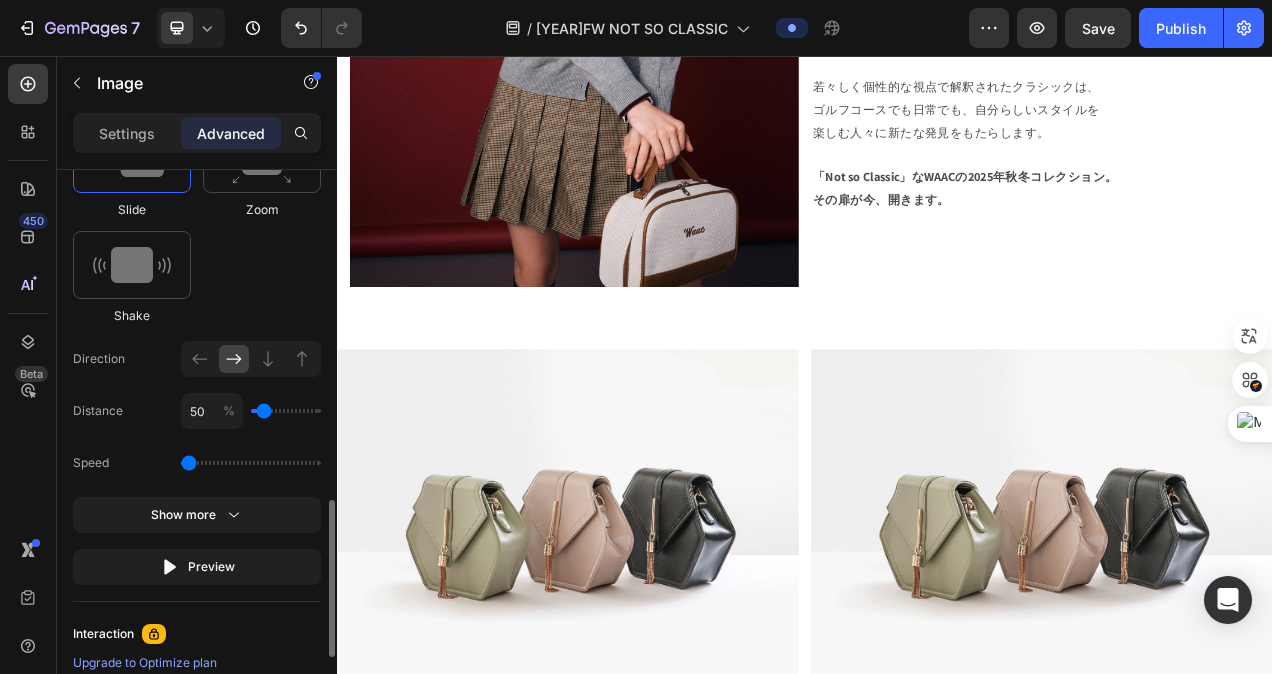 drag, startPoint x: 309, startPoint y: 457, endPoint x: 78, endPoint y: 448, distance: 231.17526 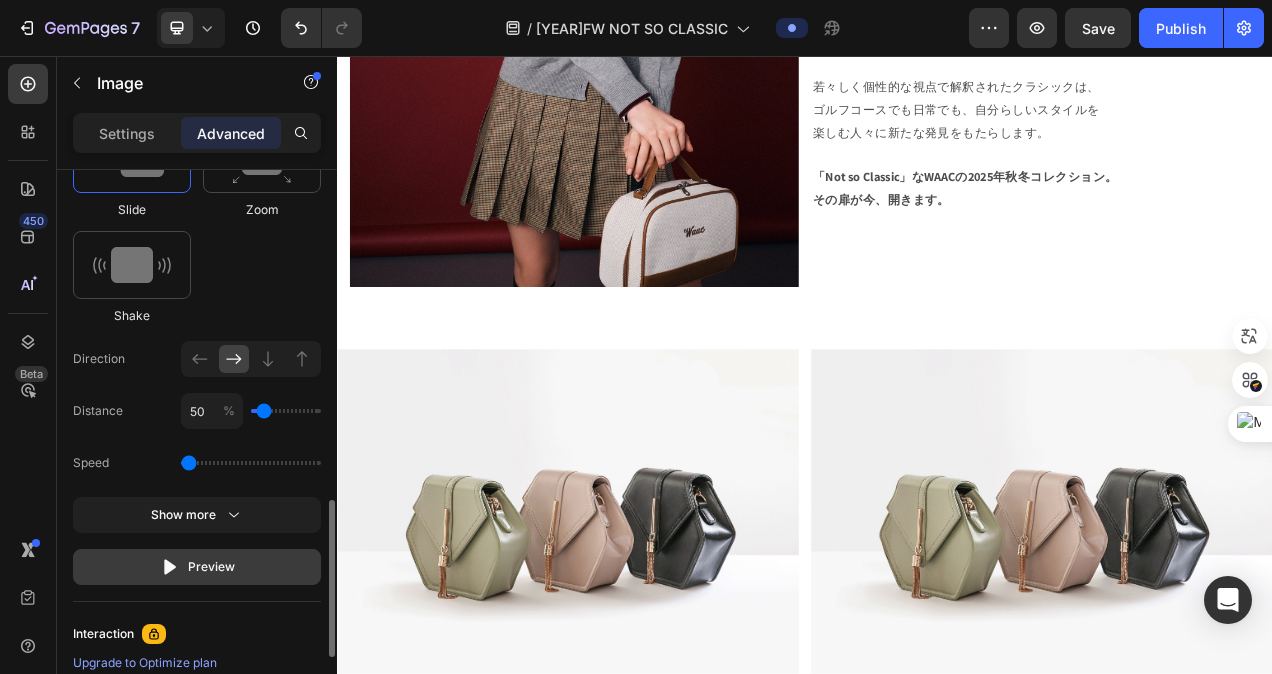 click 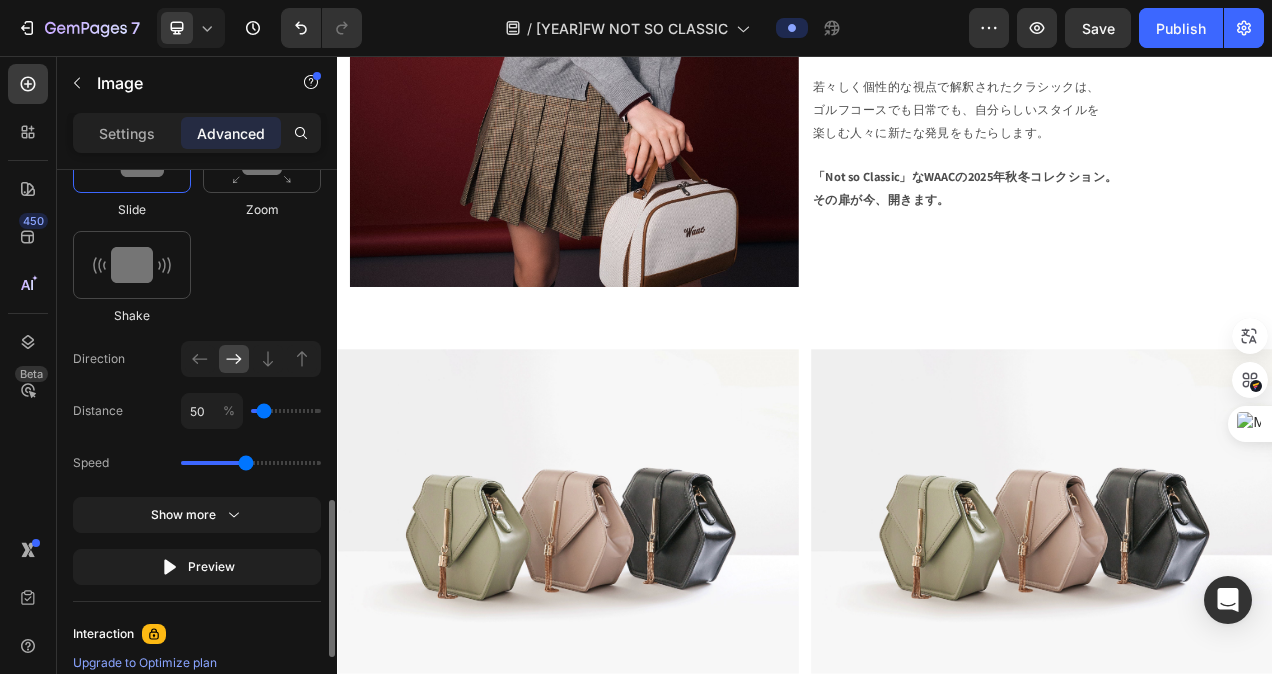 drag, startPoint x: 192, startPoint y: 452, endPoint x: 233, endPoint y: 463, distance: 42.44997 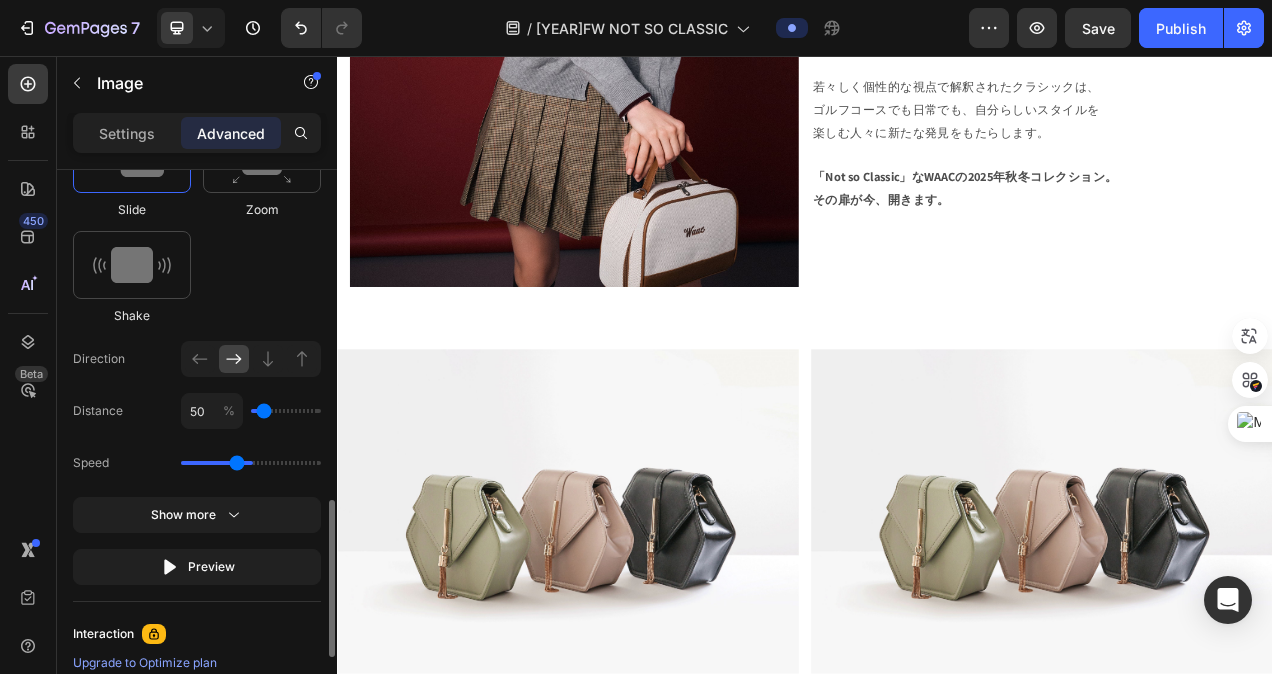 click at bounding box center [251, 463] 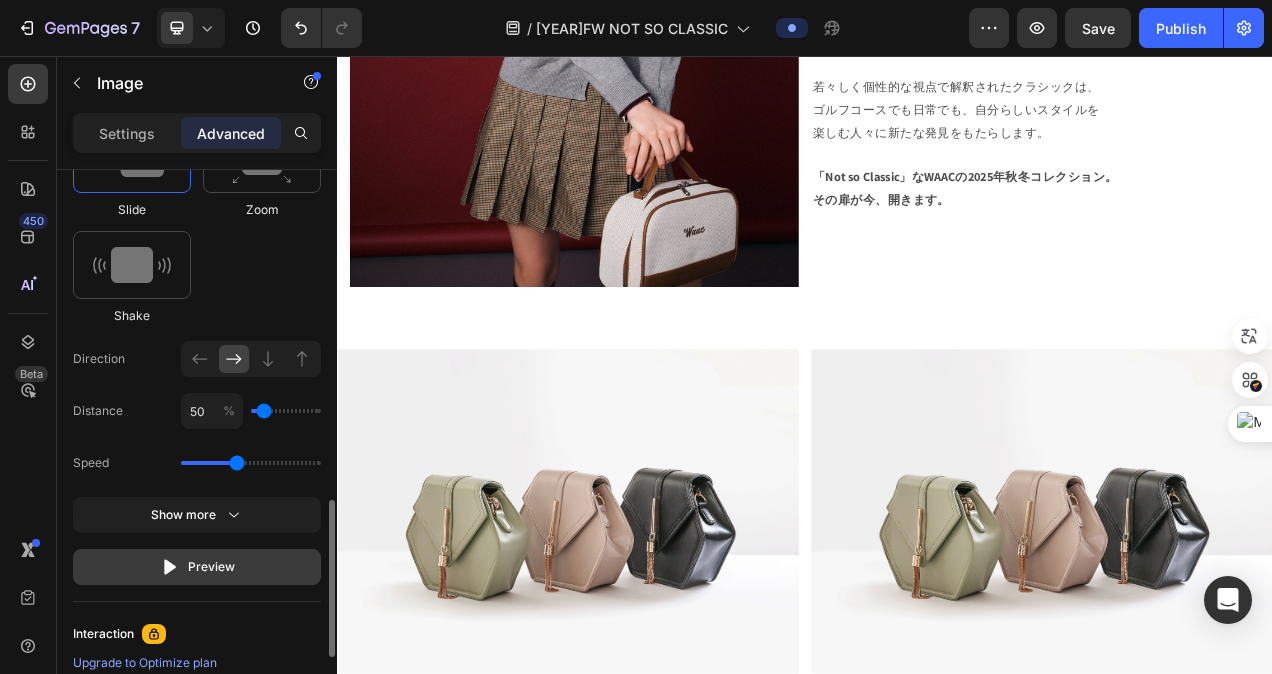 click 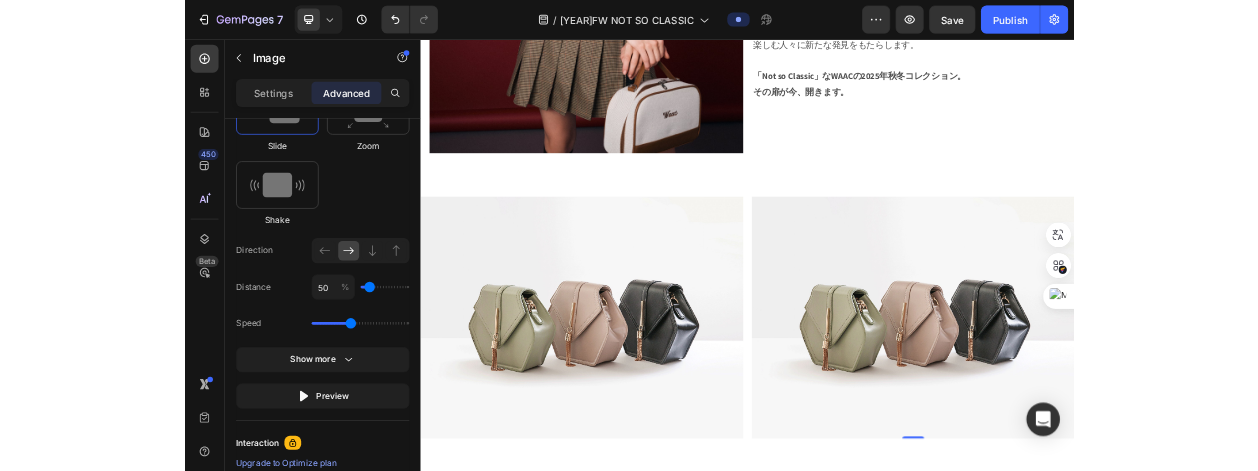 scroll, scrollTop: 1359, scrollLeft: 0, axis: vertical 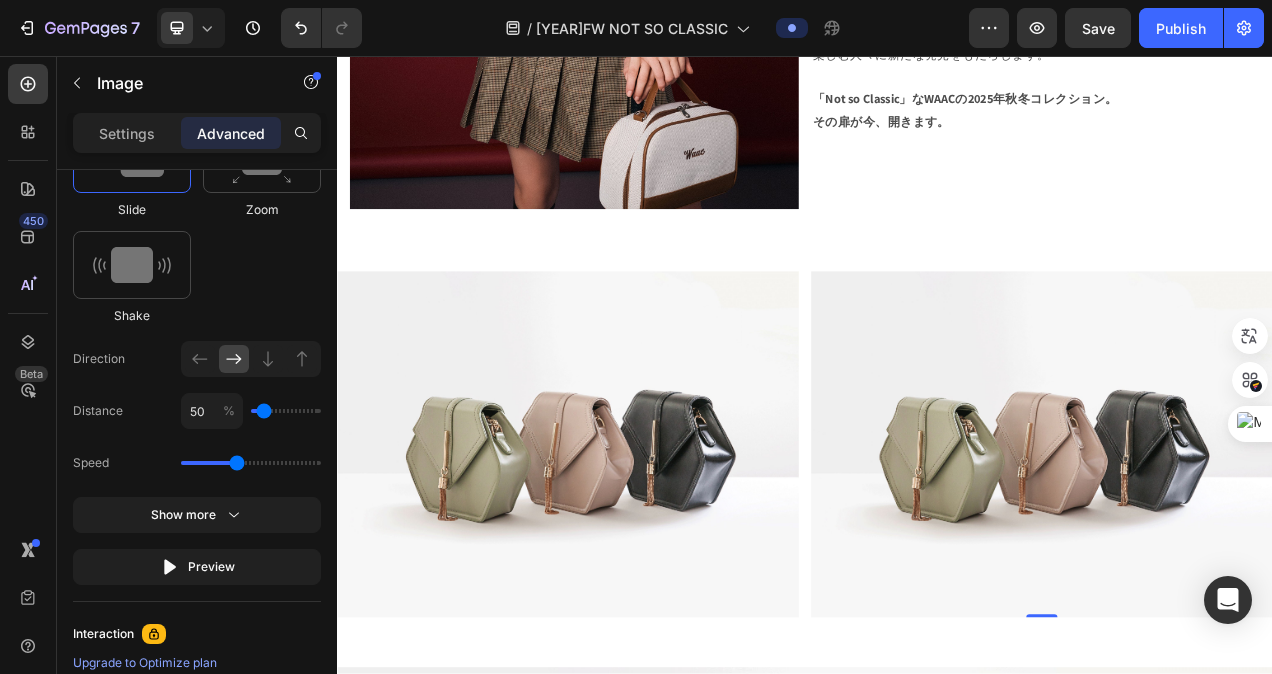 click at bounding box center (1241, 555) 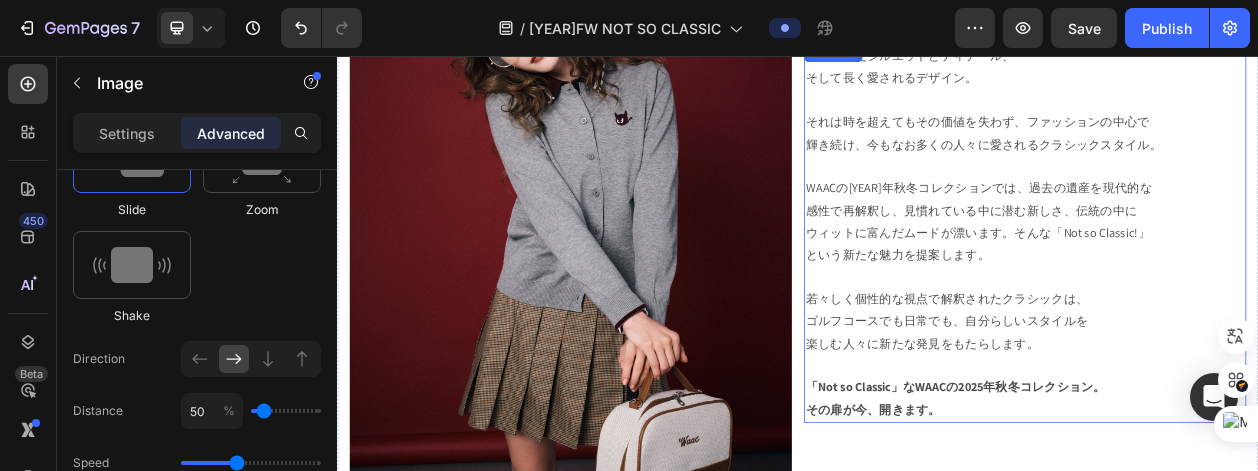 scroll, scrollTop: 859, scrollLeft: 0, axis: vertical 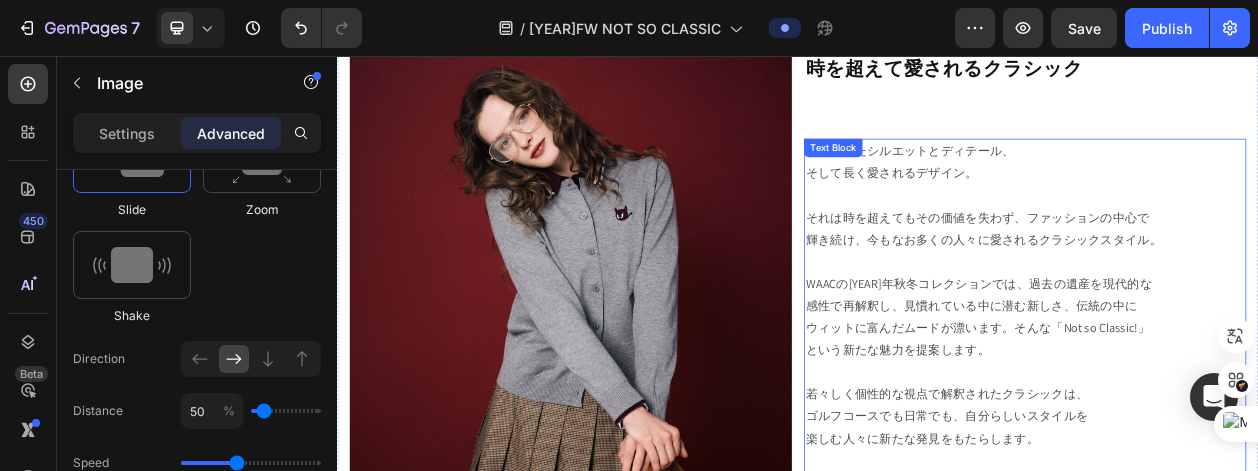 click on "洗練されたシルエットとディテール、 そして長く愛されるデザイン。" at bounding box center [1233, 195] 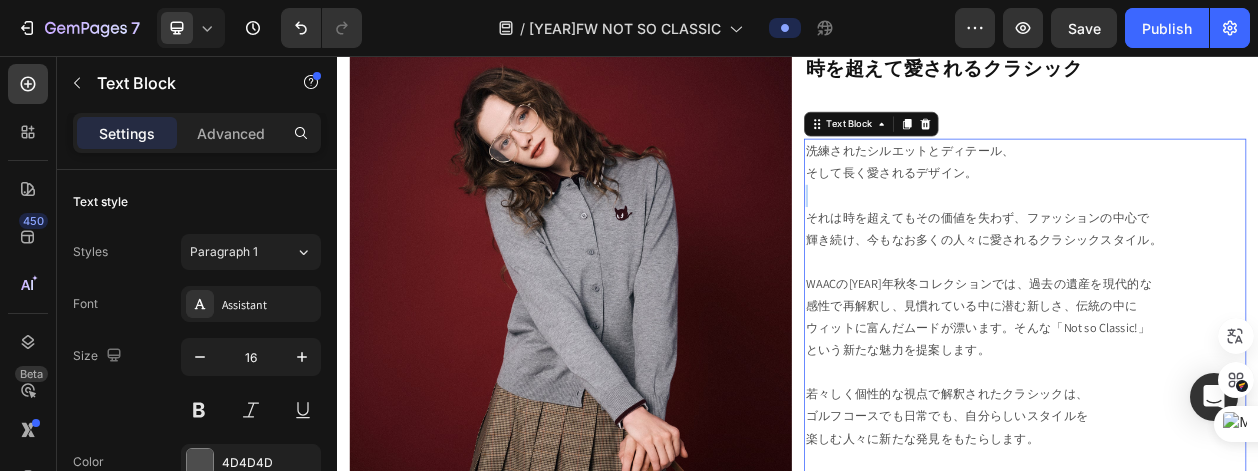 click on "洗練されたシルエットとディテール、 そして長く愛されるデザイン。" at bounding box center [1233, 195] 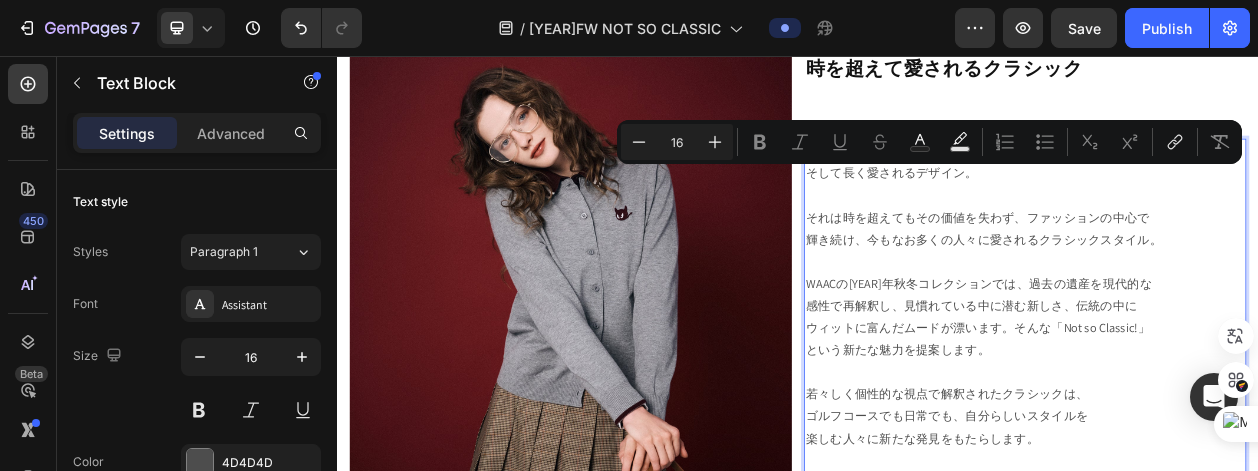 click on "洗練されたシルエットとディテール、 そして長く愛されるデザイン。" at bounding box center [1233, 195] 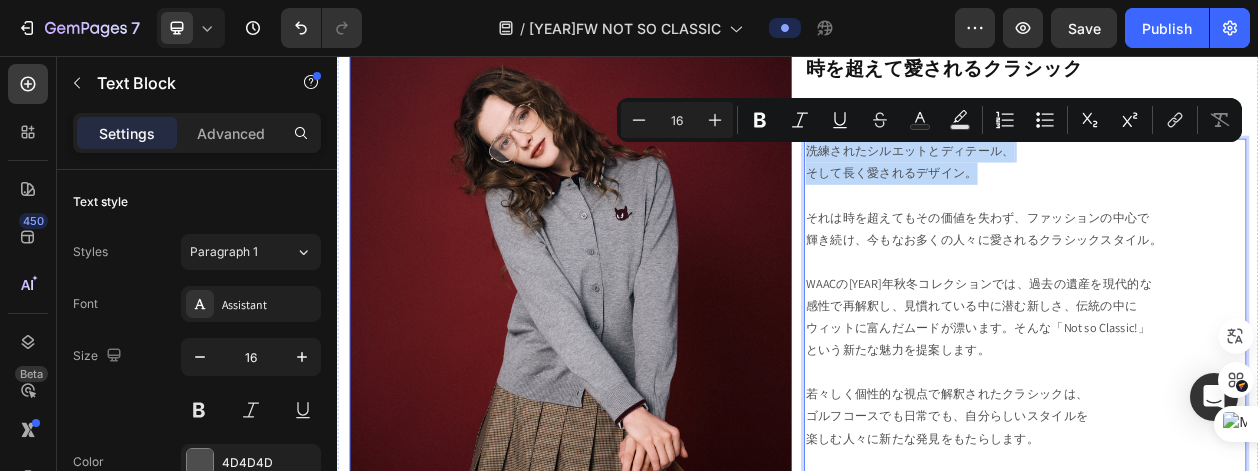 drag, startPoint x: 1004, startPoint y: 188, endPoint x: 862, endPoint y: 175, distance: 142.59383 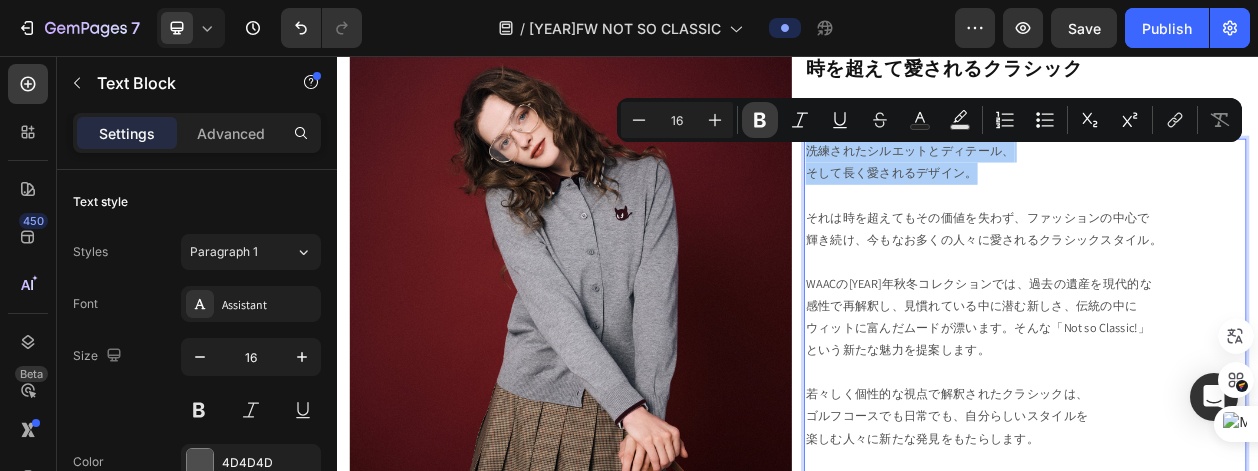 click 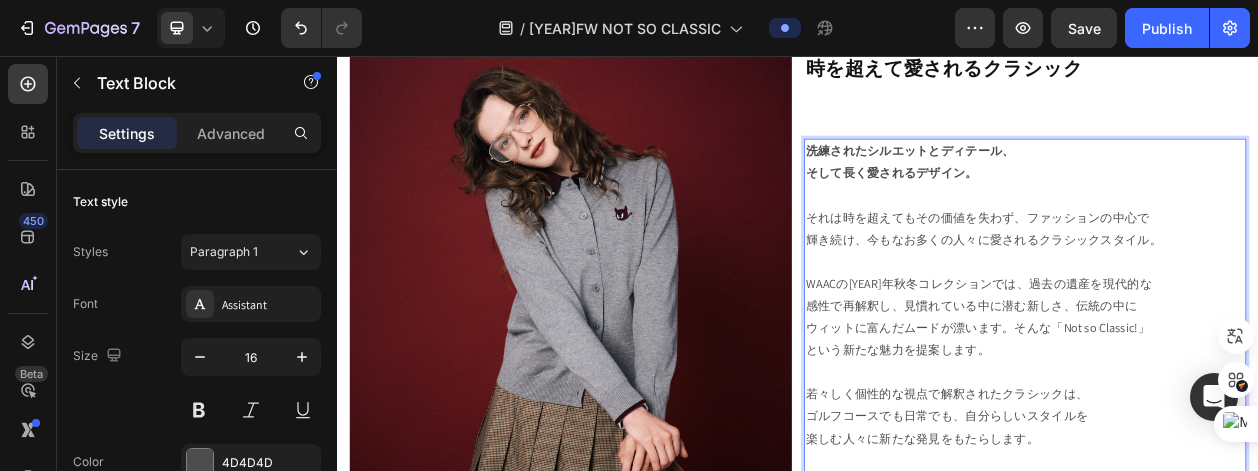 click on "洗練されたシルエットとディテール、 そして長く愛されるデザイン。" at bounding box center [1233, 195] 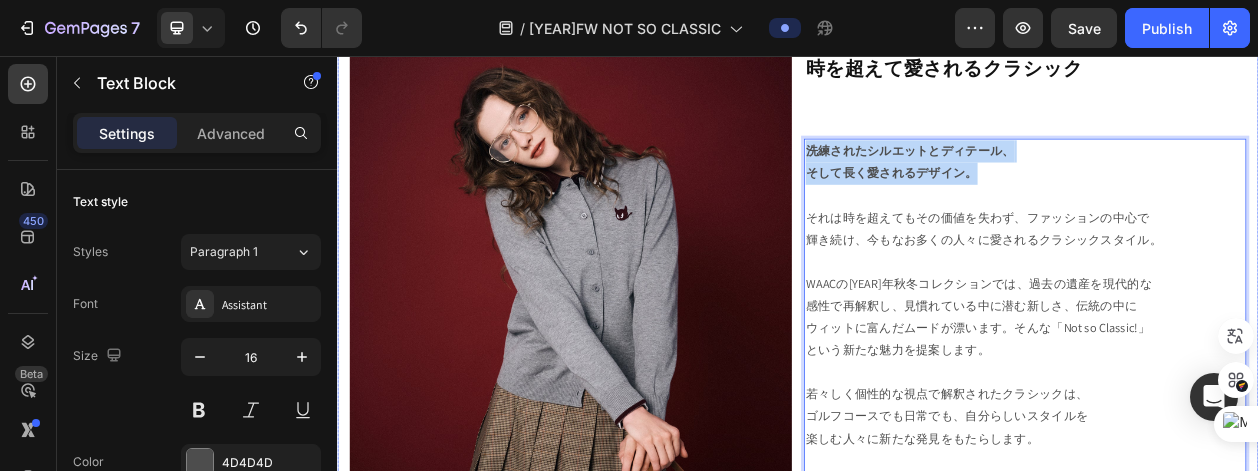 drag, startPoint x: 1167, startPoint y: 208, endPoint x: 935, endPoint y: 168, distance: 235.42302 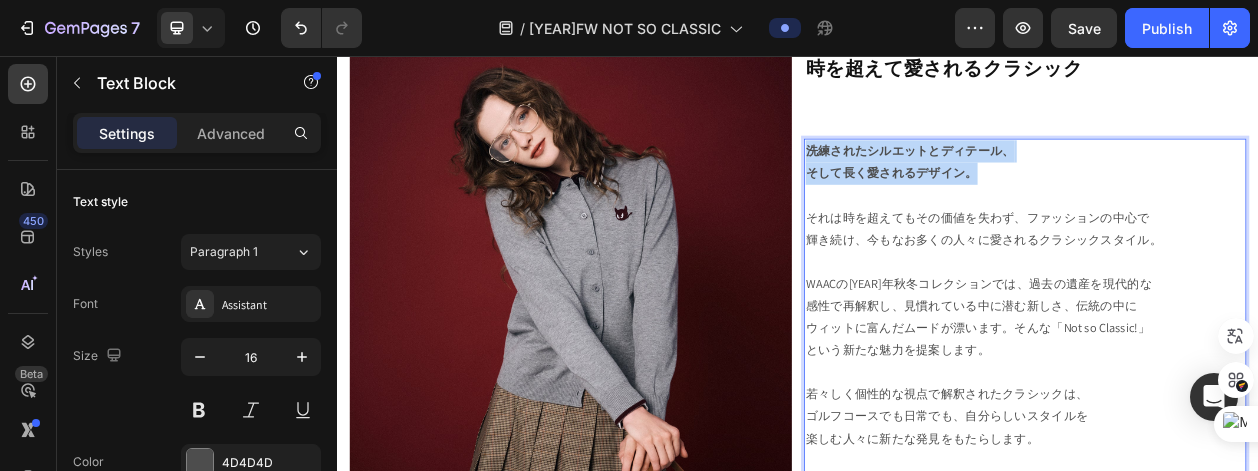 click on "洗練されたシルエットとディテール、 そして長く愛されるデザイン。" at bounding box center (1233, 195) 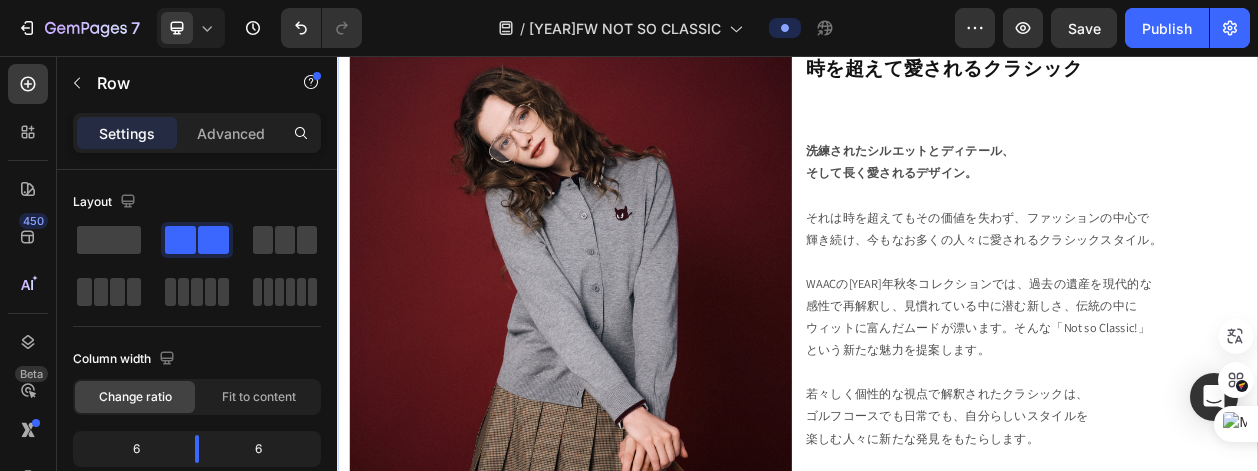 click on "⁠⁠⁠⁠⁠⁠⁠ 時を超えて愛されるクラシック Heading 洗練されたシルエットとディテール、 そして長く愛されるデザイン。 それは時を超えてもその価値を失わず、ファッションの中心で 輝き続け、今もなお多くの人々に愛されるクラシックスタイル。 WAACの2025年秋冬コレクションでは、過去の遺産を現代的な 感性で再解釈し、見慣れている中に潜む新しさ、伝統の中に ウィットに富んだムードが漂います。そんな「Not so Classic!」 という新たな魅力を提案します。 若々しく個性的な視点で解釈されたクラシックは、 ゴルフコースでも日常でも、自分らしいスタイルを 楽しむ人々に新たな発見をもたらします。 「Not so Classic」なWAACの2025年秋冬コレクション。 その扉が今、開きます。 Text Block" at bounding box center [1233, 393] 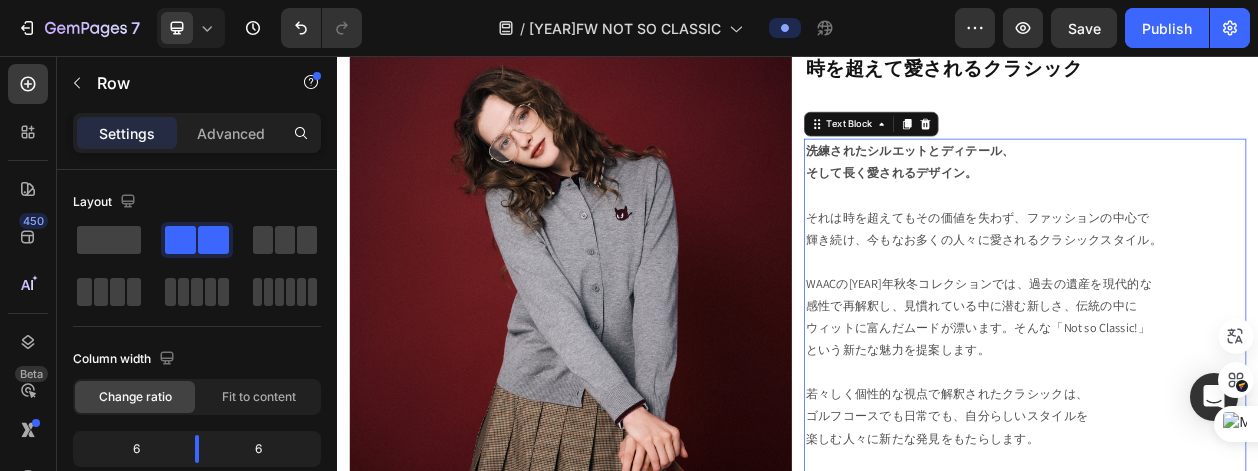 click on "洗練されたシルエットとディテール、 そして長く愛されるデザイン。" at bounding box center (1233, 195) 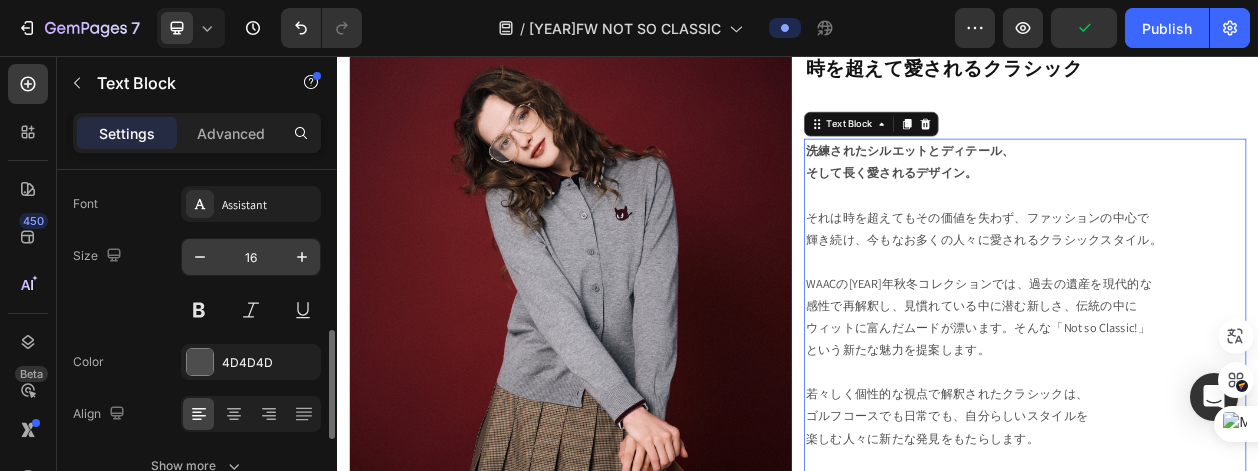 scroll, scrollTop: 200, scrollLeft: 0, axis: vertical 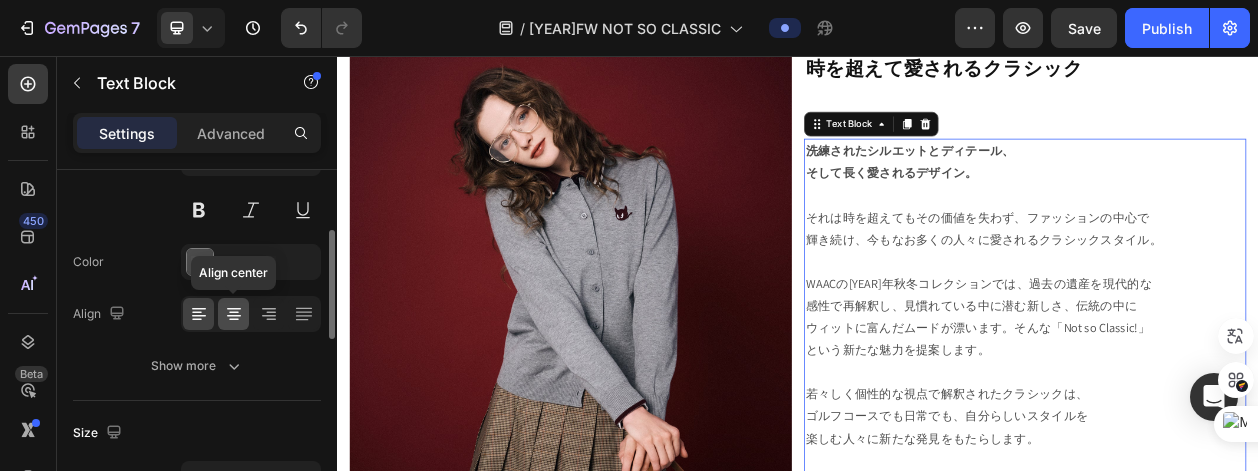 click 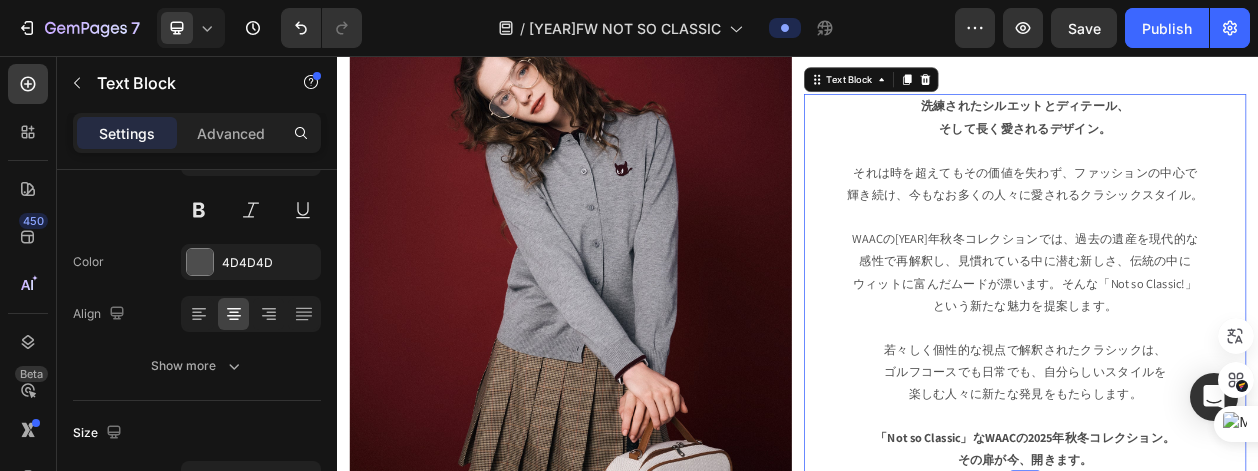 scroll, scrollTop: 959, scrollLeft: 0, axis: vertical 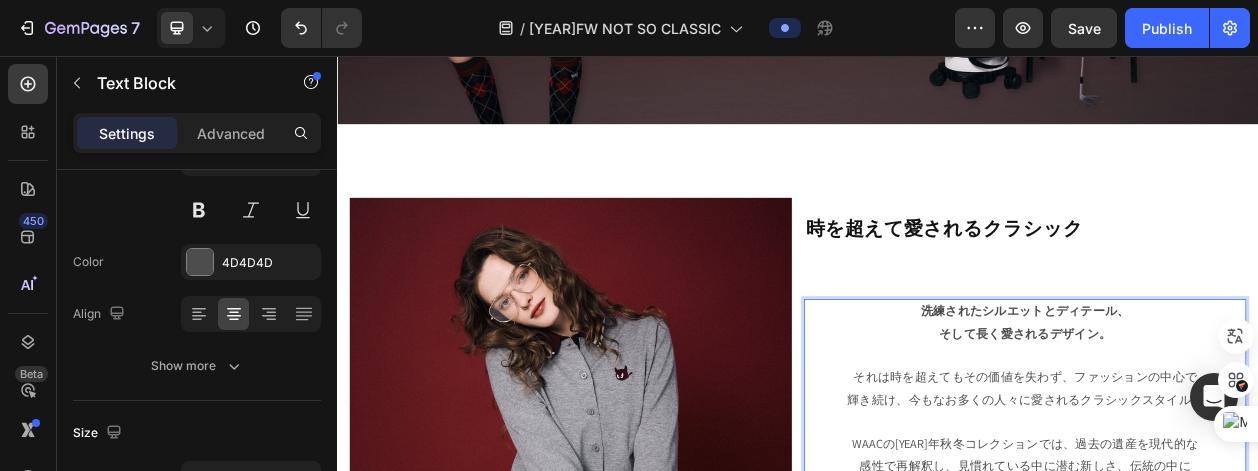 click on "時を超えて愛されるクラシック" at bounding box center (1127, 279) 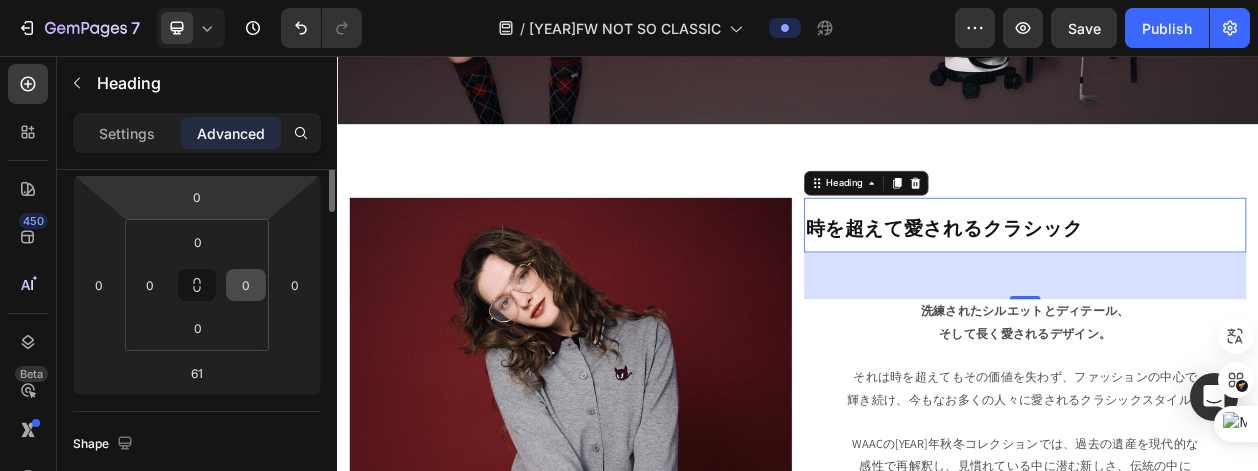 scroll, scrollTop: 0, scrollLeft: 0, axis: both 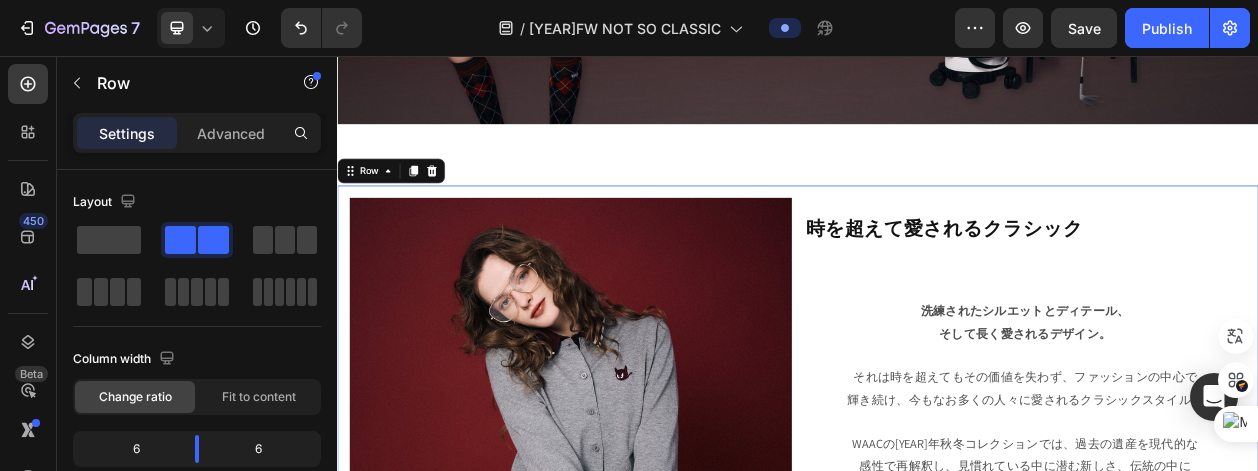 click on "Image ⁠⁠⁠⁠⁠⁠⁠ 時を超えて愛されるクラシック Heading 洗練されたシルエットとディテール、 そして長く愛されるデザイン。 それは時を超えてもその価値を失わず、ファッションの中心で 輝き続け、今もなお多くの人々に愛されるクラシックスタイル。 WAACの2025年秋冬コレクションでは、過去の遺産を現代的な 感性で再解釈し、見慣れている中に潜む新しさ、伝統の中に ウィットに富んだムードが漂います。そんな「Not so Classic!」 という新たな魅力を提案します。 若々しく個性的な視点で解釈されたクラシックは、 ゴルフコースでも日常でも、自分らしいスタイルを 楽しむ人々に新たな発見をもたらします。 「Not so Classic」なWAACの2025年秋冬コレクション。 その扉が今、開きます。 Text Block Row   0" at bounding box center (937, 601) 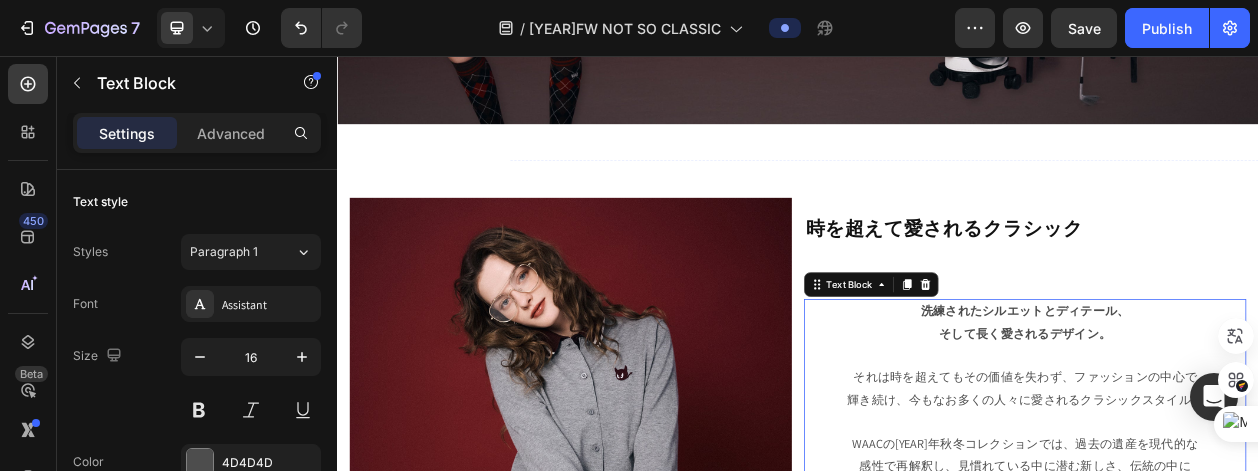 click on "洗練されたシルエットとディテール、" at bounding box center [1233, 388] 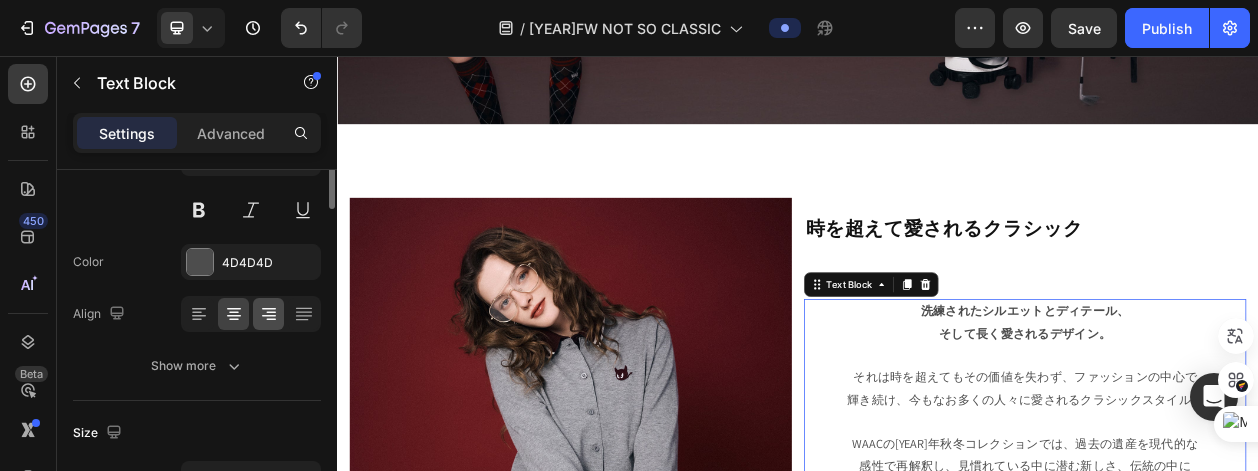 scroll, scrollTop: 0, scrollLeft: 0, axis: both 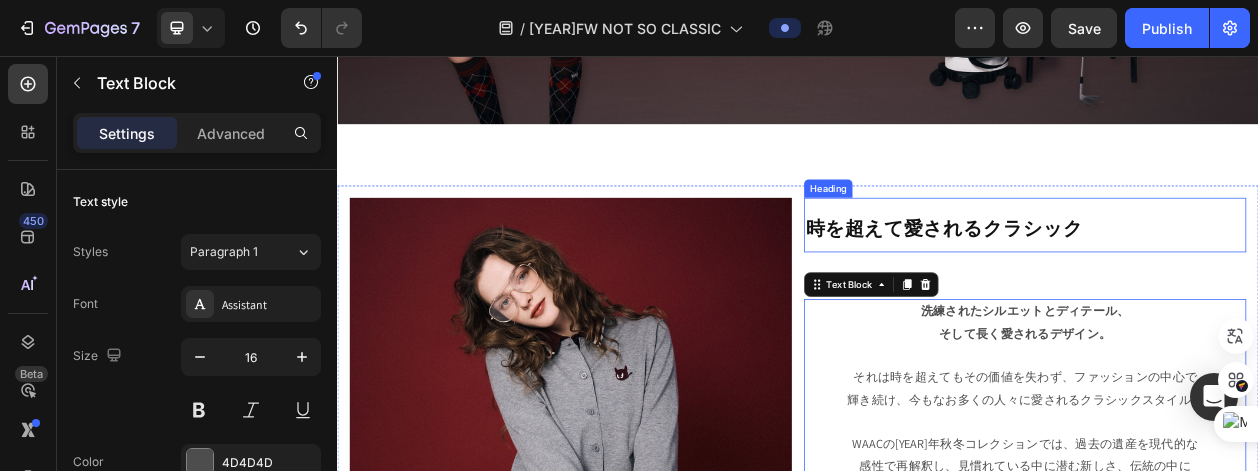 click on "Heading" at bounding box center [976, 229] 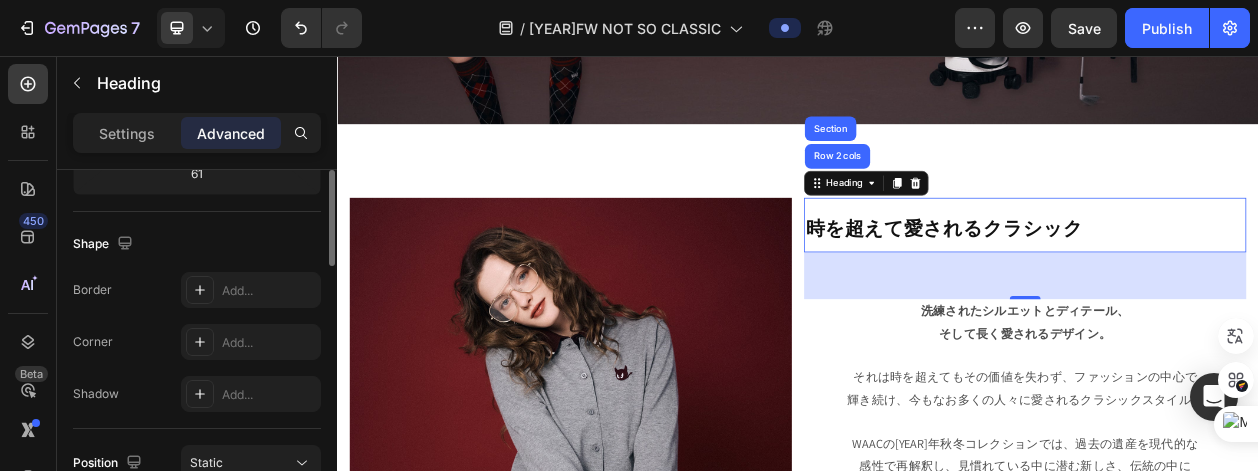 scroll, scrollTop: 372, scrollLeft: 0, axis: vertical 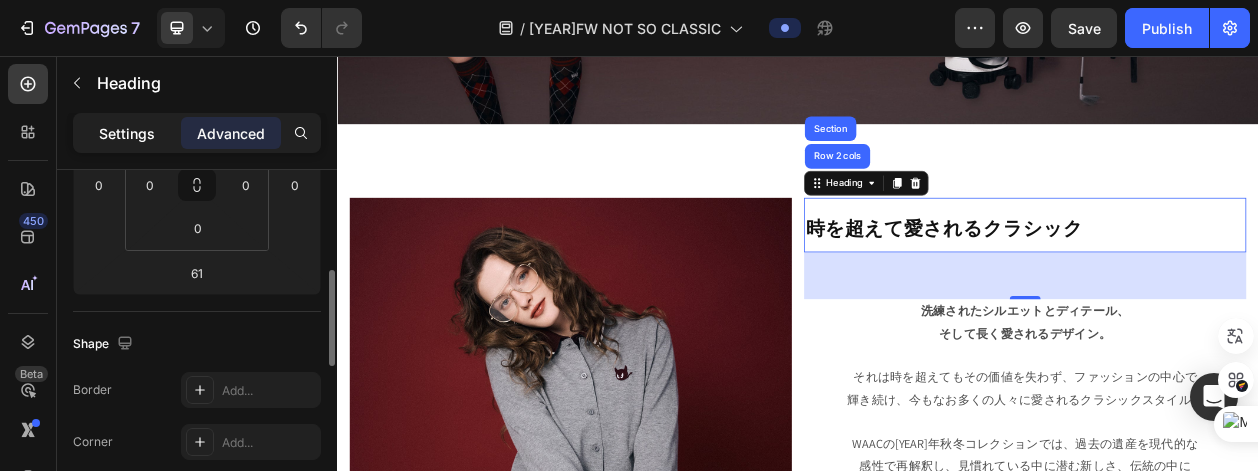 click on "Settings" at bounding box center [127, 133] 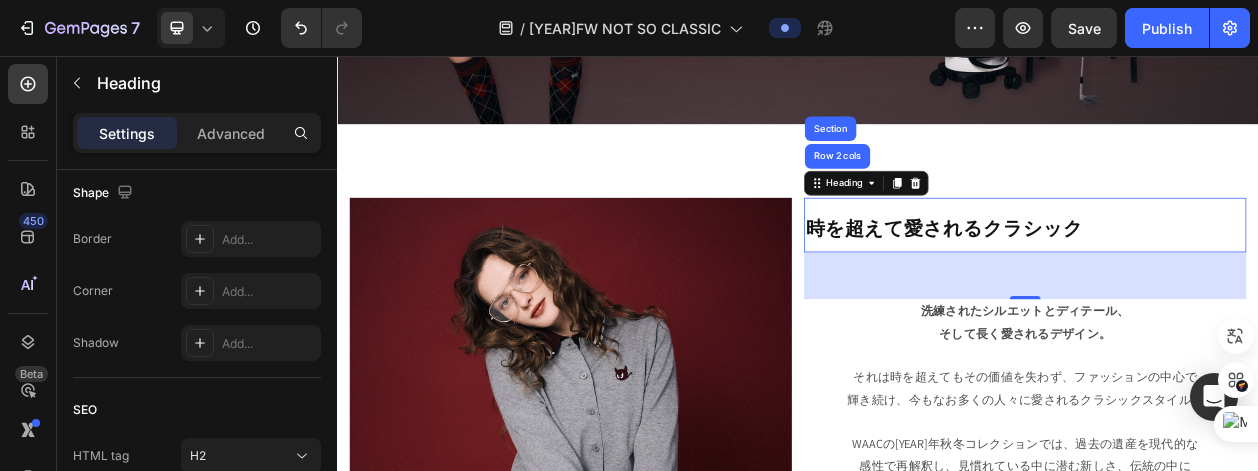 scroll, scrollTop: 936, scrollLeft: 0, axis: vertical 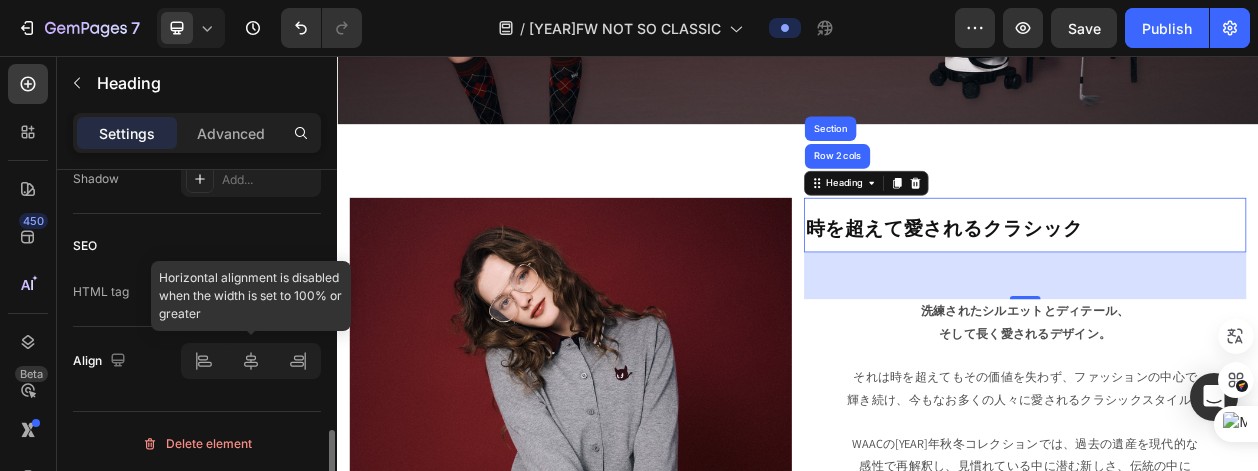 click 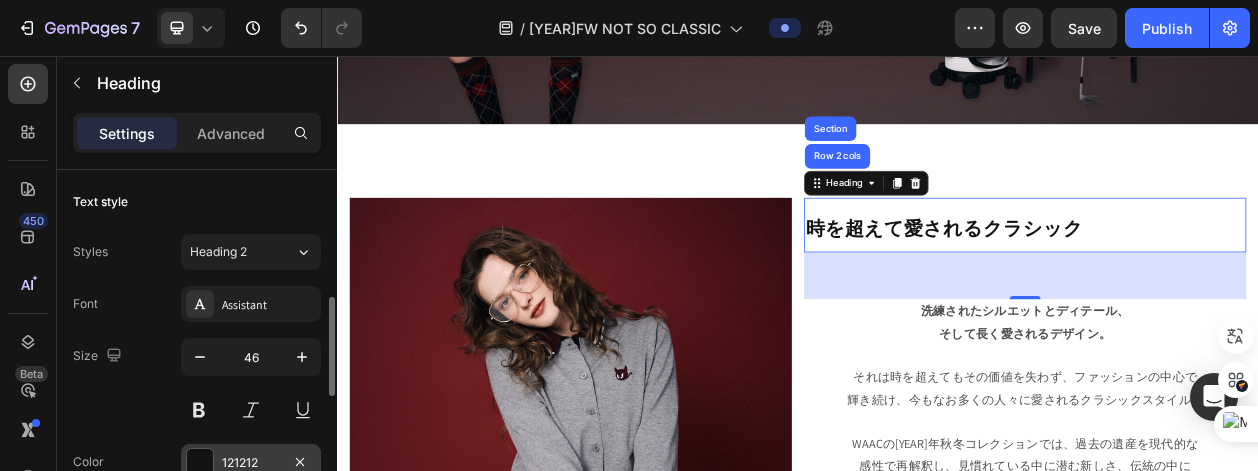 scroll, scrollTop: 100, scrollLeft: 0, axis: vertical 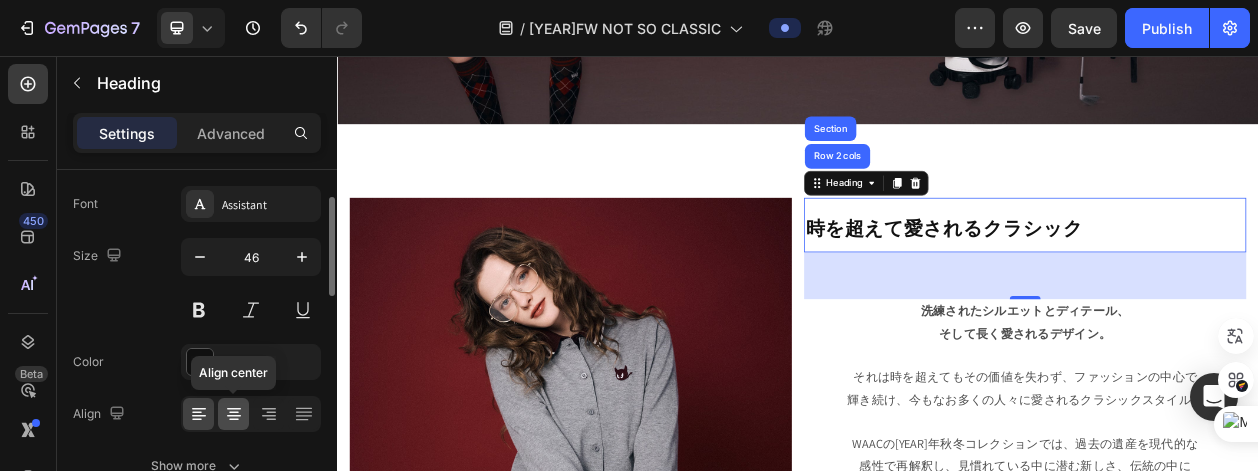 click 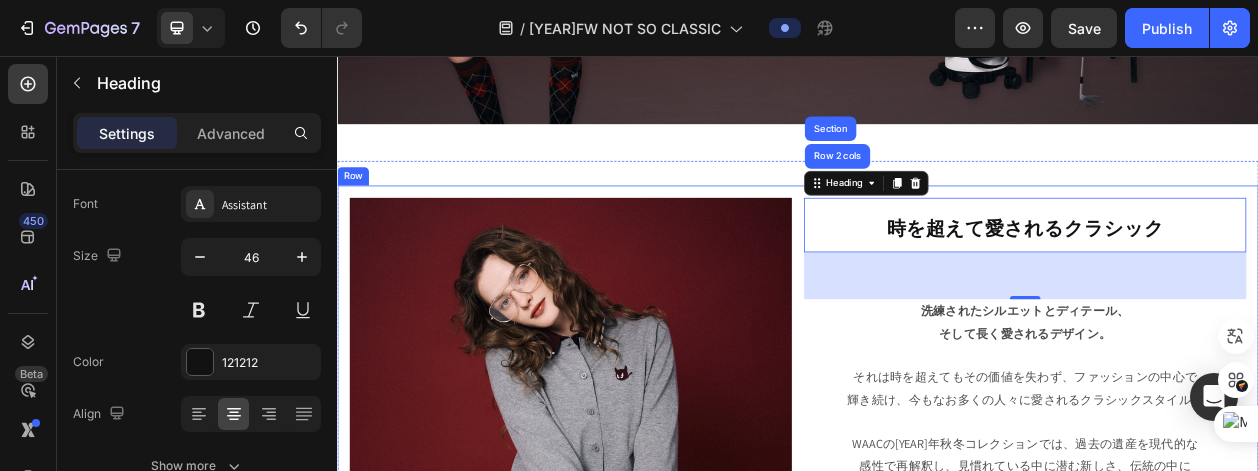 click on "Image ⁠⁠⁠⁠⁠⁠⁠ 時を超えて愛されるクラシック Heading Row 2 cols Section   61 洗練されたシルエットとディテール、 そして長く愛されるデザイン。 それは時を超えてもその価値を失わず、ファッションの中心で 輝き続け、今もなお多くの人々に愛されるクラシックスタイル。 WAACの2025年秋冬コレクションでは、過去の遺産を現代的な 感性で再解釈し、見慣れている中に潜む新しさ、伝統の中に ウィットに富んだムードが漂います。そんな「Not so Classic!」 という新たな魅力を提案します。 若々しく個性的な視点で解釈されたクラシックは、 ゴルフコースでも日常でも、自分らしいスタイルを 楽しむ人々に新たな発見をもたらします。 「Not so Classic」なWAACの2025年秋冬コレクション。 その扉が今、開きます。 Text Block Row" at bounding box center [937, 601] 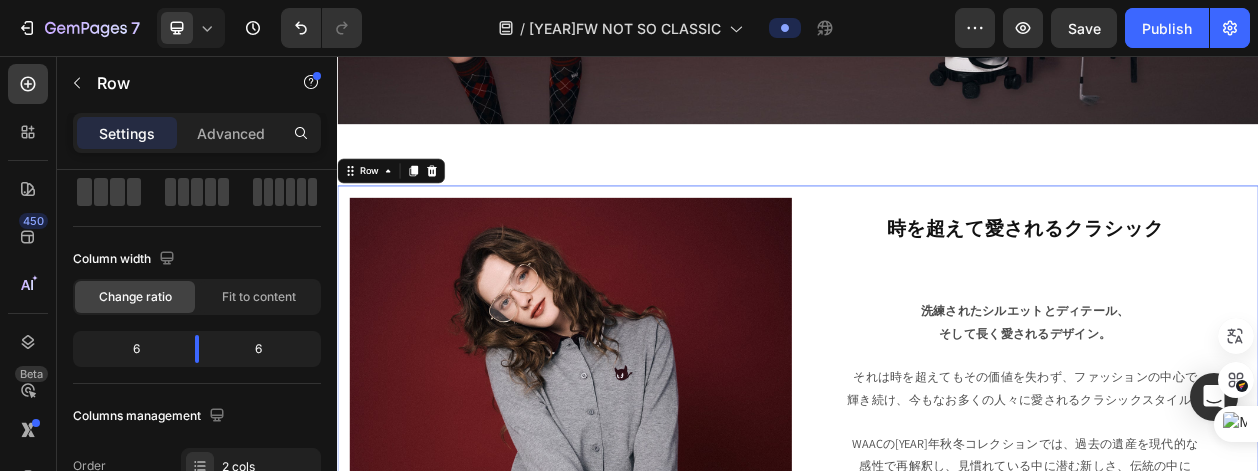 scroll, scrollTop: 0, scrollLeft: 0, axis: both 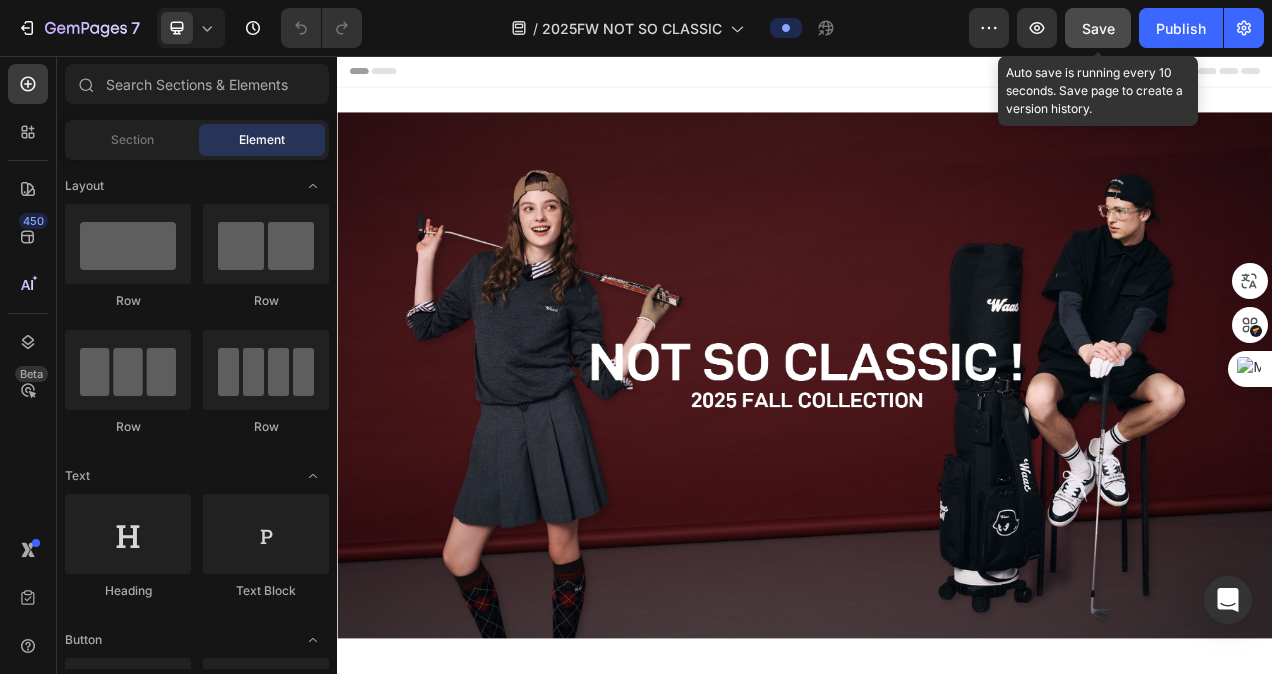 click on "Save" at bounding box center (1098, 28) 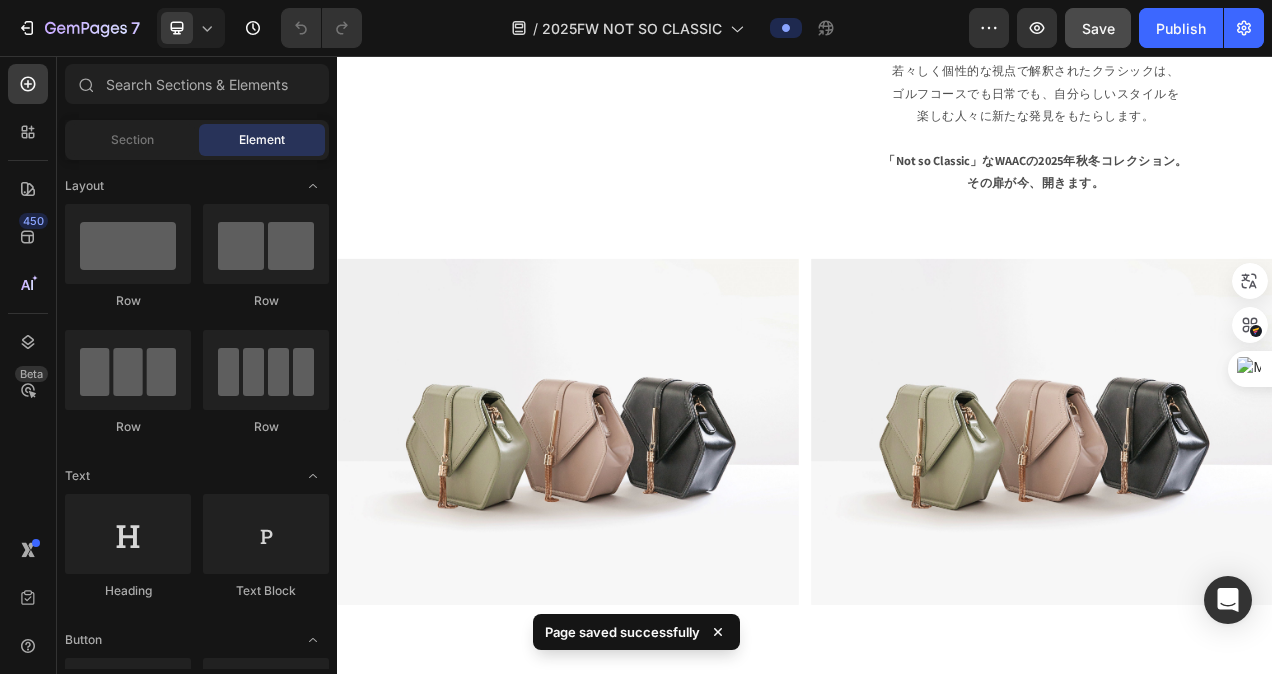 scroll, scrollTop: 1300, scrollLeft: 0, axis: vertical 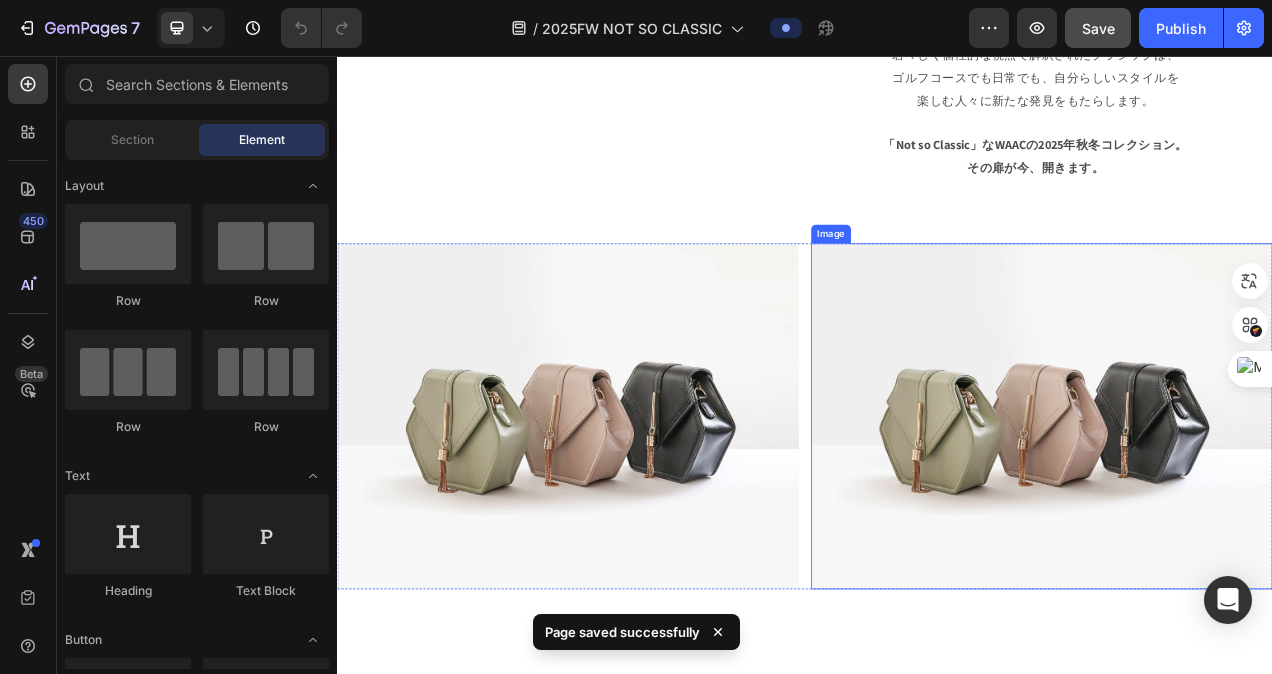 click at bounding box center [1241, 519] 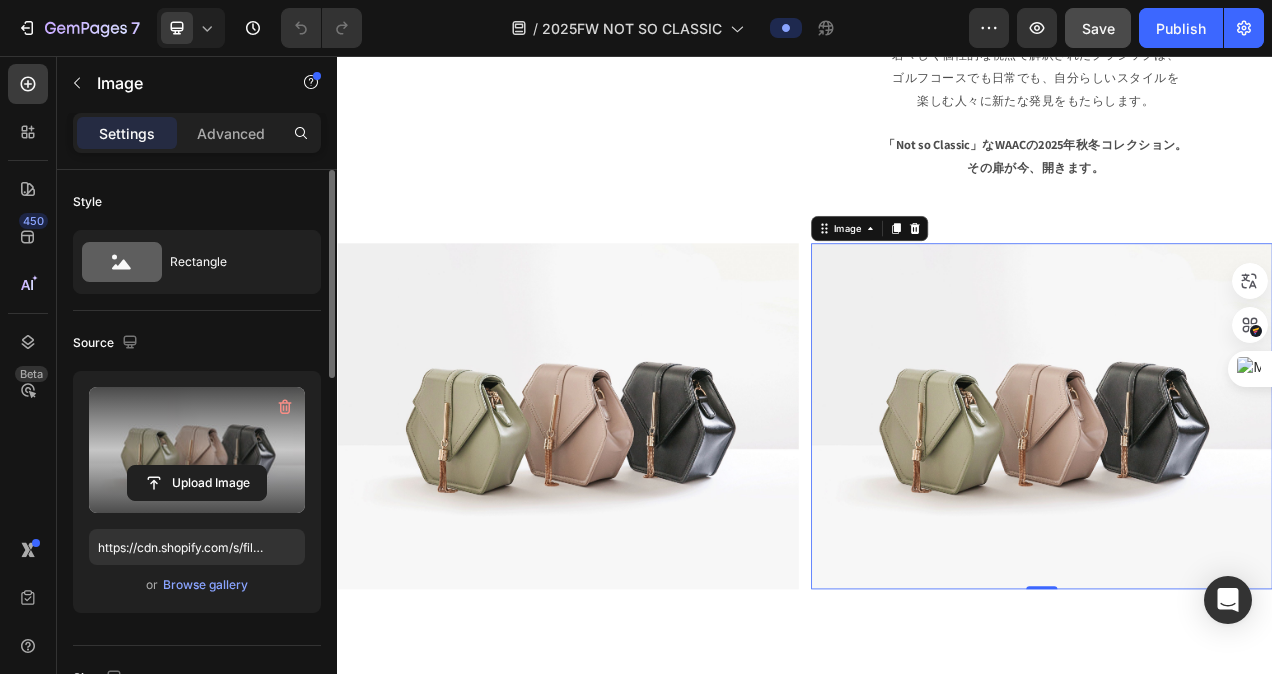 click at bounding box center (197, 450) 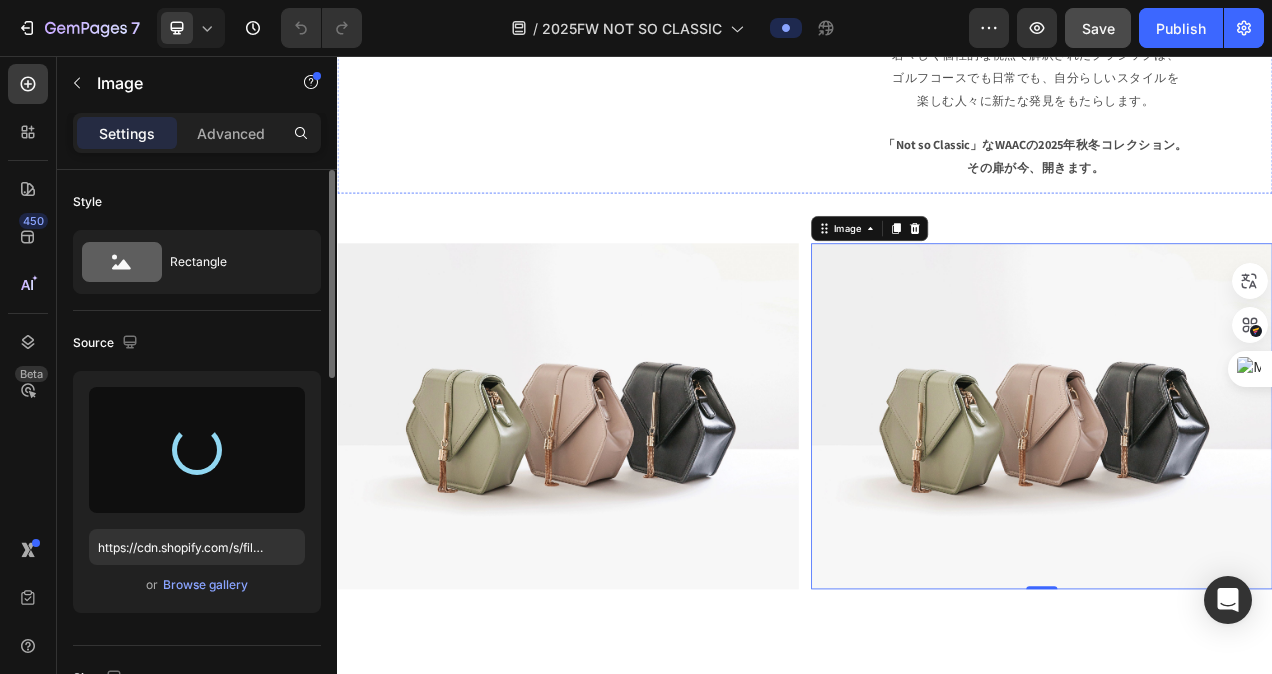 type on "https://cdn.shopify.com/s/files/1/0745/4136/7583/files/gempages_490452336091595923-ba572daa-b51f-4aa7-ba64-589e7fe835e5.jpg" 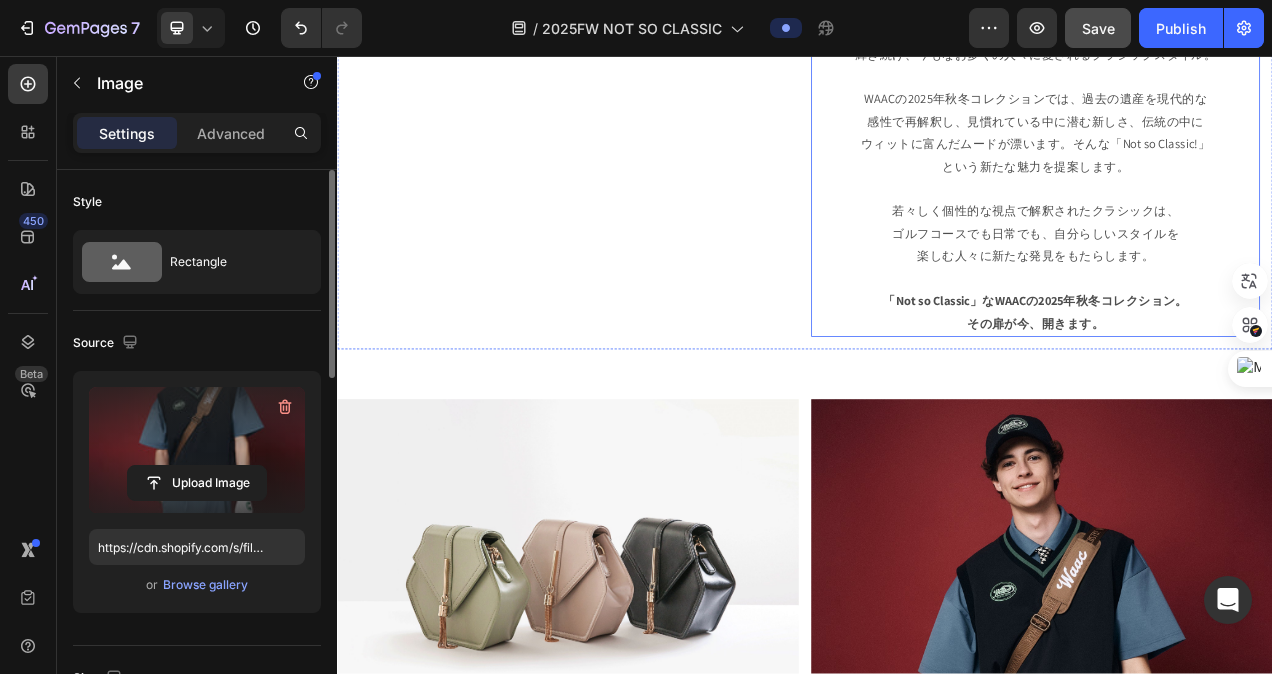 scroll, scrollTop: 1300, scrollLeft: 0, axis: vertical 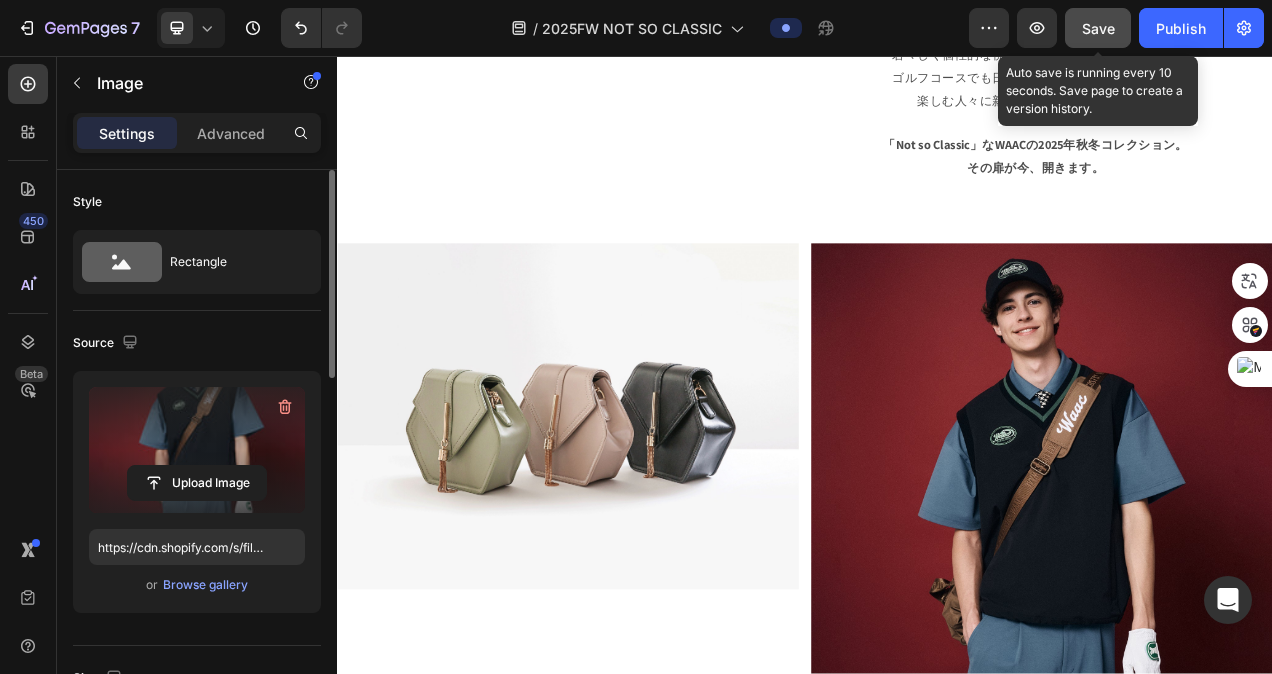 click on "Save" at bounding box center [1098, 28] 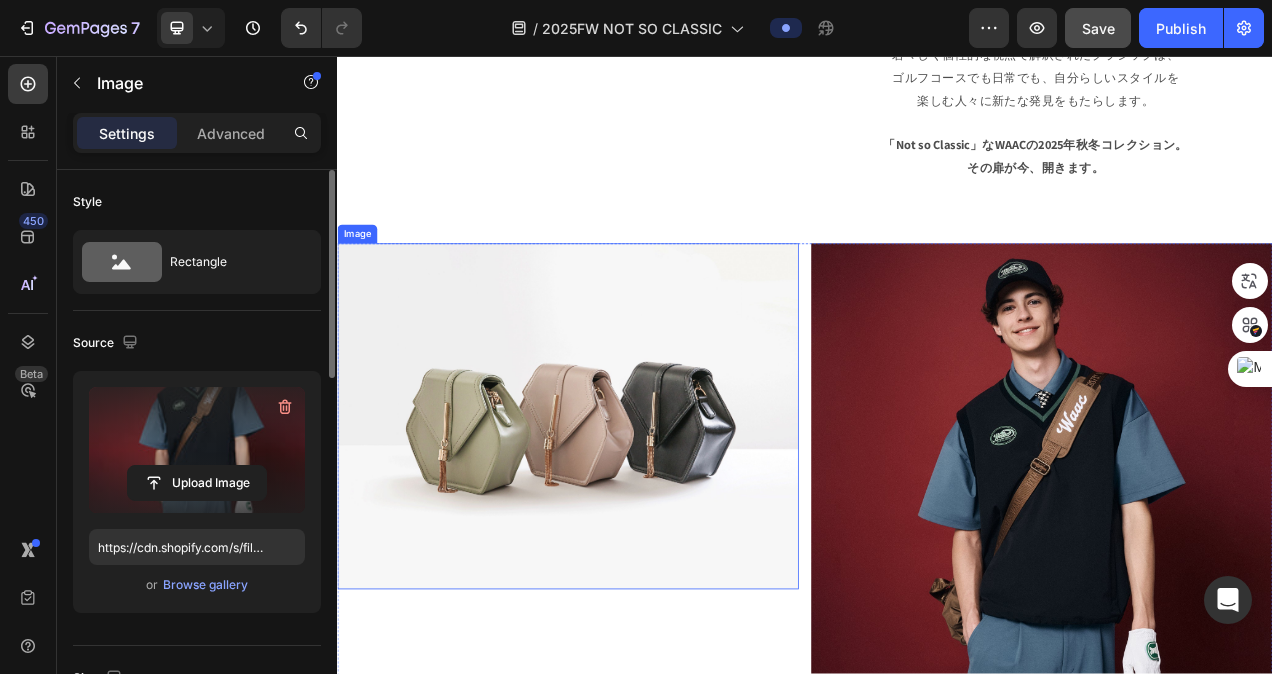 click at bounding box center [633, 519] 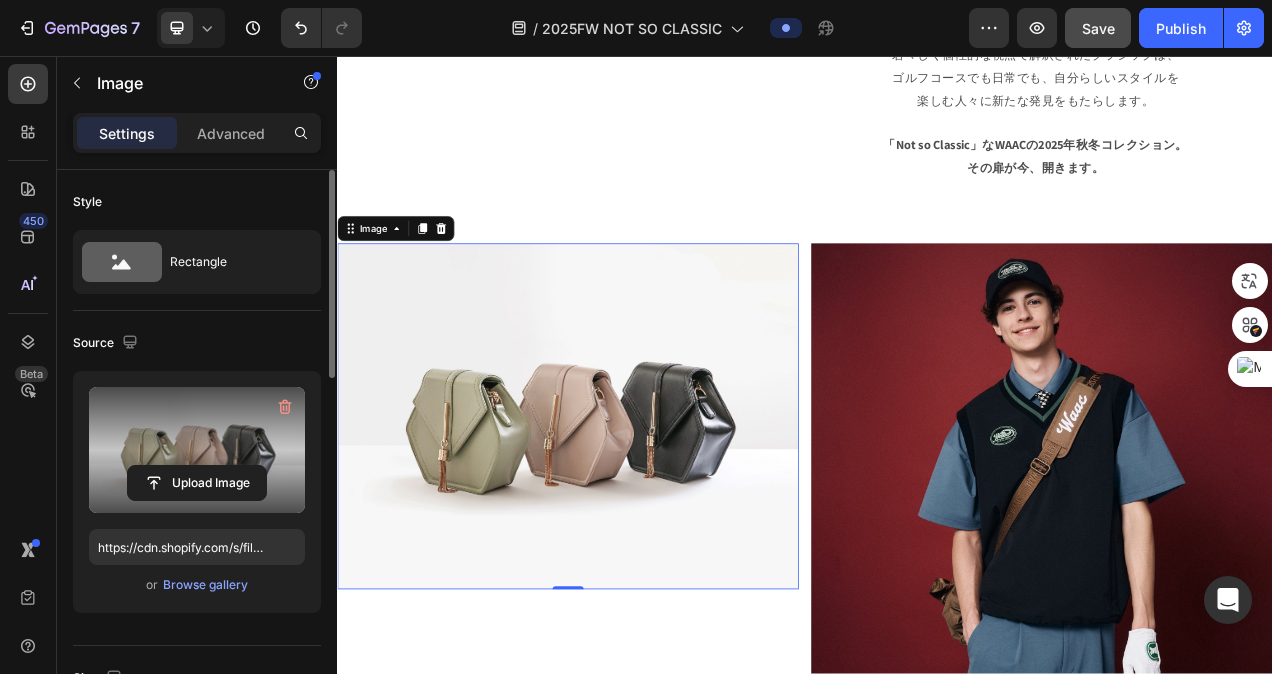 click at bounding box center (197, 450) 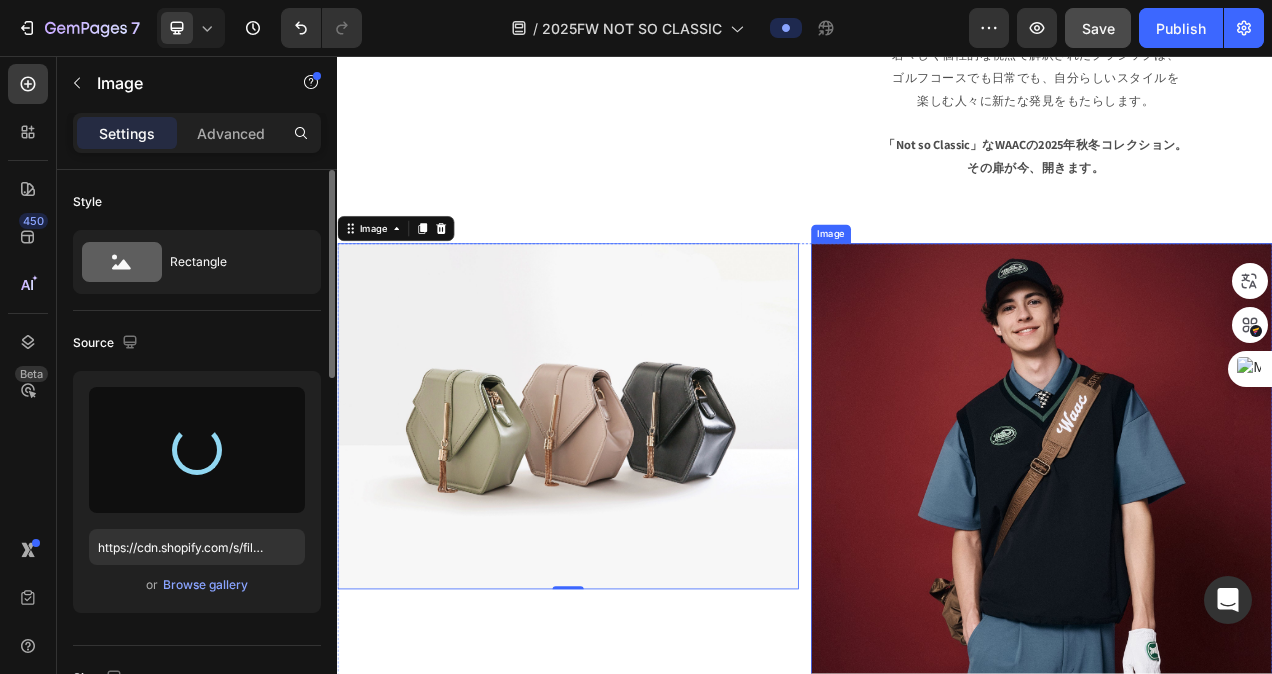 type on "https://cdn.shopify.com/s/files/1/0745/4136/7583/files/gempages_490452336091595923-6213de38-0b9d-47f0-8bc9-91004c418aa8.jpg" 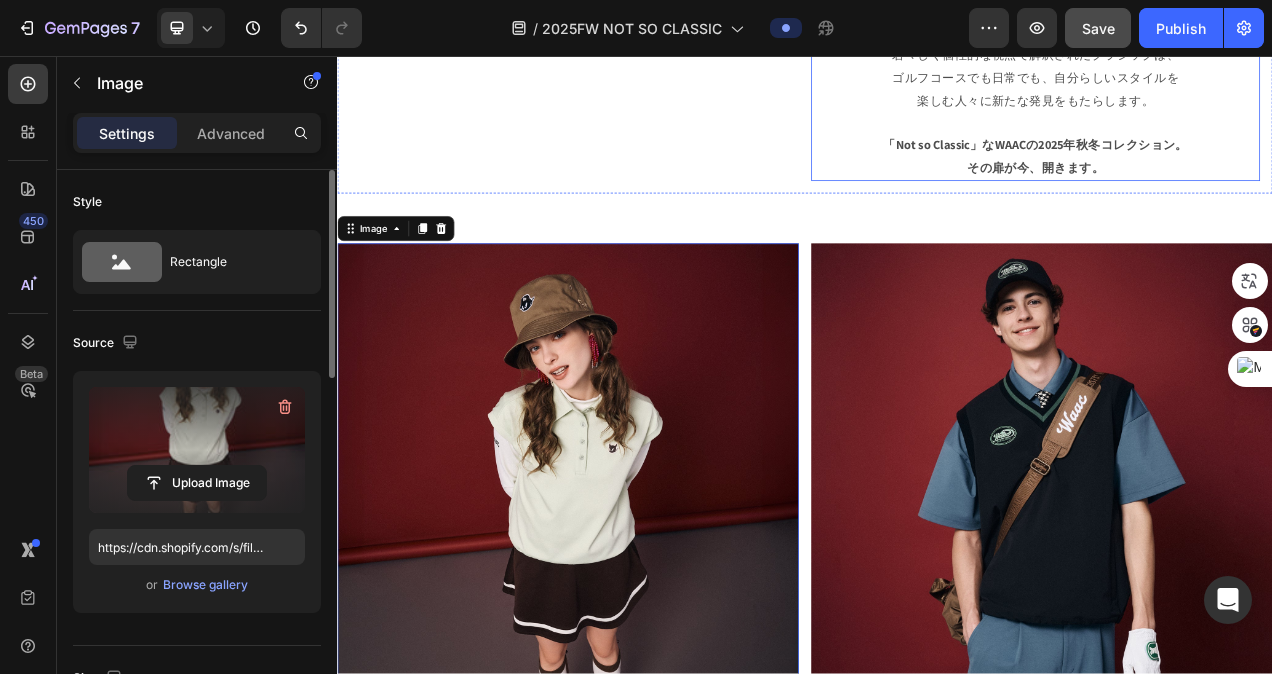 scroll, scrollTop: 1200, scrollLeft: 0, axis: vertical 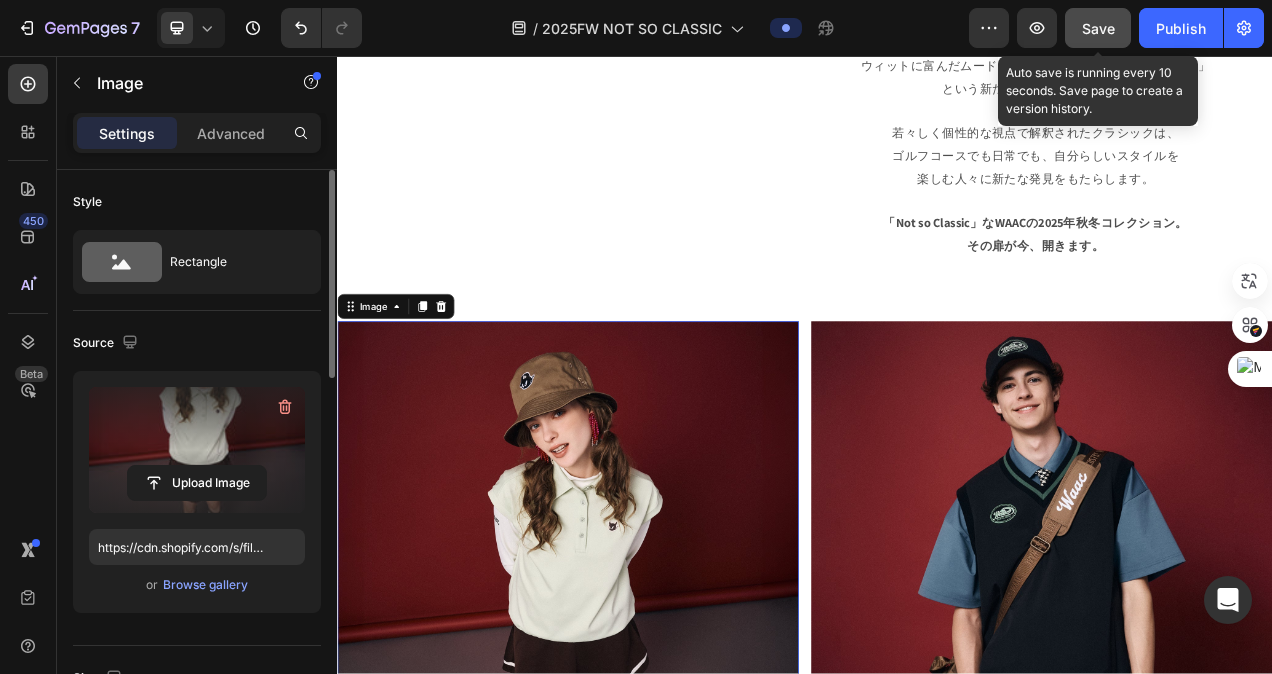 click on "Save" at bounding box center (1098, 28) 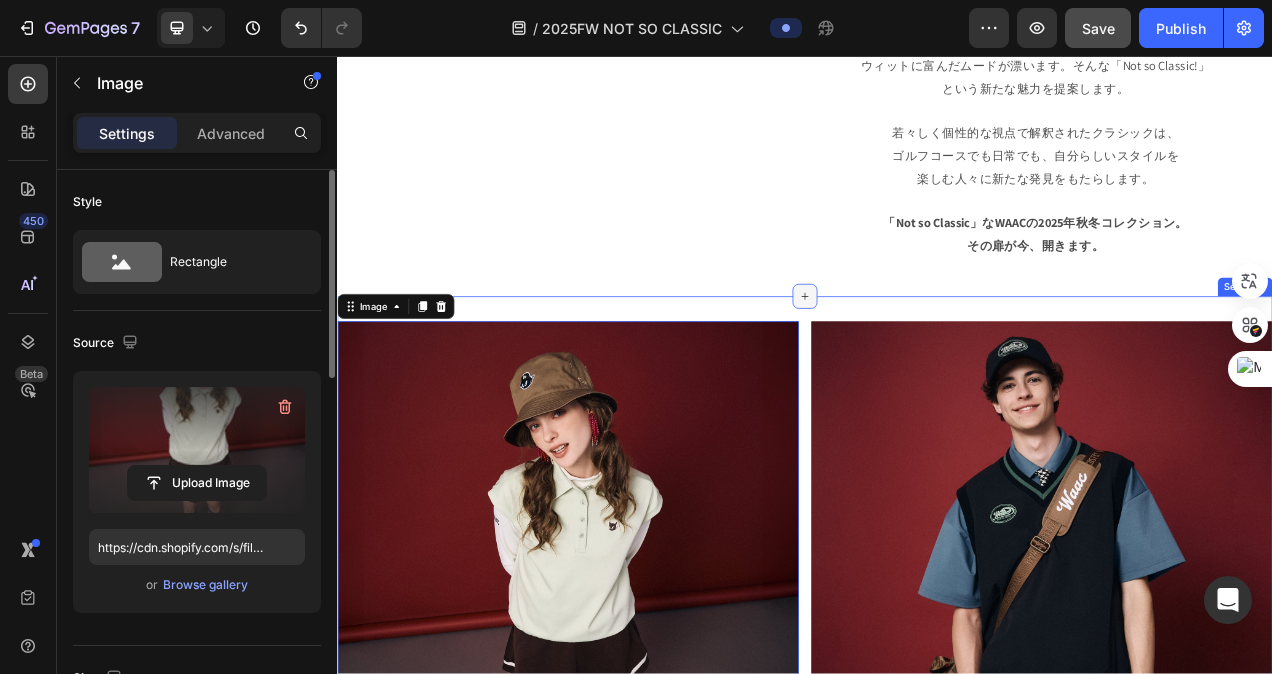 click 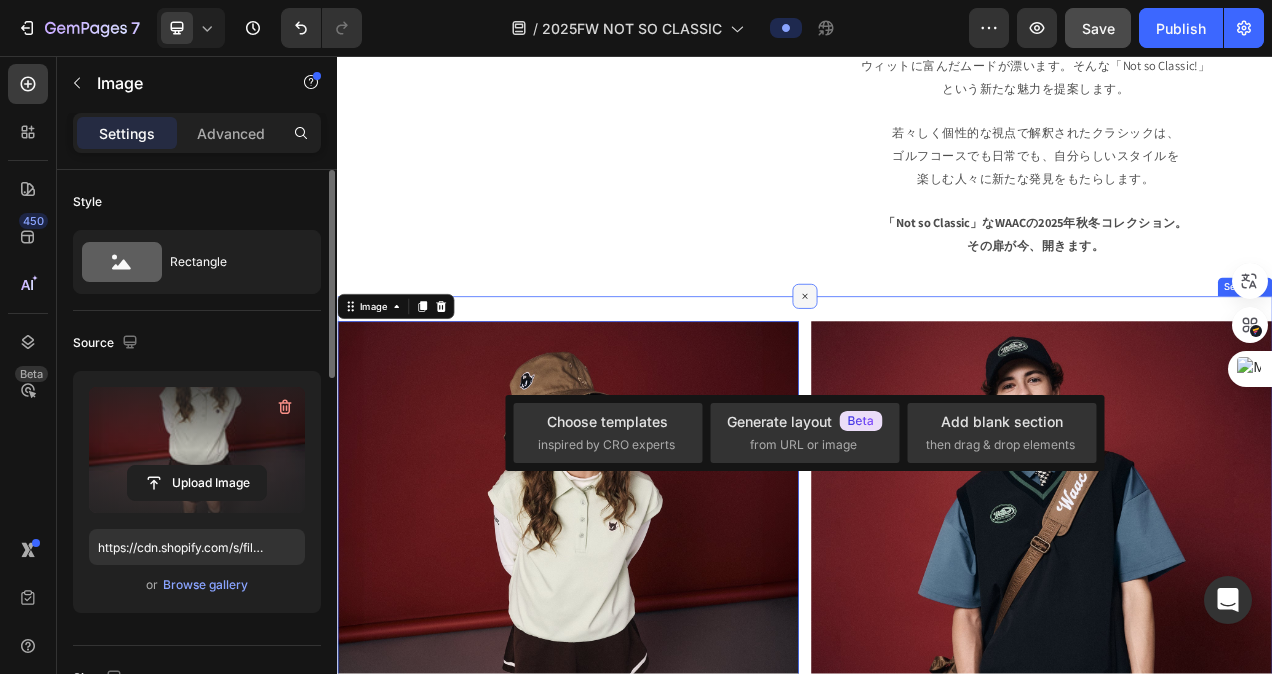 click 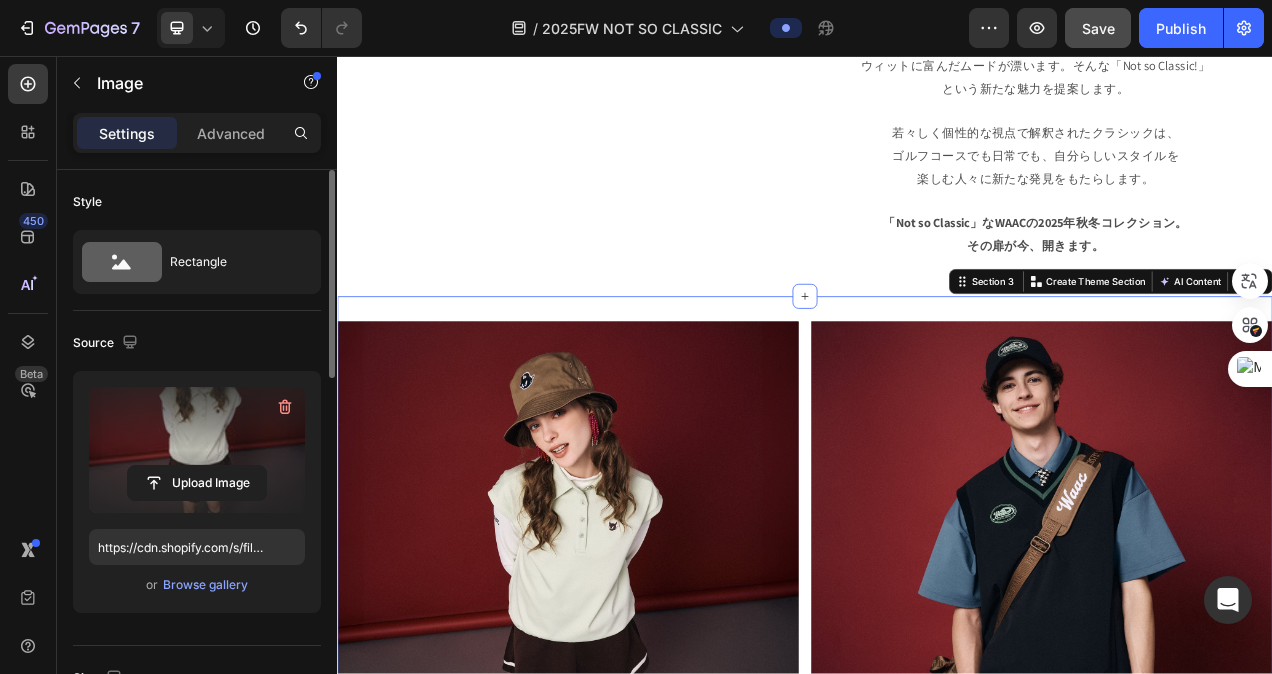 click on "Image Image Row Section 3   You can create reusable sections Create Theme Section AI Content Write with GemAI What would you like to describe here? Tone and Voice Persuasive Product Getting products... Show more Generate" at bounding box center (937, 767) 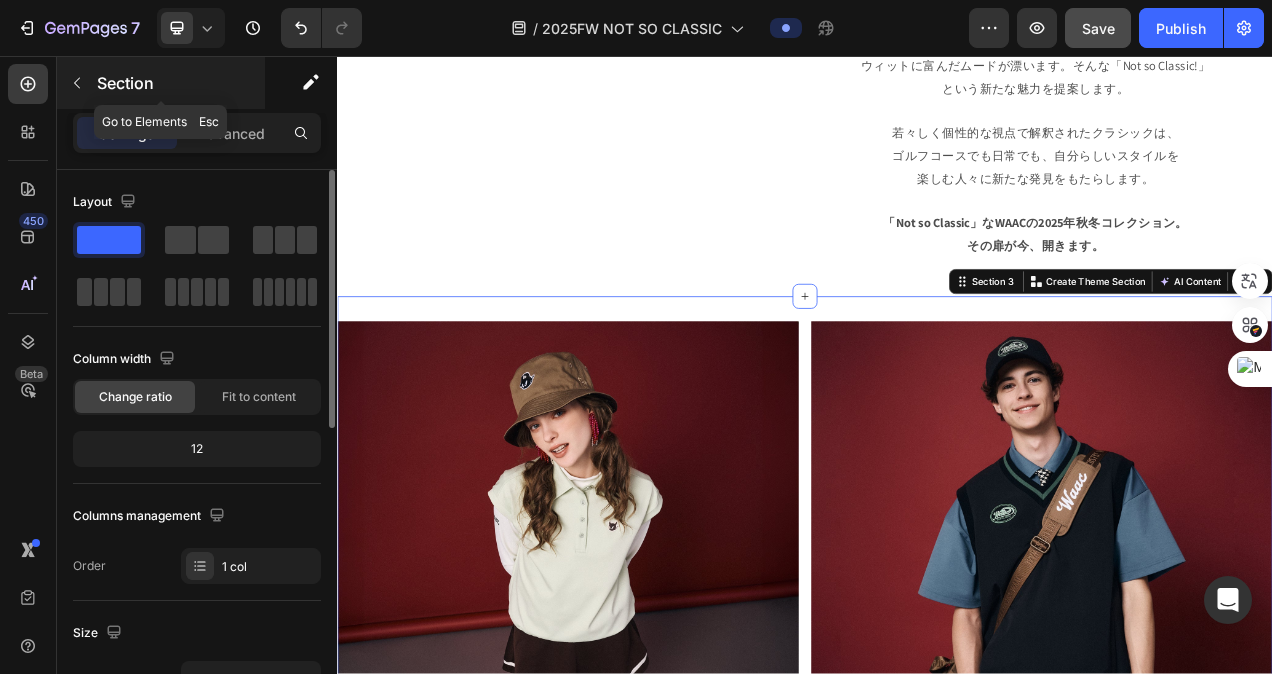 click 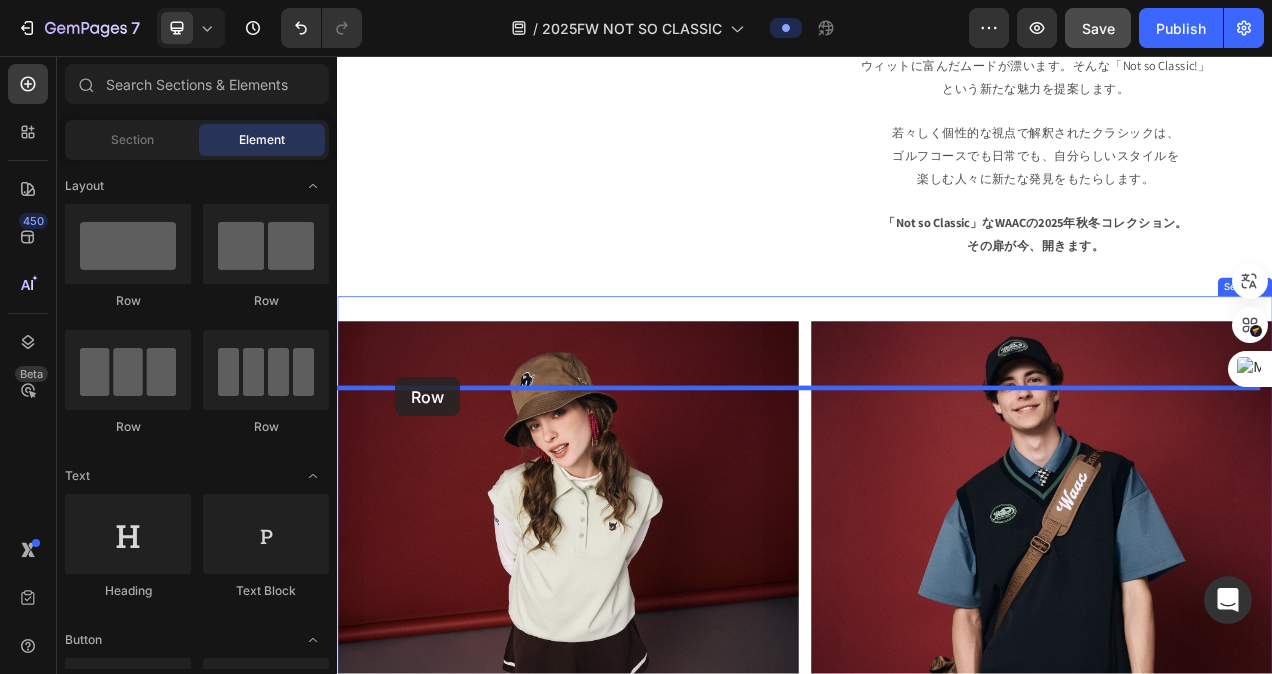 drag, startPoint x: 443, startPoint y: 312, endPoint x: 411, endPoint y: 468, distance: 159.24823 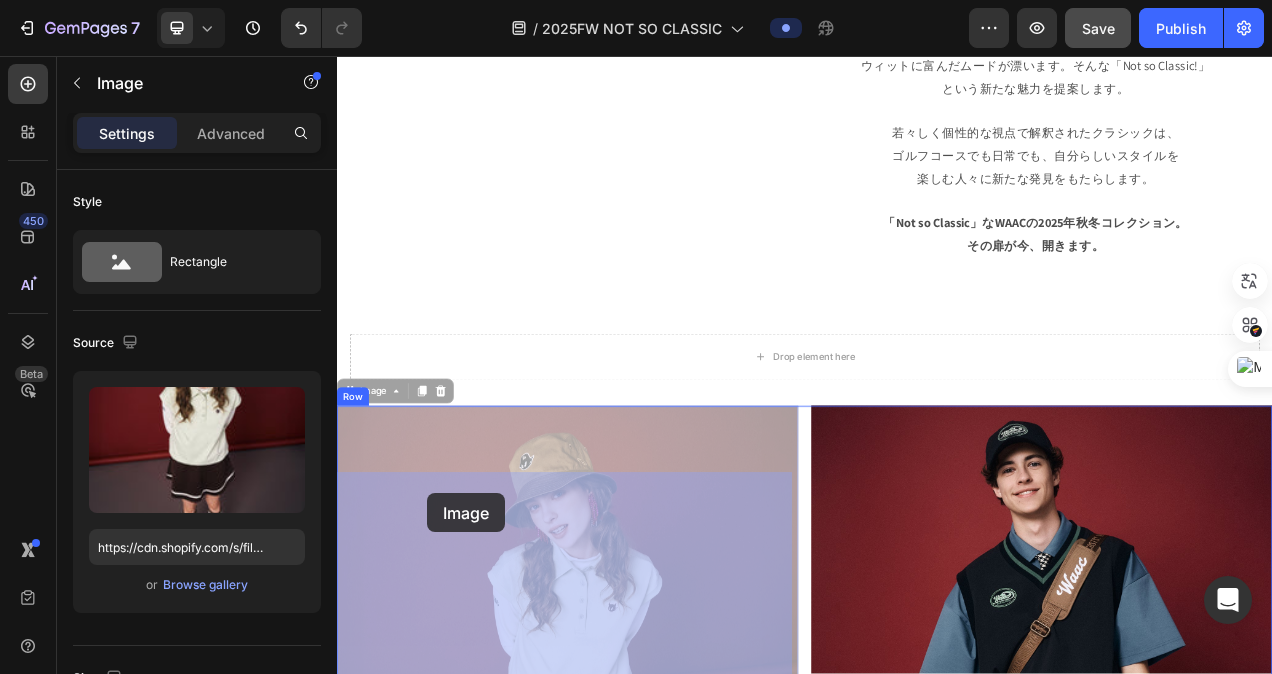 scroll, scrollTop: 1234, scrollLeft: 0, axis: vertical 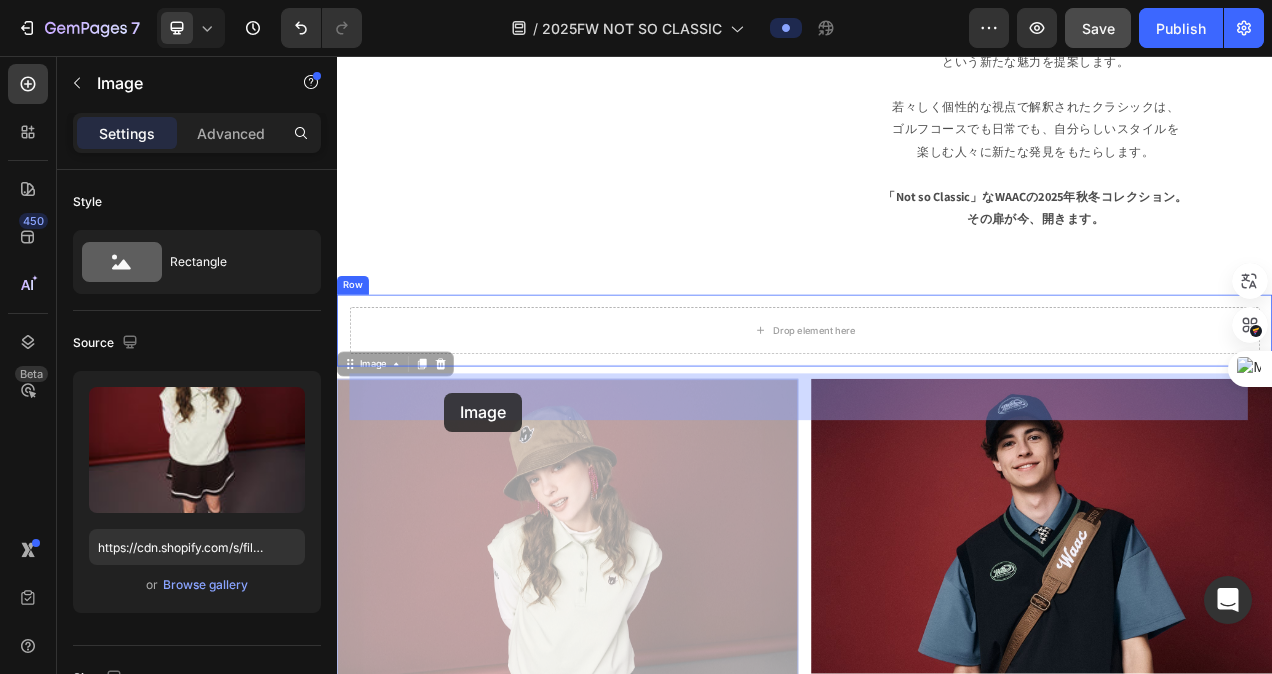 drag, startPoint x: 433, startPoint y: 650, endPoint x: 474, endPoint y: 488, distance: 167.10774 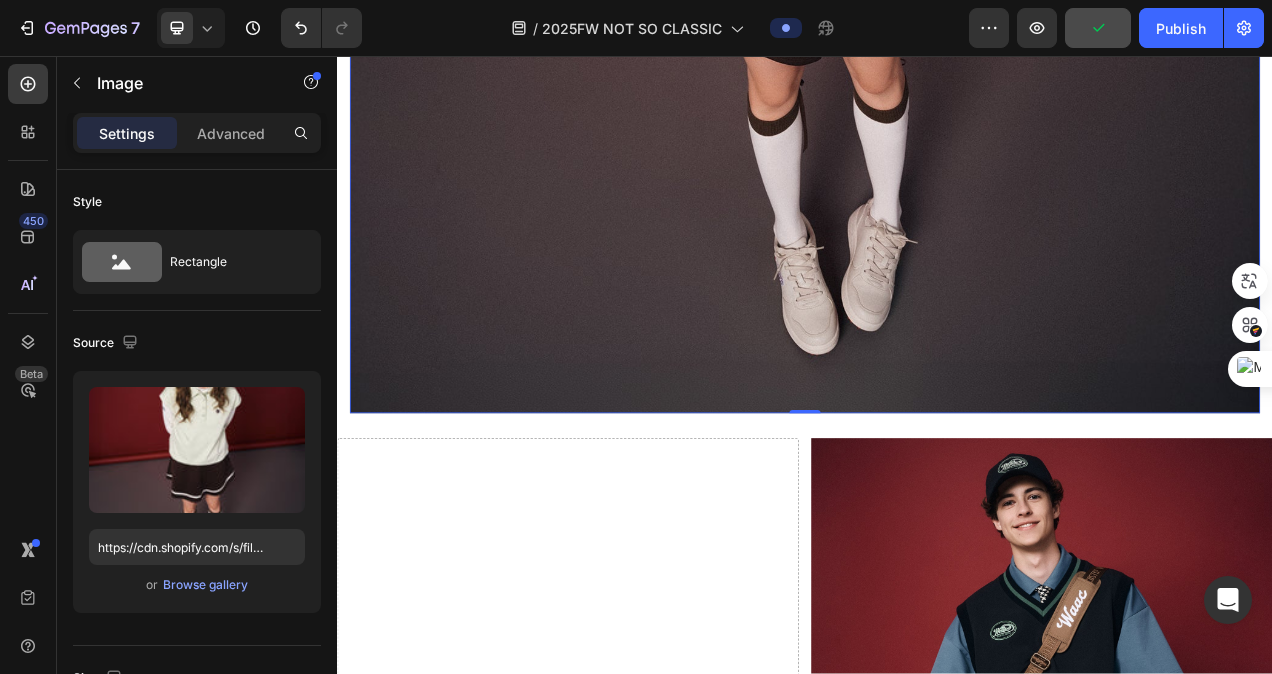 scroll, scrollTop: 2834, scrollLeft: 0, axis: vertical 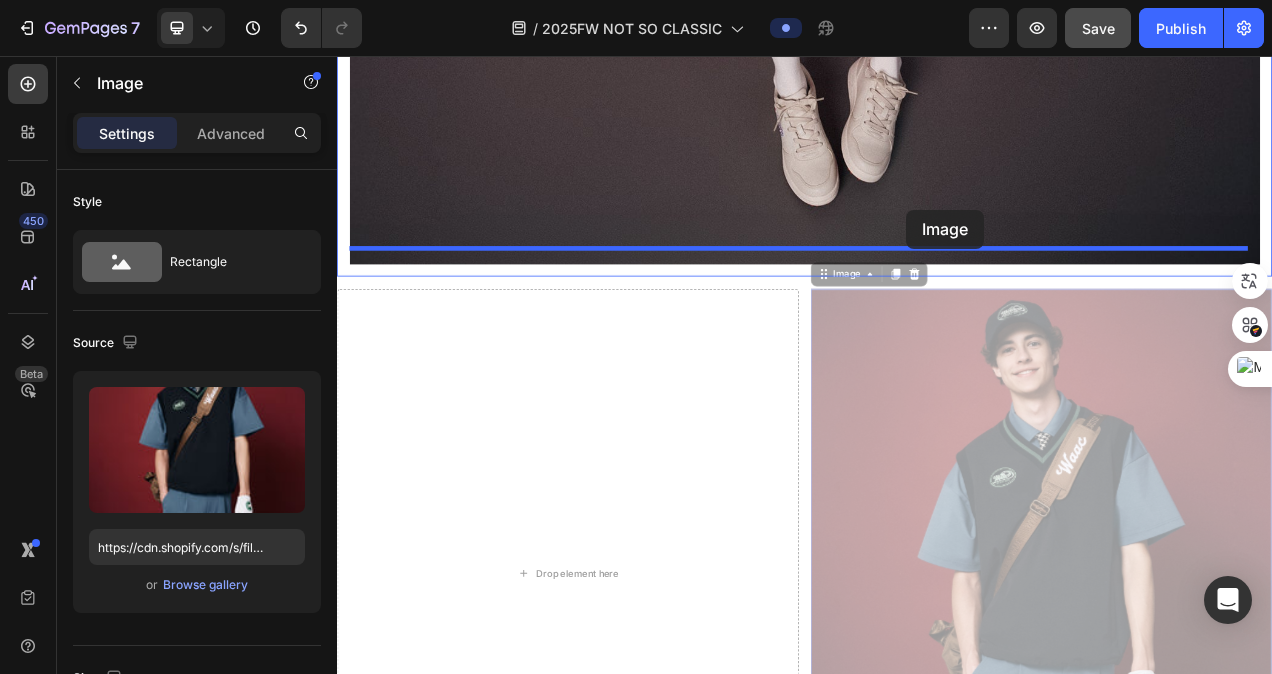 drag, startPoint x: 1068, startPoint y: 578, endPoint x: 1067, endPoint y: 253, distance: 325.00153 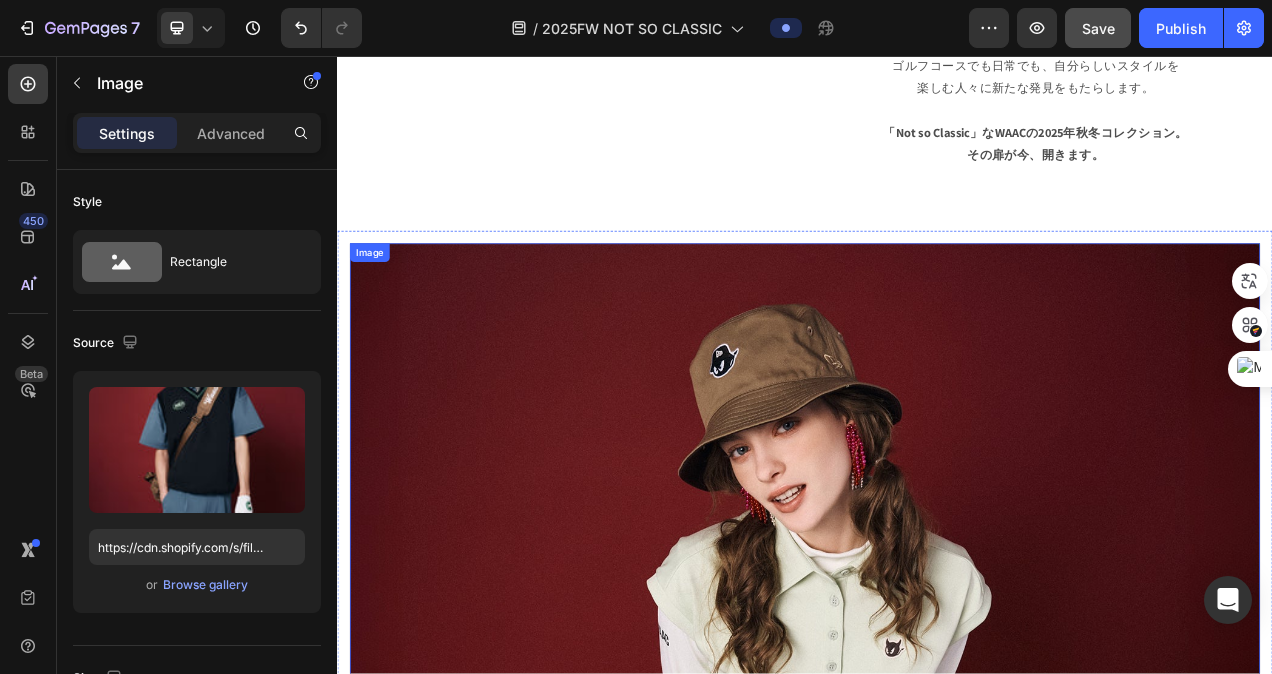 scroll, scrollTop: 1234, scrollLeft: 0, axis: vertical 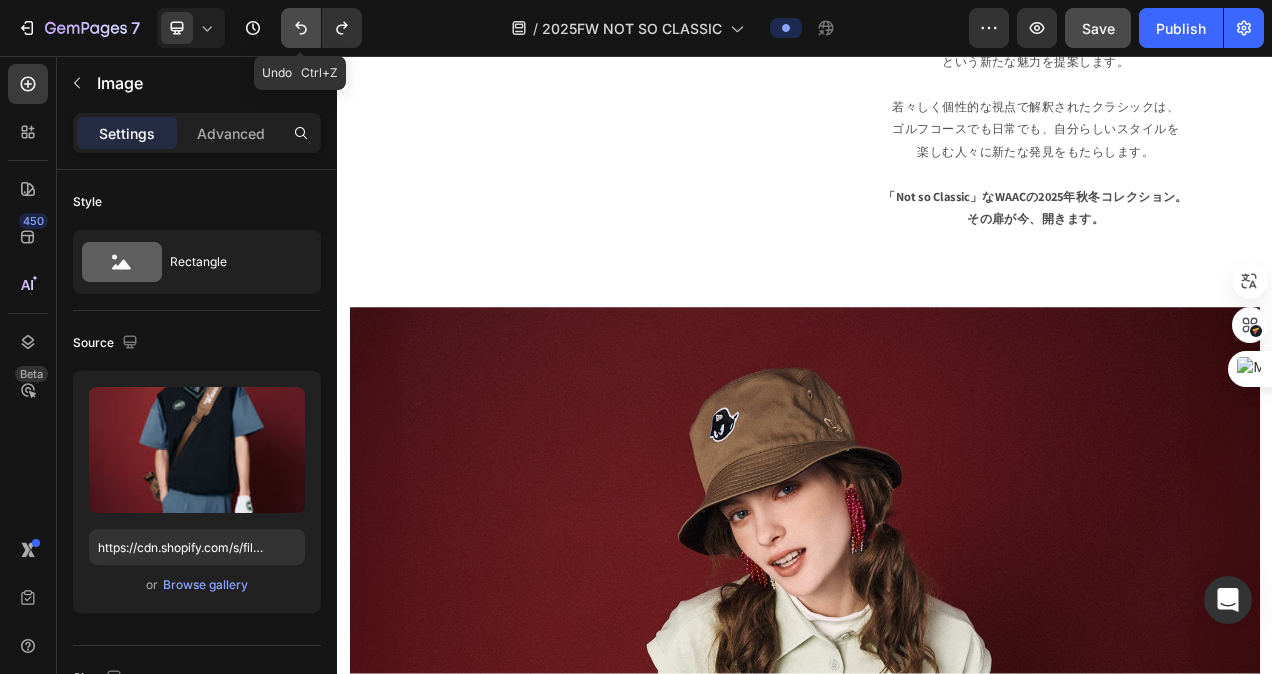 click 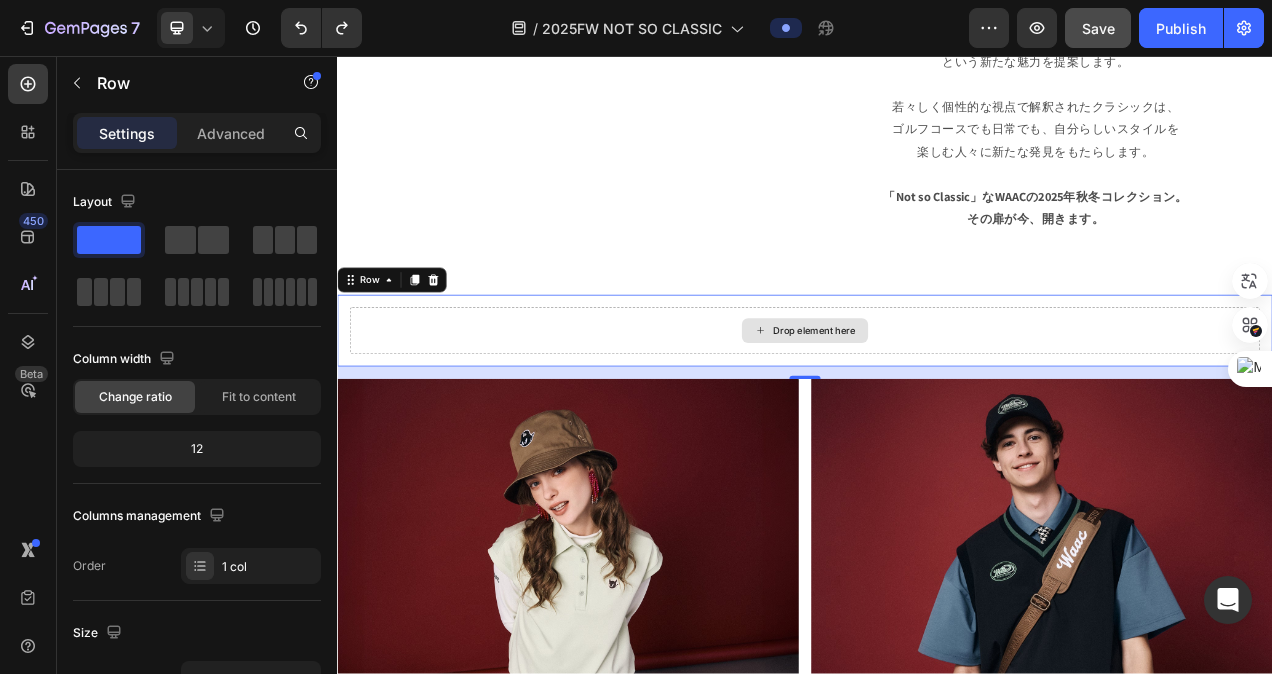 click on "Drop element here" at bounding box center (937, 409) 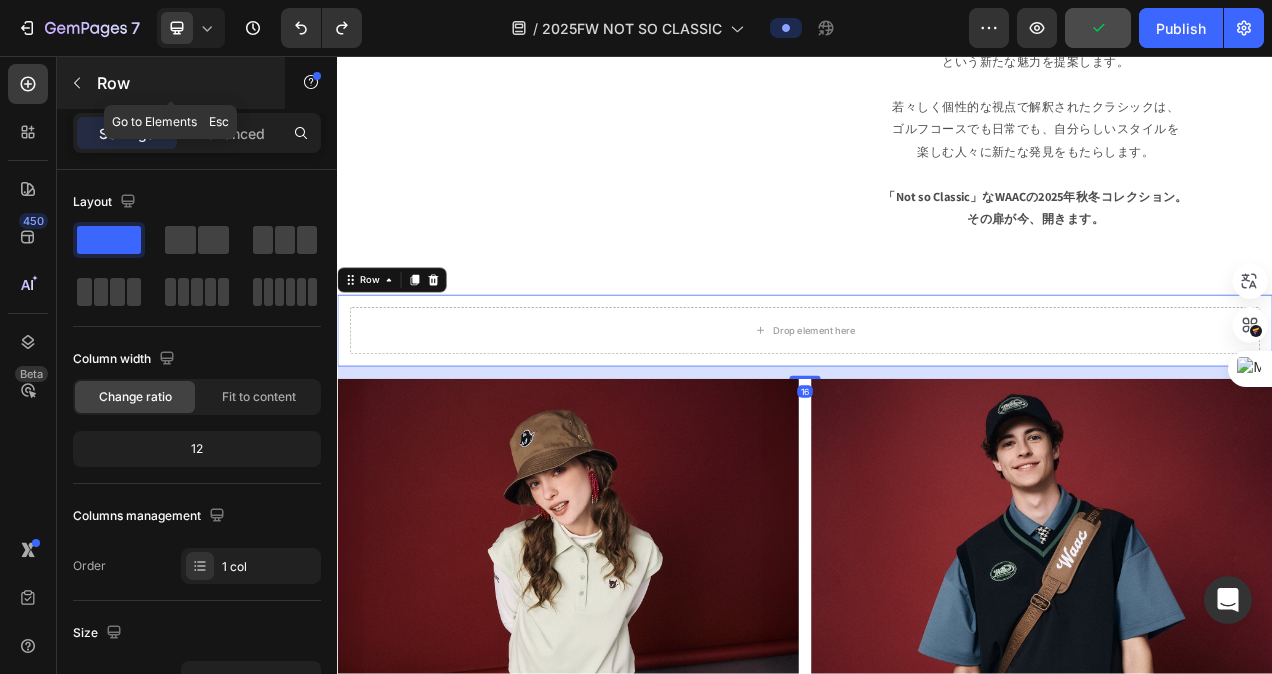 click 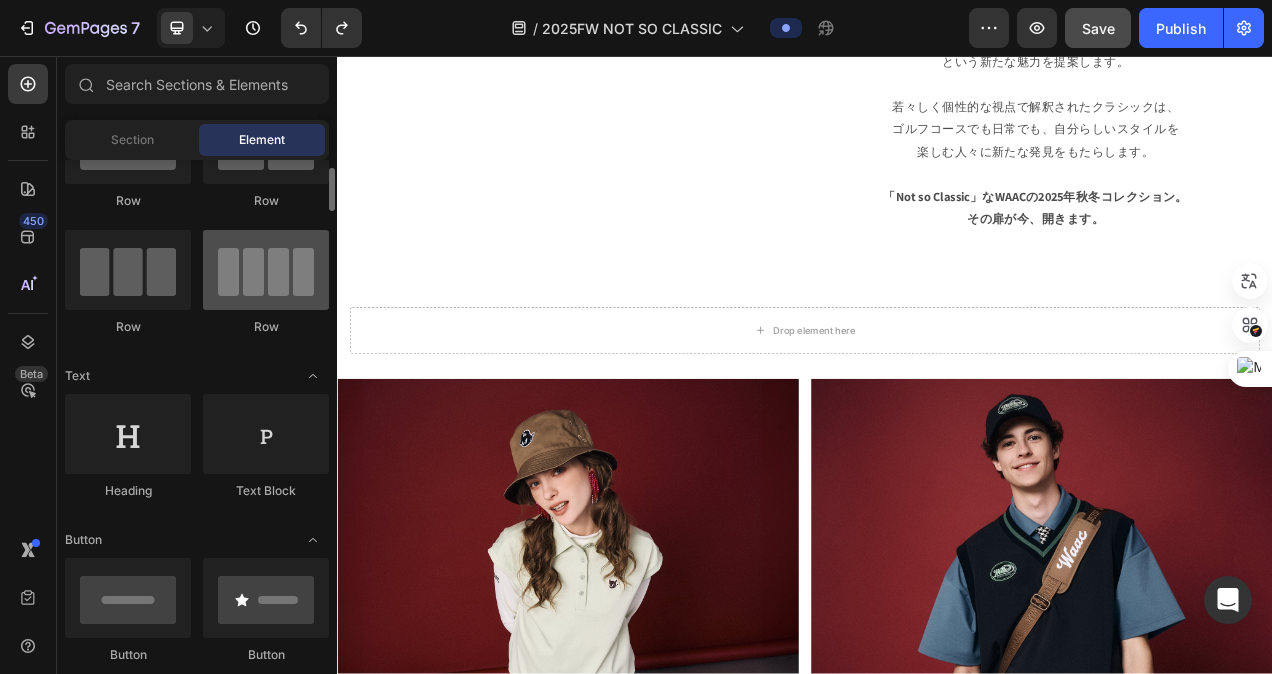 scroll, scrollTop: 0, scrollLeft: 0, axis: both 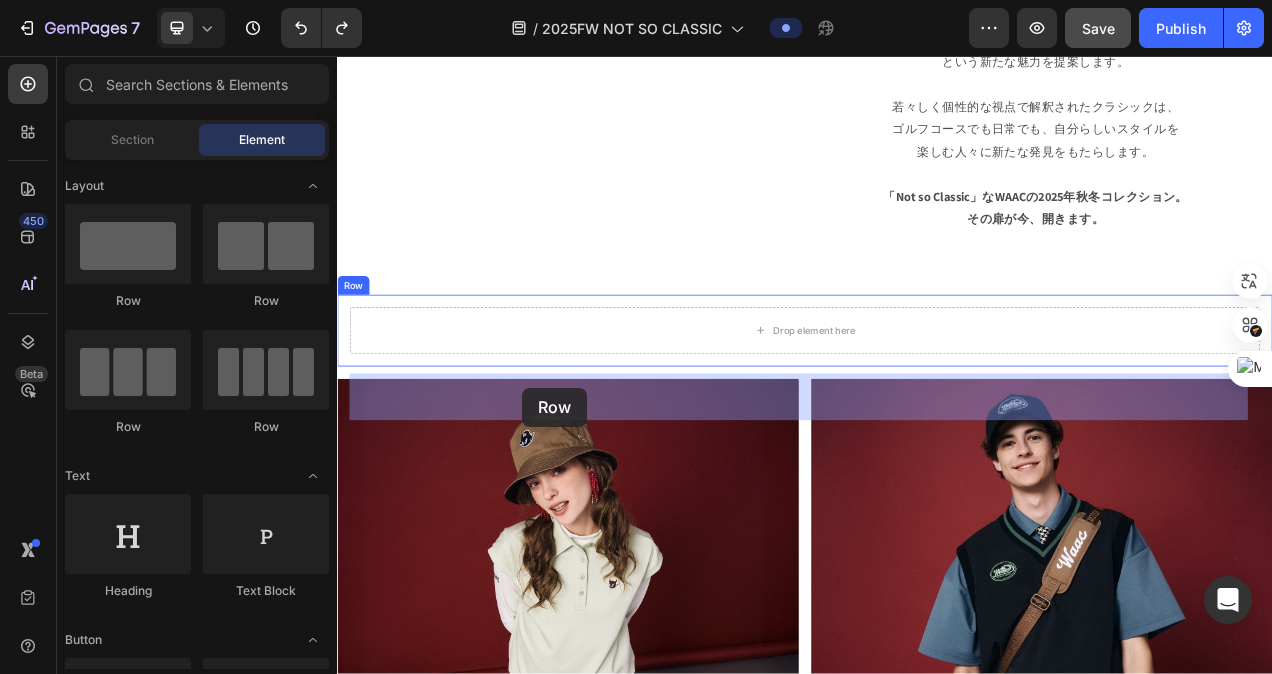 drag, startPoint x: 591, startPoint y: 317, endPoint x: 576, endPoint y: 483, distance: 166.67633 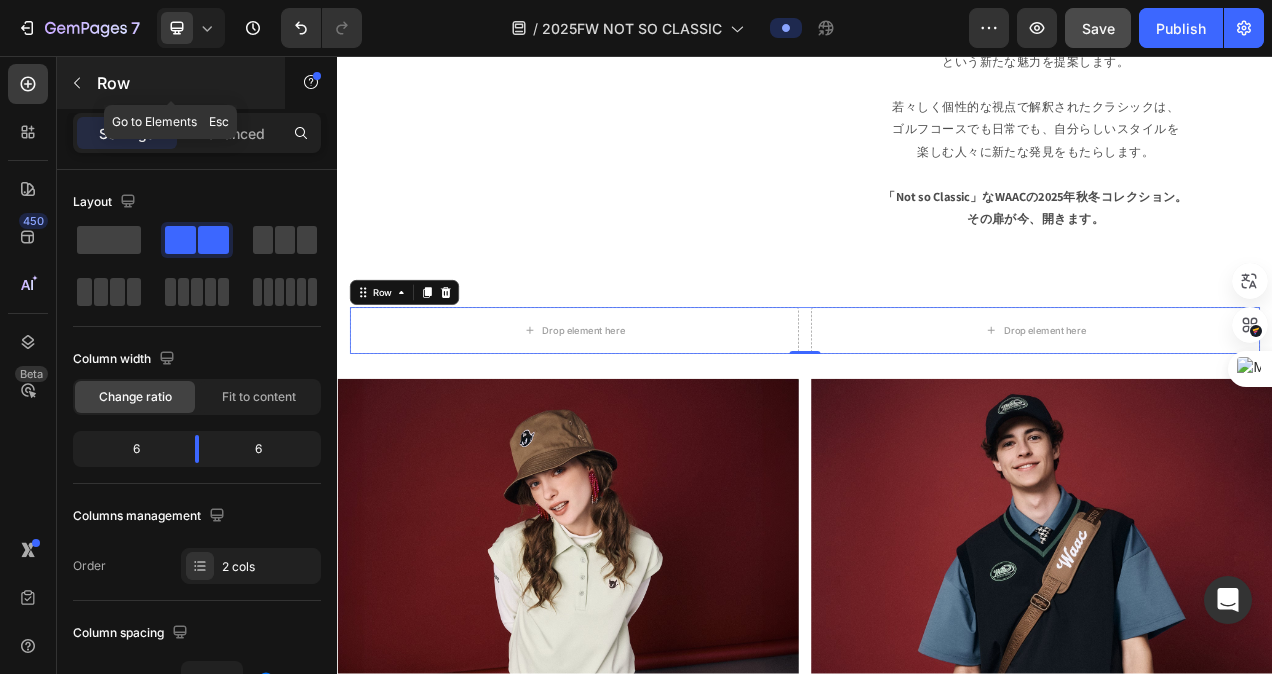 click 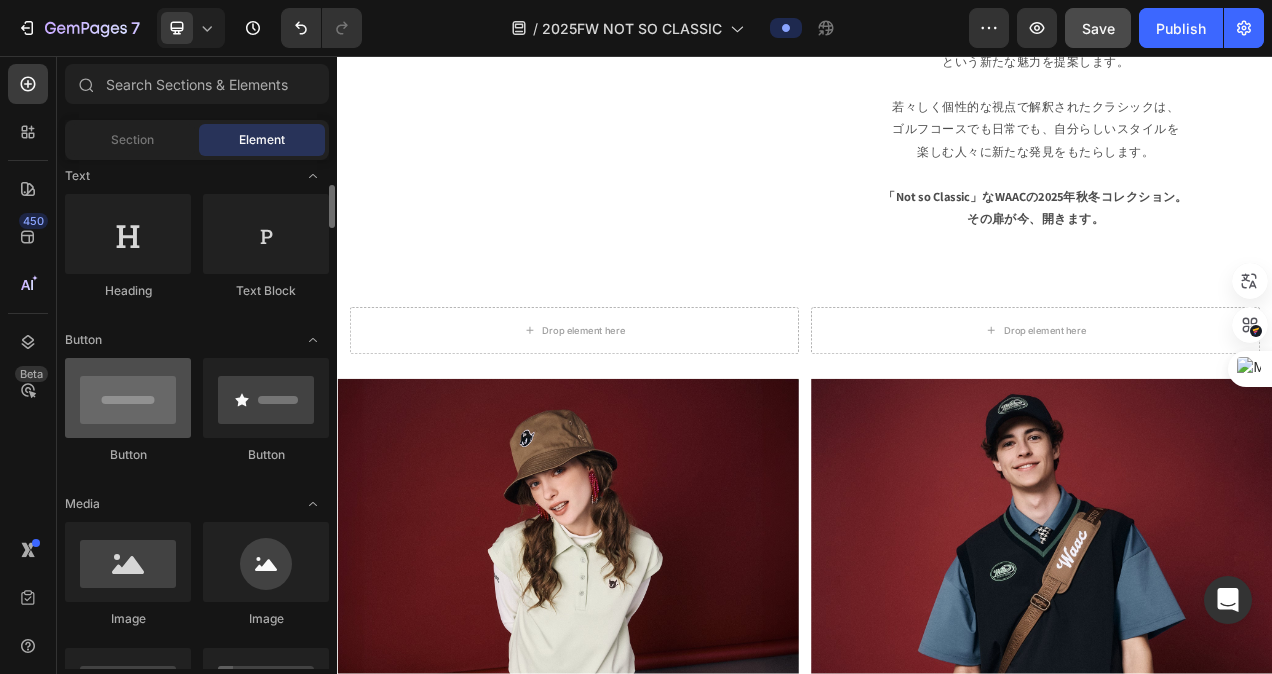 scroll, scrollTop: 400, scrollLeft: 0, axis: vertical 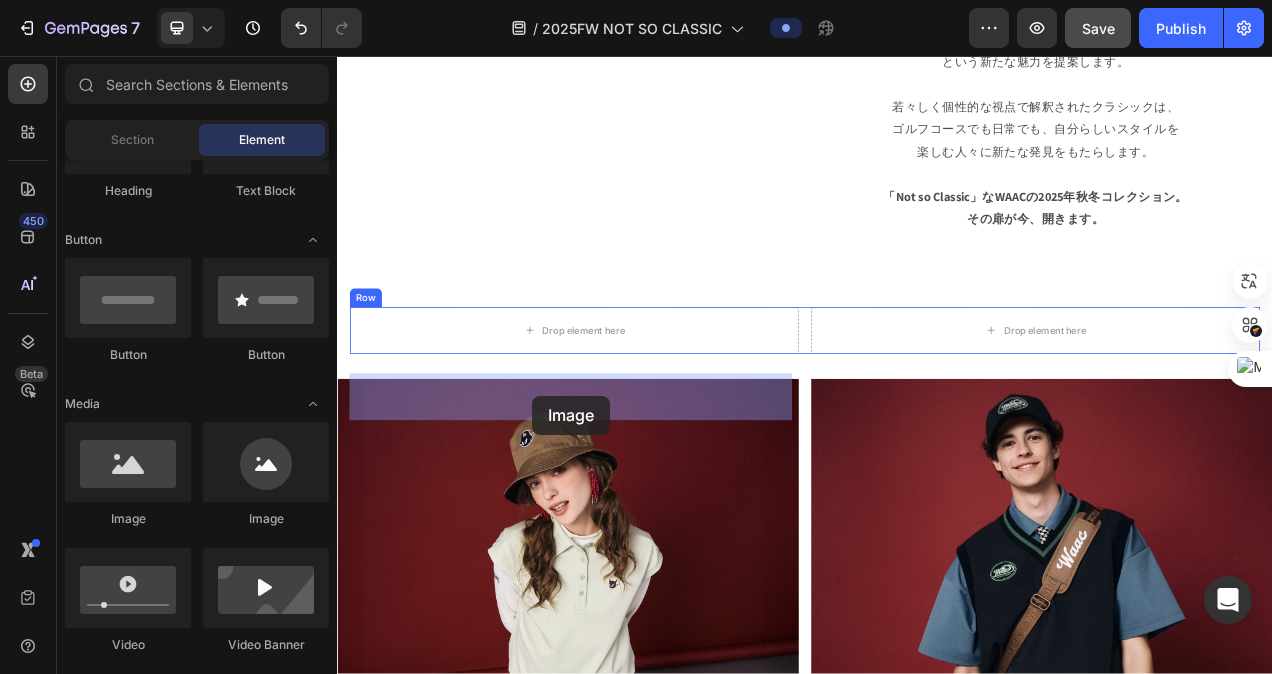 drag, startPoint x: 472, startPoint y: 548, endPoint x: 587, endPoint y: 492, distance: 127.910126 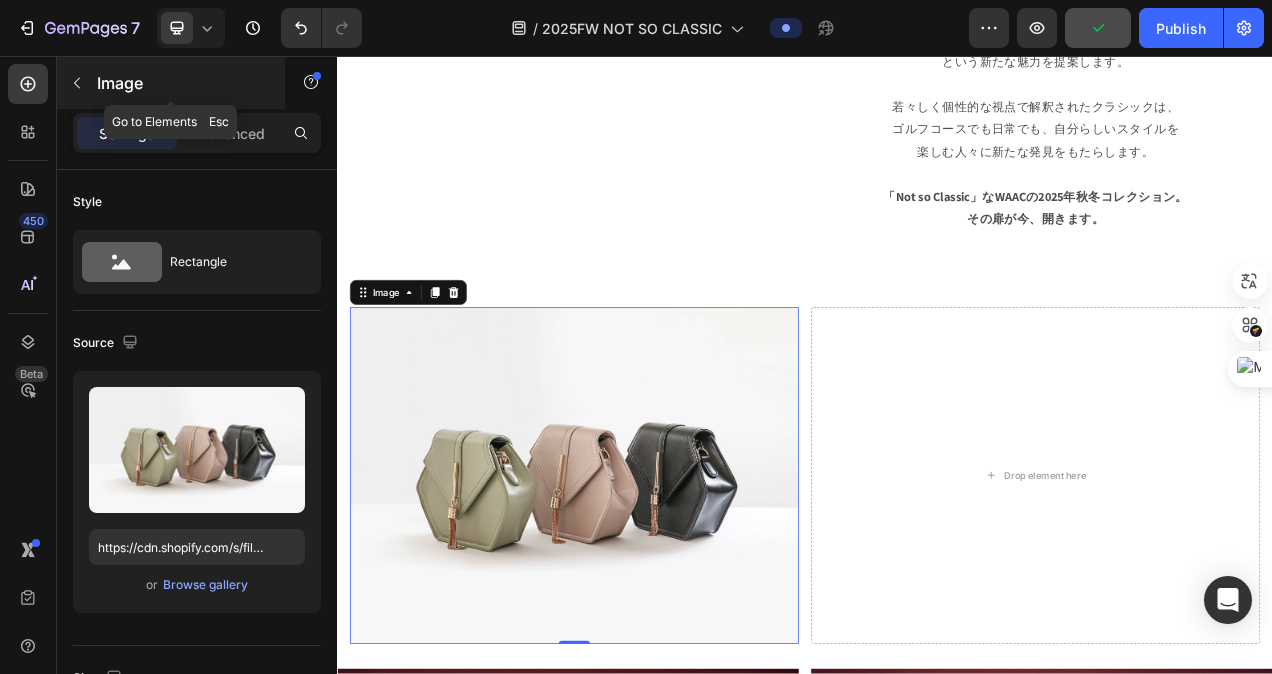 click 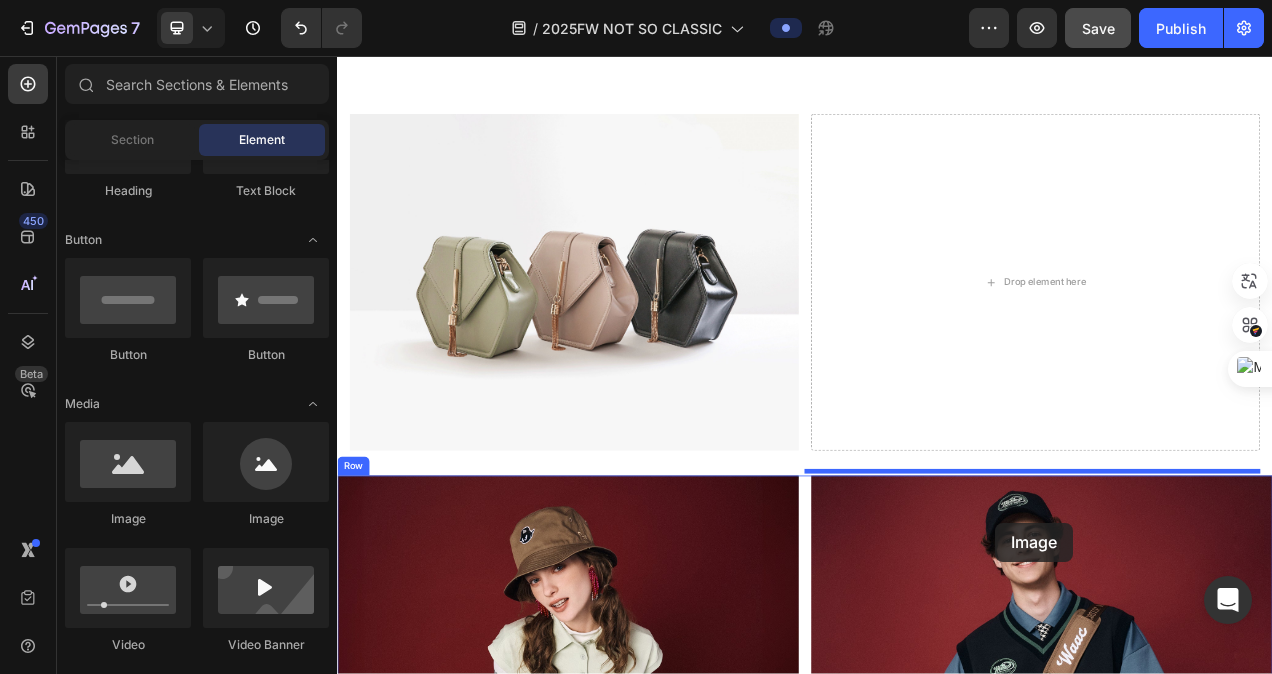 scroll, scrollTop: 1652, scrollLeft: 0, axis: vertical 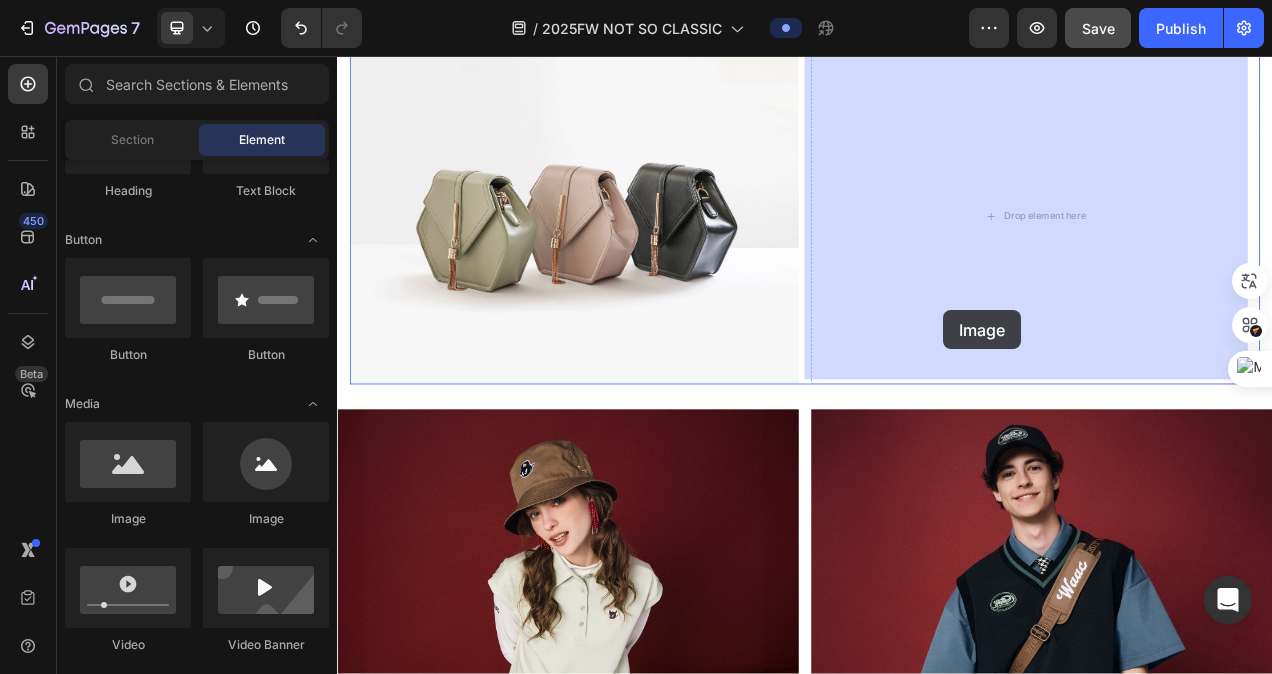drag, startPoint x: 463, startPoint y: 538, endPoint x: 1115, endPoint y: 382, distance: 670.4029 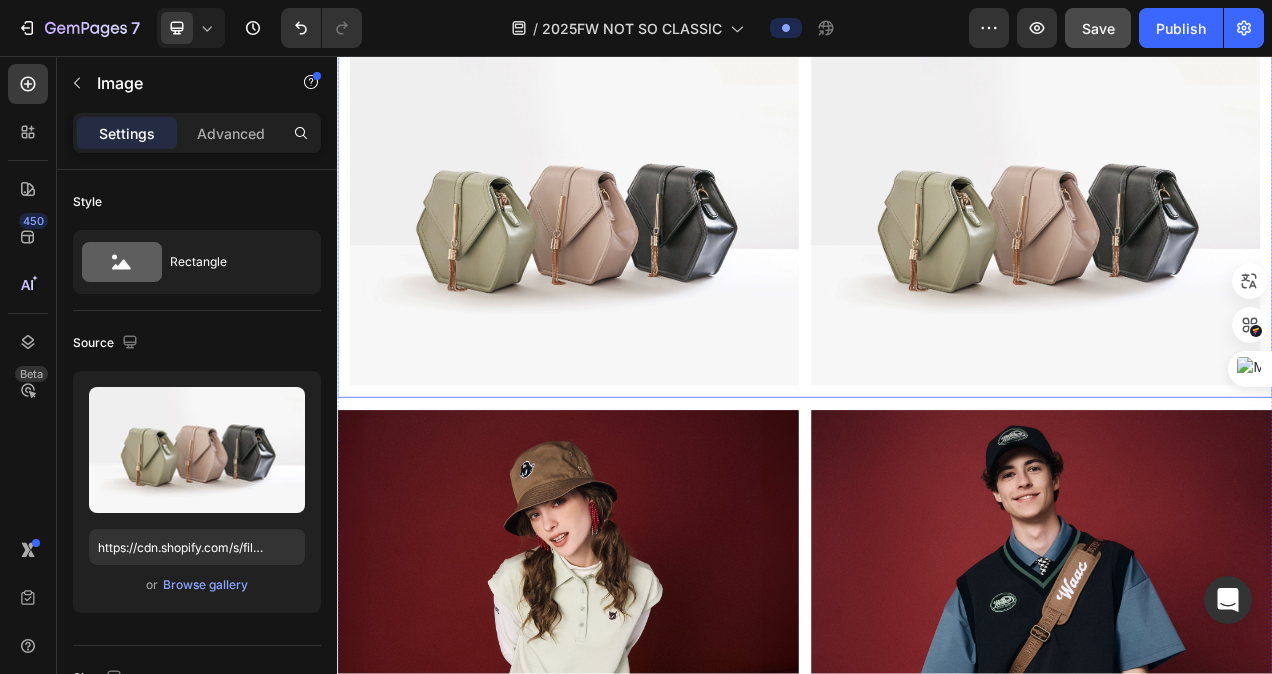 scroll, scrollTop: 1600, scrollLeft: 0, axis: vertical 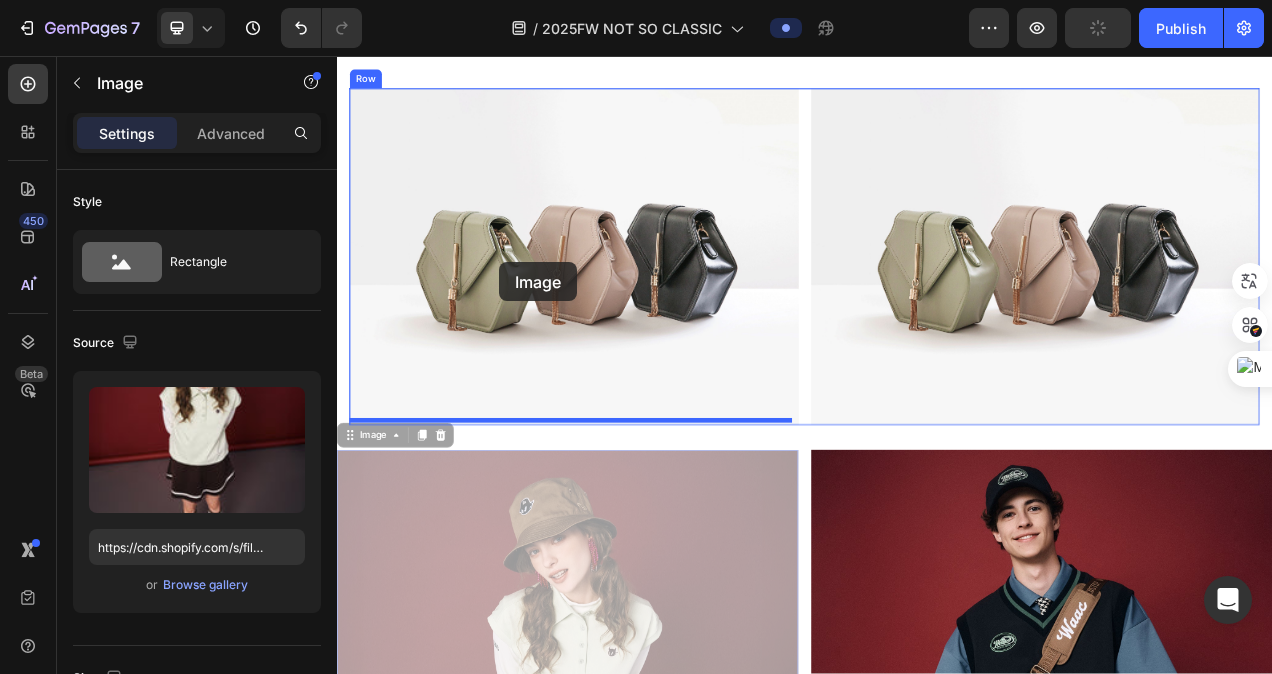 drag, startPoint x: 486, startPoint y: 689, endPoint x: 545, endPoint y: 321, distance: 372.69962 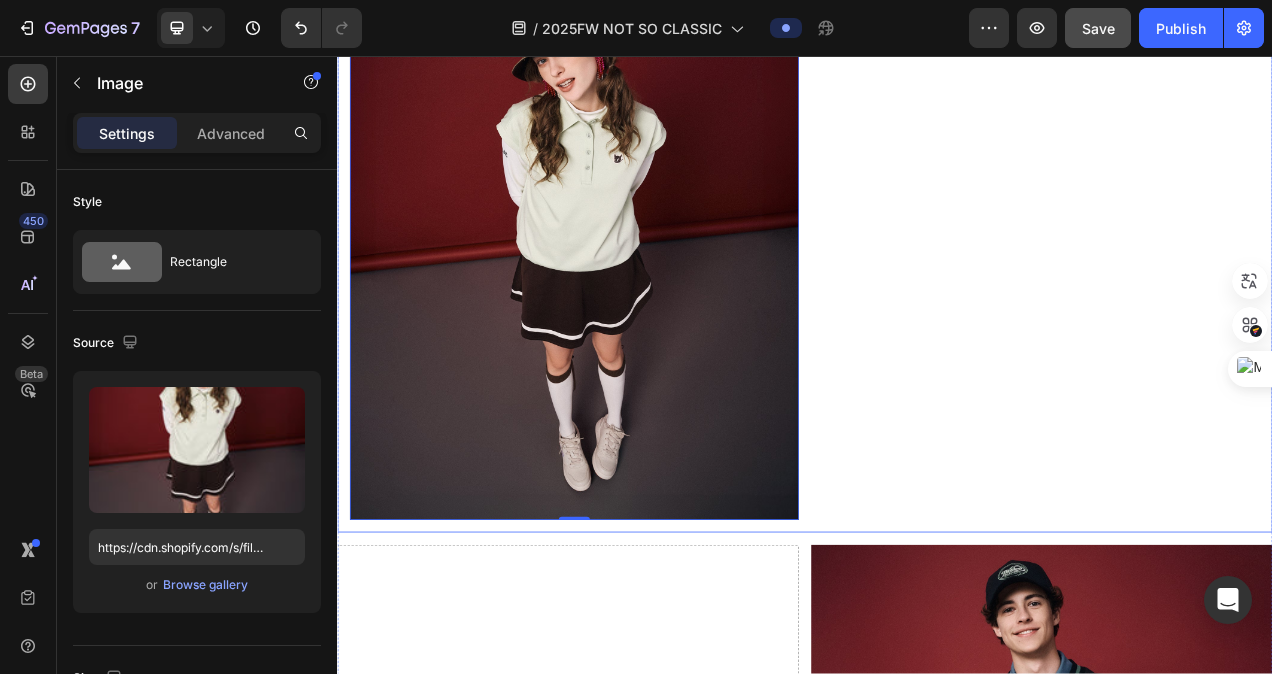 scroll, scrollTop: 2200, scrollLeft: 0, axis: vertical 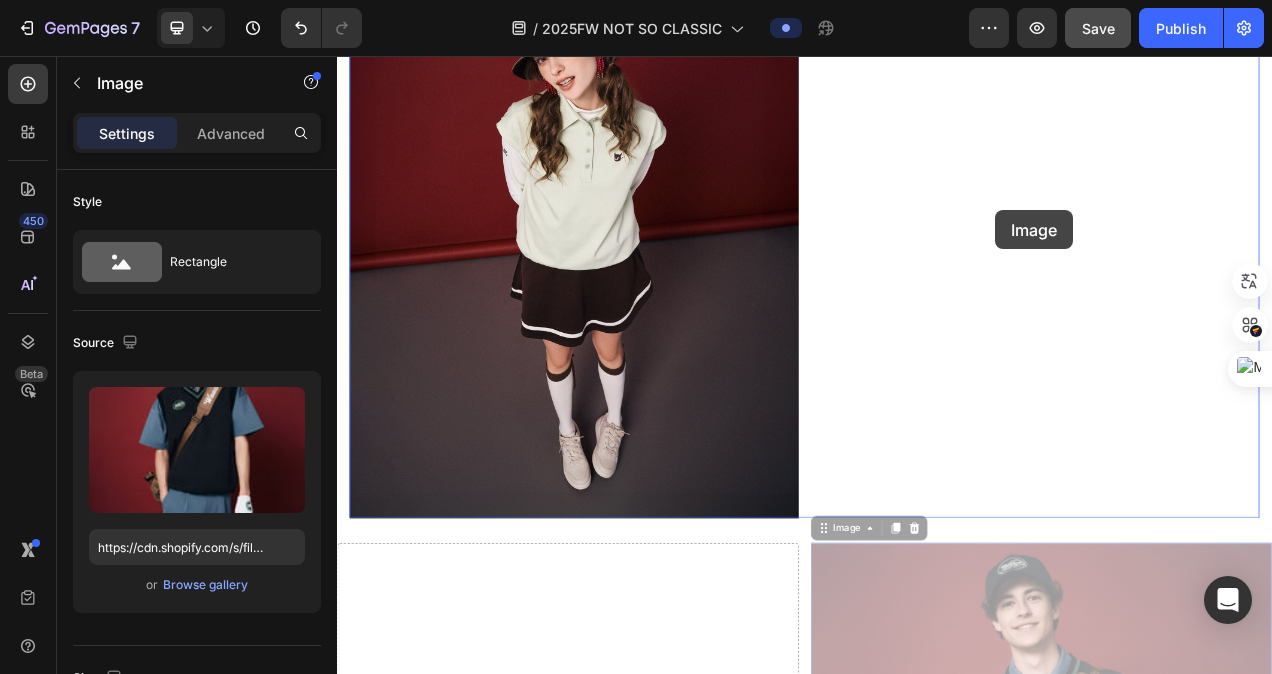 drag, startPoint x: 1170, startPoint y: 747, endPoint x: 1182, endPoint y: 254, distance: 493.14603 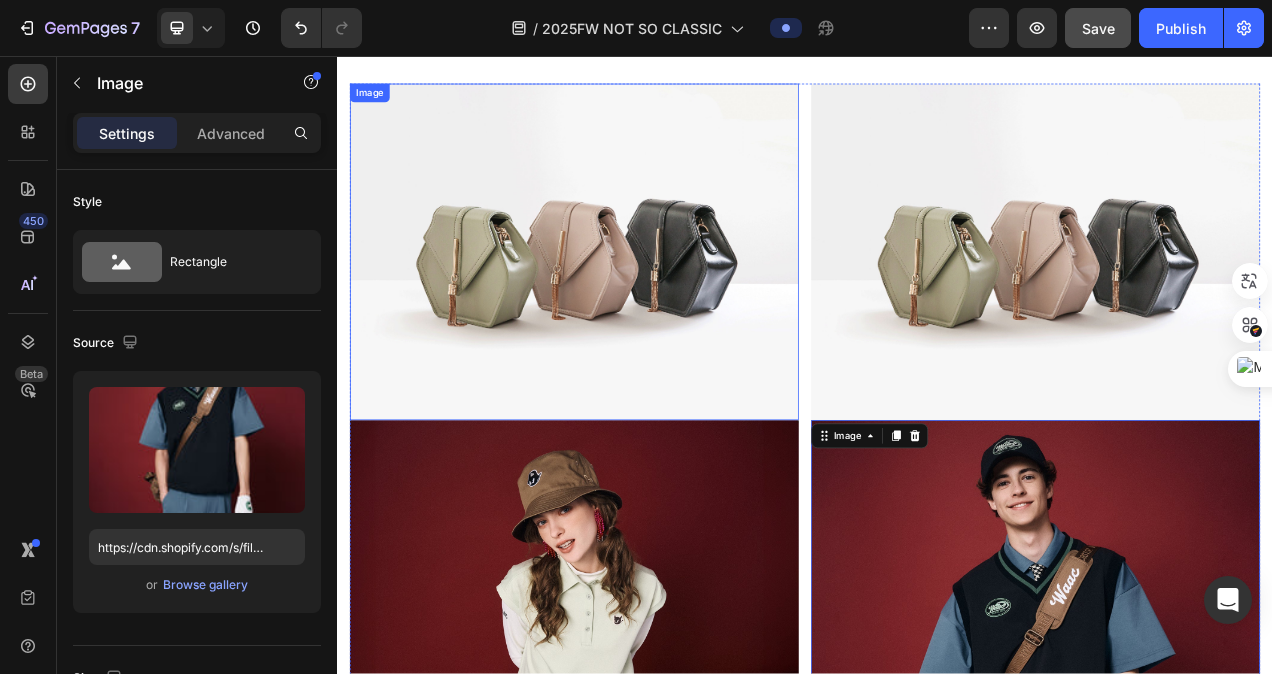 scroll, scrollTop: 1600, scrollLeft: 0, axis: vertical 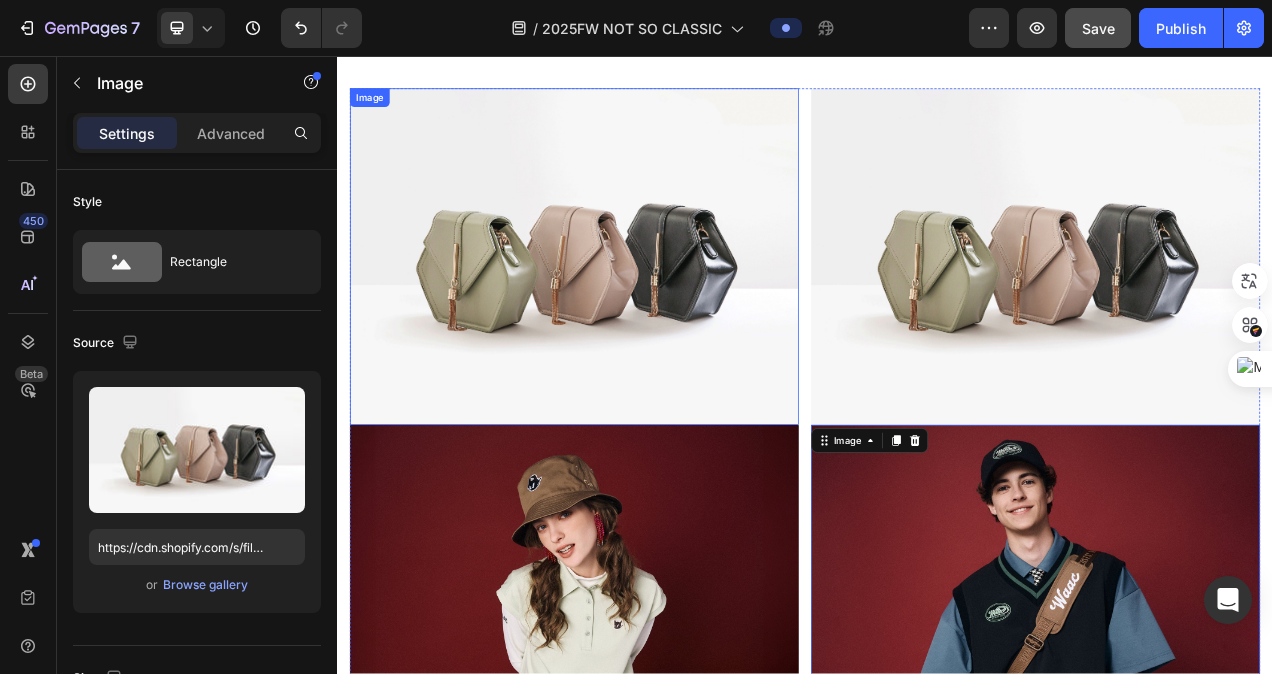 click at bounding box center (641, 314) 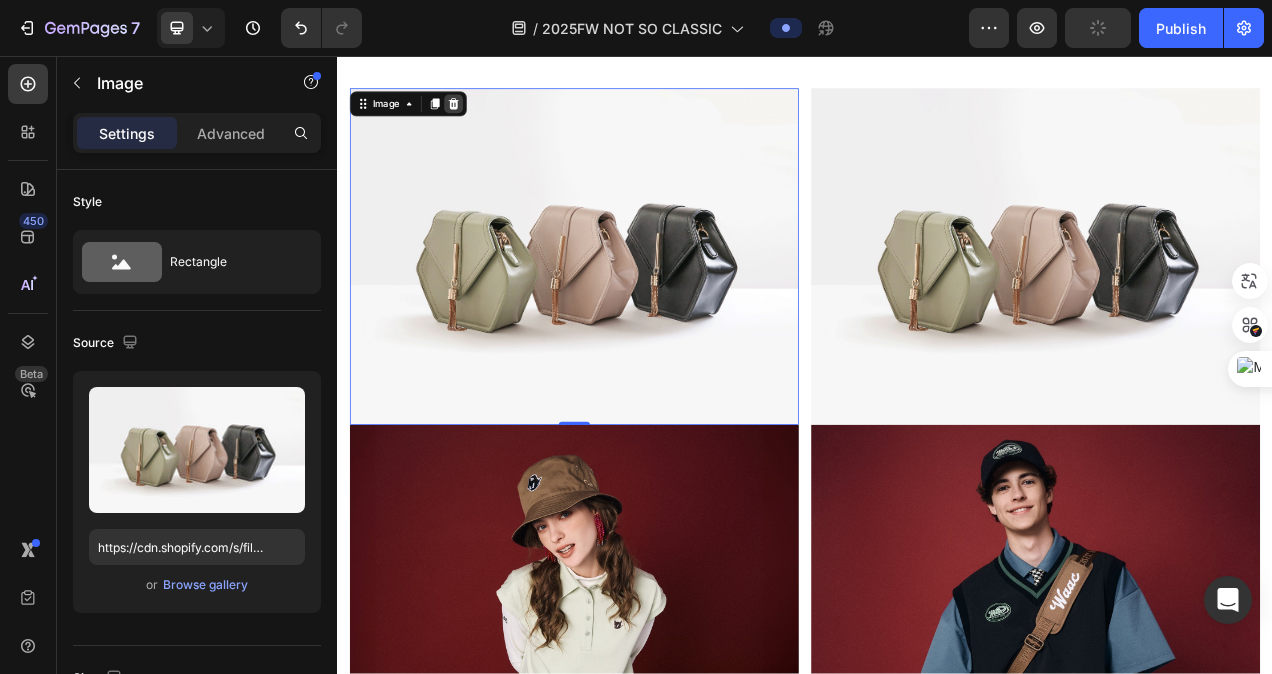 click 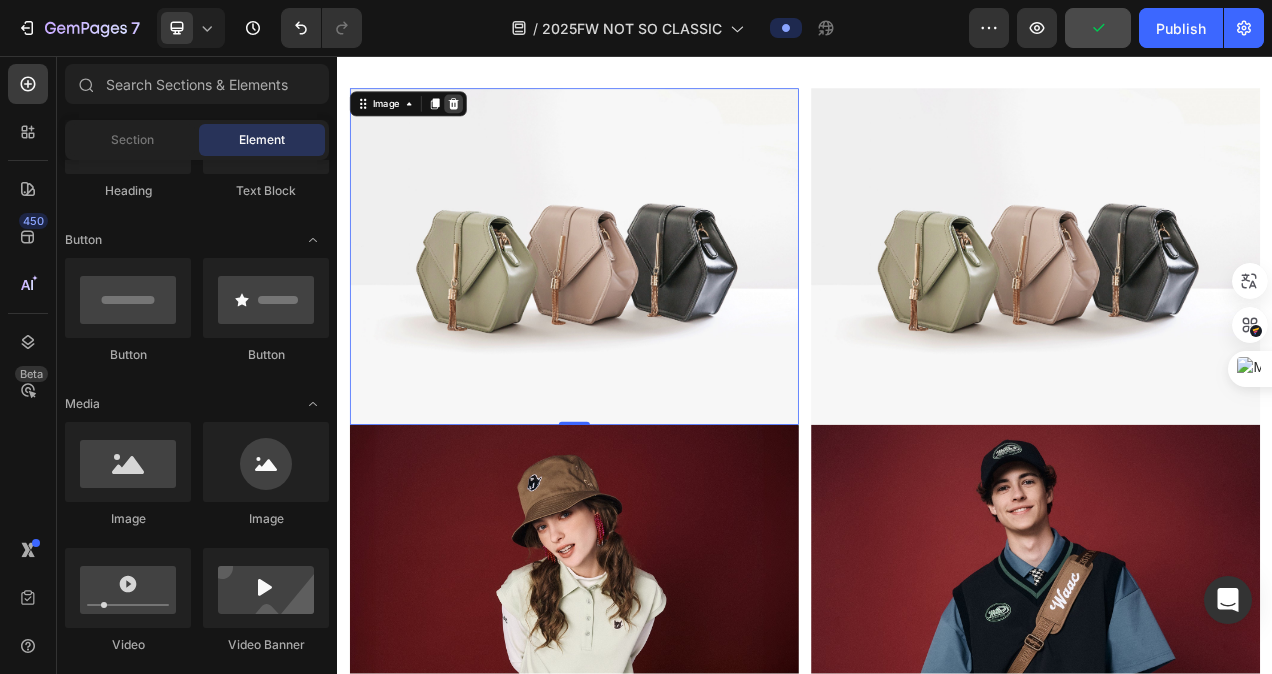 scroll, scrollTop: 1174, scrollLeft: 0, axis: vertical 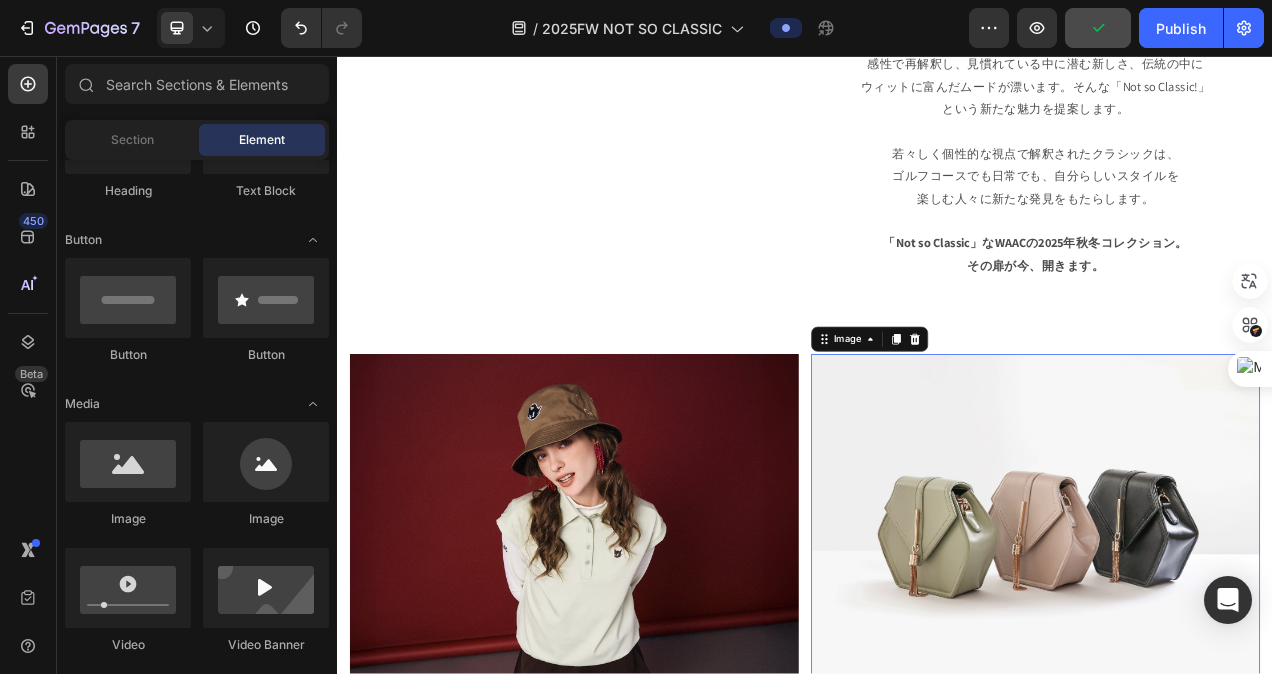click at bounding box center (1233, 655) 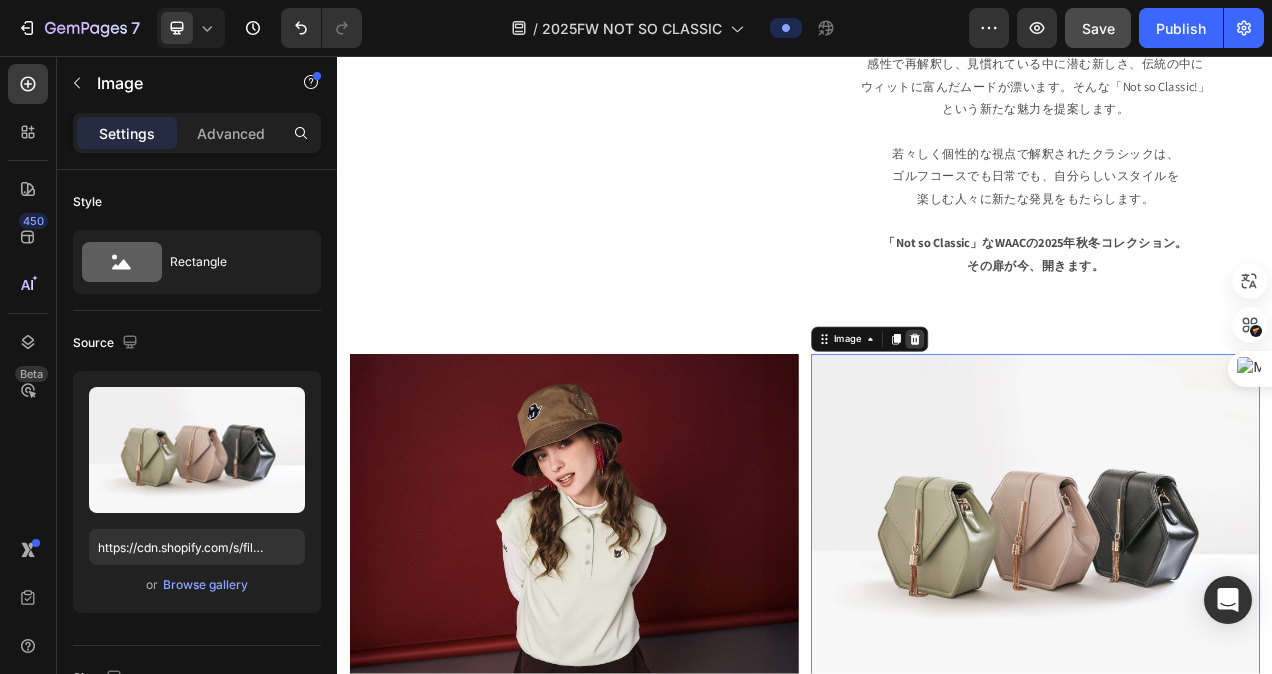 click 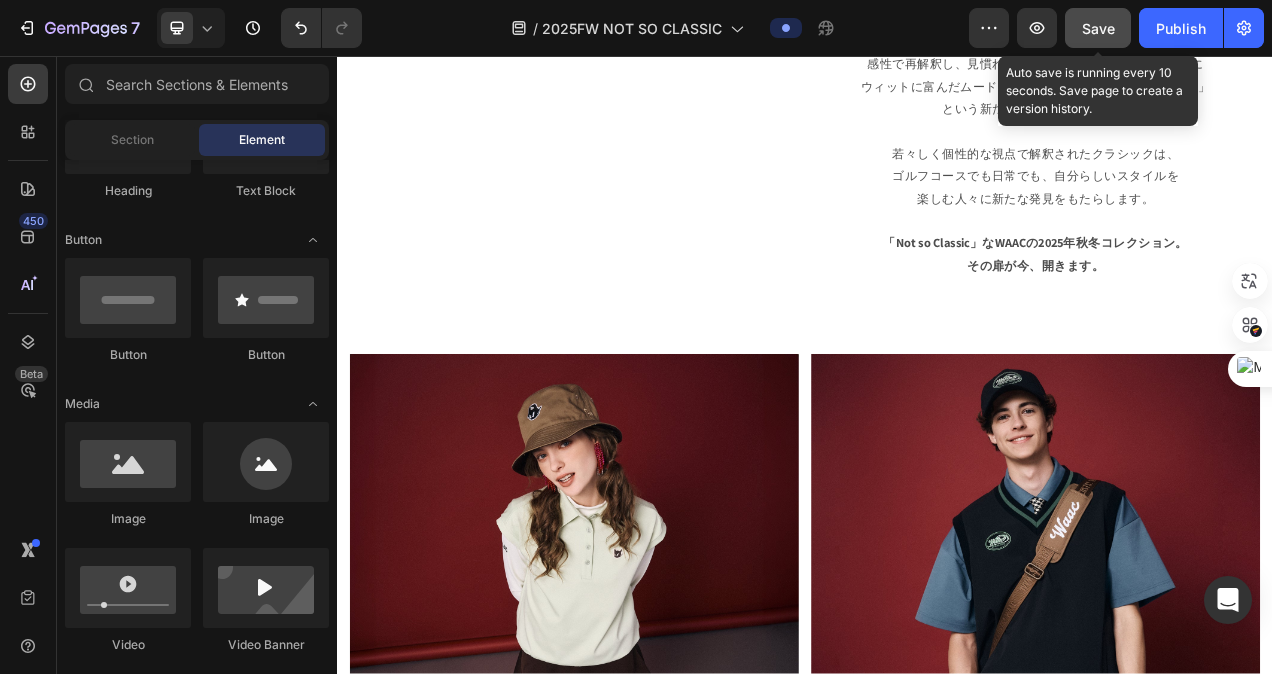 click on "Save" at bounding box center (1098, 28) 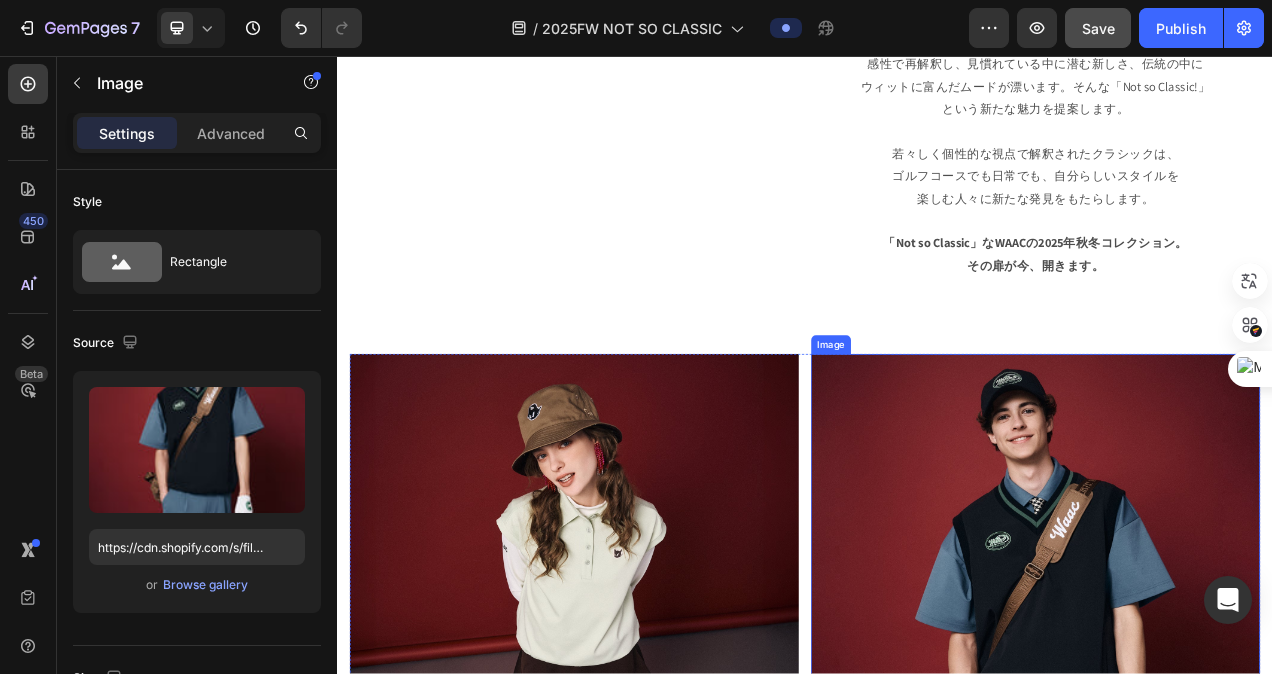 click at bounding box center (1233, 799) 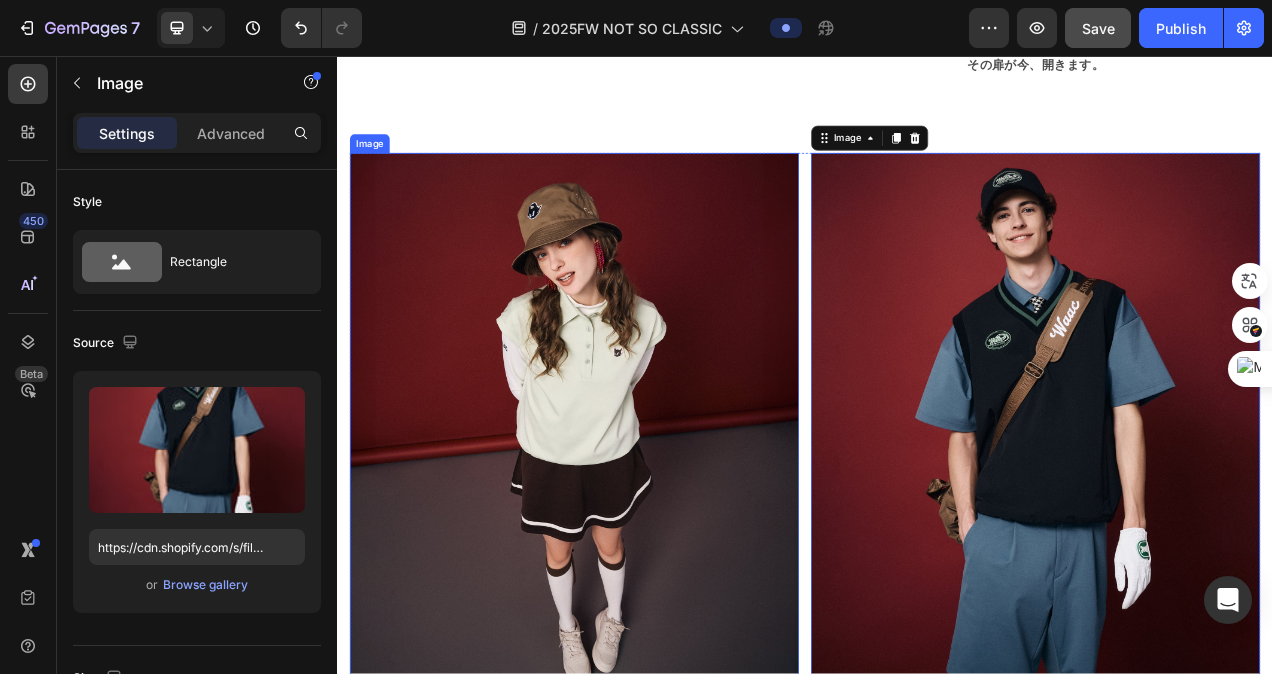 scroll, scrollTop: 1474, scrollLeft: 0, axis: vertical 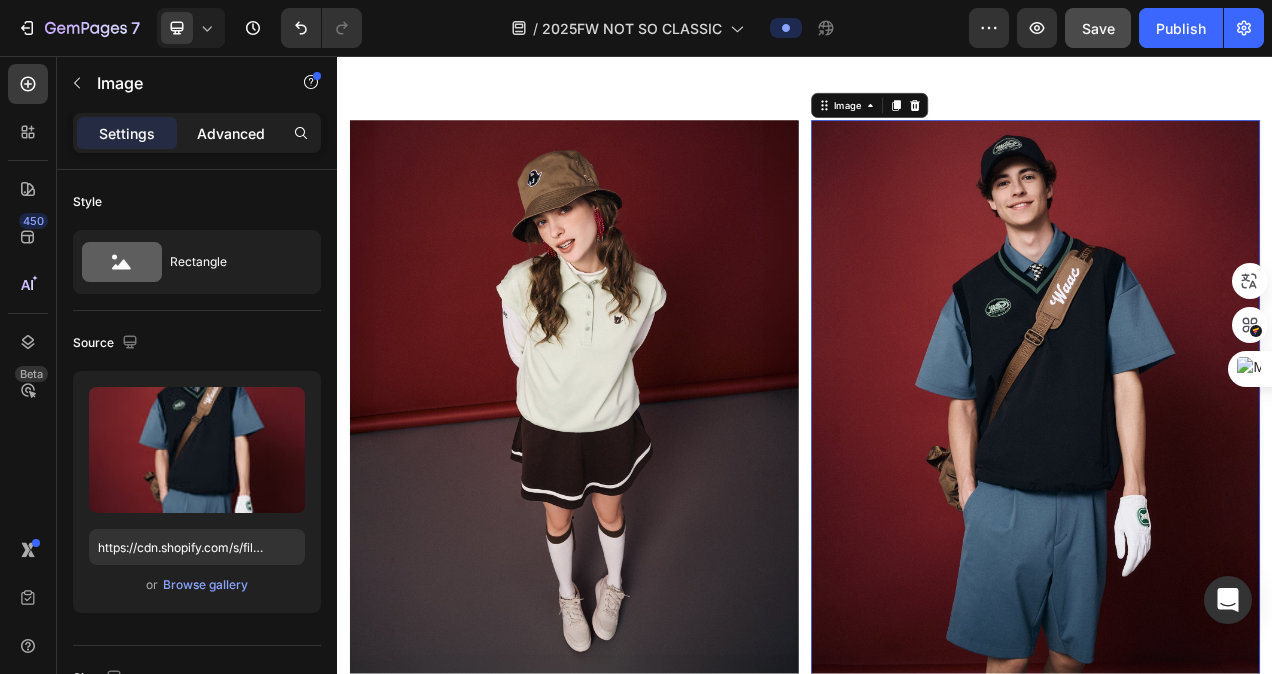click on "Advanced" at bounding box center [231, 133] 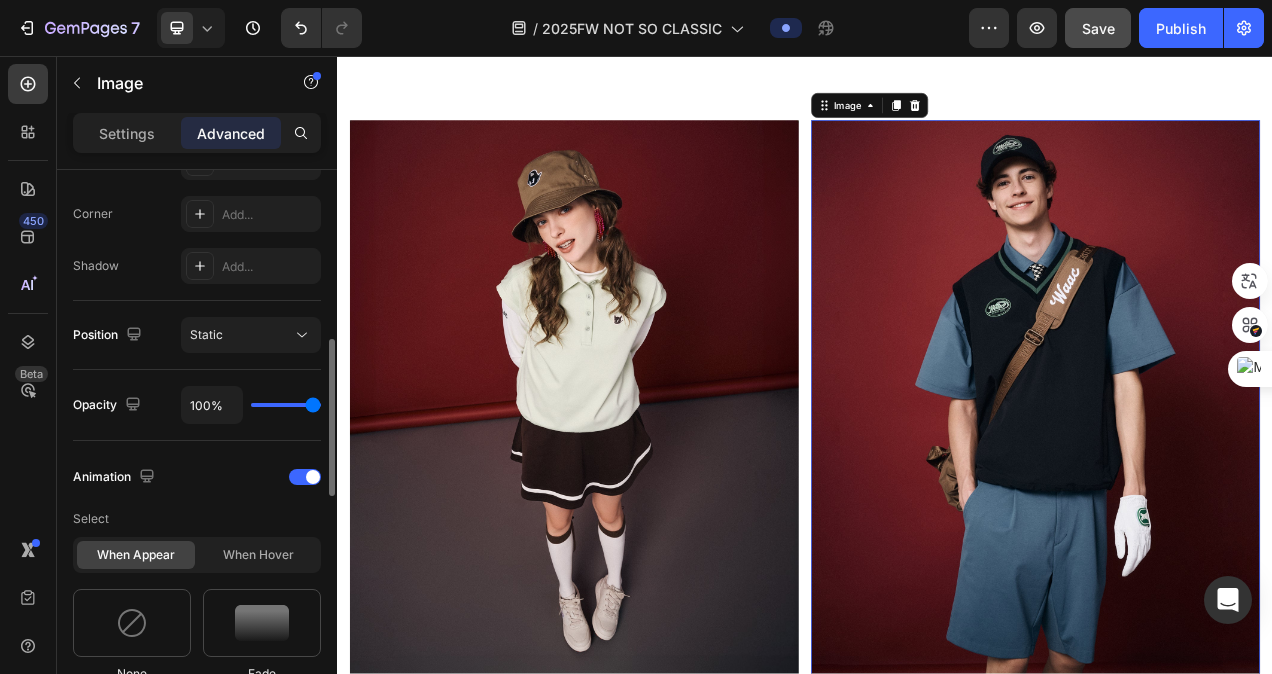 scroll, scrollTop: 800, scrollLeft: 0, axis: vertical 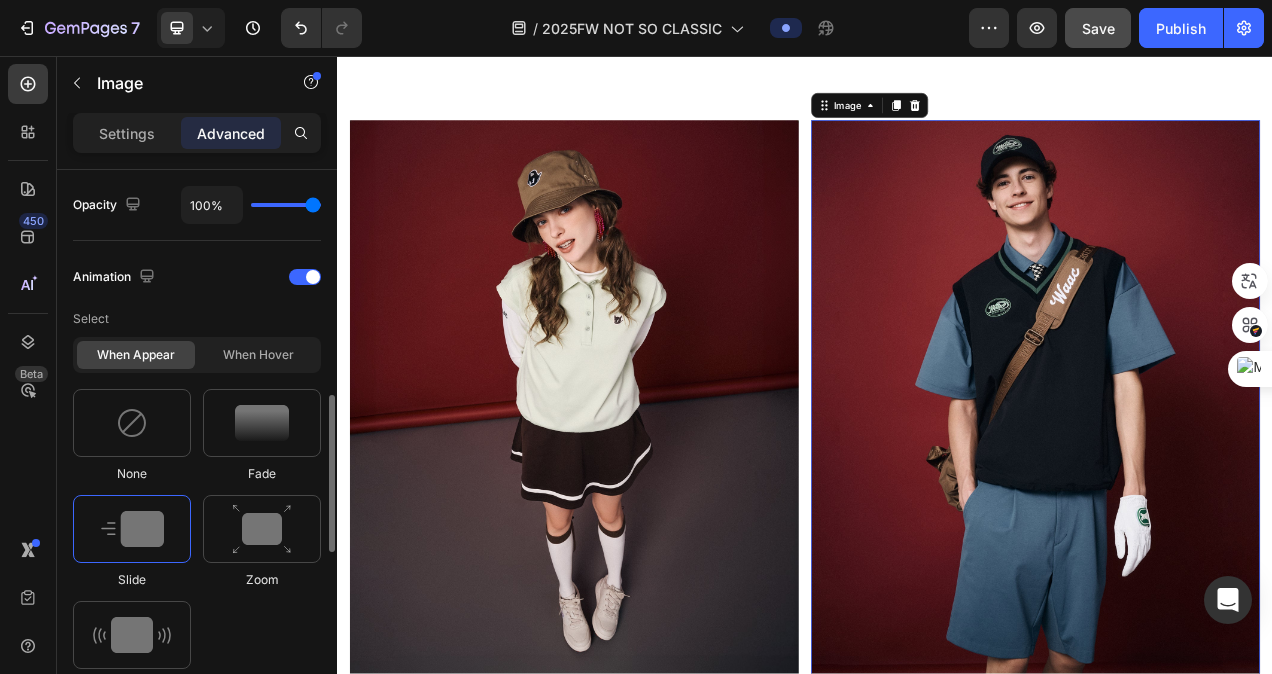 click at bounding box center (132, 529) 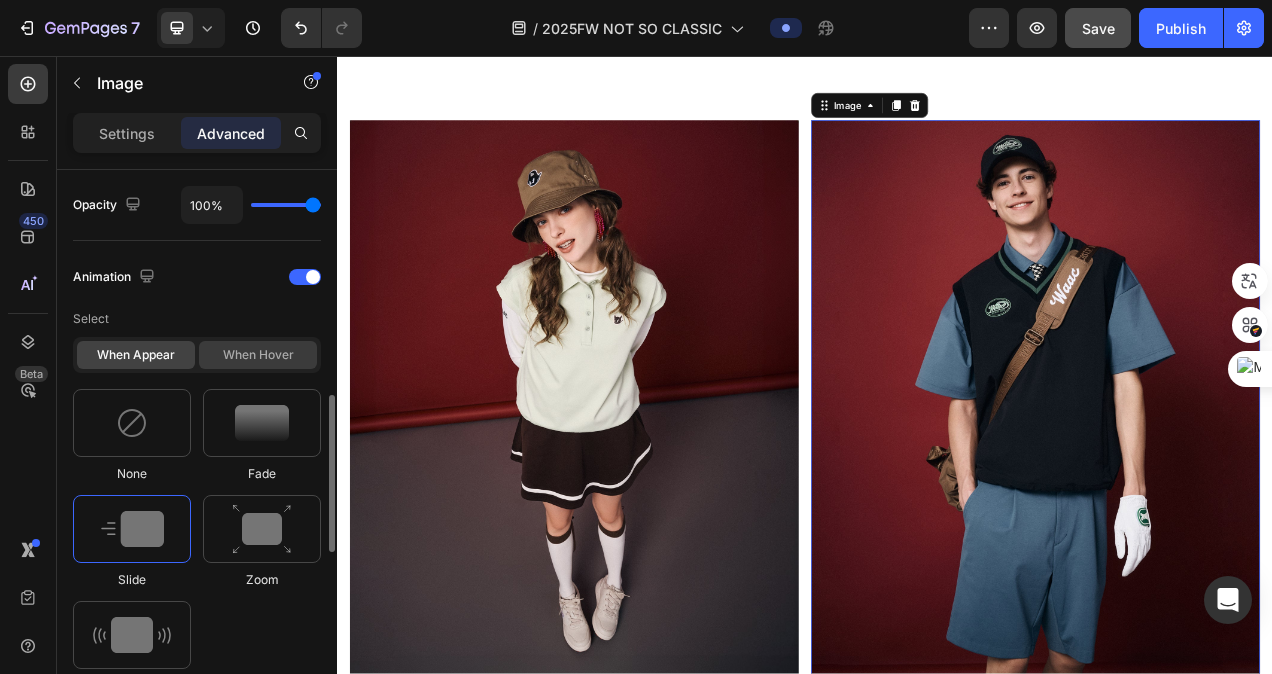 click on "When hover" 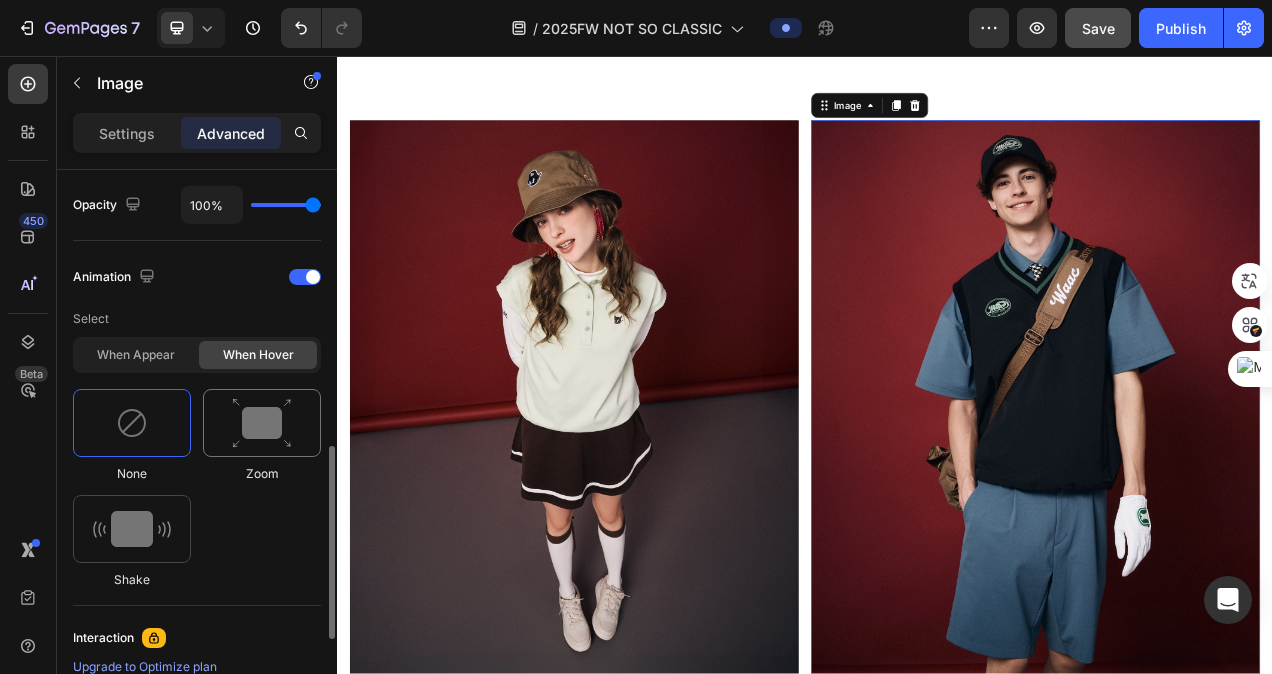 click at bounding box center [262, 423] 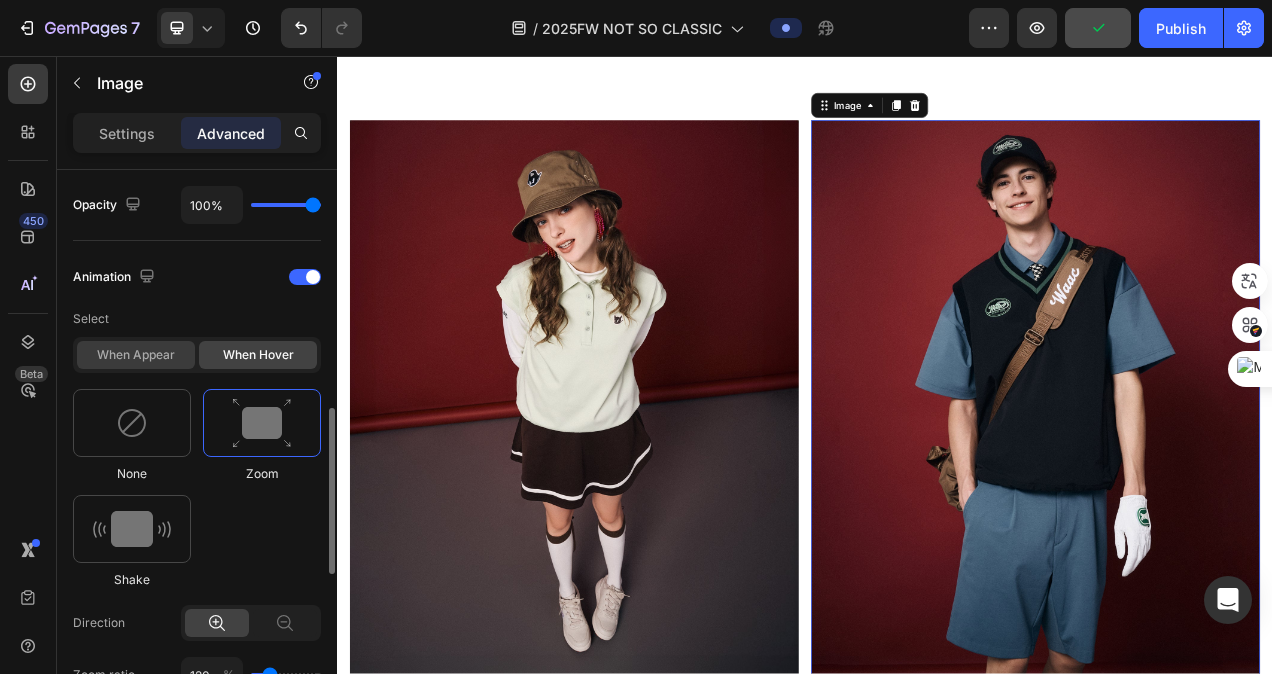 click on "When appear" 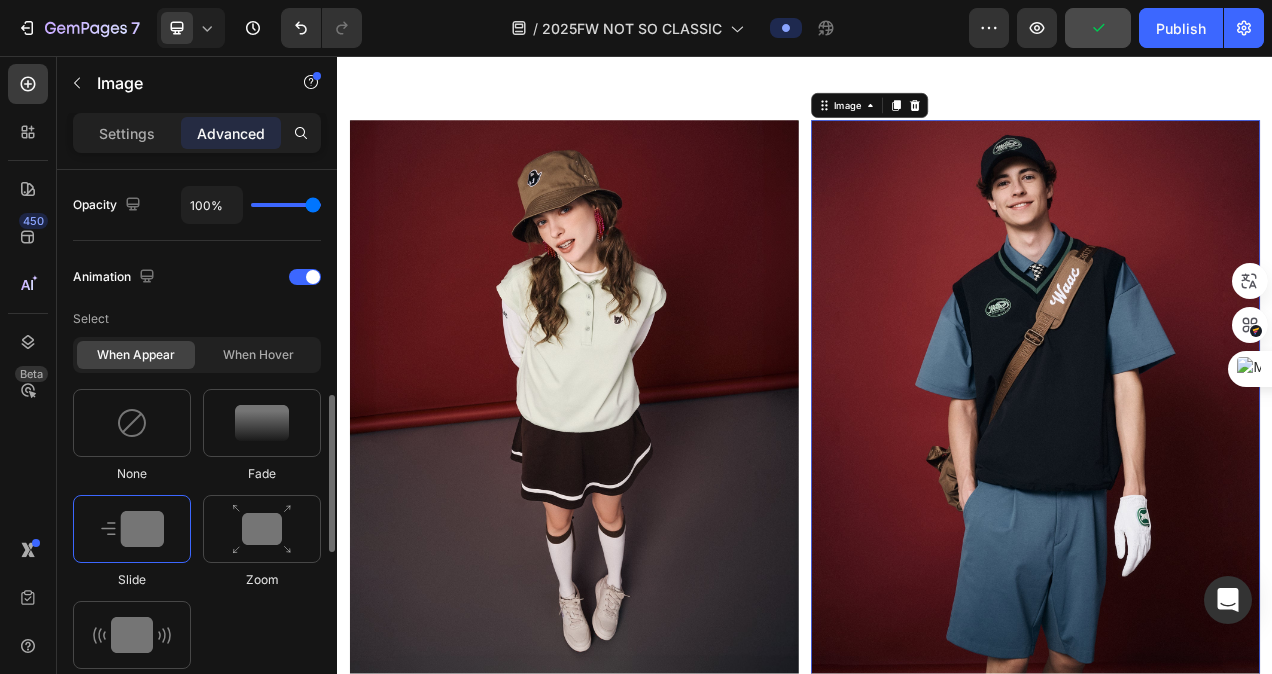 click at bounding box center [132, 529] 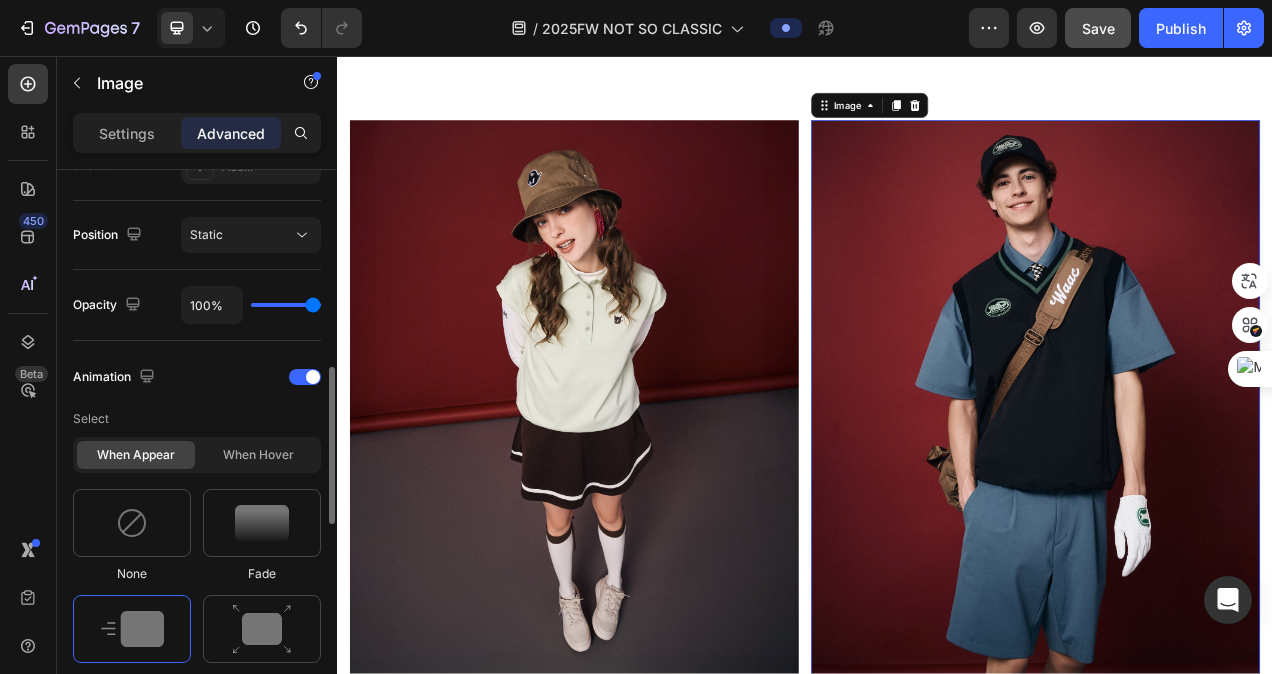 scroll, scrollTop: 800, scrollLeft: 0, axis: vertical 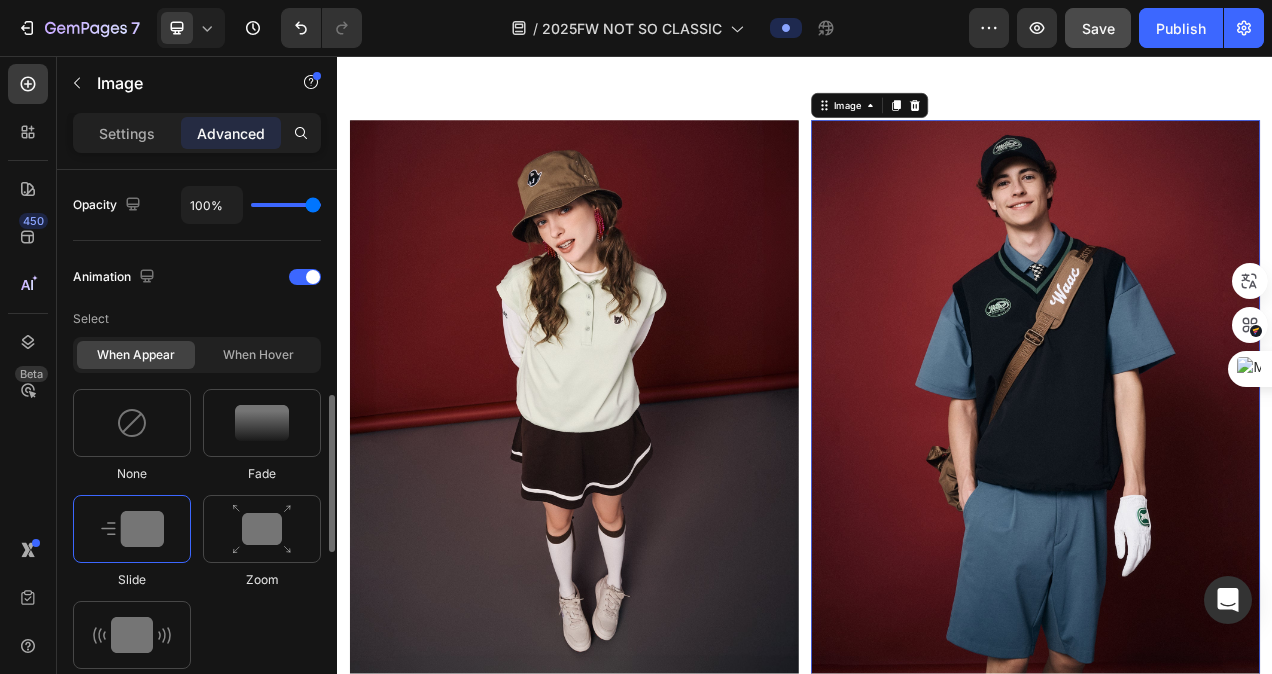 click at bounding box center (132, 529) 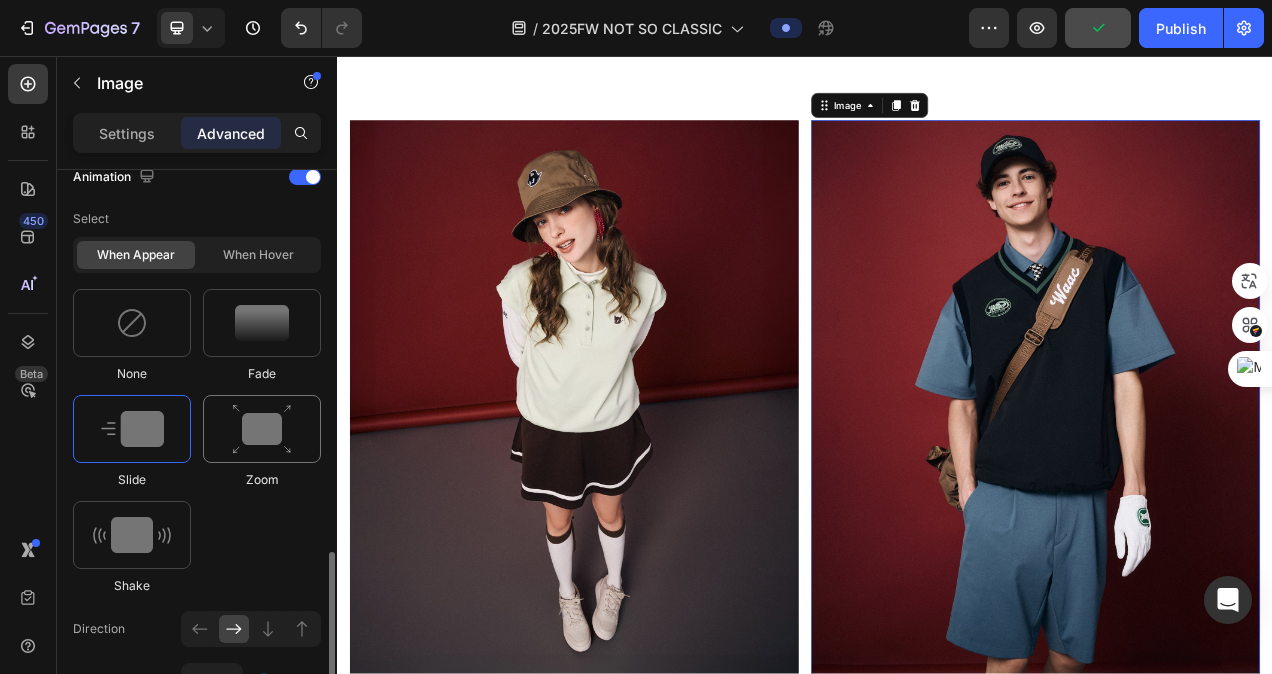 scroll, scrollTop: 1000, scrollLeft: 0, axis: vertical 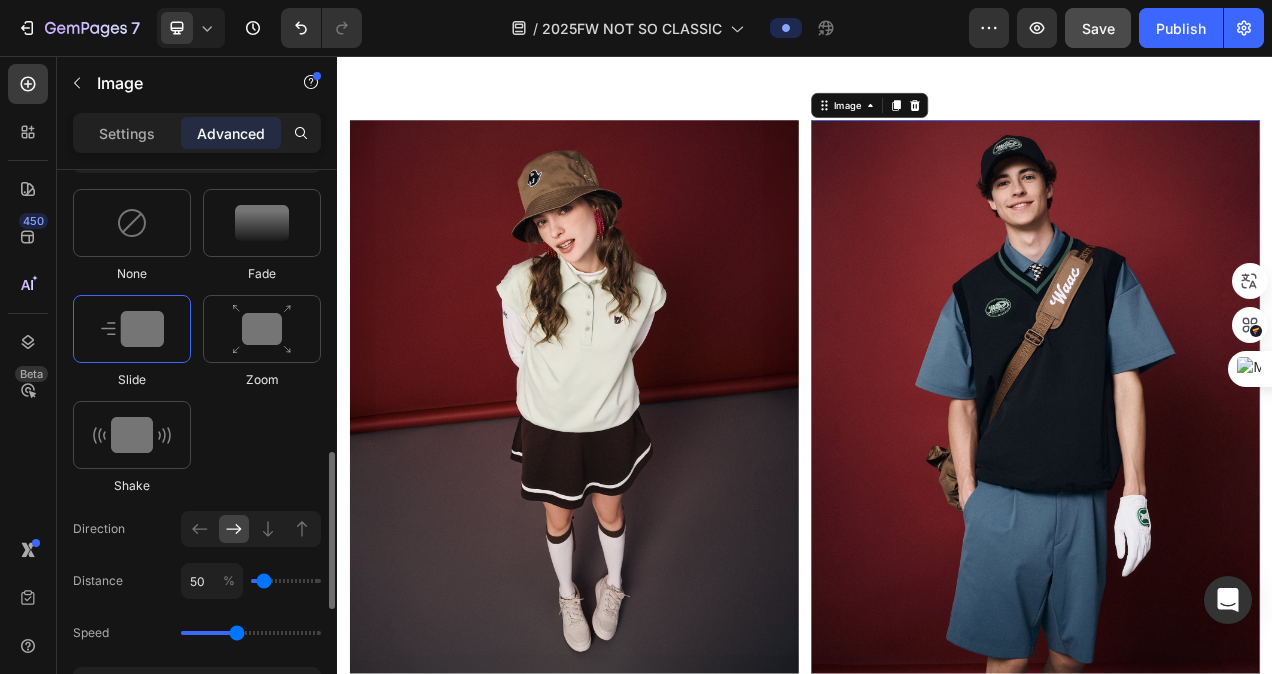 type on "0" 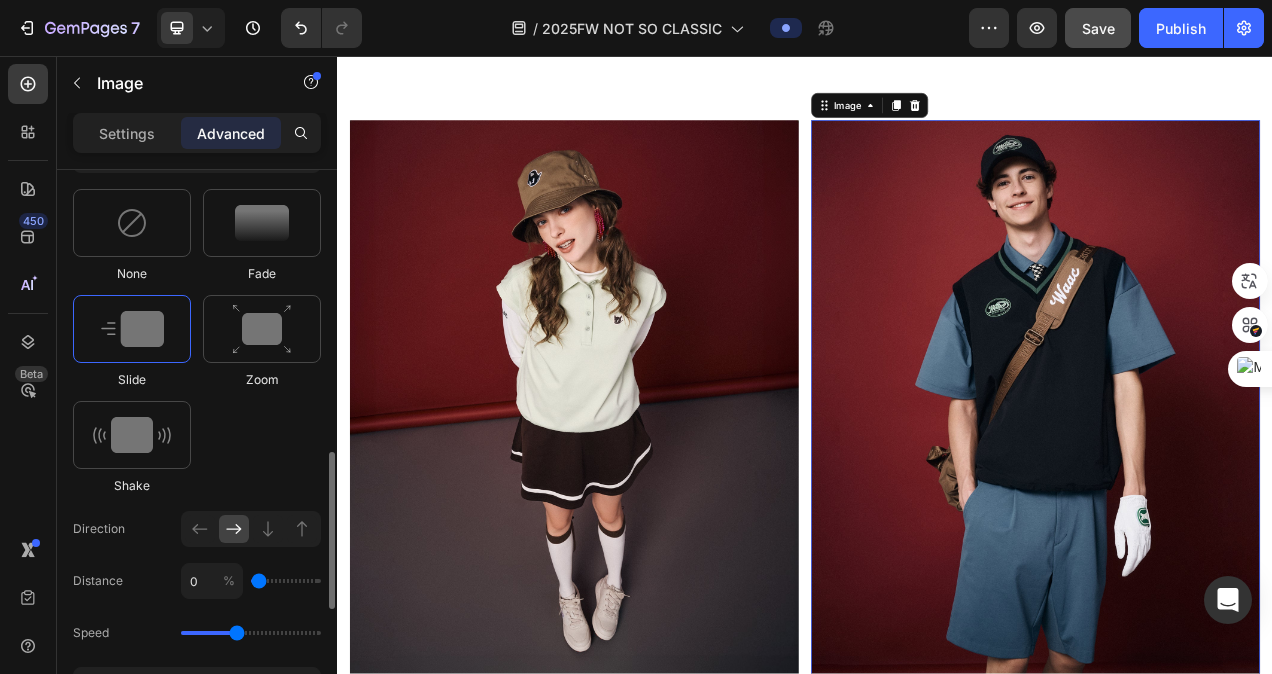 drag, startPoint x: 261, startPoint y: 578, endPoint x: 207, endPoint y: 582, distance: 54.147945 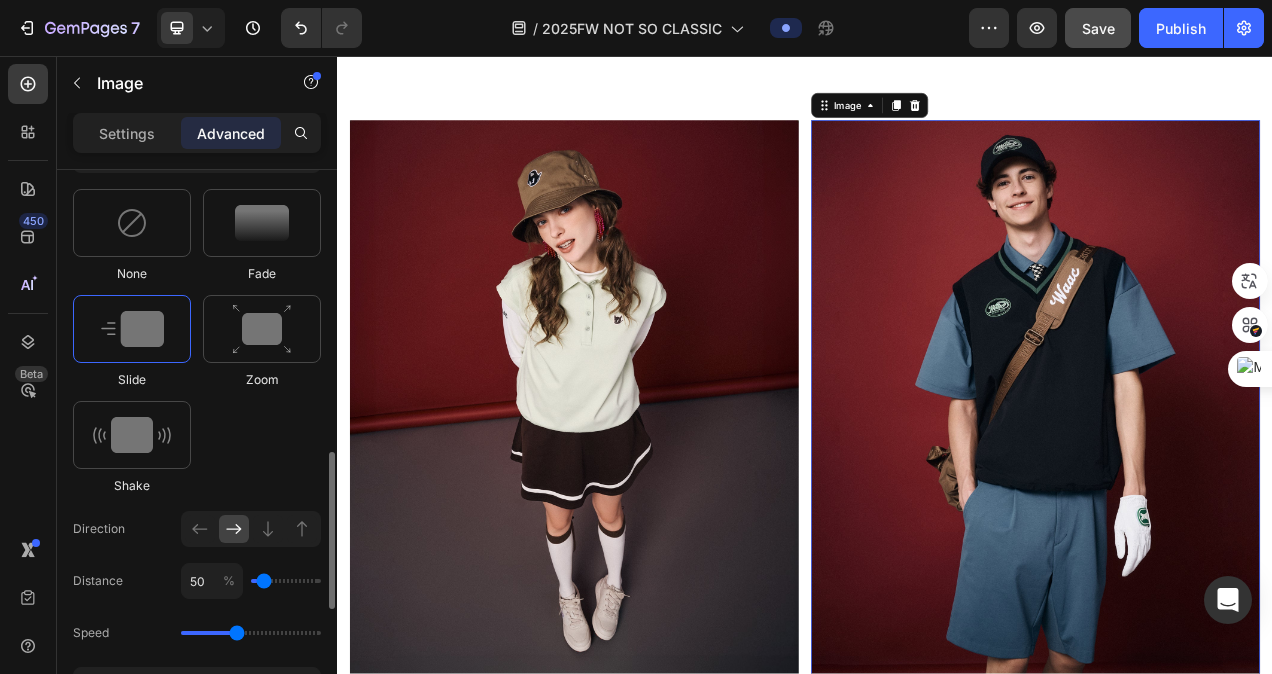 type on "100" 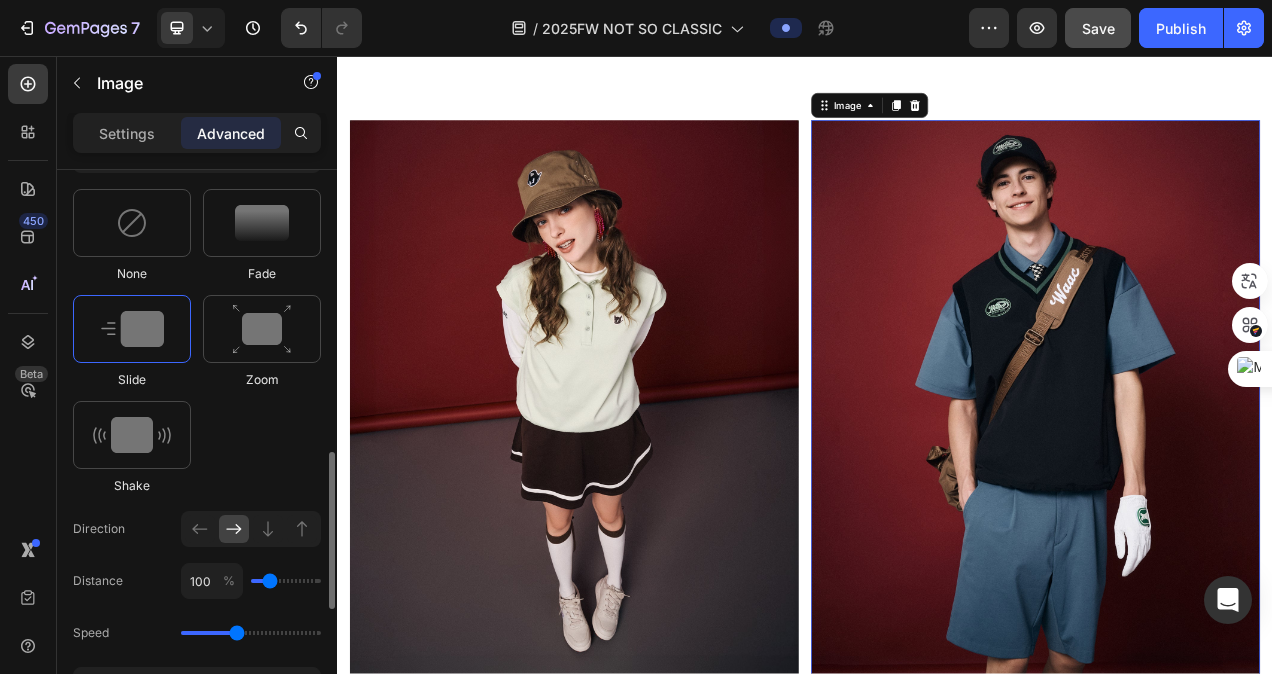 drag, startPoint x: 260, startPoint y: 580, endPoint x: 270, endPoint y: 579, distance: 10.049875 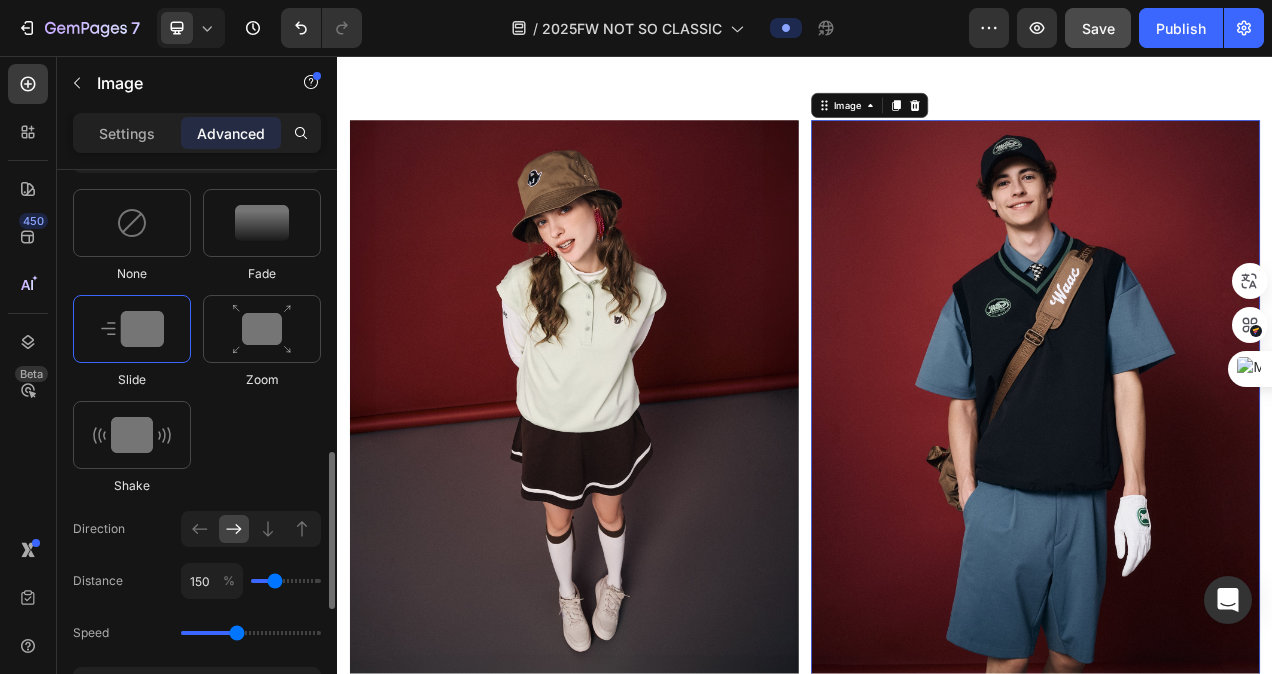type on "200" 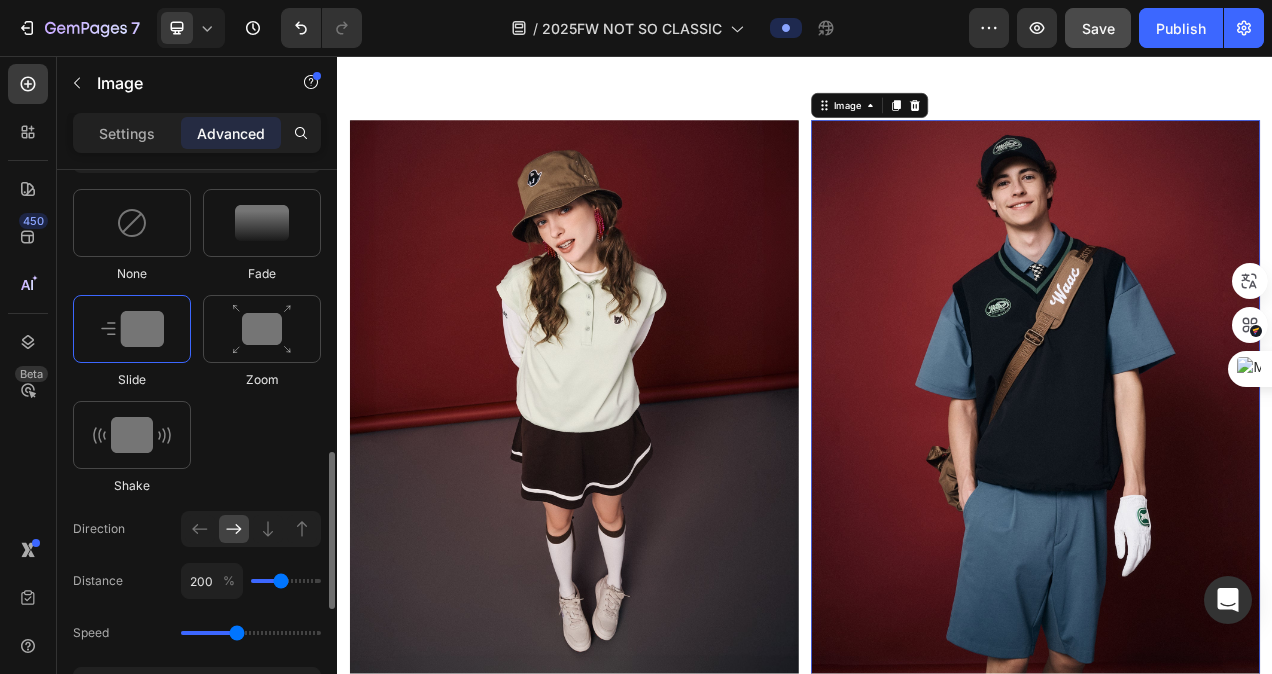 type on "250" 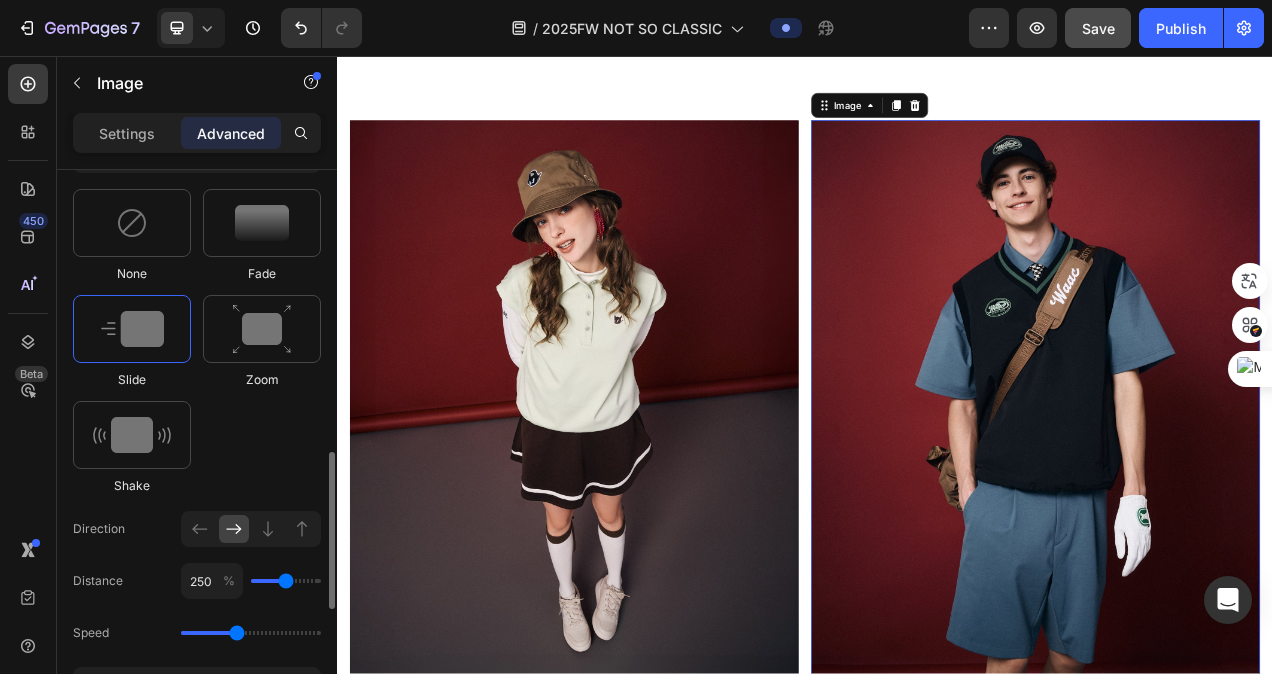 drag, startPoint x: 270, startPoint y: 575, endPoint x: 286, endPoint y: 575, distance: 16 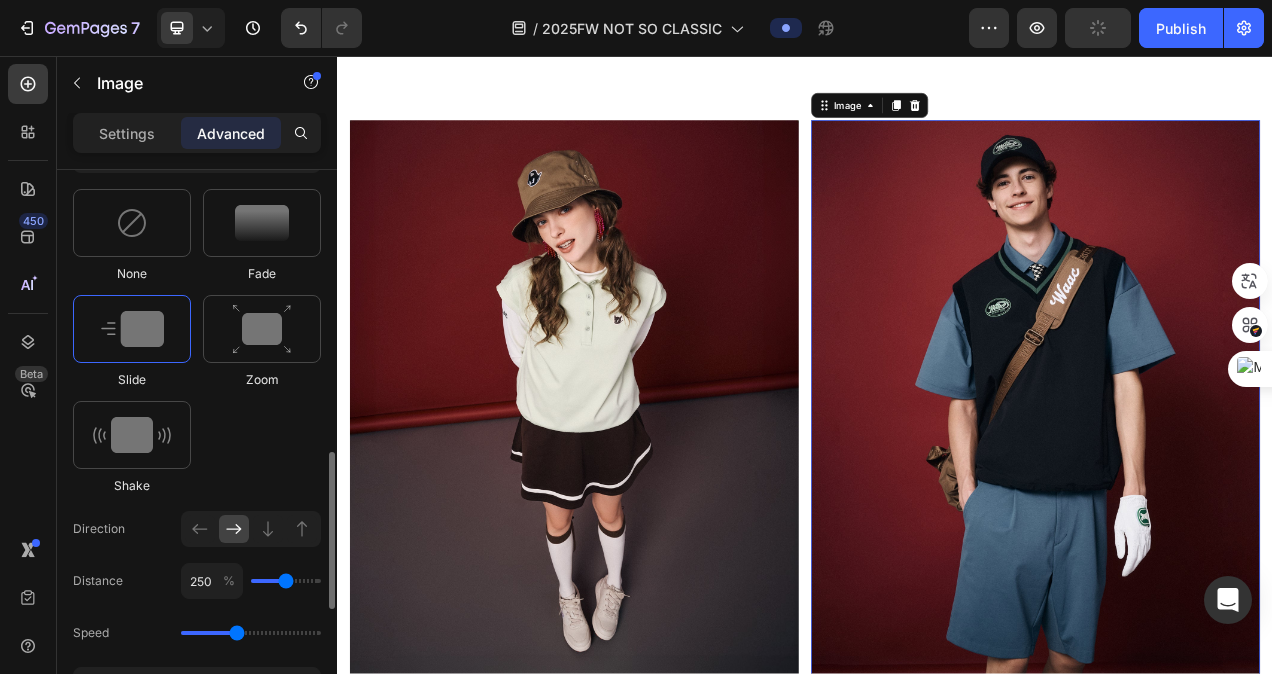type on "200" 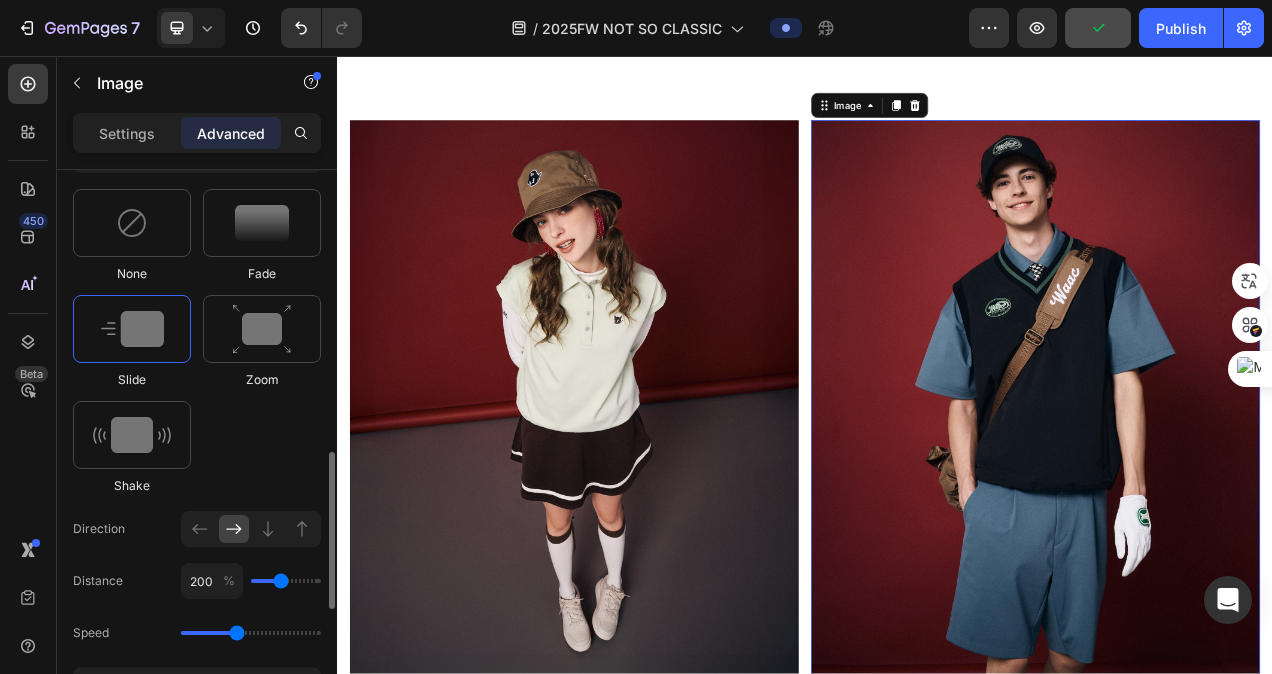 type on "150" 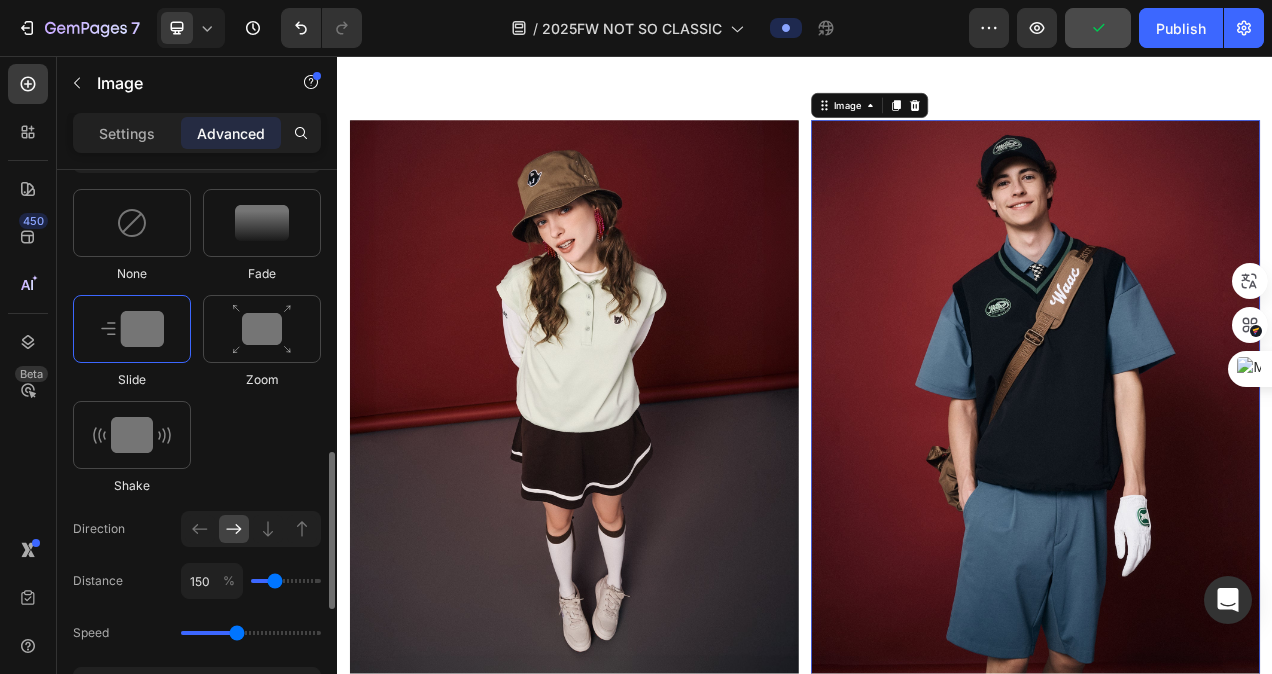 type on "100" 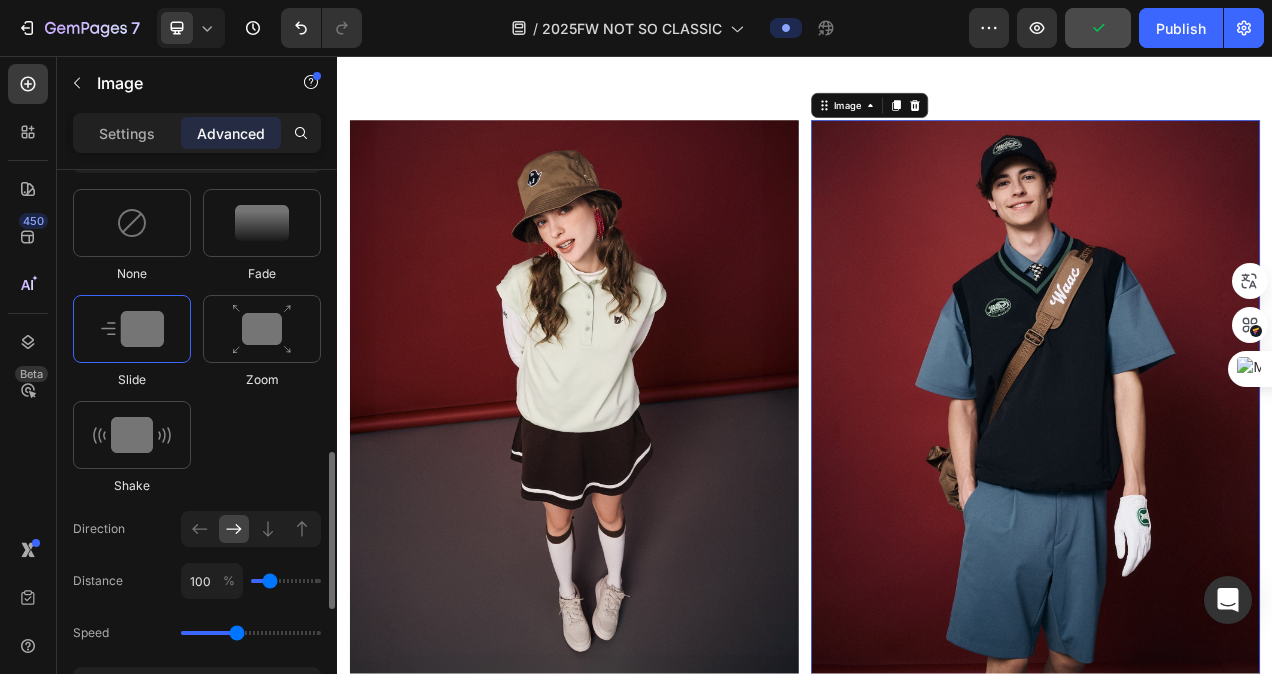drag, startPoint x: 287, startPoint y: 574, endPoint x: 272, endPoint y: 572, distance: 15.132746 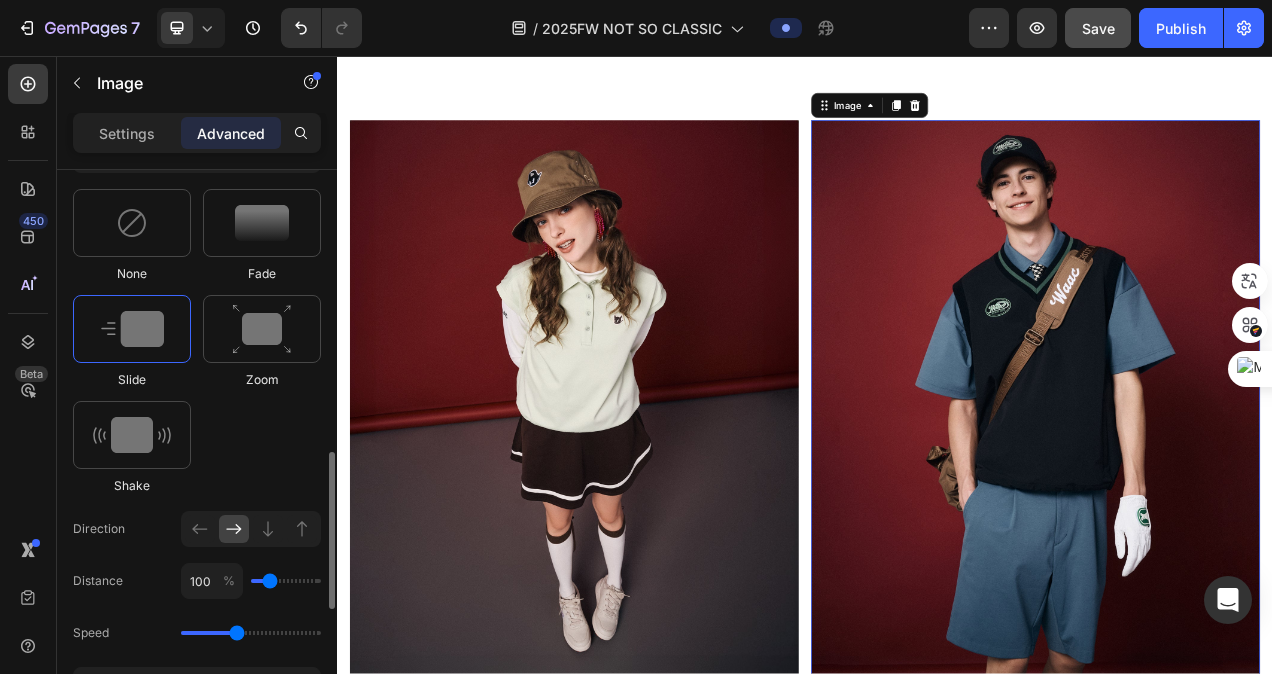 type on "50" 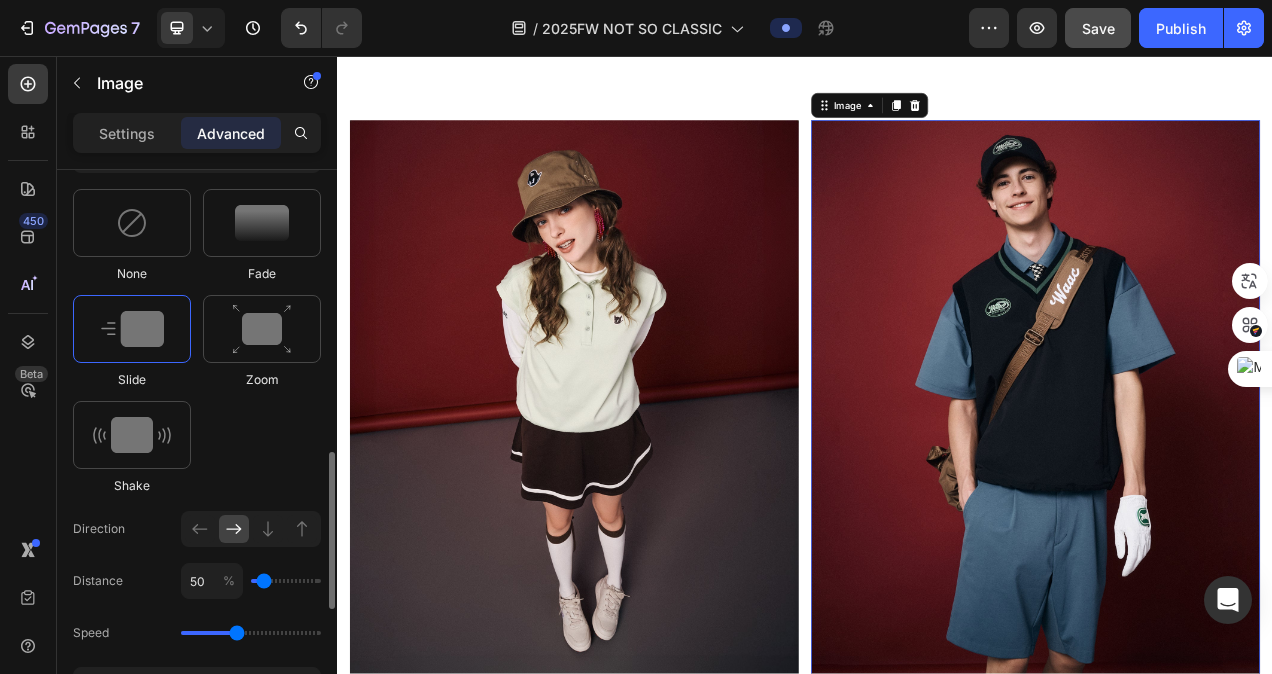 type on "50" 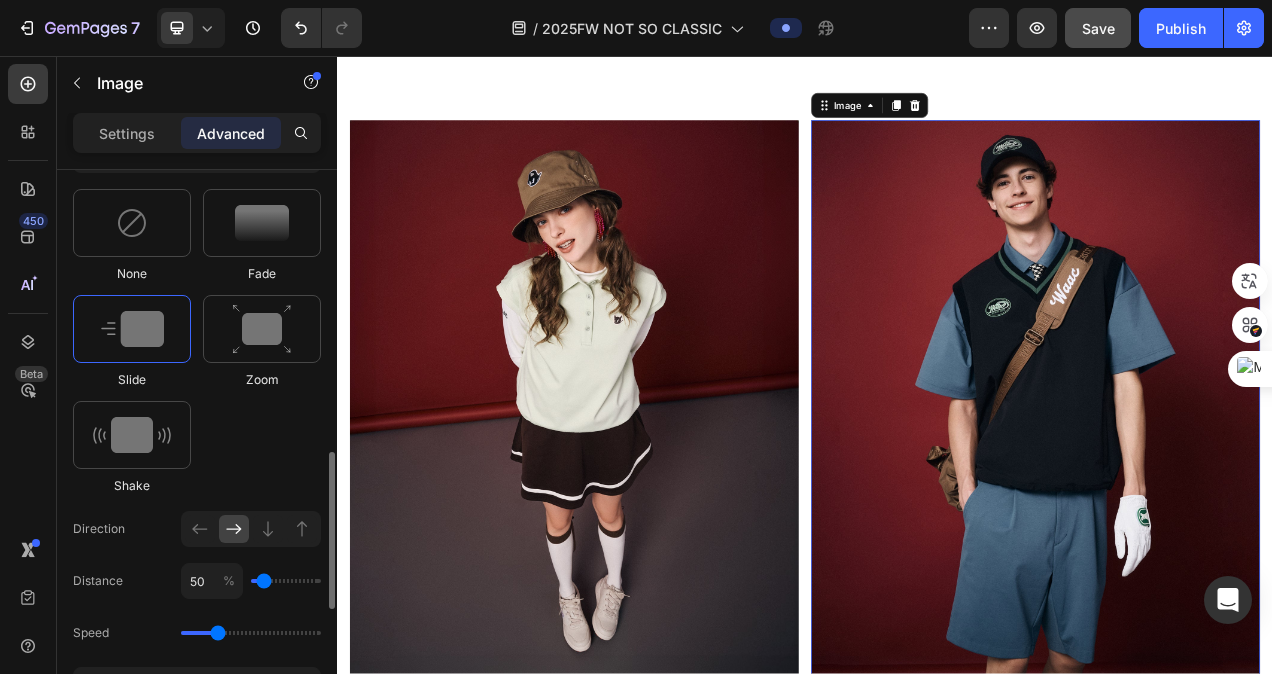 drag, startPoint x: 238, startPoint y: 631, endPoint x: 220, endPoint y: 633, distance: 18.110771 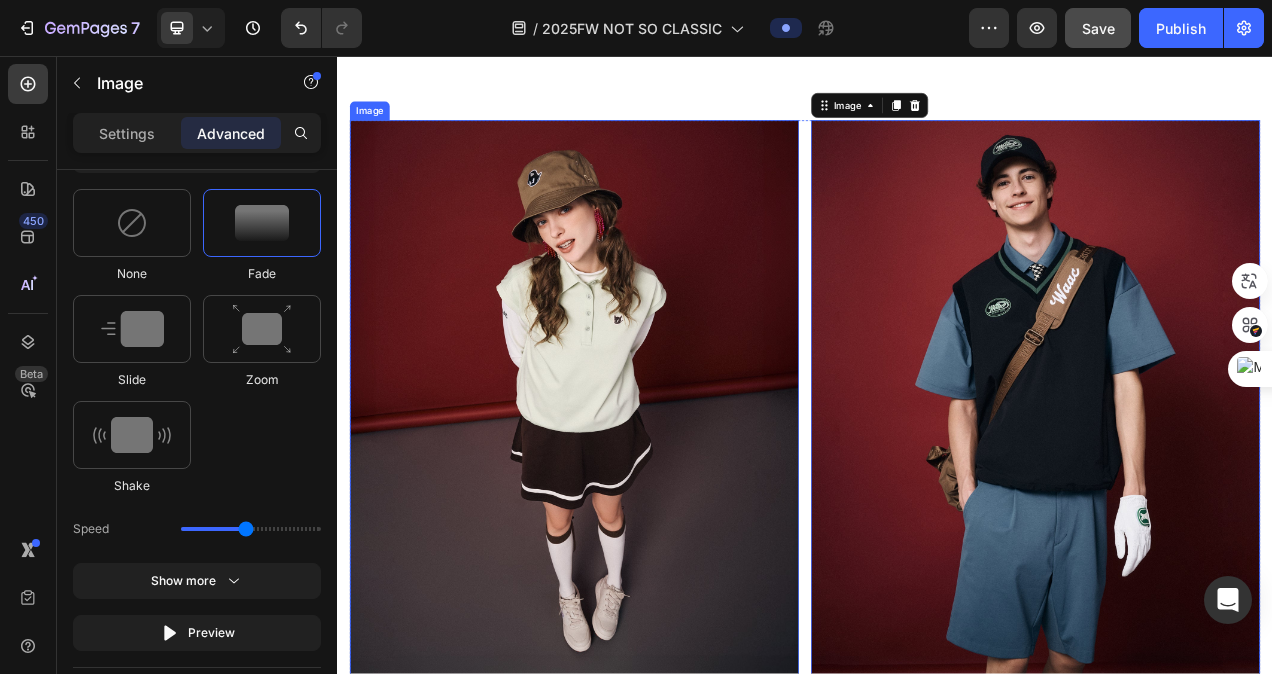 click at bounding box center [641, 499] 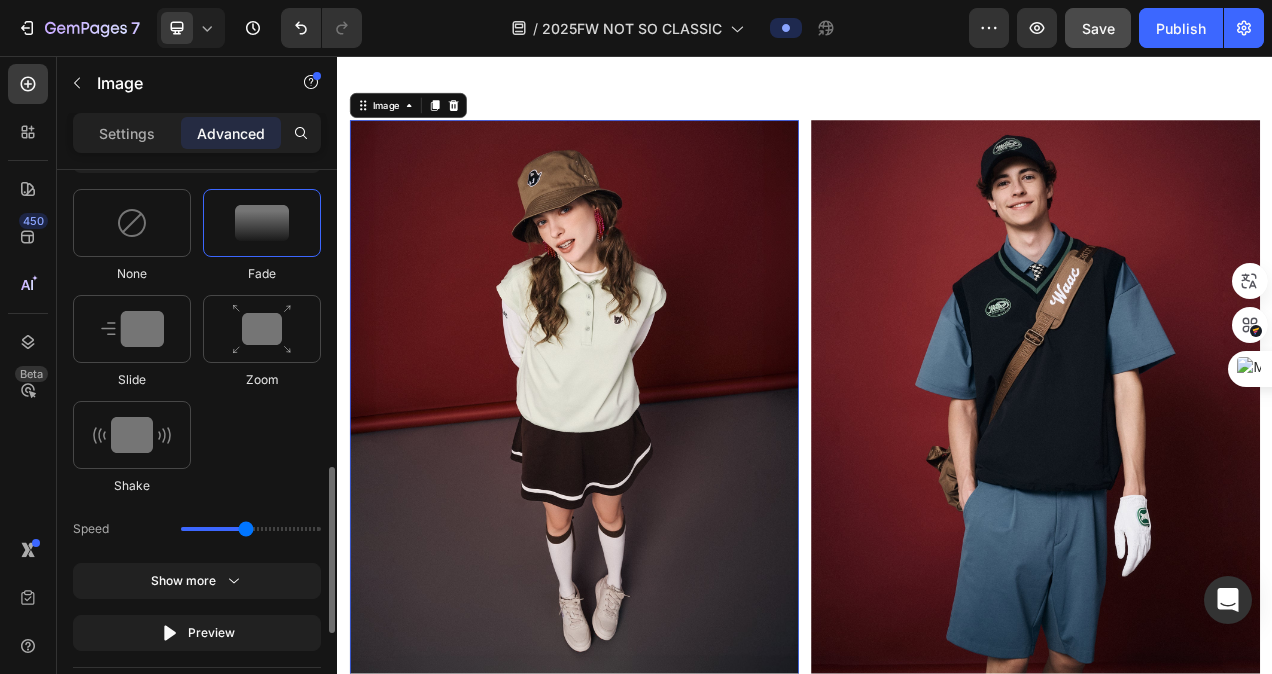 click at bounding box center [262, 223] 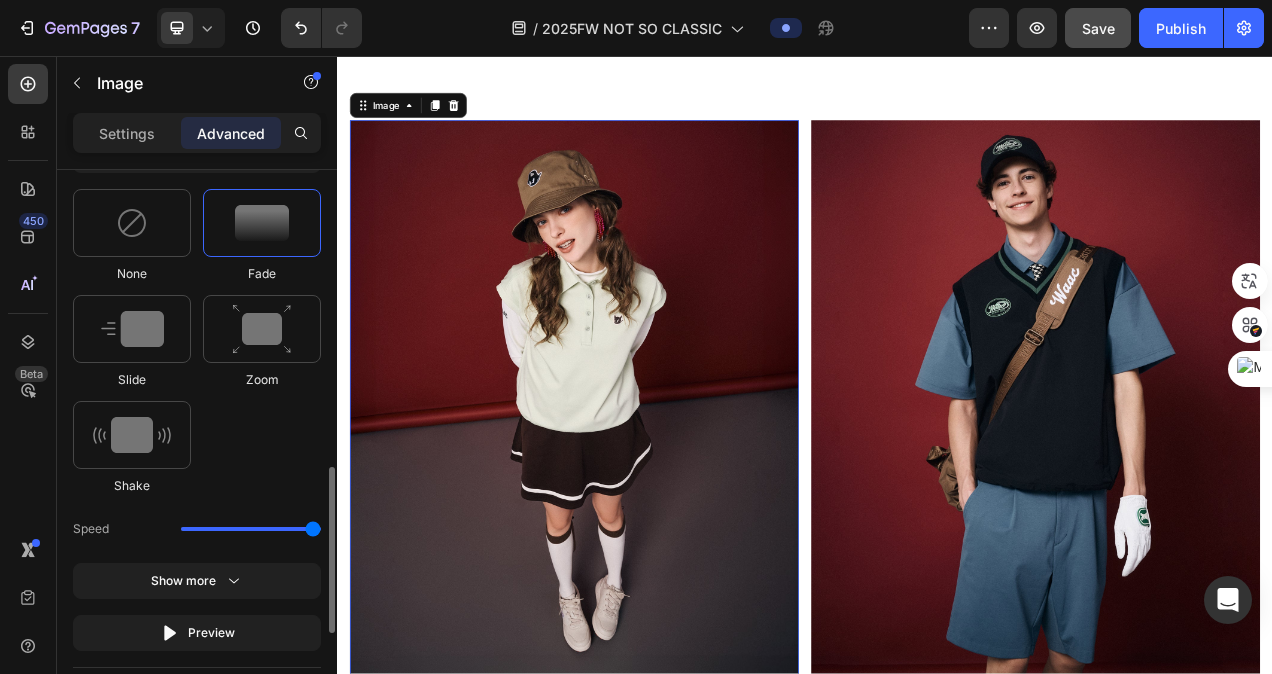 drag, startPoint x: 253, startPoint y: 522, endPoint x: 322, endPoint y: 528, distance: 69.260376 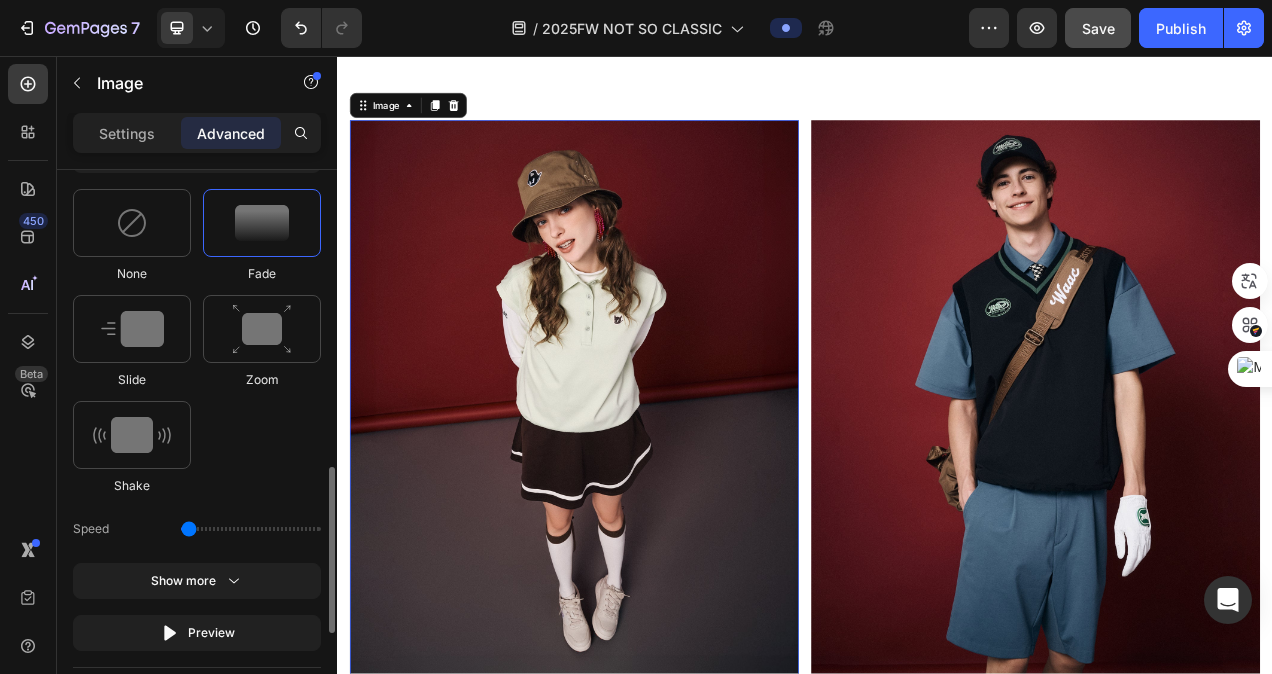 drag, startPoint x: 310, startPoint y: 525, endPoint x: 121, endPoint y: 521, distance: 189.04233 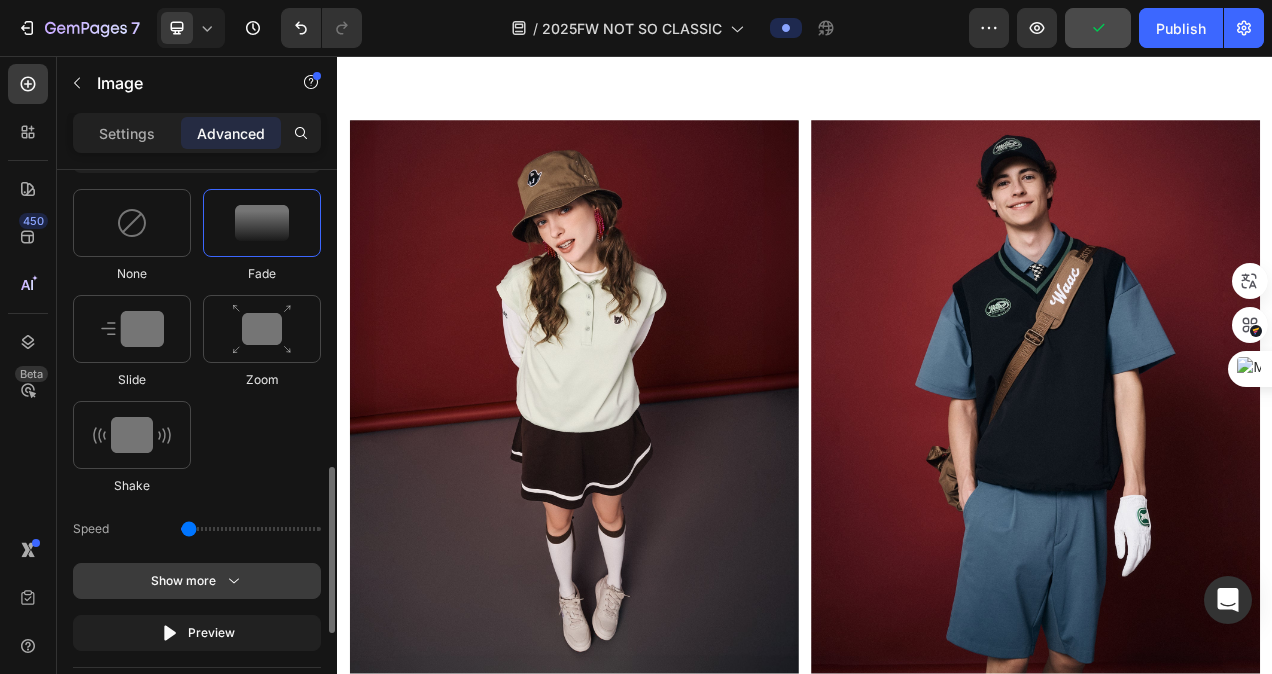 click 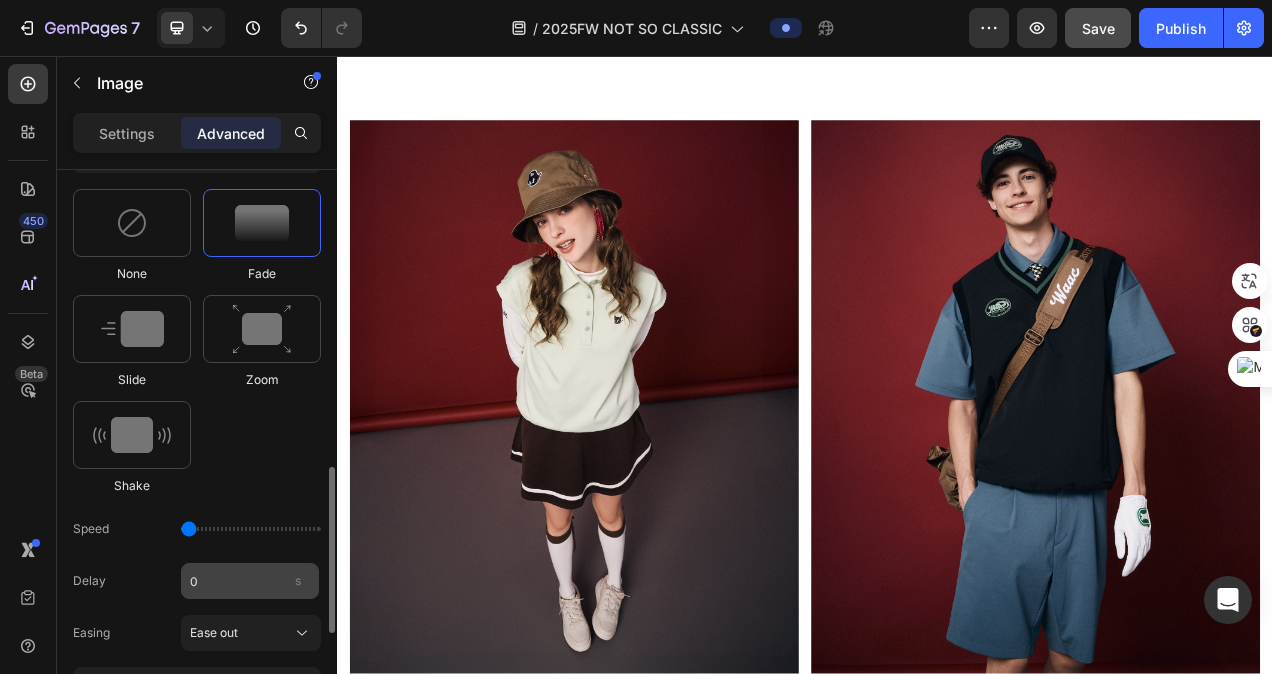 scroll, scrollTop: 1100, scrollLeft: 0, axis: vertical 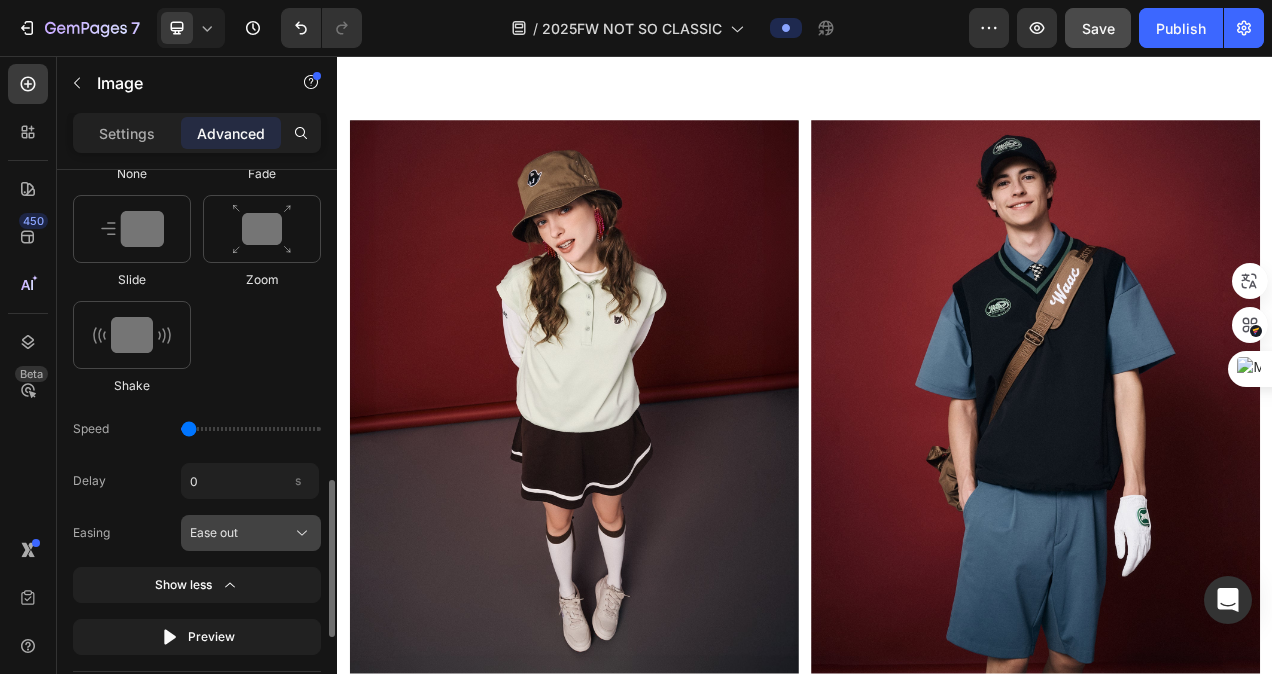 click on "Ease out" 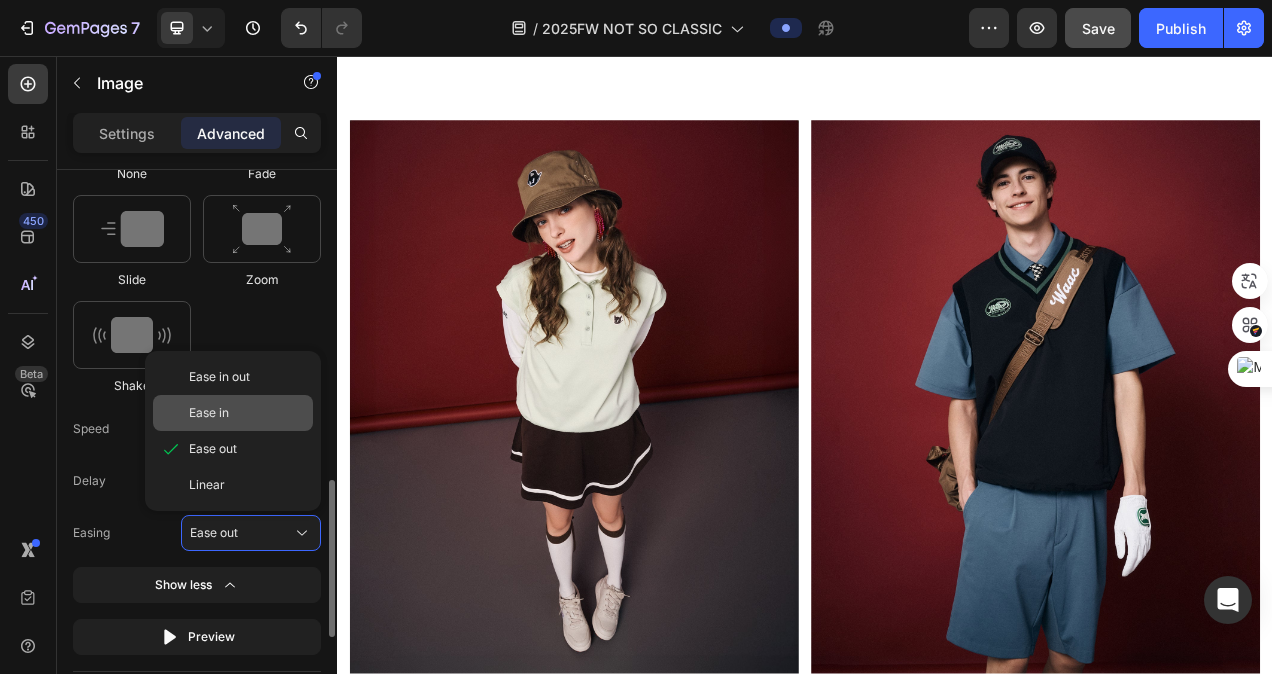 click on "Ease in" at bounding box center (247, 413) 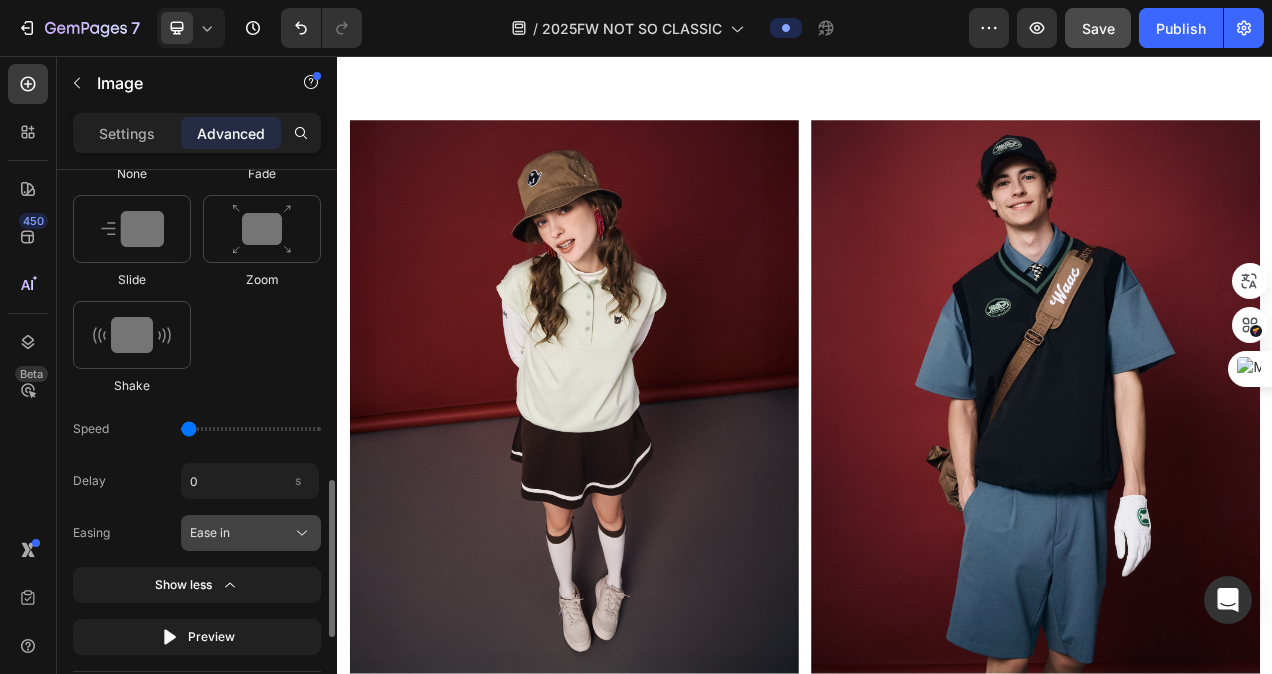 click on "Ease in" at bounding box center [251, 533] 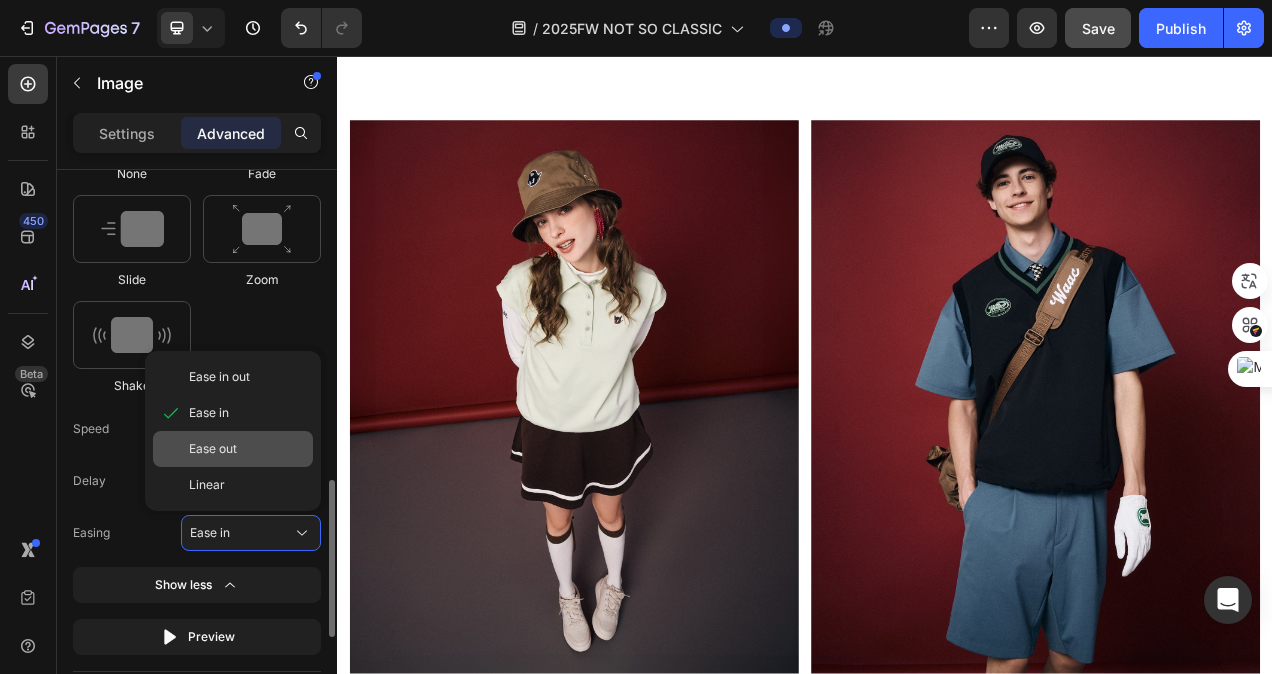 click on "Ease out" at bounding box center (247, 449) 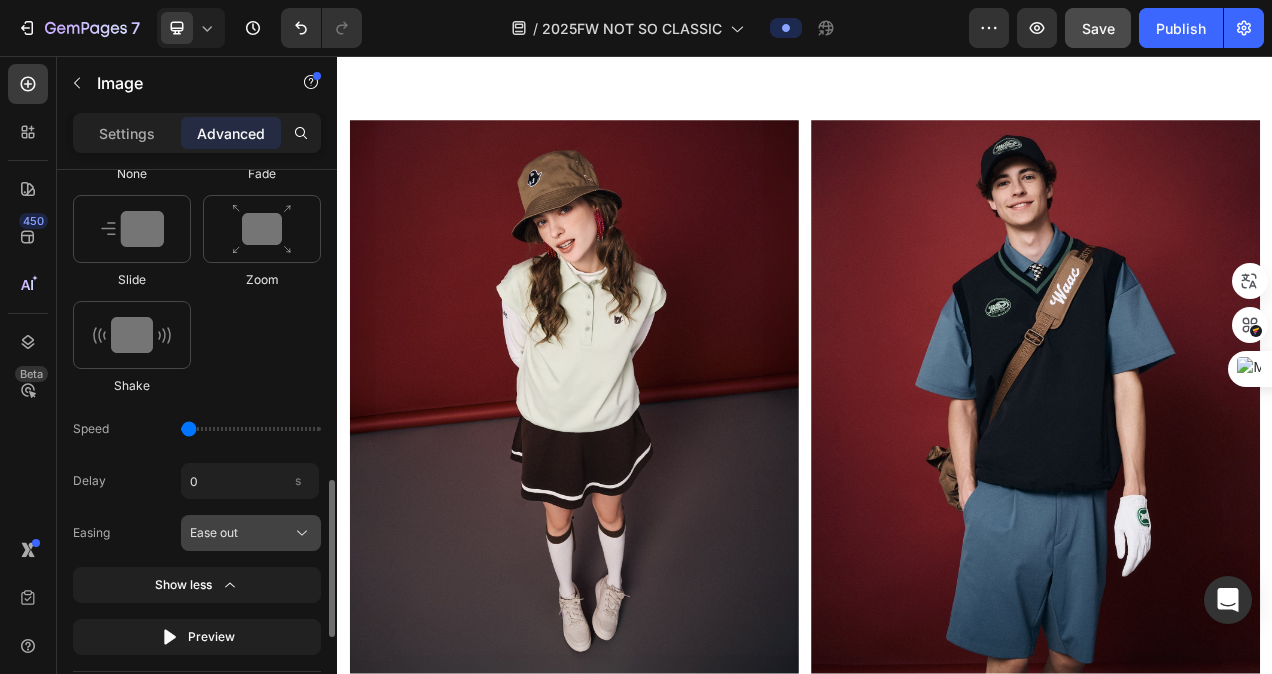 click on "Ease out" 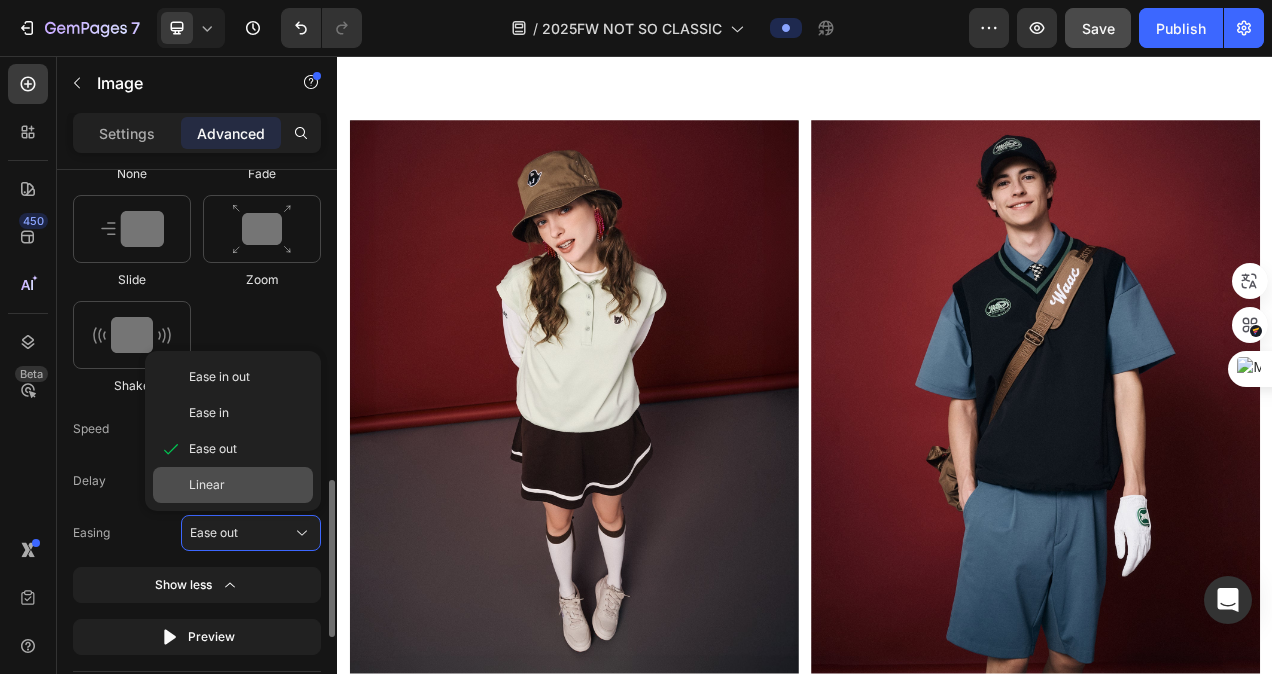 click on "Linear" at bounding box center [247, 485] 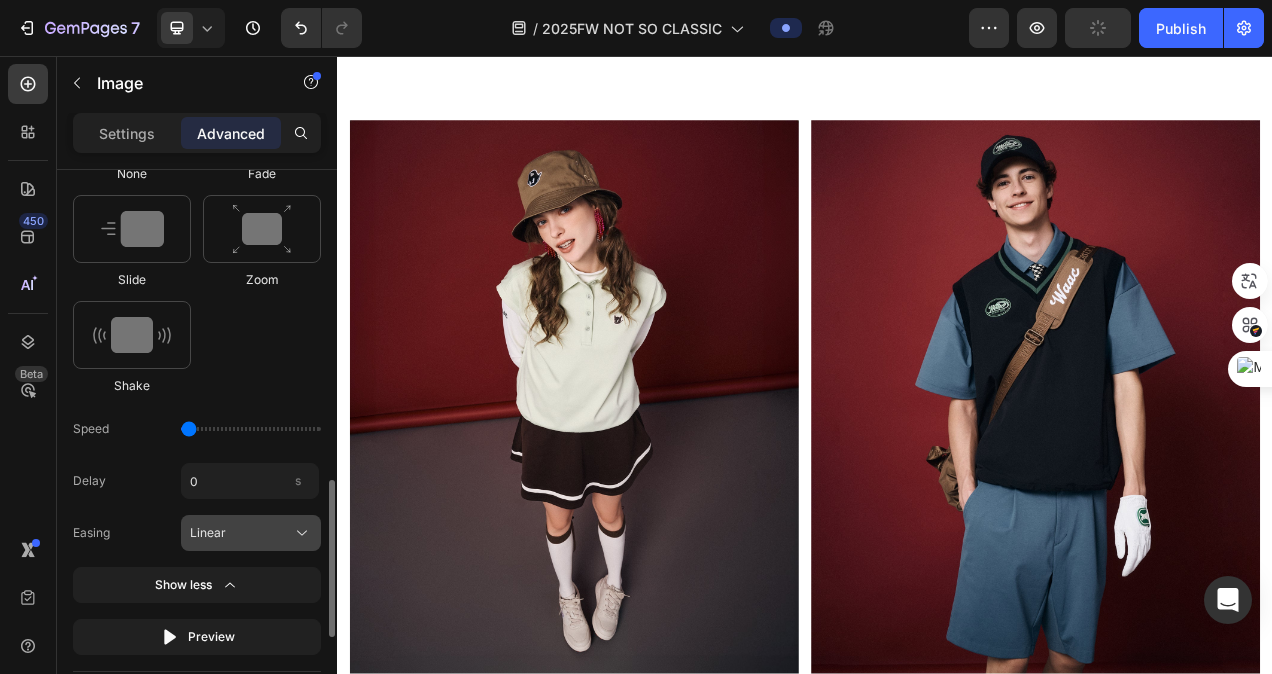 click on "Linear" 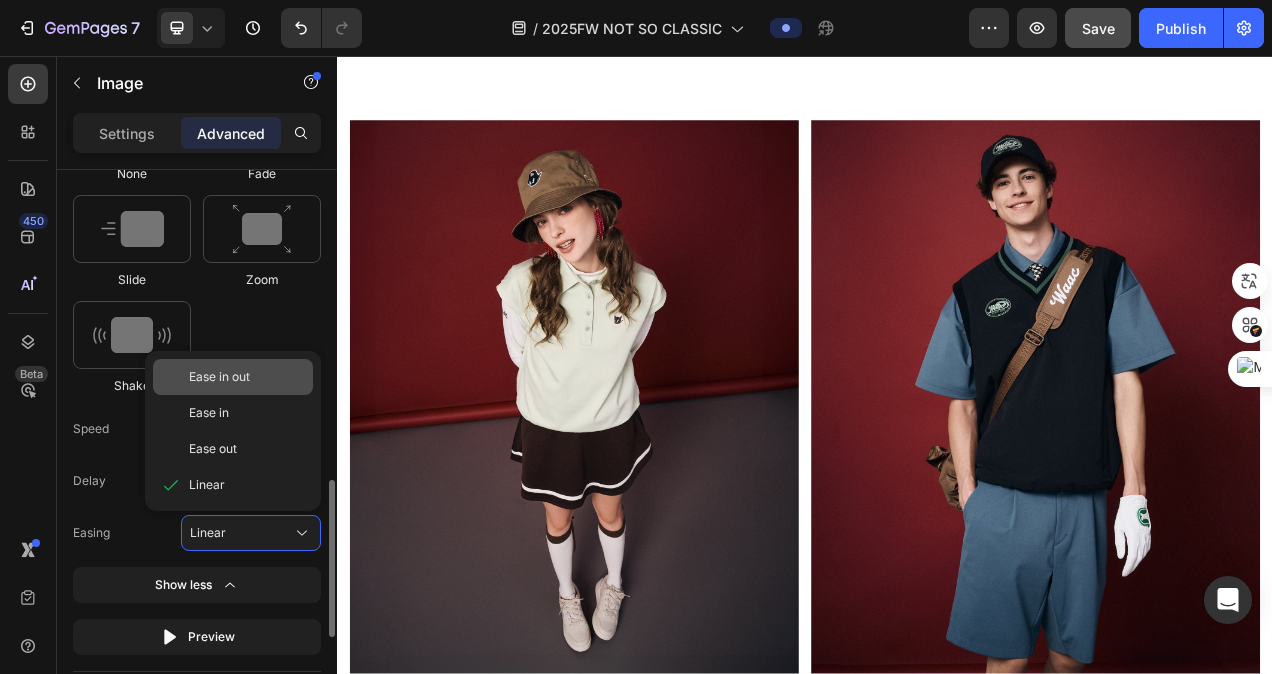 click on "Ease in out" at bounding box center [247, 377] 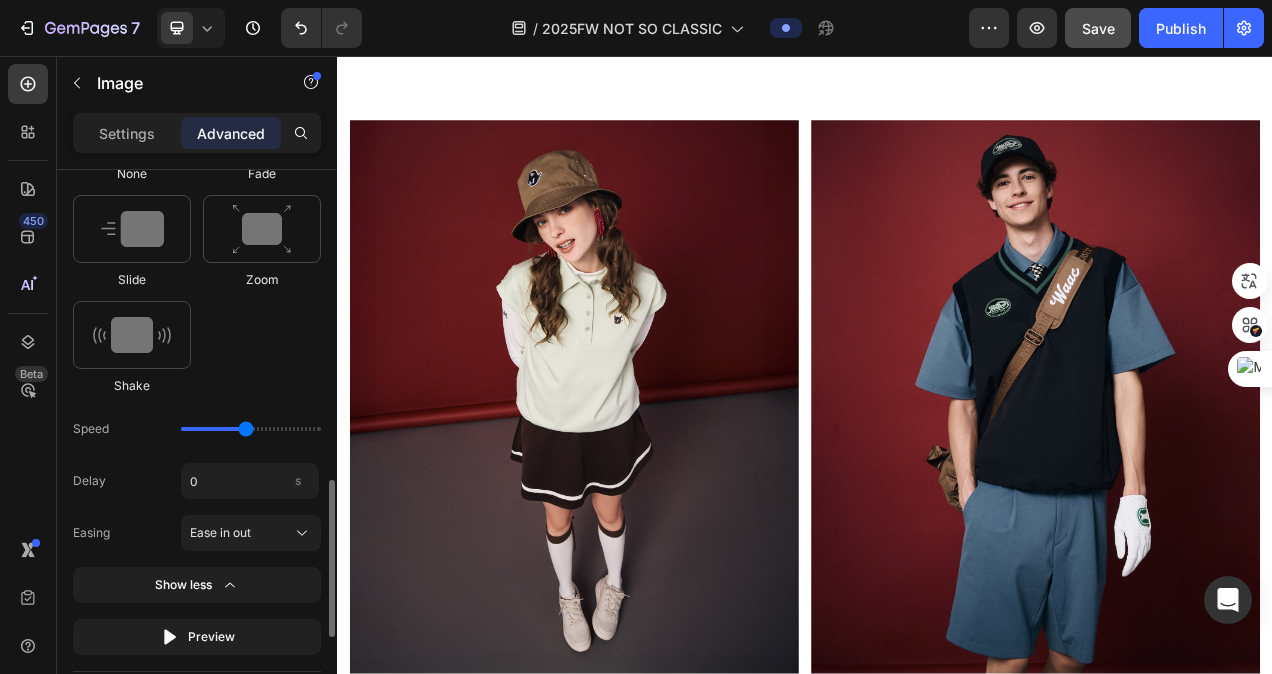 drag, startPoint x: 192, startPoint y: 424, endPoint x: 244, endPoint y: 423, distance: 52.009613 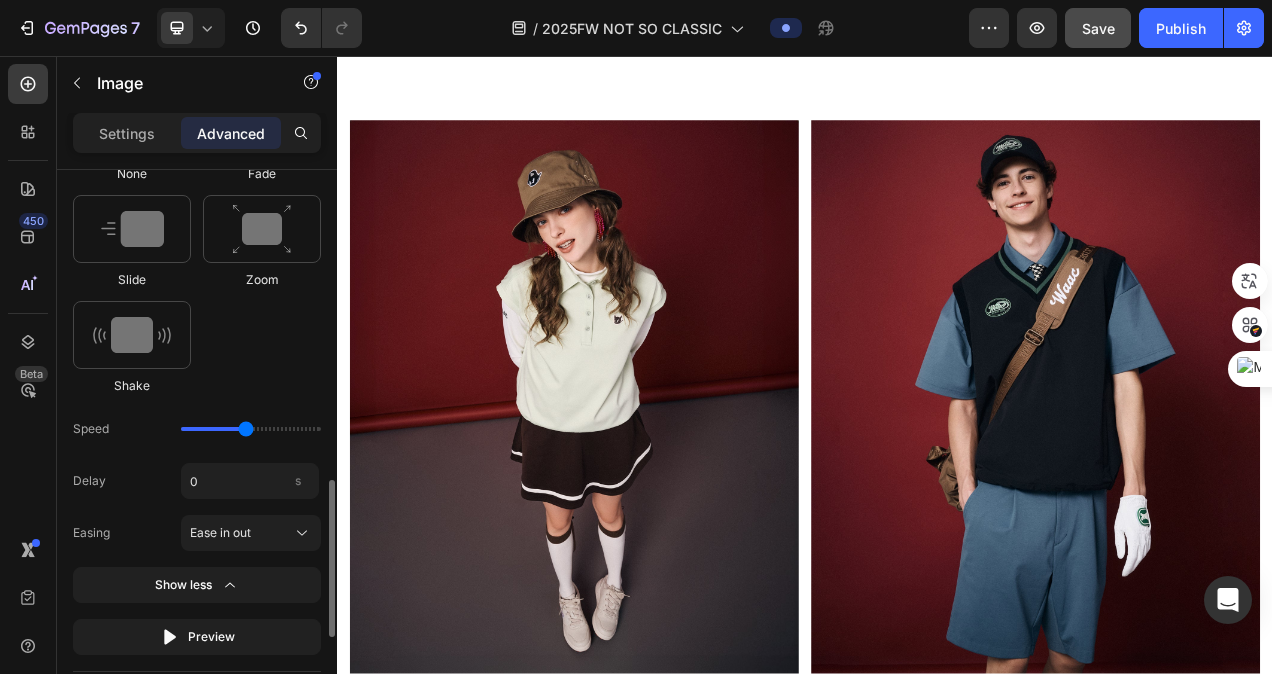 click at bounding box center [251, 429] 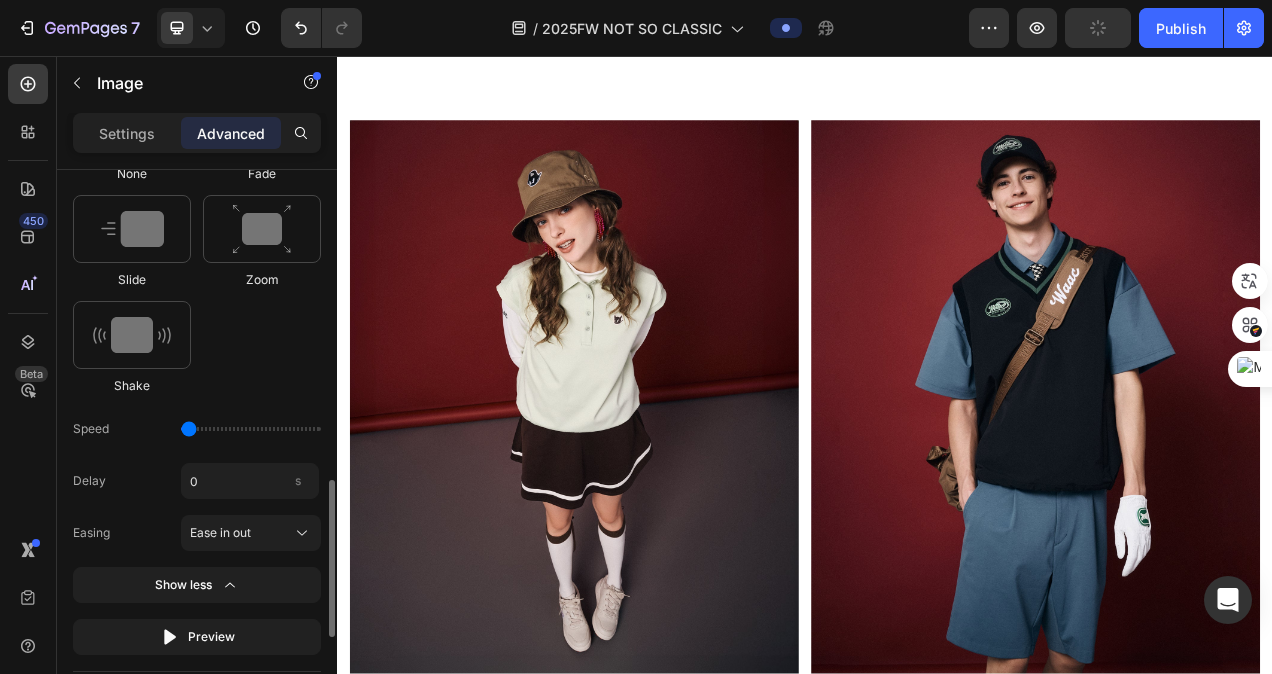 drag, startPoint x: 220, startPoint y: 423, endPoint x: 121, endPoint y: 421, distance: 99.0202 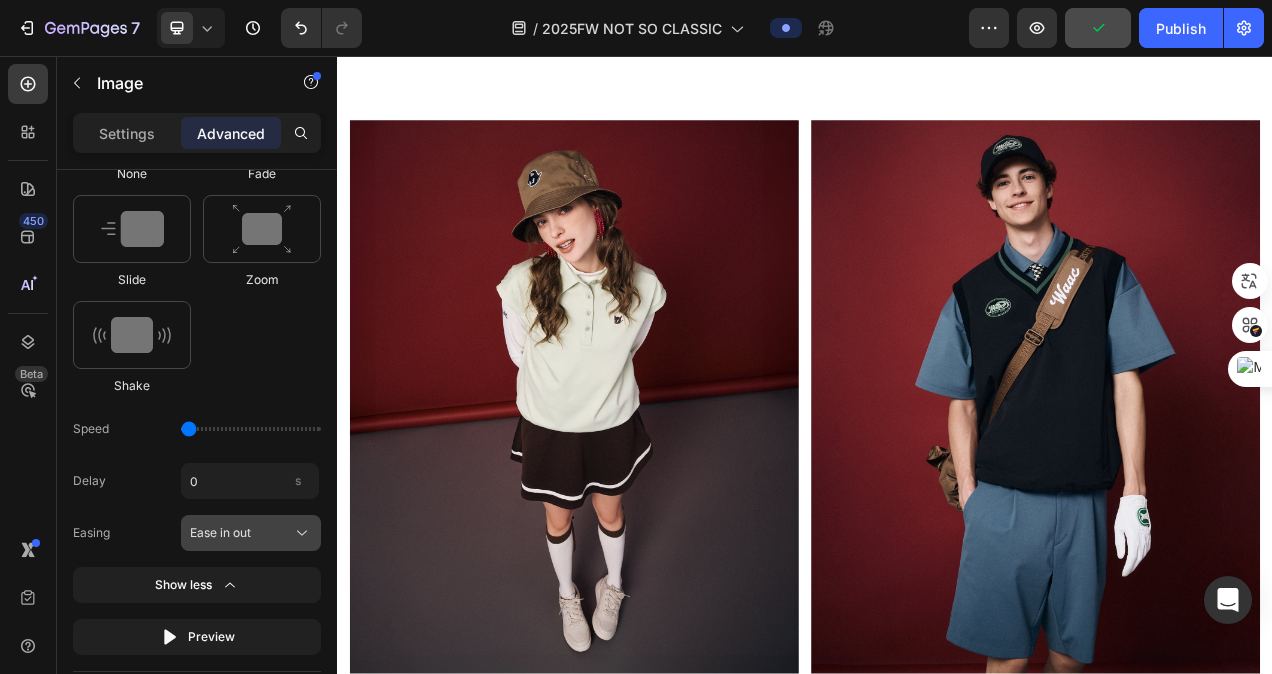 click on "Ease in out" 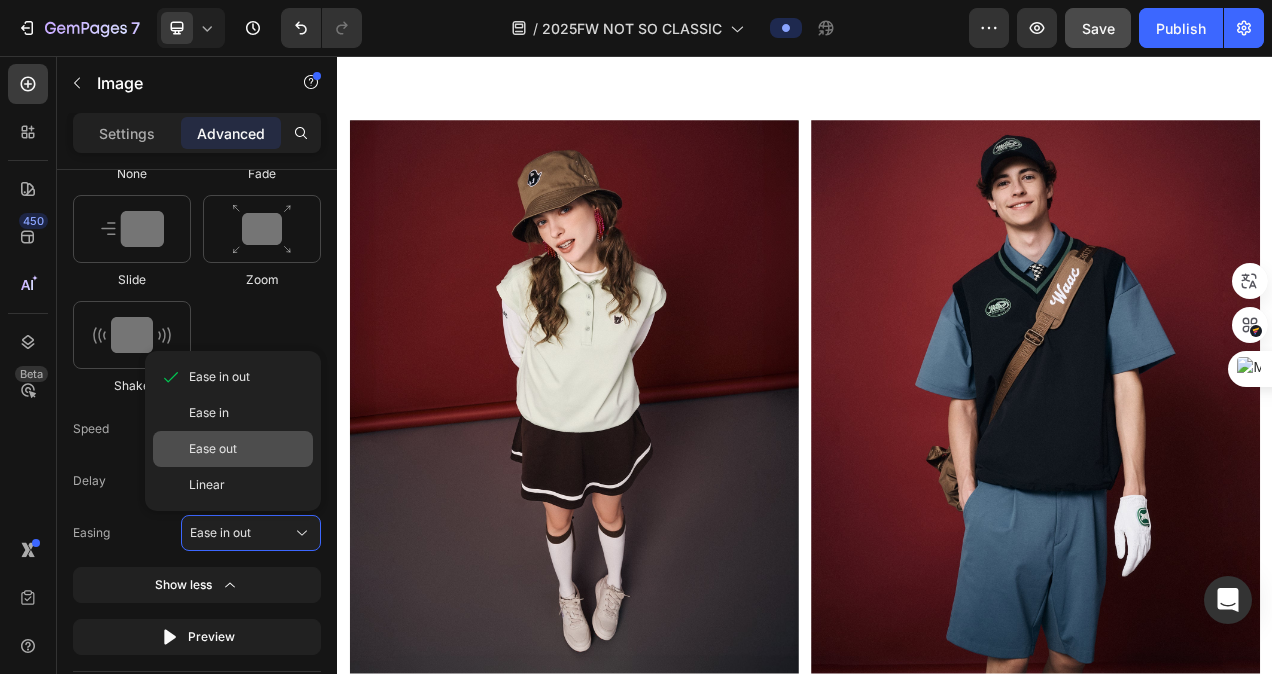 click on "Ease out" at bounding box center (247, 449) 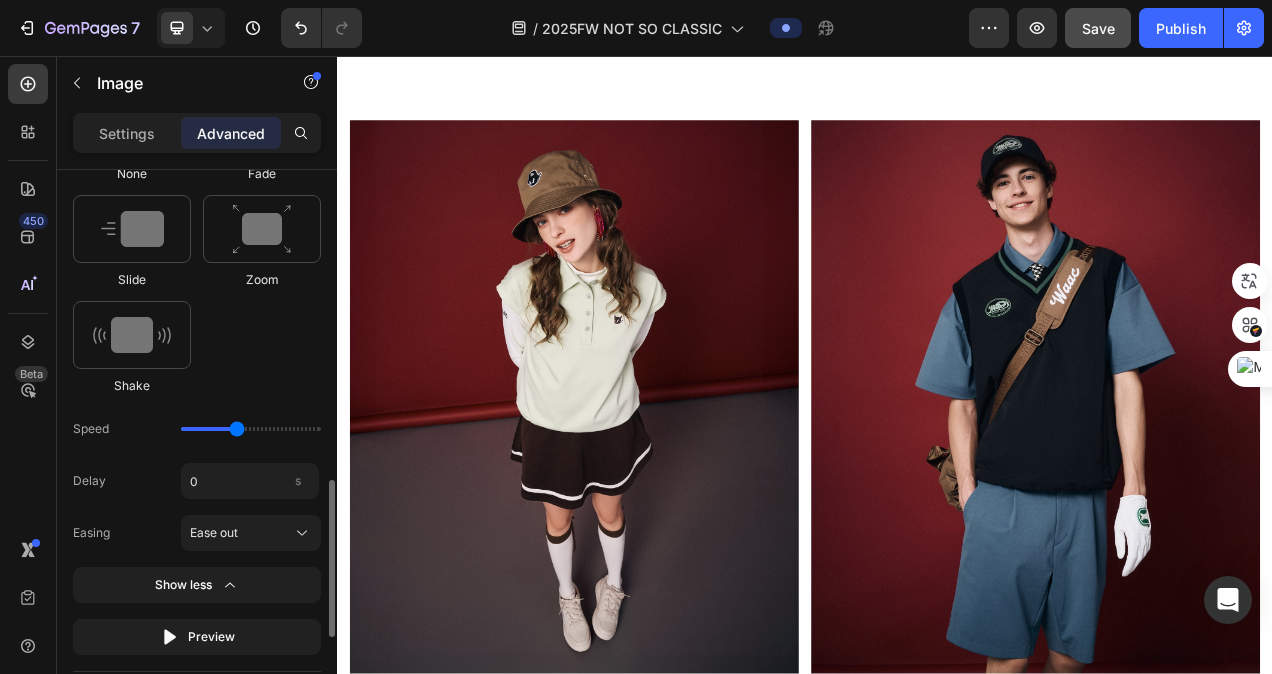 drag, startPoint x: 193, startPoint y: 426, endPoint x: 240, endPoint y: 430, distance: 47.169907 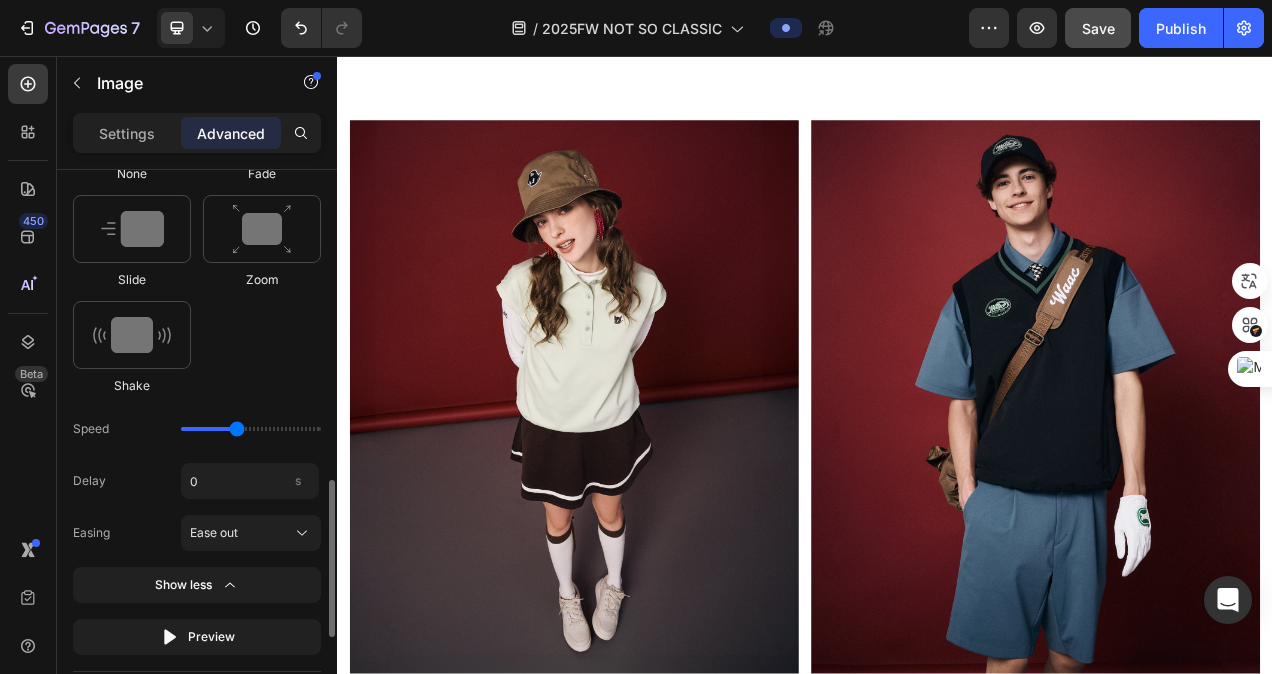 click at bounding box center [251, 429] 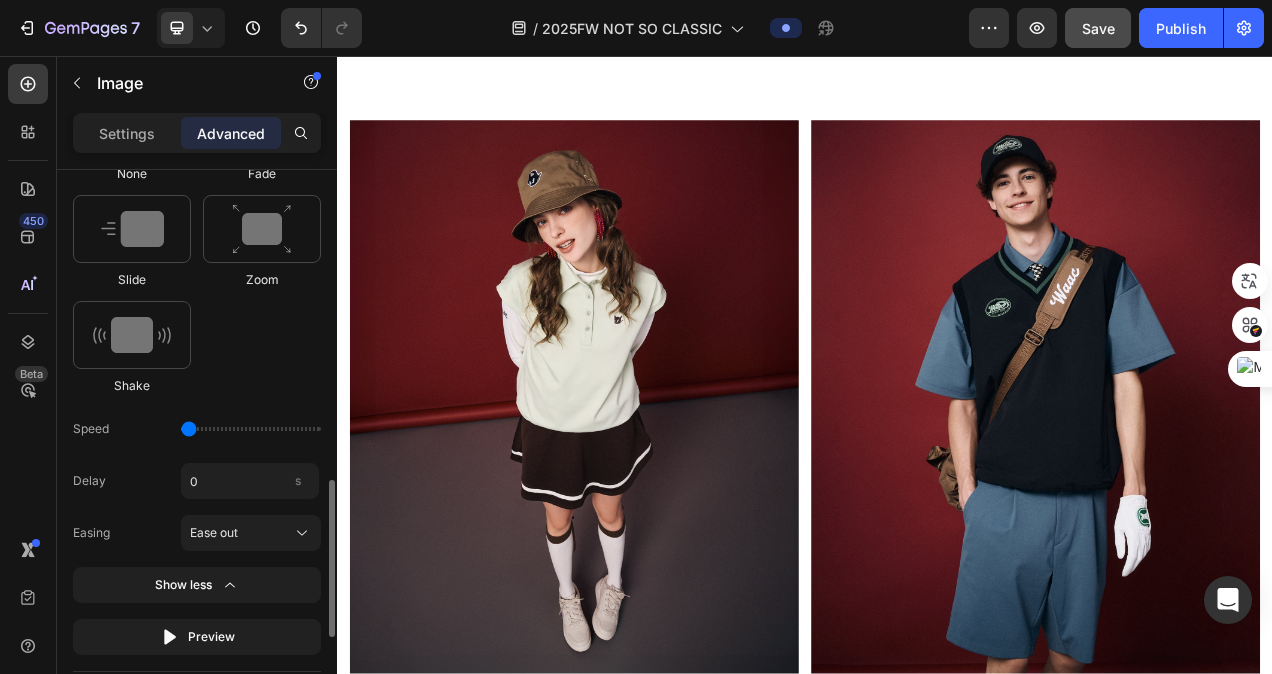 drag, startPoint x: 240, startPoint y: 430, endPoint x: 87, endPoint y: 426, distance: 153.05228 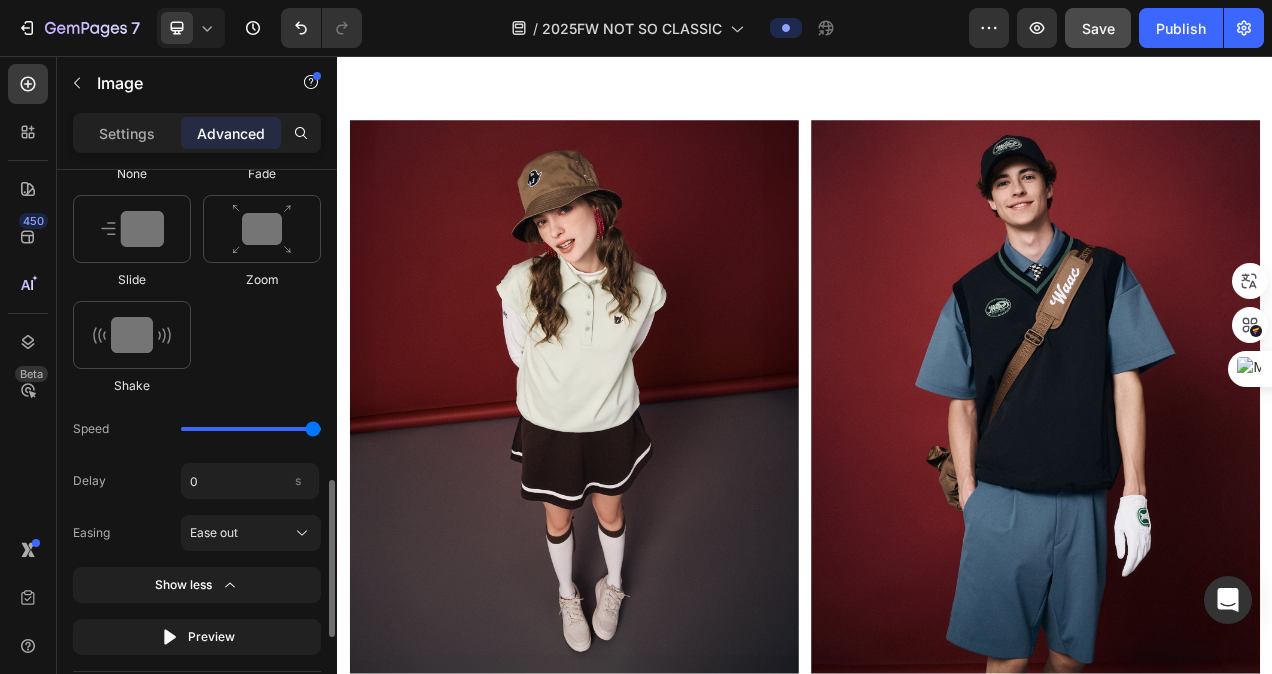 drag, startPoint x: 195, startPoint y: 421, endPoint x: 350, endPoint y: 421, distance: 155 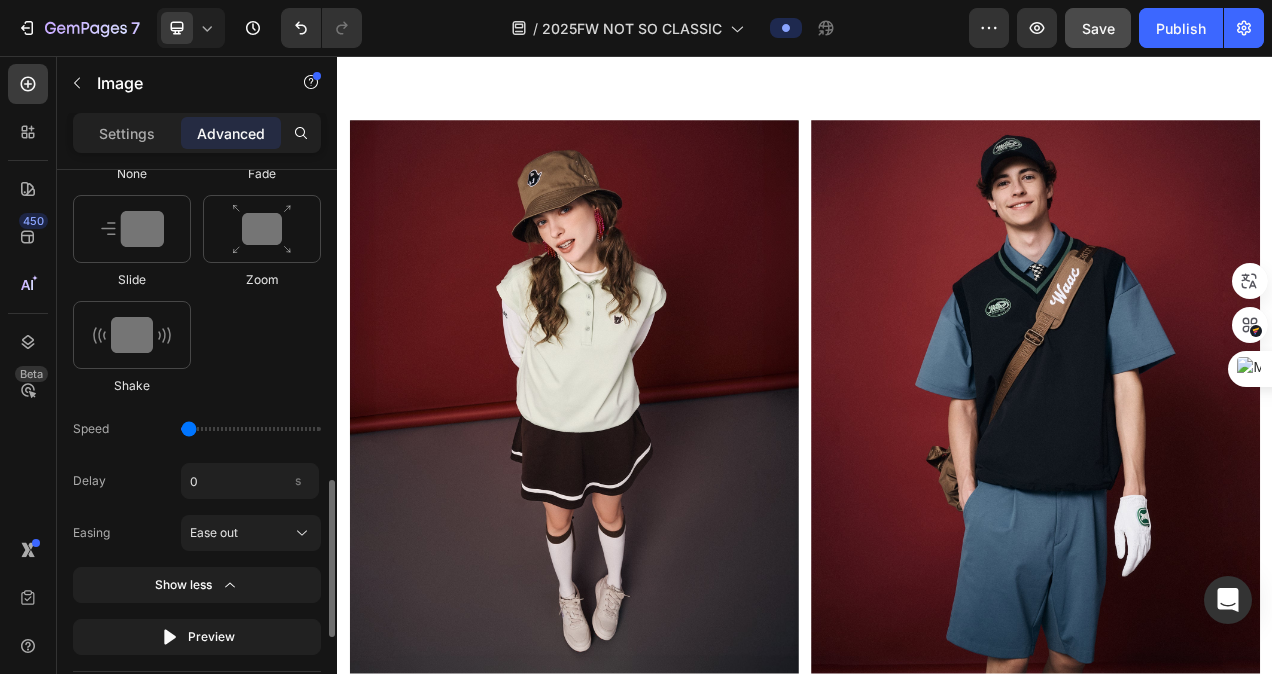 drag, startPoint x: 317, startPoint y: 425, endPoint x: 52, endPoint y: 424, distance: 265.0019 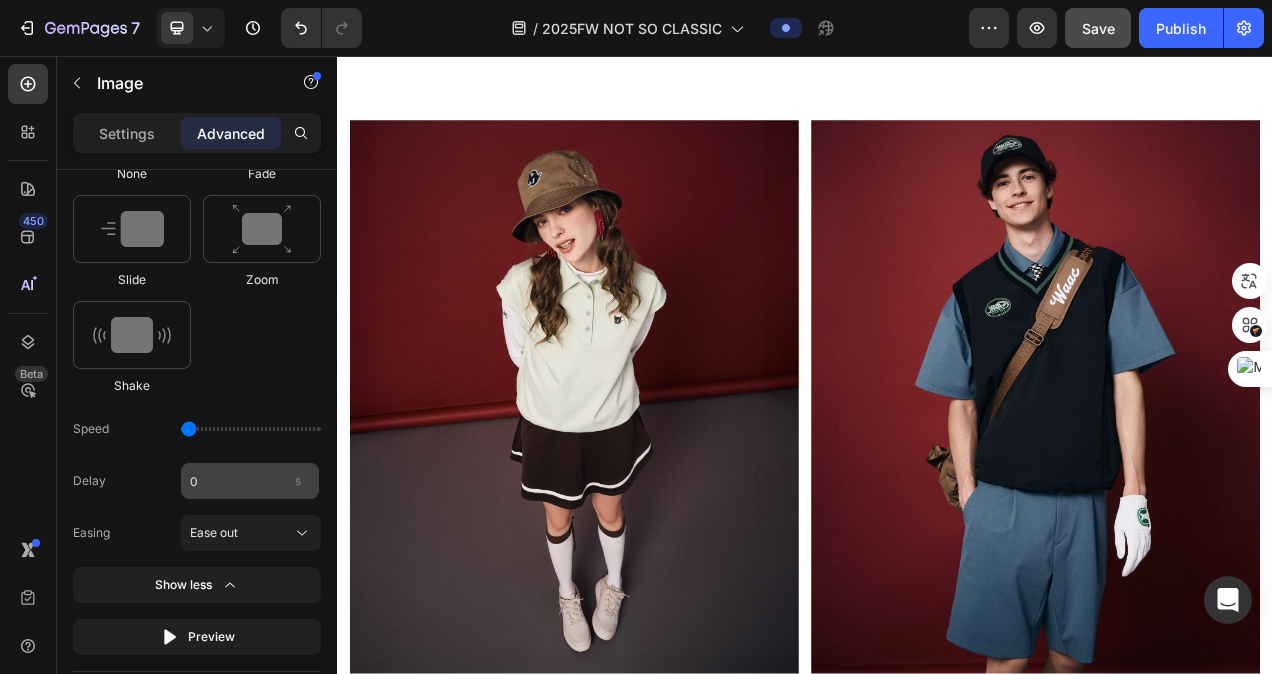 click on "s" at bounding box center (298, 481) 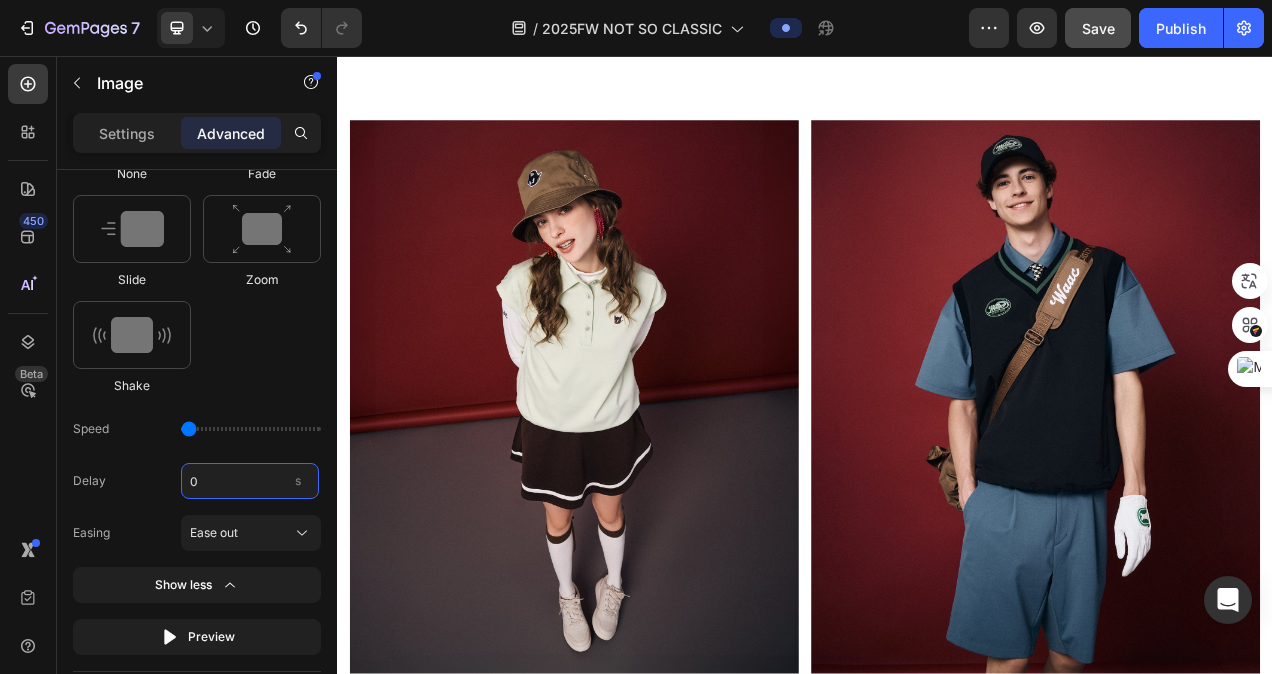 click on "0" at bounding box center [250, 481] 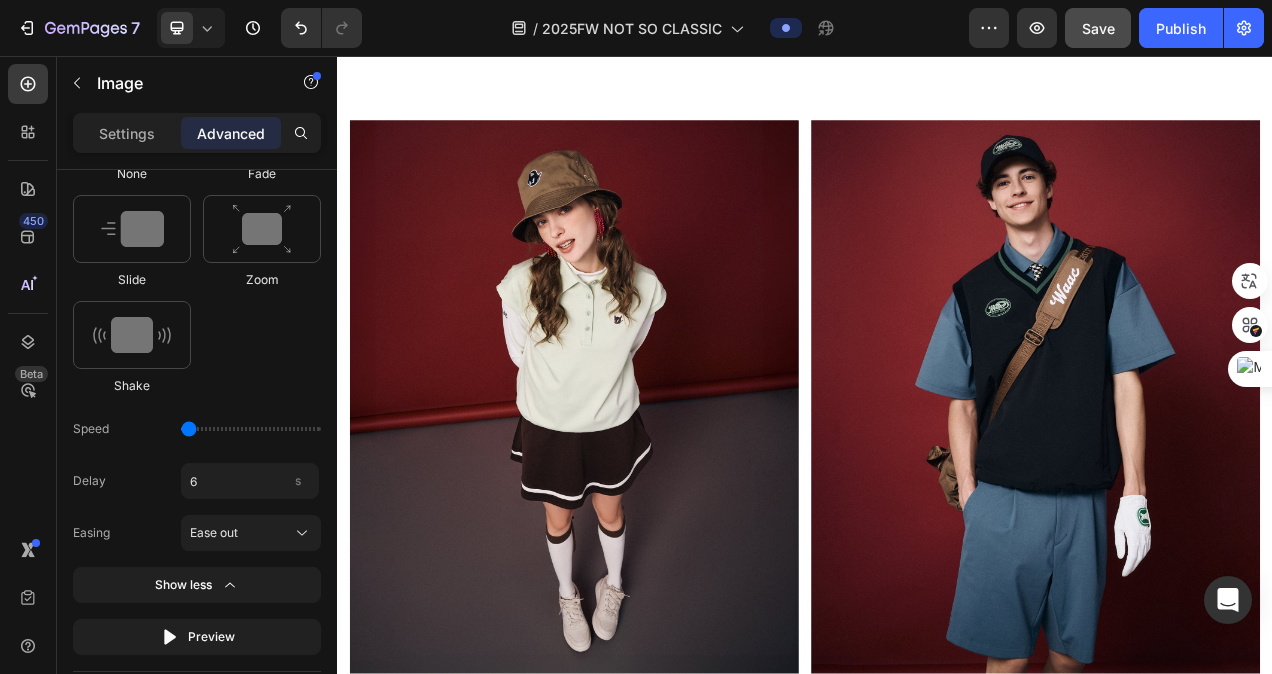 type on "6" 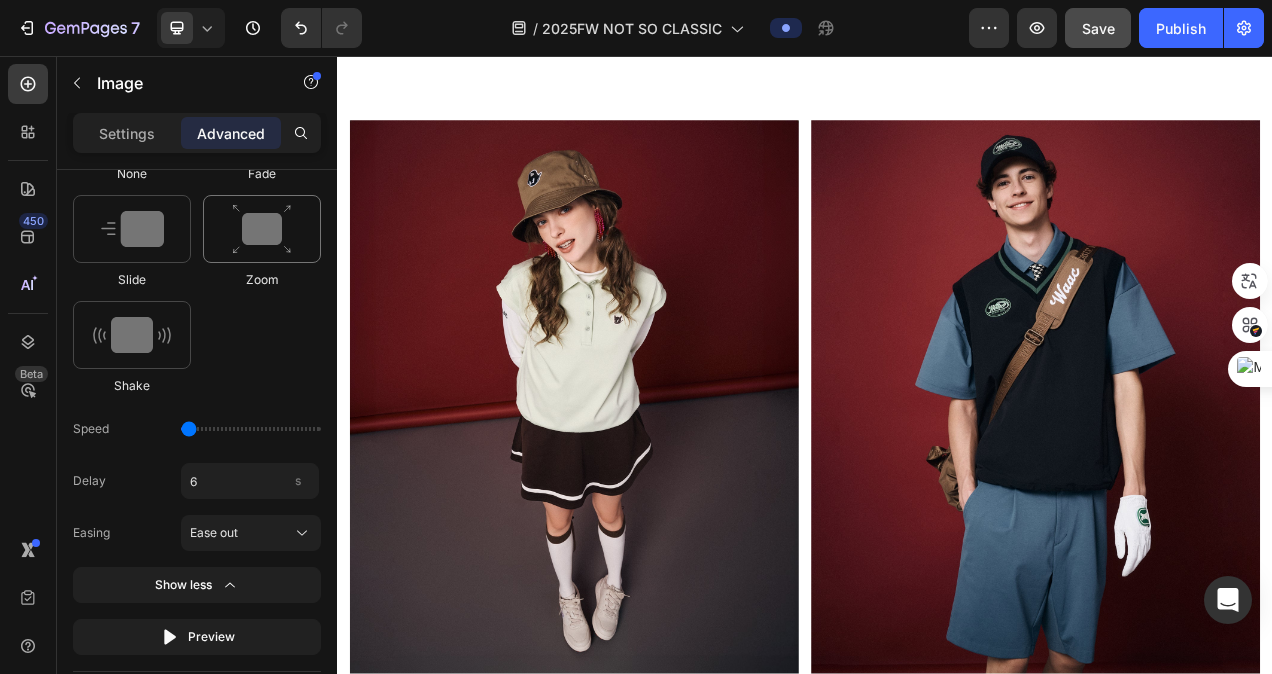 click at bounding box center [262, 229] 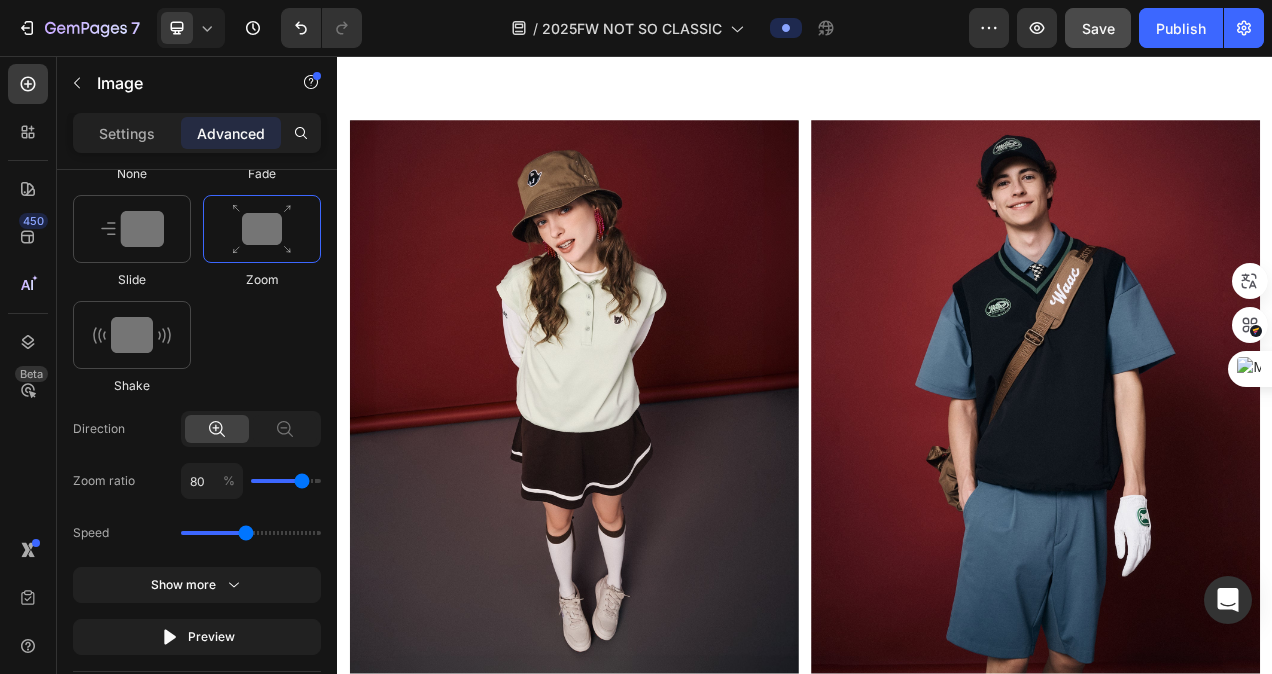 click at bounding box center (641, 499) 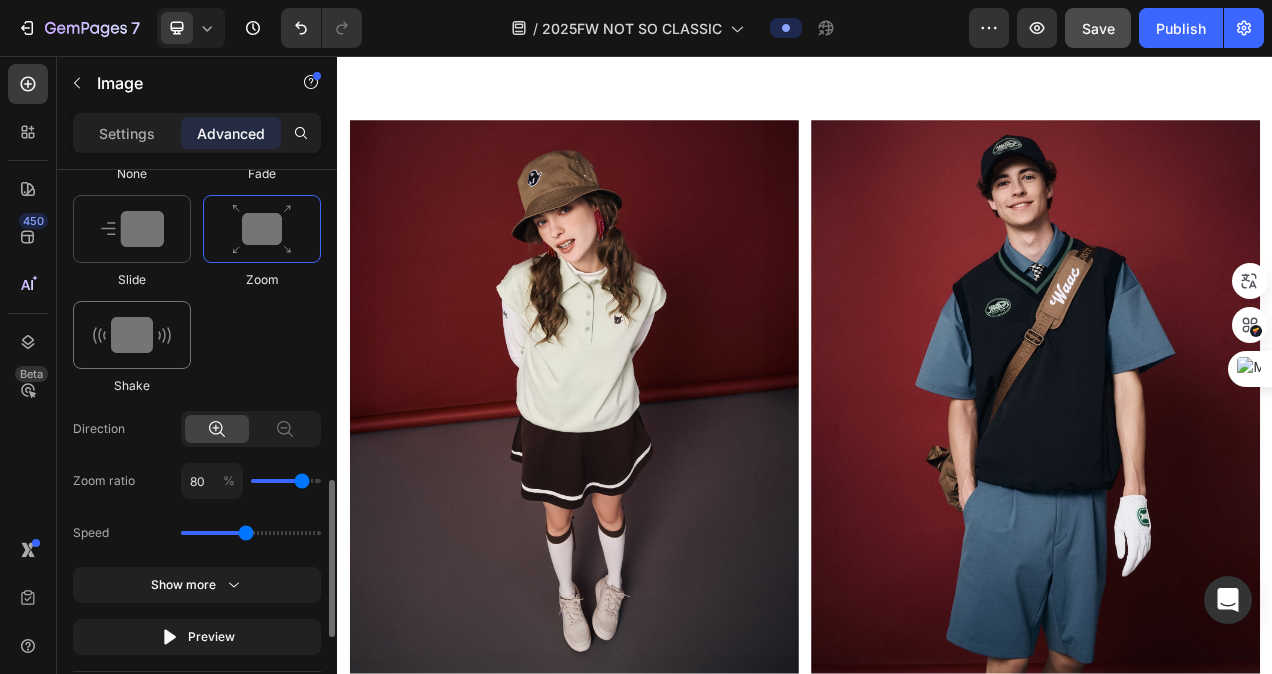 click at bounding box center (132, 335) 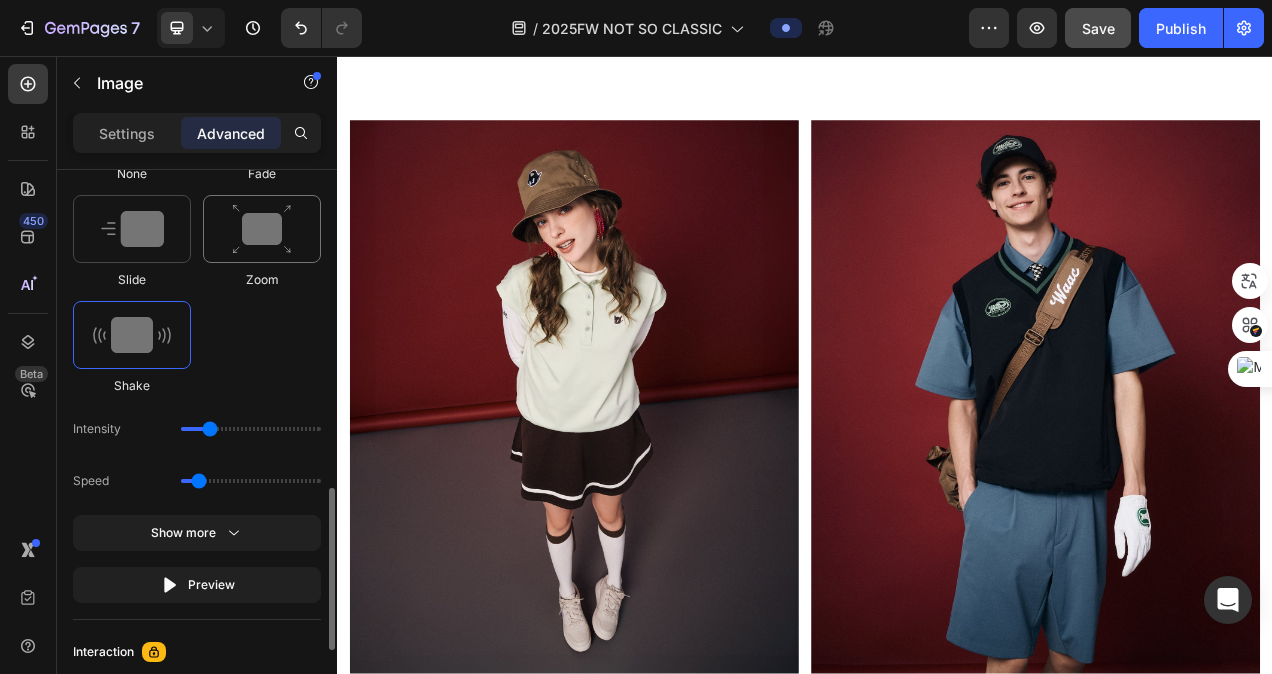 click at bounding box center [262, 229] 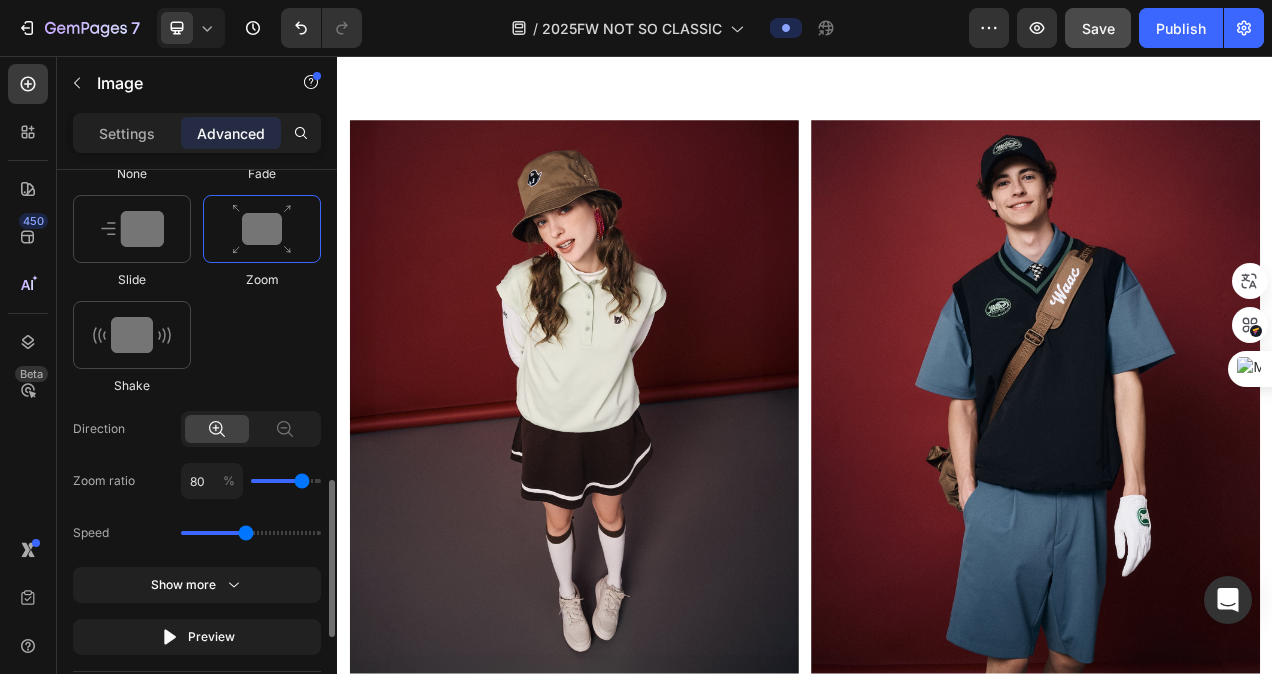 type on "70" 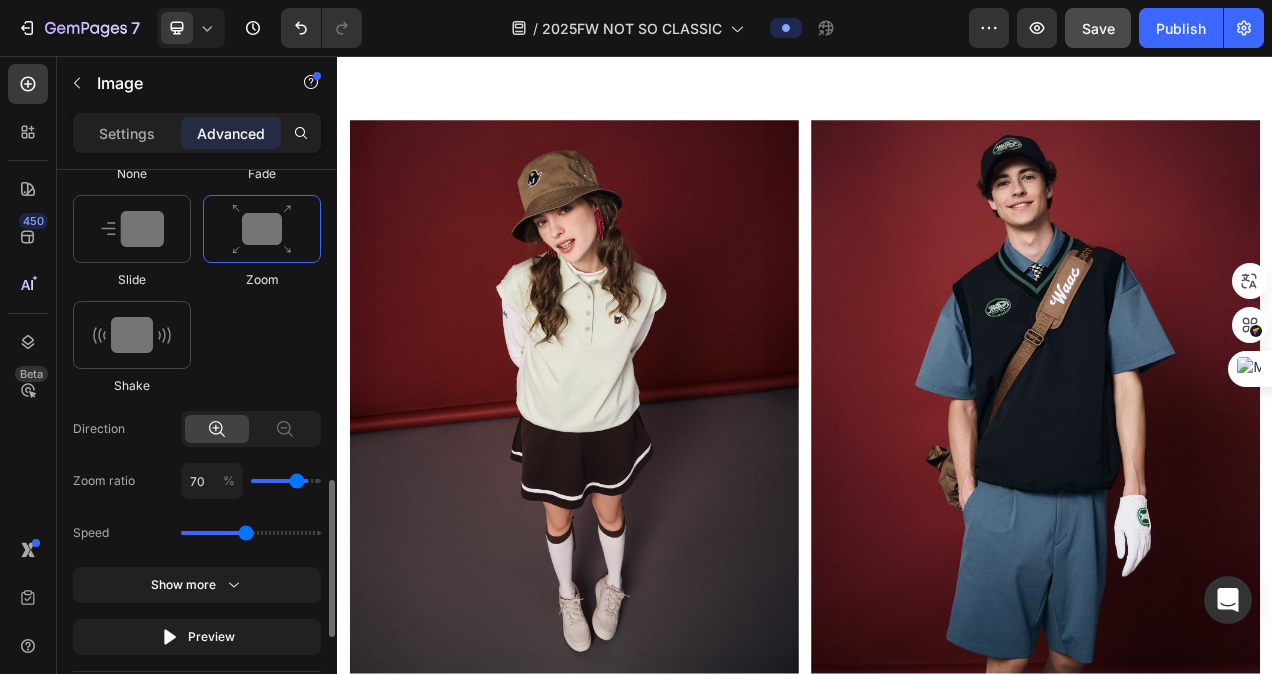 type on "60" 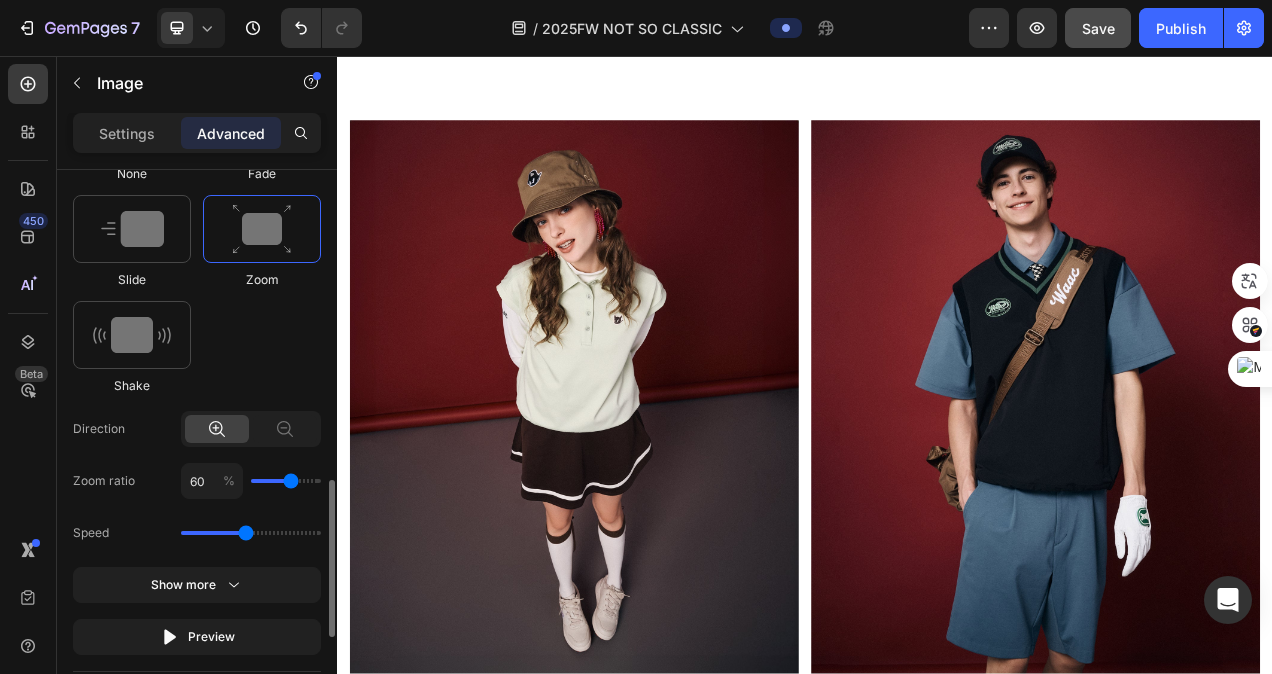 type on "50" 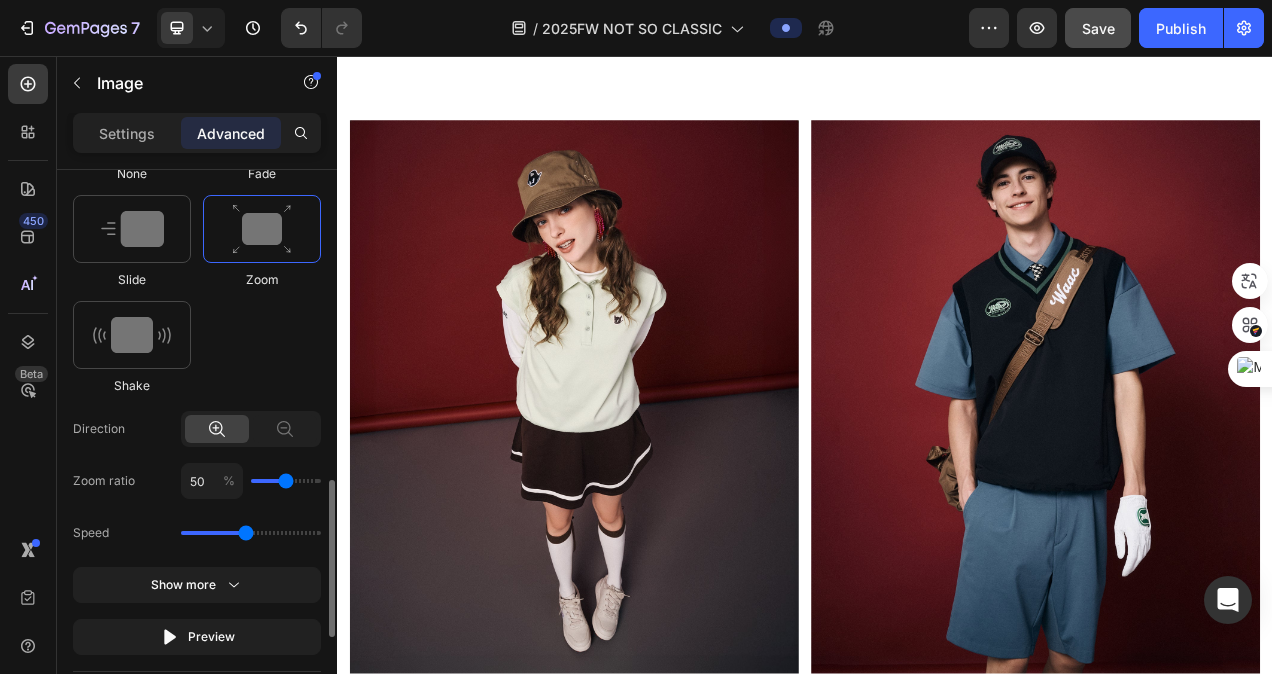 drag, startPoint x: 299, startPoint y: 478, endPoint x: 285, endPoint y: 480, distance: 14.142136 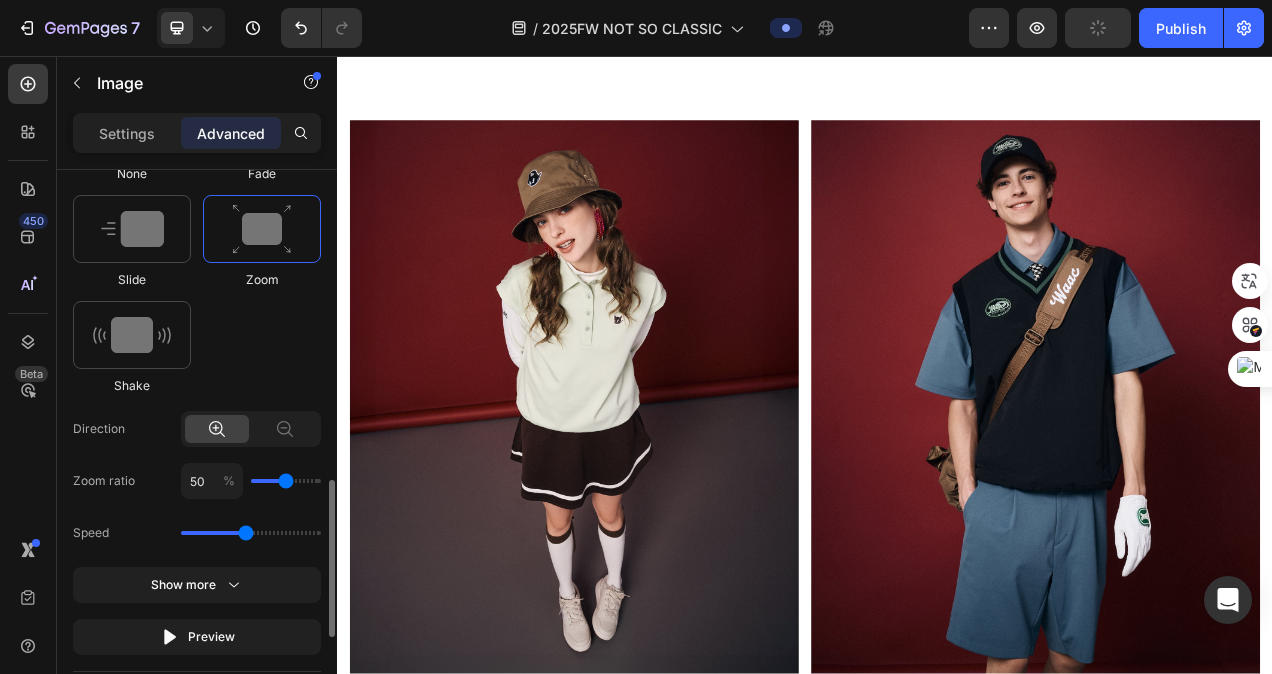 type on "40" 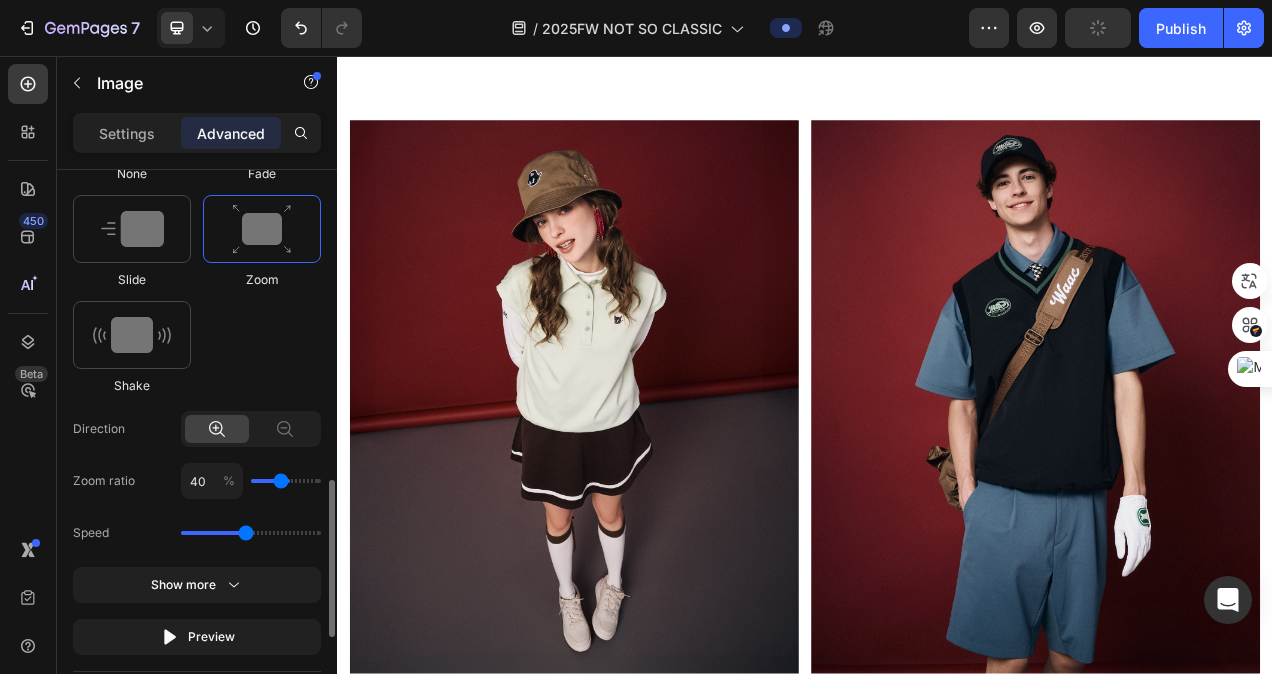 type on "30" 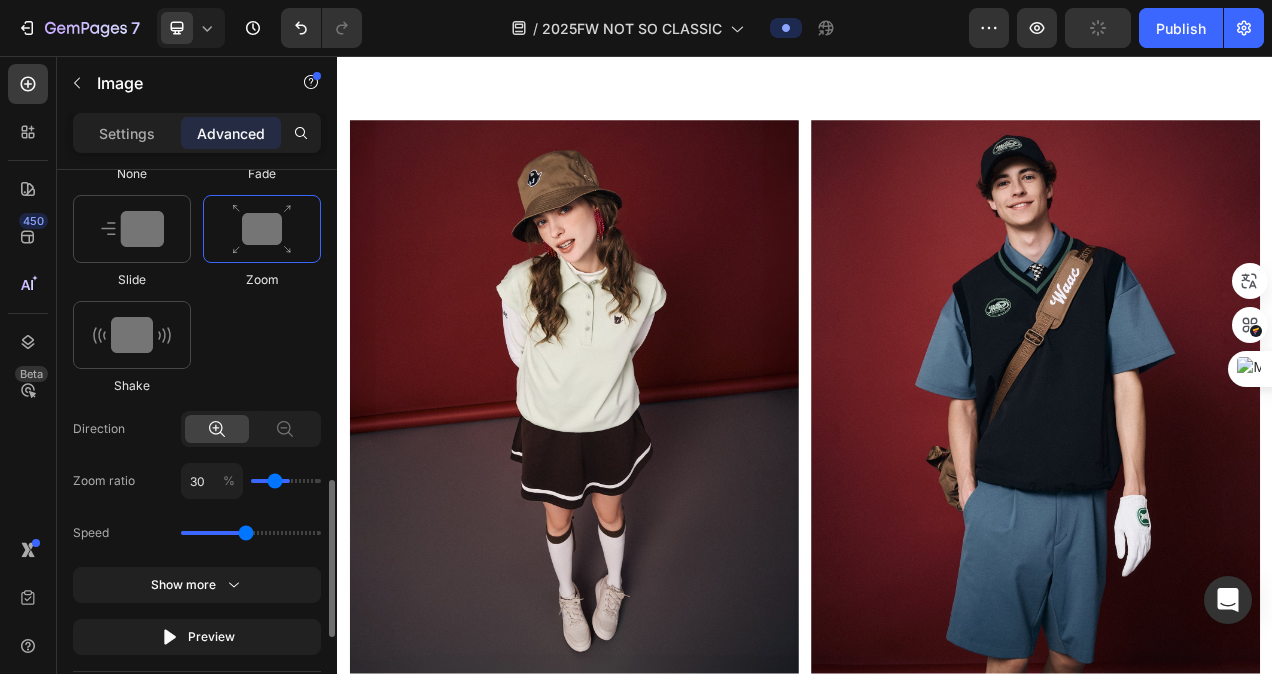 type on "20" 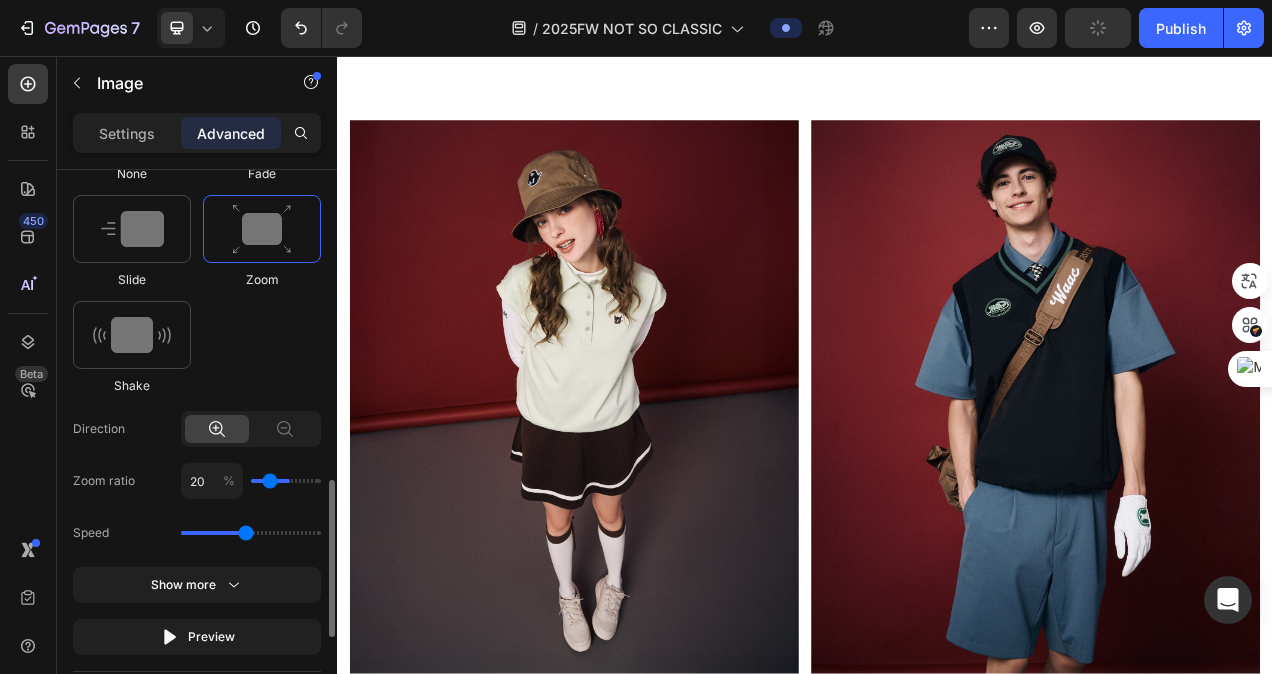 type on "10" 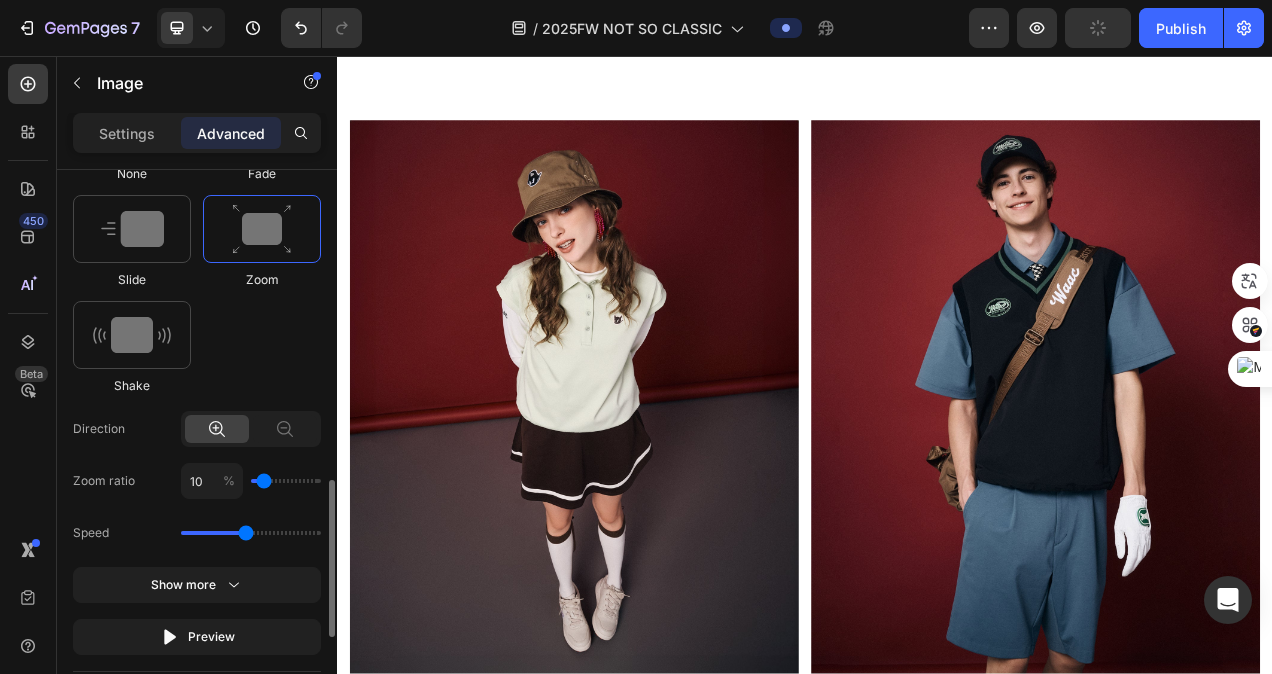 drag, startPoint x: 282, startPoint y: 477, endPoint x: 264, endPoint y: 472, distance: 18.681541 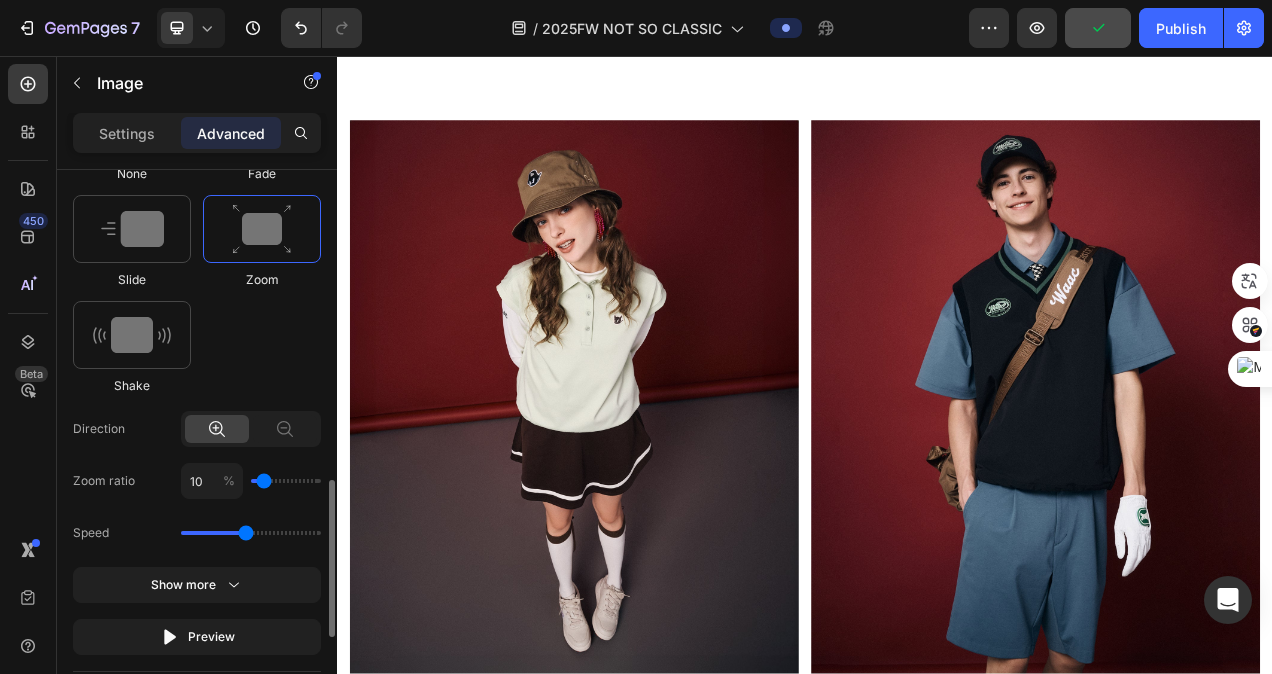 click at bounding box center (262, 229) 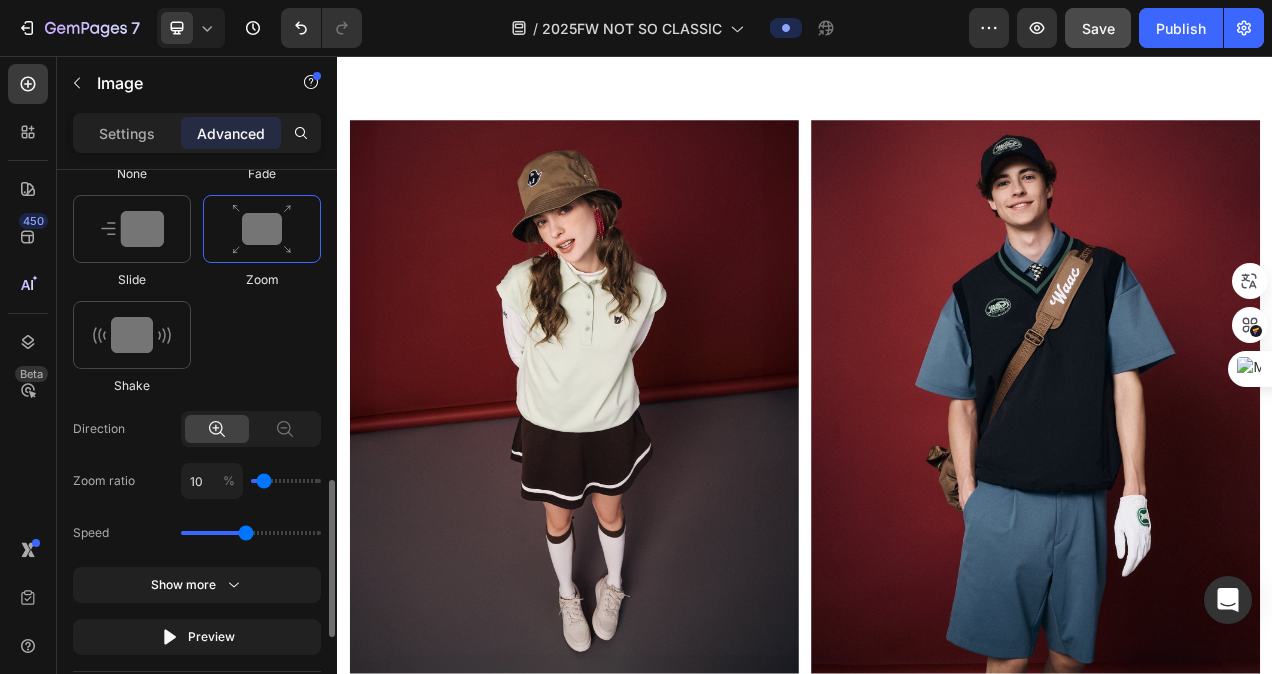 type on "20" 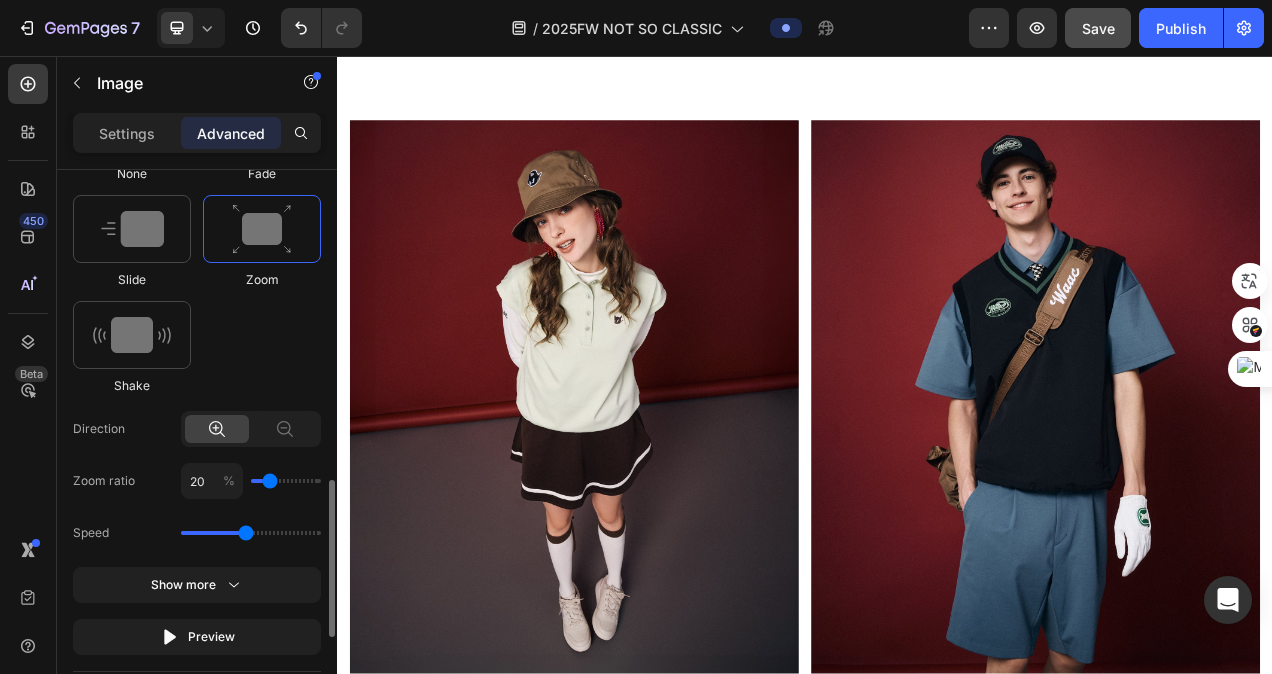 type on "30" 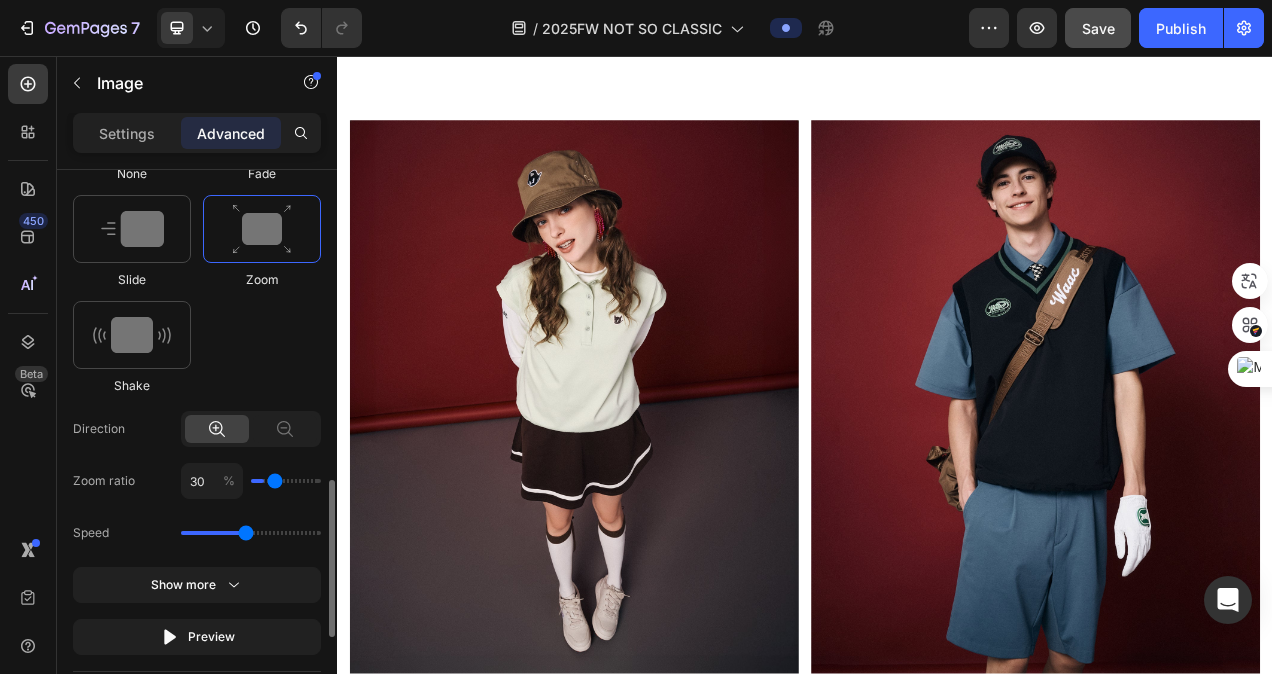 type on "40" 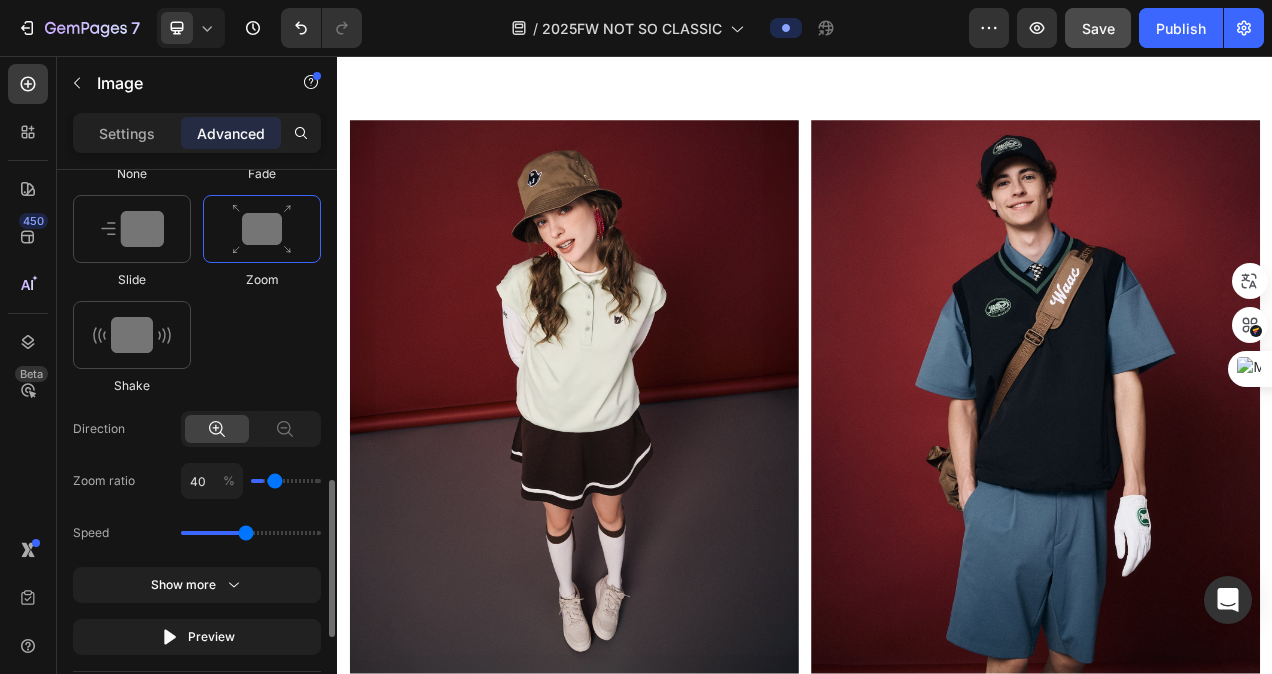 type on "40" 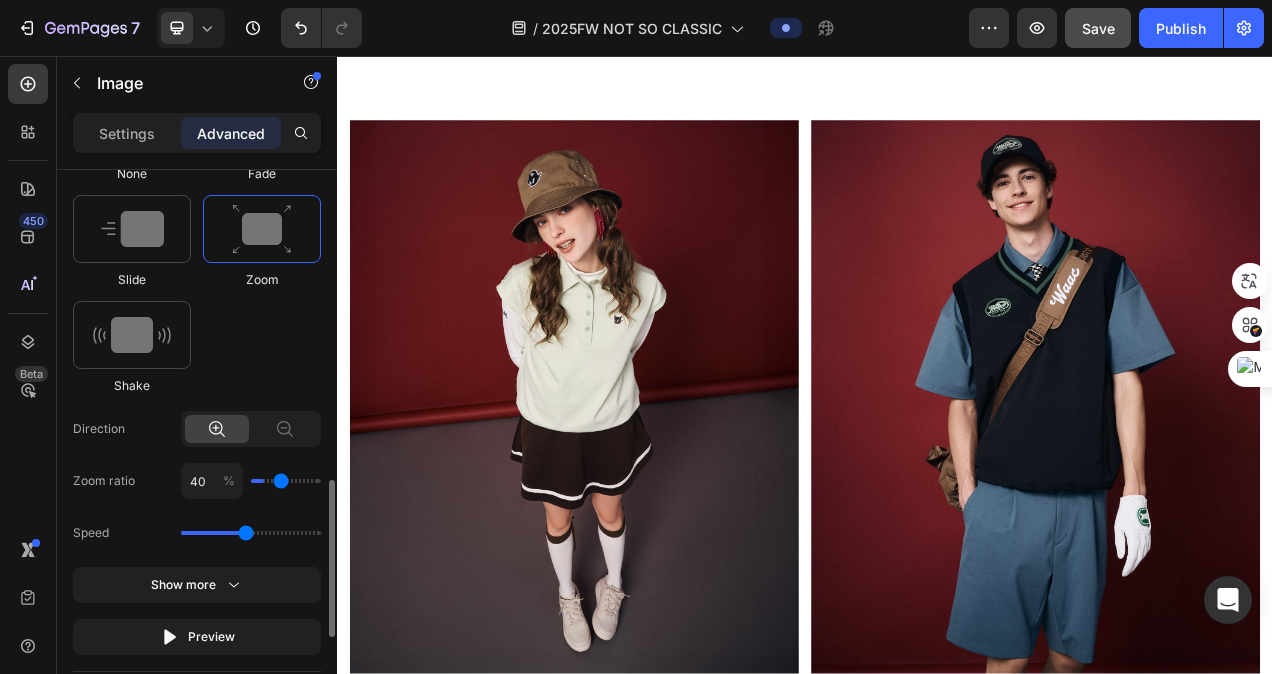 type on "50" 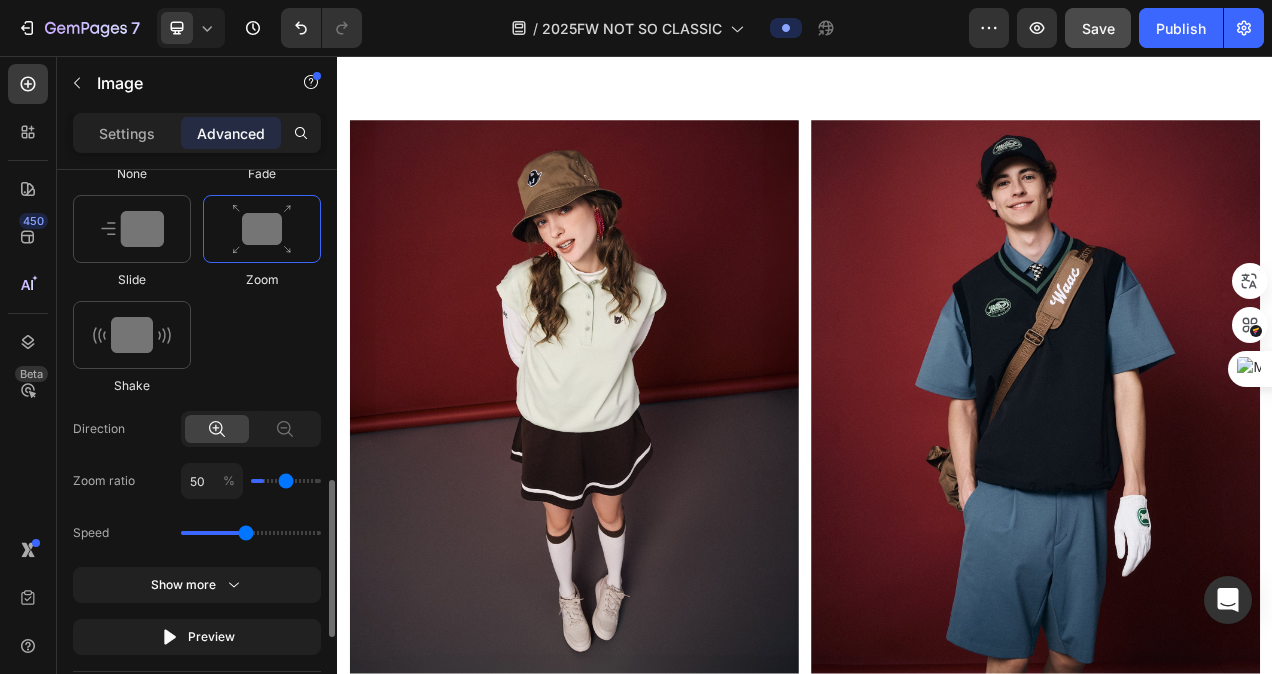 type on "60" 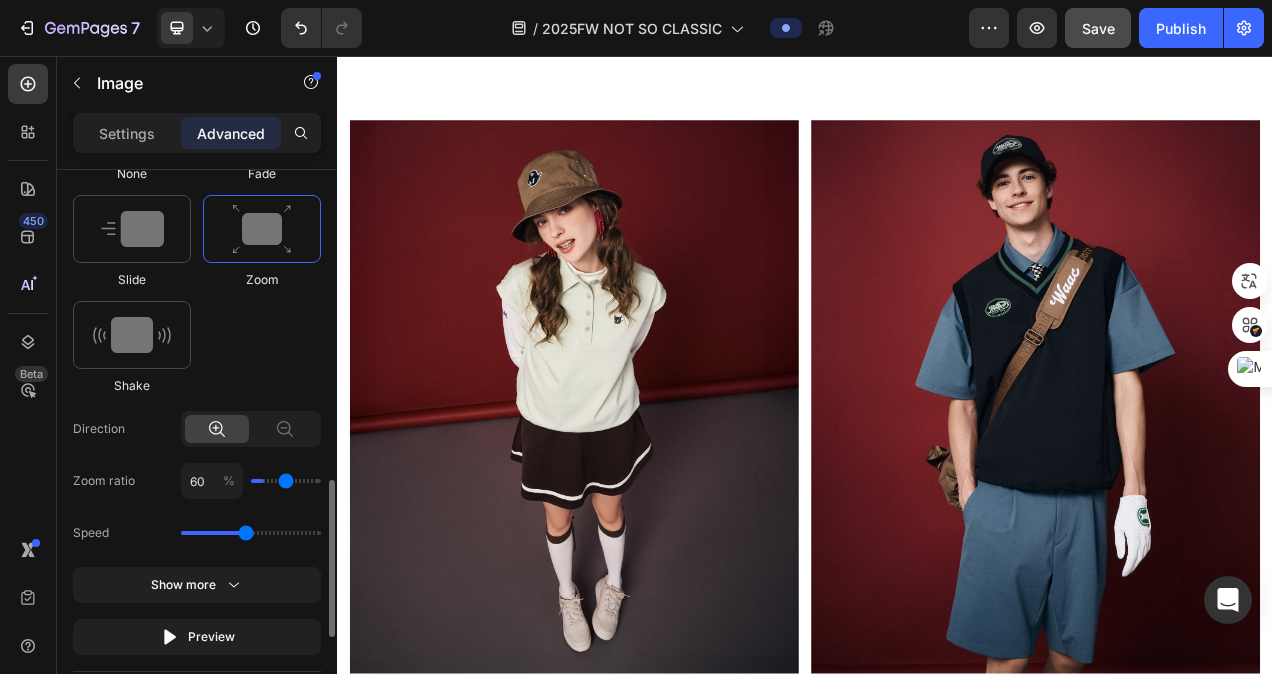 type on "60" 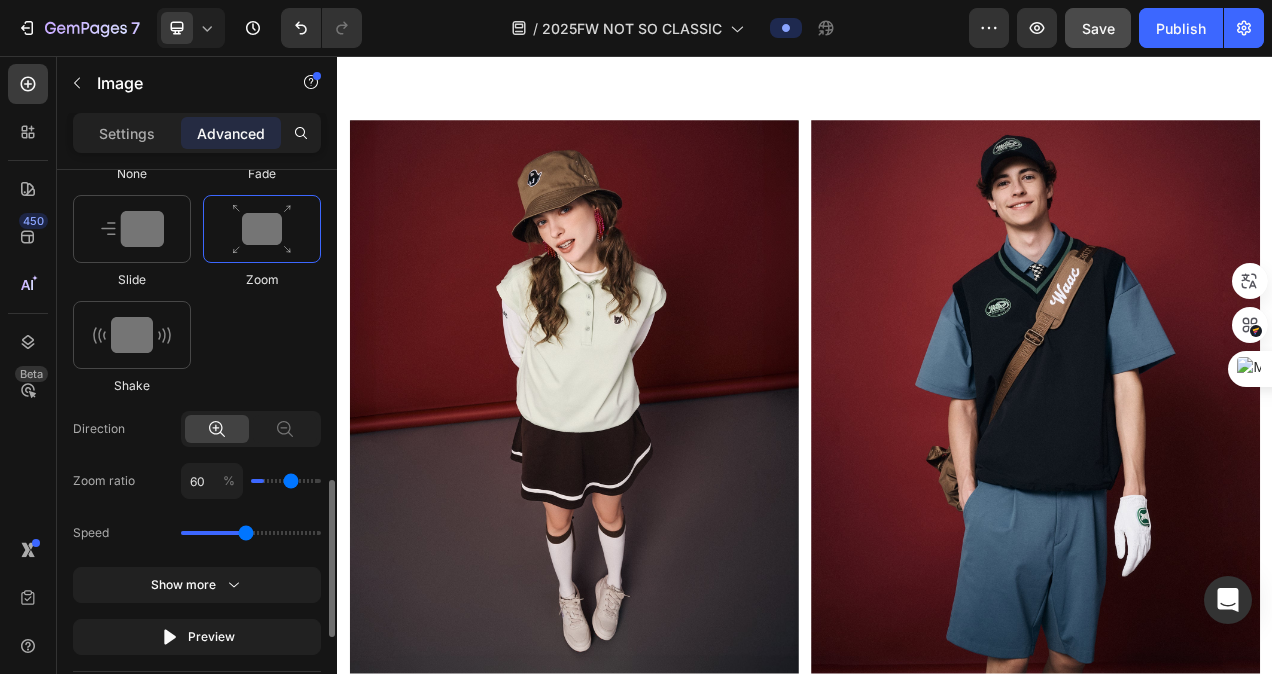 type on "70" 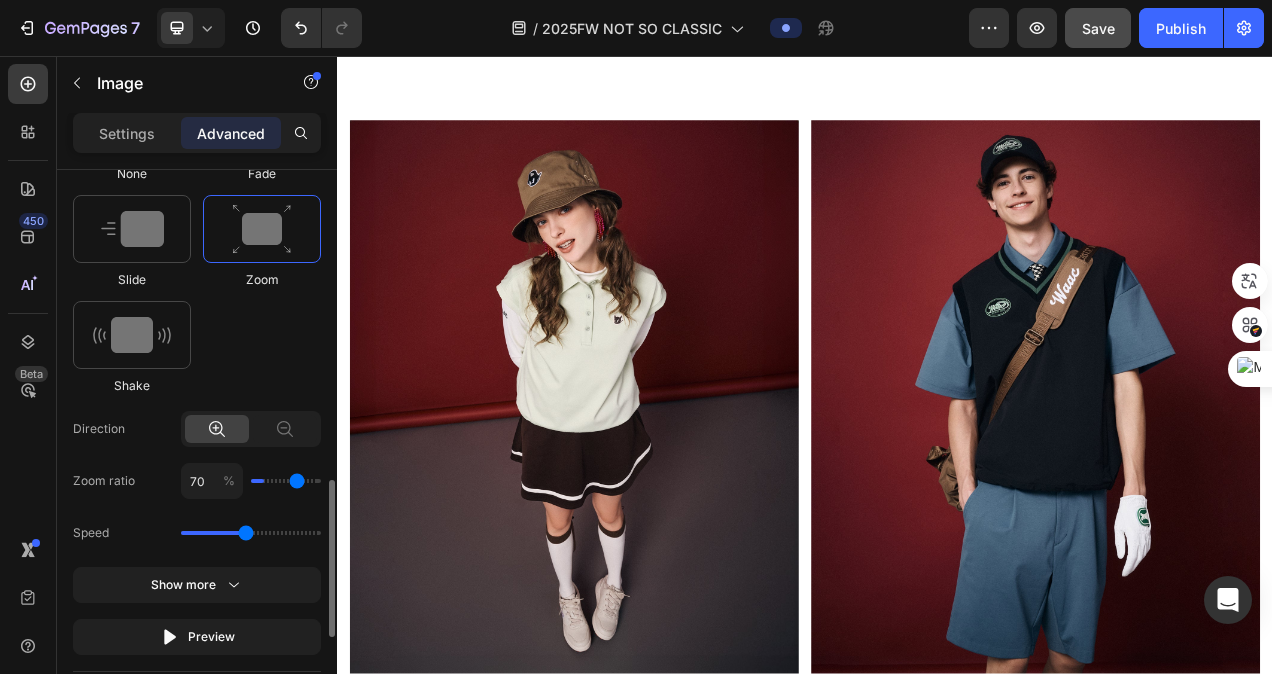 type on "80" 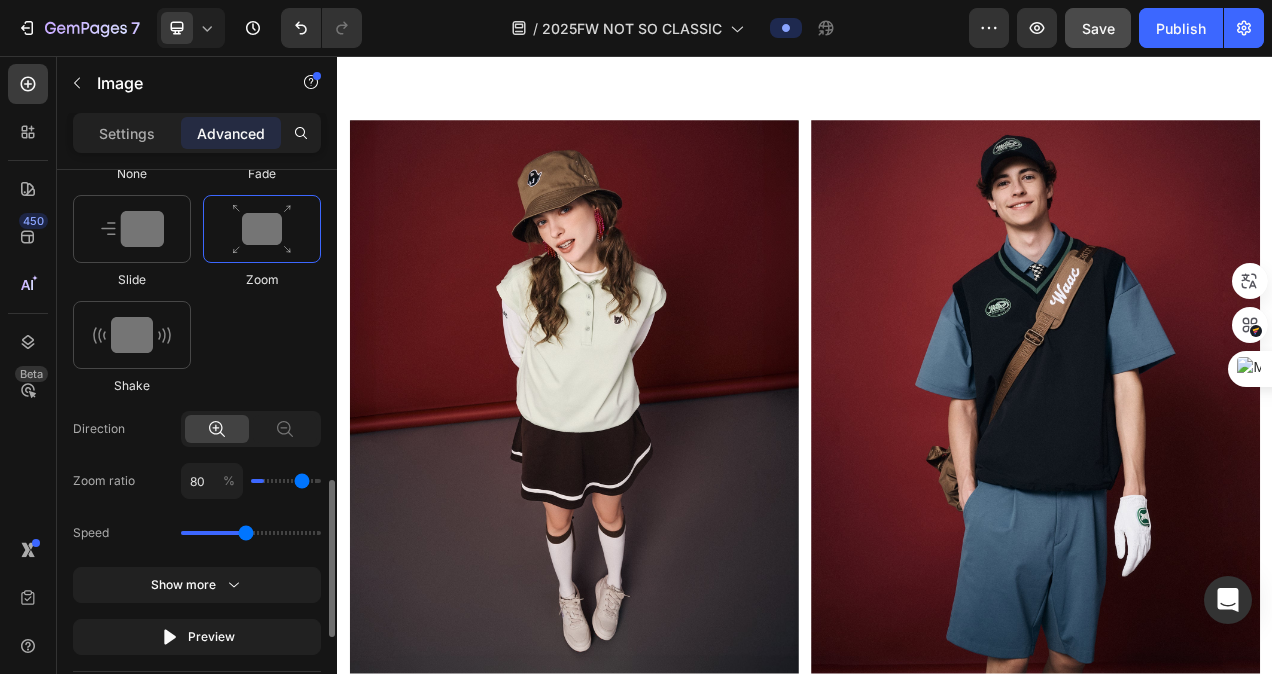 type on "90" 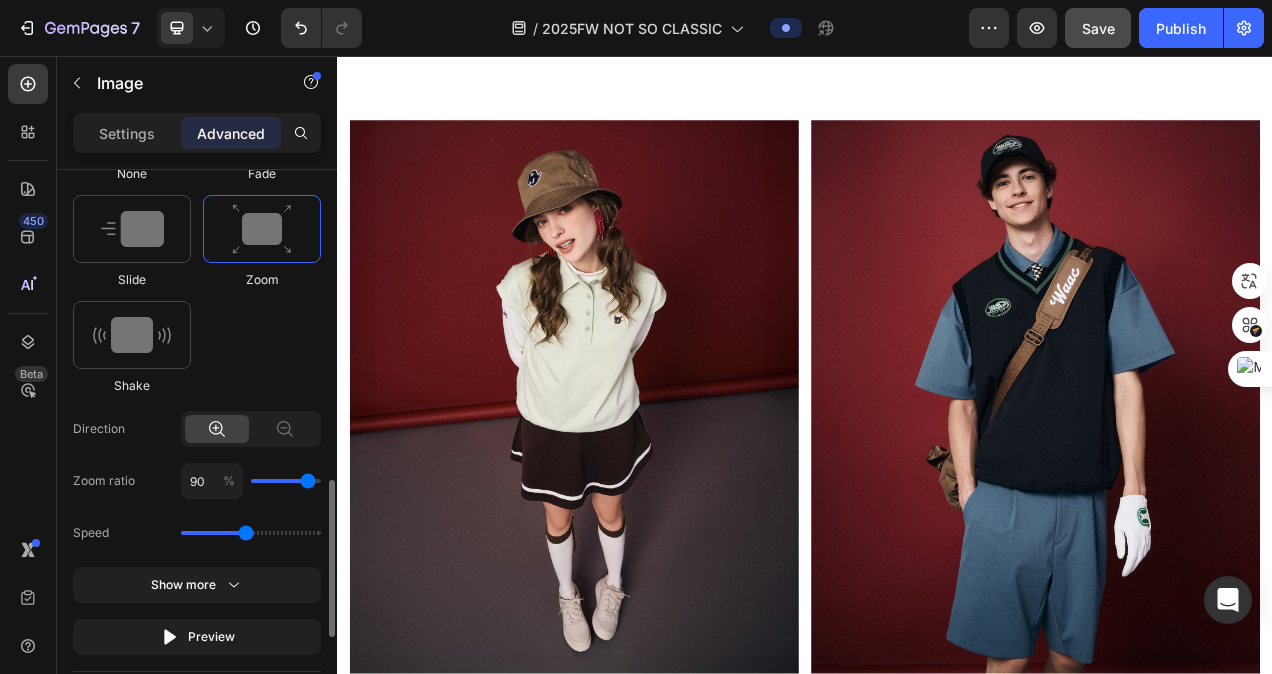 drag, startPoint x: 266, startPoint y: 478, endPoint x: 307, endPoint y: 481, distance: 41.109608 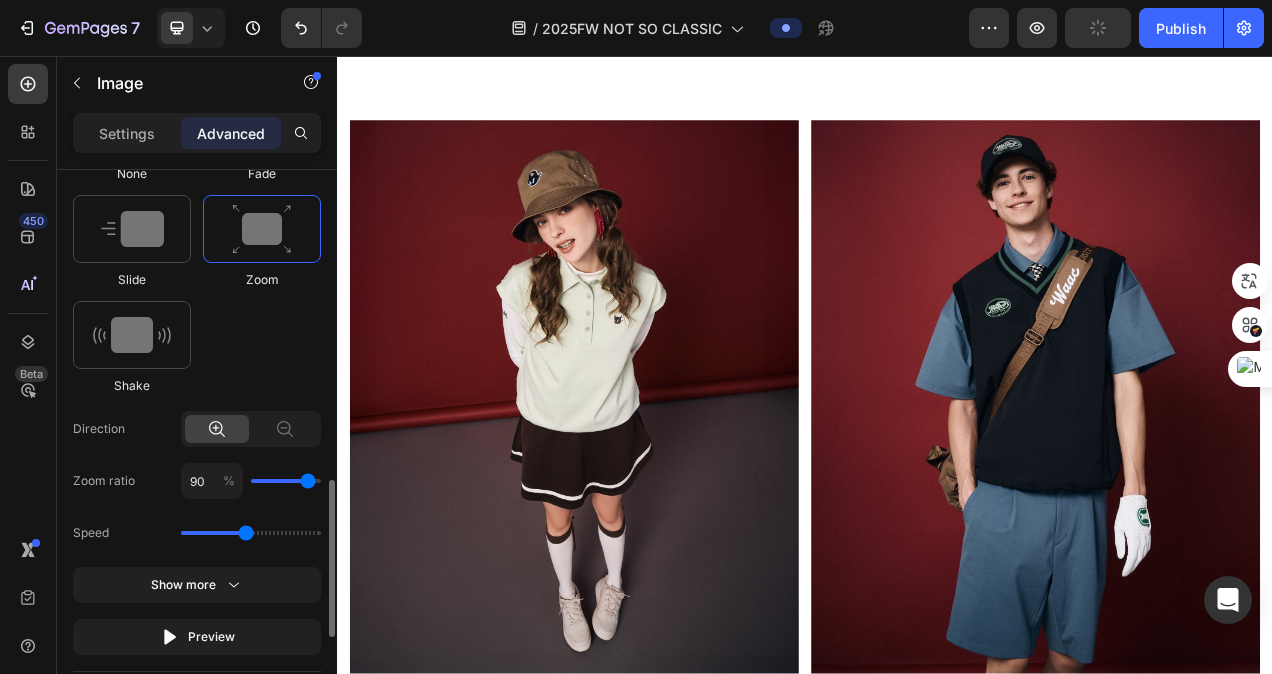 type on "80" 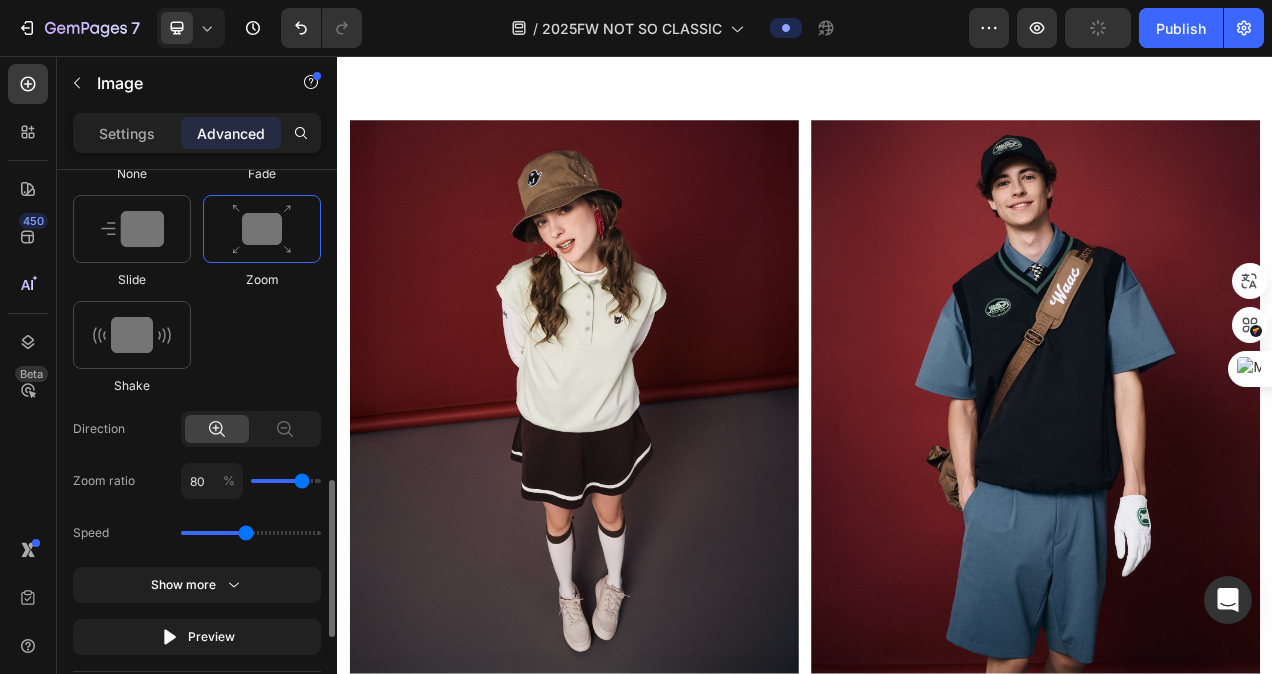type on "70" 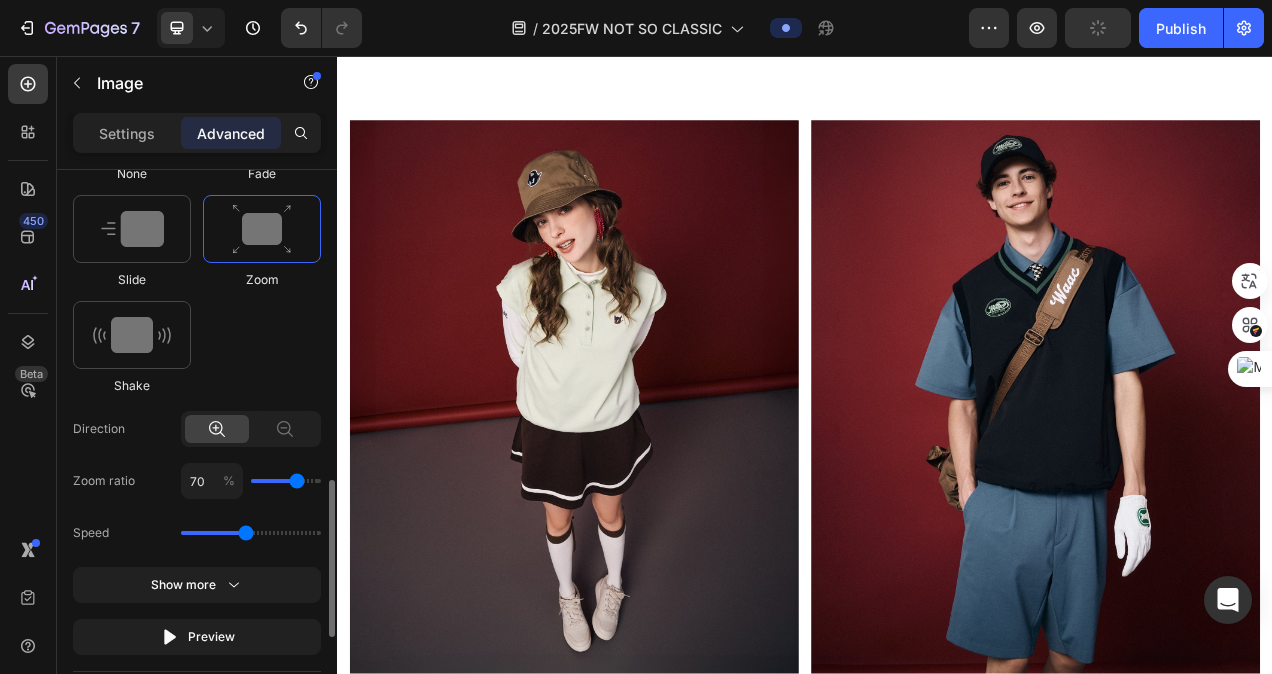 type on "60" 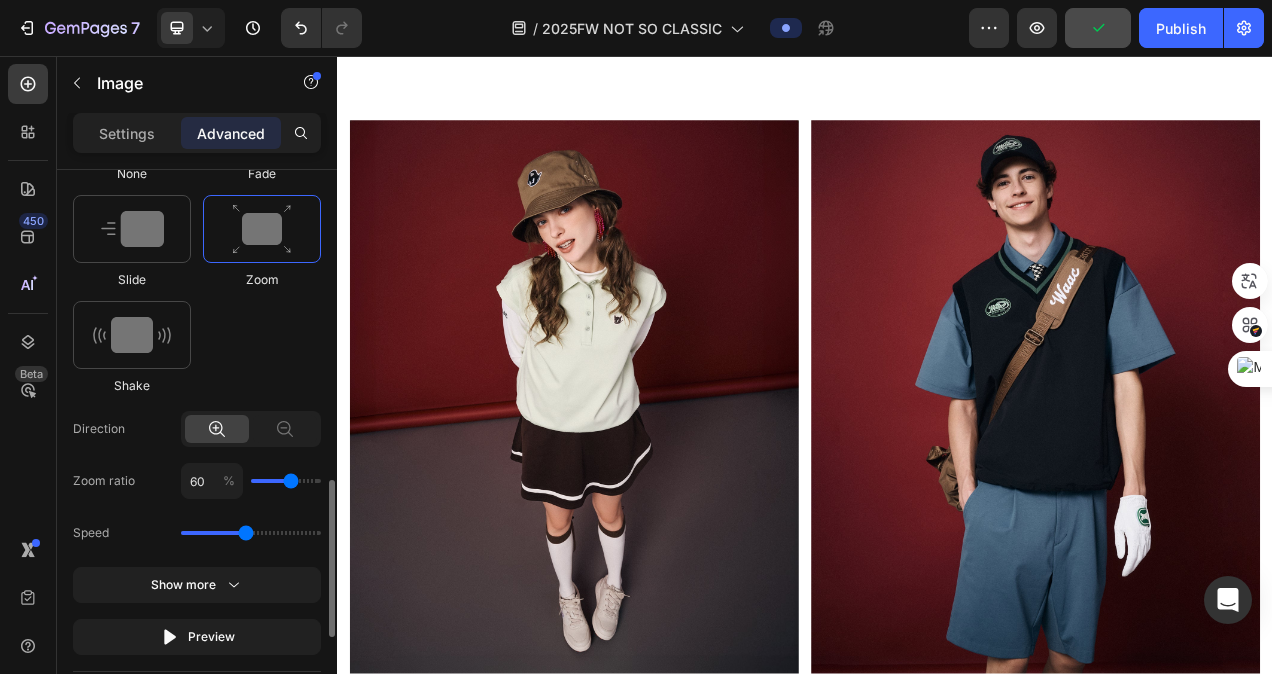 drag, startPoint x: 306, startPoint y: 476, endPoint x: 291, endPoint y: 472, distance: 15.524175 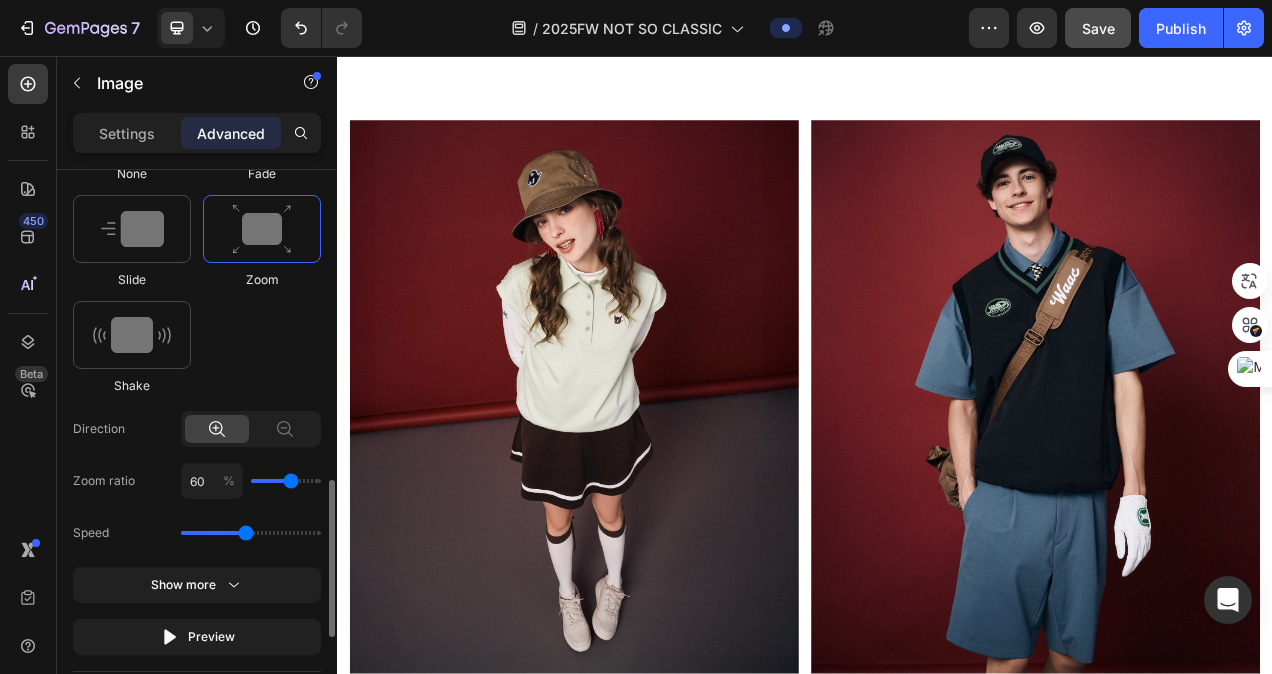 click at bounding box center [262, 229] 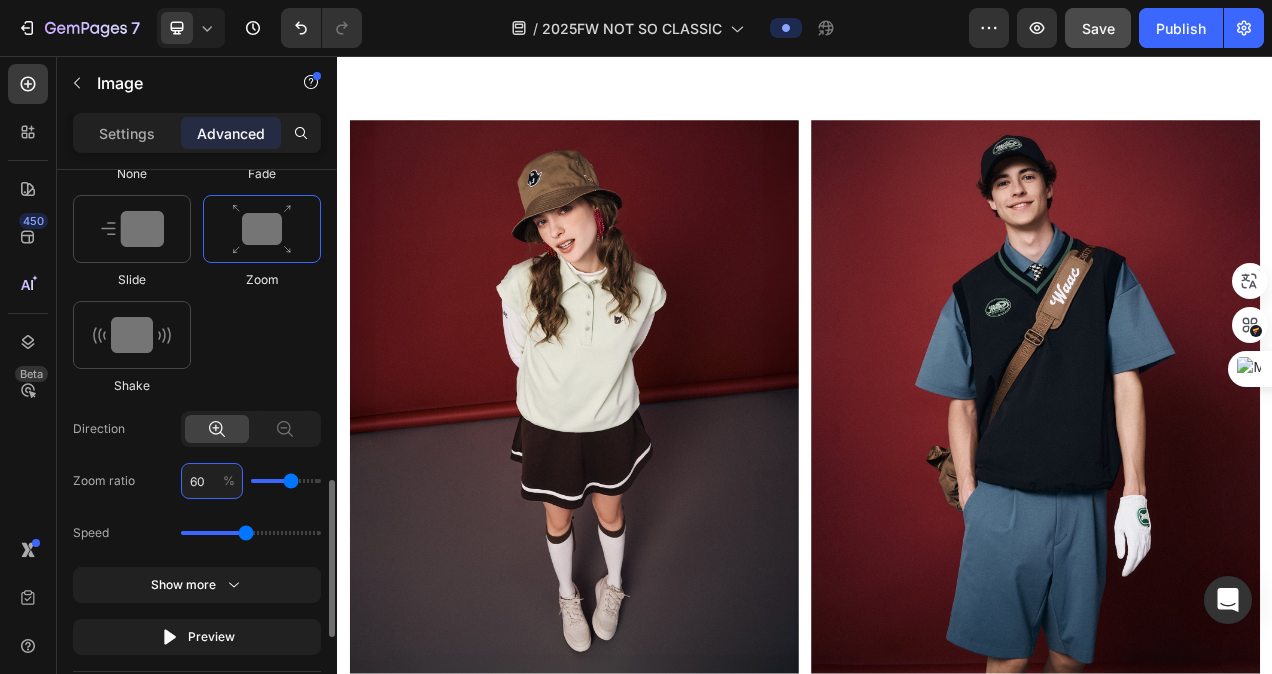 click on "60" at bounding box center (212, 481) 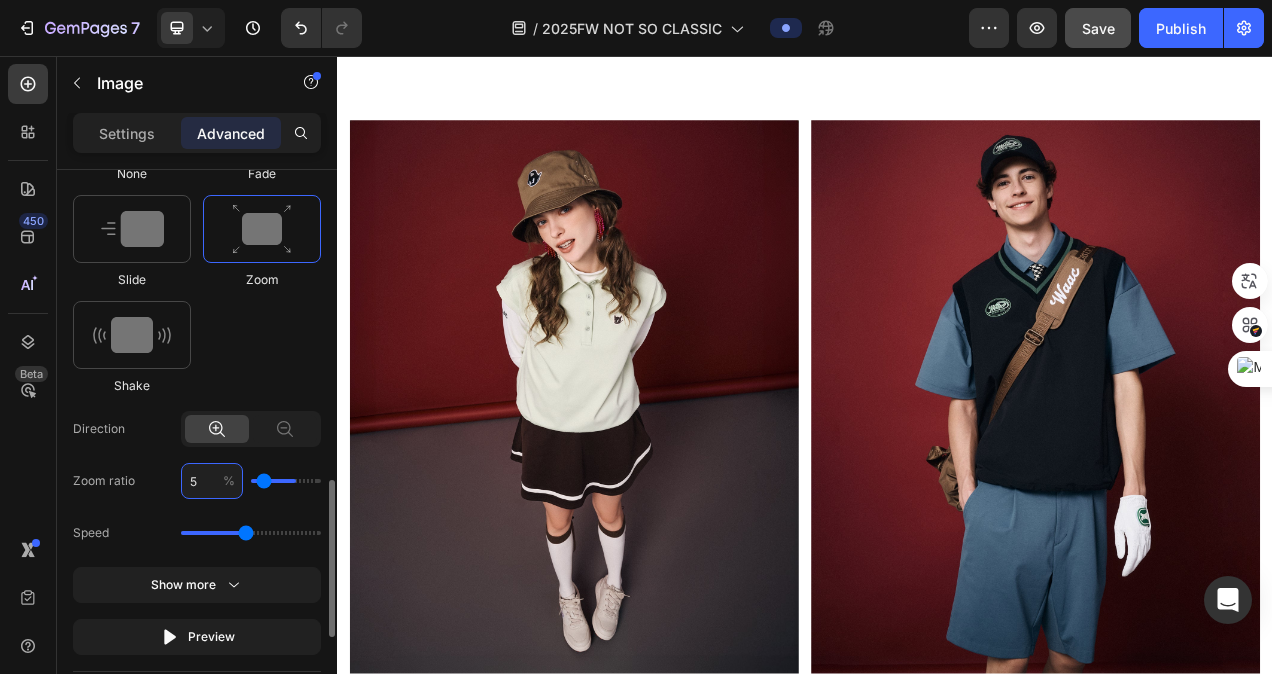 type on "50" 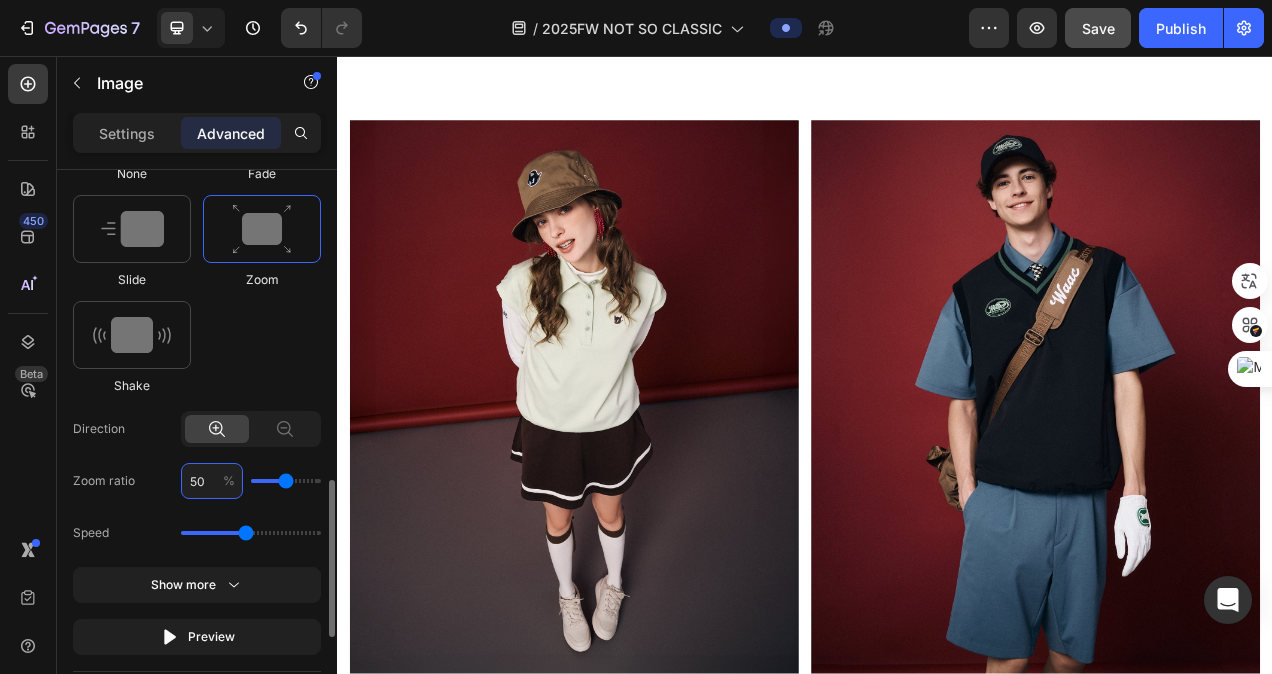 type on "50" 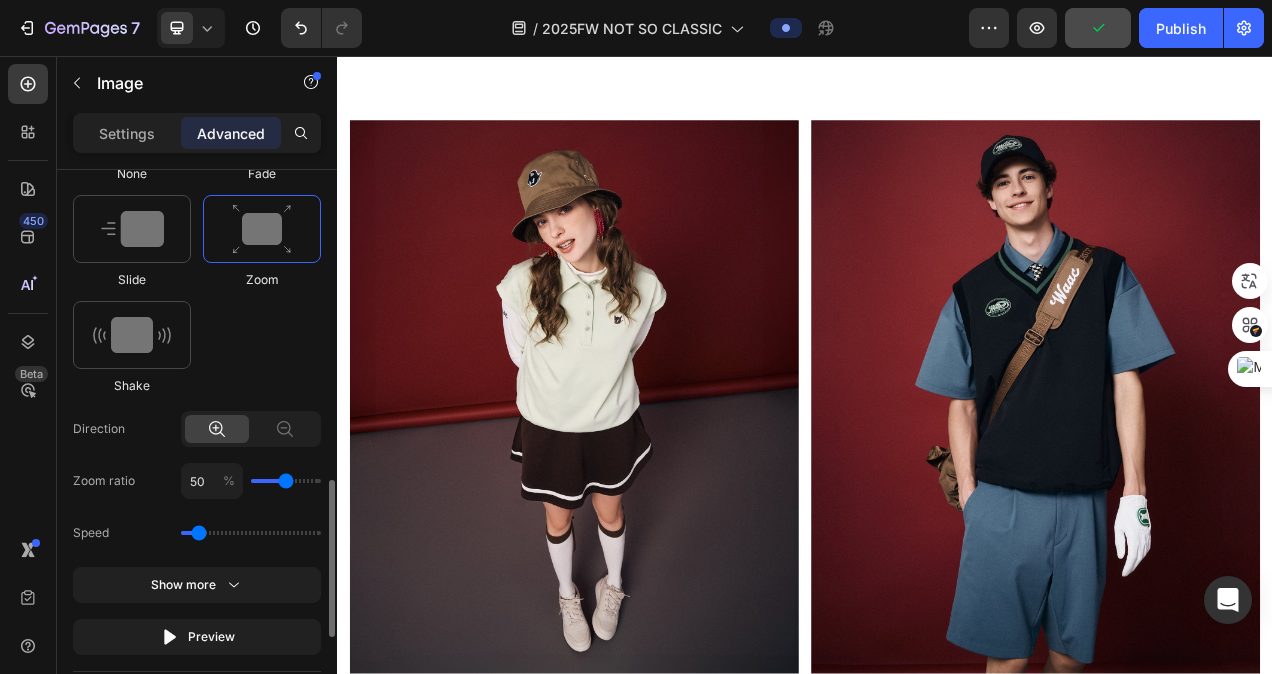 drag, startPoint x: 244, startPoint y: 532, endPoint x: 202, endPoint y: 535, distance: 42.107006 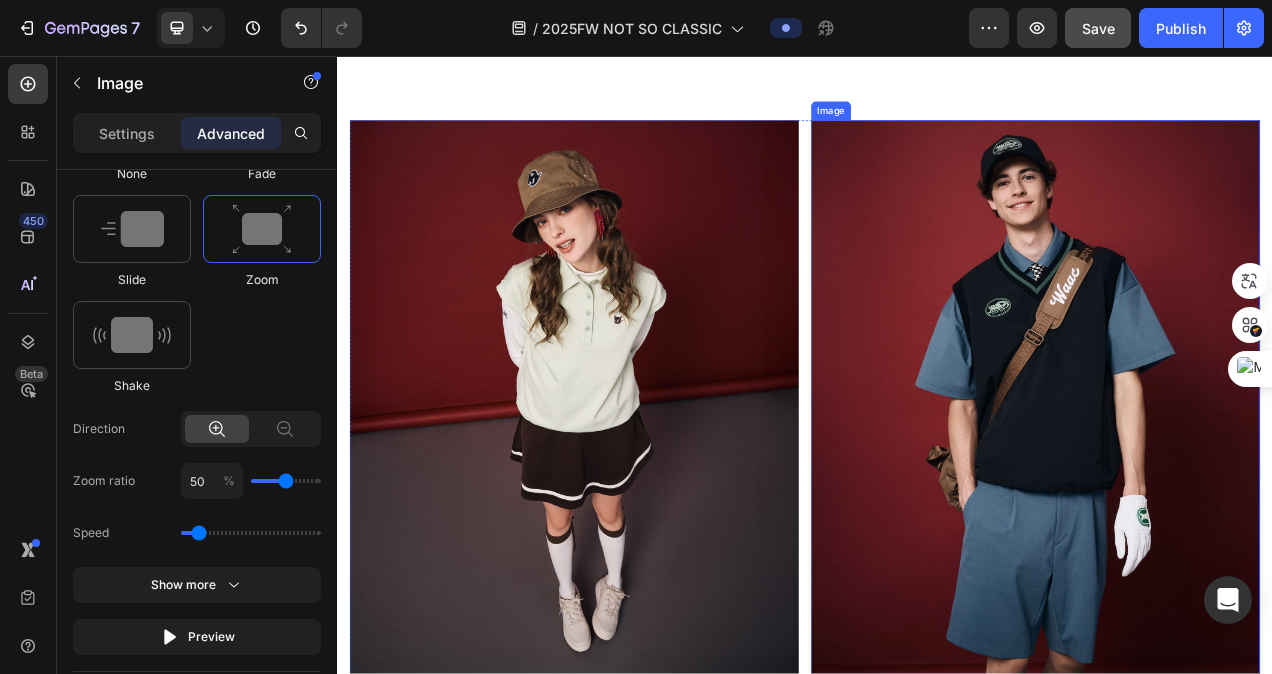 click at bounding box center [1233, 499] 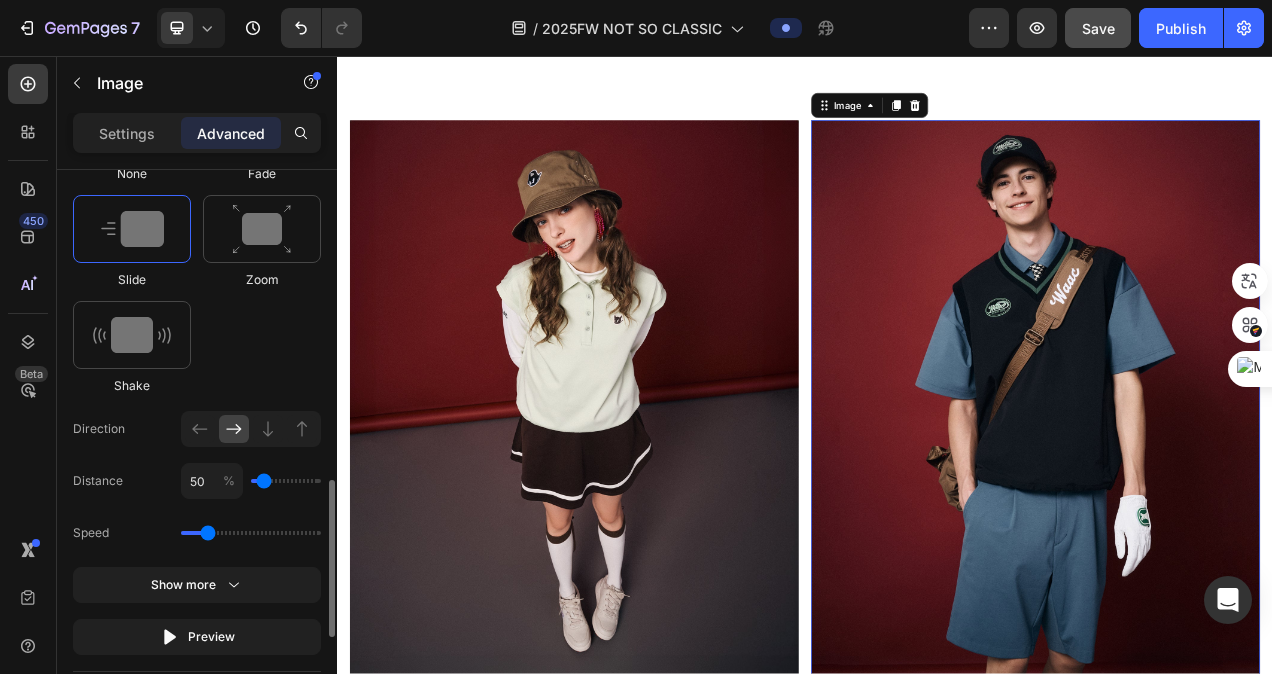 drag, startPoint x: 220, startPoint y: 530, endPoint x: 203, endPoint y: 530, distance: 17 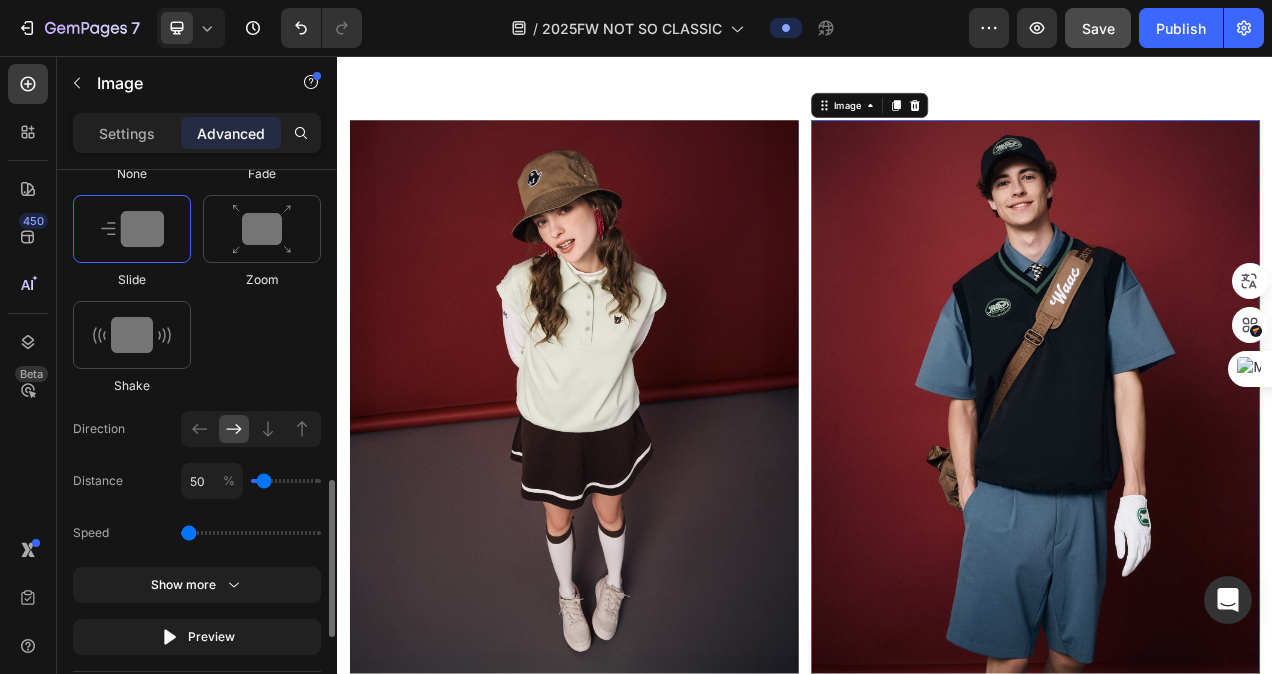 drag, startPoint x: 202, startPoint y: 530, endPoint x: 191, endPoint y: 530, distance: 11 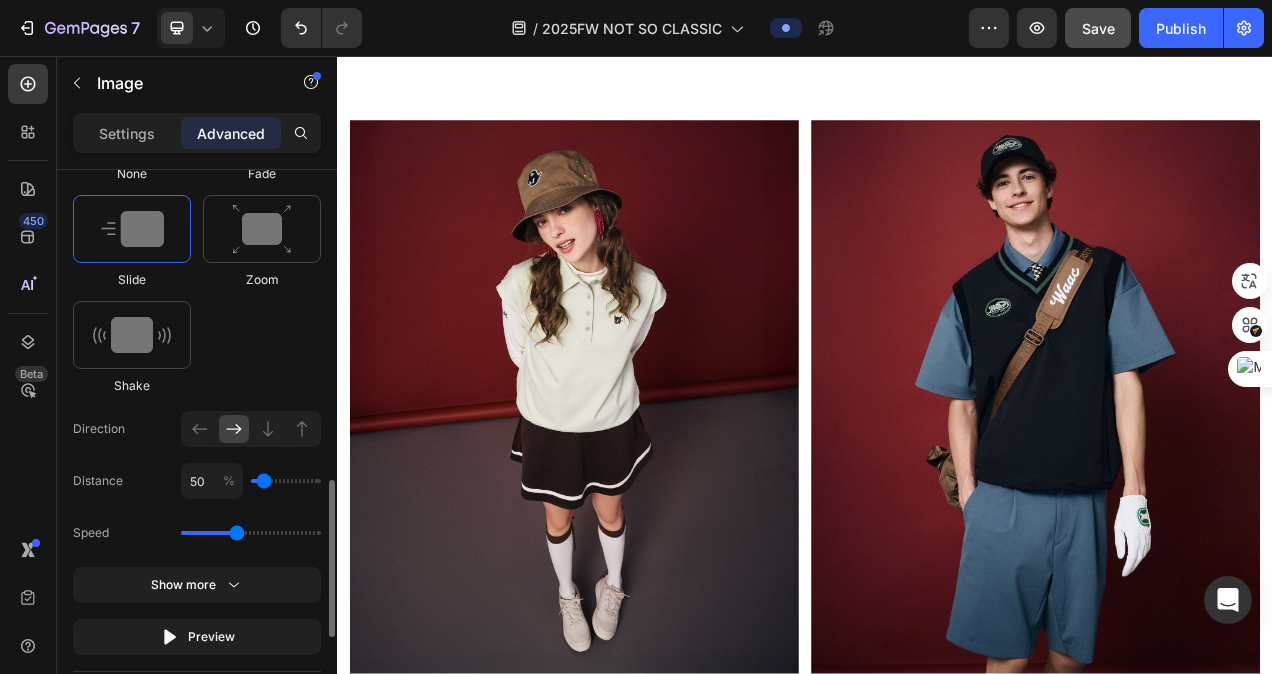 drag, startPoint x: 192, startPoint y: 530, endPoint x: 236, endPoint y: 528, distance: 44.04543 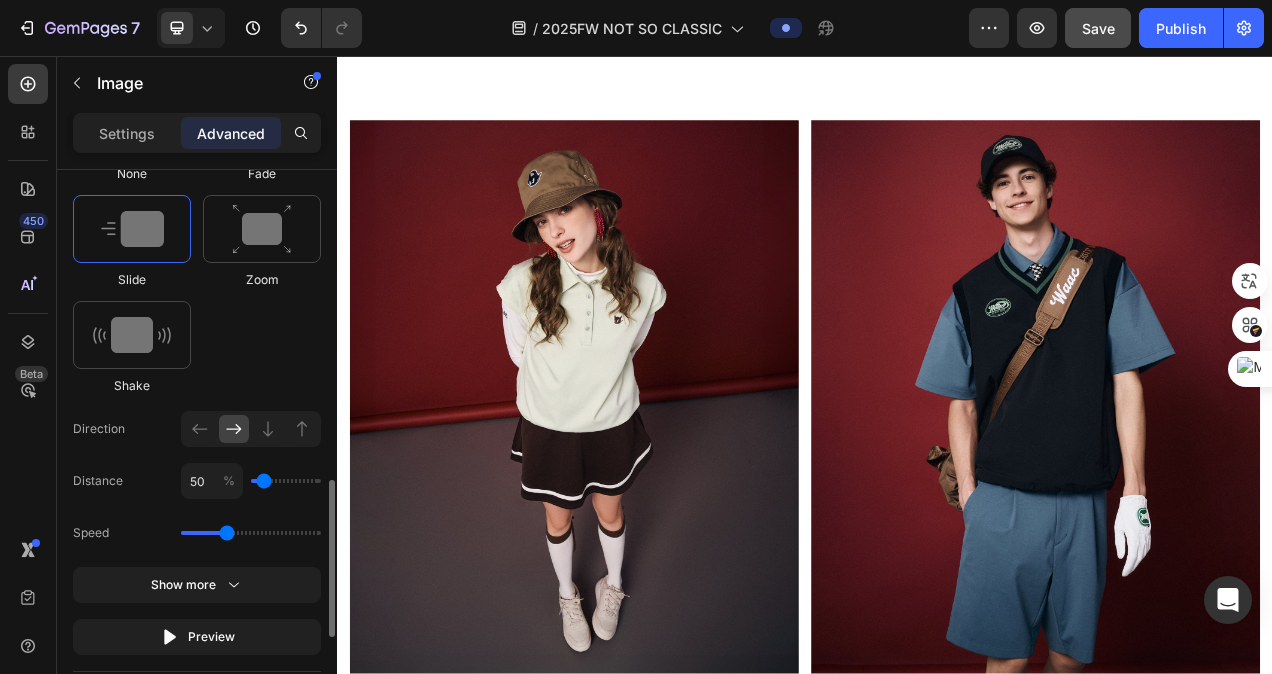 drag, startPoint x: 237, startPoint y: 527, endPoint x: 222, endPoint y: 530, distance: 15.297058 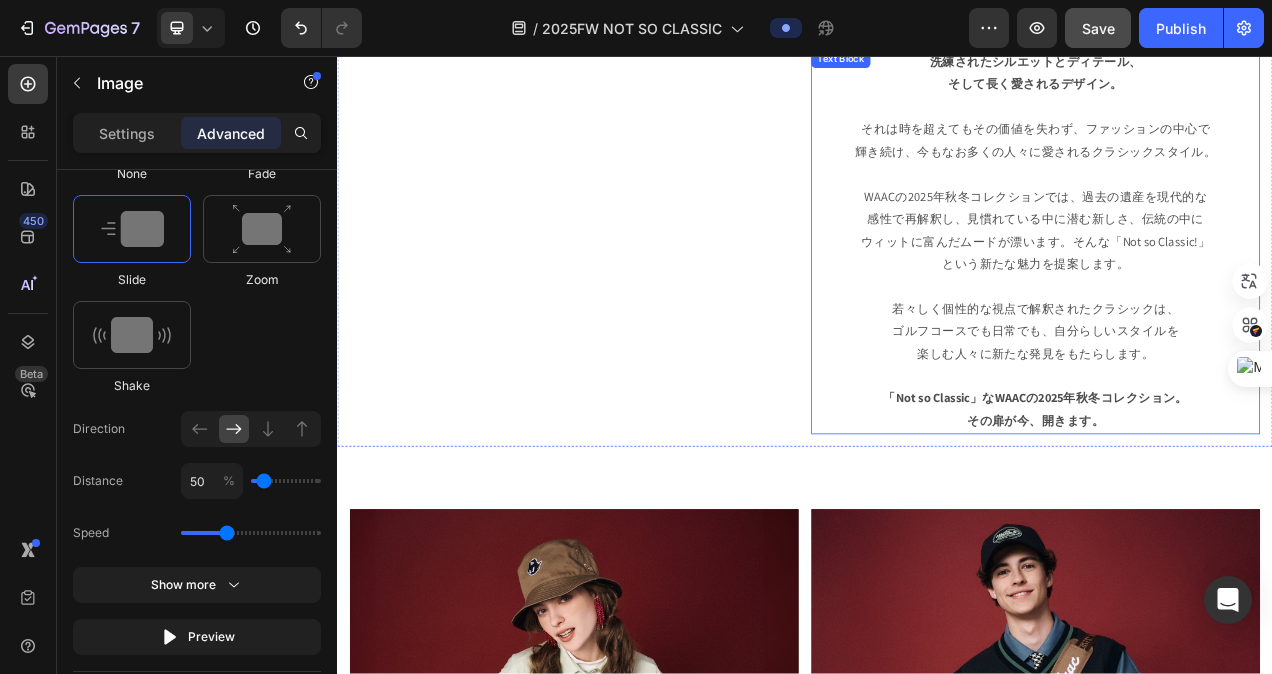 scroll, scrollTop: 974, scrollLeft: 0, axis: vertical 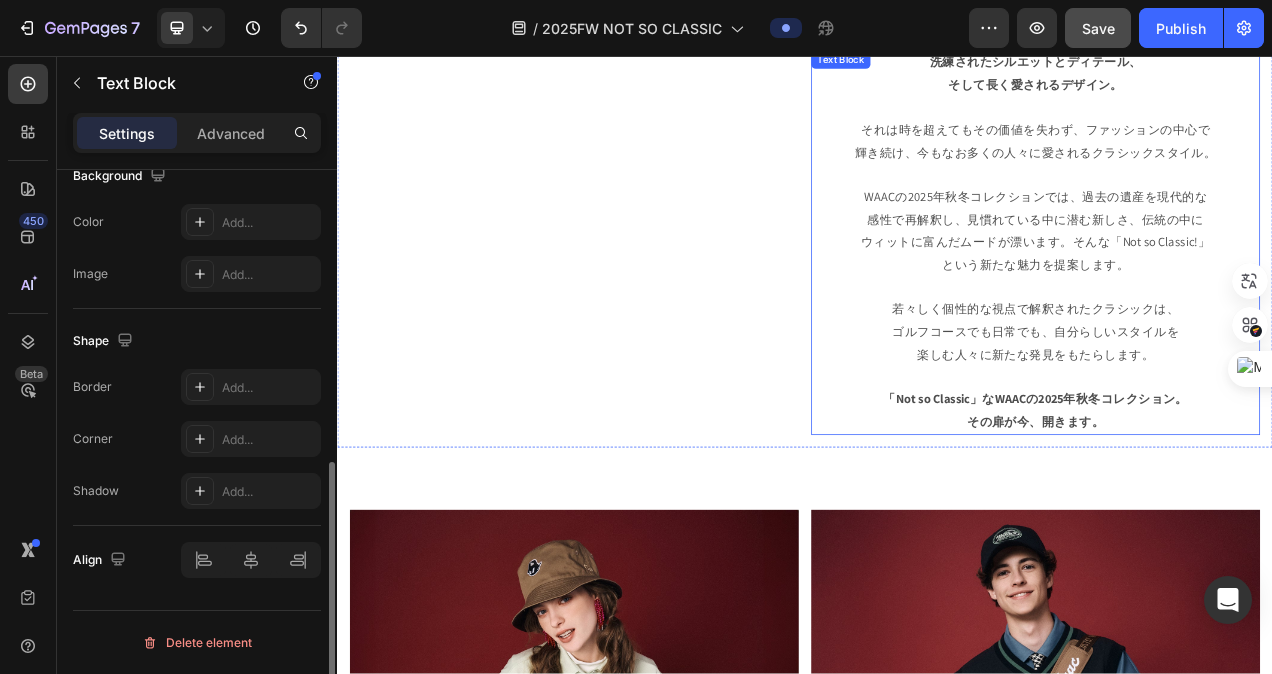 click on "WAACの2025年秋冬コレクションでは、過去の遺産を現代的な 感性で再解釈し、見慣れている中に潜む新しさ、伝統の中に ウィットに富んだムードが漂います。そんな「Not so Classic!」 という新たな魅力を提案します。 若々しく個性的な視点で解釈されたクラシックは、 ゴルフコースでも日常でも、自分らしいスタイルを 楽しむ人々に新たな発見をもたらします。 「Not so Classic」なWAACの2025年秋冬コレクション。 その扉が今、開きます。" at bounding box center [1233, 368] 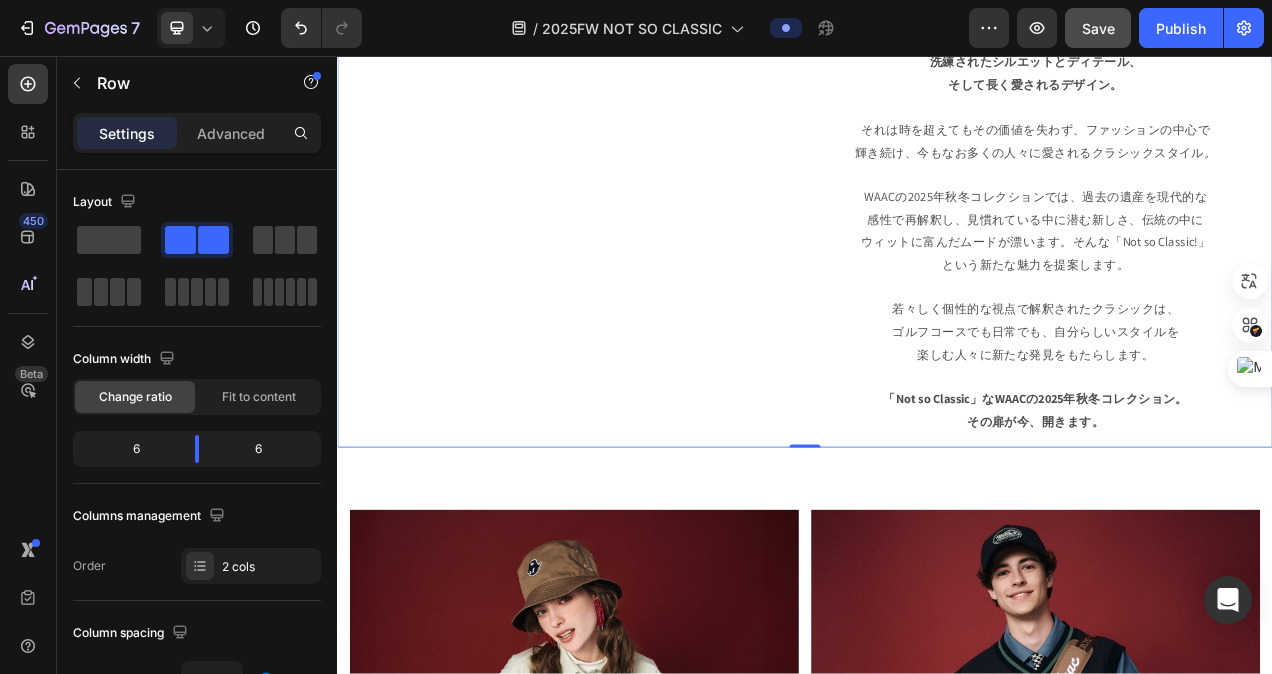 click on "時を超えて愛されるクラシック Heading 洗練されたシルエットとディテール、 そして長く愛されるデザイン。 それは時を超えてもその価値を失わず、ファッションの中心で 輝き続け、今もなお多くの人々に愛されるクラシックスタイル。 WAACの2025年秋冬コレクションでは、過去の遺産を現代的な 感性で再解釈し、見慣れている中に潜む新しさ、伝統の中に ウィットに富んだムードが漂います。そんな「Not so Classic!」 という新たな魅力を提案します。 若々しく個性的な視点で解釈されたクラシックは、 ゴルフコースでも日常でも、自分らしいスタイルを 楽しむ人々に新たな発見をもたらします。 「Not so Classic」なWAACの2025年秋冬コレクション。 その扉が今、開きます。 Text Block" at bounding box center [1233, 230] 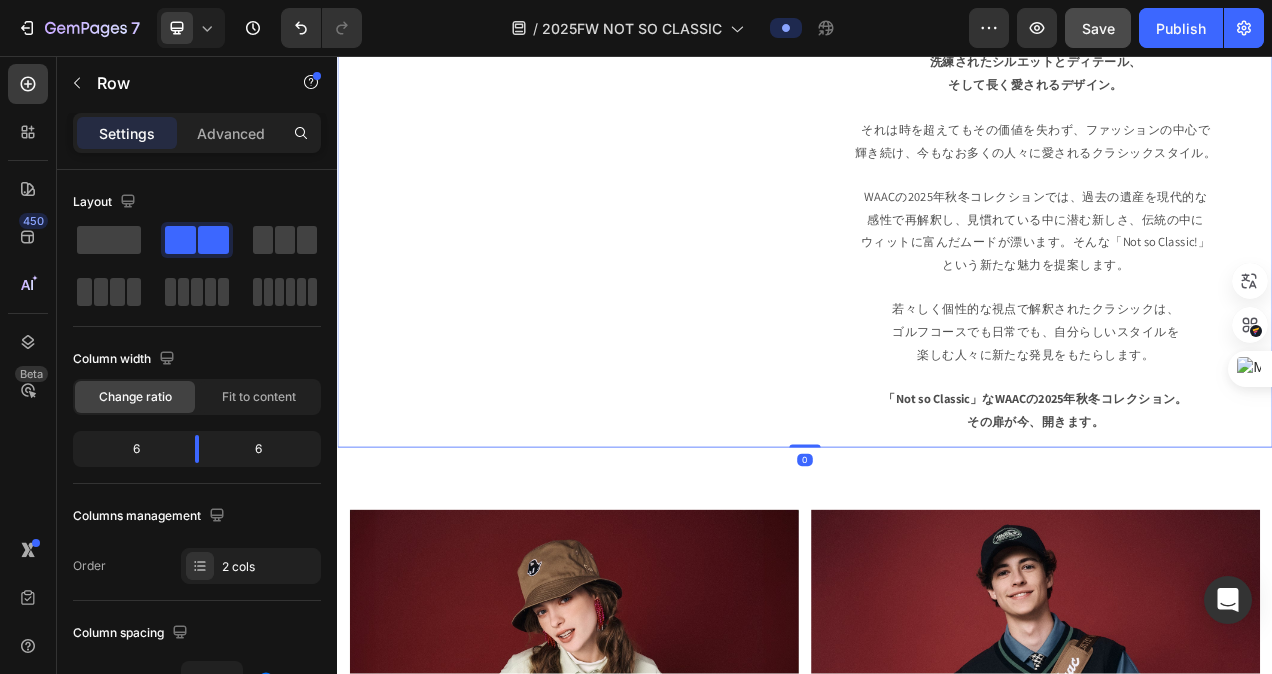 click on "時を超えて愛されるクラシック Heading 洗練されたシルエットとディテール、 そして長く愛されるデザイン。 それは時を超えてもその価値を失わず、ファッションの中心で 輝き続け、今もなお多くの人々に愛されるクラシックスタイル。 WAACの2025年秋冬コレクションでは、過去の遺産を現代的な 感性で再解釈し、見慣れている中に潜む新しさ、伝統の中に ウィットに富んだムードが漂います。そんな「Not so Classic!」 という新たな魅力を提案します。 若々しく個性的な視点で解釈されたクラシックは、 ゴルフコースでも日常でも、自分らしいスタイルを 楽しむ人々に新たな発見をもたらします。 「Not so Classic」なWAACの2025年秋冬コレクション。 その扉が今、開きます。 Text Block" at bounding box center [1233, 230] 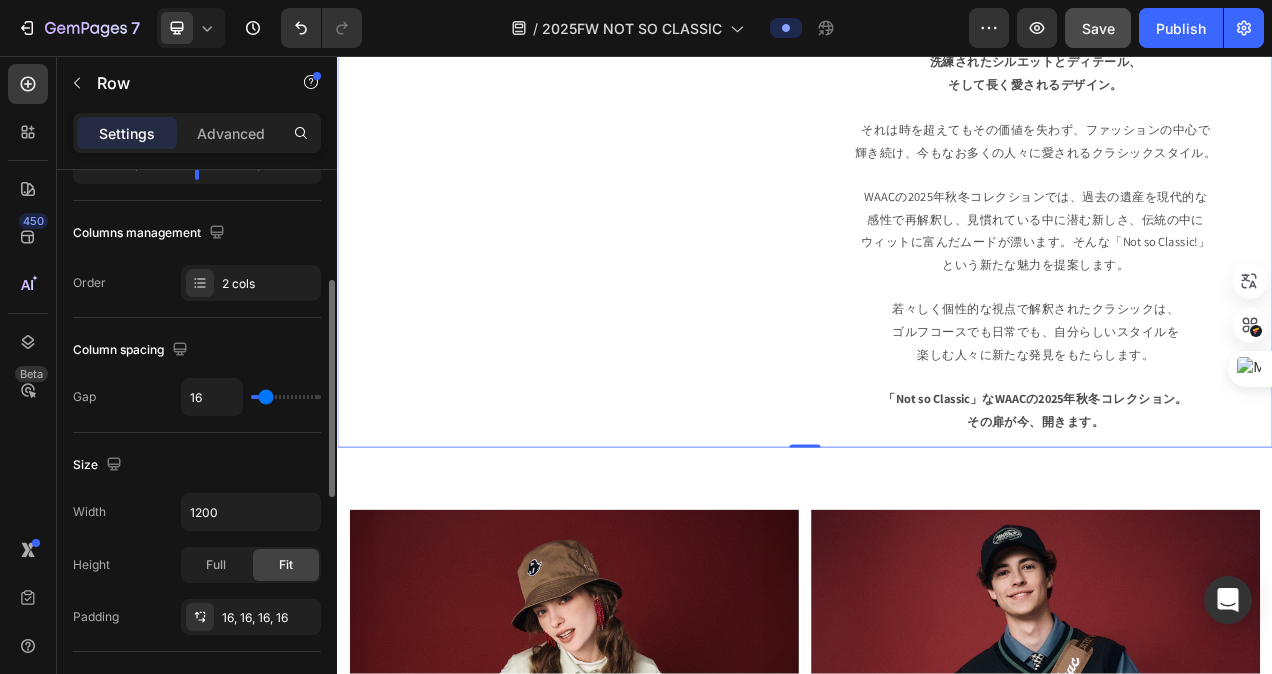 scroll, scrollTop: 0, scrollLeft: 0, axis: both 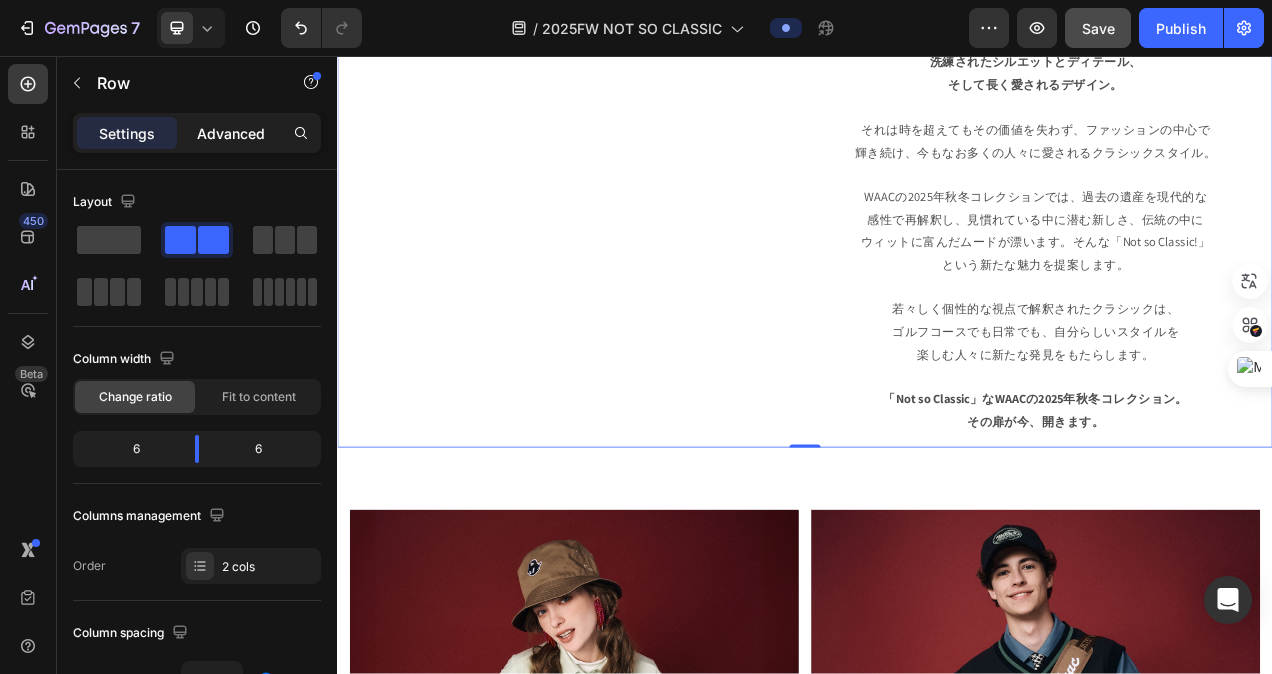 click on "Advanced" at bounding box center [231, 133] 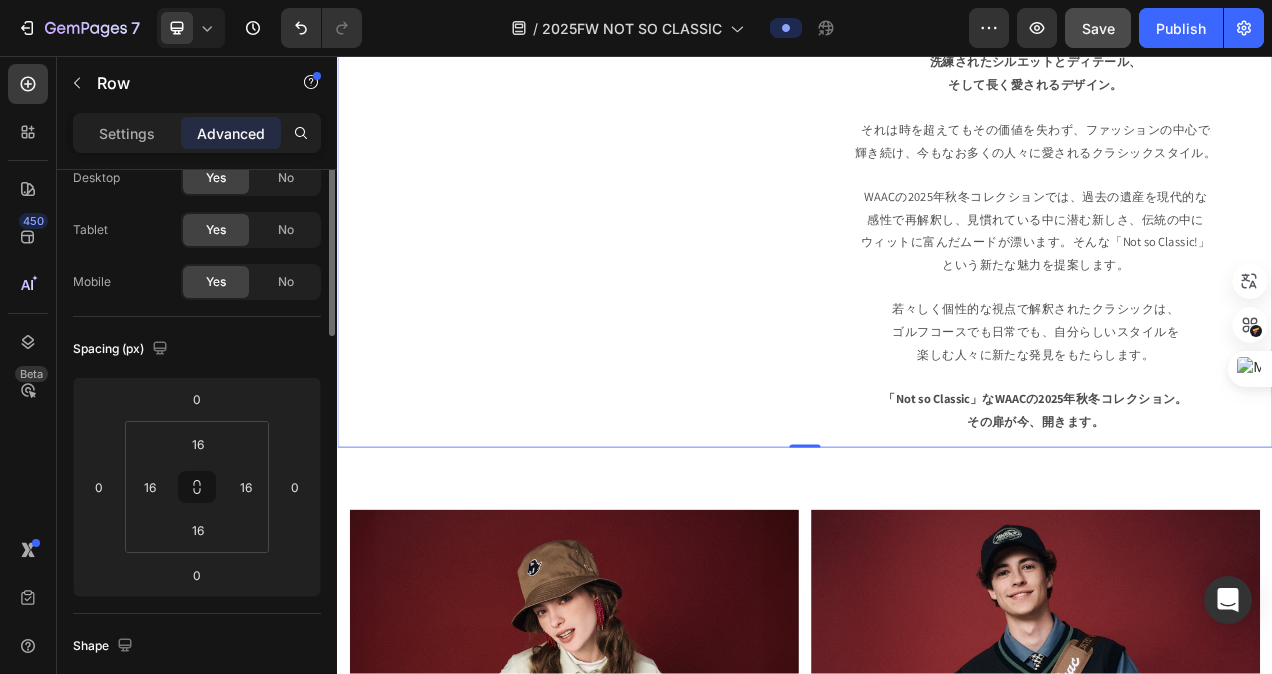 scroll, scrollTop: 0, scrollLeft: 0, axis: both 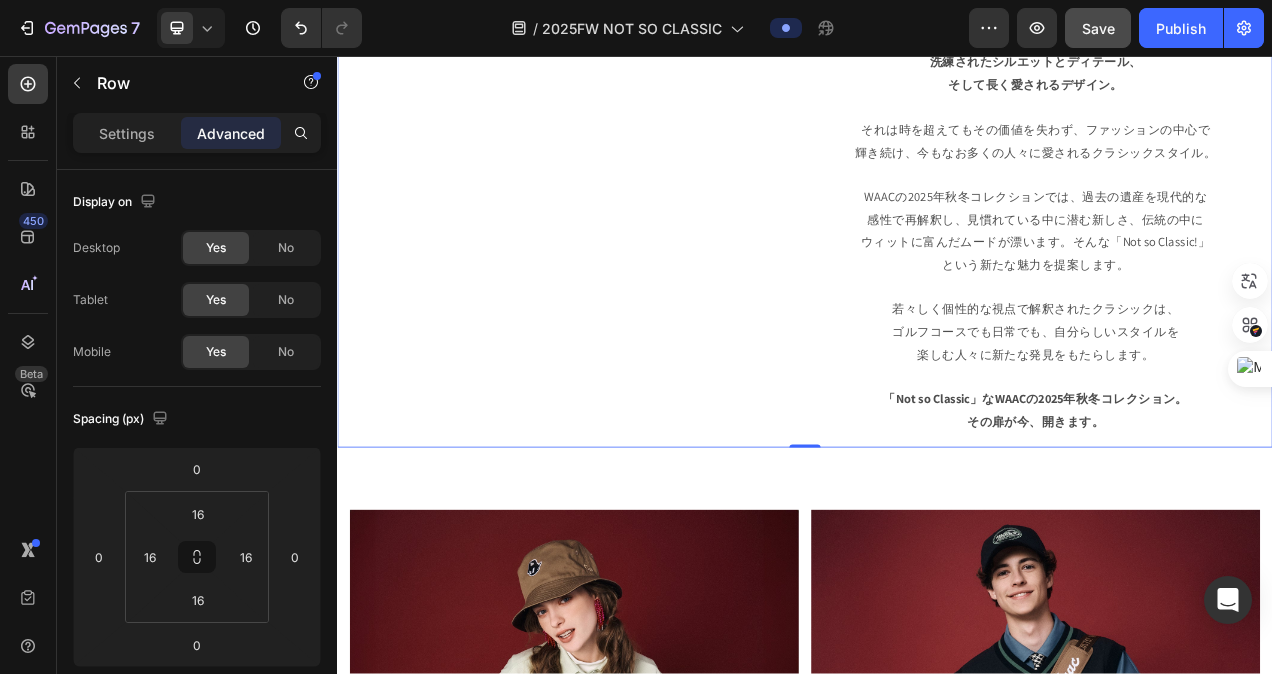 click on "時を超えて愛されるクラシック Heading 洗練されたシルエットとディテール、 そして長く愛されるデザイン。 それは時を超えてもその価値を失わず、ファッションの中心で 輝き続け、今もなお多くの人々に愛されるクラシックスタイル。 WAACの2025年秋冬コレクションでは、過去の遺産を現代的な 感性で再解釈し、見慣れている中に潜む新しさ、伝統の中に ウィットに富んだムードが漂います。そんな「Not so Classic!」 という新たな魅力を提案します。 若々しく個性的な視点で解釈されたクラシックは、 ゴルフコースでも日常でも、自分らしいスタイルを 楽しむ人々に新たな発見をもたらします。 「Not so Classic」なWAACの2025年秋冬コレクション。 その扉が今、開きます。 Text Block" at bounding box center (1233, 230) 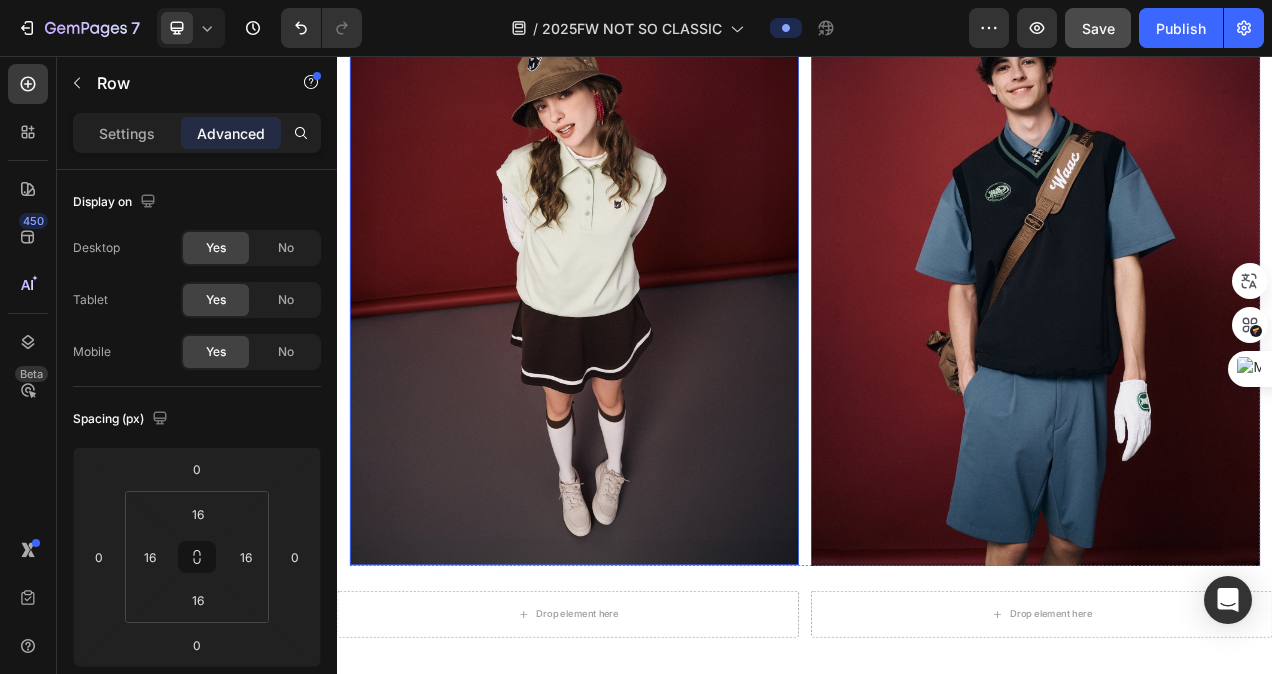 scroll, scrollTop: 1800, scrollLeft: 0, axis: vertical 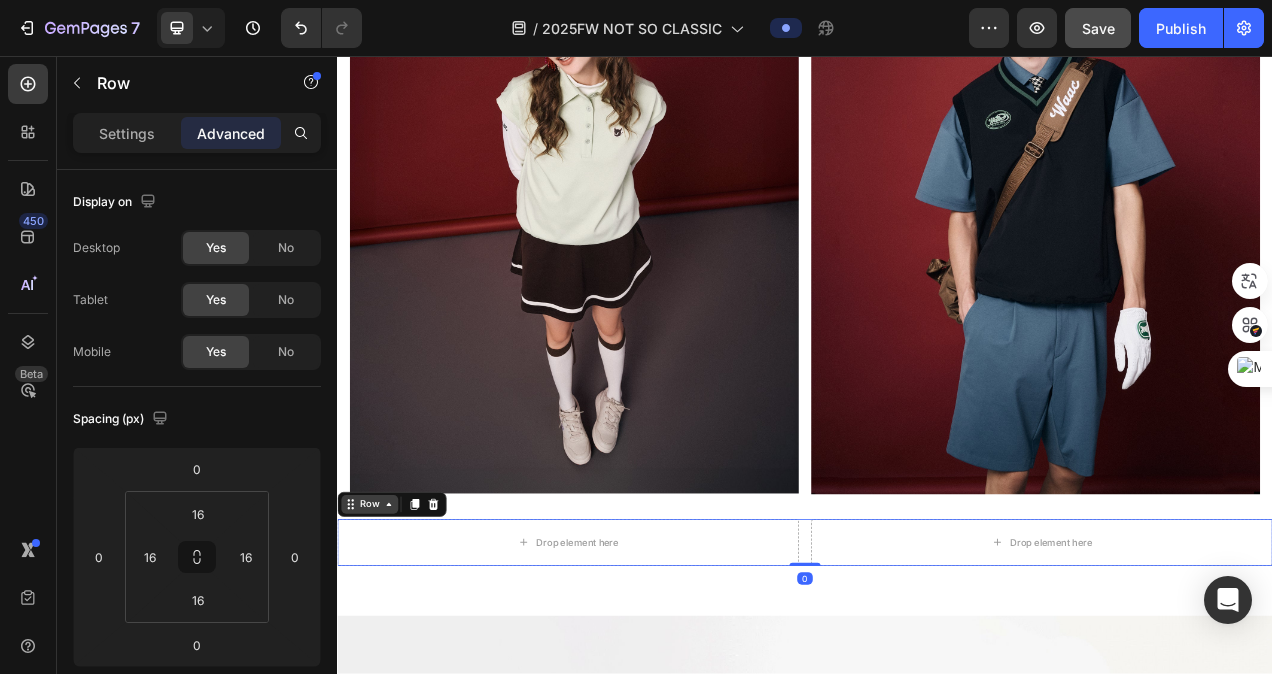 click on "Row" at bounding box center [378, 632] 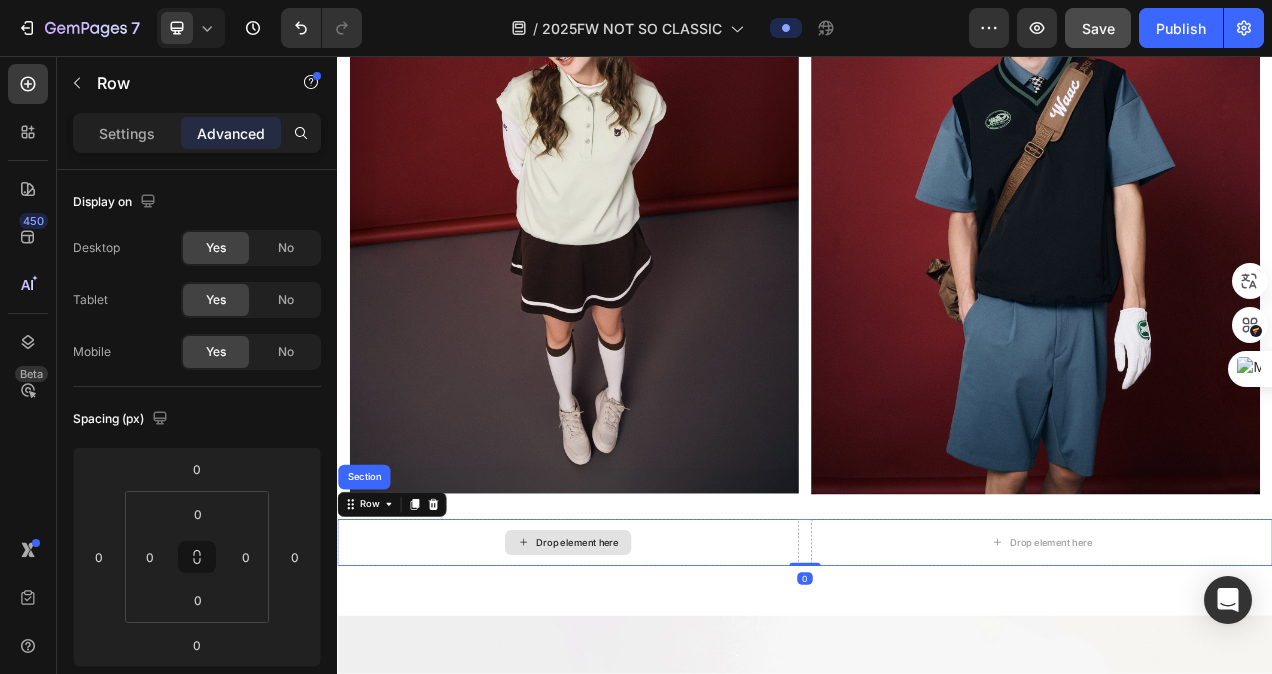 click on "Drop element here" at bounding box center (633, 681) 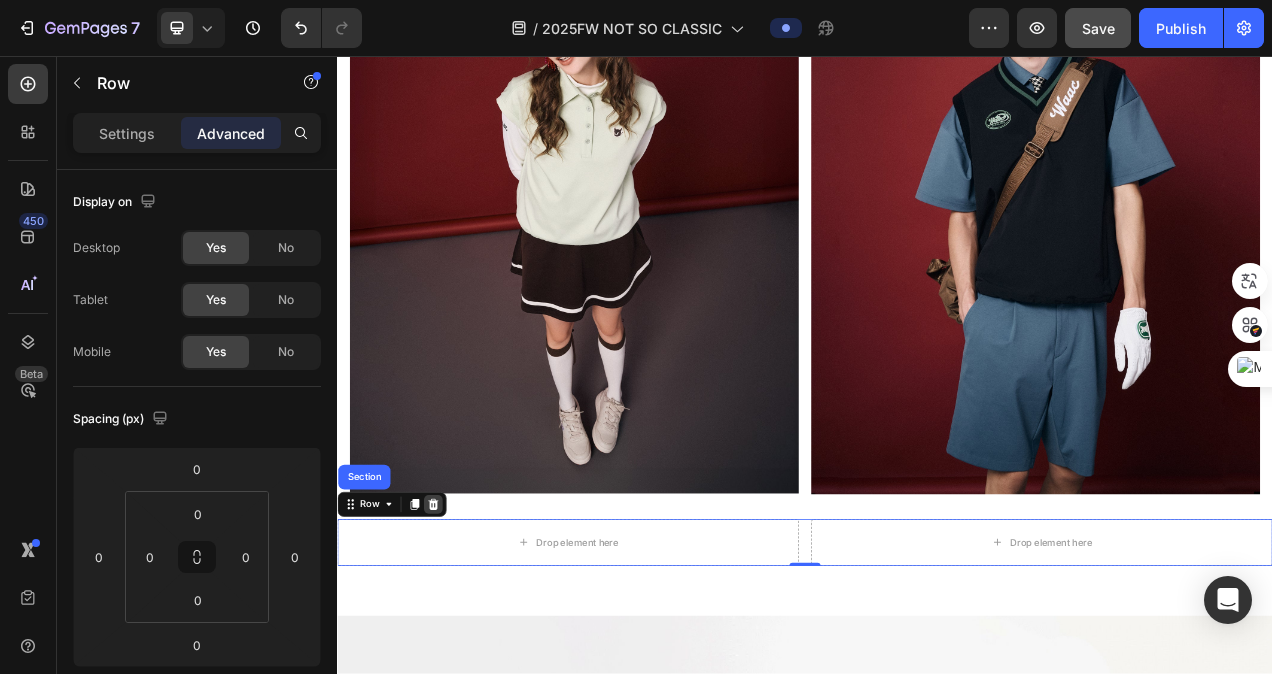 click 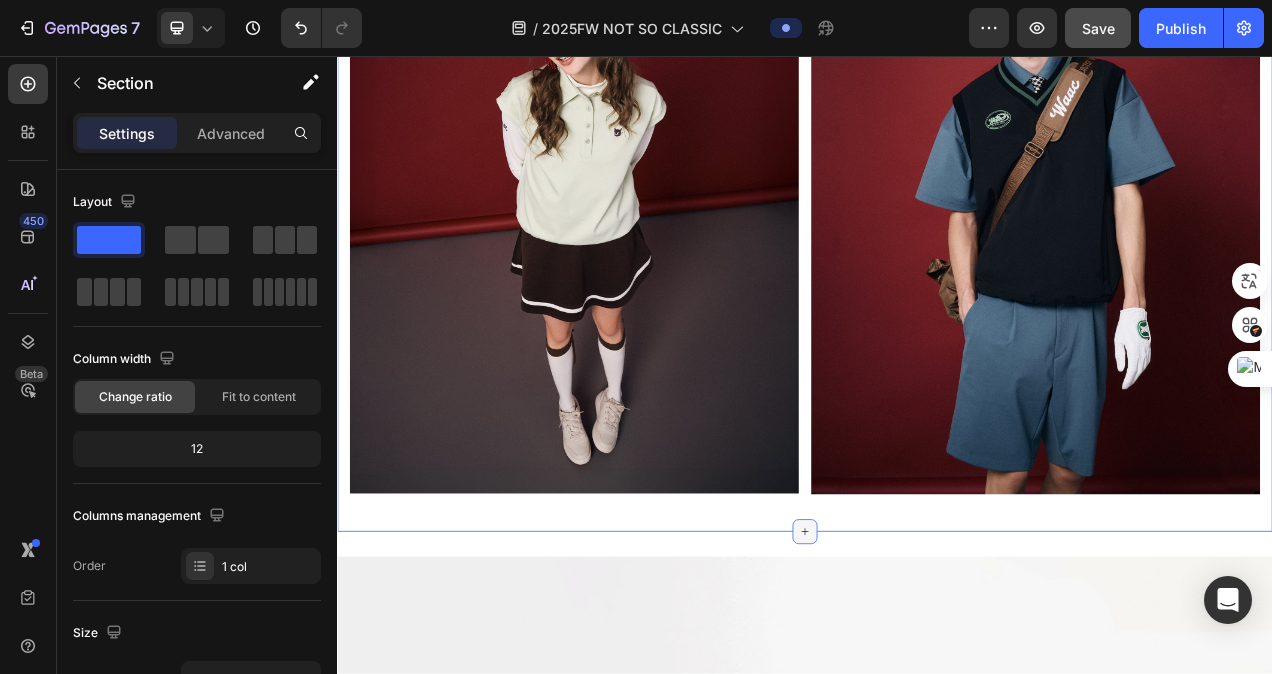 click 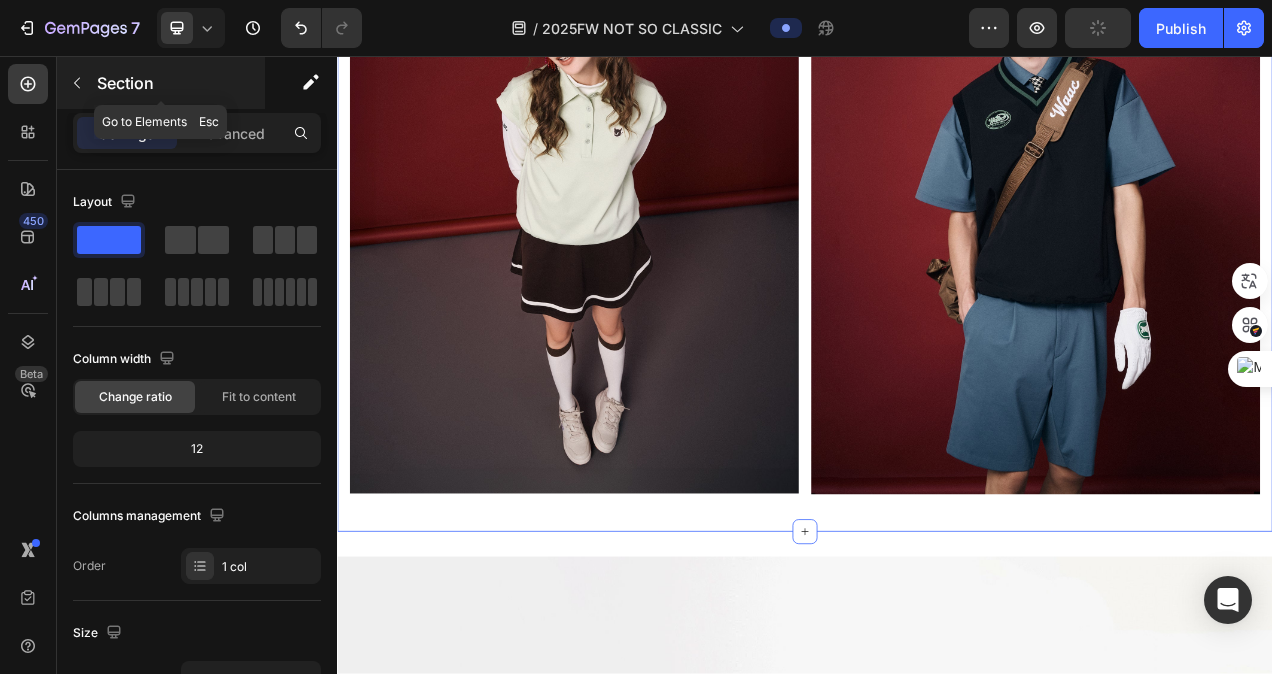 click 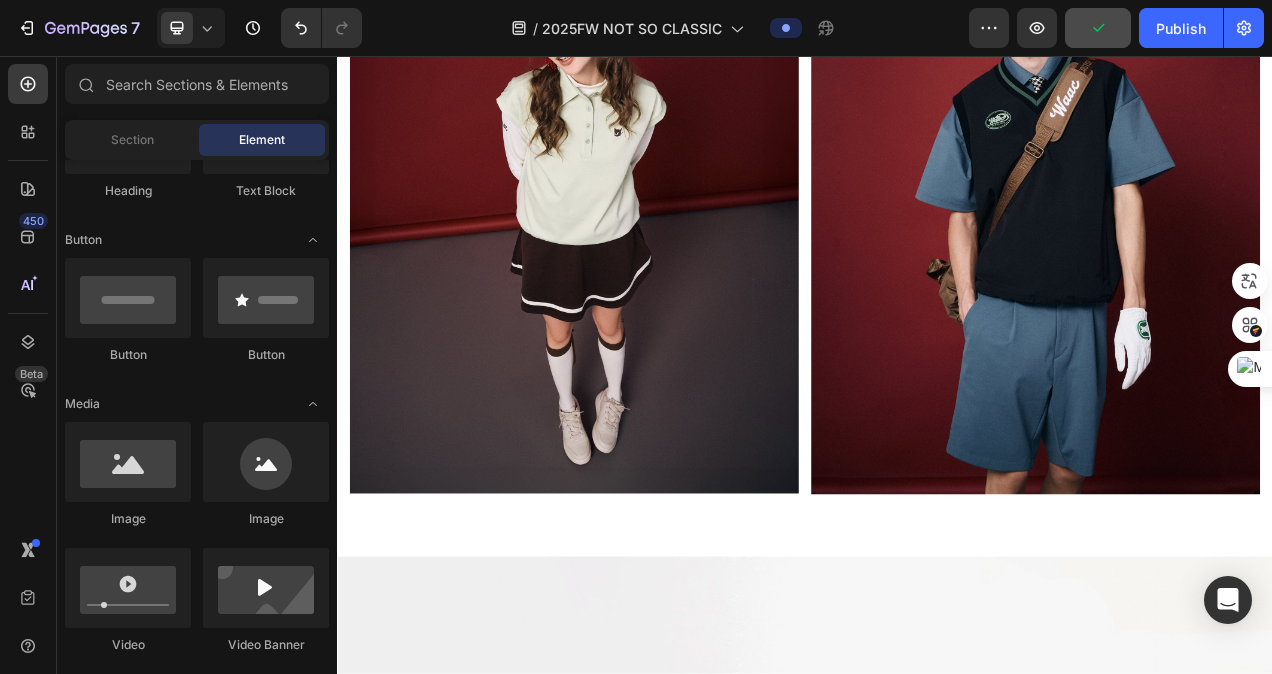 scroll, scrollTop: 0, scrollLeft: 0, axis: both 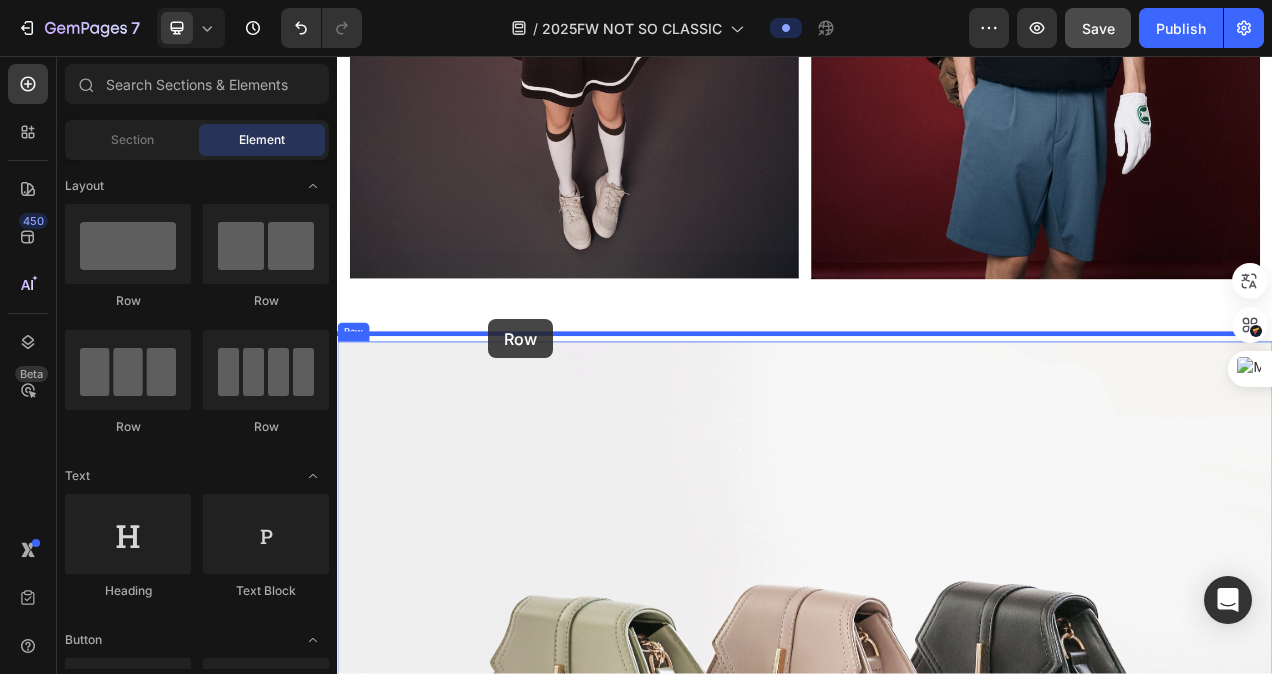 drag, startPoint x: 456, startPoint y: 425, endPoint x: 531, endPoint y: 394, distance: 81.154175 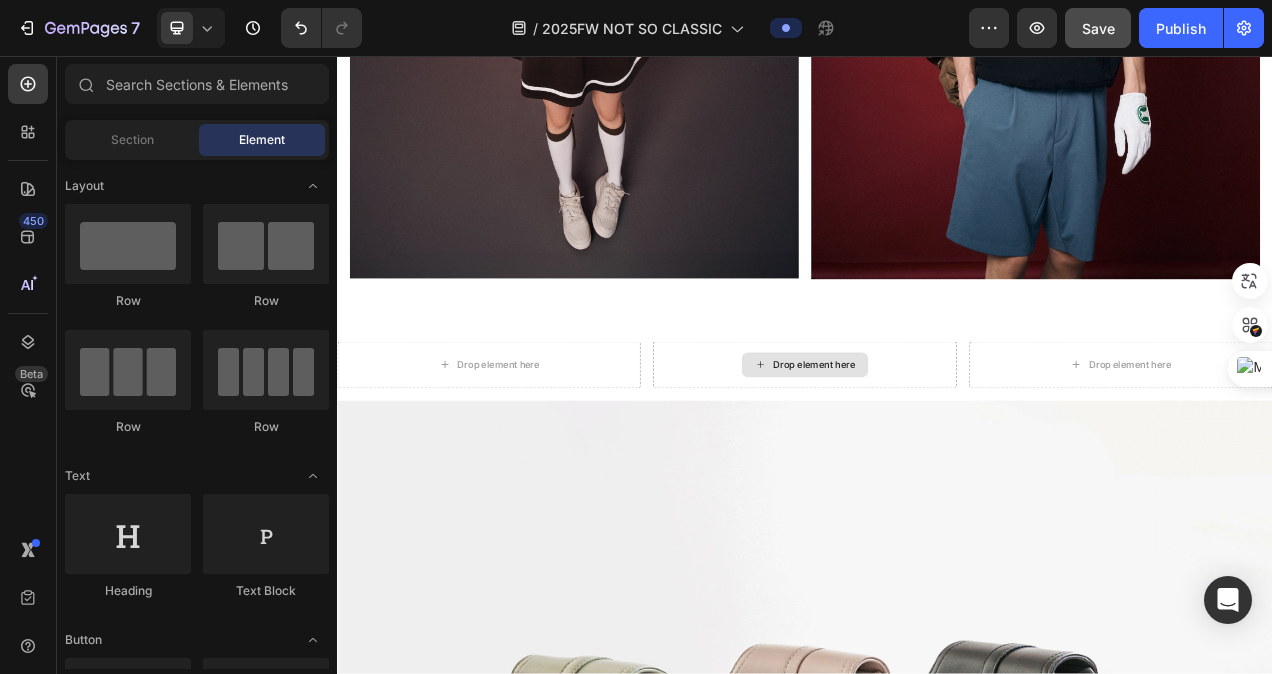 click on "Drop element here" at bounding box center [949, 453] 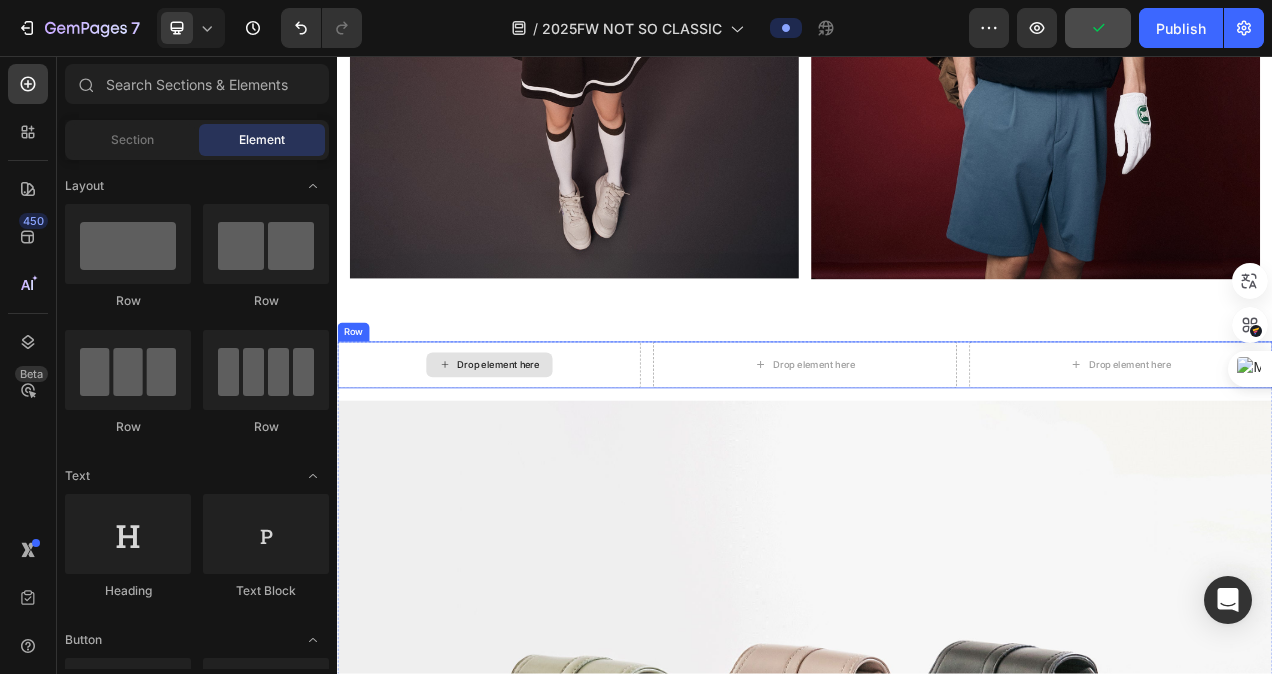 click on "Drop element here" at bounding box center [544, 453] 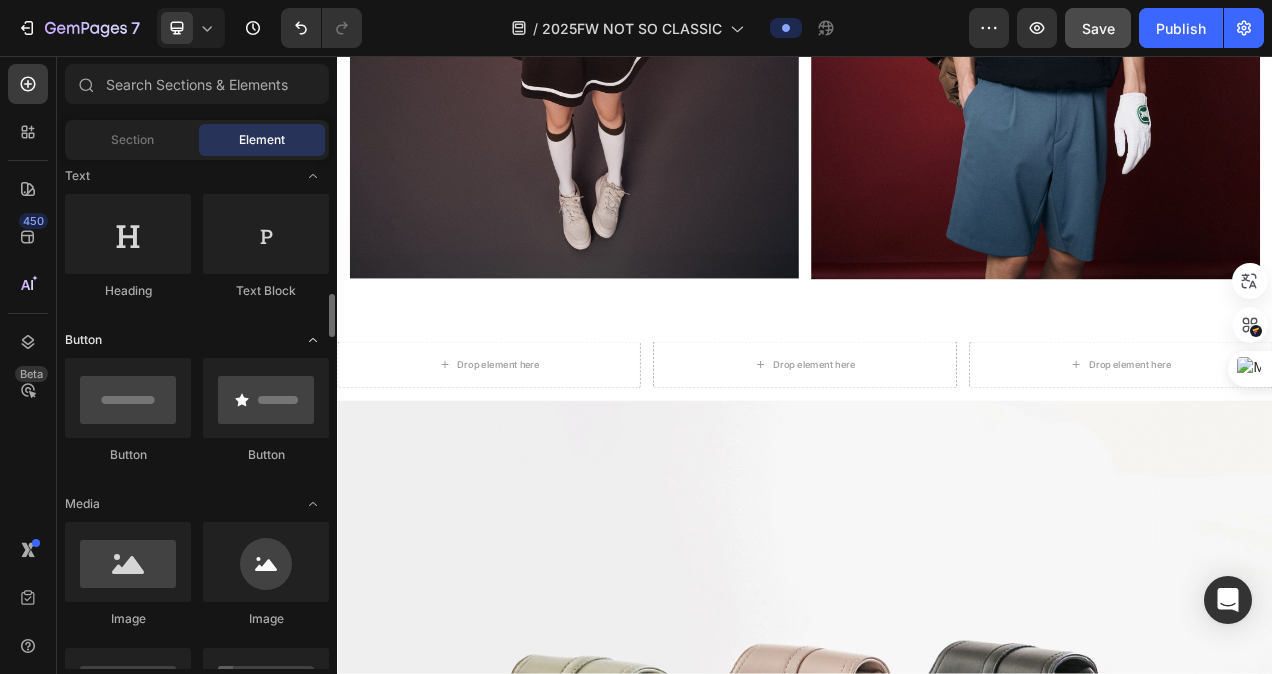 scroll, scrollTop: 400, scrollLeft: 0, axis: vertical 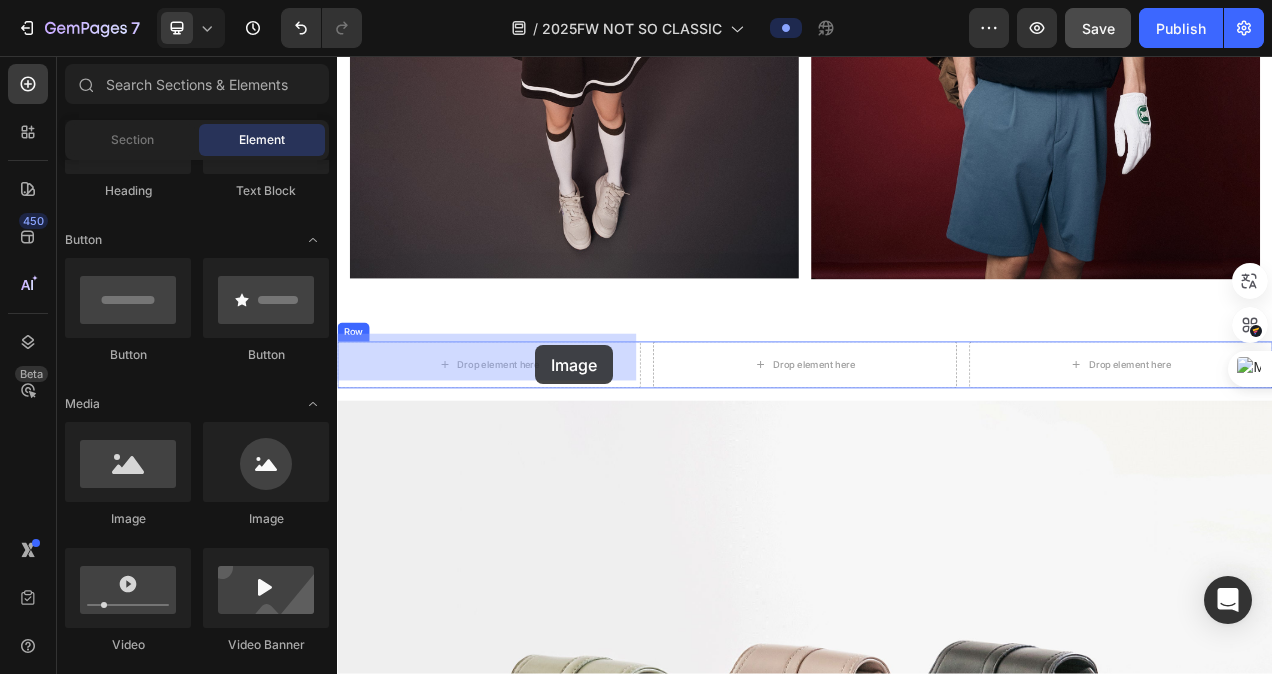 drag, startPoint x: 479, startPoint y: 535, endPoint x: 573, endPoint y: 430, distance: 140.92906 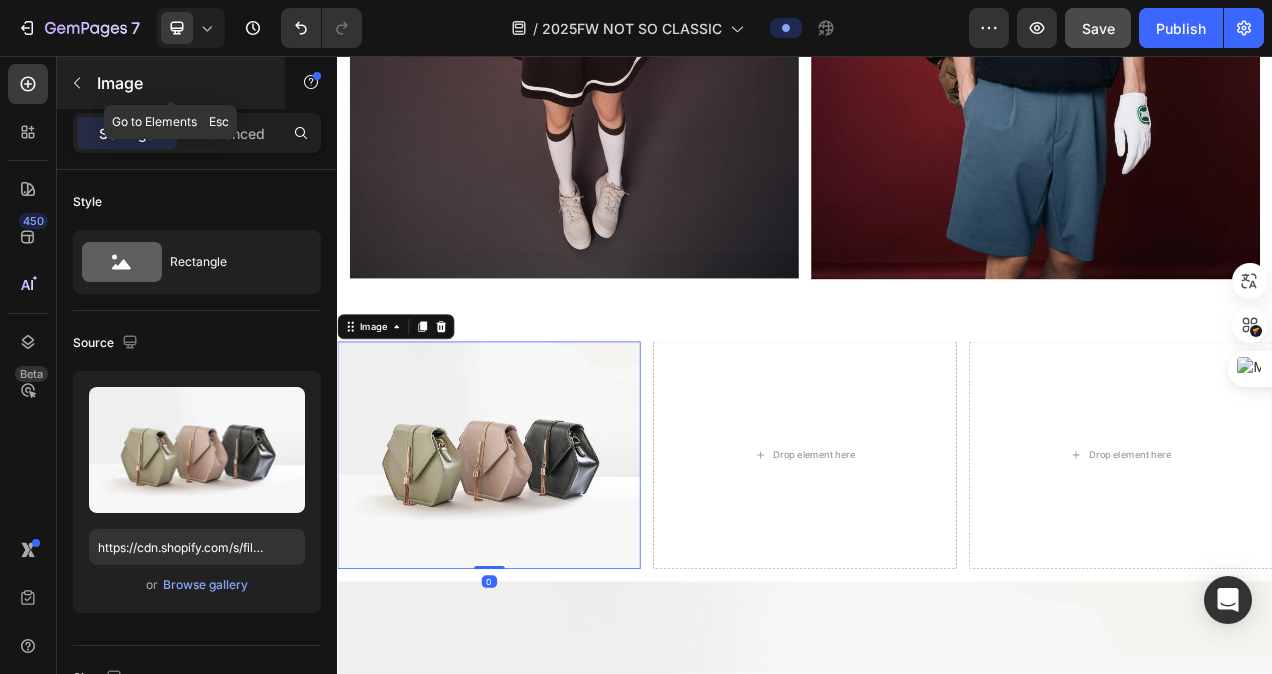 click 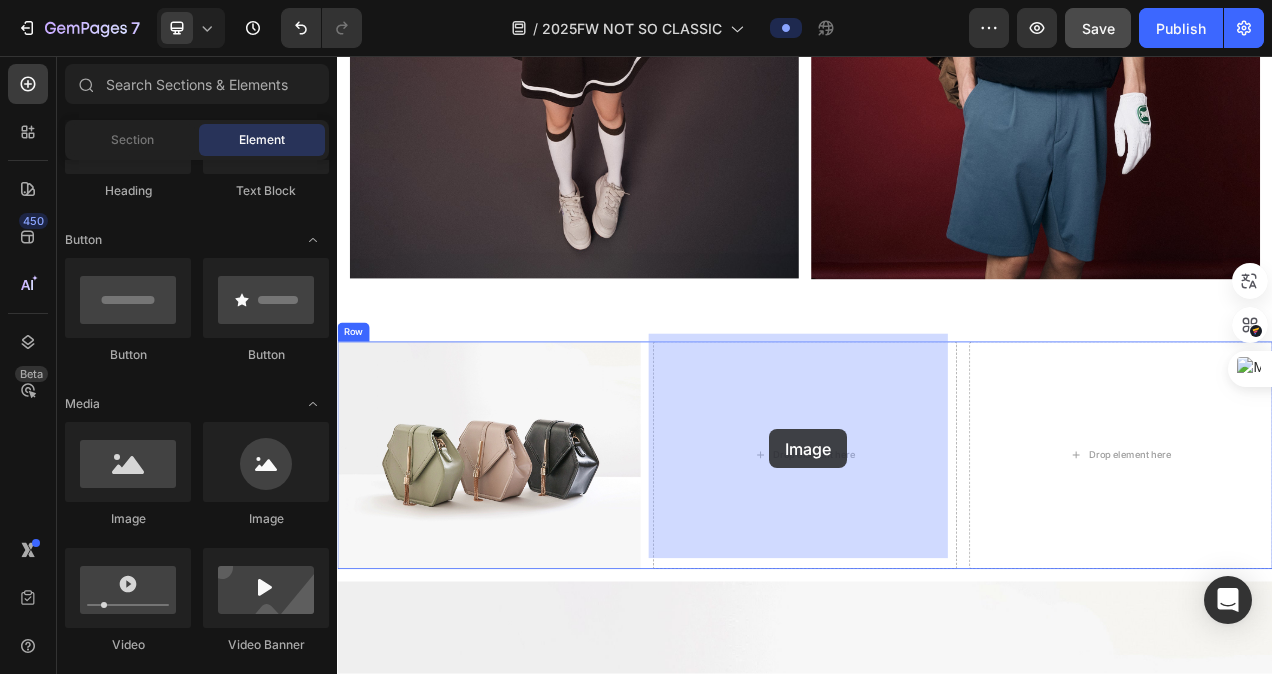 drag, startPoint x: 462, startPoint y: 536, endPoint x: 891, endPoint y: 535, distance: 429.00116 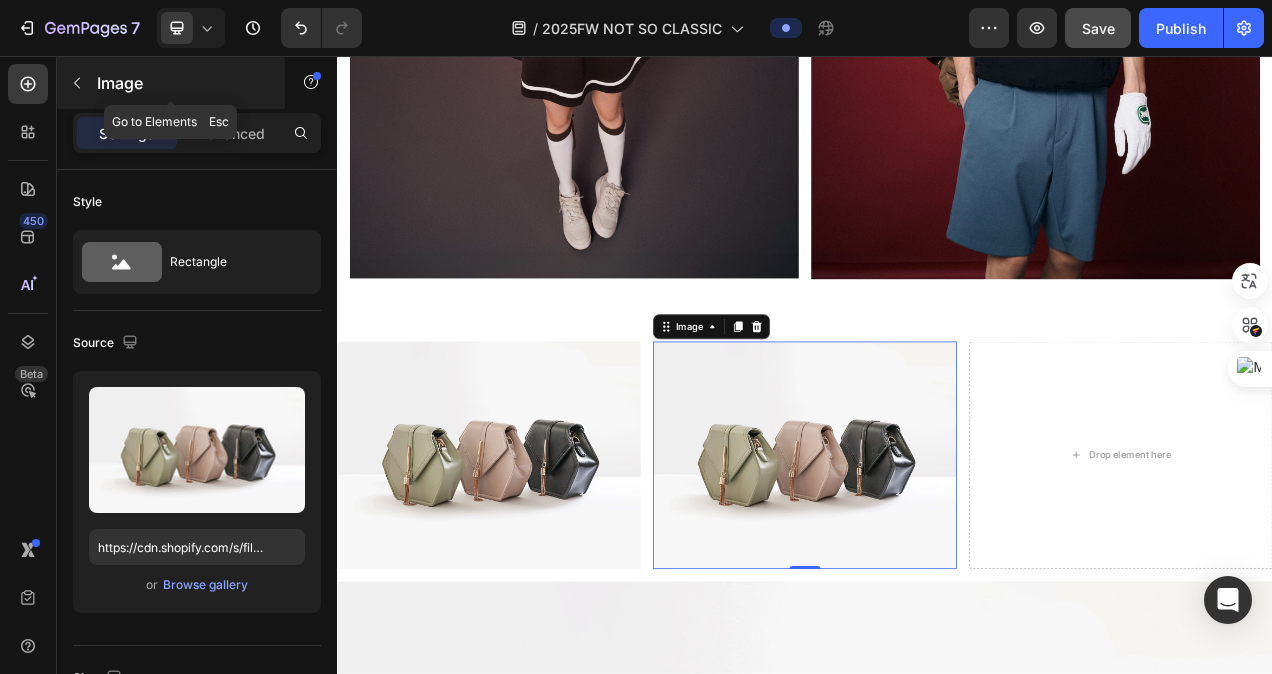 click 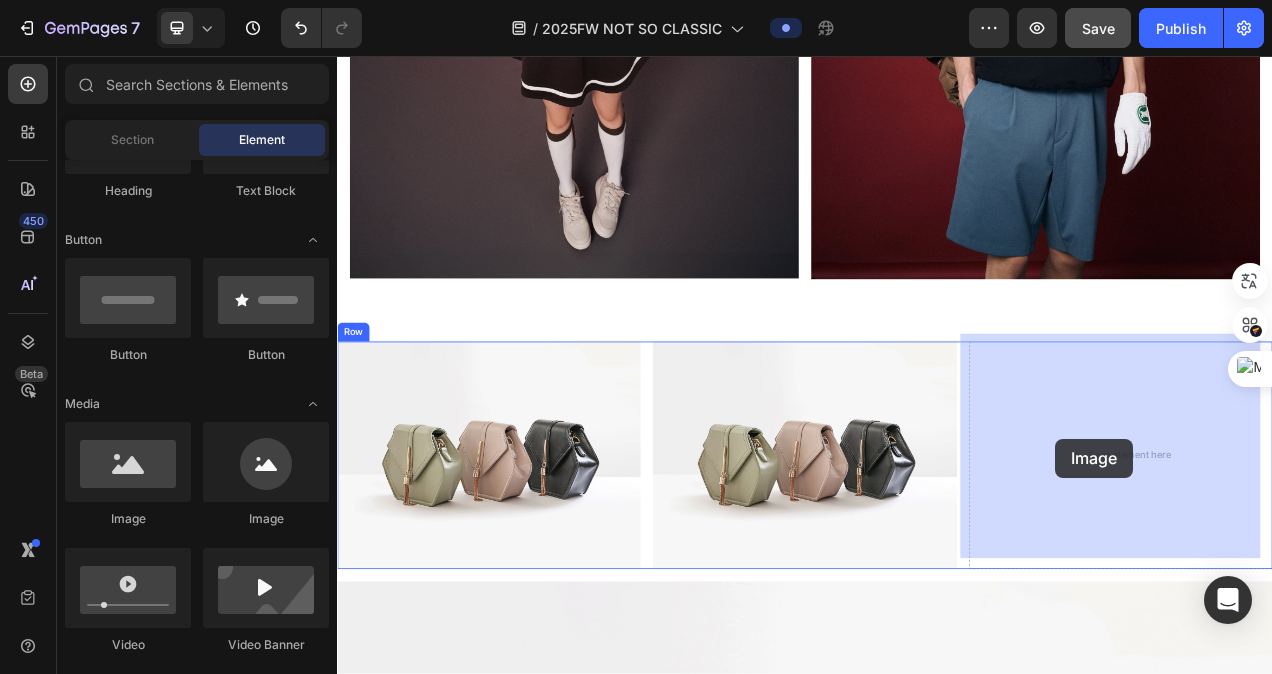 drag, startPoint x: 455, startPoint y: 526, endPoint x: 1259, endPoint y: 547, distance: 804.27423 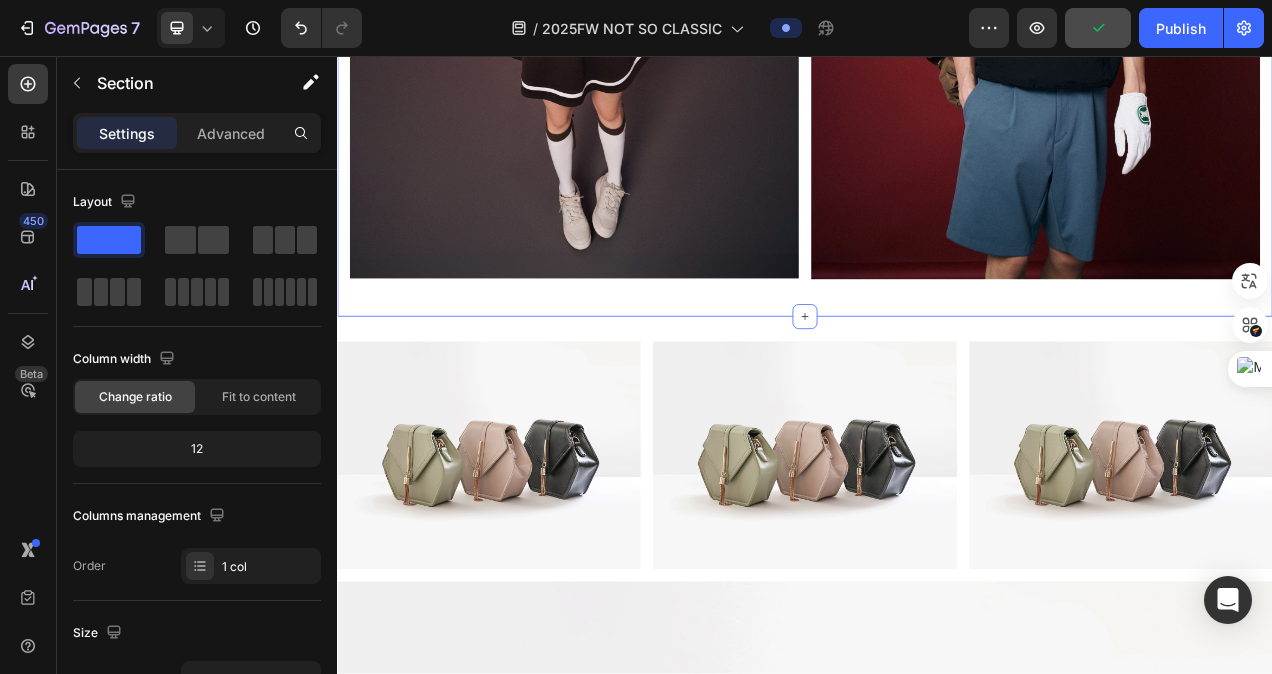click on "Image Image Row Row Section 3   You can create reusable sections Create Theme Section AI Content Write with GemAI What would you like to describe here? Tone and Voice Persuasive Product Show more Generate" at bounding box center [937, -18] 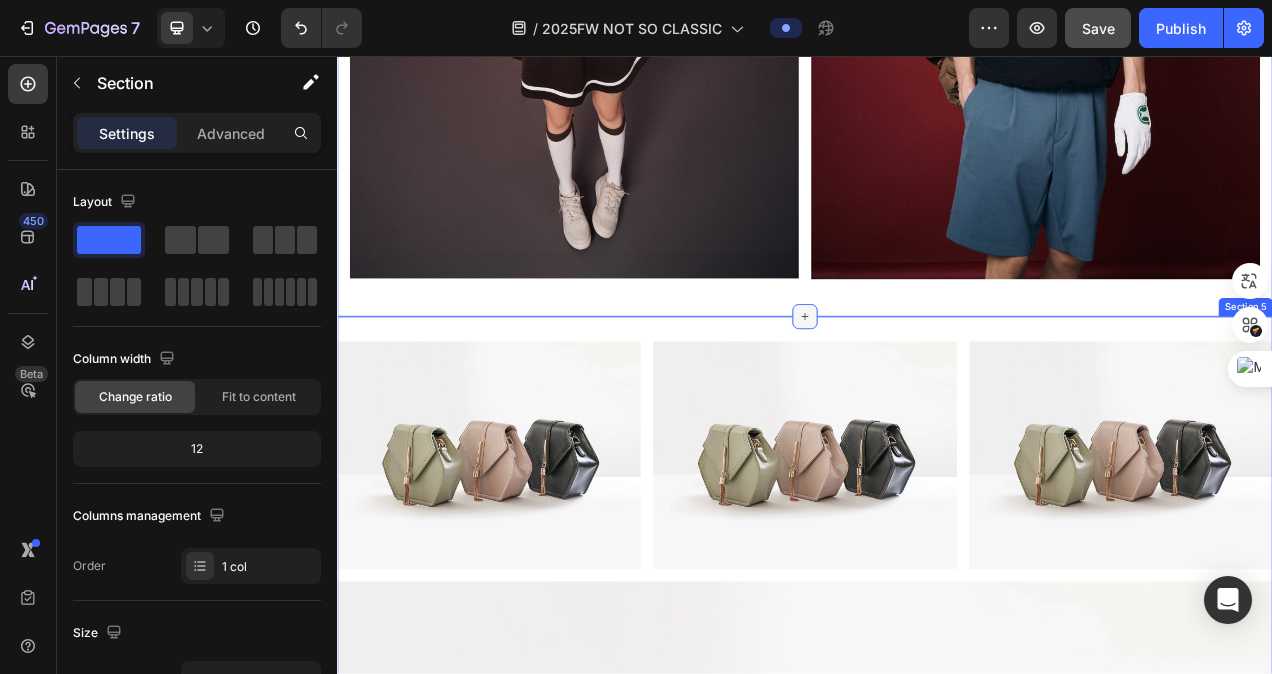 click 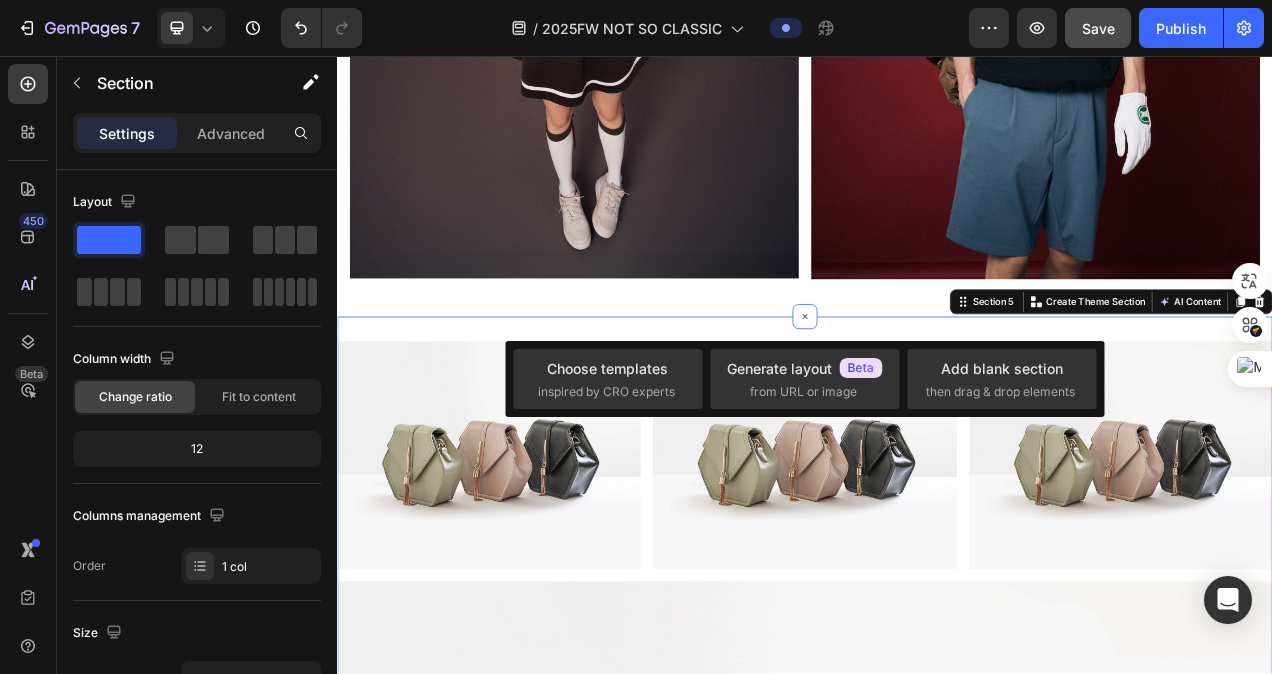 click on "Image Image Image Row Image Row Section 5 You can create reusable sections Create Theme Section AI Content Write with GemAI What would you like to describe here? Tone and Voice Persuasive Product WOMEN Ribbon Visor Brown Show more Generate" at bounding box center [937, 1027] 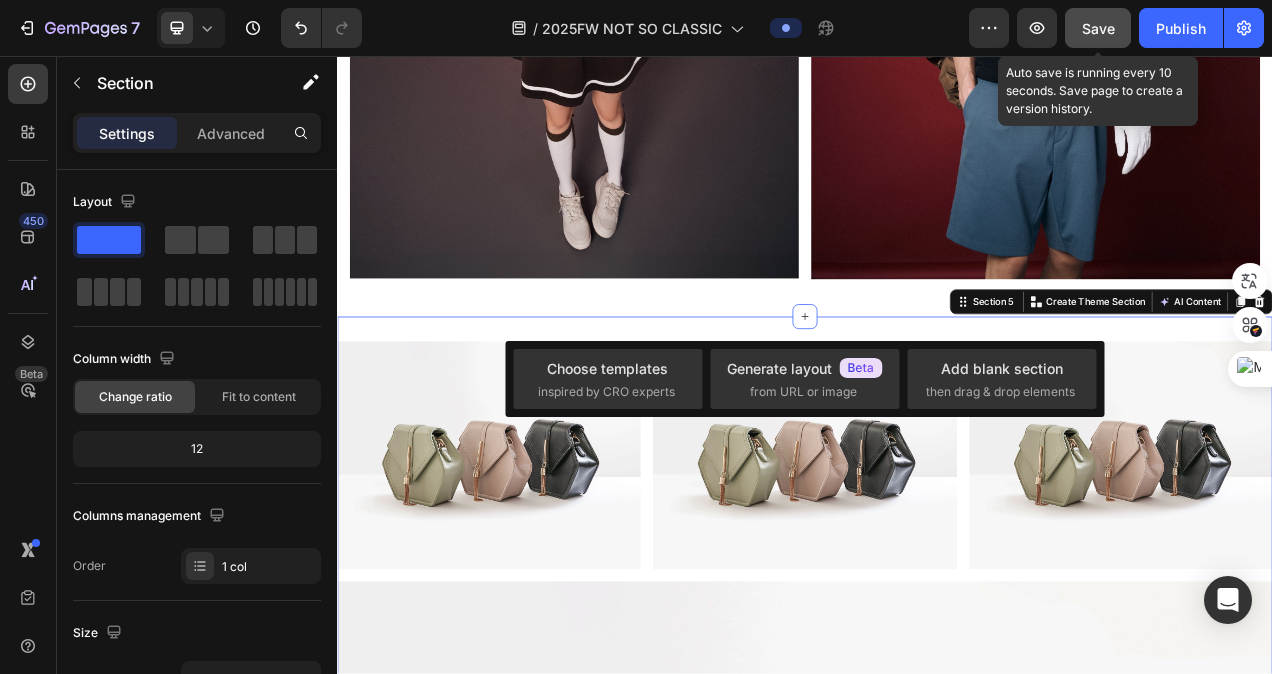 click on "Save" at bounding box center (1098, 28) 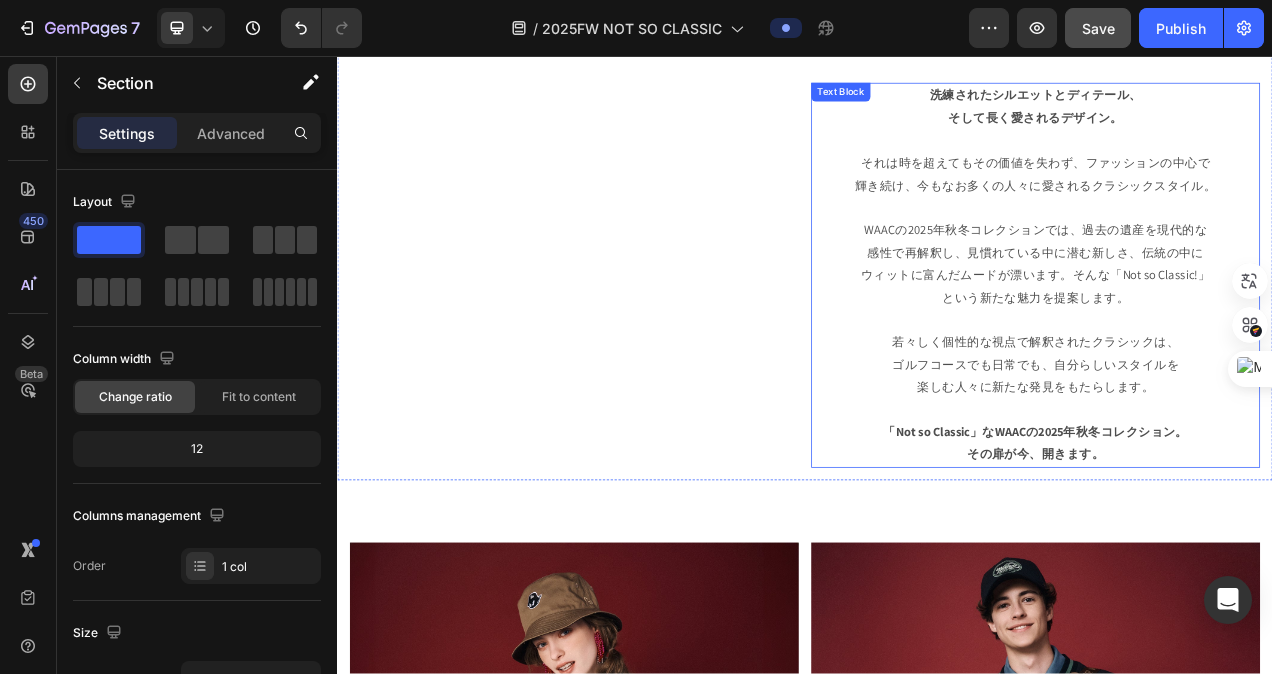scroll, scrollTop: 876, scrollLeft: 0, axis: vertical 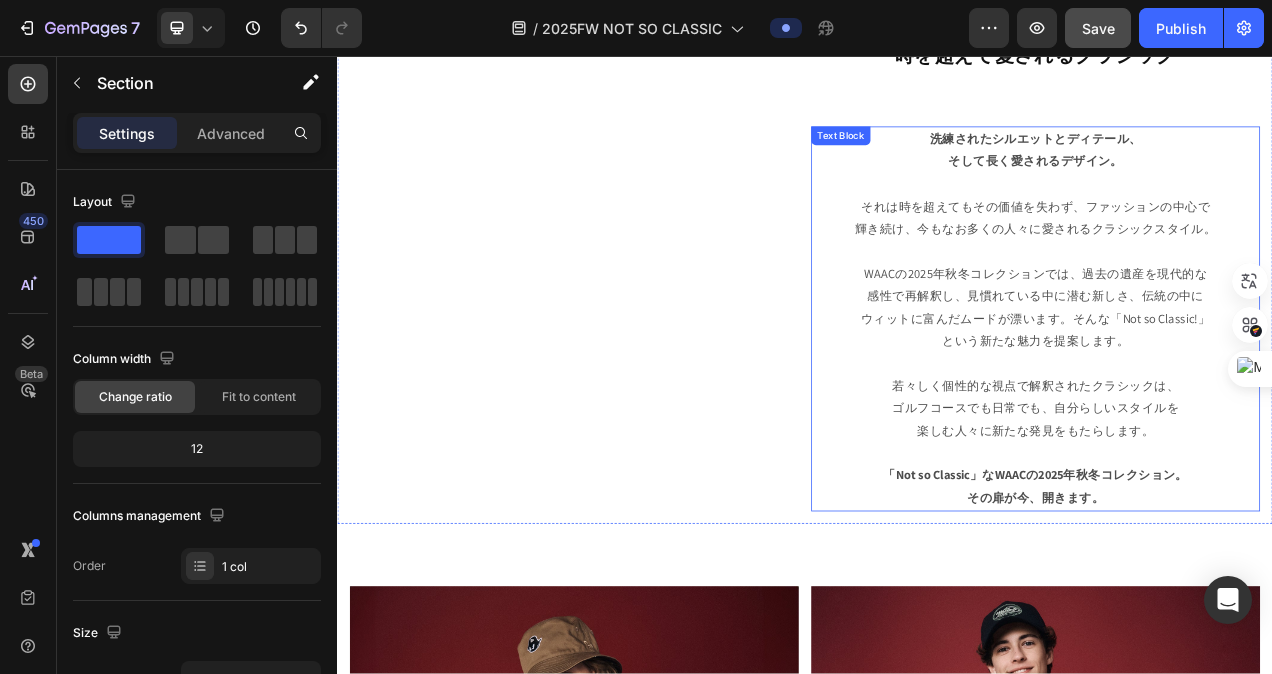 click on "WAACの2025年秋冬コレクションでは、過去の遺産を現代的な 感性で再解釈し、見慣れている中に潜む新しさ、伝統の中に ウィットに富んだムードが漂います。そんな「Not so Classic!」 という新たな魅力を提案します。 若々しく個性的な視点で解釈されたクラシックは、 ゴルフコースでも日常でも、自分らしいスタイルを 楽しむ人々に新たな発見をもたらします。 「Not so Classic」なWAACの2025年秋冬コレクション。 その扉が今、開きます。" at bounding box center [1233, 466] 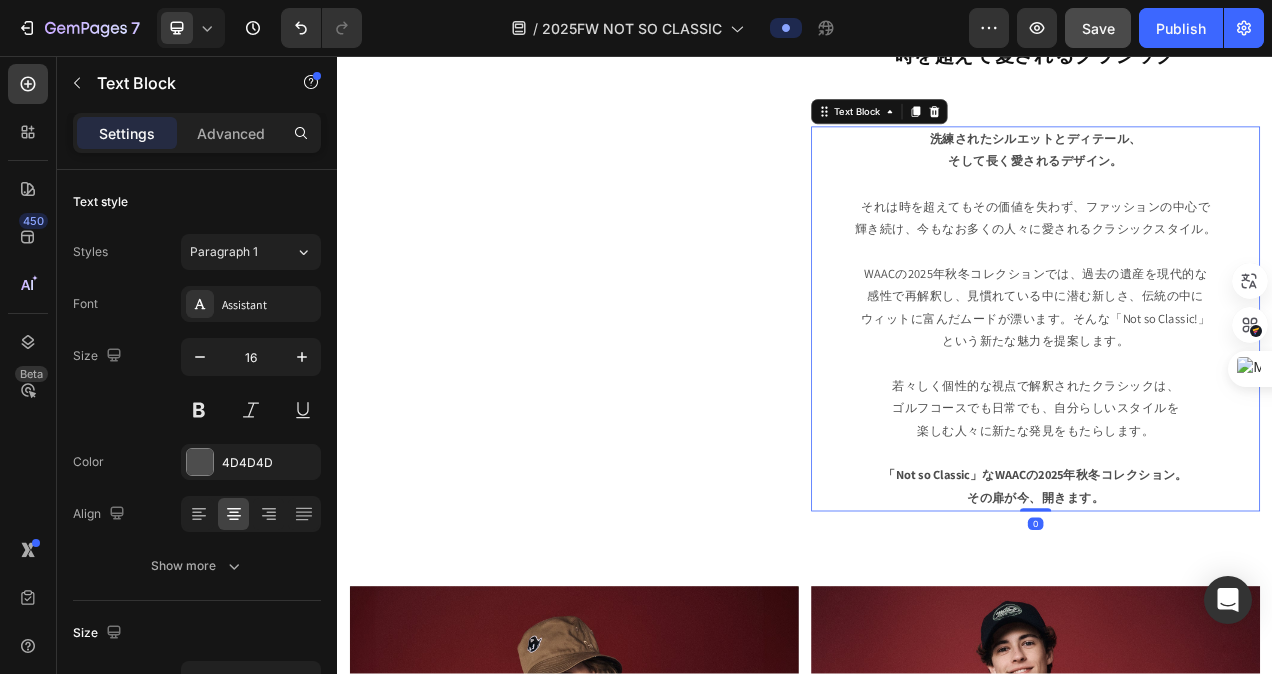 click on "WAACの2025年秋冬コレクションでは、過去の遺産を現代的な 感性で再解釈し、見慣れている中に潜む新しさ、伝統の中に ウィットに富んだムードが漂います。そんな「Not so Classic!」 という新たな魅力を提案します。 若々しく個性的な視点で解釈されたクラシックは、 ゴルフコースでも日常でも、自分らしいスタイルを 楽しむ人々に新たな発見をもたらします。 「Not so Classic」なWAACの2025年秋冬コレクション。 その扉が今、開きます。" at bounding box center (1233, 466) 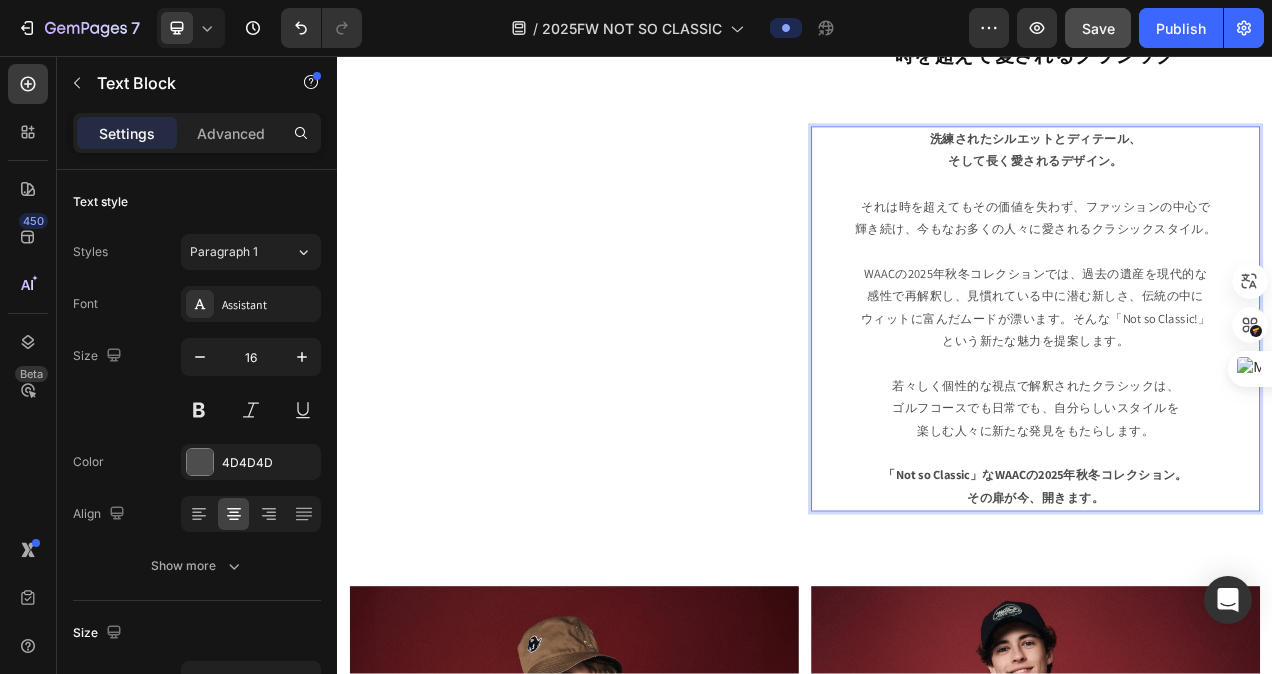 click on "WAACの2025年秋冬コレクションでは、過去の遺産を現代的な 感性で再解釈し、見慣れている中に潜む新しさ、伝統の中に ウィットに富んだムードが漂います。そんな「Not so Classic!」 という新たな魅力を提案します。 若々しく個性的な視点で解釈されたクラシックは、 ゴルフコースでも日常でも、自分らしいスタイルを 楽しむ人々に新たな発見をもたらします。 「Not so Classic」なWAACの2025年秋冬コレクション。 その扉が今、開きます。" at bounding box center [1233, 466] 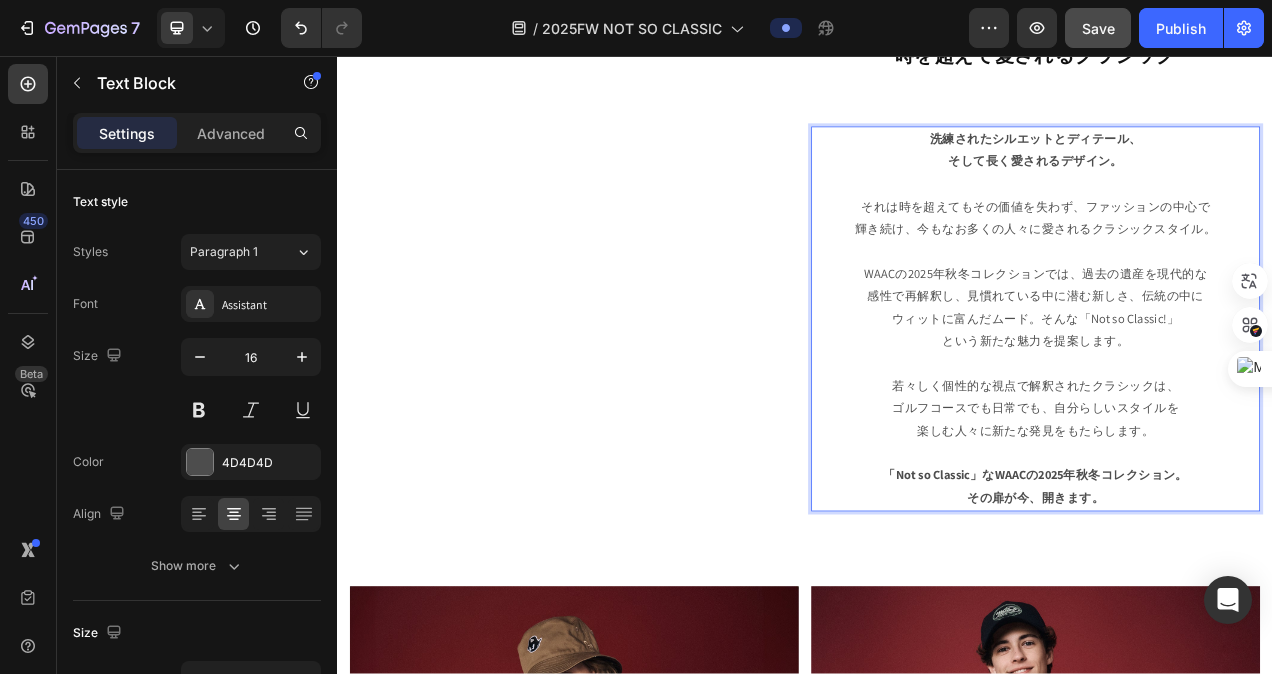 type 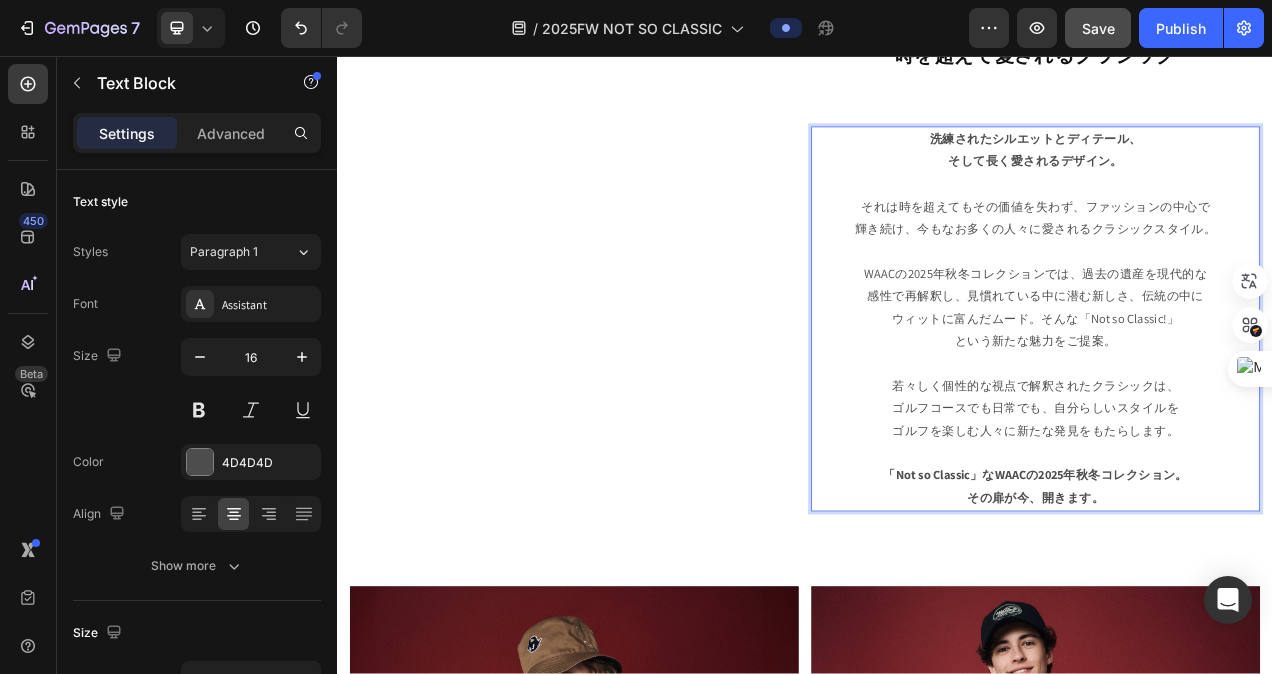 click on "WAACの2025年秋冬コレクションでは、過去の遺産を現代的な 感性で再解釈し、見慣れている中に潜む新しさ、伝統の中に ウィットに富んだムード。そんな「Not so Classic!」 という新たな魅力をご提案。 若々しく個性的な視点で解釈されたクラシックは、 ゴルフコースでも日常でも、自分らしいスタイルを ゴルフを楽しむ人々に新たな発見をもたらします。 「Not so Classic」なWAACの2025年秋冬コレクション。 その扉が今、開きます。" at bounding box center [1233, 466] 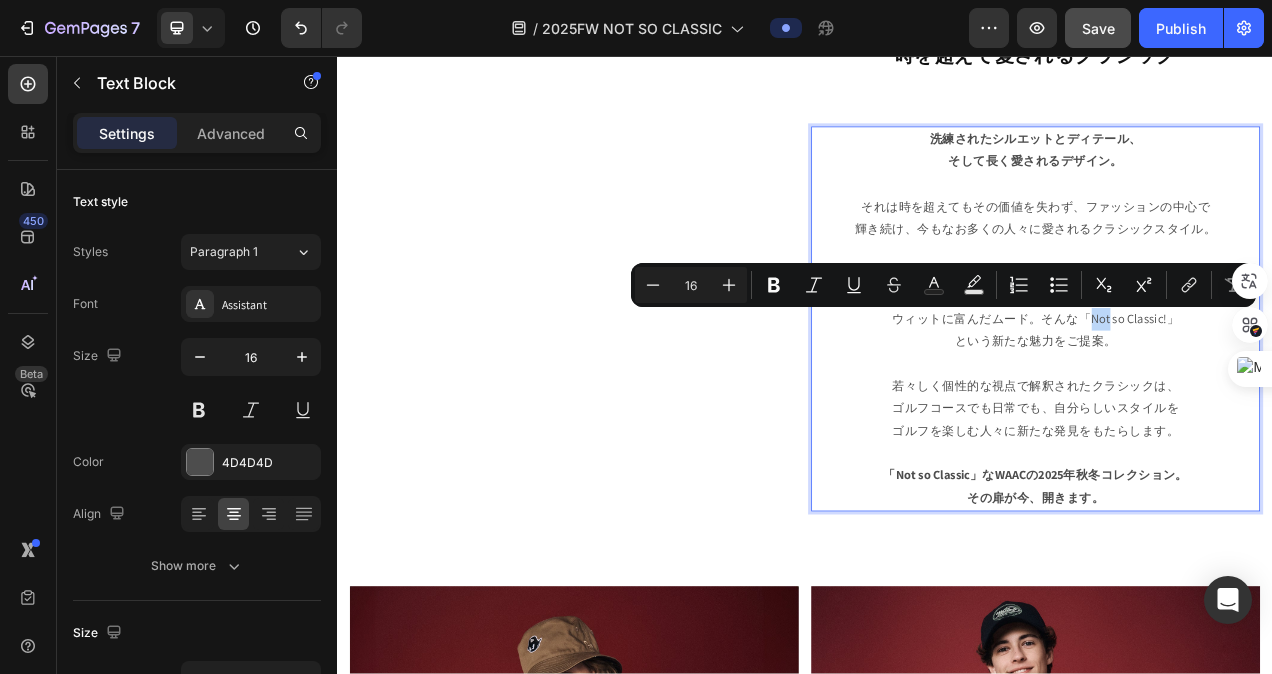 drag, startPoint x: 1317, startPoint y: 393, endPoint x: 1294, endPoint y: 394, distance: 23.021729 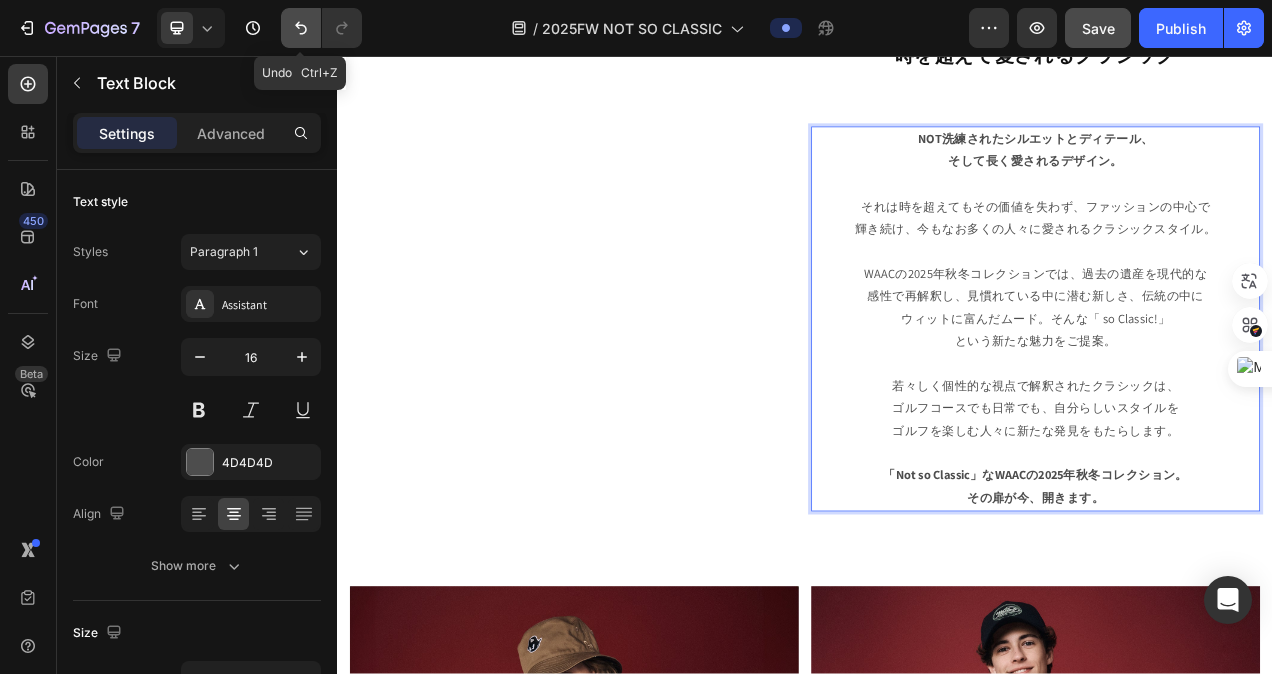 click 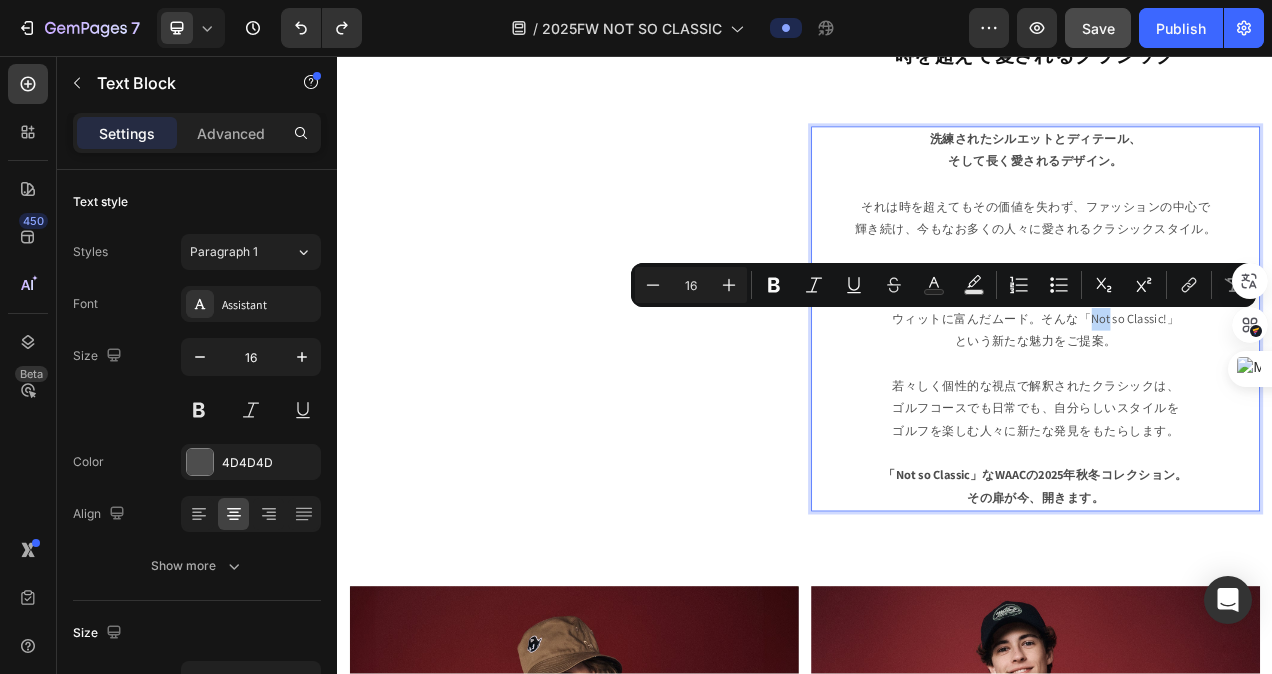 drag, startPoint x: 1315, startPoint y: 394, endPoint x: 1296, endPoint y: 399, distance: 19.646883 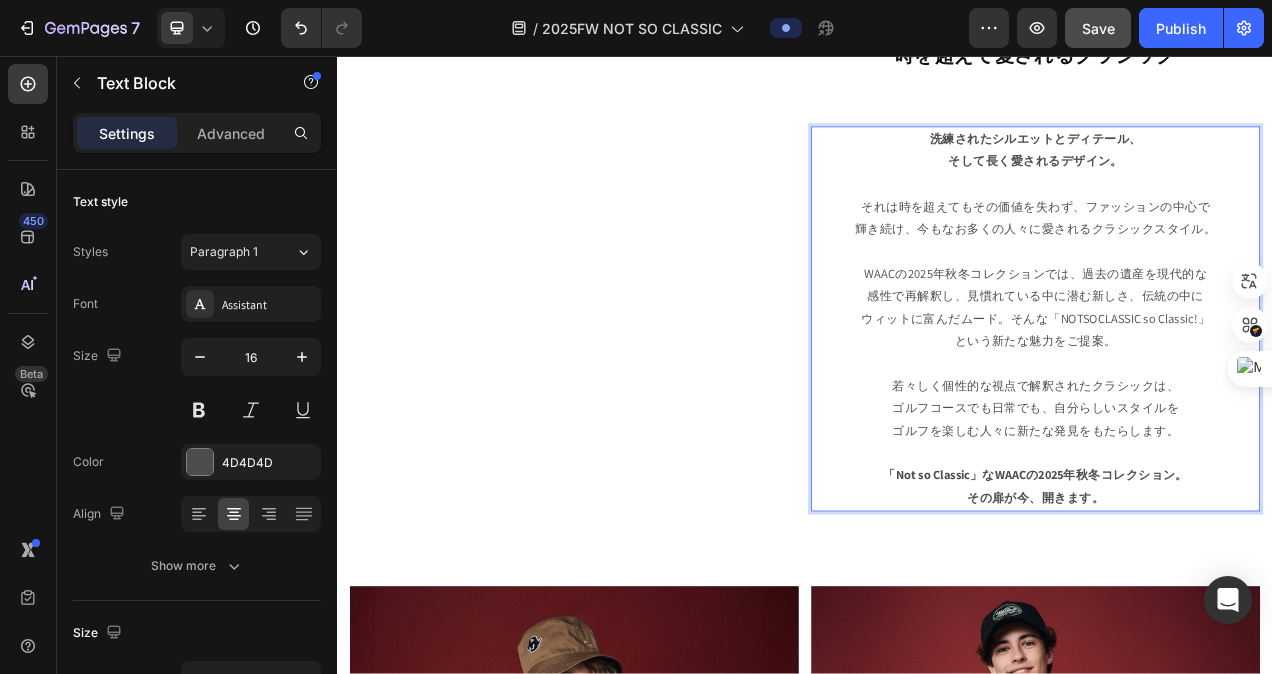 click on "WAACの2025年秋冬コレクションでは、過去の遺産を現代的な 感性で再解釈し、見慣れている中に潜む新しさ、伝統の中に ウィットに富んだムード。そんな「NOTSOCLASSIC so Classic!」 という新たな魅力をご提案。 若々しく個性的な視点で解釈されたクラシックは、 ゴルフコースでも日常でも、自分らしいスタイルを ゴルフを楽しむ人々に新たな発見をもたらします。 「Not so Classic」なWAACの2025年秋冬コレクション。 その扉が今、開きます。" at bounding box center (1233, 466) 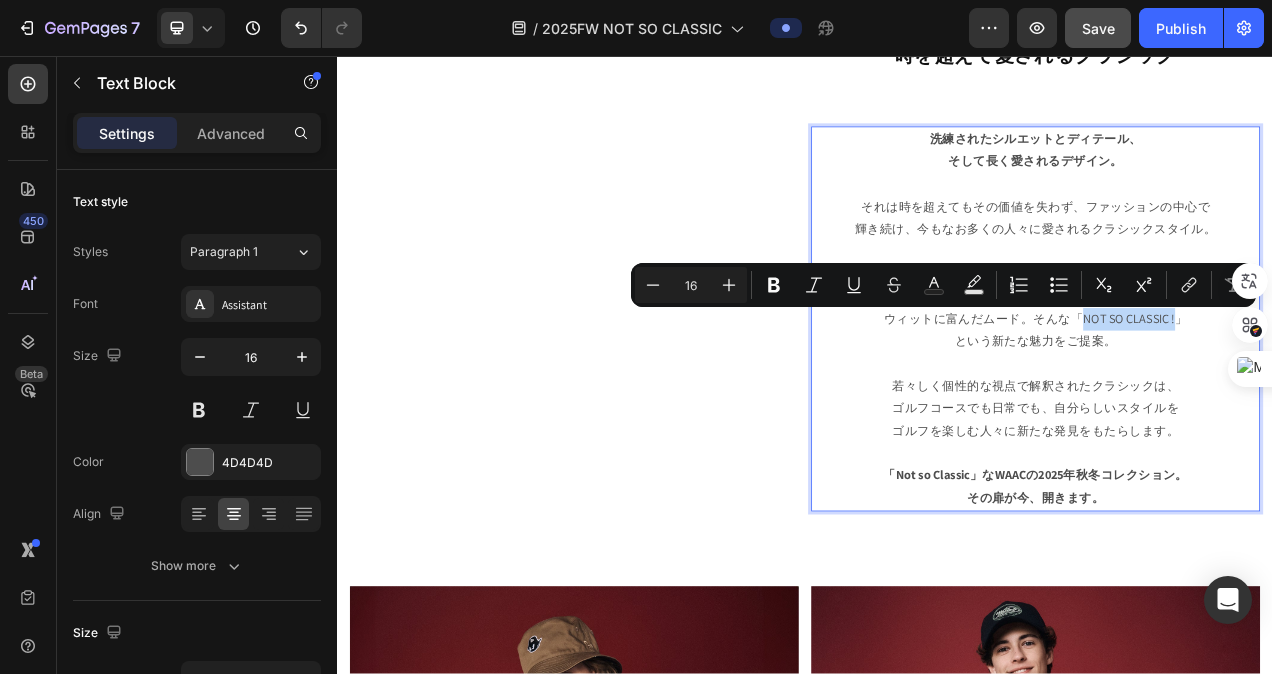 drag, startPoint x: 1400, startPoint y: 394, endPoint x: 1276, endPoint y: 400, distance: 124.14507 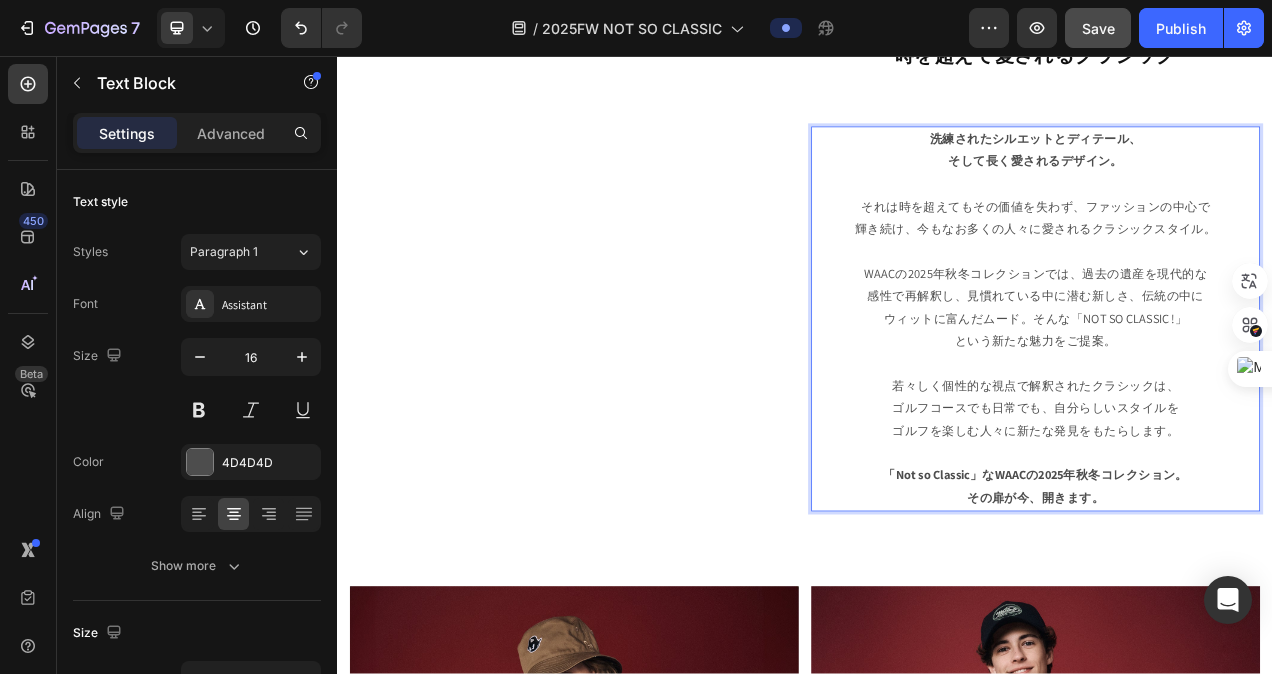 click on "「Not so Classic」なWAACの2025年秋冬コレクション。" at bounding box center (1233, 594) 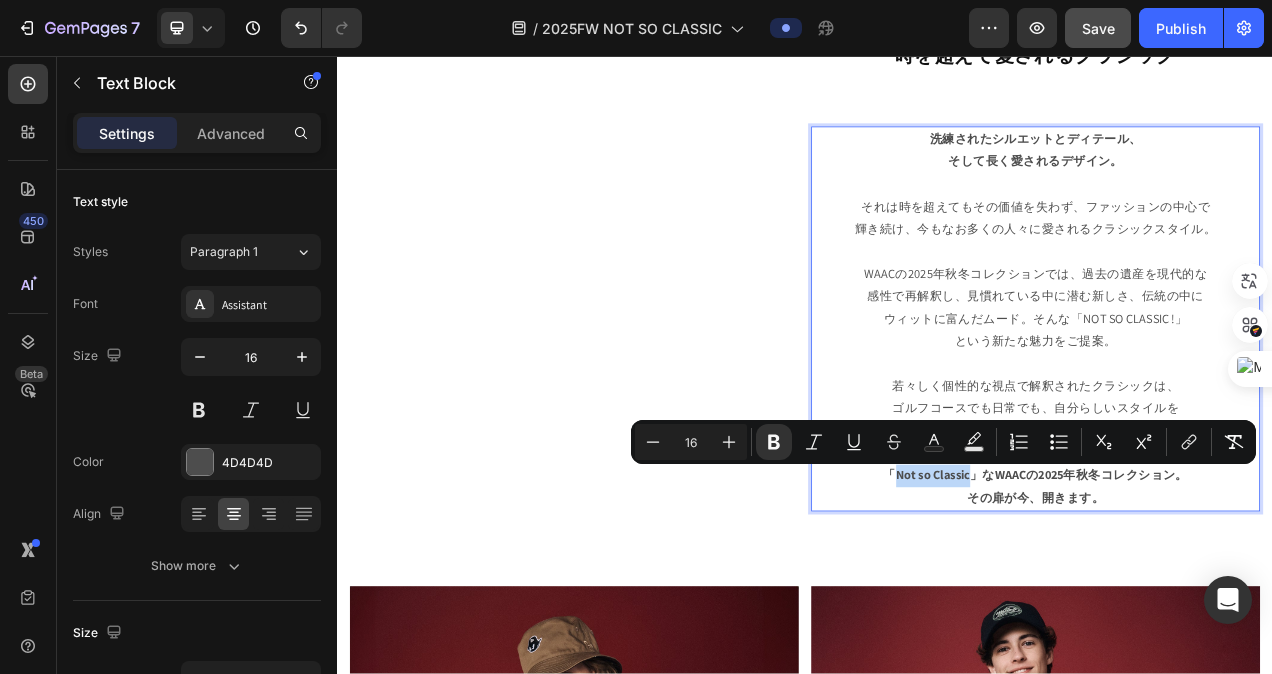 drag, startPoint x: 1135, startPoint y: 601, endPoint x: 1045, endPoint y: 594, distance: 90.27181 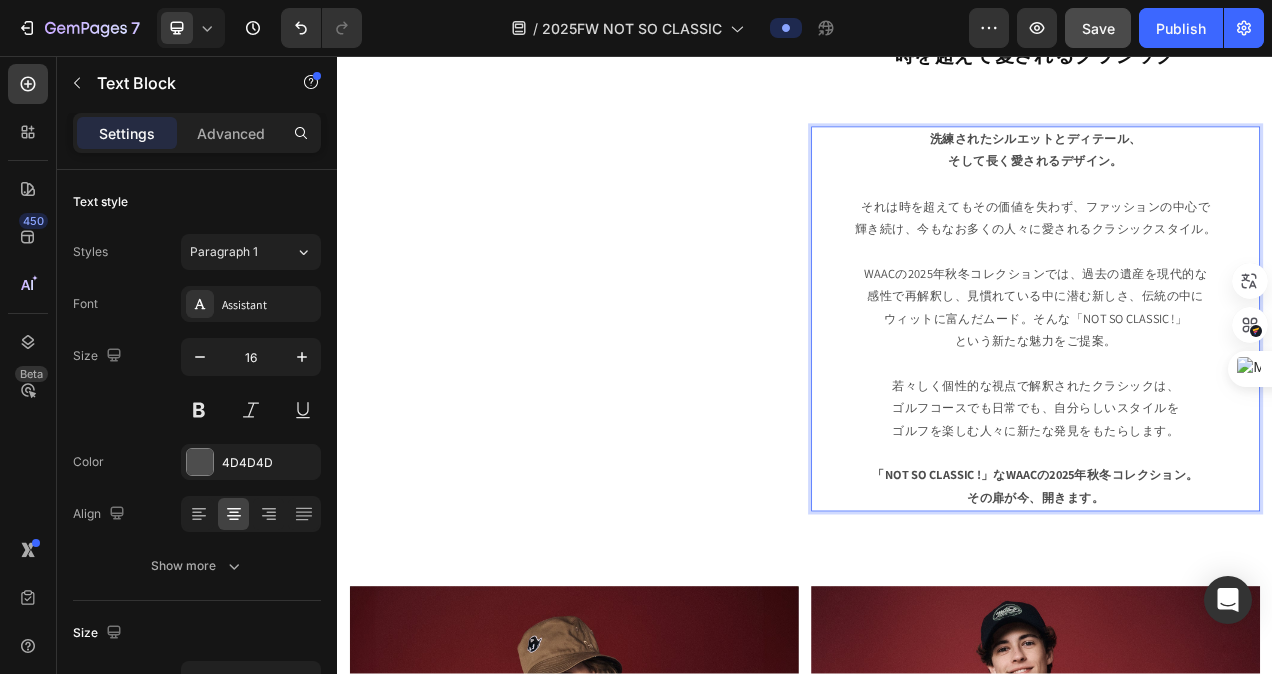 click on "WAACの2025年秋冬コレクションでは、過去の遺産を現代的な 感性で再解釈し、見慣れている中に潜む新しさ、伝統の中に ウィットに富んだムード。そんな「NOT SO CLASSIC !」 という新たな魅力をご提案。 若々しく個性的な視点で解釈されたクラシックは、 ゴルフコースでも日常でも、自分らしいスタイルを ゴルフを楽しむ人々に新たな発見をもたらします。 「NOT SO CLASSIC !」なWAACの2025年秋冬コレクション。 その扉が今、開きます。" at bounding box center [1233, 466] 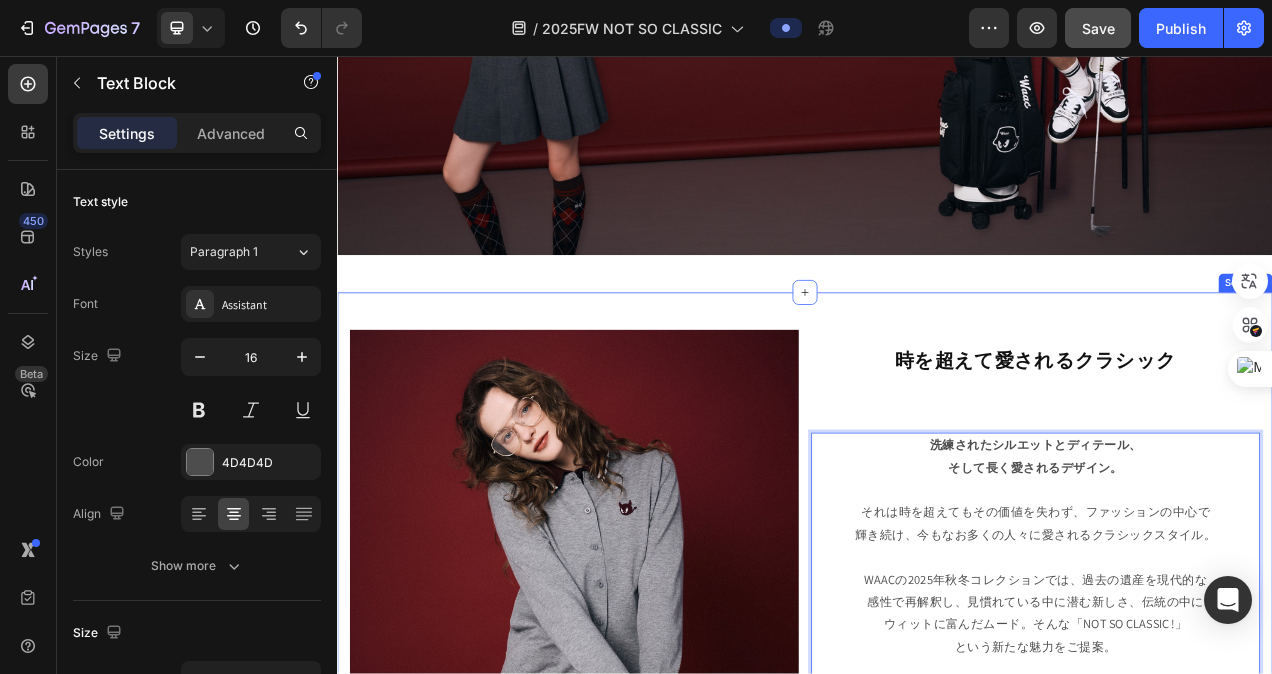 scroll, scrollTop: 676, scrollLeft: 0, axis: vertical 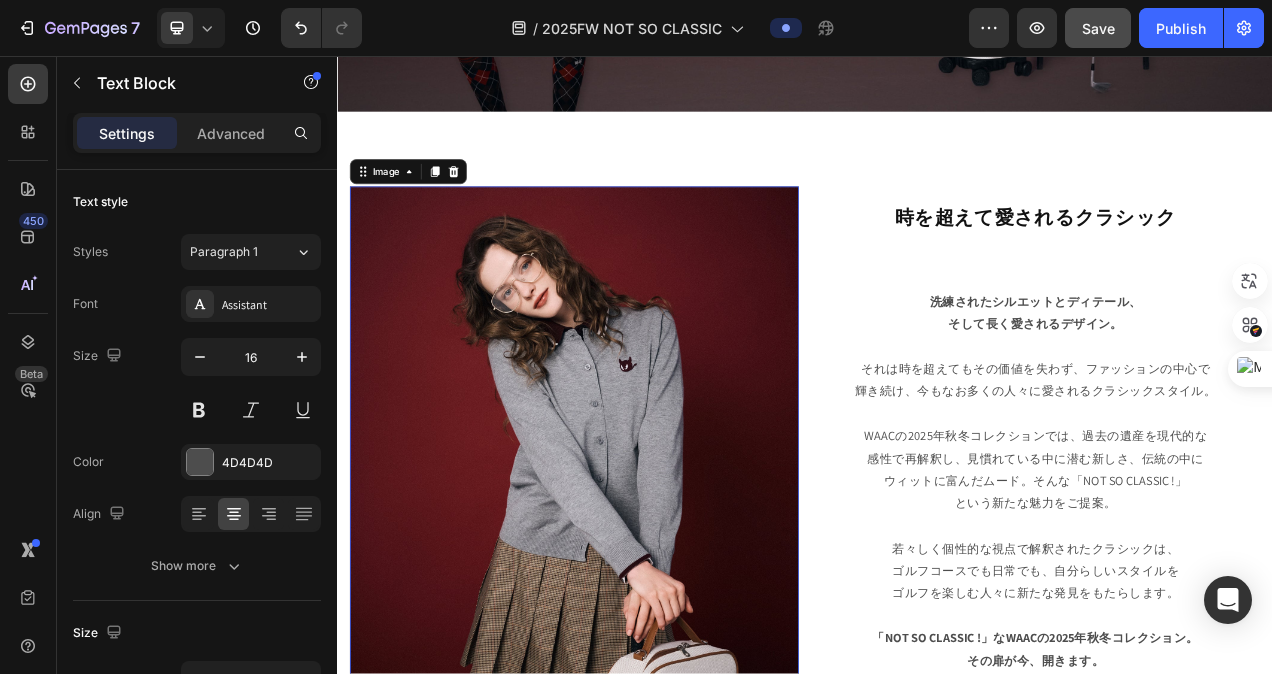 drag, startPoint x: 821, startPoint y: 549, endPoint x: 807, endPoint y: 547, distance: 14.142136 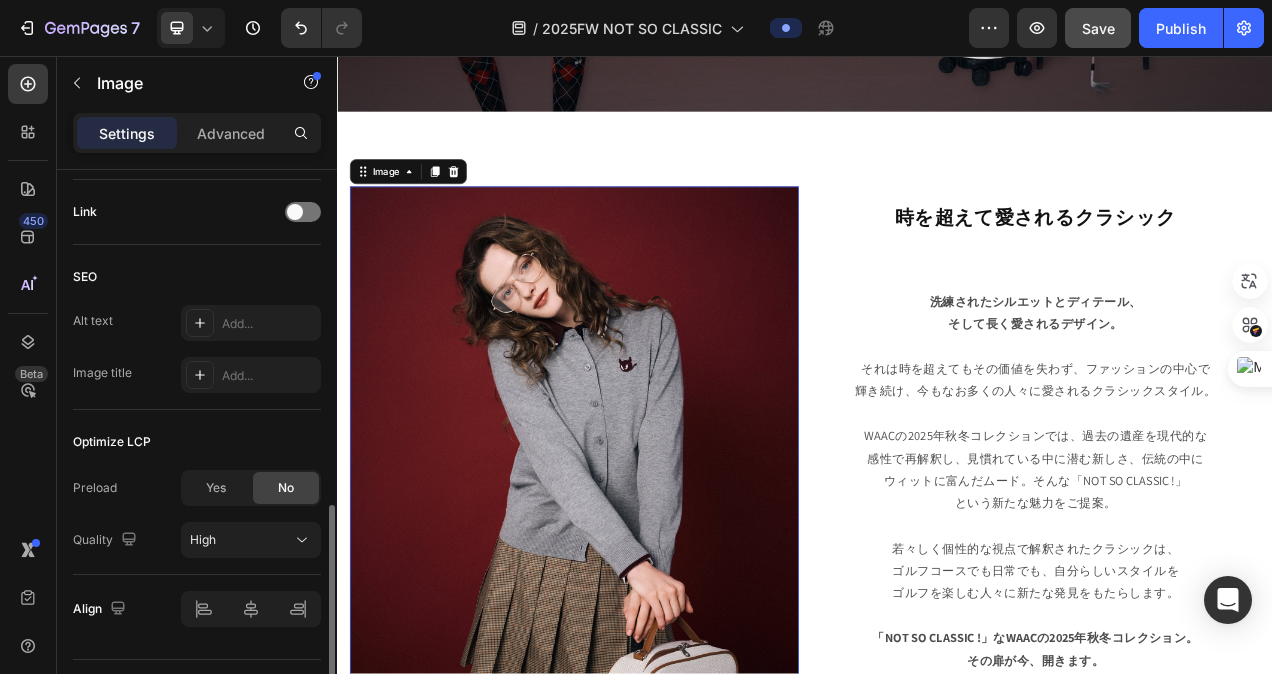 scroll, scrollTop: 946, scrollLeft: 0, axis: vertical 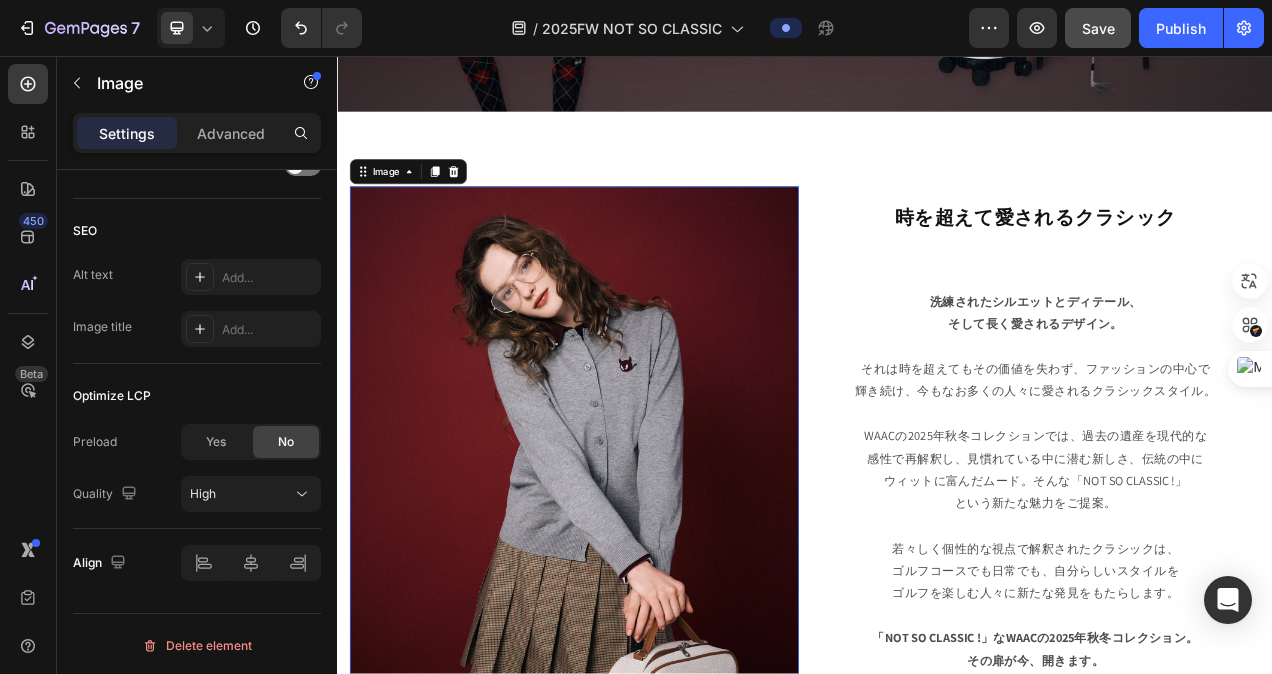 click at bounding box center [641, 584] 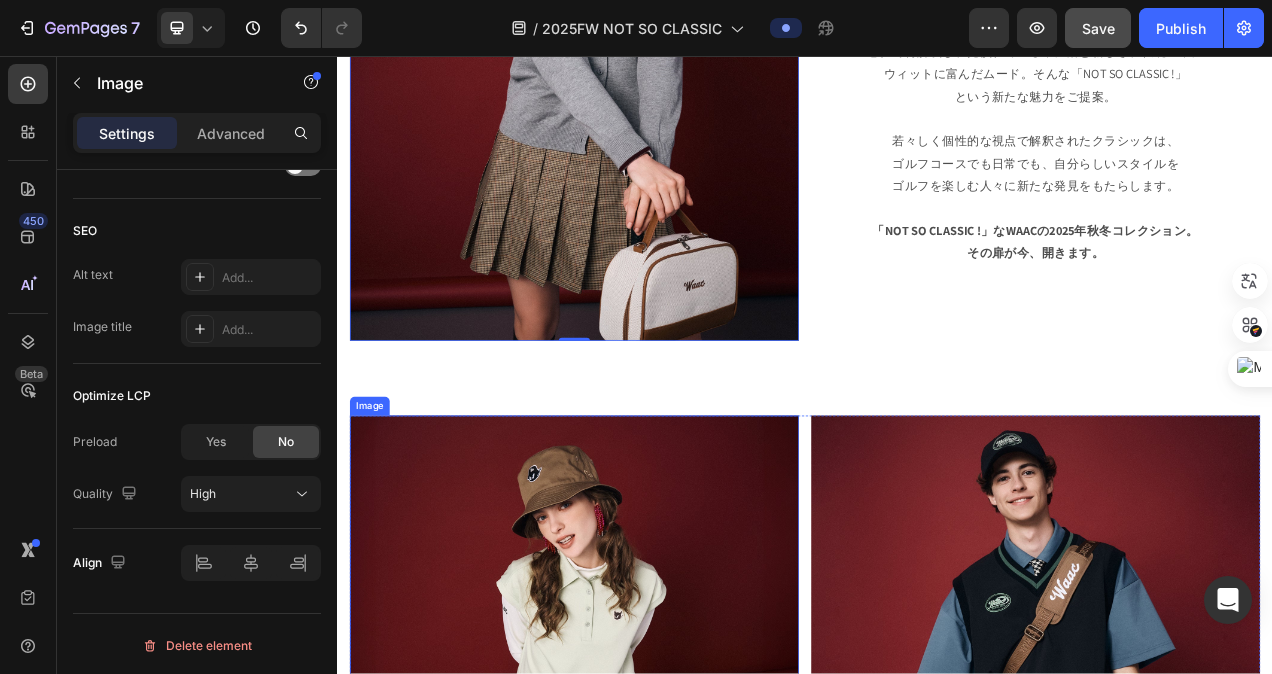 scroll, scrollTop: 1276, scrollLeft: 0, axis: vertical 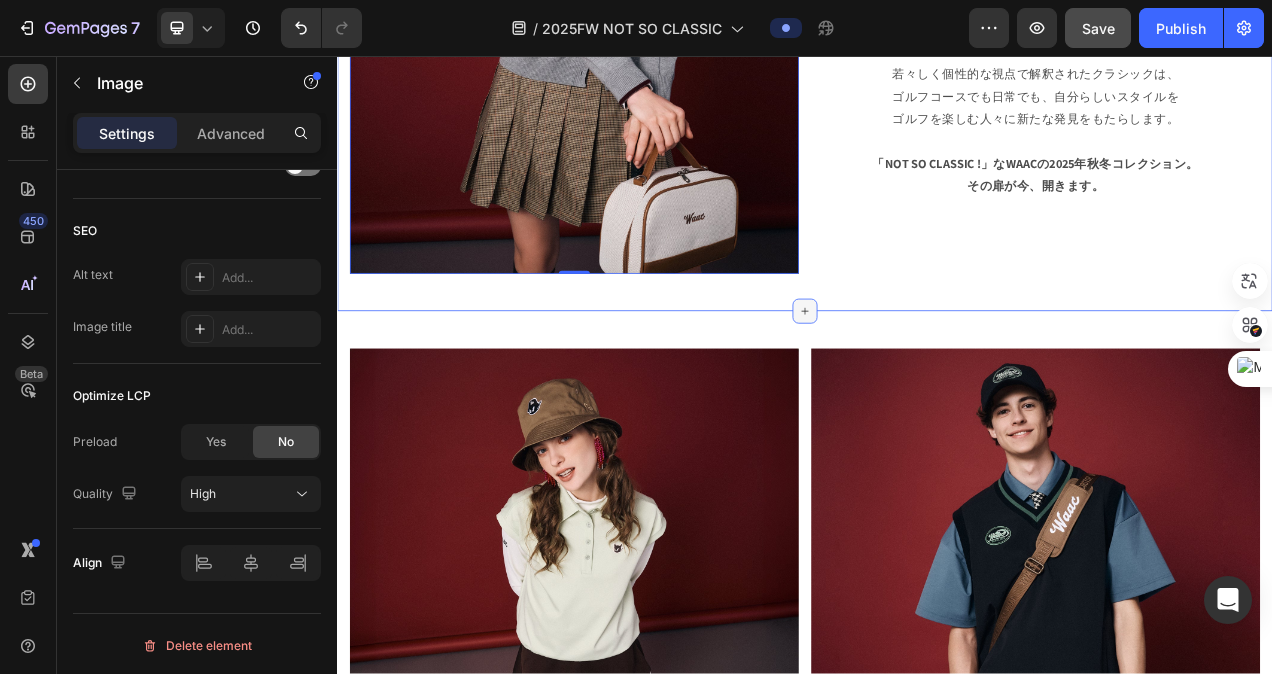 click 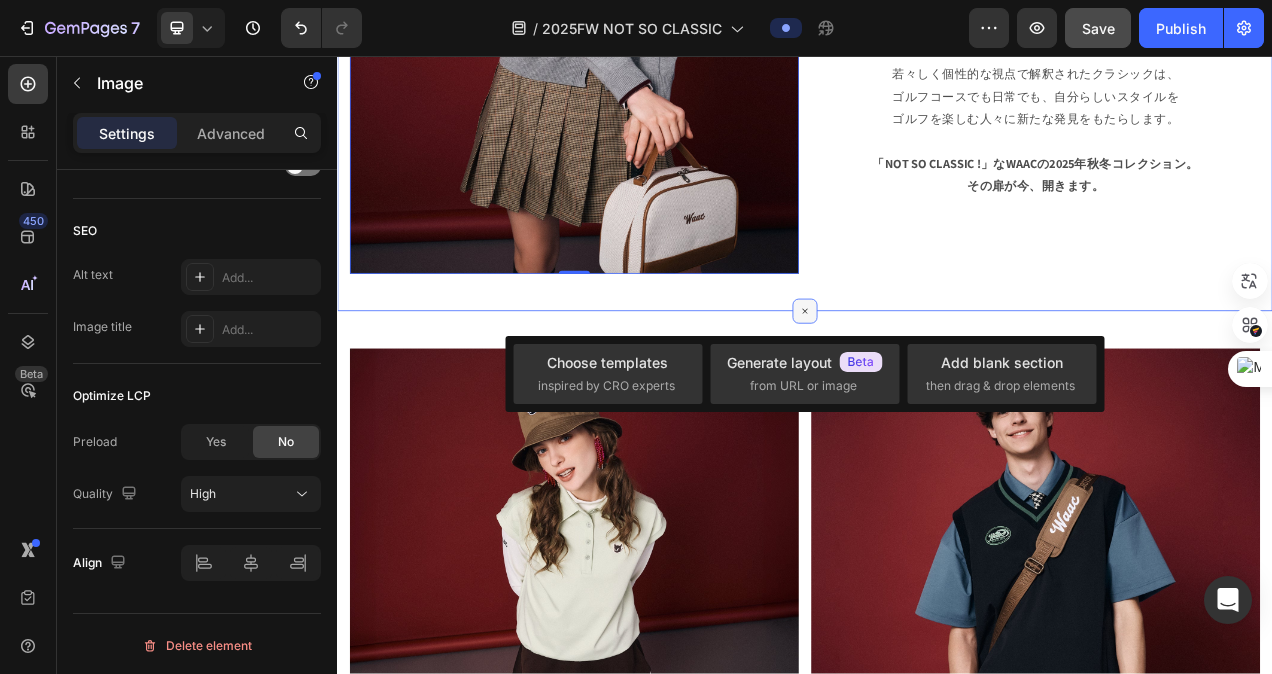 click 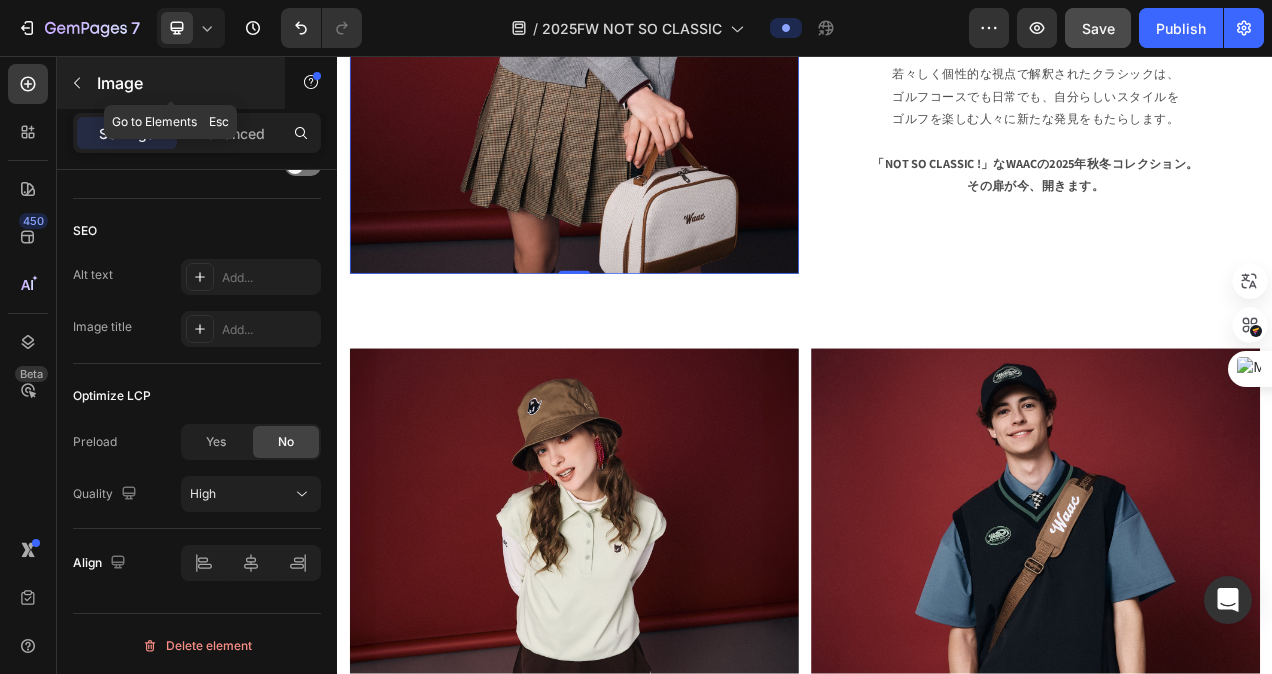 click 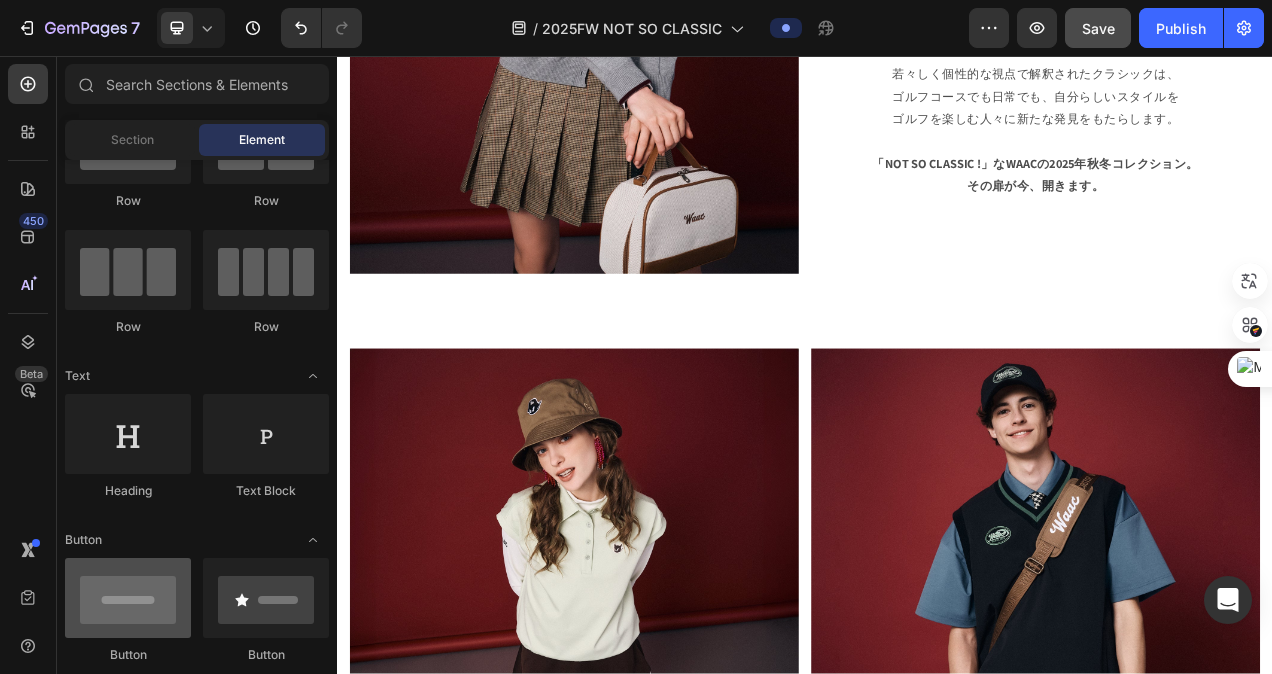 scroll, scrollTop: 0, scrollLeft: 0, axis: both 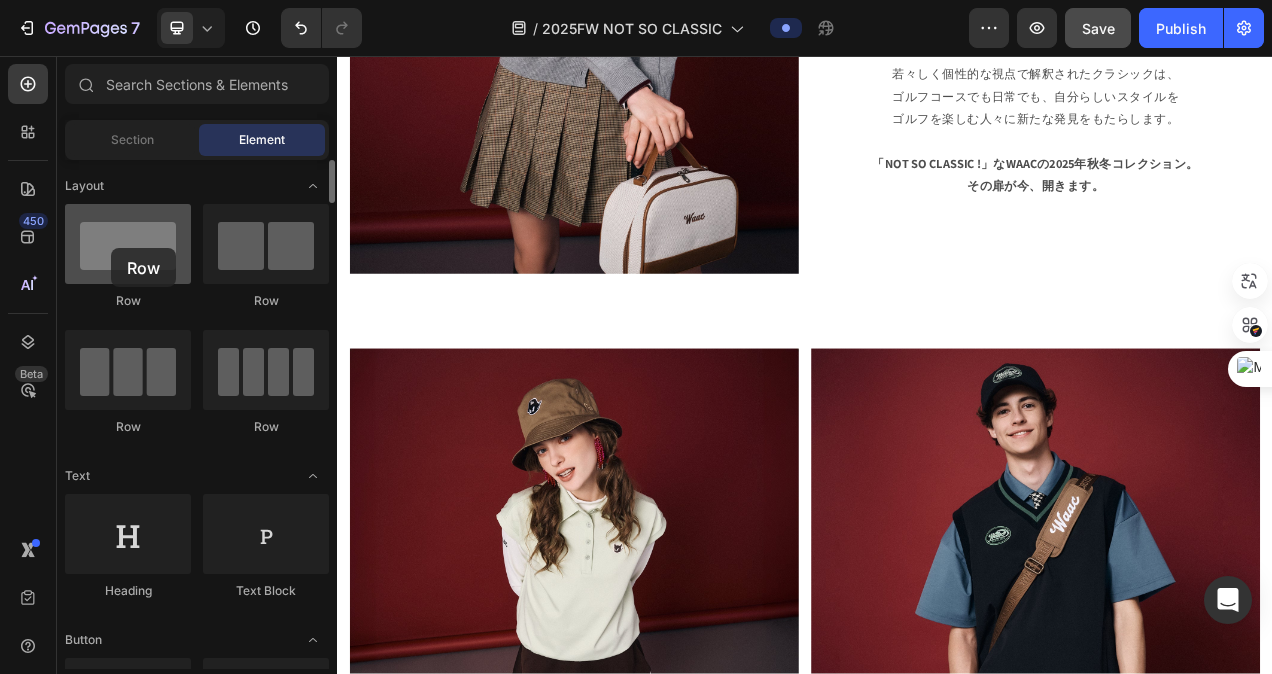 click at bounding box center (128, 244) 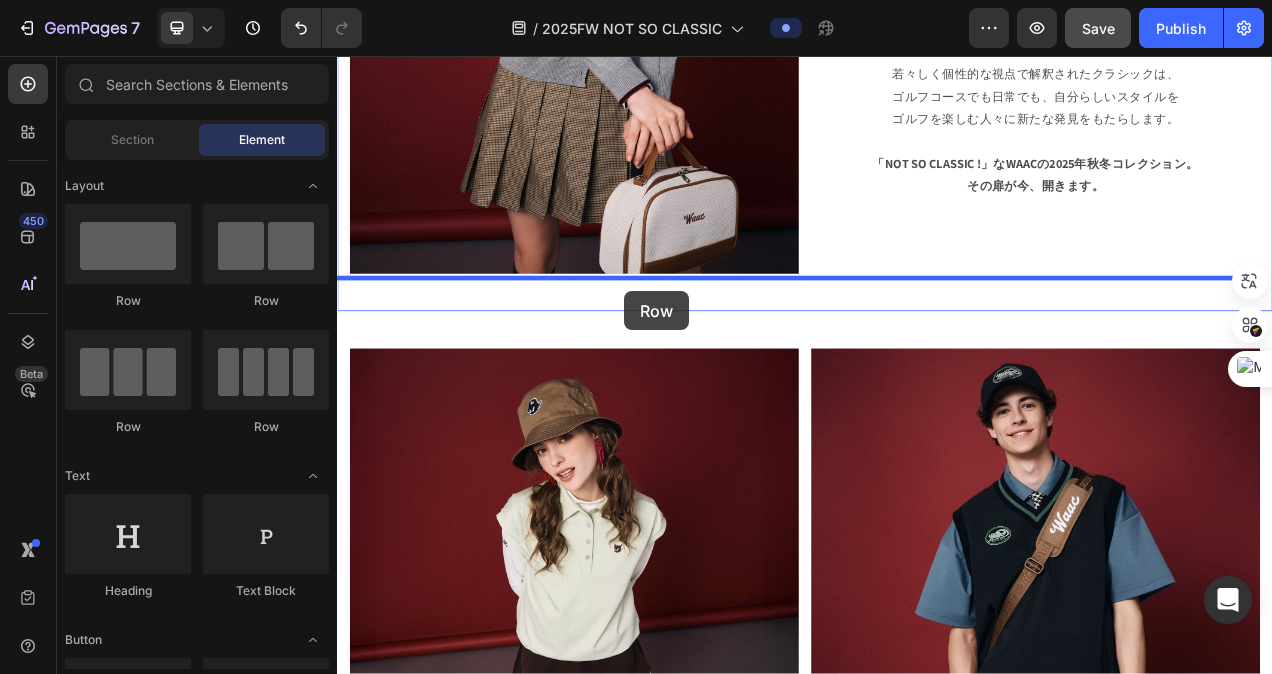 drag, startPoint x: 448, startPoint y: 304, endPoint x: 705, endPoint y: 358, distance: 262.61188 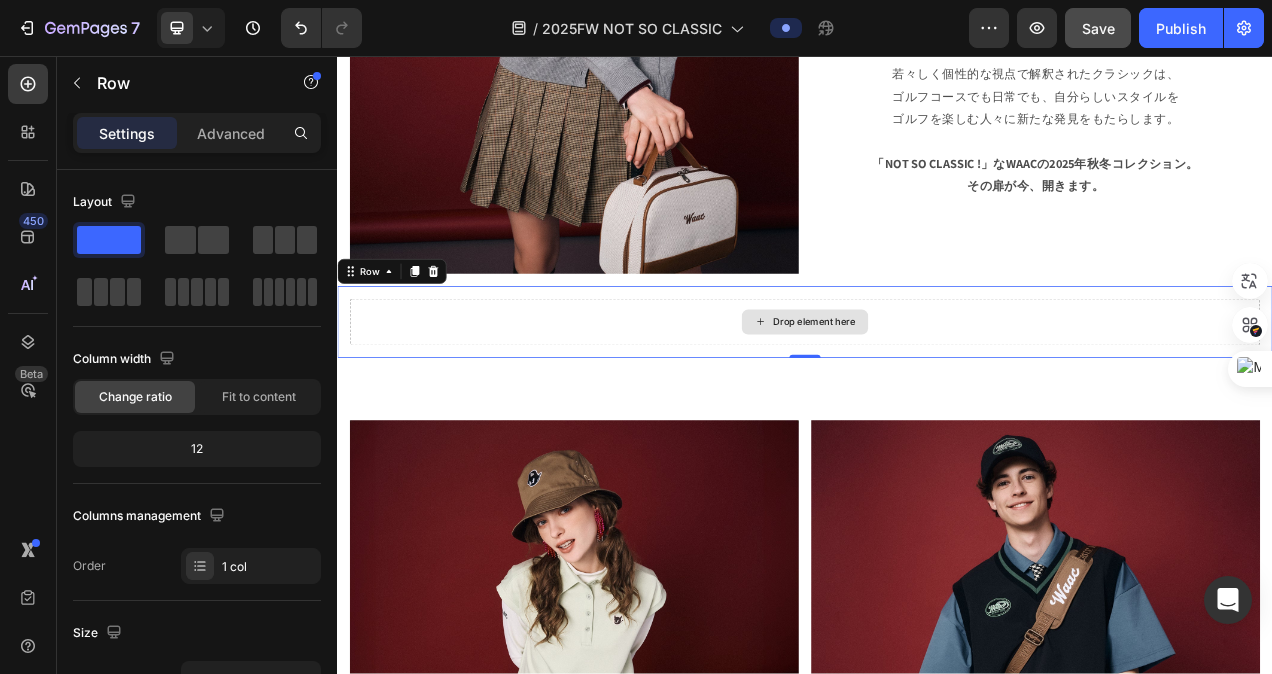 click on "Drop element here" at bounding box center (937, 398) 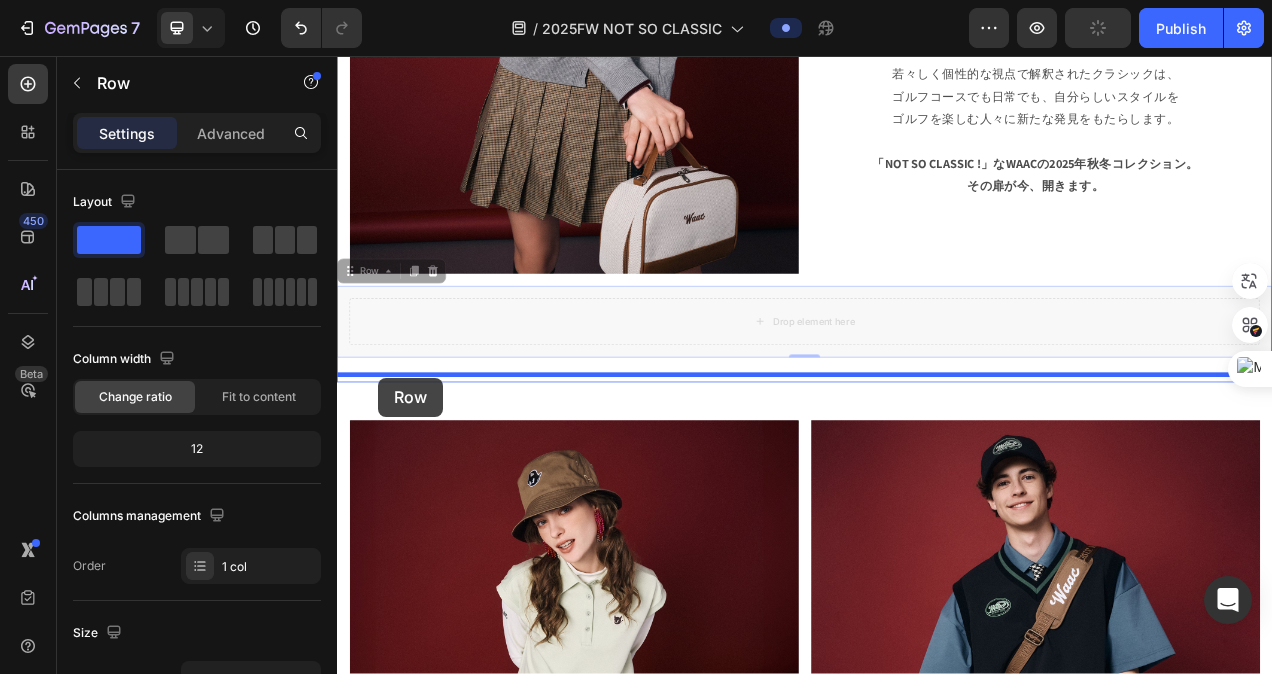 drag, startPoint x: 356, startPoint y: 330, endPoint x: 389, endPoint y: 469, distance: 142.86357 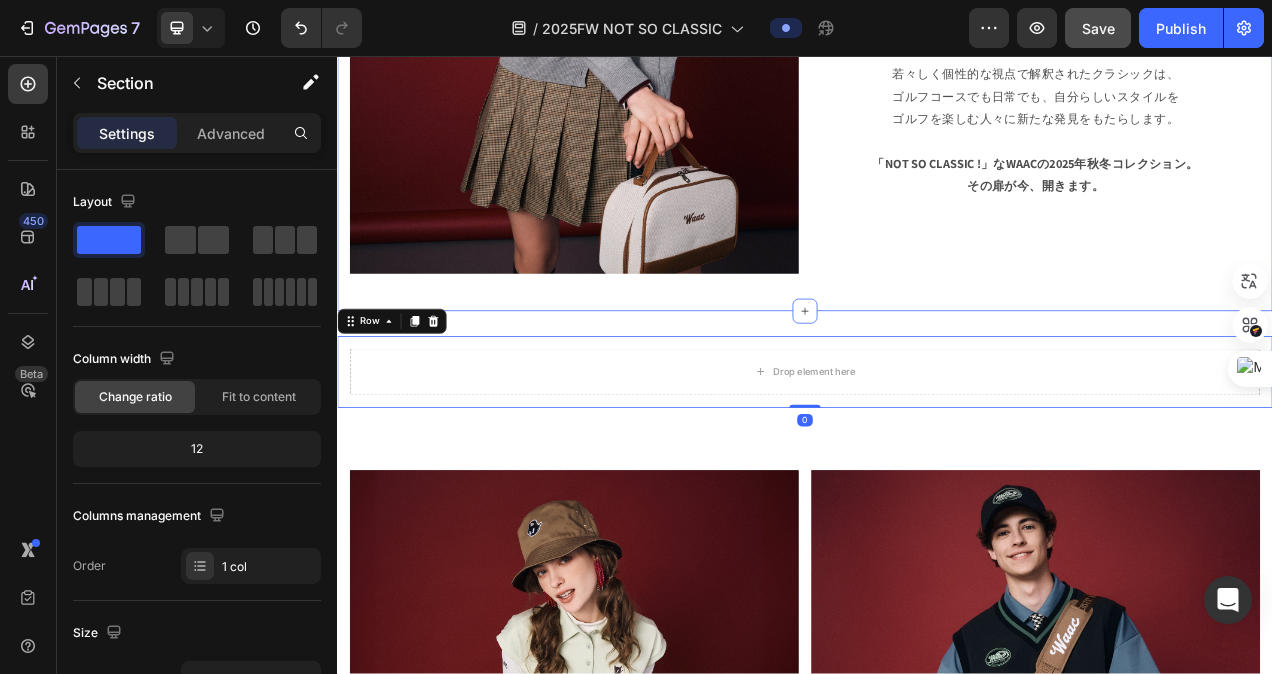 click on "Image 時を超えて愛されるクラシック Heading 洗練されたシルエットとディテール、 そして長く愛されるデザイン。 それは時を超えてもその価値を失わず、ファッションの中心で 輝き続け、今もなお多くの人々に愛されるクラシックスタイル。 WAACの2025年秋冬コレクションでは、過去の遺産を現代的な 感性で再解釈し、見慣れている中に潜む新しさ、伝統の中に ウィットに富んだムード。そんな「NOT SO CLASSIC !」 という新たな魅力をご提案。 若々しく個性的な視点で解釈されたクラシックは、 ゴルフコースでも日常でも、自分らしいスタイルを ゴルフを楽しむ人々に新たな発見をもたらします。 「NOT SO CLASSIC !」なWAACの2025年秋冬コレクション。 その扉が今、開きます。 Text Block Row Section 2" at bounding box center [937, -24] 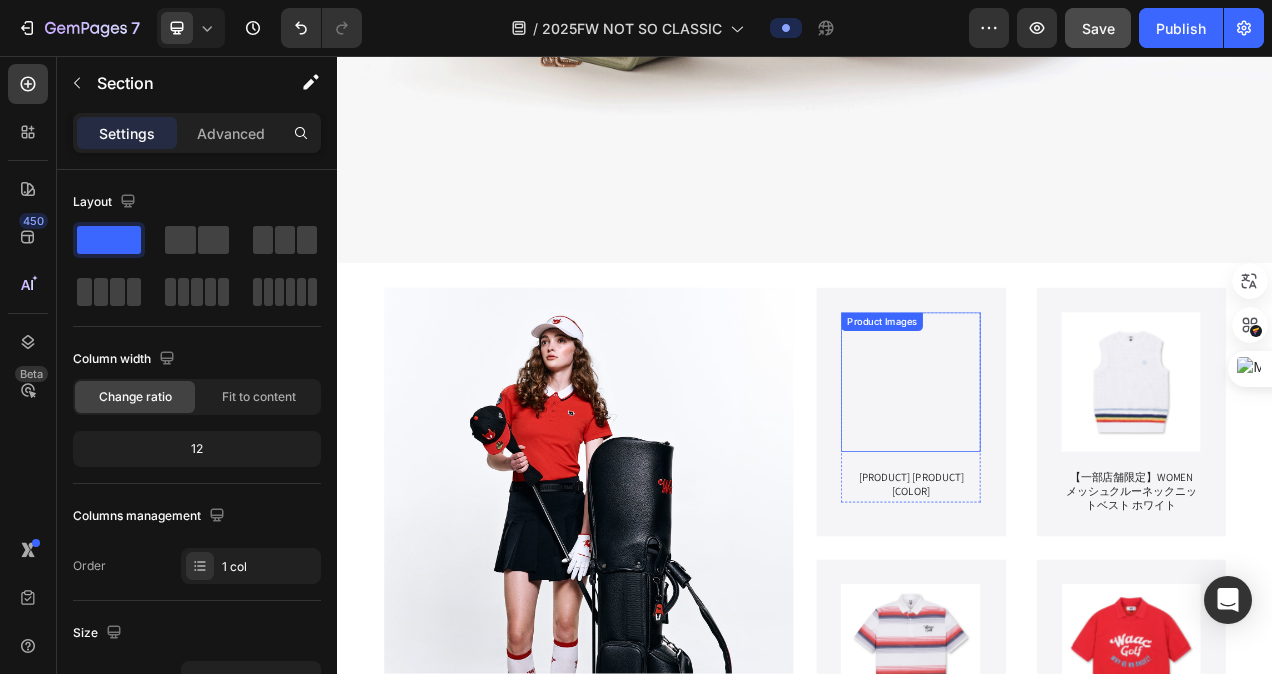 scroll, scrollTop: 3576, scrollLeft: 0, axis: vertical 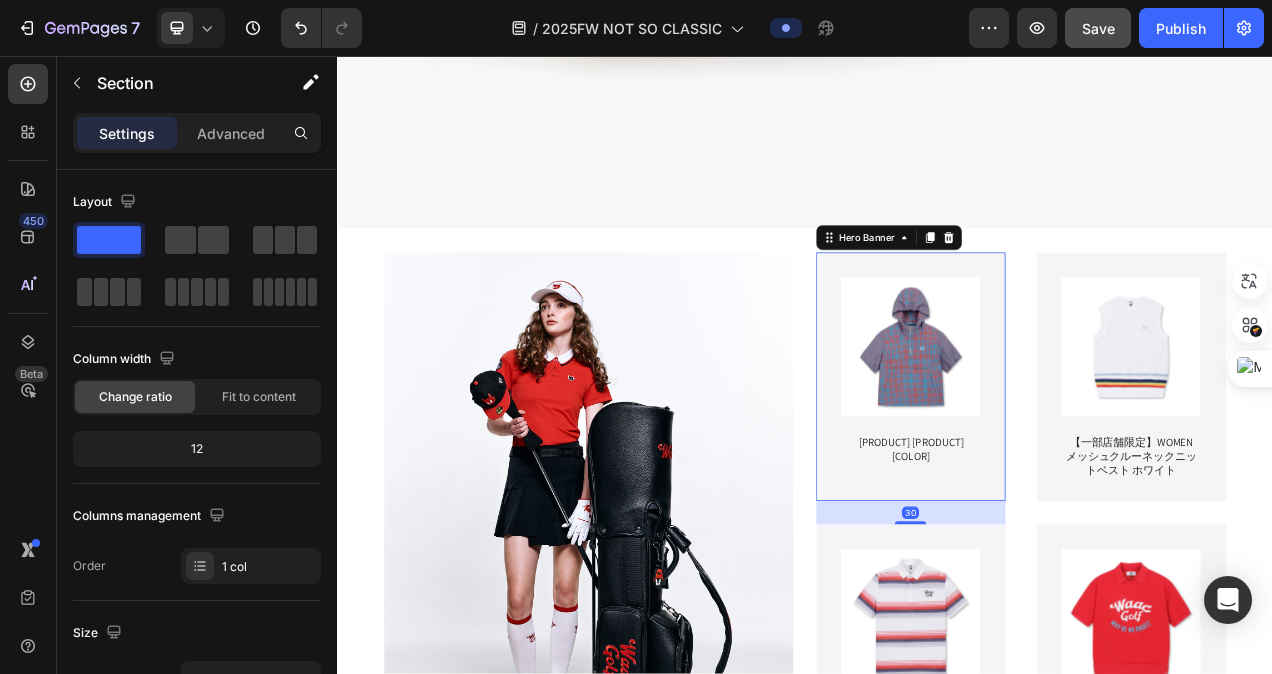 click on "Product Images WOMEN ギンガムサッカーアノラック レッド Product Title Product" at bounding box center (1073, 468) 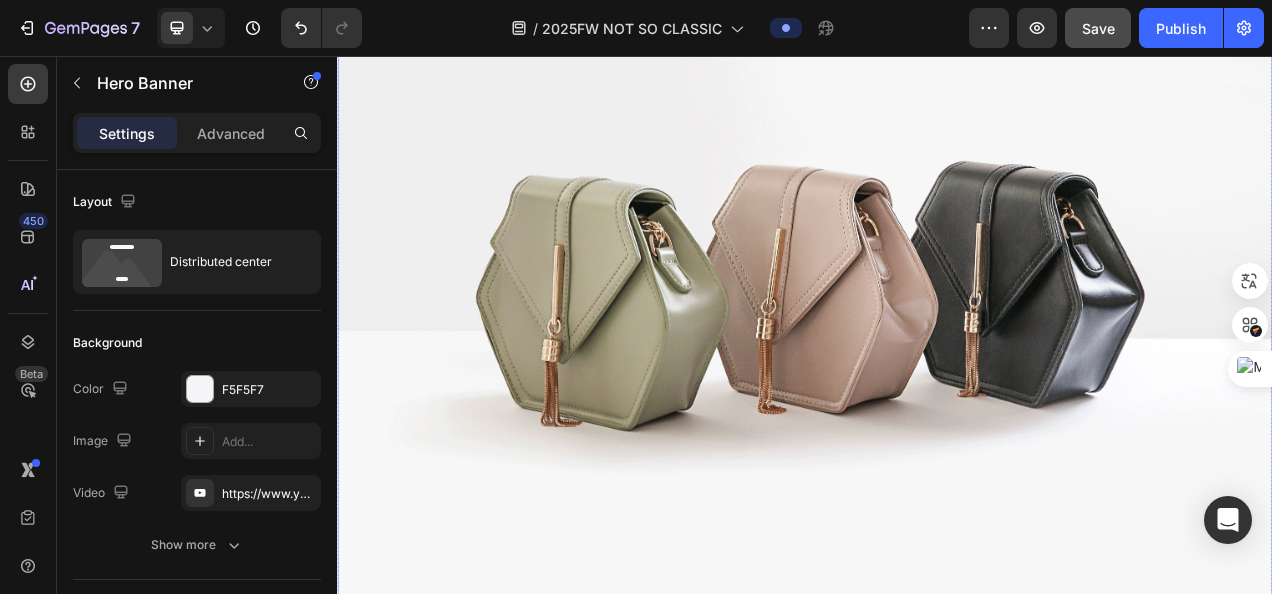 scroll, scrollTop: 2692, scrollLeft: 0, axis: vertical 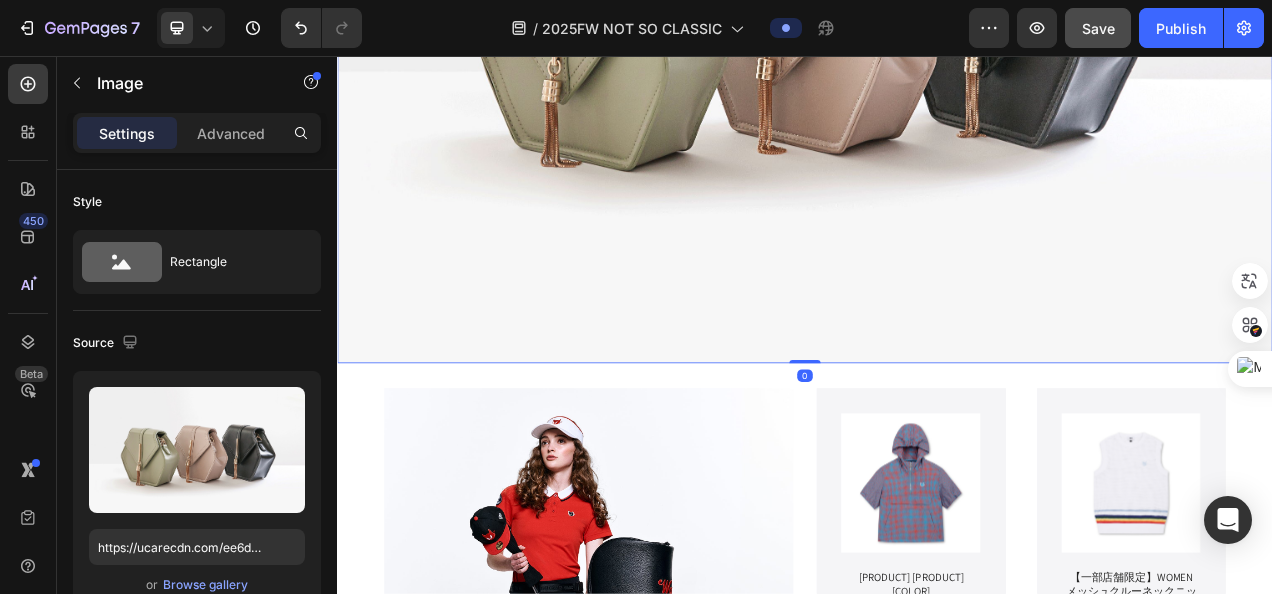 click at bounding box center [937, 0] 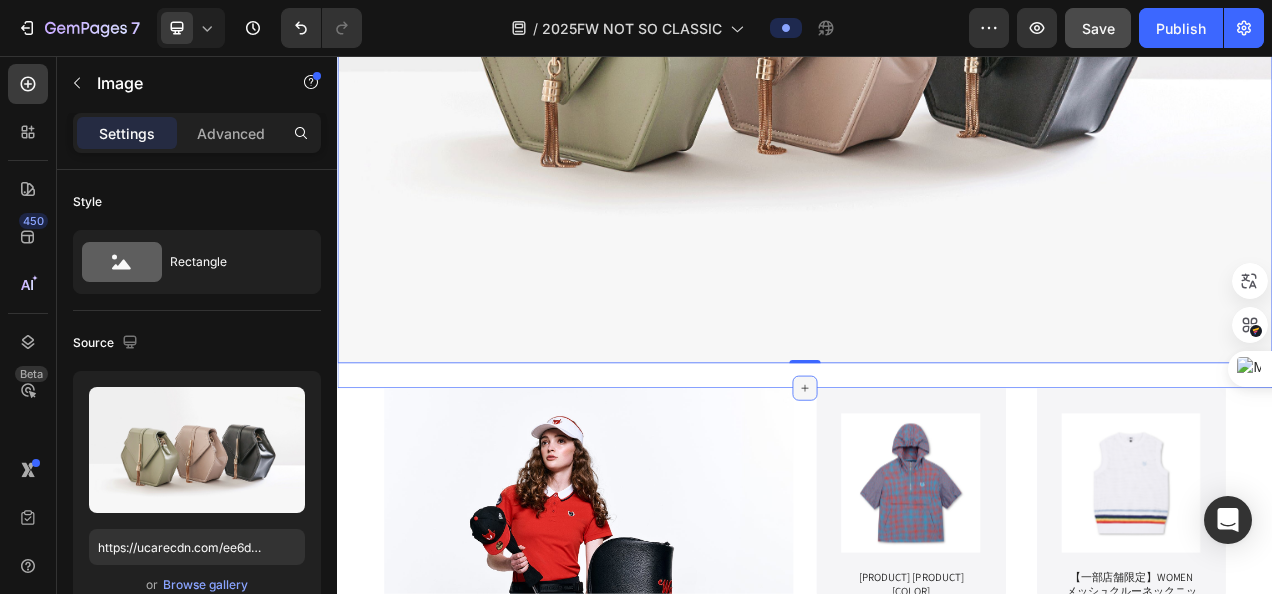 click at bounding box center (937, 482) 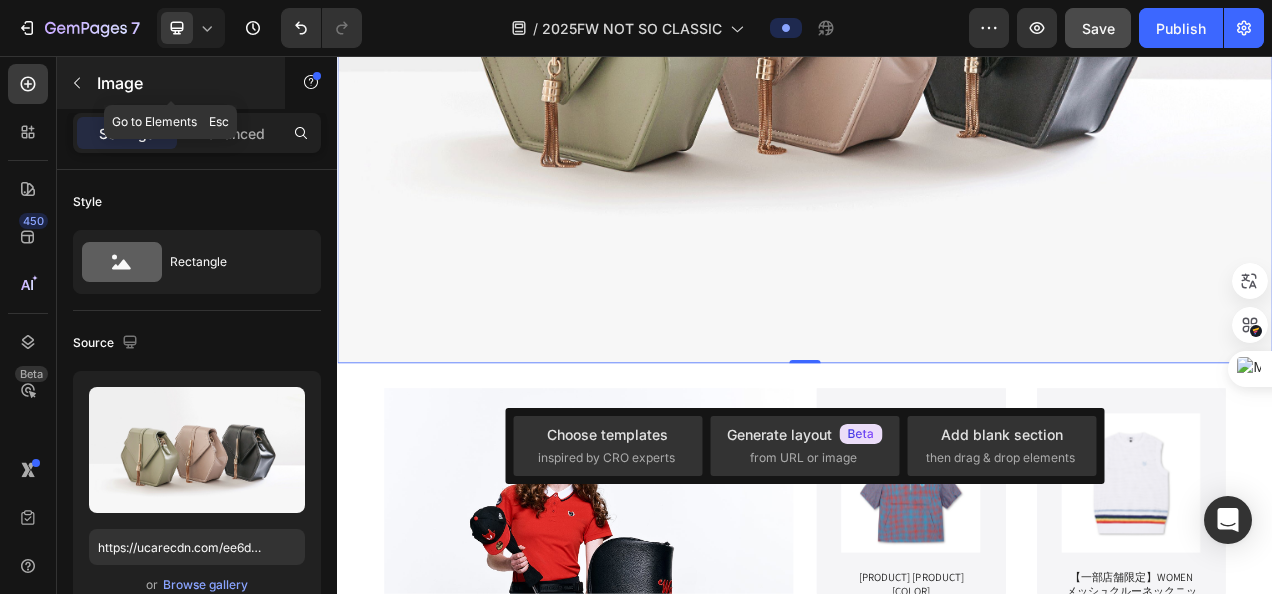 click 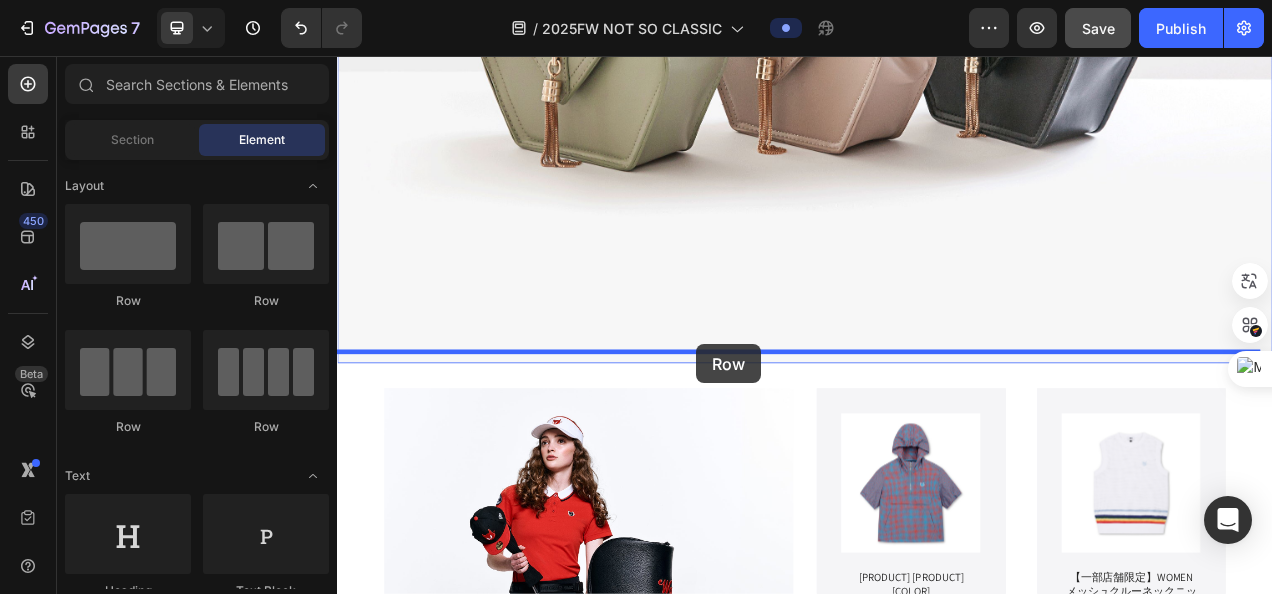 drag, startPoint x: 449, startPoint y: 292, endPoint x: 798, endPoint y: 426, distance: 373.84088 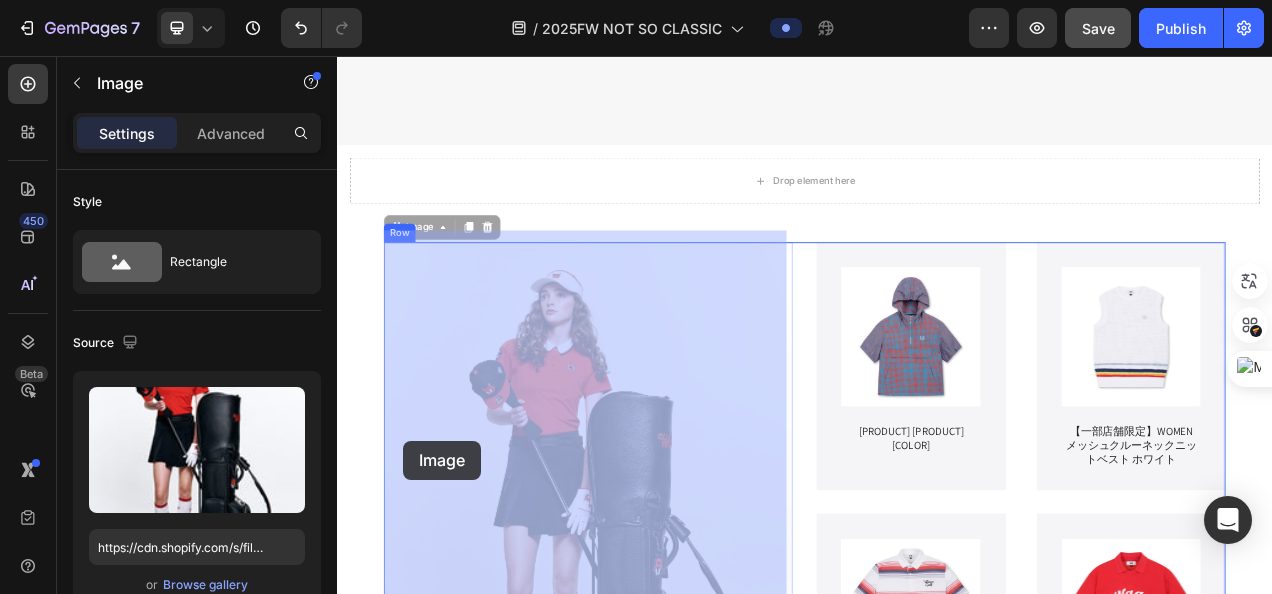 scroll, scrollTop: 2998, scrollLeft: 0, axis: vertical 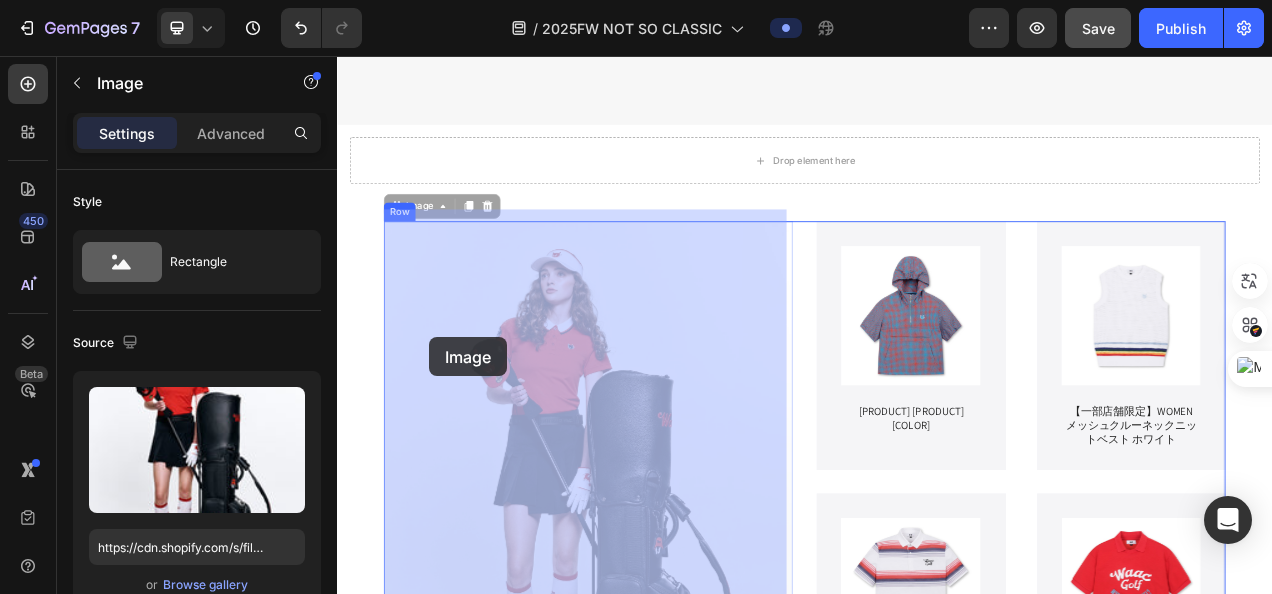 drag, startPoint x: 422, startPoint y: 550, endPoint x: 455, endPoint y: 417, distance: 137.03284 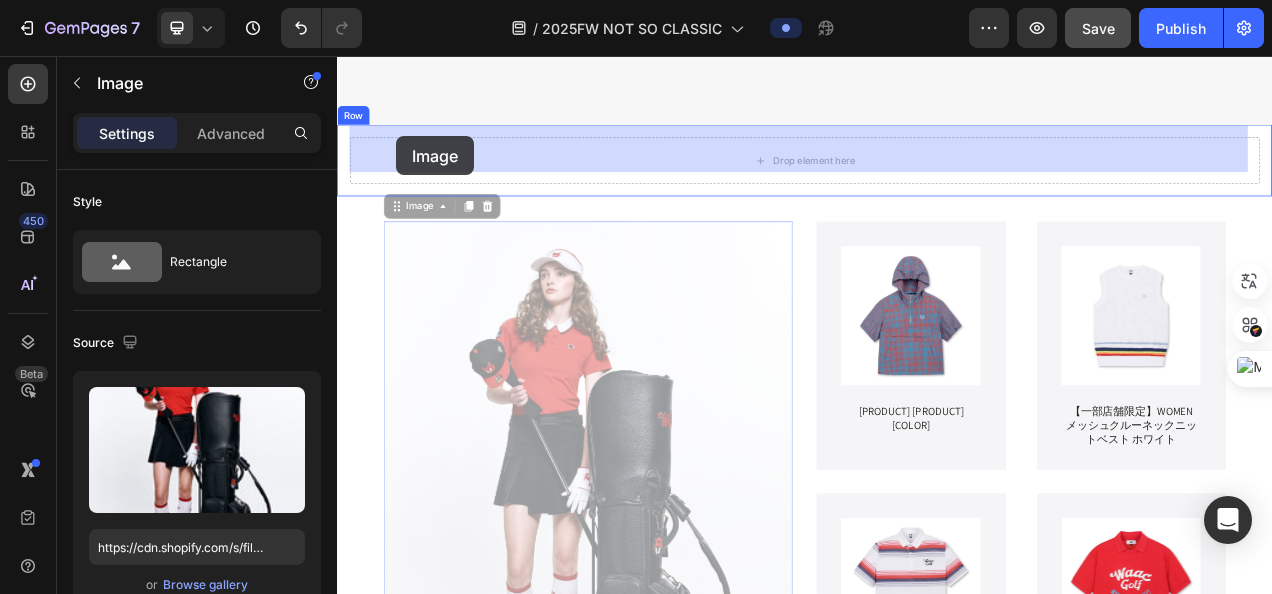 drag, startPoint x: 414, startPoint y: 238, endPoint x: 413, endPoint y: 159, distance: 79.00633 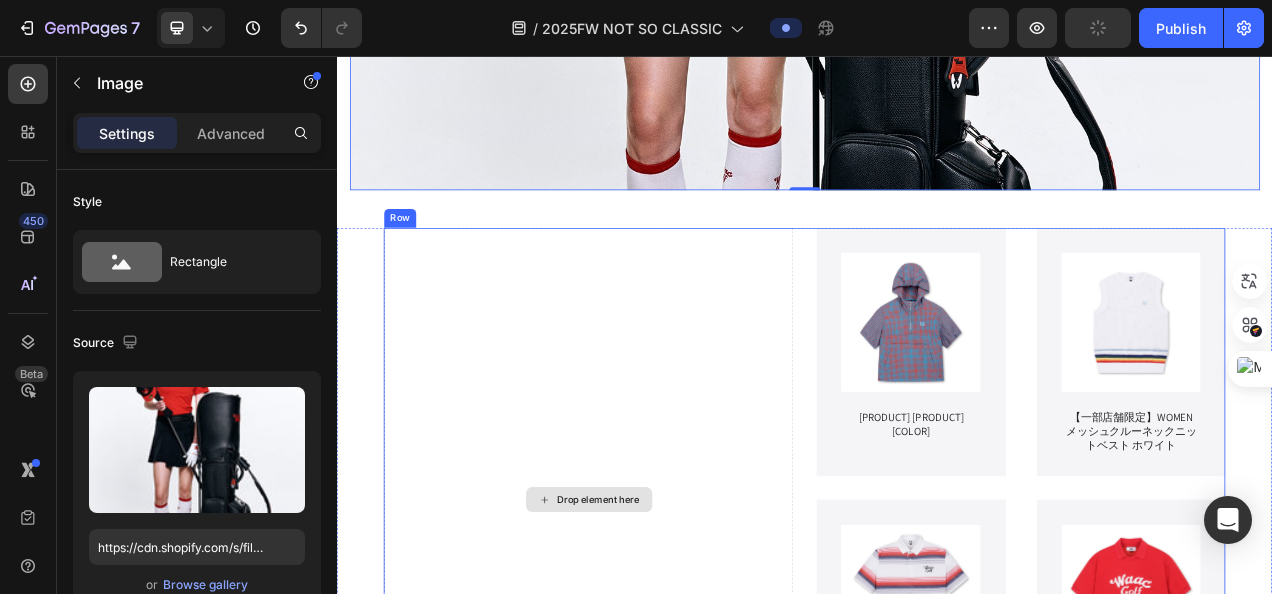 scroll, scrollTop: 3398, scrollLeft: 0, axis: vertical 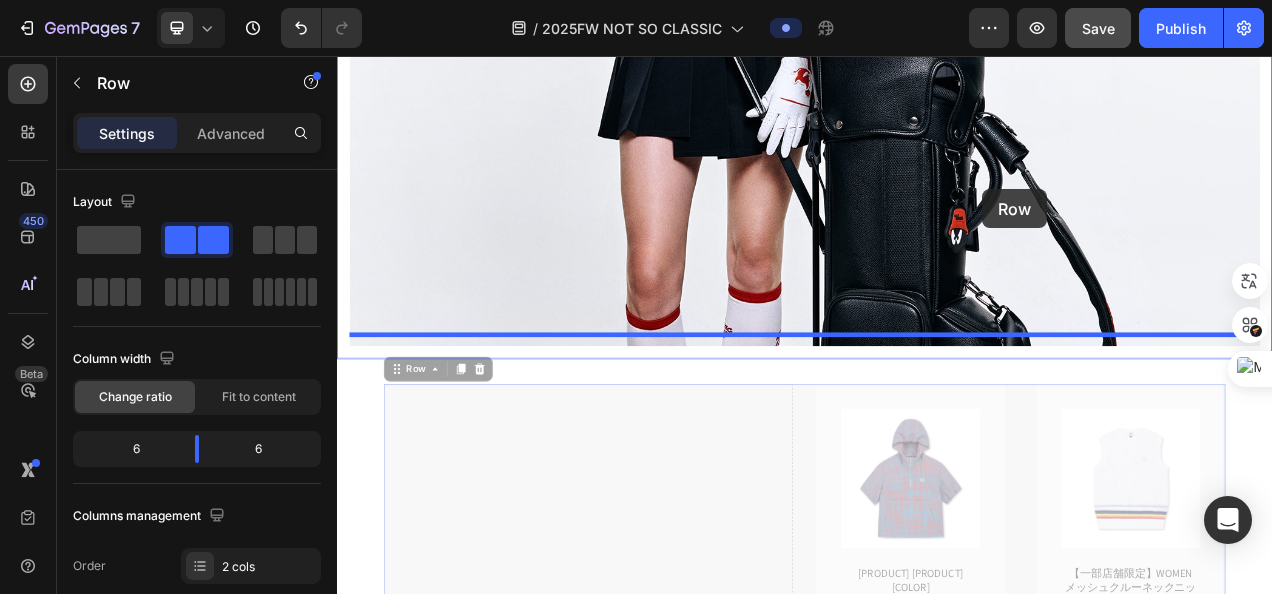 drag, startPoint x: 420, startPoint y: 452, endPoint x: 1165, endPoint y: 227, distance: 778.23517 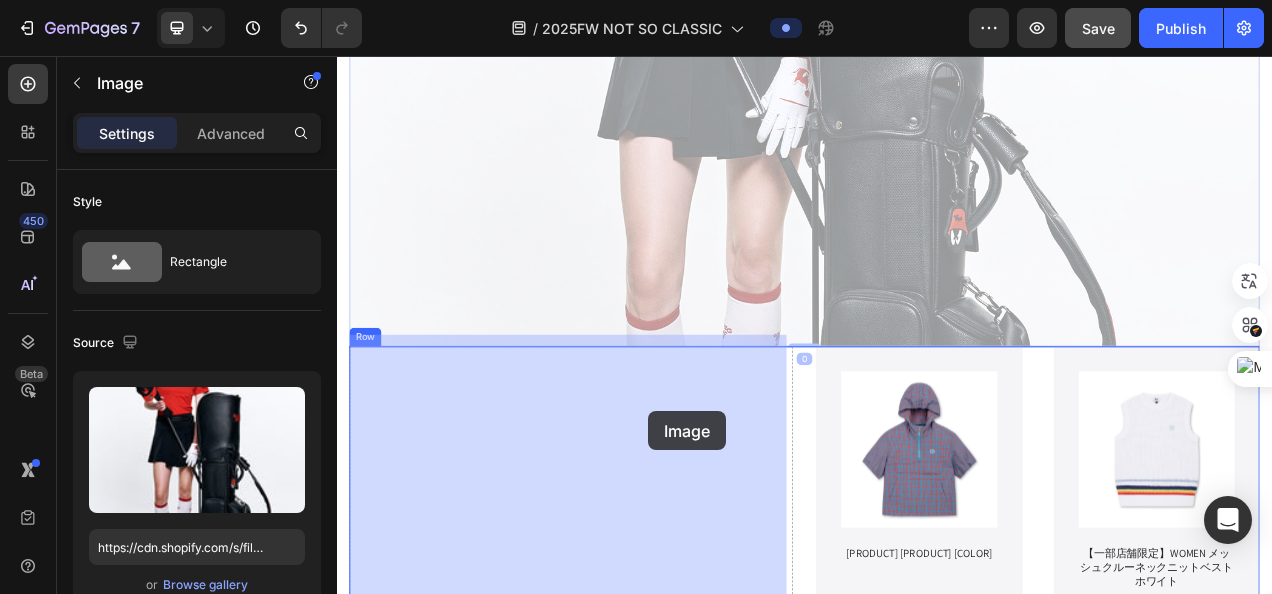 drag, startPoint x: 999, startPoint y: 245, endPoint x: 736, endPoint y: 512, distance: 374.77725 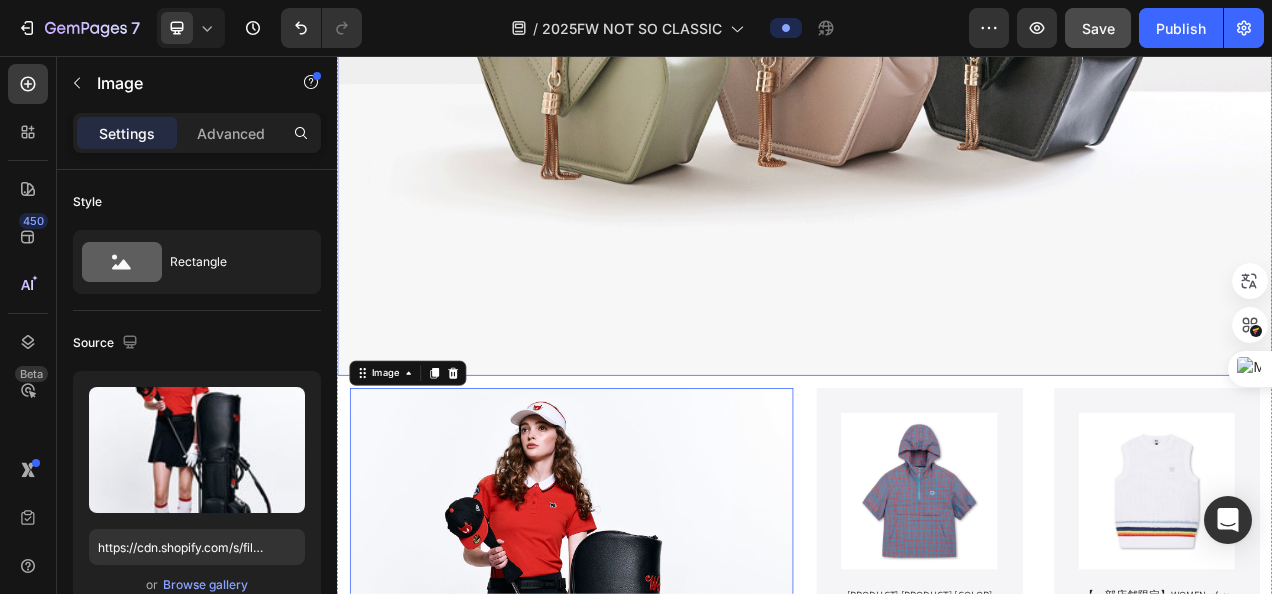 scroll, scrollTop: 2630, scrollLeft: 0, axis: vertical 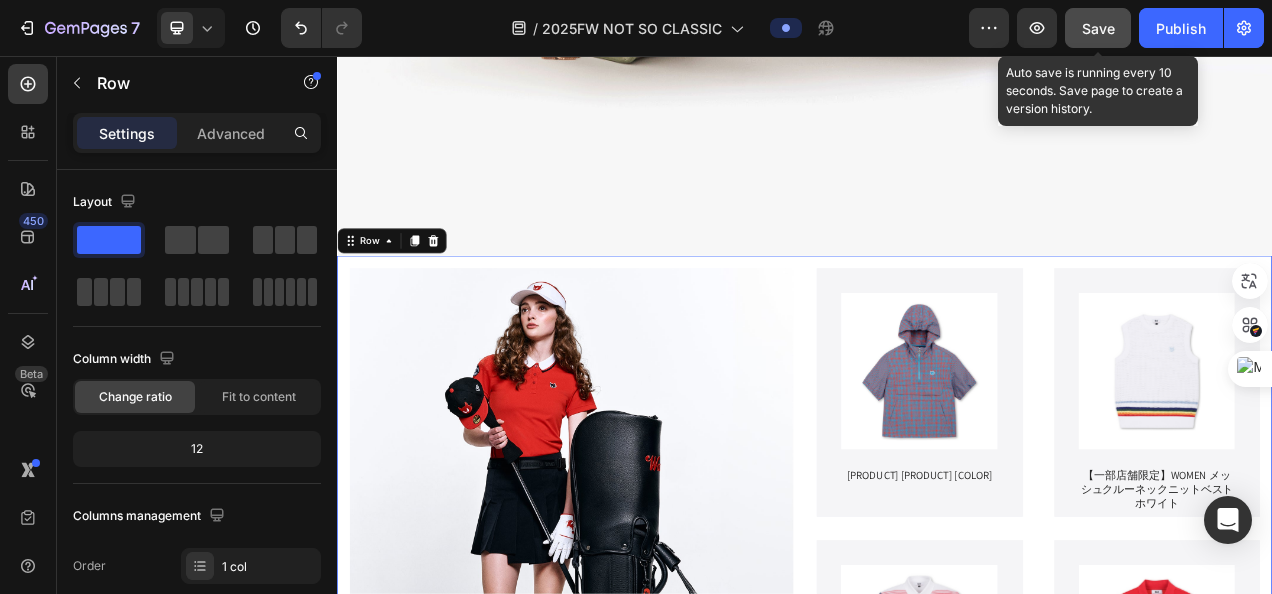 click on "Save" at bounding box center (1098, 28) 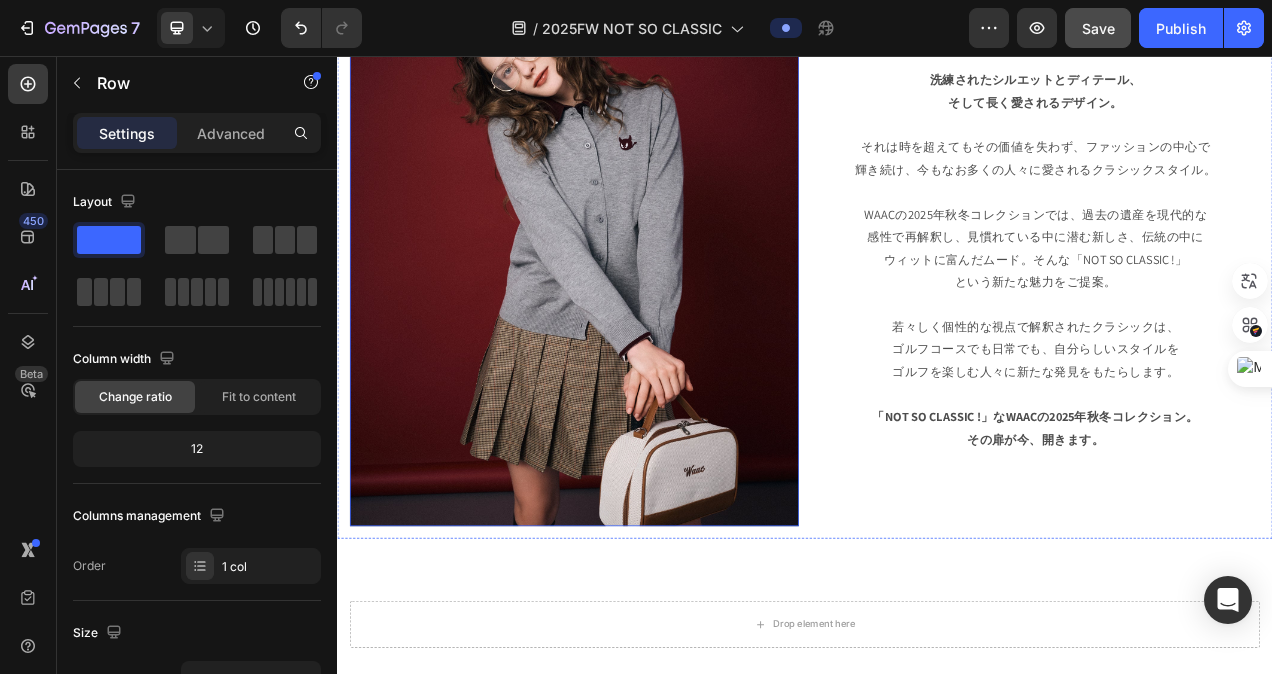 scroll, scrollTop: 230, scrollLeft: 0, axis: vertical 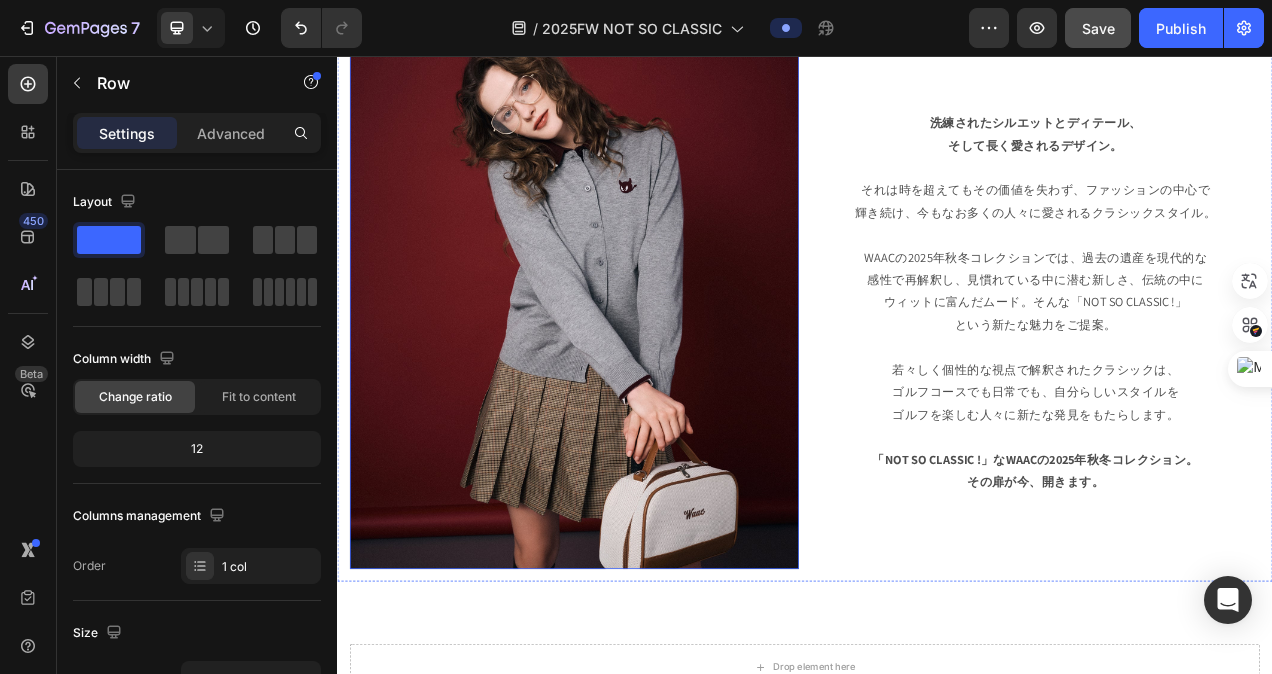 click at bounding box center [641, 355] 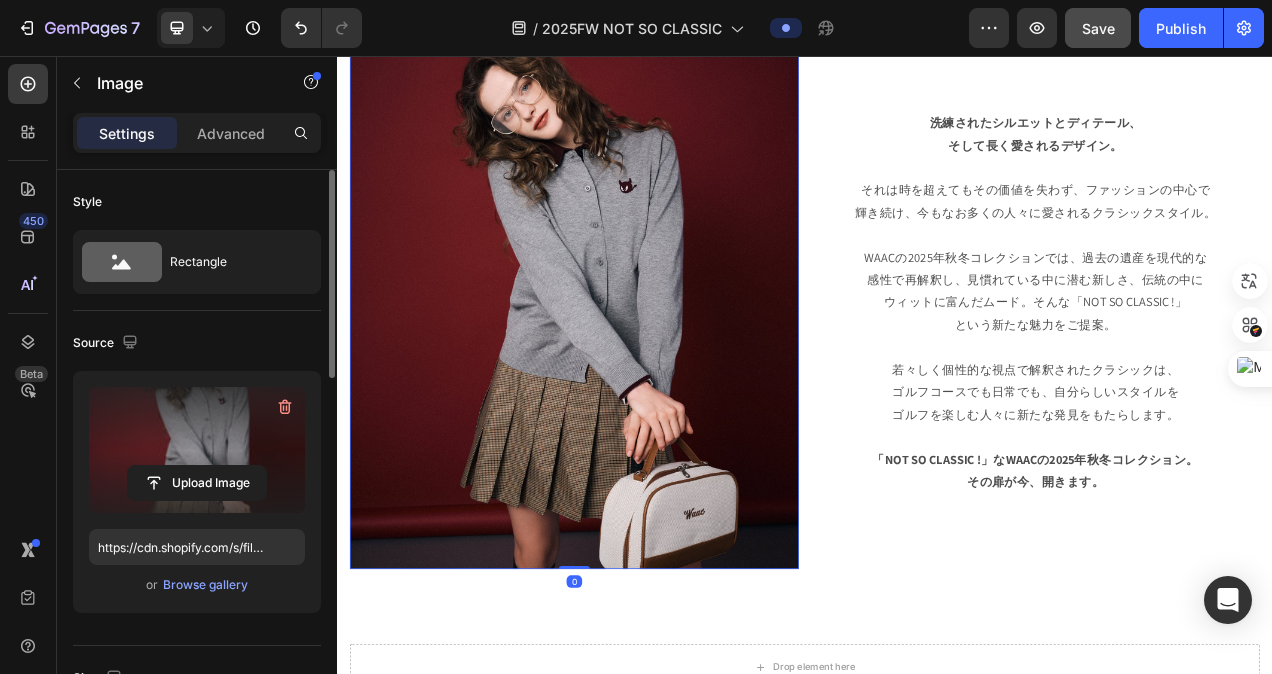 click at bounding box center (197, 450) 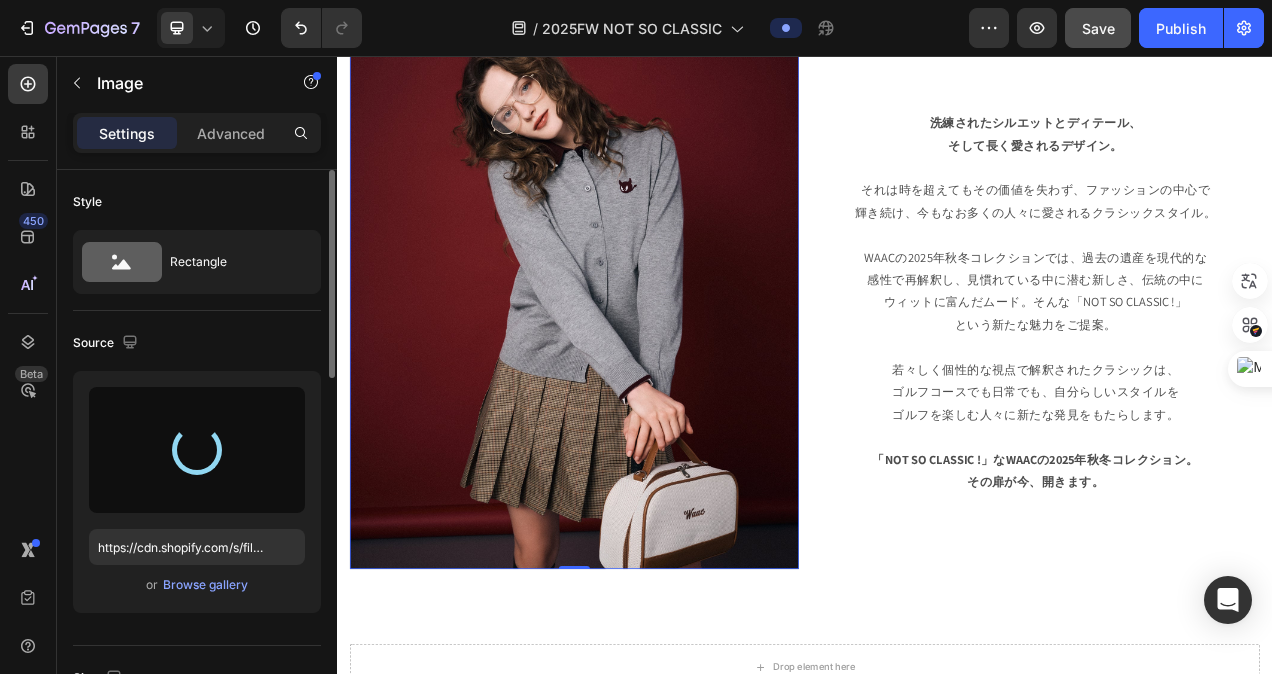 type on "https://cdn.shopify.com/s/files/1/0745/4136/7583/files/gempages_490452336091595923-454bedcd-151f-4a9d-baef-65fc4e8e221a.jpg" 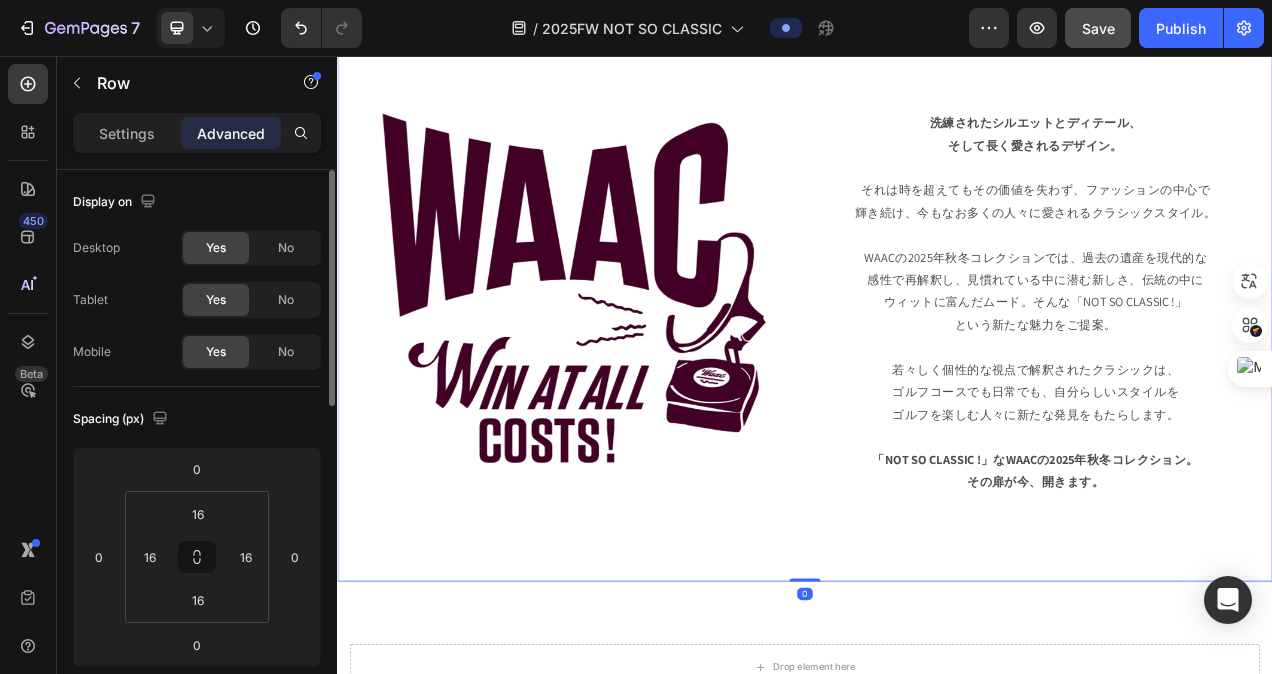 click on "時を超えて愛されるクラシック Heading 洗練されたシルエットとディテール、 そして長く愛されるデザイン。 それは時を超えてもその価値を失わず、ファッションの中心で 輝き続け、今もなお多くの人々に愛されるクラシックスタイル。 WAACの2025年秋冬コレクションでは、過去の遺産を現代的な 感性で再解釈し、見慣れている中に潜む新しさ、伝統の中に ウィットに富んだムード。そんな「NOT SO CLASSIC !」 という新たな魅力をご提案。 若々しく個性的な視点で解釈されたクラシックは、 ゴルフコースでも日常でも、自分らしいスタイルを ゴルフを楽しむ人々に新たな発見をもたらします。 「NOT SO CLASSIC !」なWAACの2025年秋冬コレクション。 その扉が今、開きます。 Text Block" at bounding box center (1233, 355) 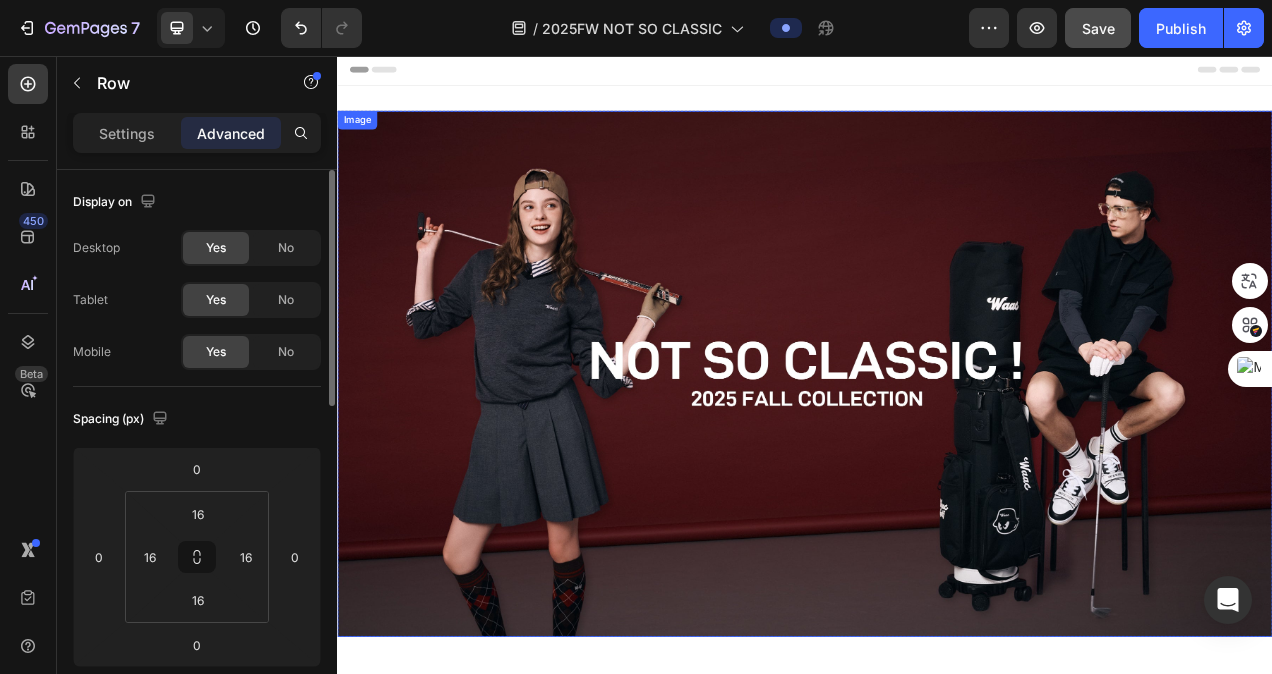 scroll, scrollTop: 0, scrollLeft: 0, axis: both 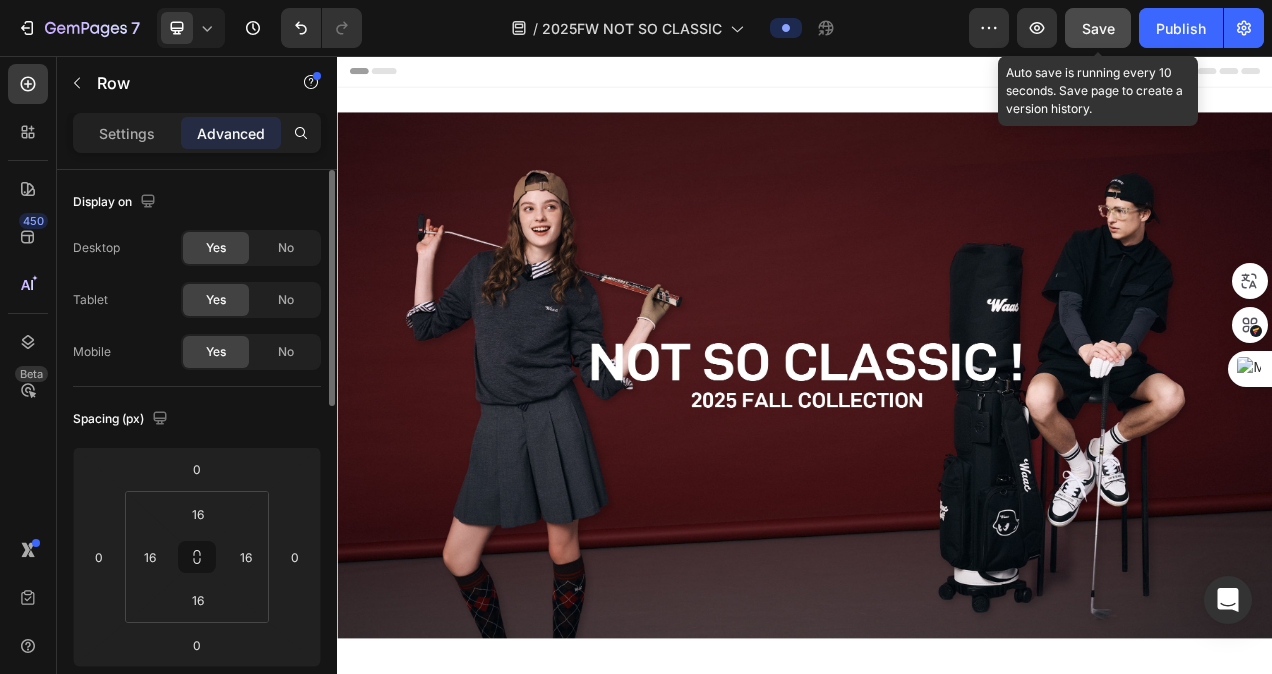 click on "Save" 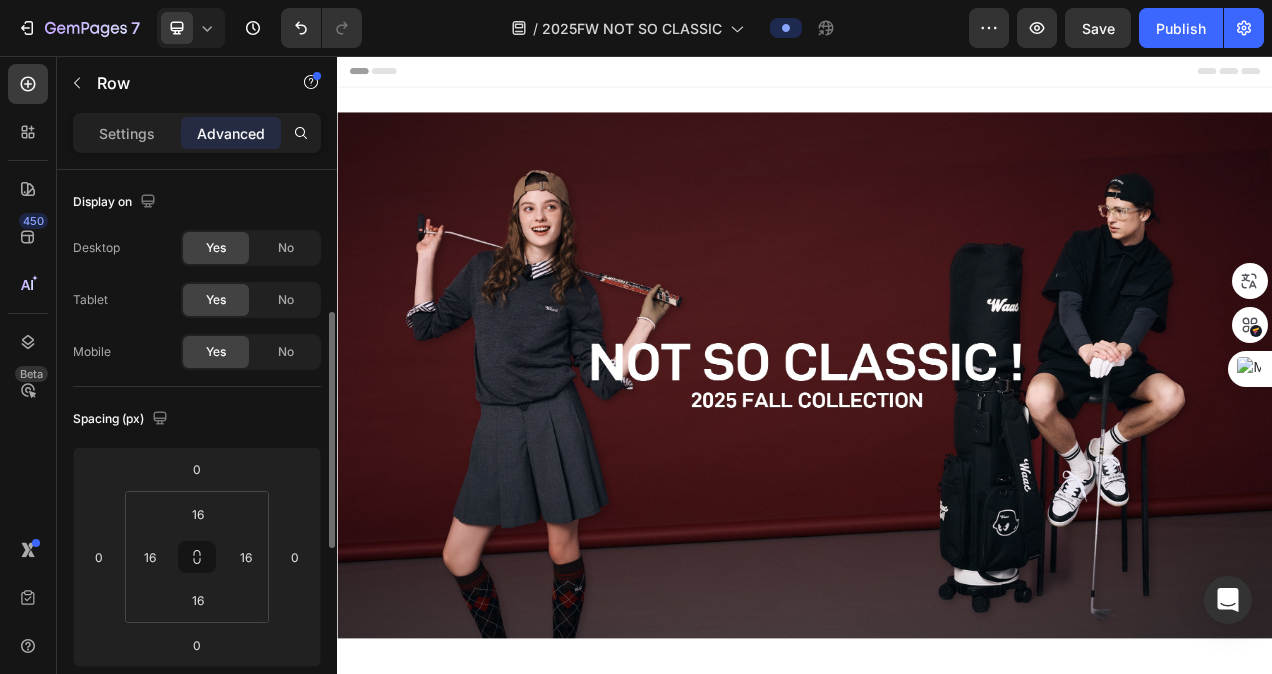 scroll, scrollTop: 100, scrollLeft: 0, axis: vertical 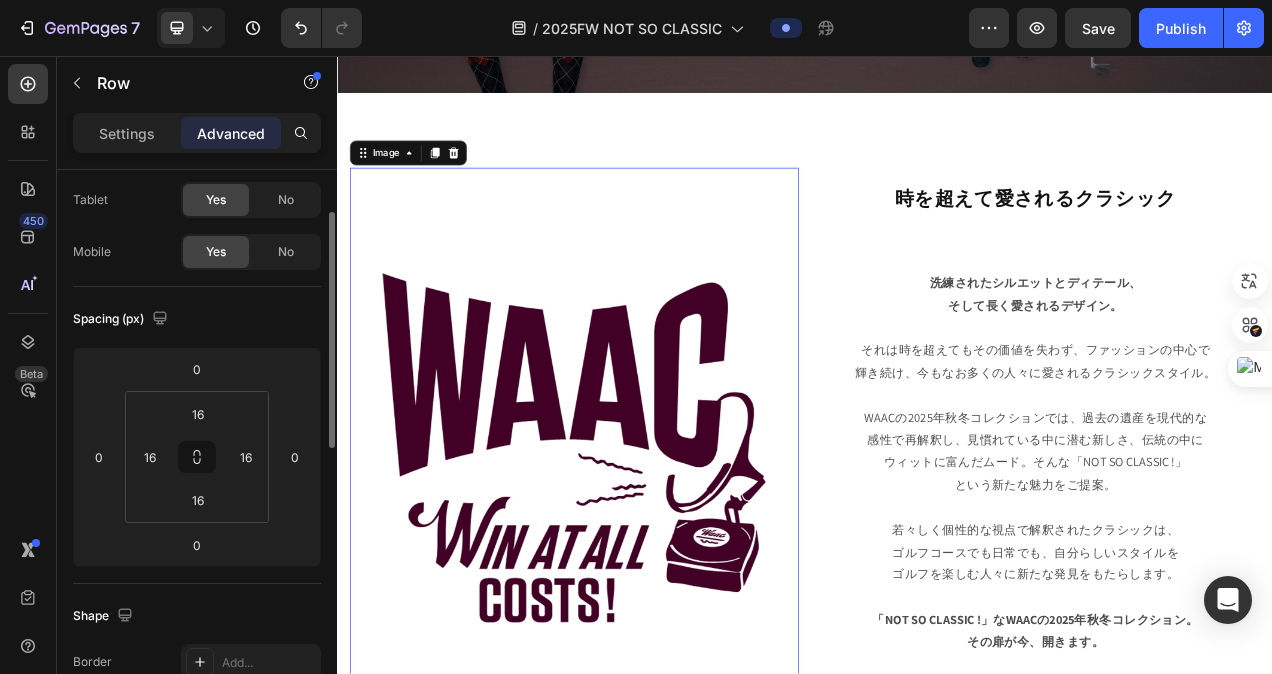 click at bounding box center [641, 560] 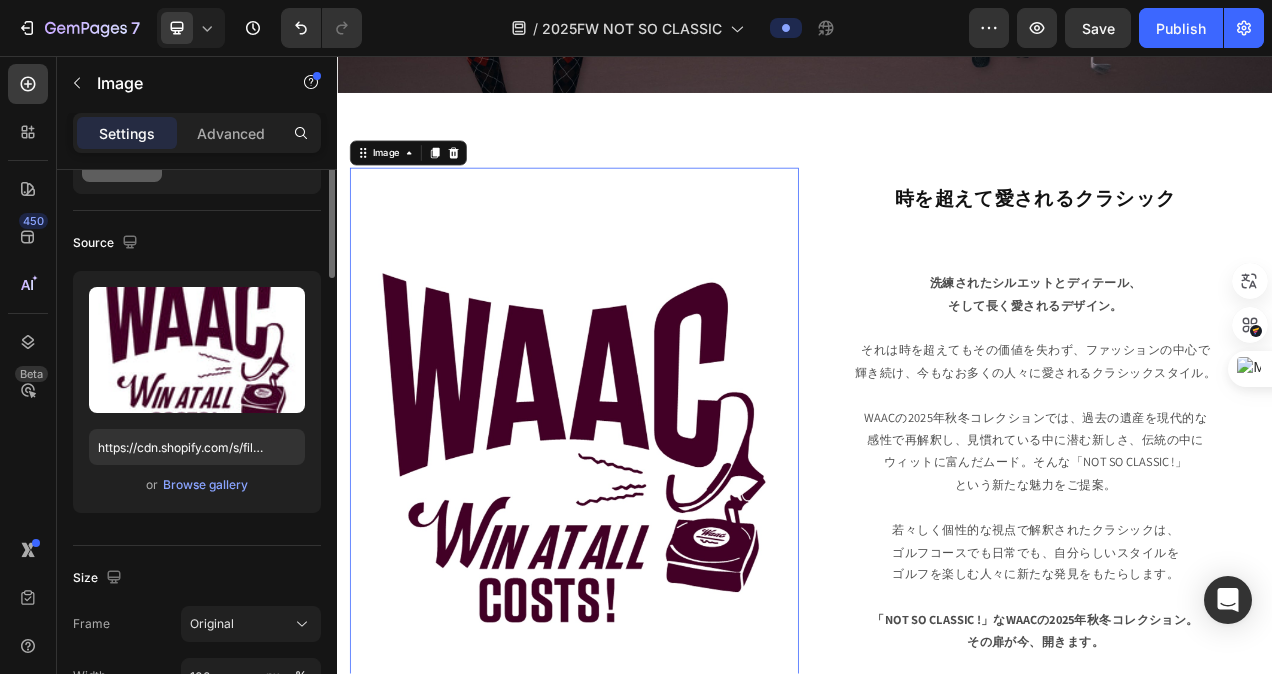 scroll, scrollTop: 0, scrollLeft: 0, axis: both 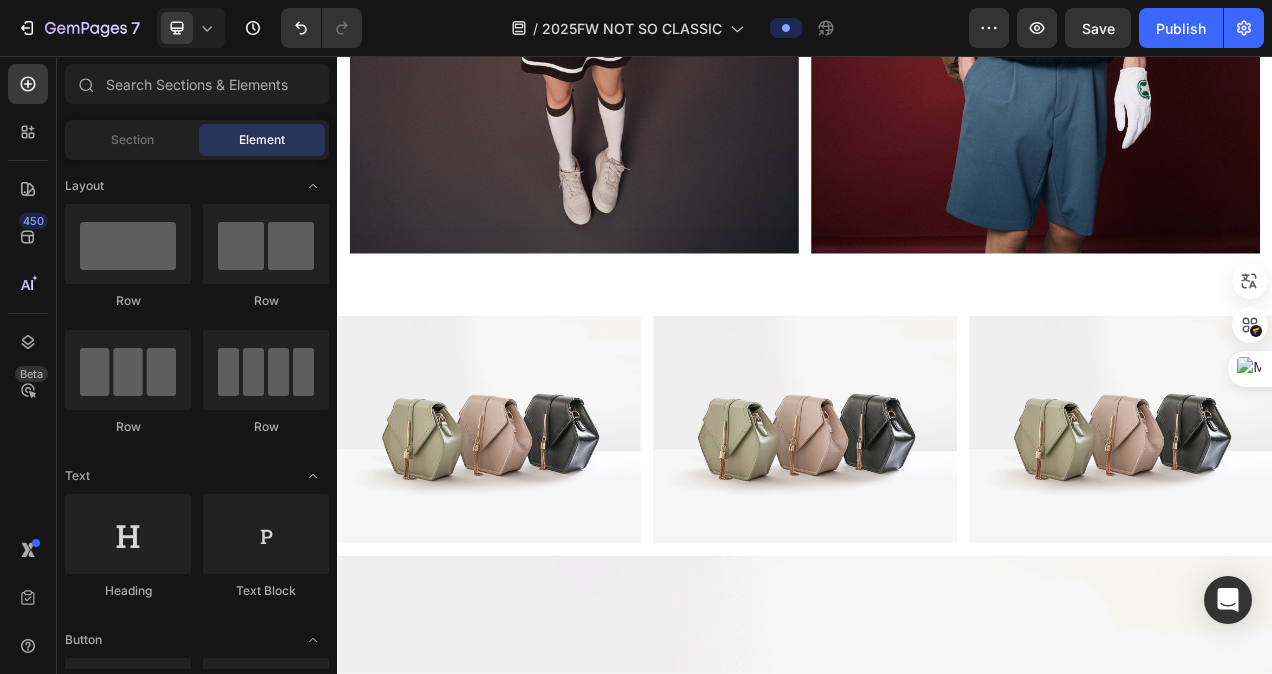 drag, startPoint x: 1532, startPoint y: 291, endPoint x: 1607, endPoint y: 331, distance: 85 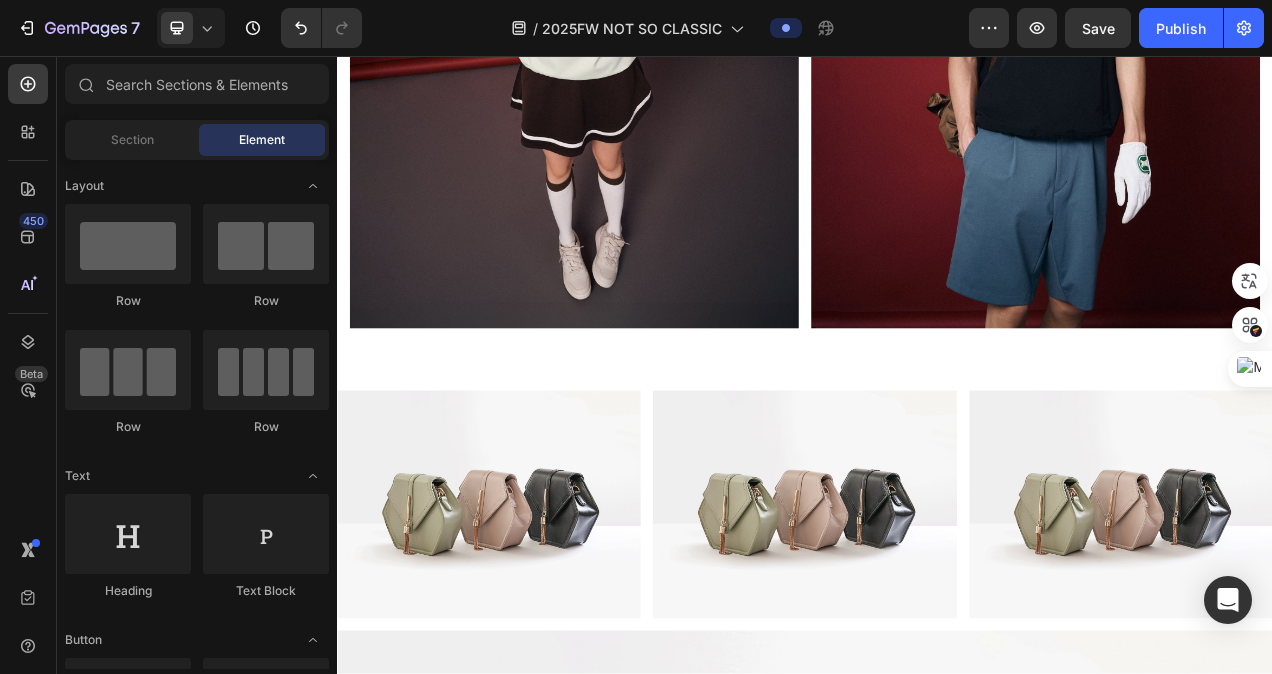 scroll, scrollTop: 2144, scrollLeft: 0, axis: vertical 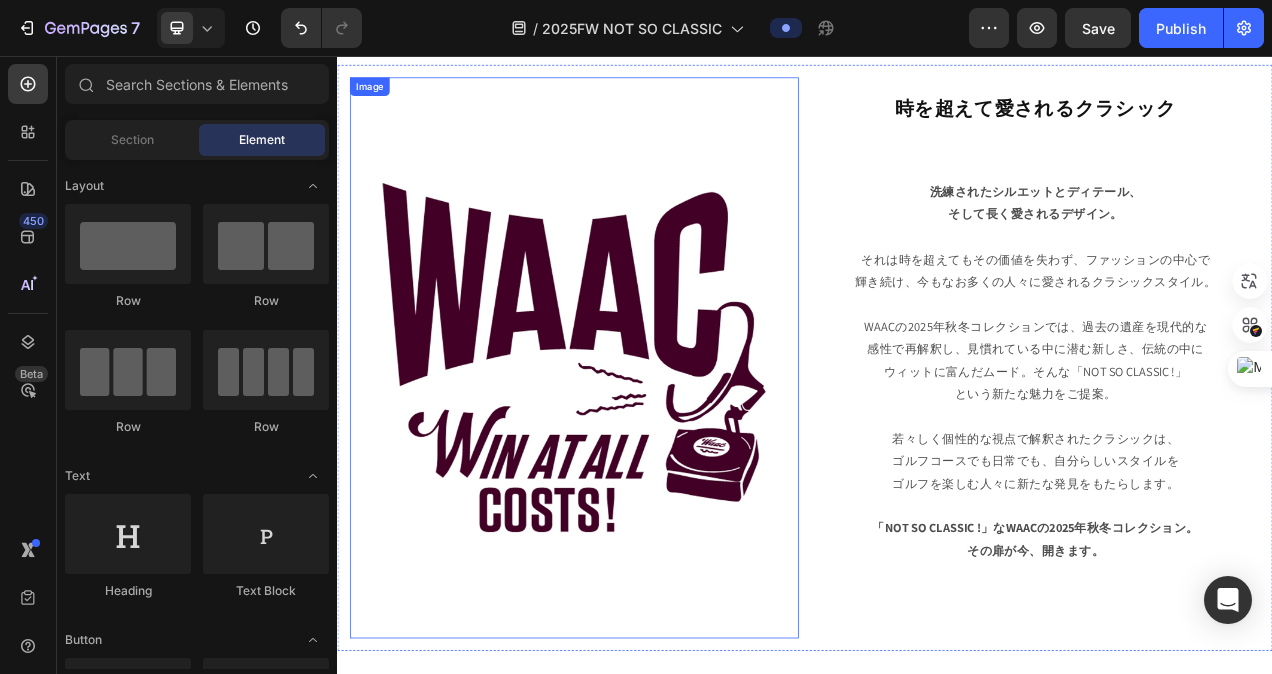 click at bounding box center [641, 444] 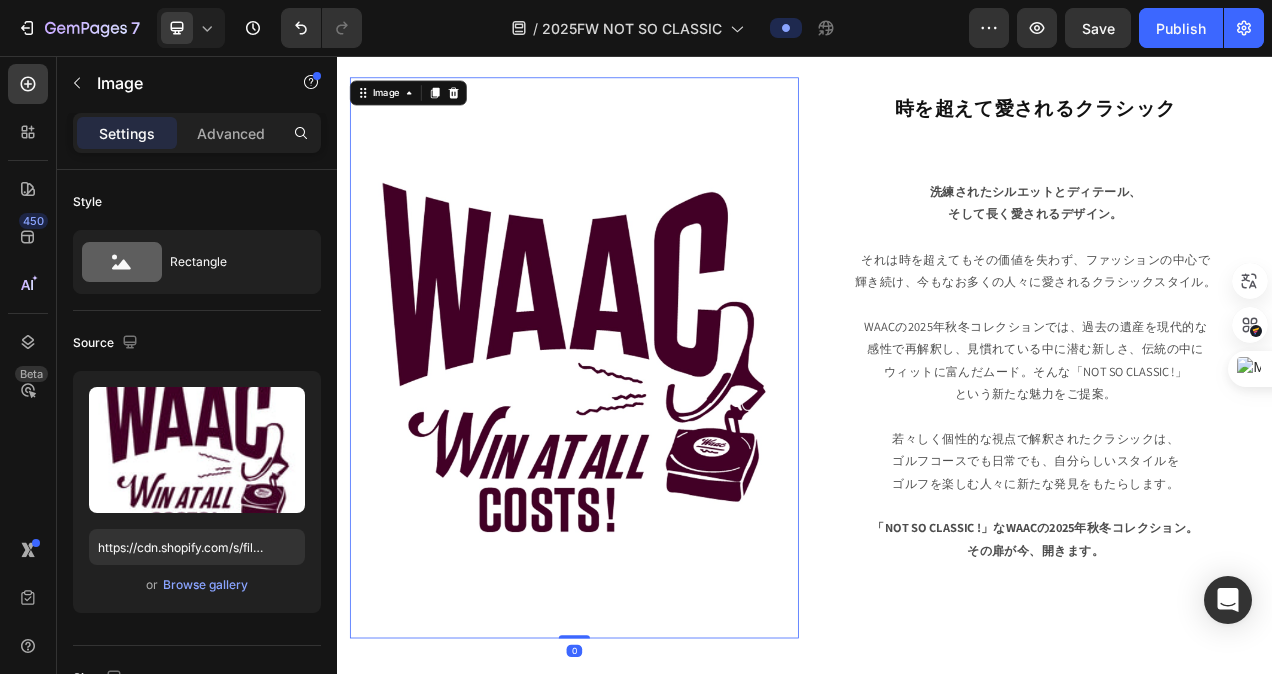 click at bounding box center (641, 444) 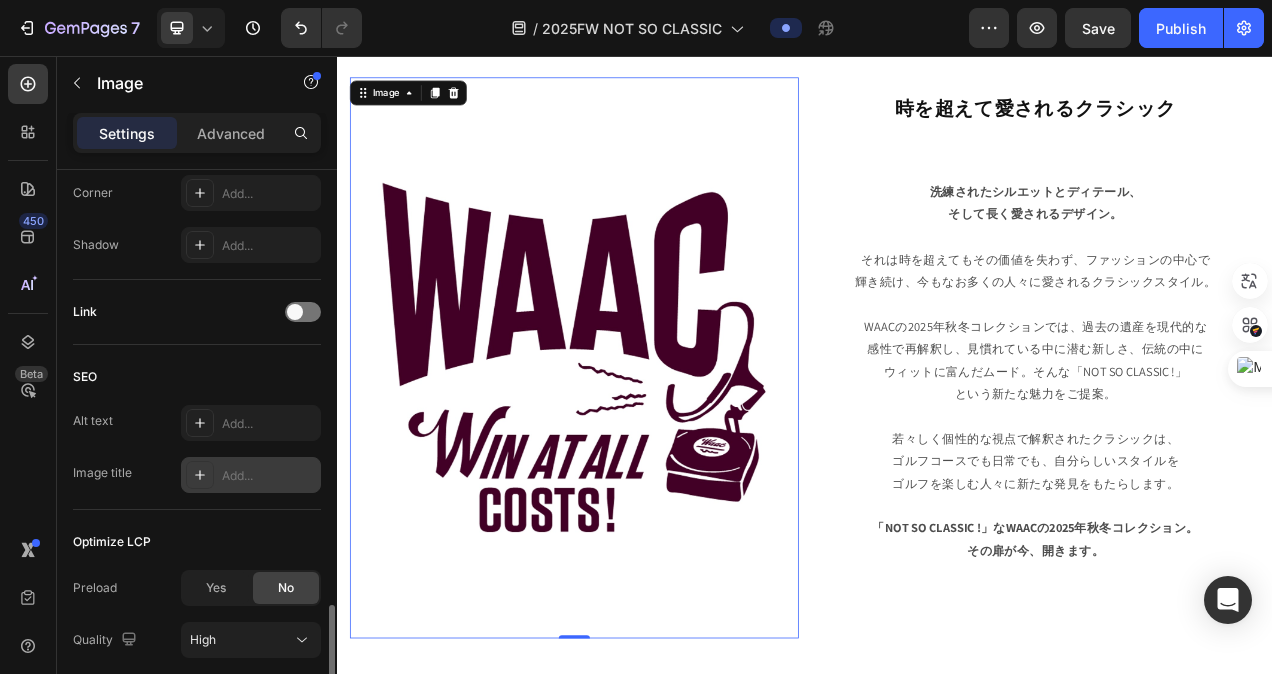 scroll, scrollTop: 946, scrollLeft: 0, axis: vertical 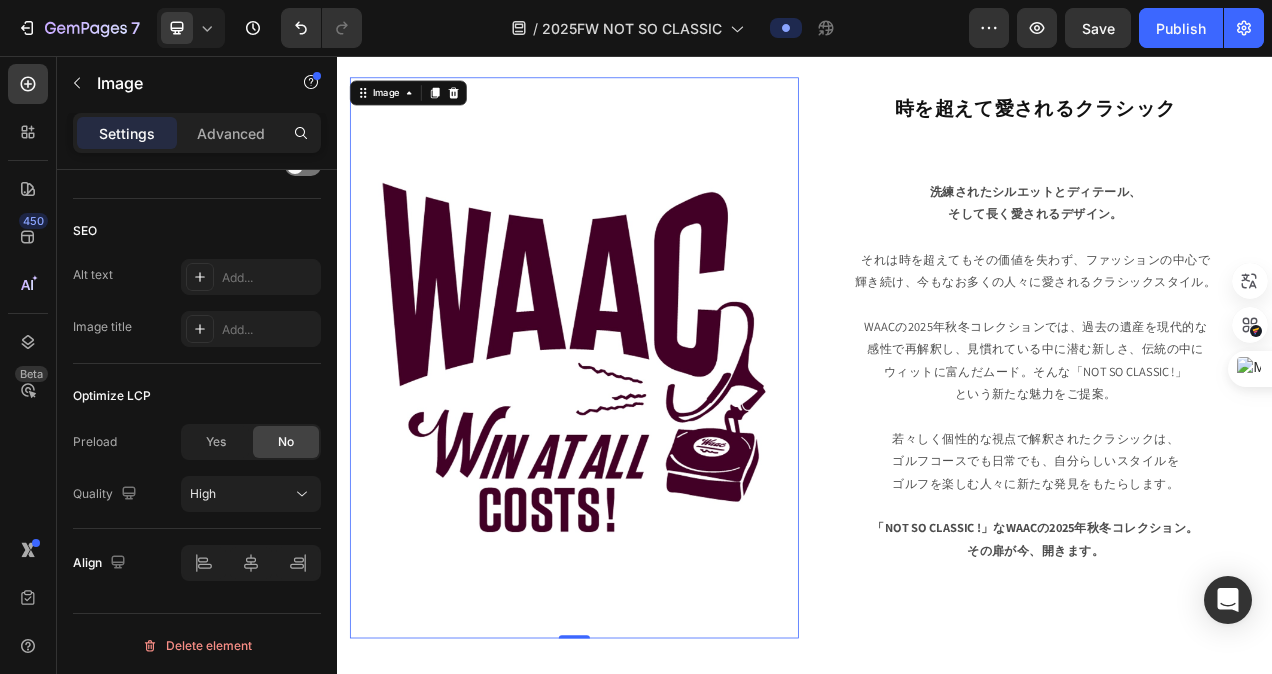 click at bounding box center (641, 444) 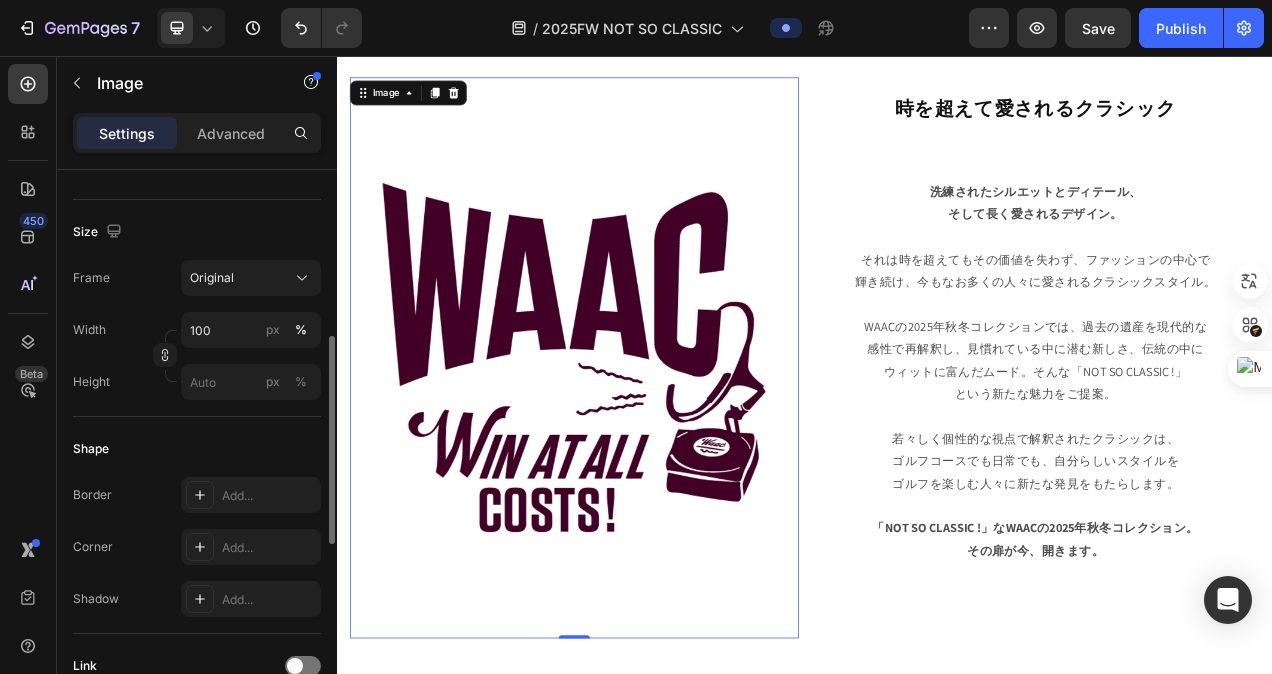 scroll, scrollTop: 0, scrollLeft: 0, axis: both 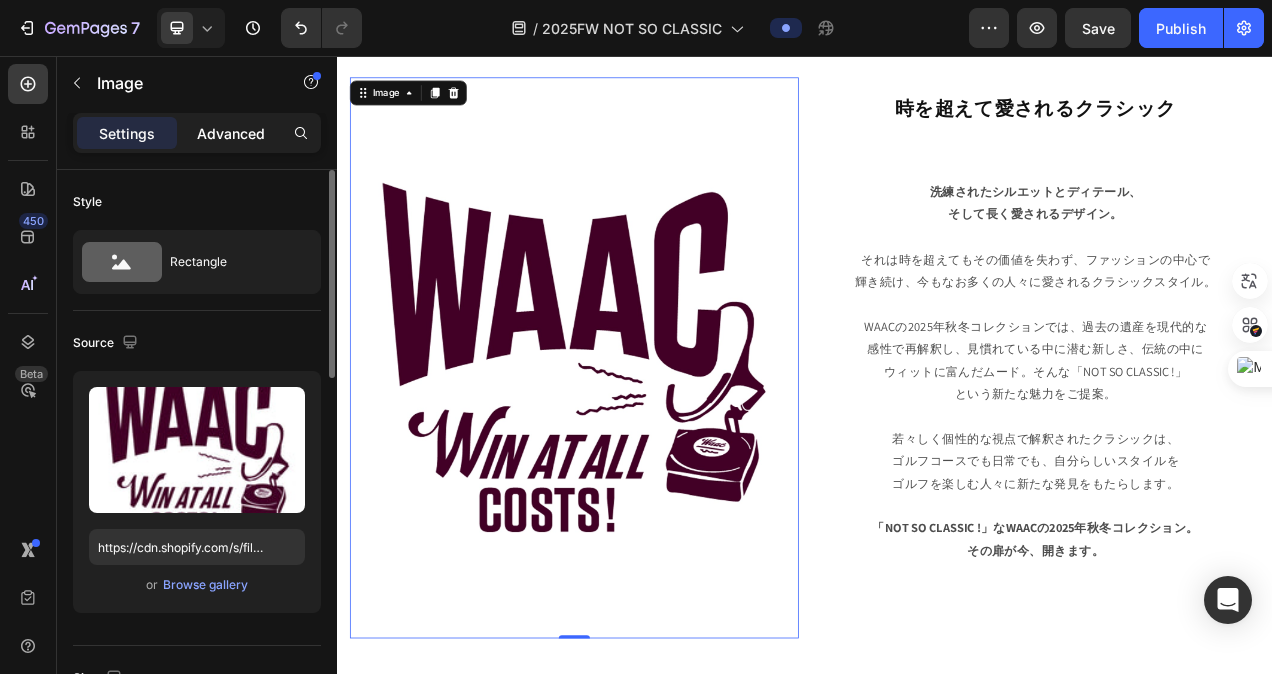 click on "Advanced" at bounding box center [231, 133] 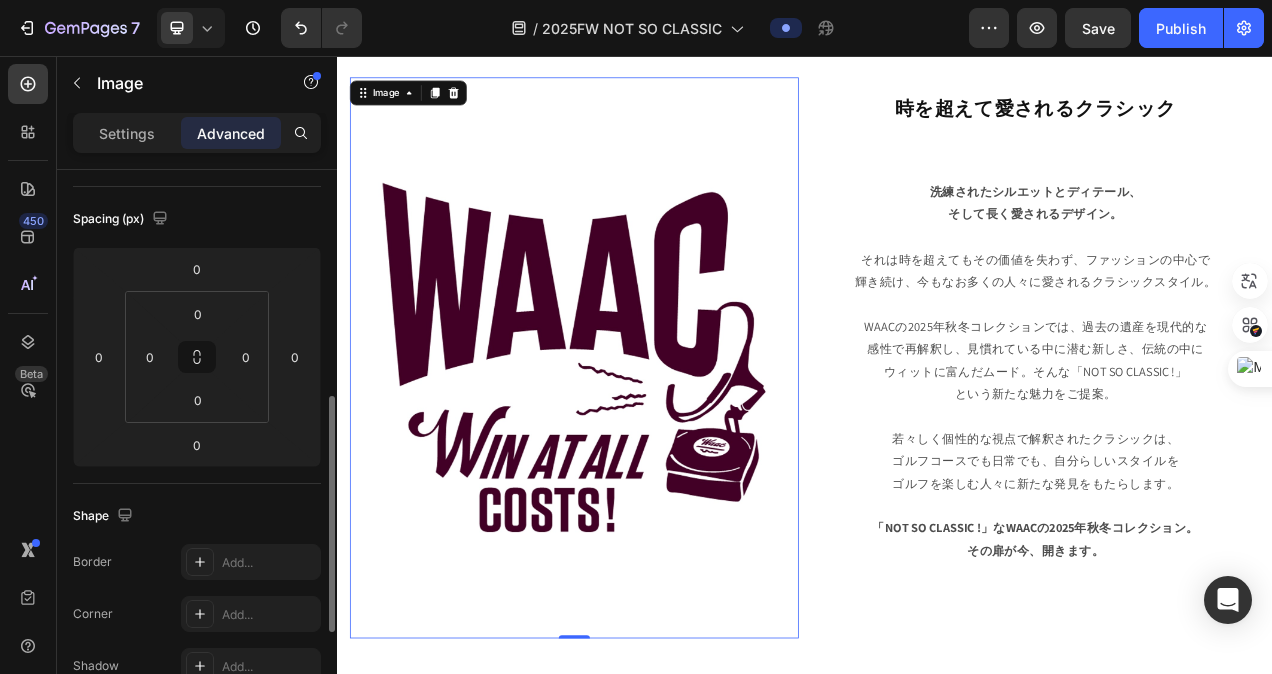 scroll, scrollTop: 300, scrollLeft: 0, axis: vertical 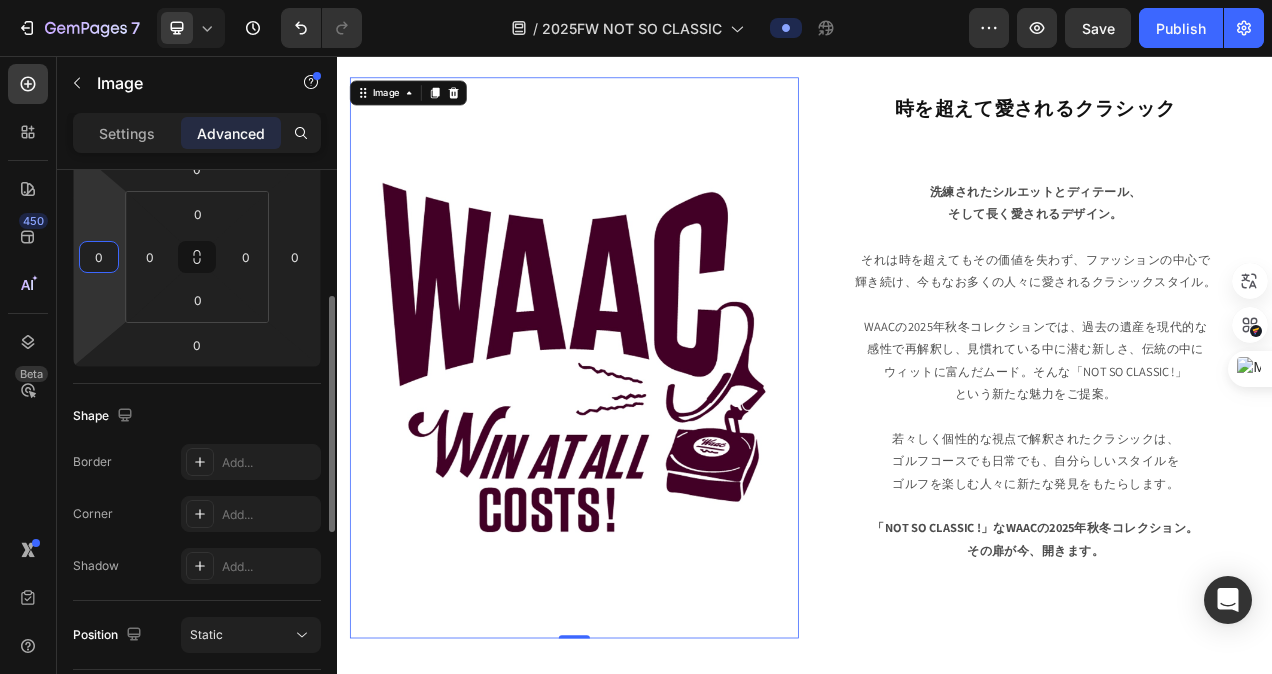 click on "0" at bounding box center (99, 257) 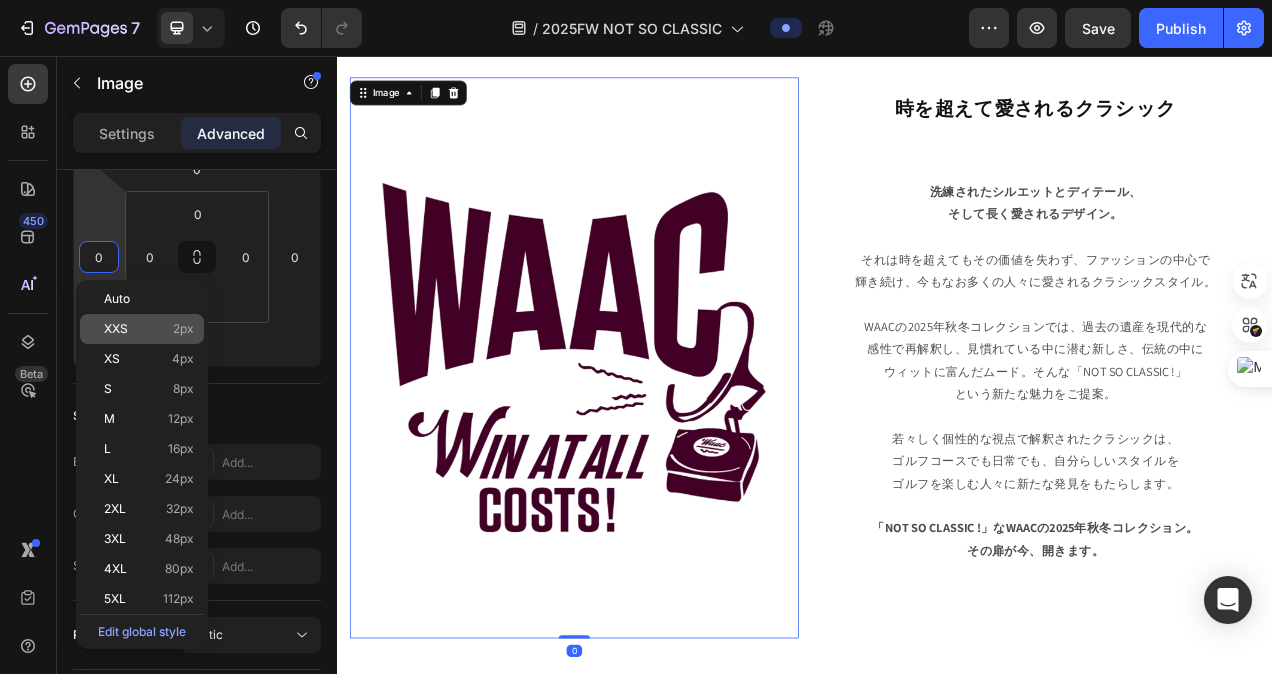 click on "XXS" at bounding box center [116, 329] 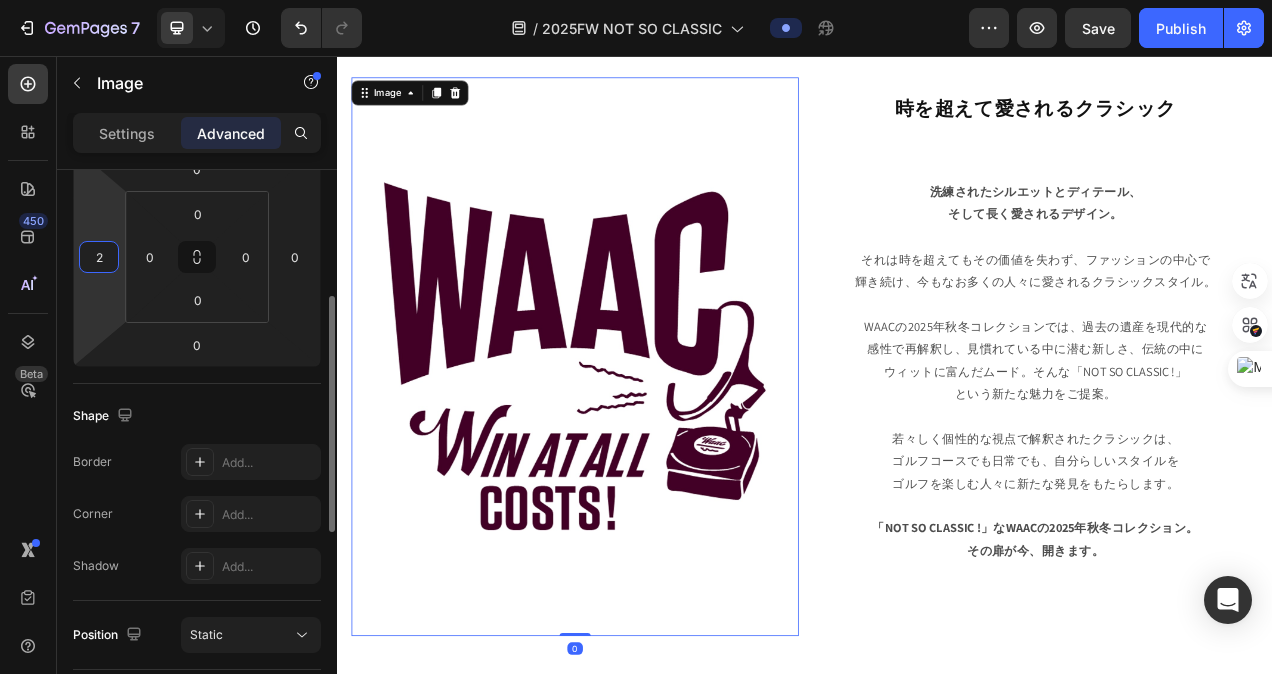 click on "2" at bounding box center [99, 257] 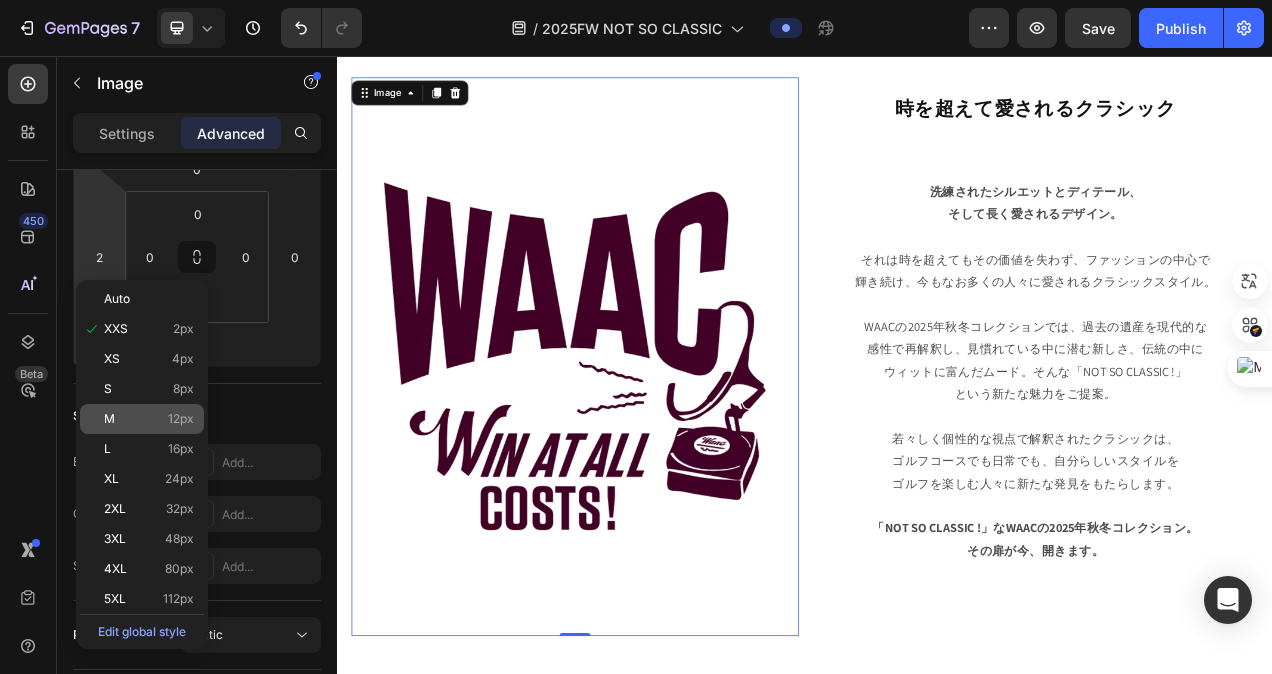 click on "M" at bounding box center [109, 419] 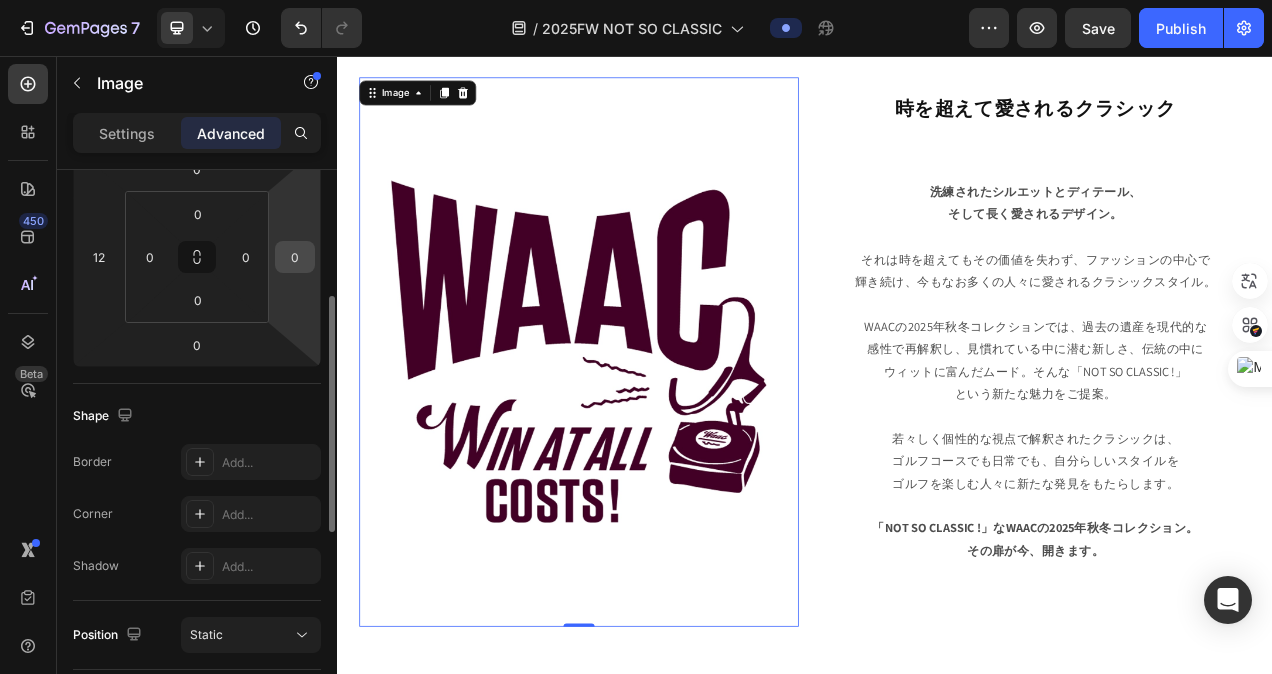 click on "0" at bounding box center [295, 257] 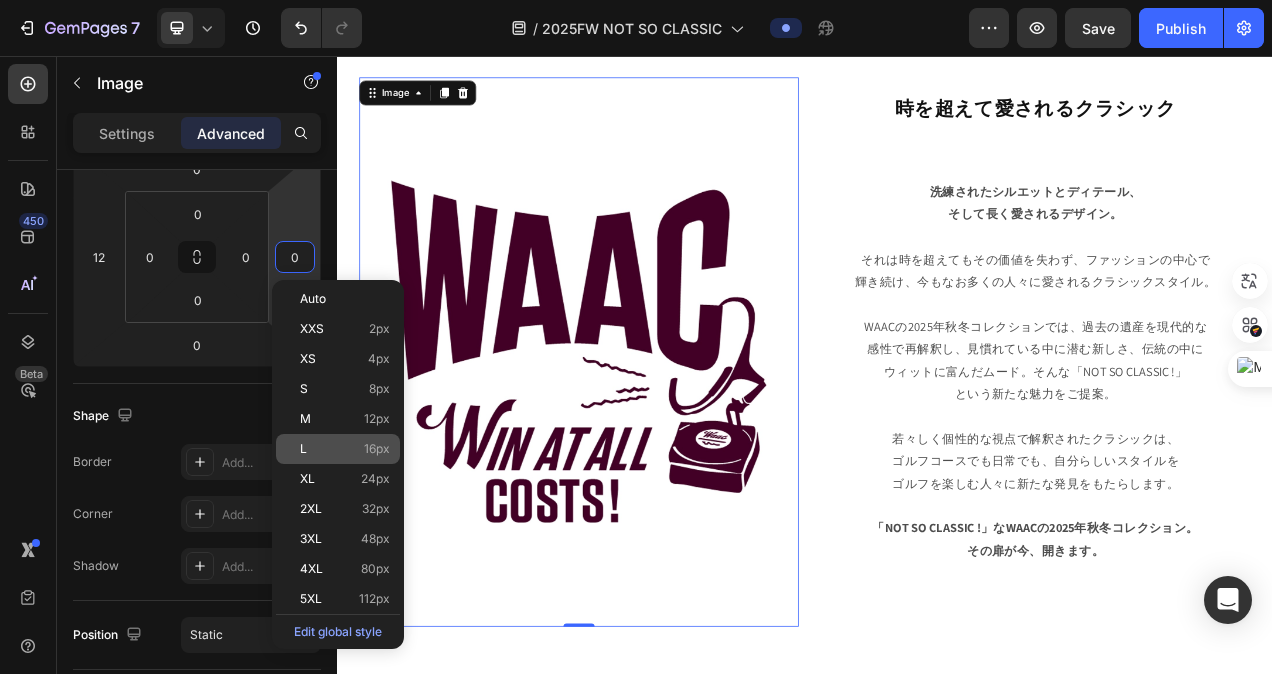 click on "L 16px" at bounding box center (345, 449) 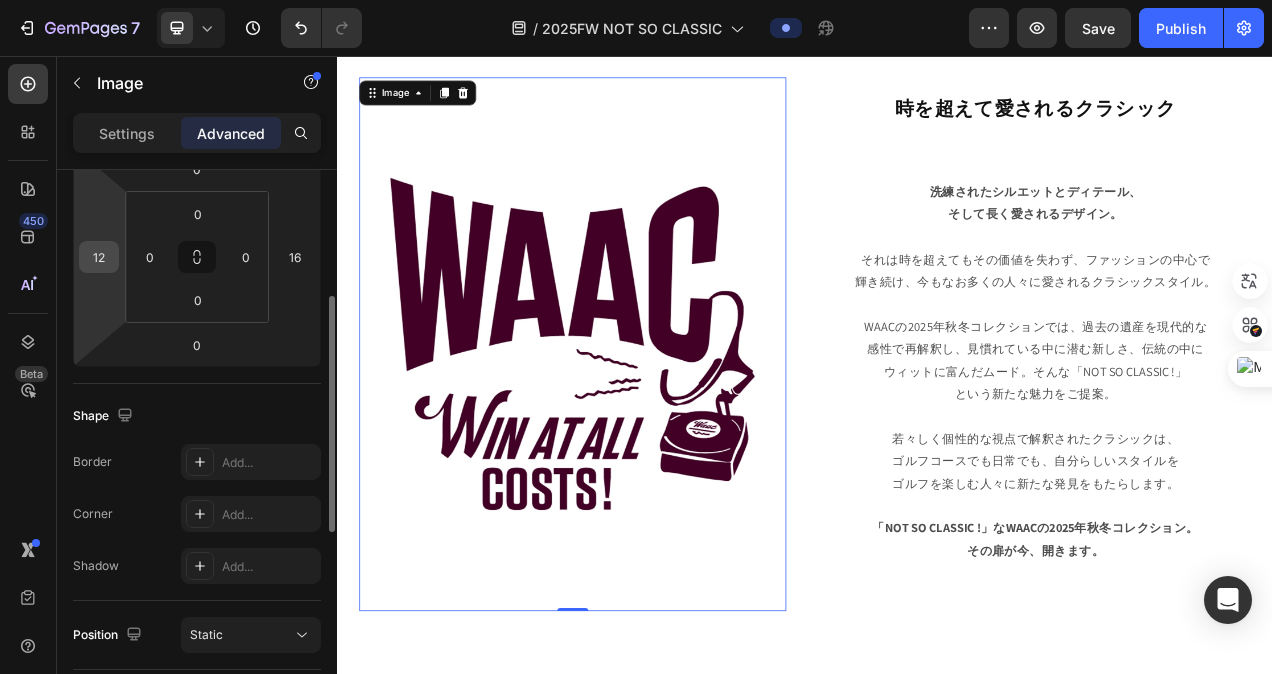 click on "12" at bounding box center [99, 257] 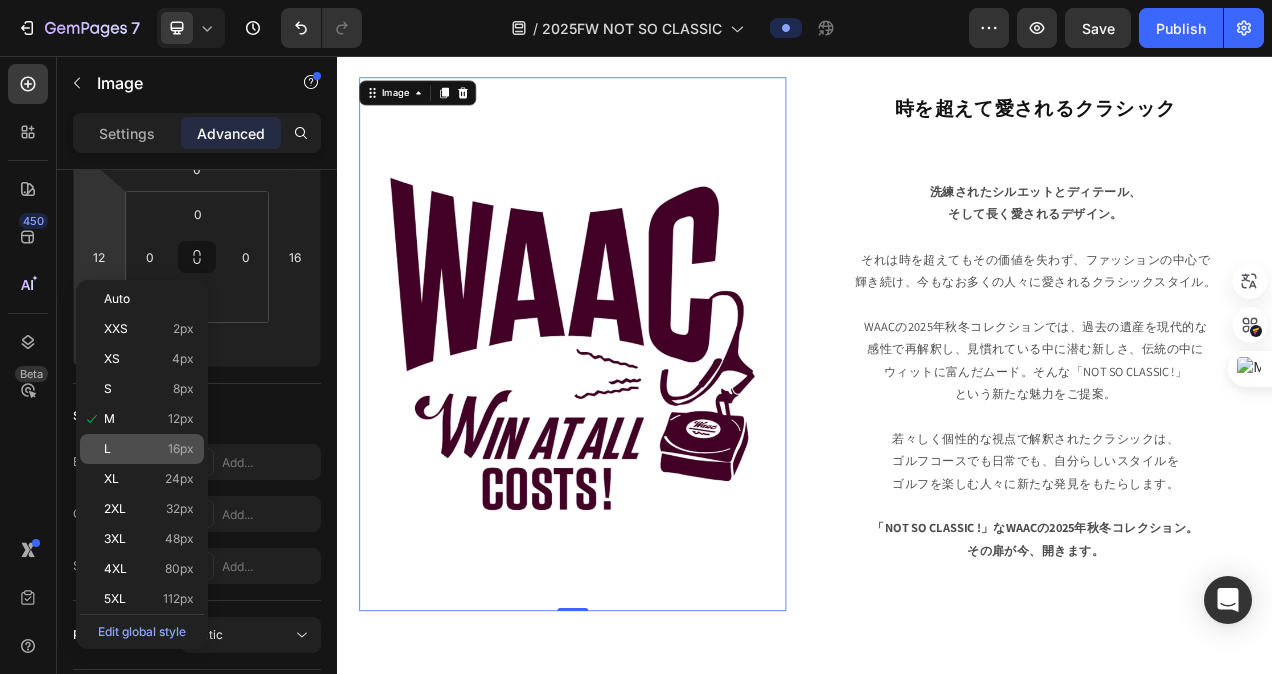 click on "L 16px" 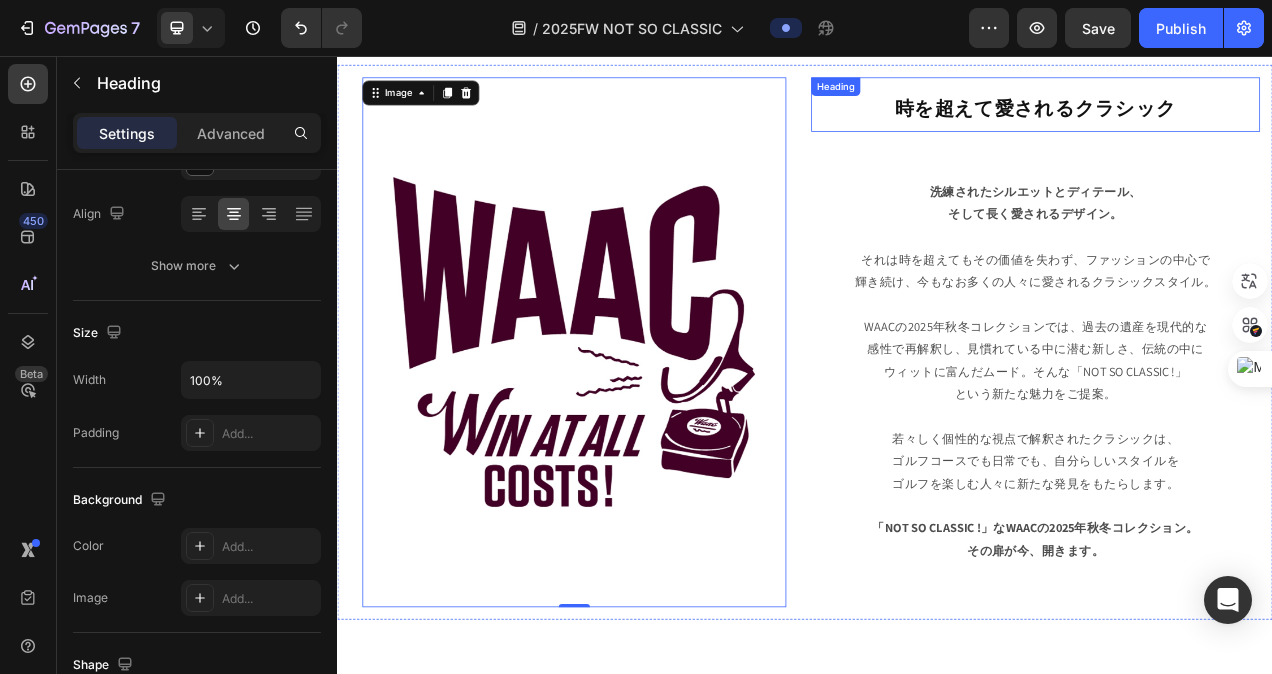 click on "時を超えて愛されるクラシック" at bounding box center (1233, 119) 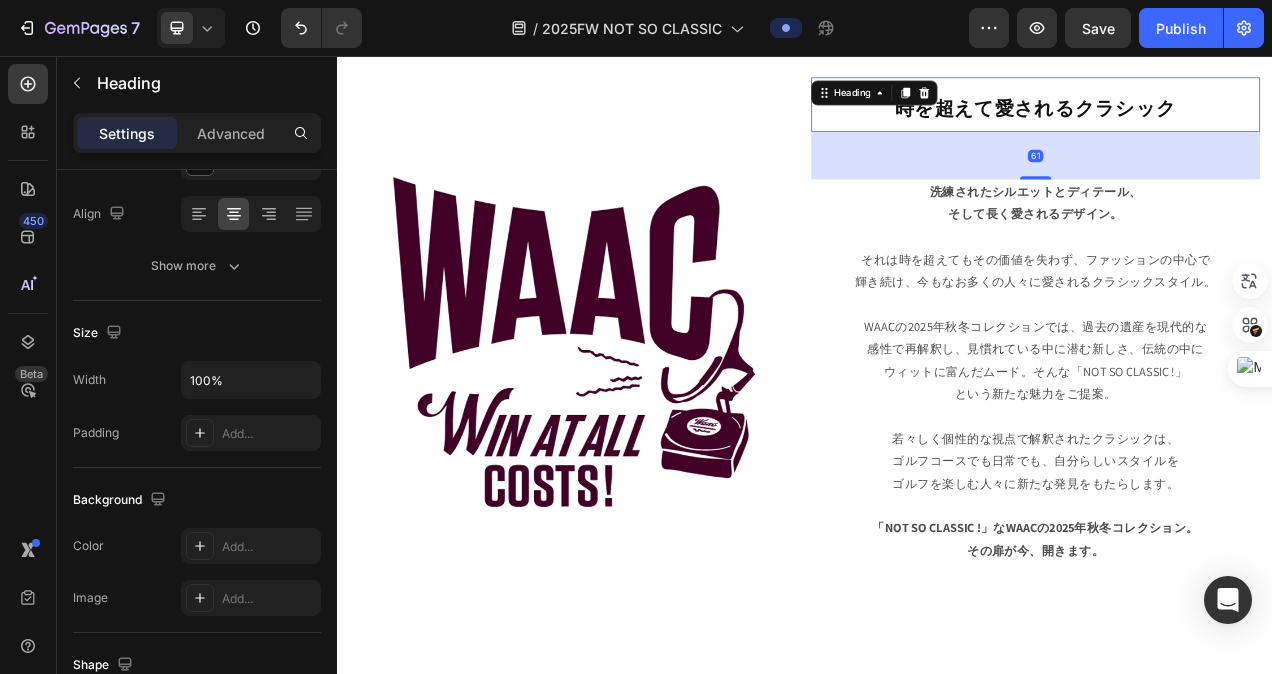 scroll, scrollTop: 0, scrollLeft: 0, axis: both 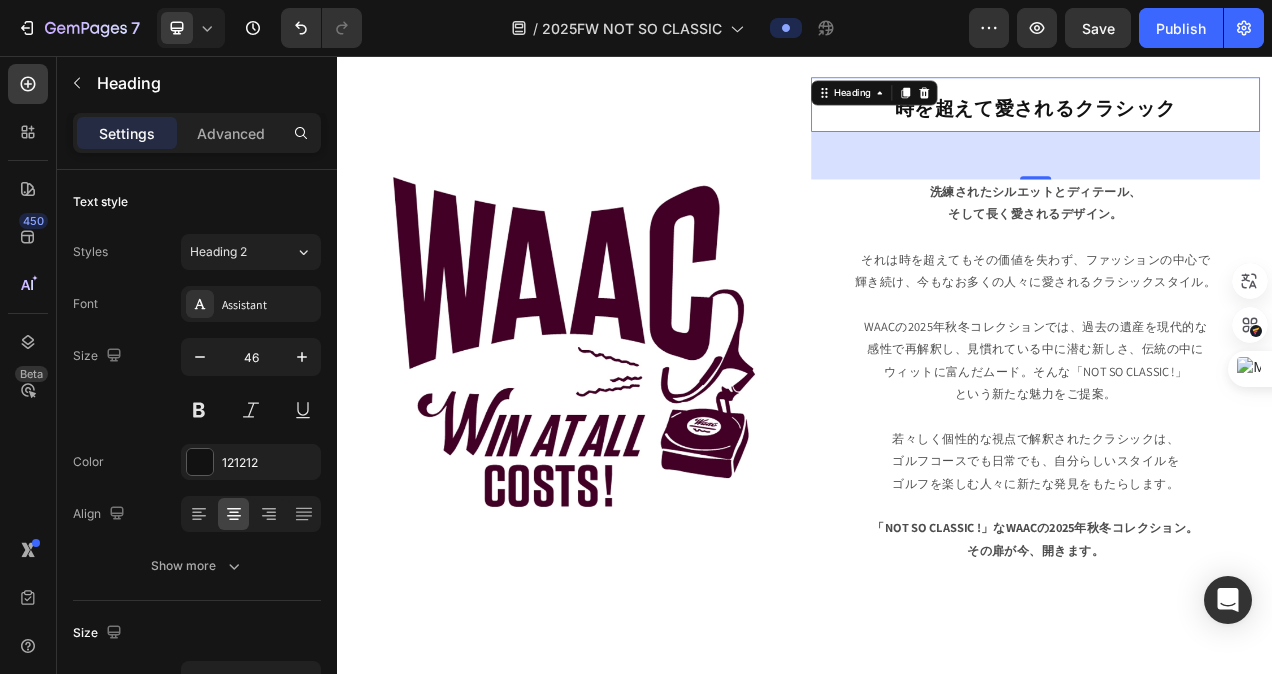 click on "時を超えて愛されるクラシック" at bounding box center (1233, 119) 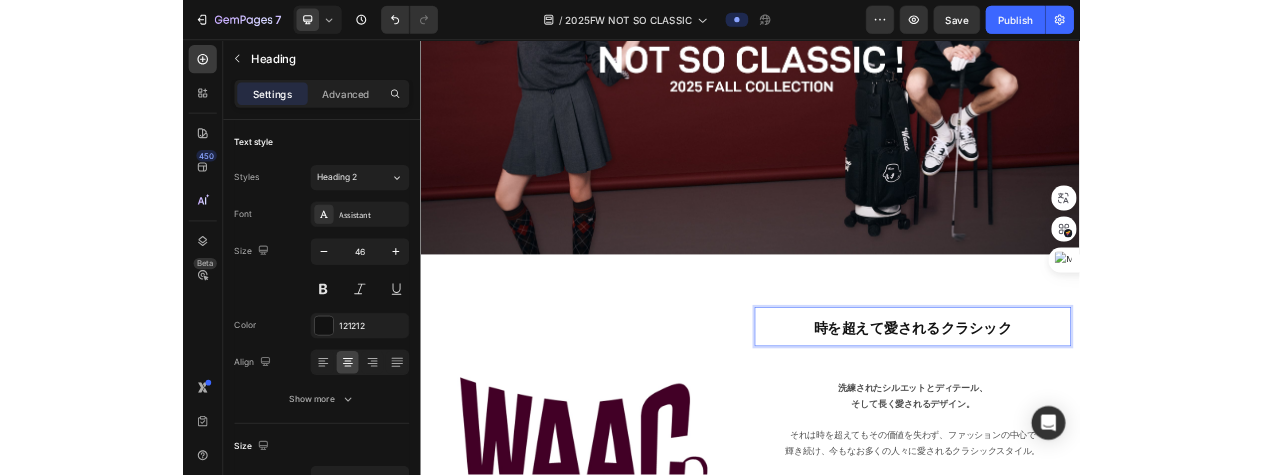 scroll, scrollTop: 166, scrollLeft: 0, axis: vertical 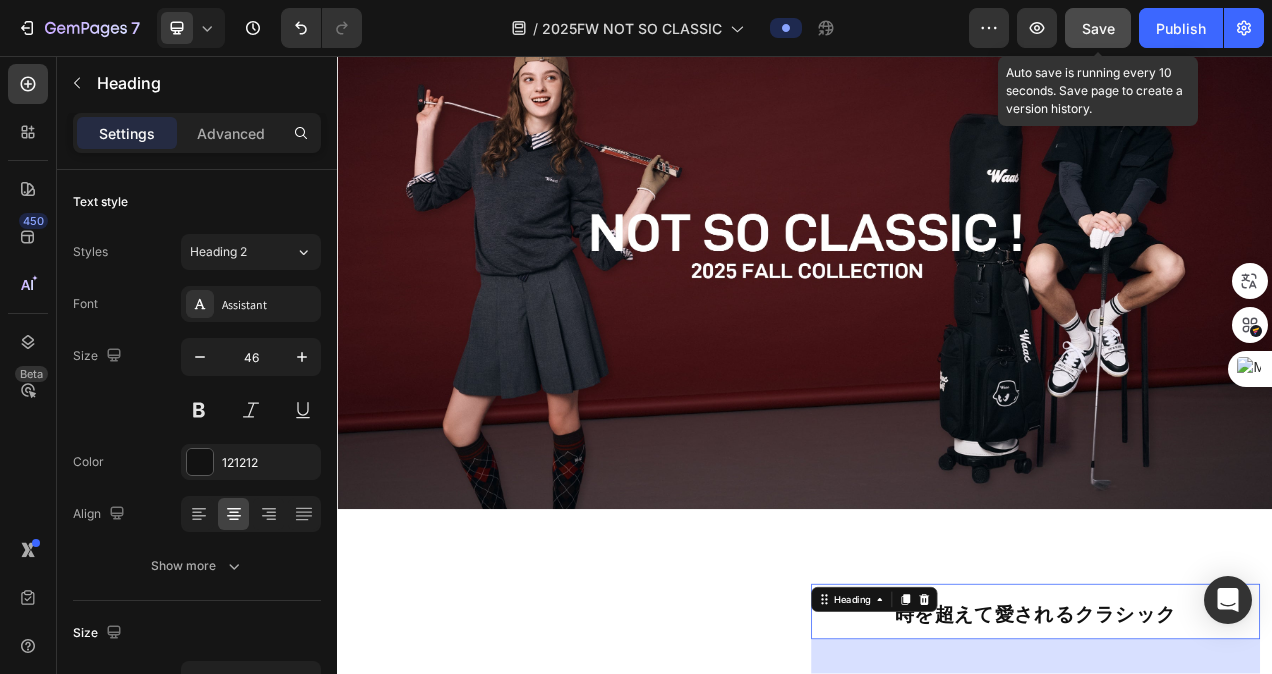 click on "Save" at bounding box center (1098, 28) 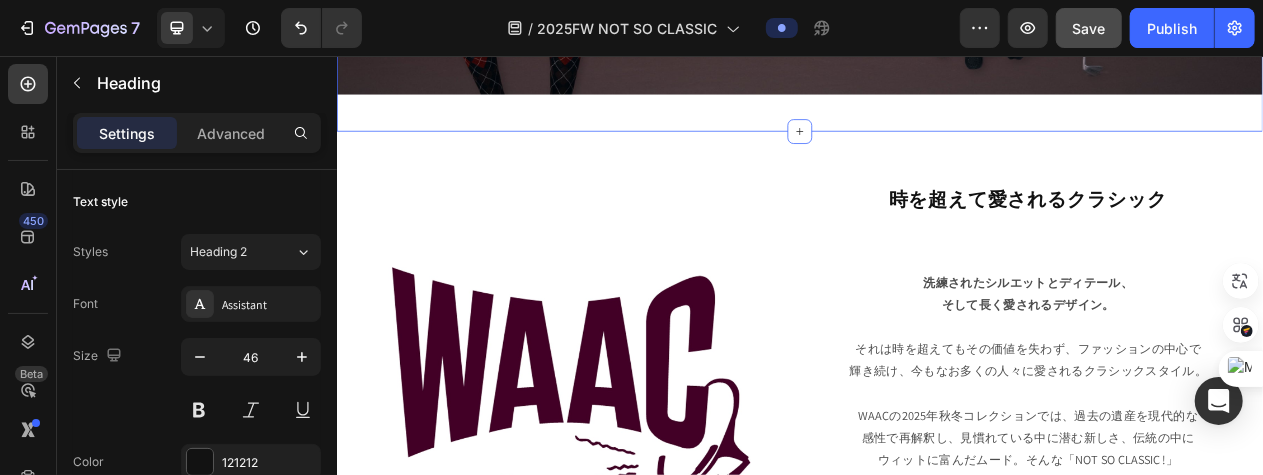scroll, scrollTop: 766, scrollLeft: 0, axis: vertical 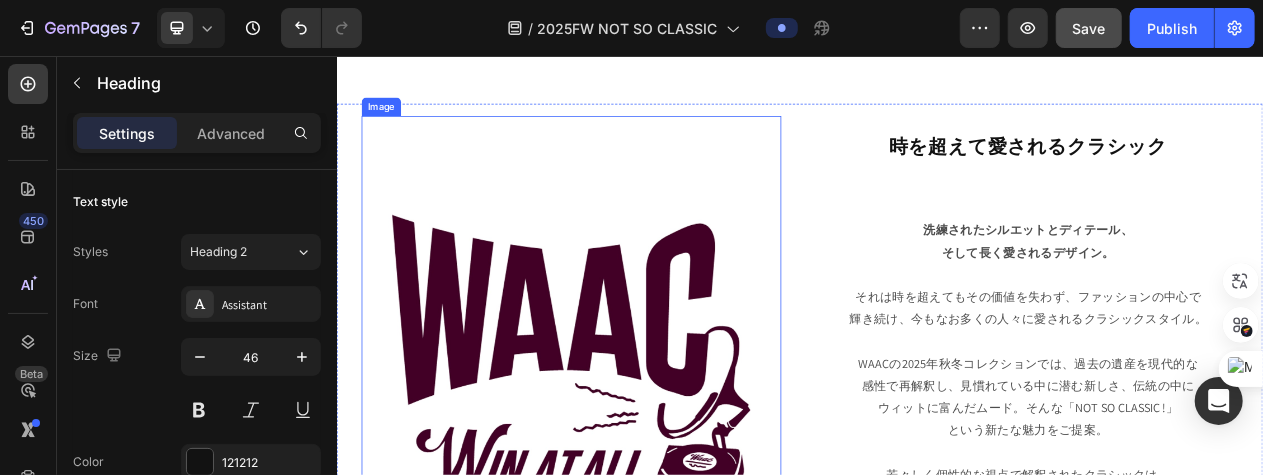 click at bounding box center (640, 473) 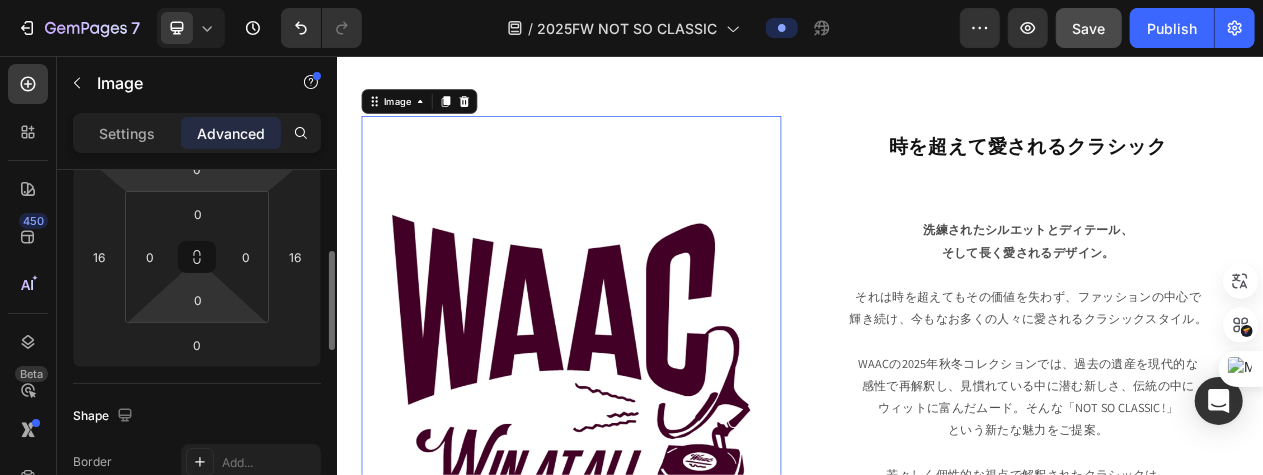 scroll, scrollTop: 400, scrollLeft: 0, axis: vertical 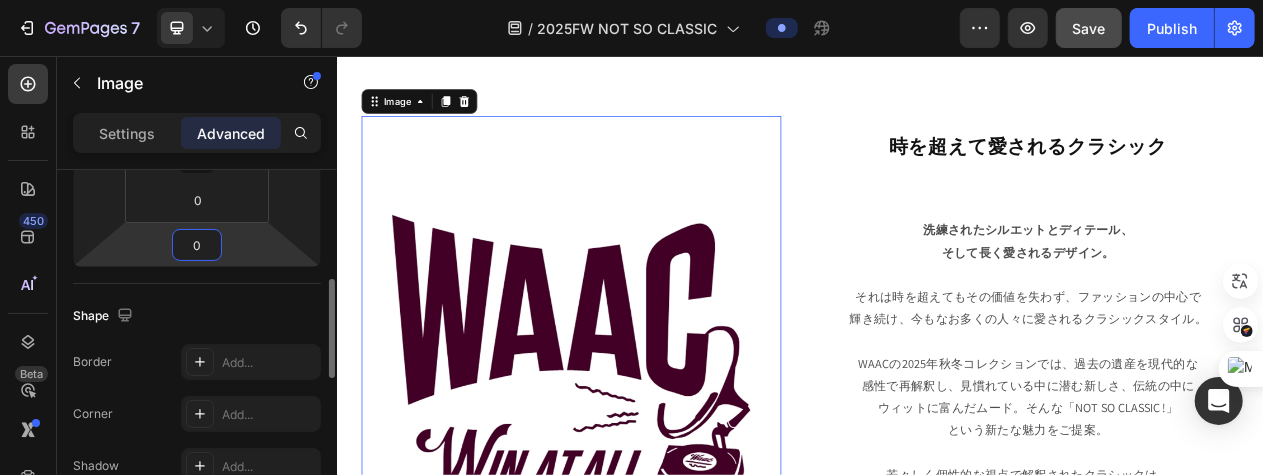 click on "0" at bounding box center (197, 245) 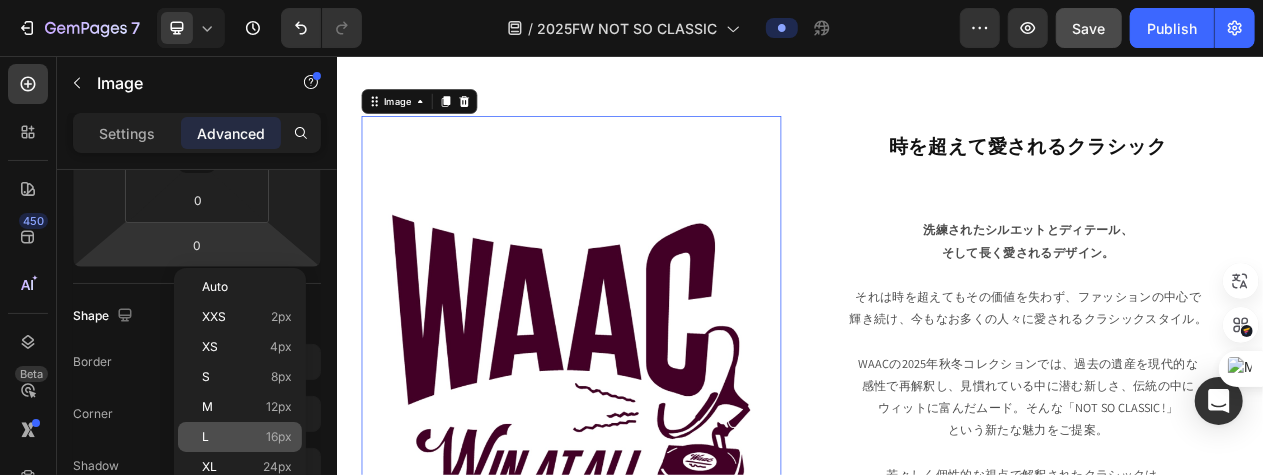 click on "L" at bounding box center [205, 437] 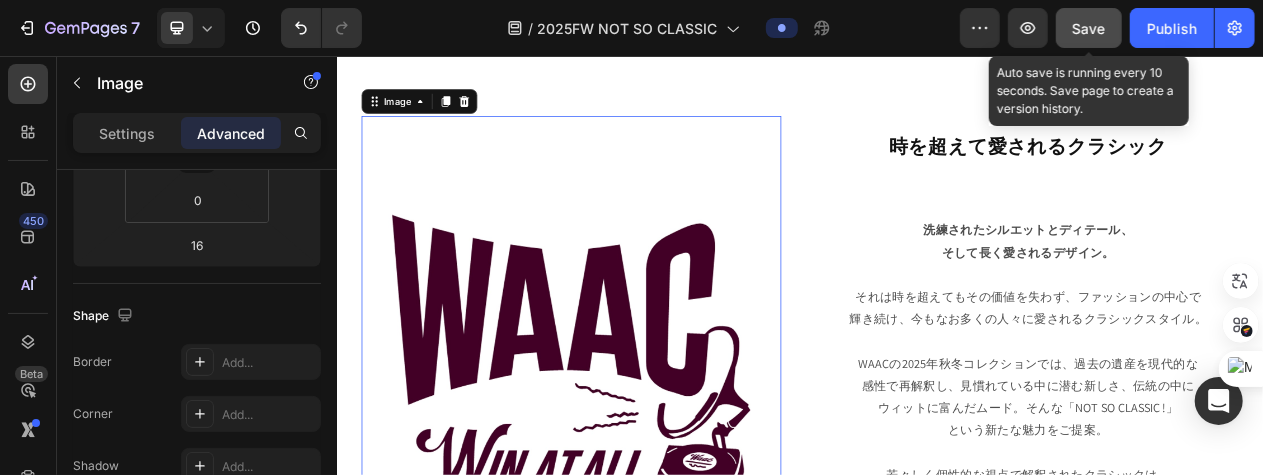 click on "Save" at bounding box center [1089, 28] 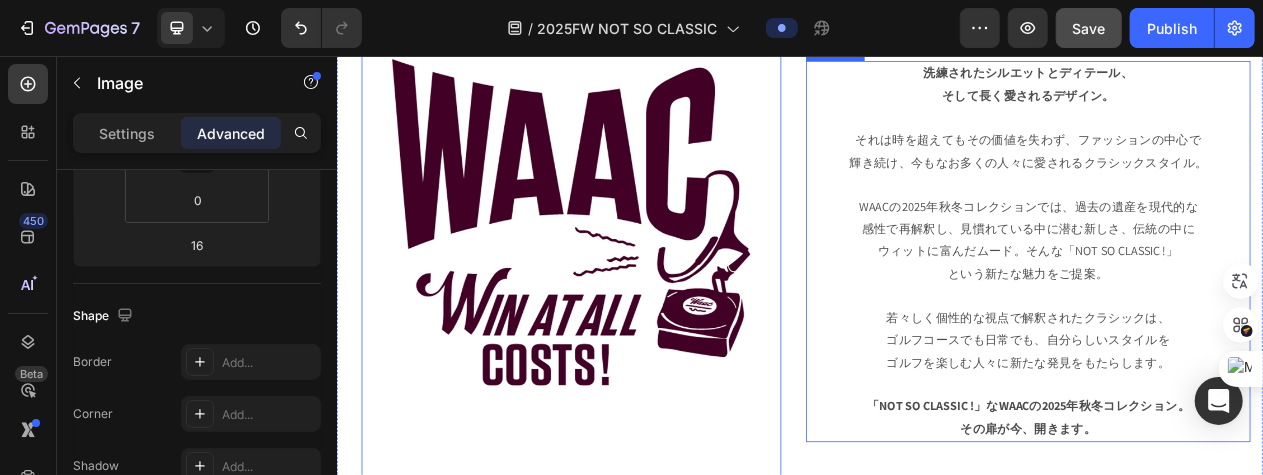 scroll, scrollTop: 966, scrollLeft: 0, axis: vertical 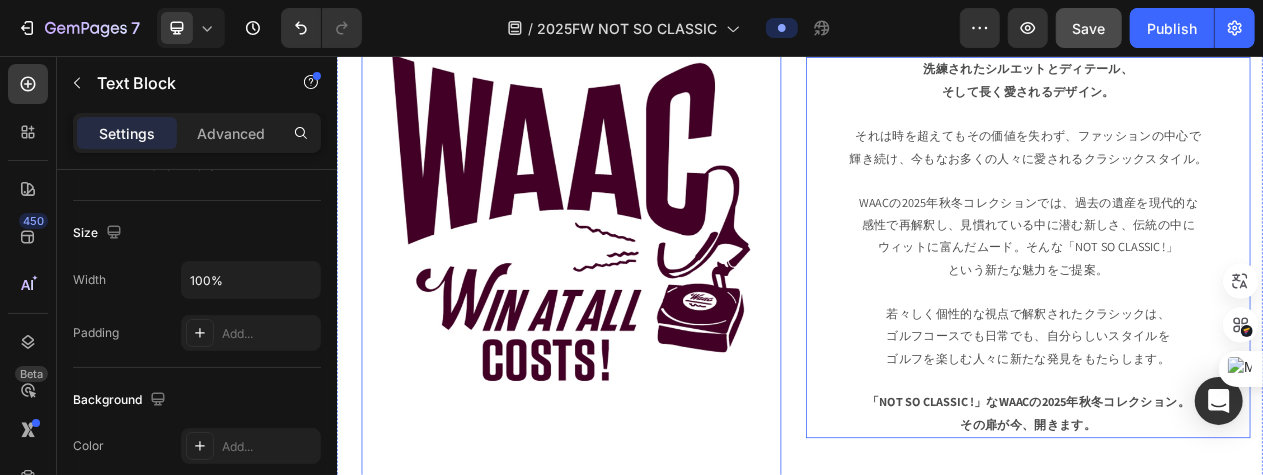 click on "WAACの2025年秋冬コレクションでは、過去の遺産を現代的な 感性で再解釈し、見慣れている中に潜む新しさ、伝統の中に ウィットに富んだムード。そんな「NOT SO CLASSIC !」 という新たな魅力をご提案。 若々しく個性的な視点で解釈されたクラシックは、 ゴルフコースでも日常でも、自分らしいスタイルを ゴルフを楽しむ人々に新たな発見をもたらします。 「NOT SO CLASSIC !」なWAACの2025年秋冬コレクション。 その扉が今、開きます。" at bounding box center [1232, 375] 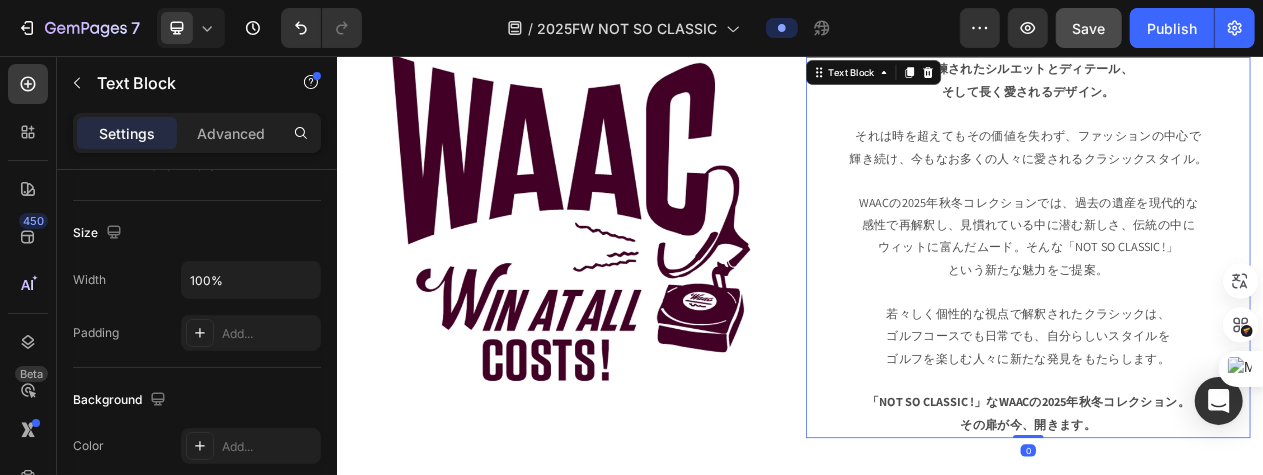 scroll, scrollTop: 0, scrollLeft: 0, axis: both 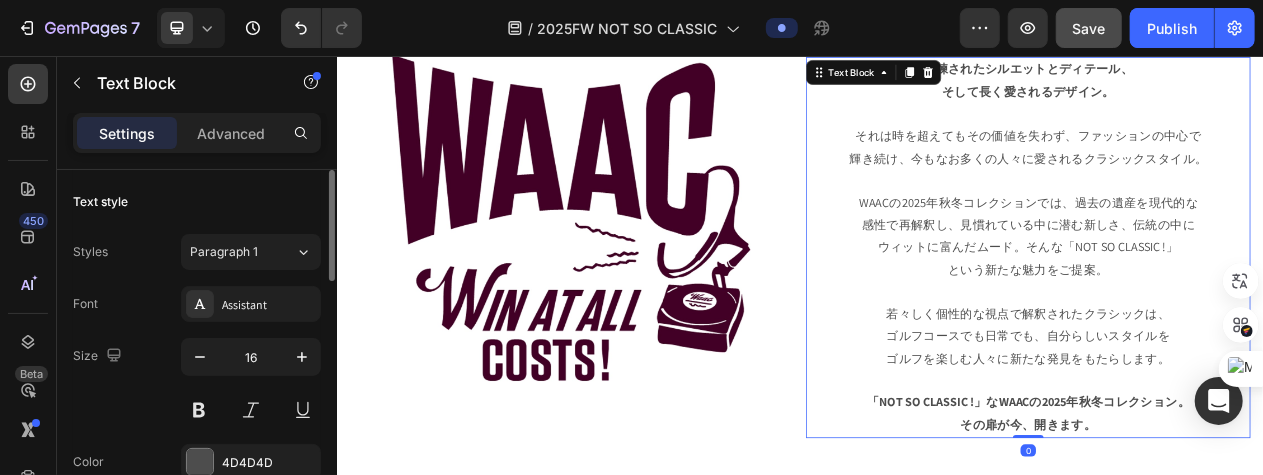 click on "WAACの2025年秋冬コレクションでは、過去の遺産を現代的な 感性で再解釈し、見慣れている中に潜む新しさ、伝統の中に ウィットに富んだムード。そんな「NOT SO CLASSIC !」 という新たな魅力をご提案。 若々しく個性的な視点で解釈されたクラシックは、 ゴルフコースでも日常でも、自分らしいスタイルを ゴルフを楽しむ人々に新たな発見をもたらします。 「NOT SO CLASSIC !」なWAACの2025年秋冬コレクション。 その扉が今、開きます。" at bounding box center [1232, 375] 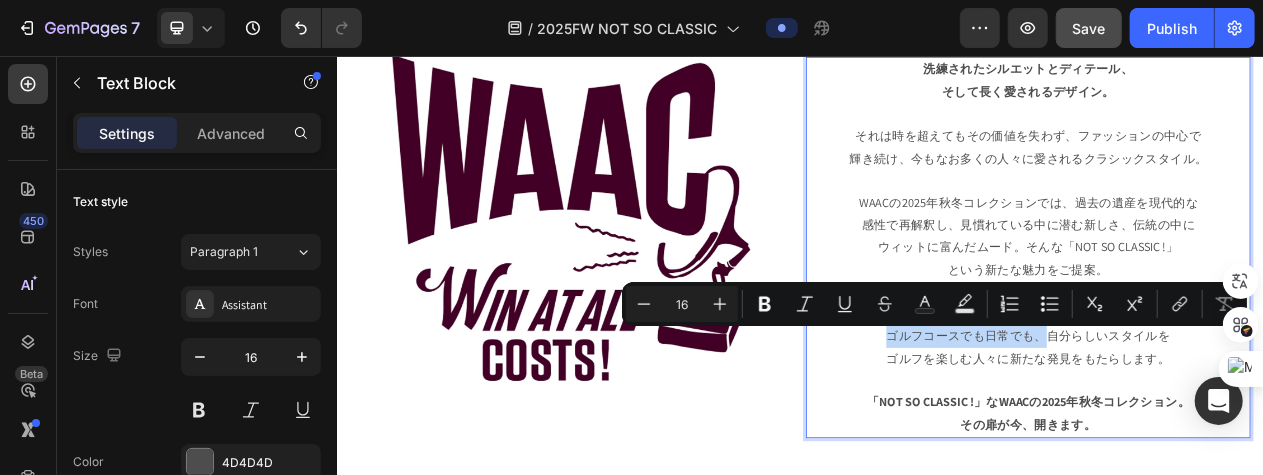 drag, startPoint x: 1245, startPoint y: 425, endPoint x: 1042, endPoint y: 426, distance: 203.00246 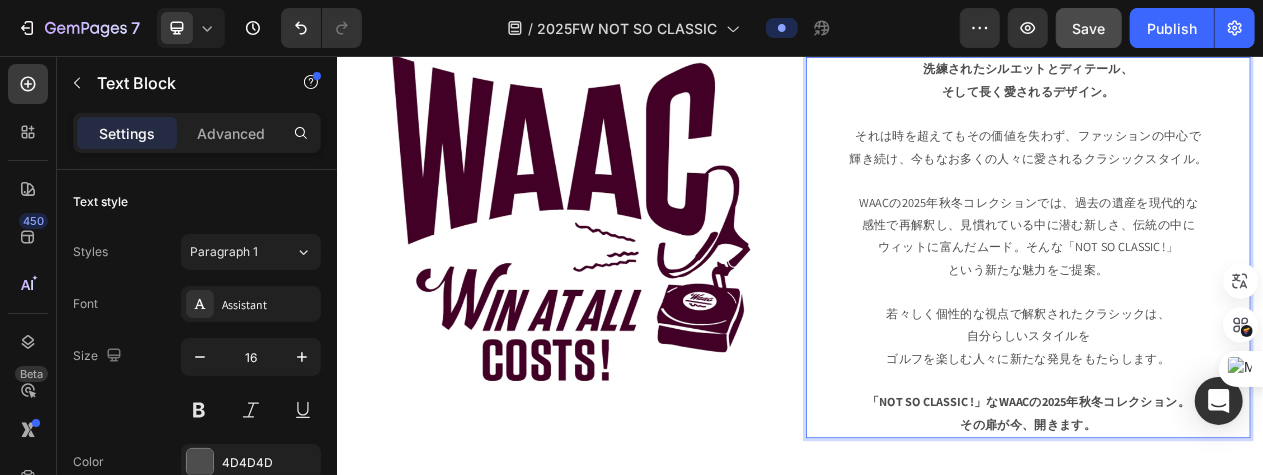 click on "WAACの2025年秋冬コレクションでは、過去の遺産を現代的な 感性で再解釈し、見慣れている中に潜む新しさ、伝統の中に ウィットに富んだムード。そんな「NOT SO CLASSIC !」 という新たな魅力をご提案。 若々しく個性的な視点で解釈されたクラシックは、 自分らしいスタイルを ゴルフを楽しむ人々に新たな発見をもたらします。 「NOT SO CLASSIC !」なWAACの2025年秋冬コレクション。 その扉が今、開きます。" at bounding box center (1232, 375) 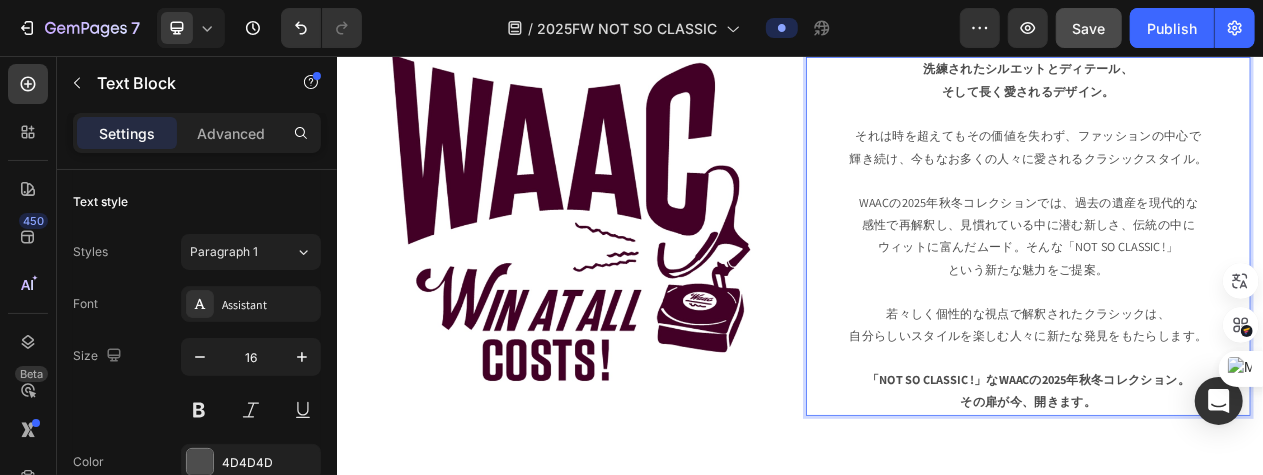 click on "WAACの2025年秋冬コレクションでは、過去の遺産を現代的な 感性で再解釈し、見慣れている中に潜む新しさ、伝統の中に ウィットに富んだムード。そんな「NOT SO CLASSIC !」 という新たな魅力をご提案。 若々しく個性的な視点で解釈されたクラシックは、 自分らしいスタイルを楽しむ人々に新たな発見をもたらします。 「NOT SO CLASSIC !」なWAACの2025年秋冬コレクション。 その扉が今、開きます。" at bounding box center (1232, 360) 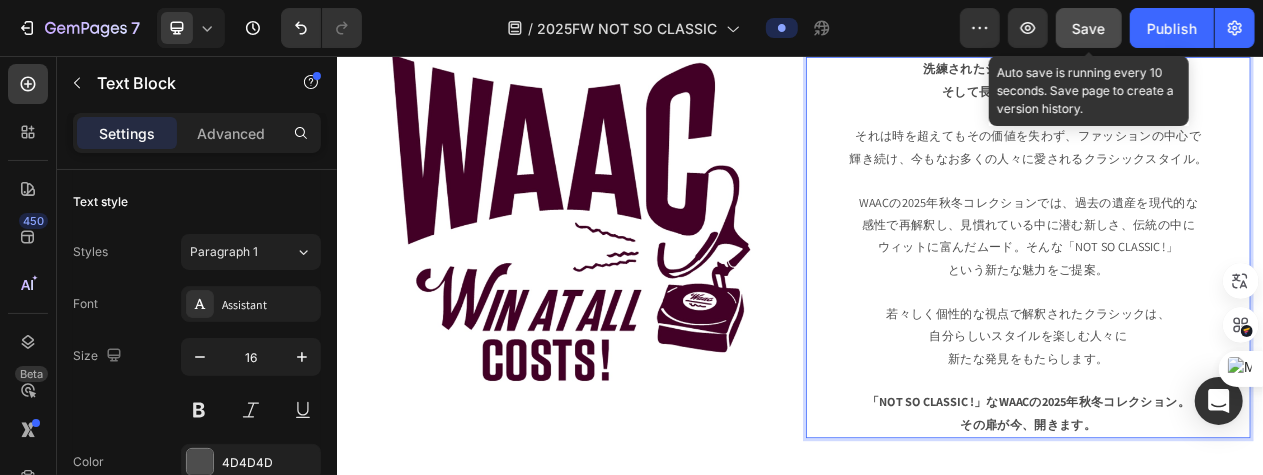 click on "Save" at bounding box center [1089, 28] 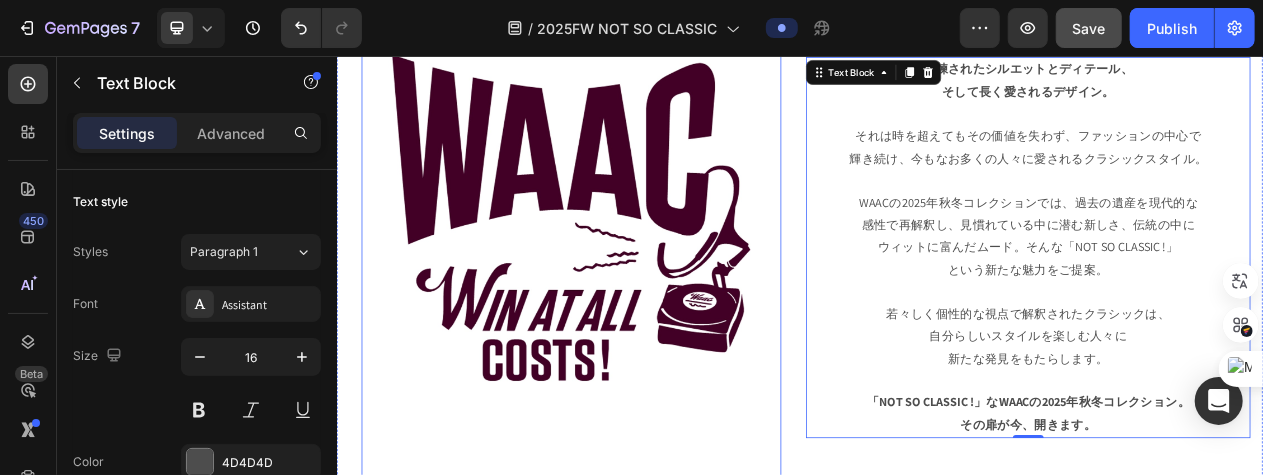 click at bounding box center [640, 265] 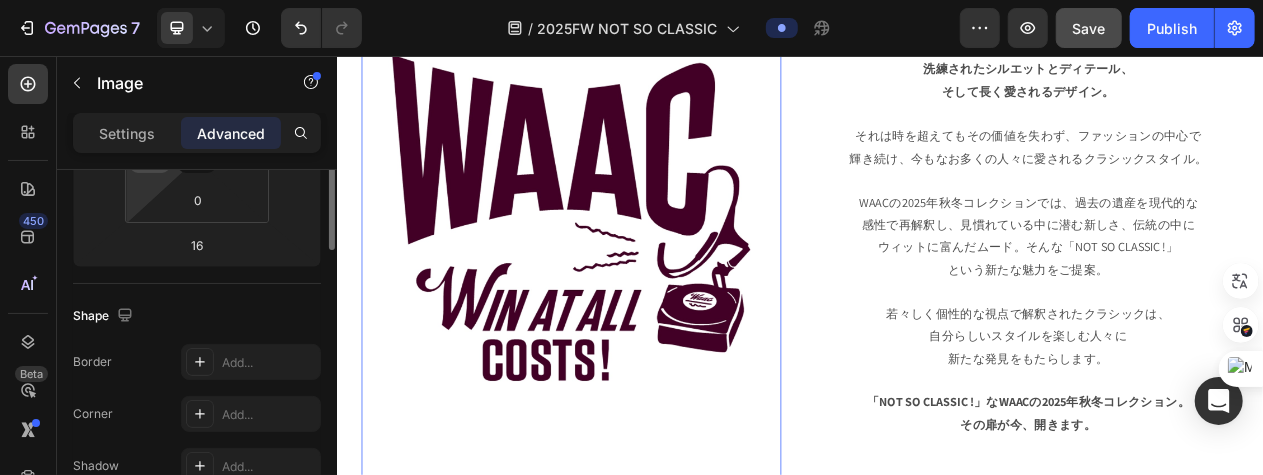 scroll, scrollTop: 200, scrollLeft: 0, axis: vertical 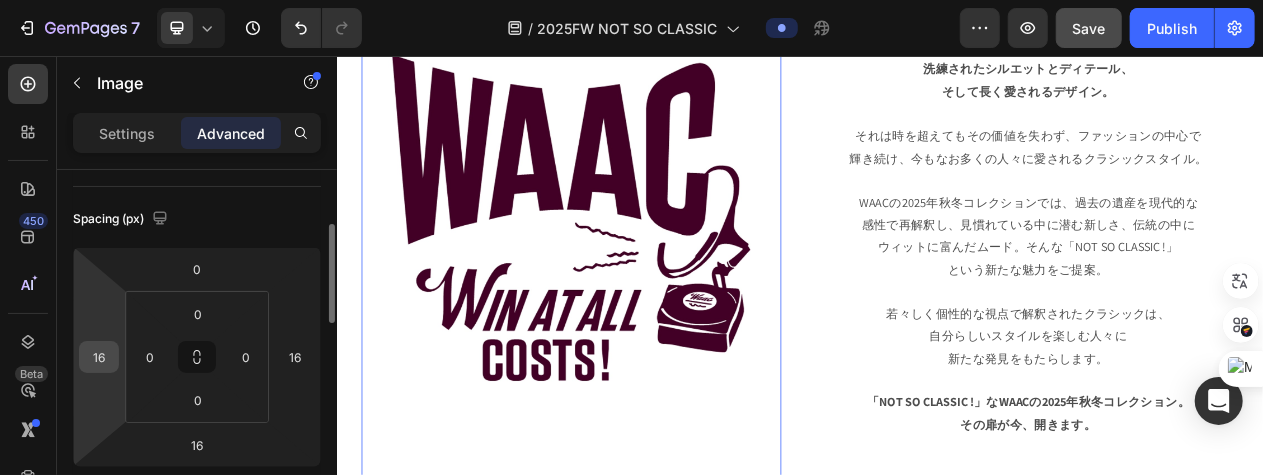 click on "16" at bounding box center [99, 357] 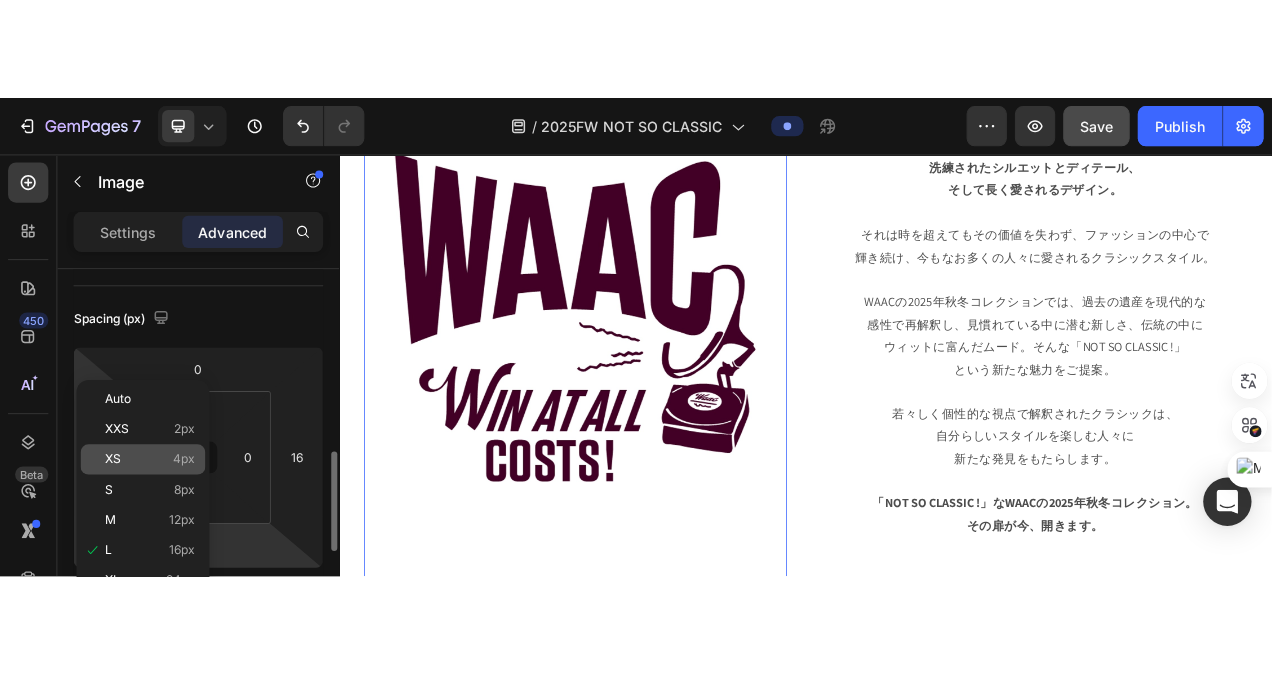 scroll, scrollTop: 300, scrollLeft: 0, axis: vertical 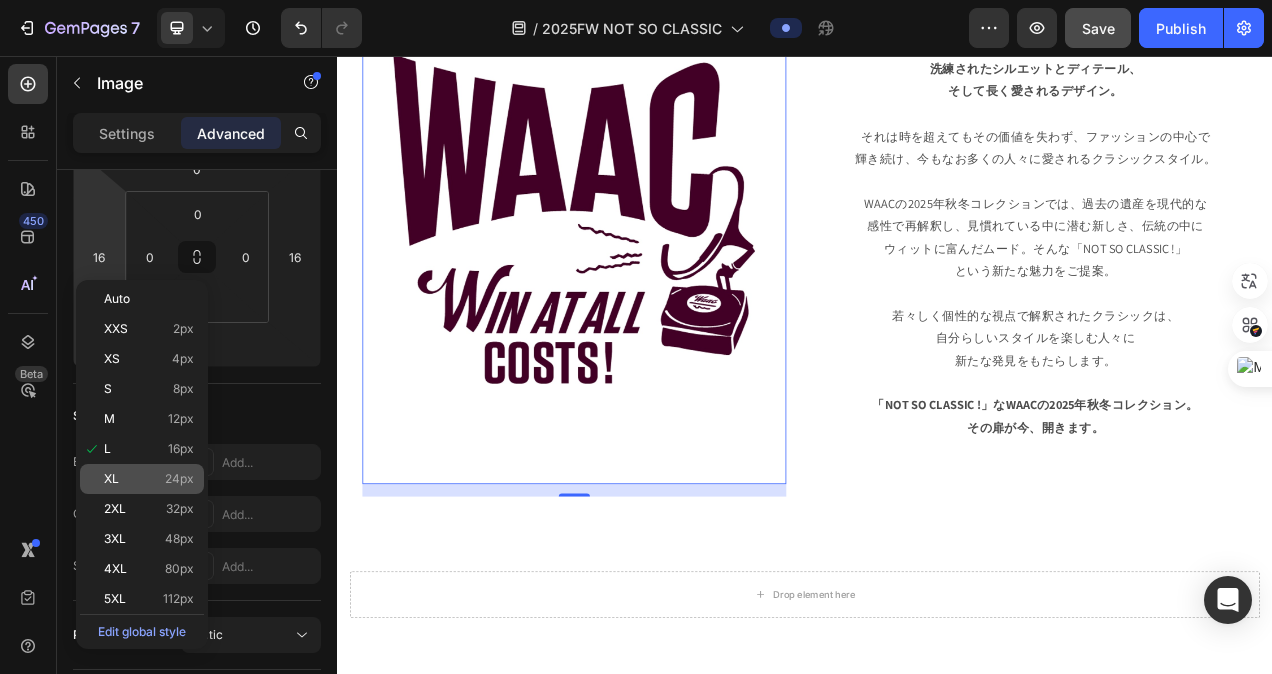 click on "XL 24px" 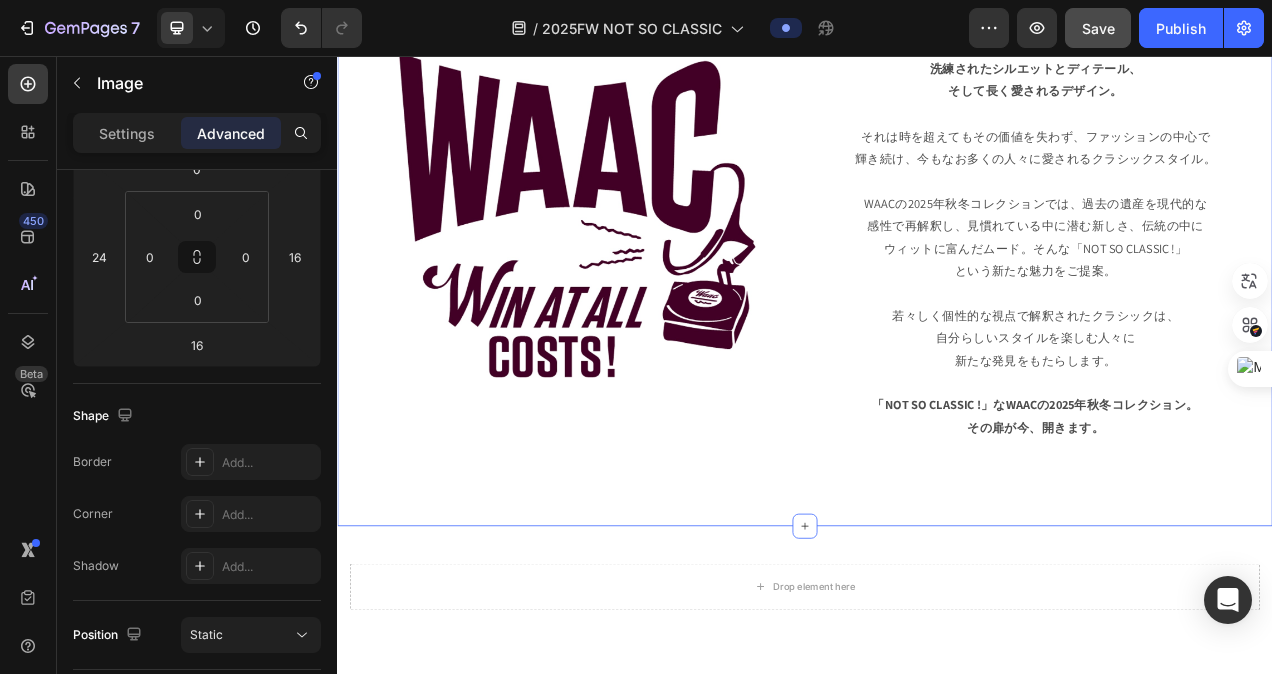 click on "Image 時を超えて愛されるクラシック Heading 洗練されたシルエットとディテール、 そして長く愛されるデザイン。 それは時を超えてもその価値を失わず、ファッションの中心で 輝き続け、今もなお多くの人々に愛されるクラシックスタイル。 WAACの2025年秋冬コレクションでは、過去の遺産を現代的な 感性で再解釈し、見慣れている中に潜む新しさ、伝統の中に ウィットに富んだムード。そんな「NOT SO CLASSIC !」 という新たな魅力をご提案。 若々しく個性的な視点で解釈されたクラシックは、 自分らしいスタイルを楽しむ人々に 新たな発見をもたらします。 「NOT SO CLASSIC !」なWAACの2025年秋冬コレクション。 その扉が今、開きます。 Text Block Row Section 2 You can create reusable sections Create Theme Section AI Content Write with GemAI What would you like to describe here? Tone and Voice Product" at bounding box center [937, 269] 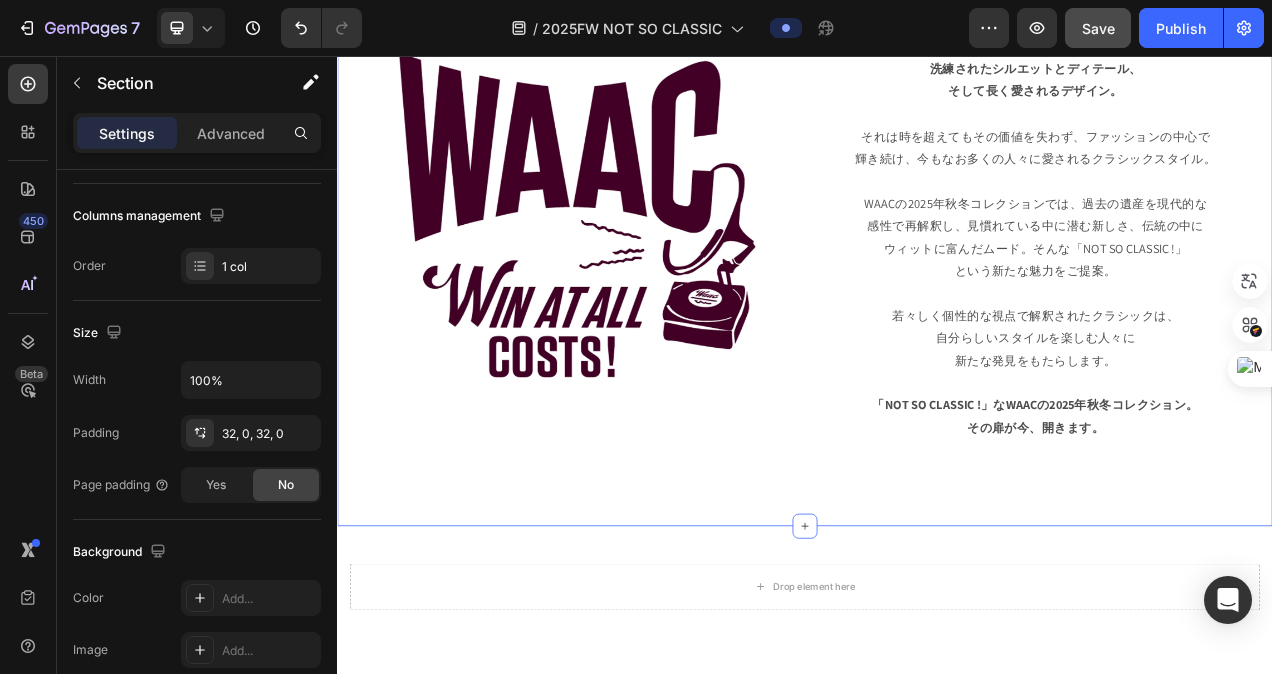 scroll, scrollTop: 0, scrollLeft: 0, axis: both 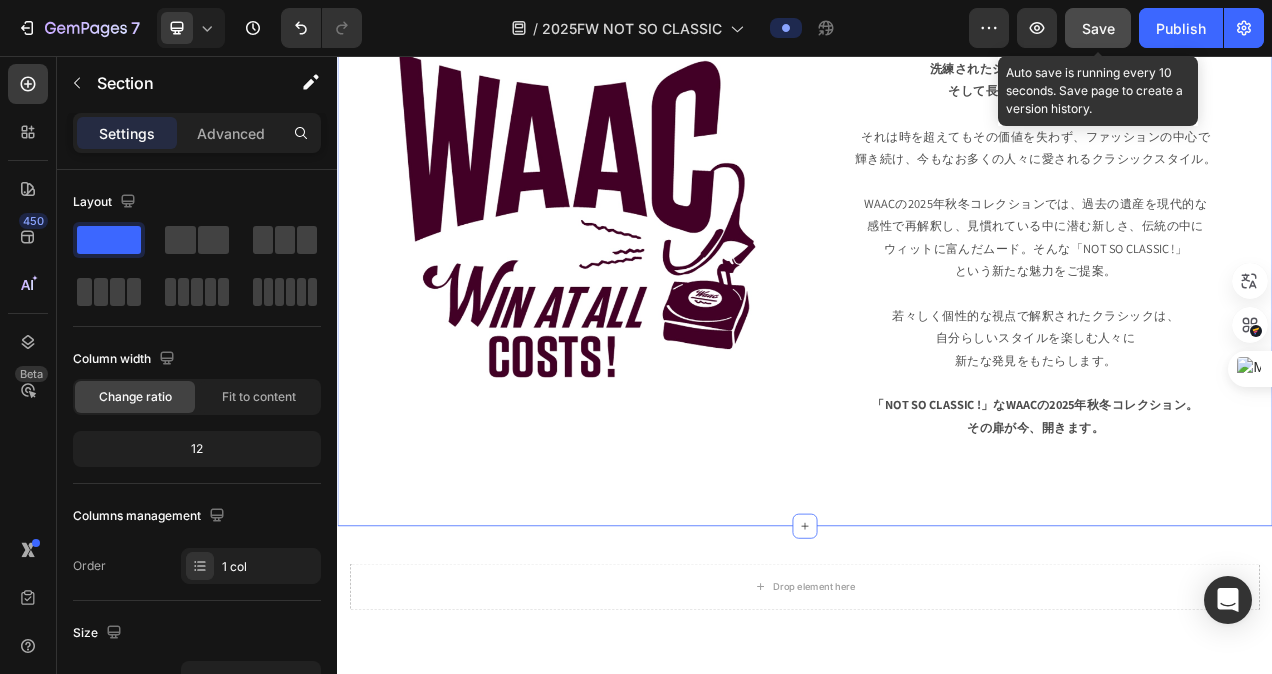 click on "Save" at bounding box center (1098, 28) 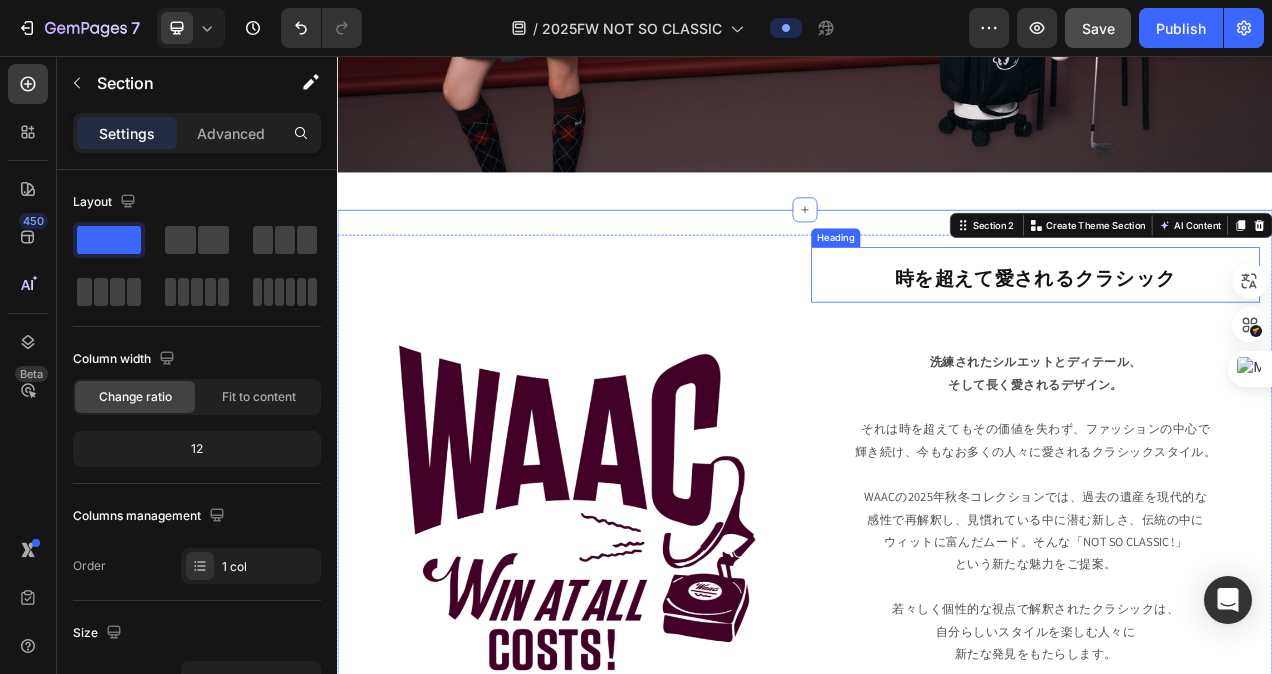 scroll, scrollTop: 600, scrollLeft: 0, axis: vertical 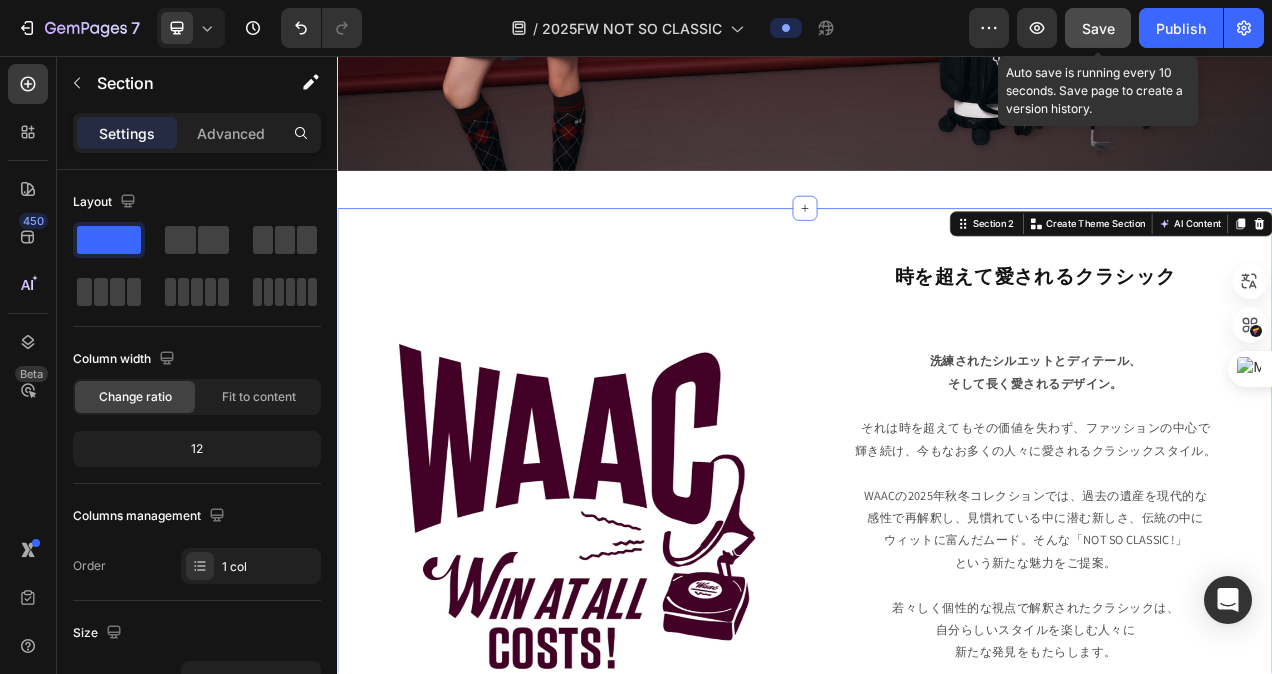 click on "Save" at bounding box center (1098, 28) 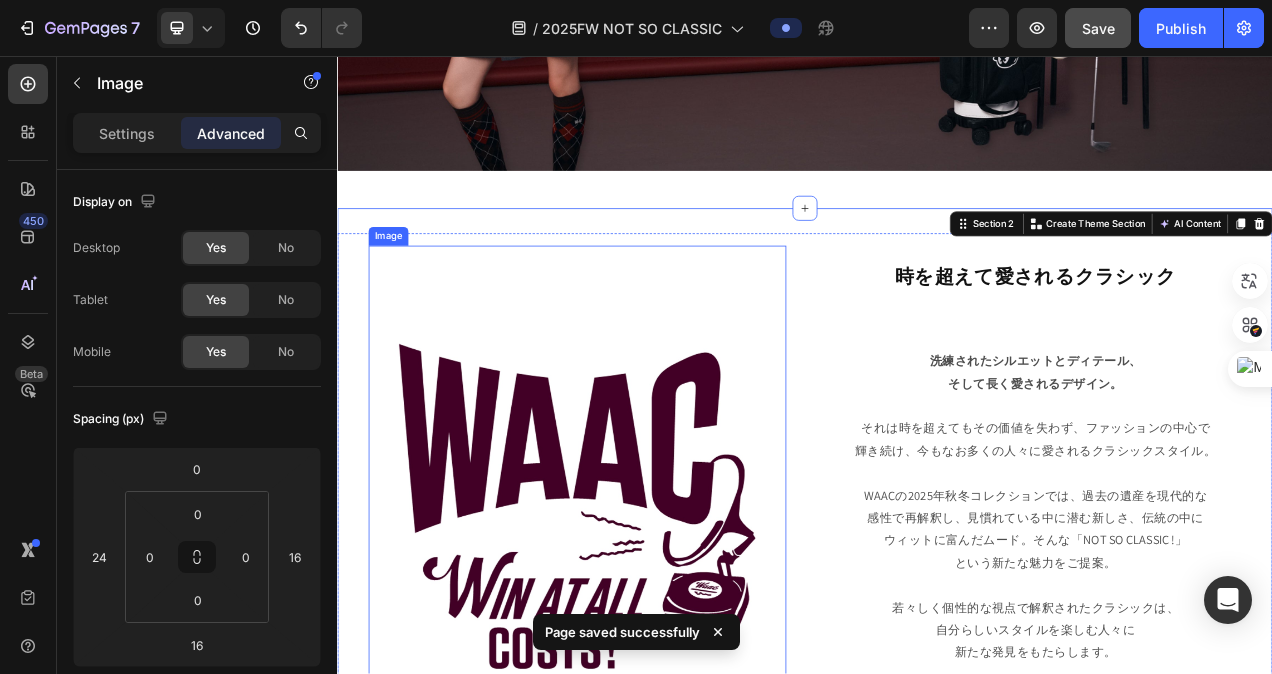 click at bounding box center (645, 635) 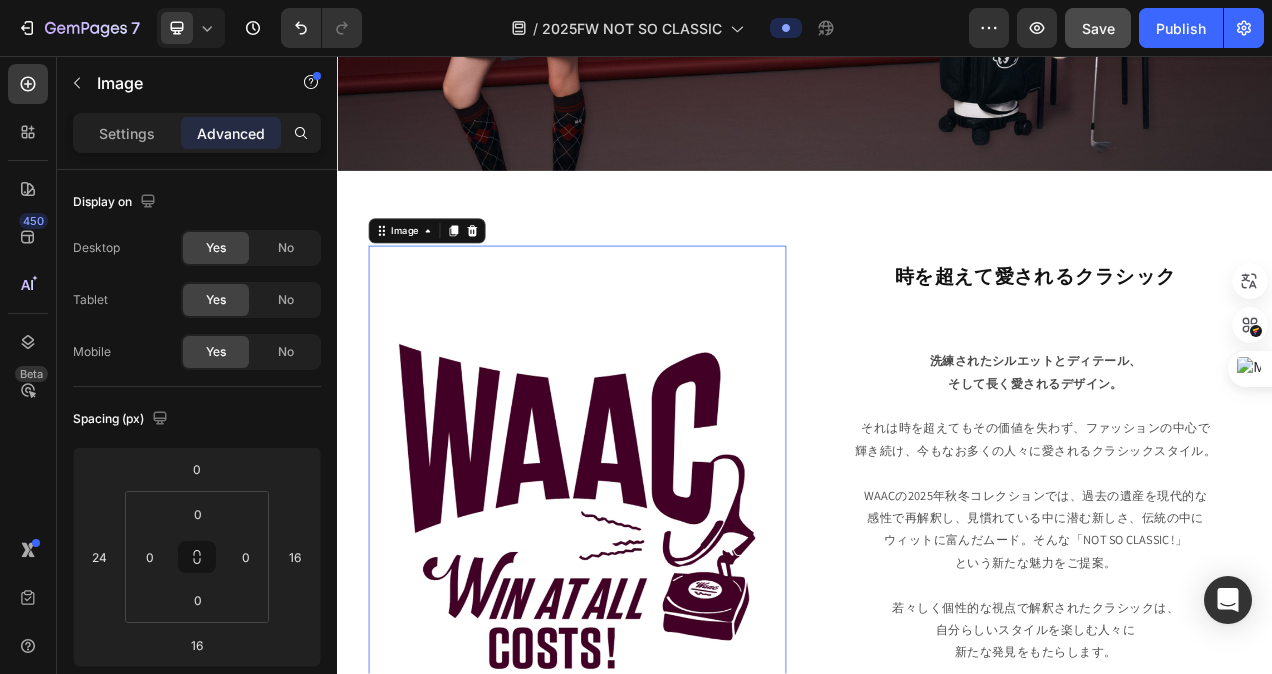 click at bounding box center (645, 635) 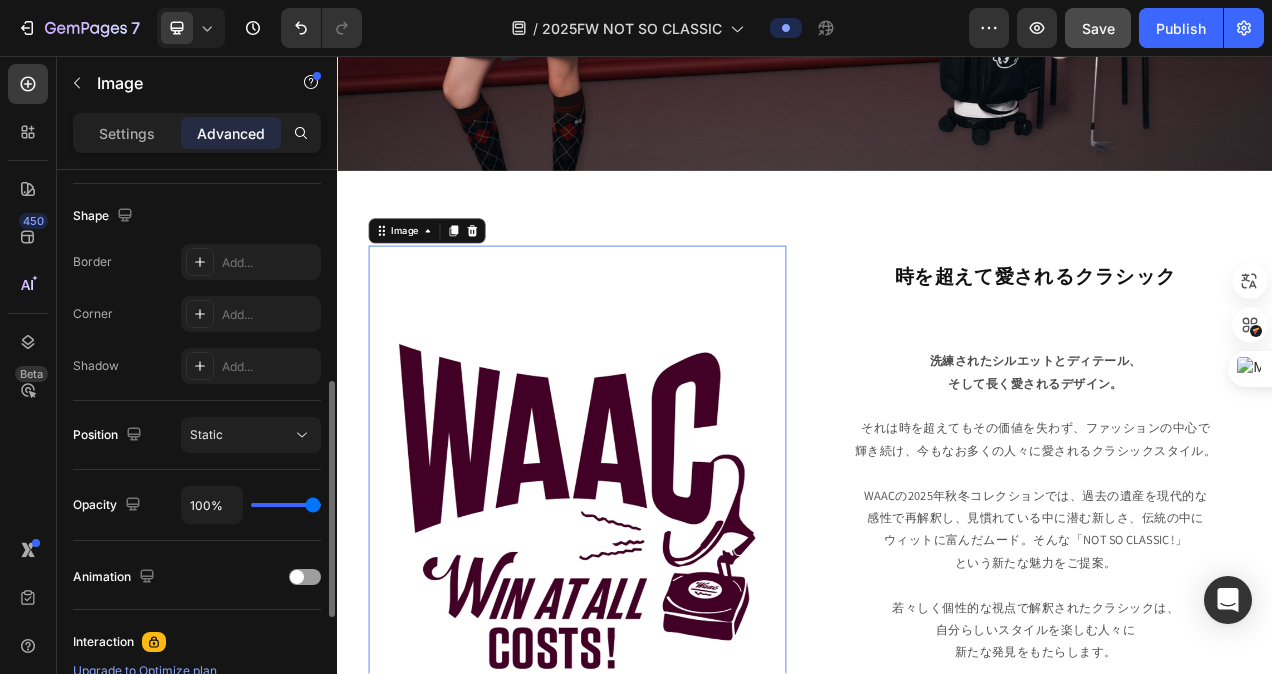 scroll, scrollTop: 600, scrollLeft: 0, axis: vertical 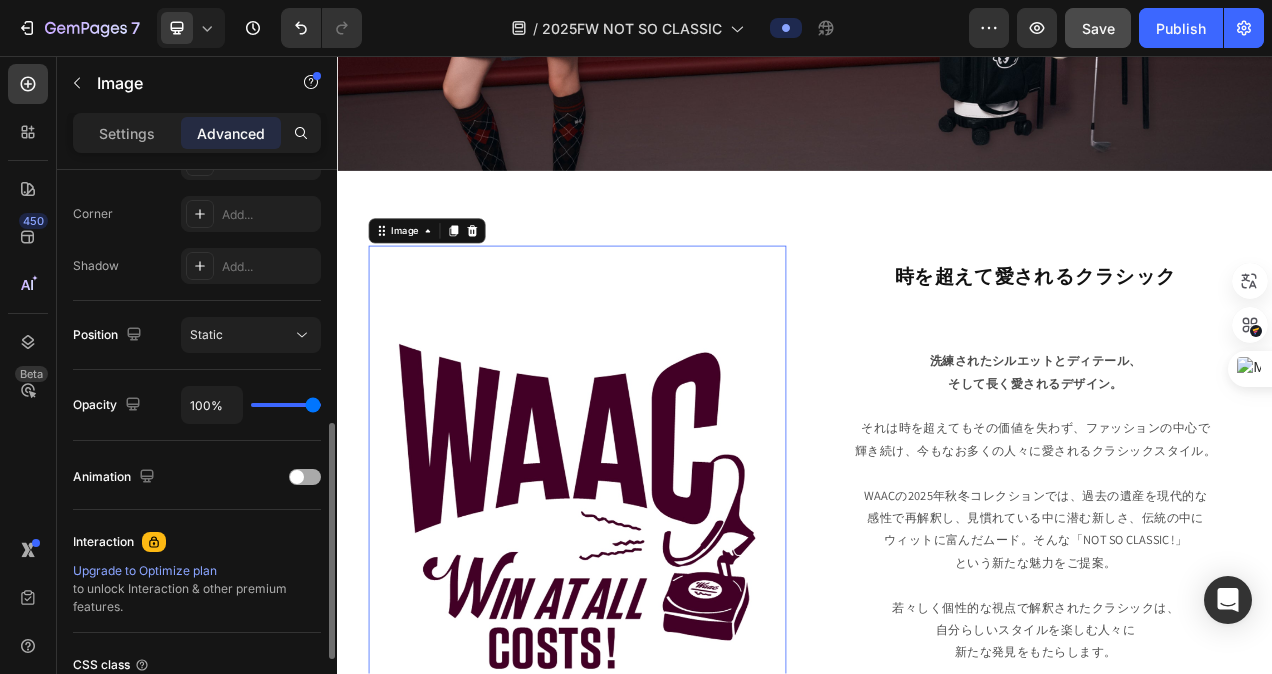 click at bounding box center [297, 477] 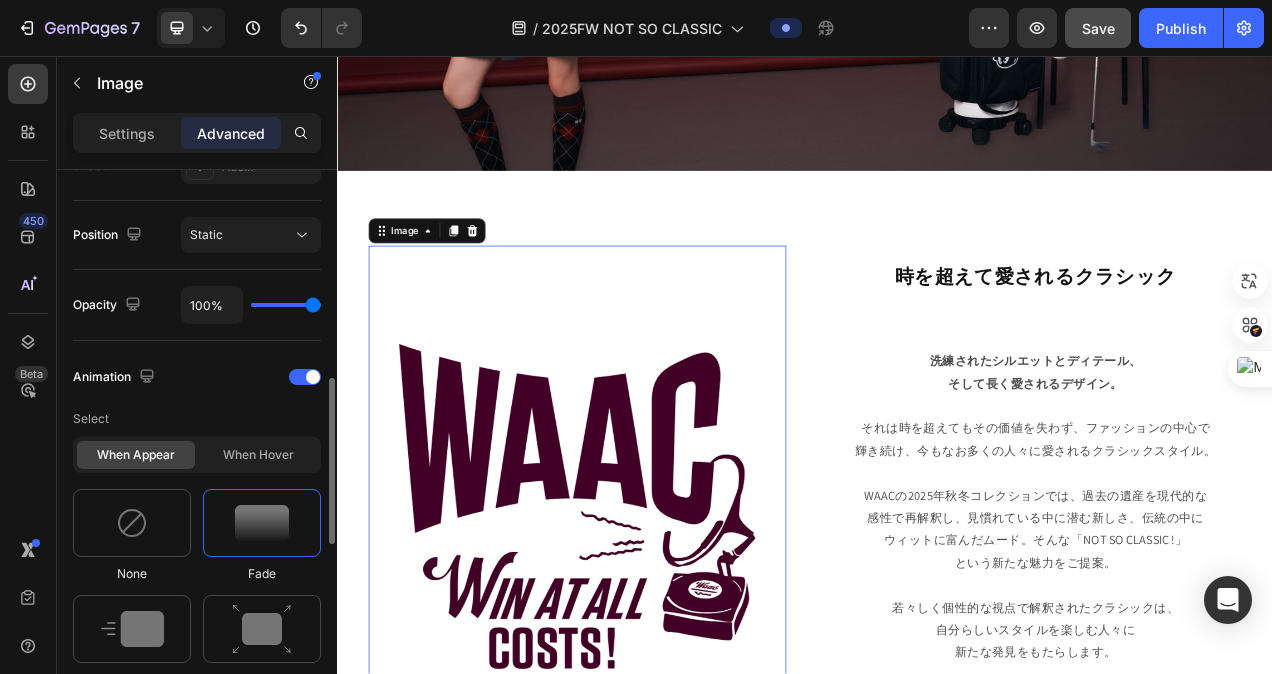 scroll, scrollTop: 800, scrollLeft: 0, axis: vertical 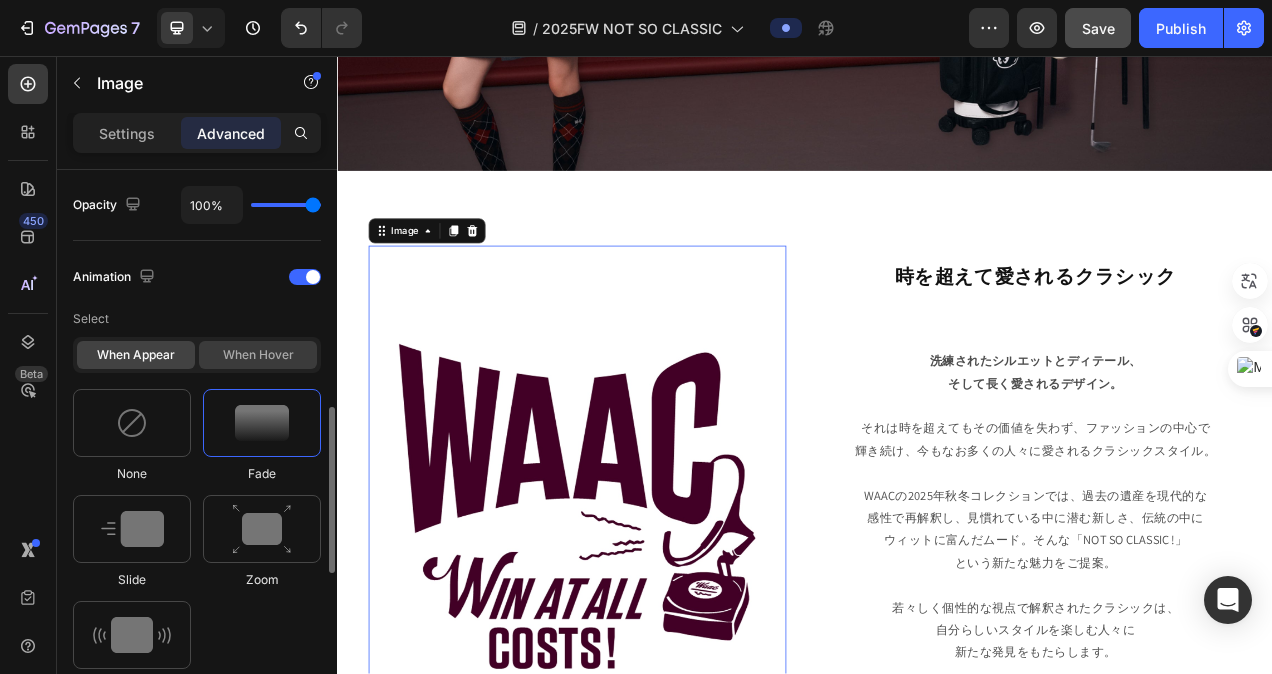click on "When hover" 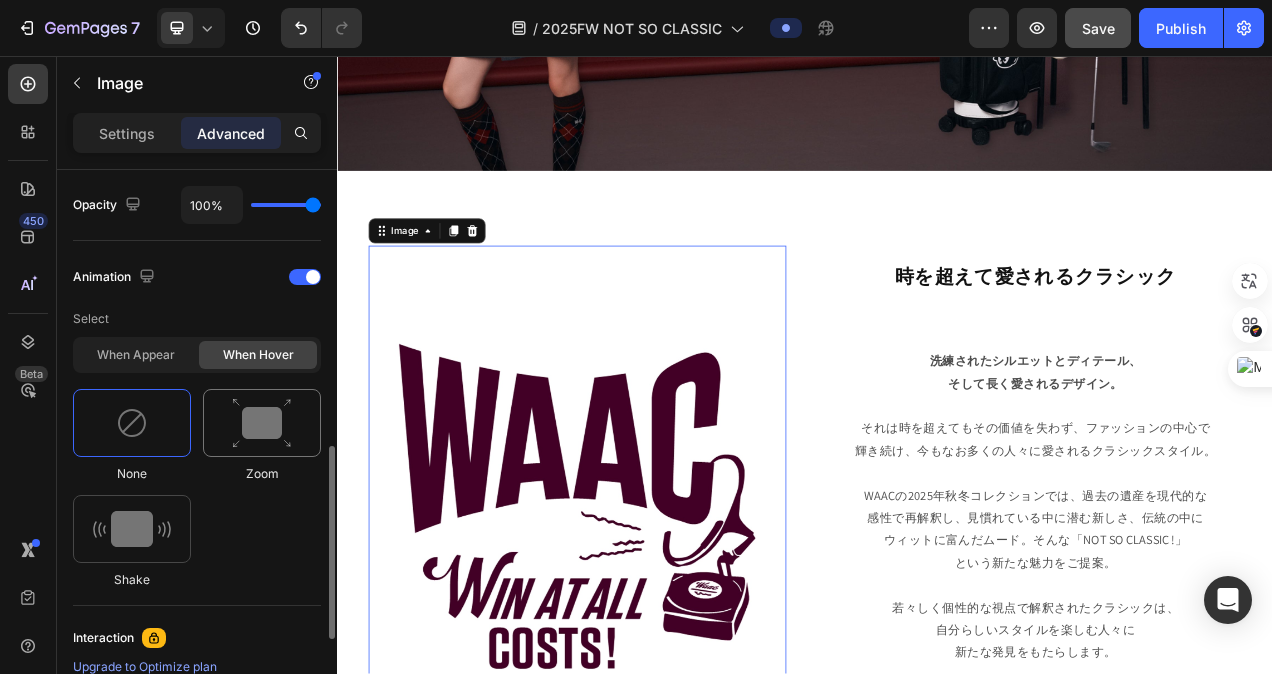 click at bounding box center (262, 423) 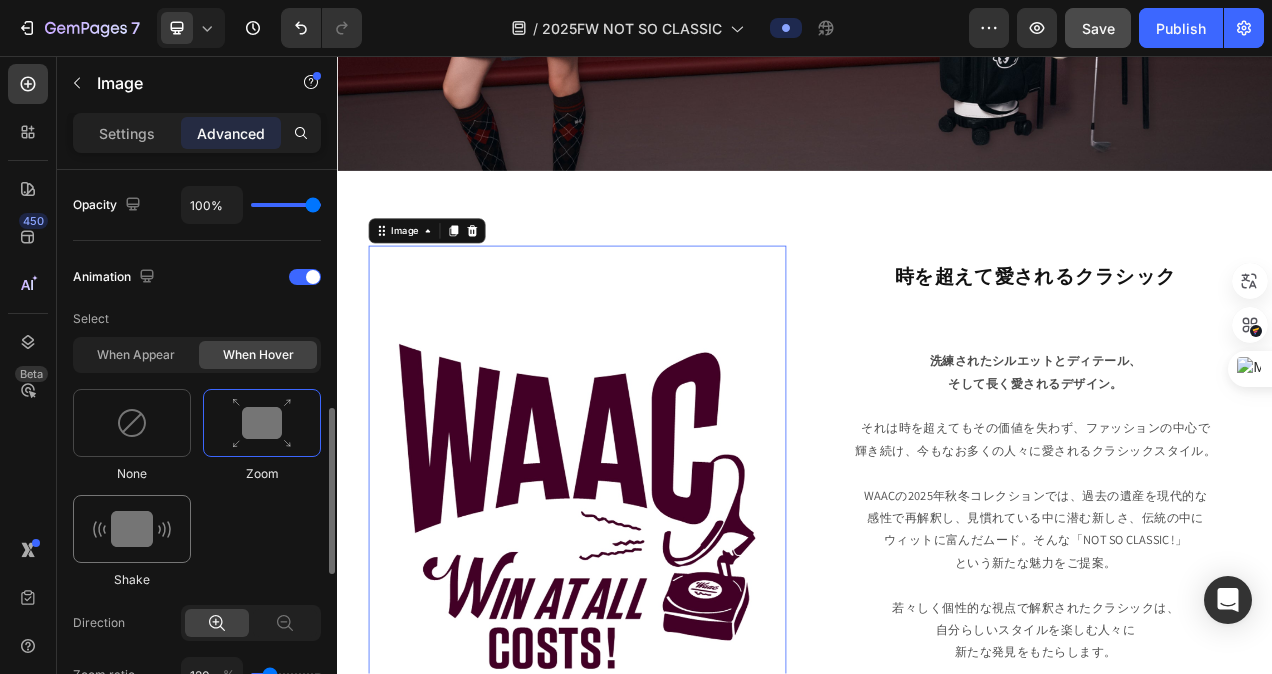 click at bounding box center (132, 529) 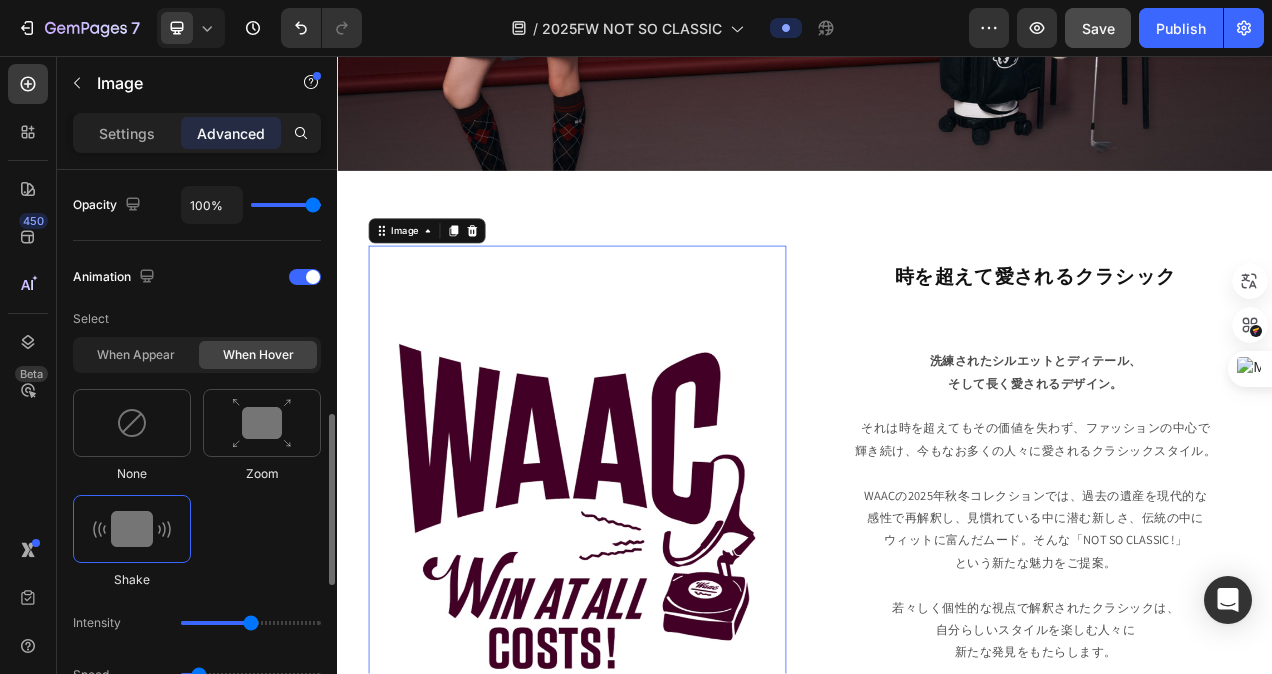 drag, startPoint x: 214, startPoint y: 618, endPoint x: 244, endPoint y: 618, distance: 30 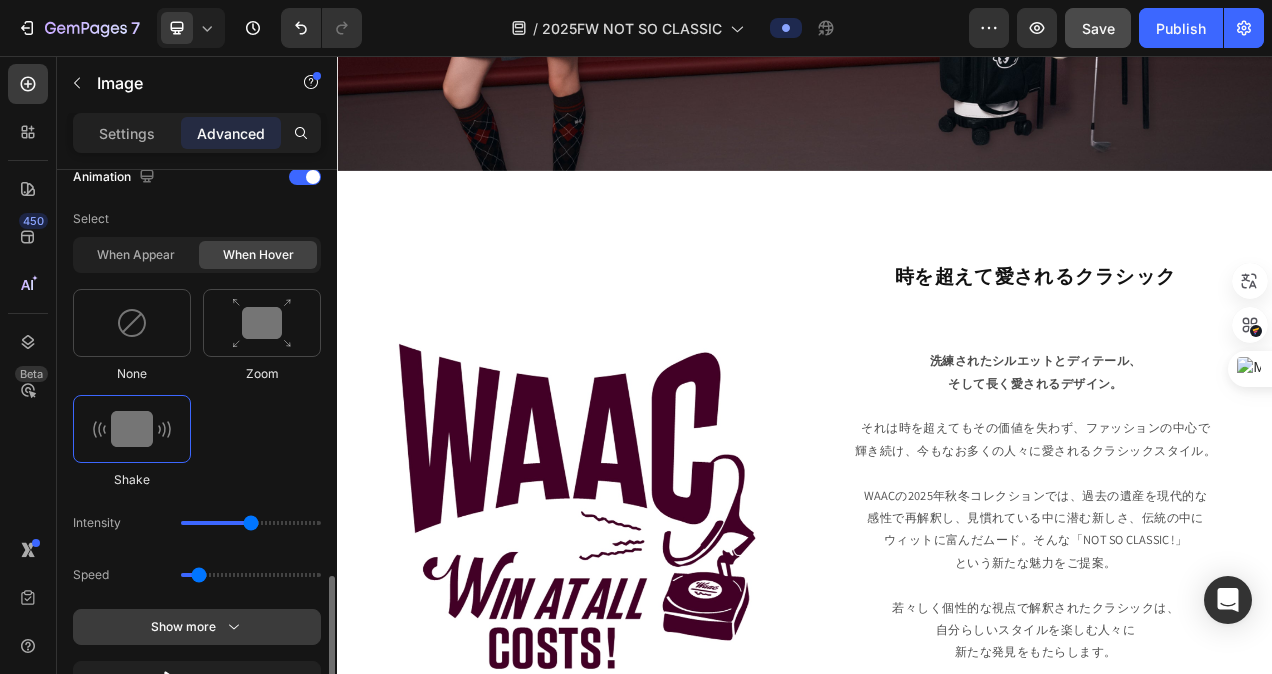 scroll, scrollTop: 1000, scrollLeft: 0, axis: vertical 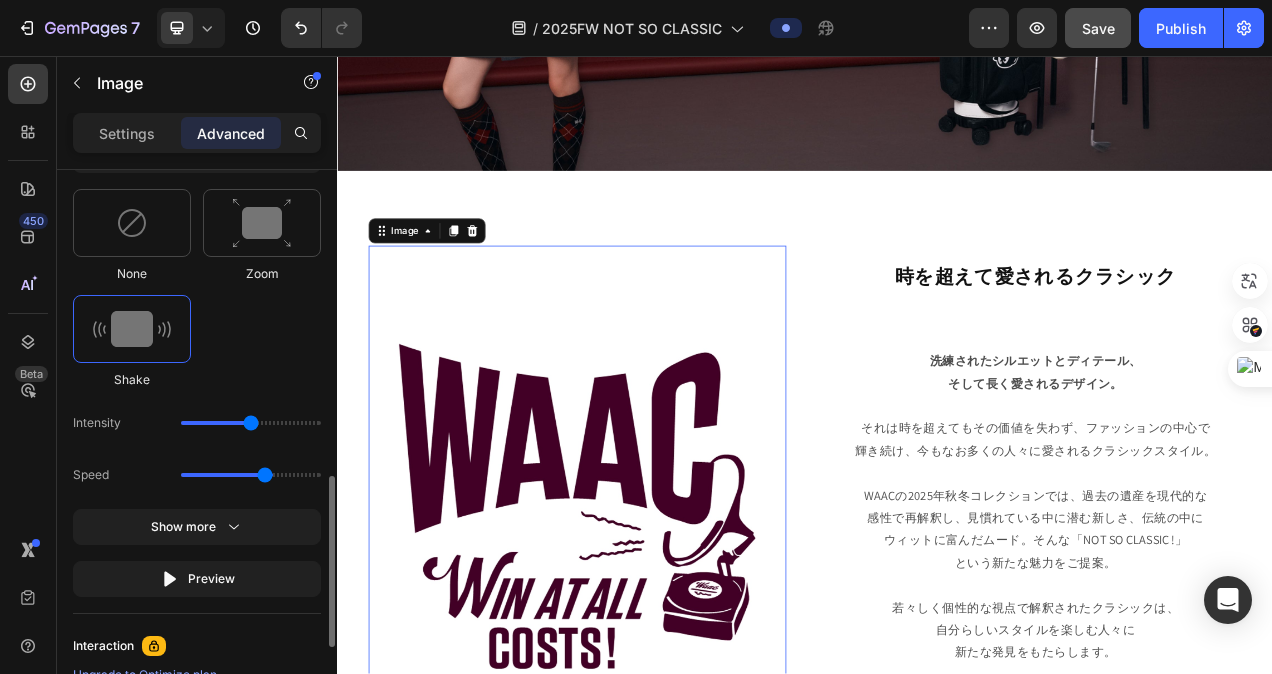 drag, startPoint x: 204, startPoint y: 471, endPoint x: 262, endPoint y: 474, distance: 58.077534 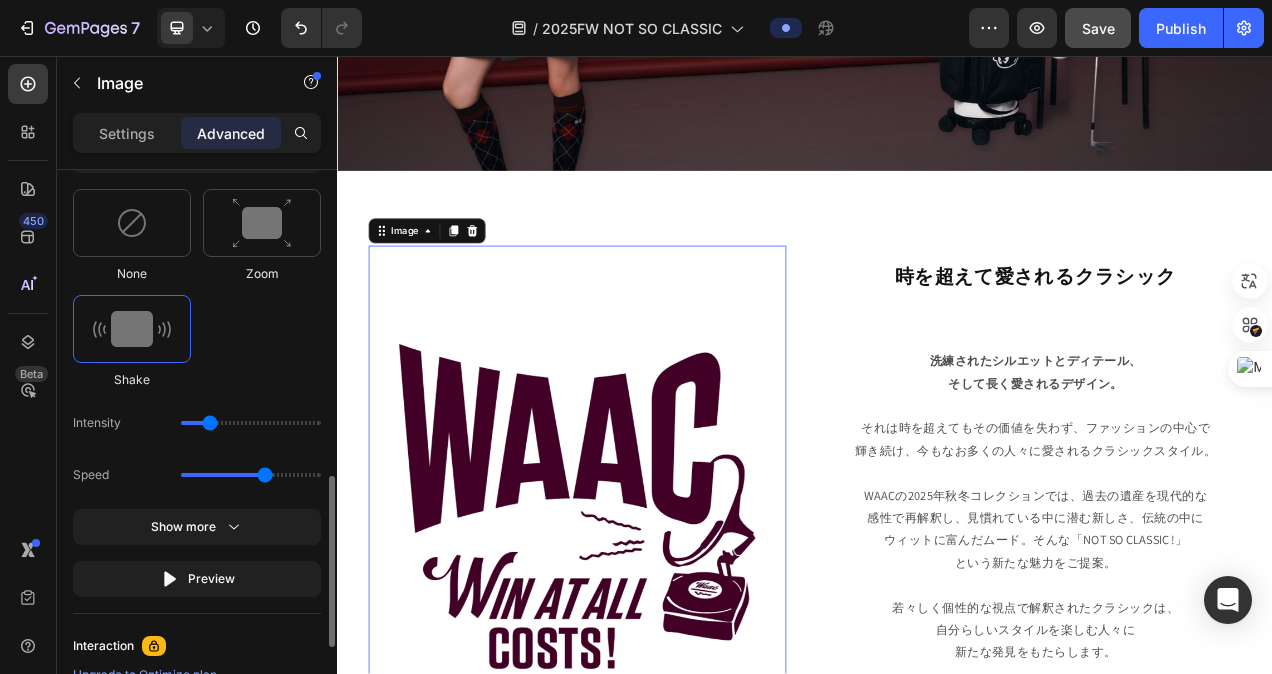 drag, startPoint x: 250, startPoint y: 421, endPoint x: 216, endPoint y: 421, distance: 34 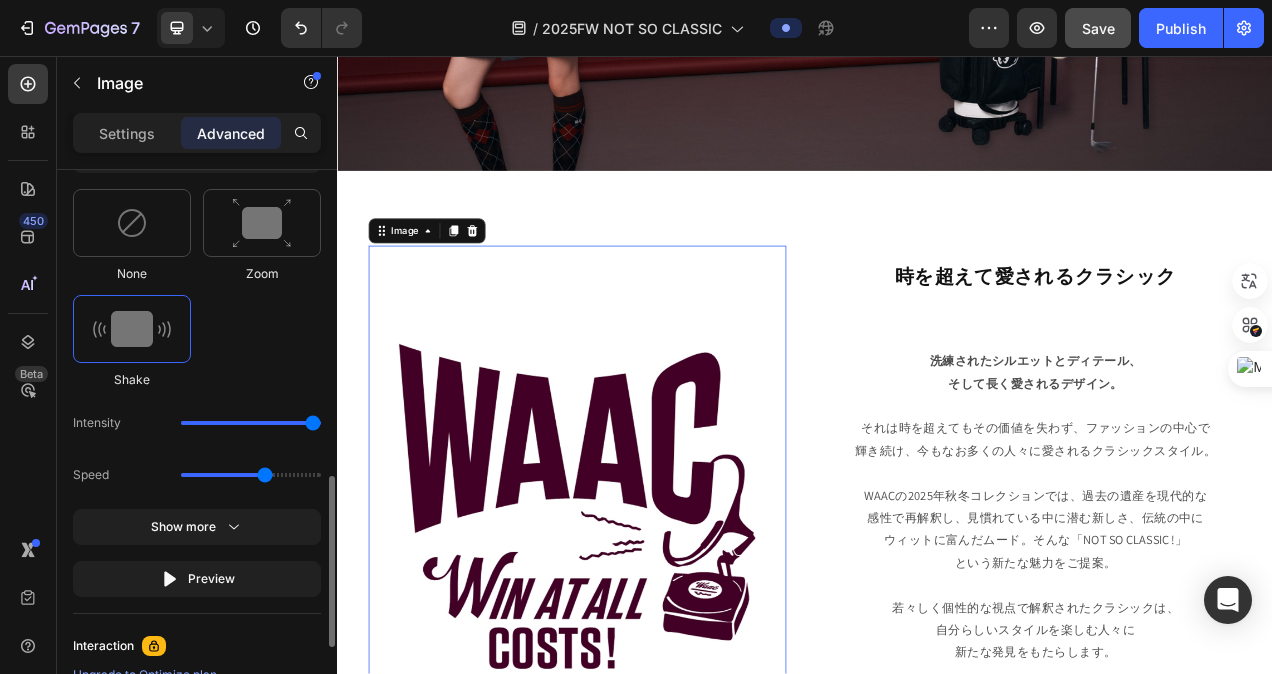 drag, startPoint x: 217, startPoint y: 419, endPoint x: 36, endPoint y: 465, distance: 186.75385 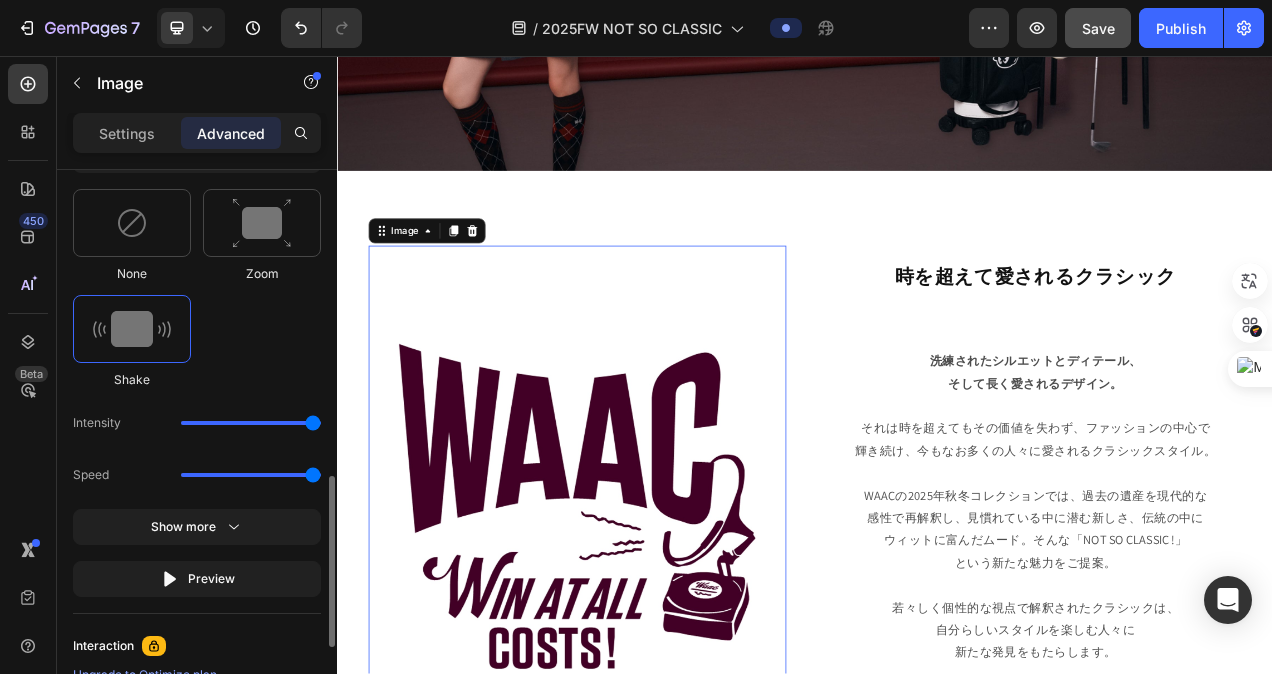drag, startPoint x: 266, startPoint y: 469, endPoint x: 388, endPoint y: 482, distance: 122.69067 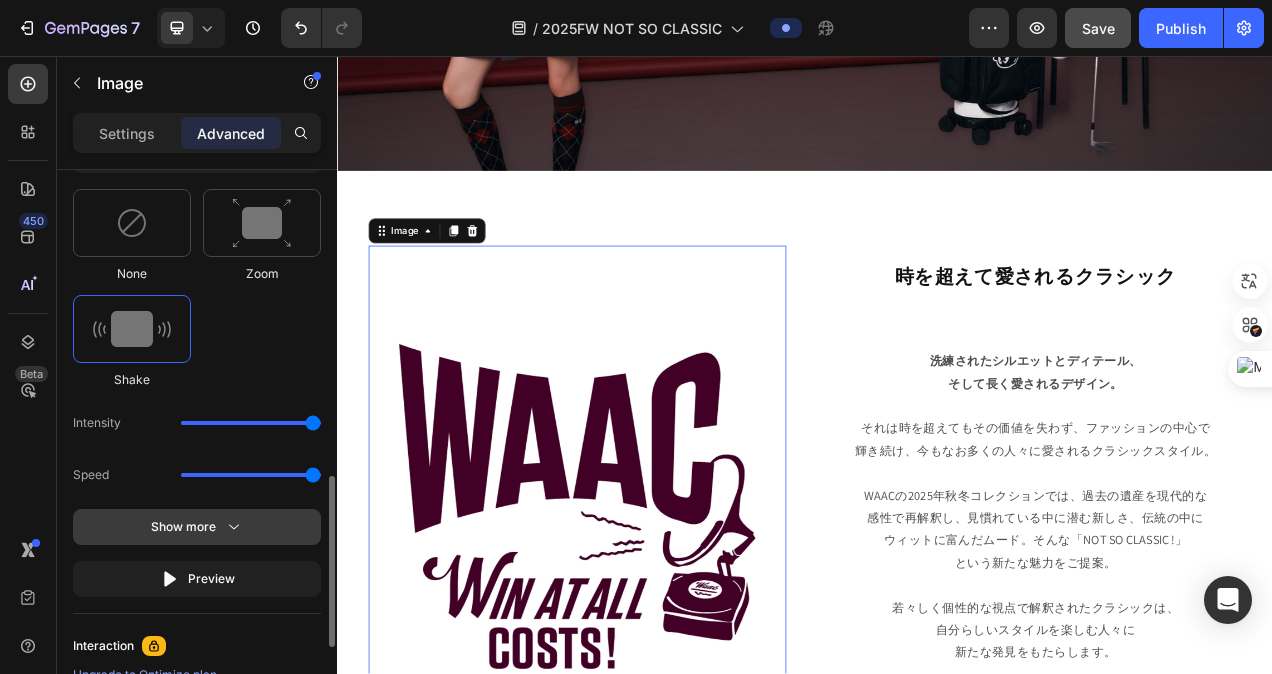 click 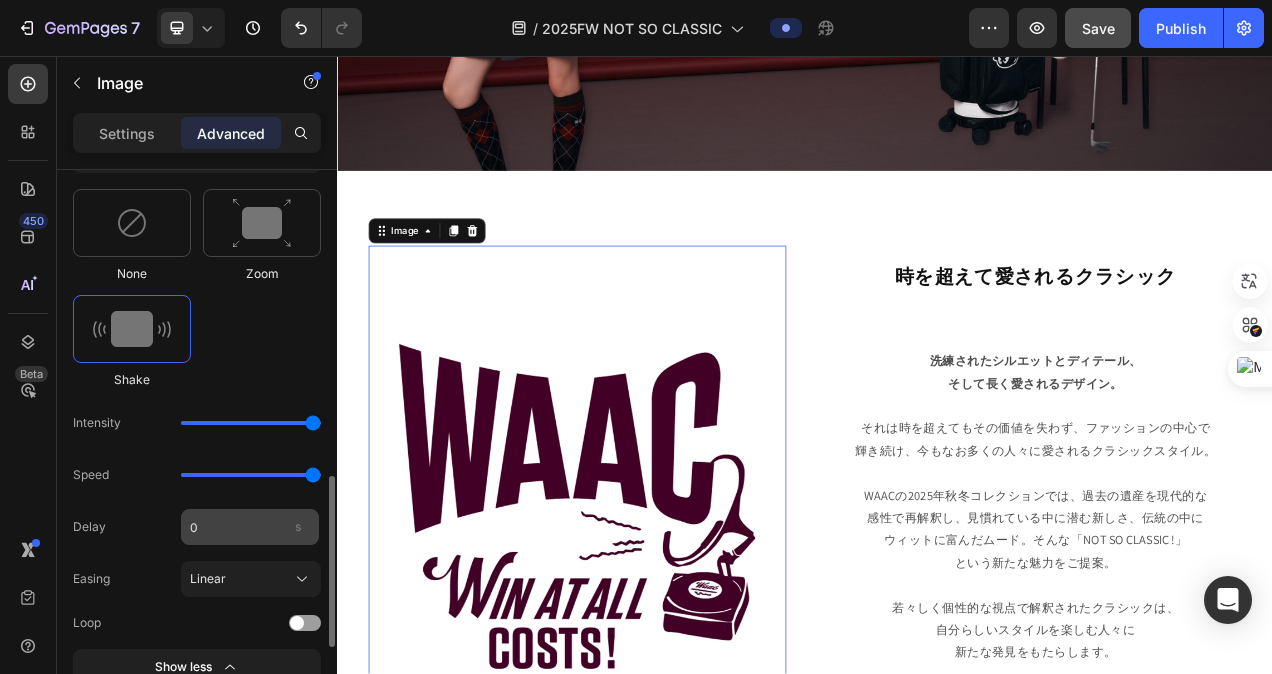 scroll, scrollTop: 1100, scrollLeft: 0, axis: vertical 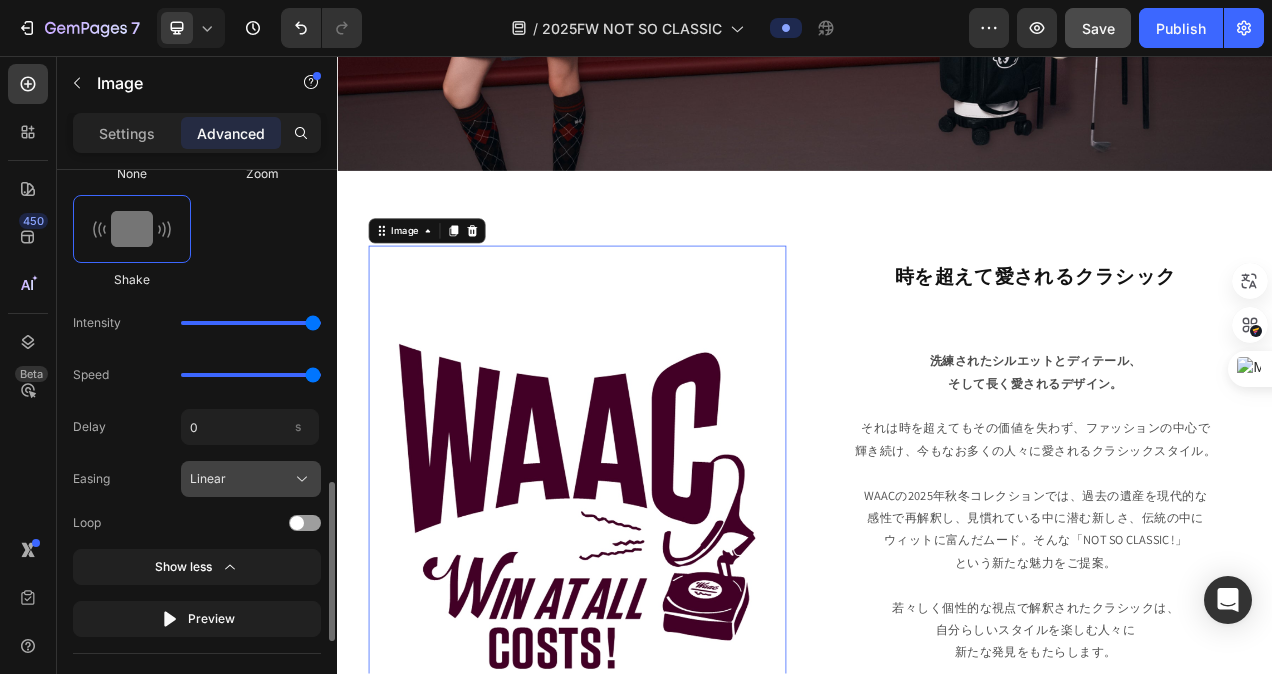 click 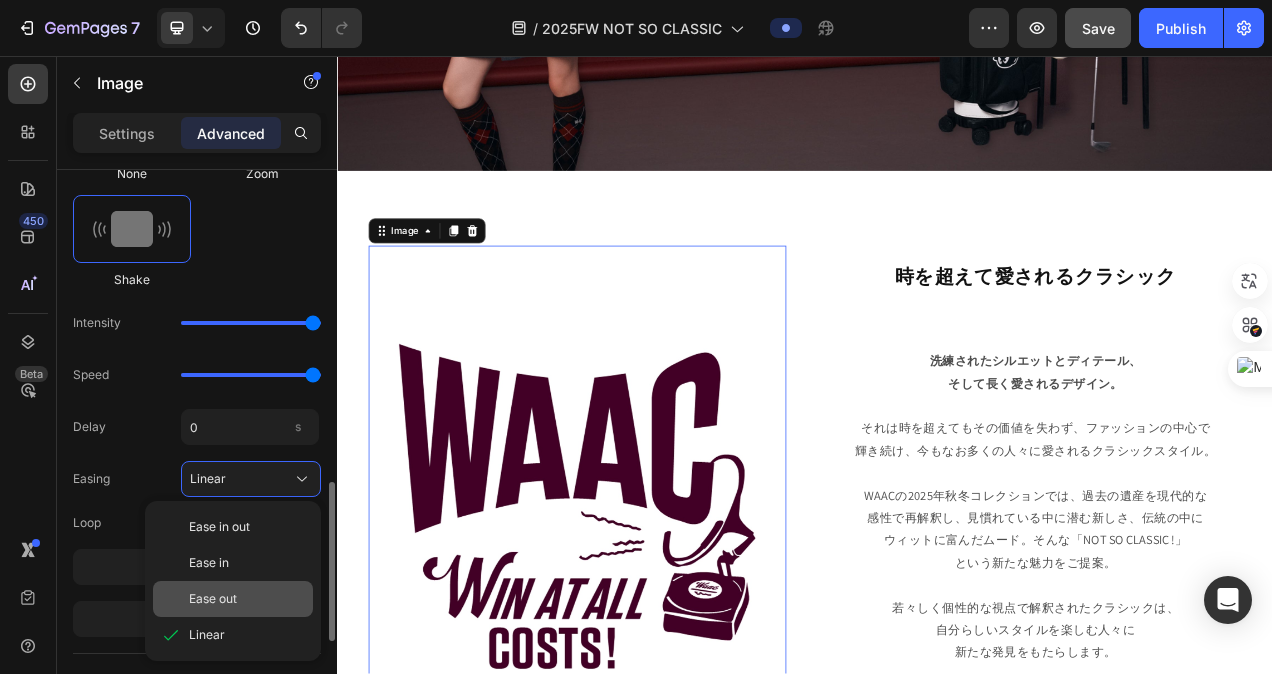 click on "Ease out" at bounding box center (247, 599) 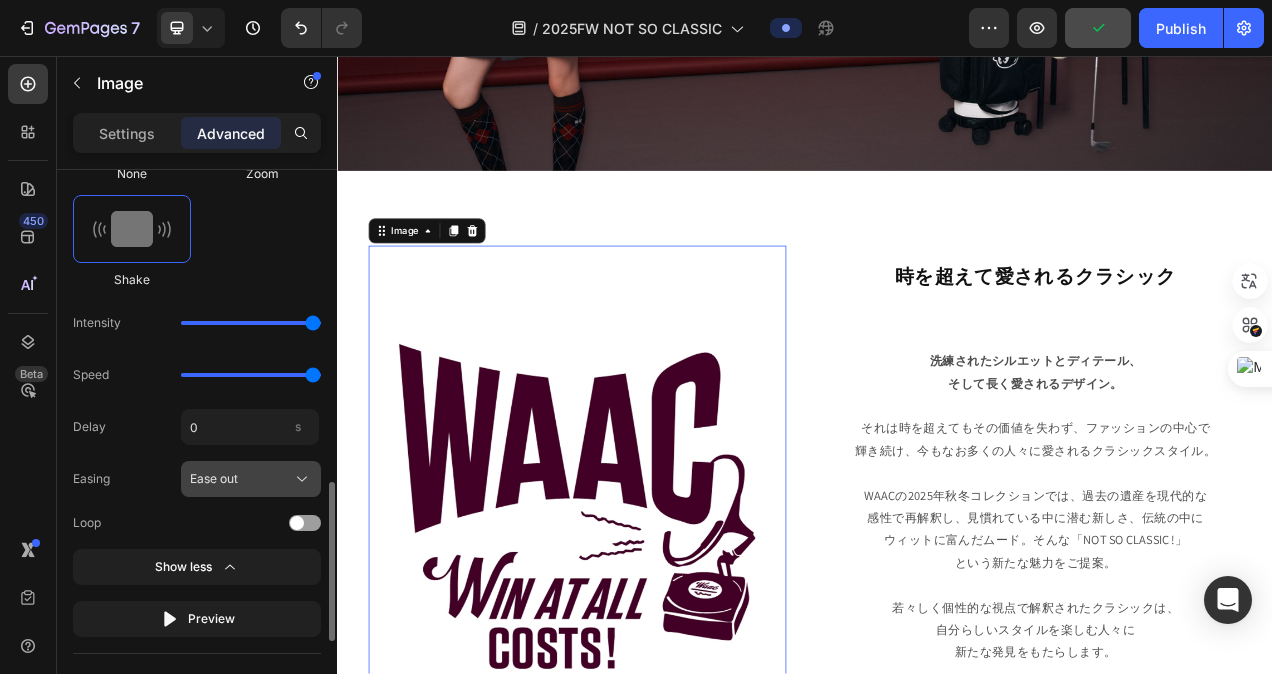 click on "Ease out" 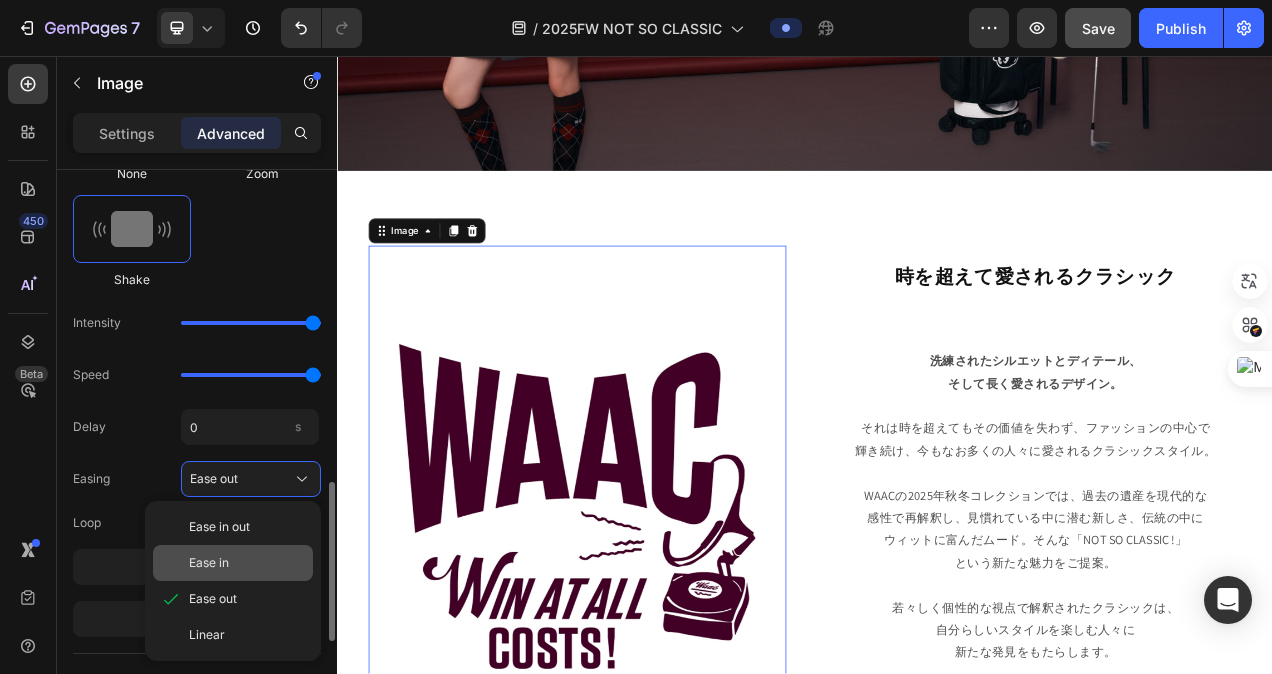 click on "Ease in" at bounding box center [247, 563] 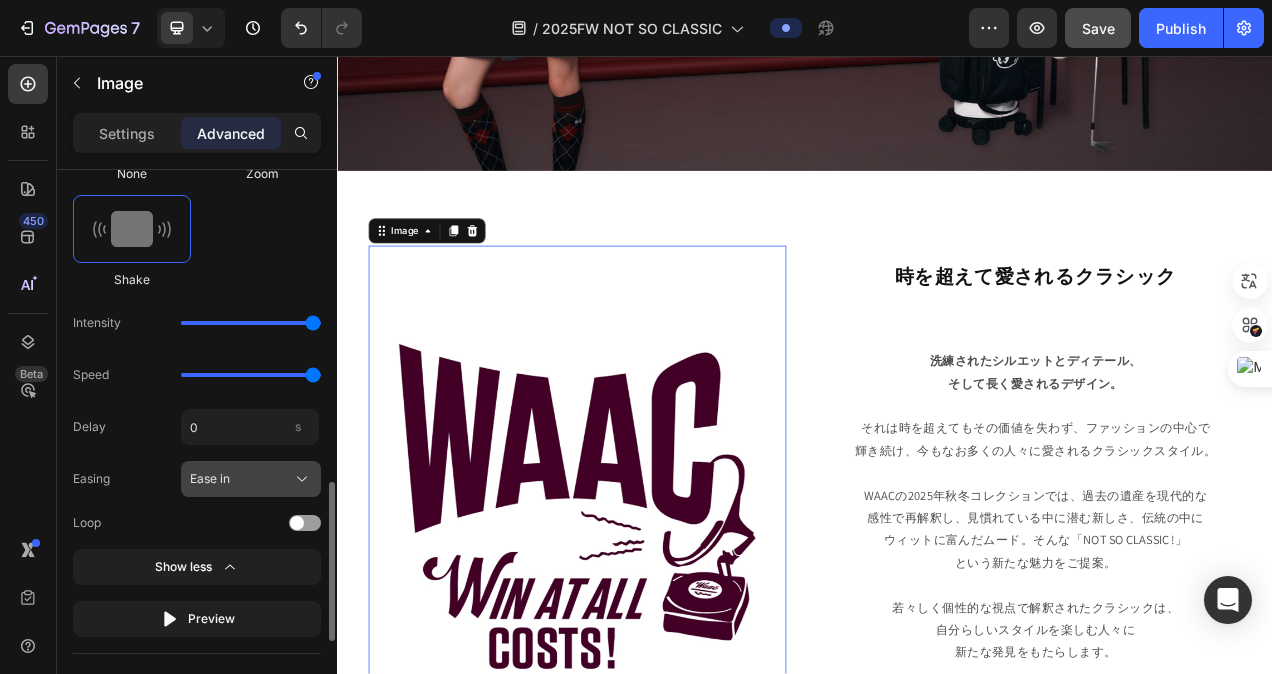 click on "Ease in" 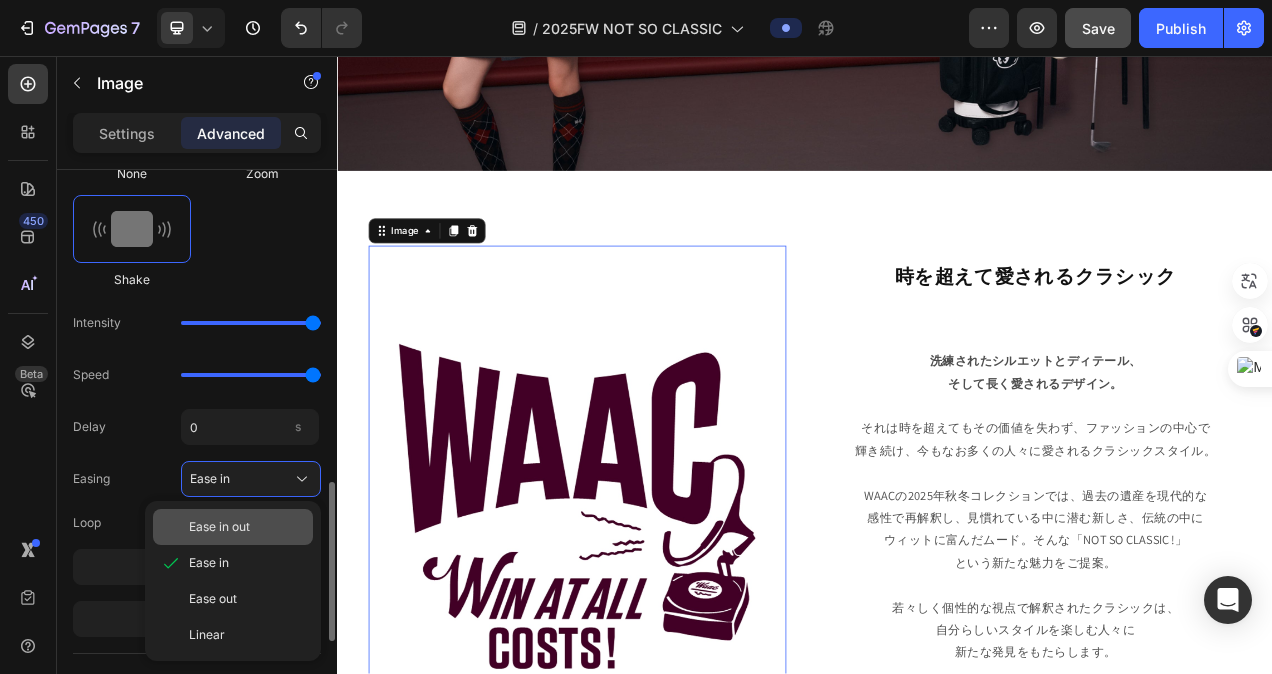 click on "Ease in out" at bounding box center [219, 527] 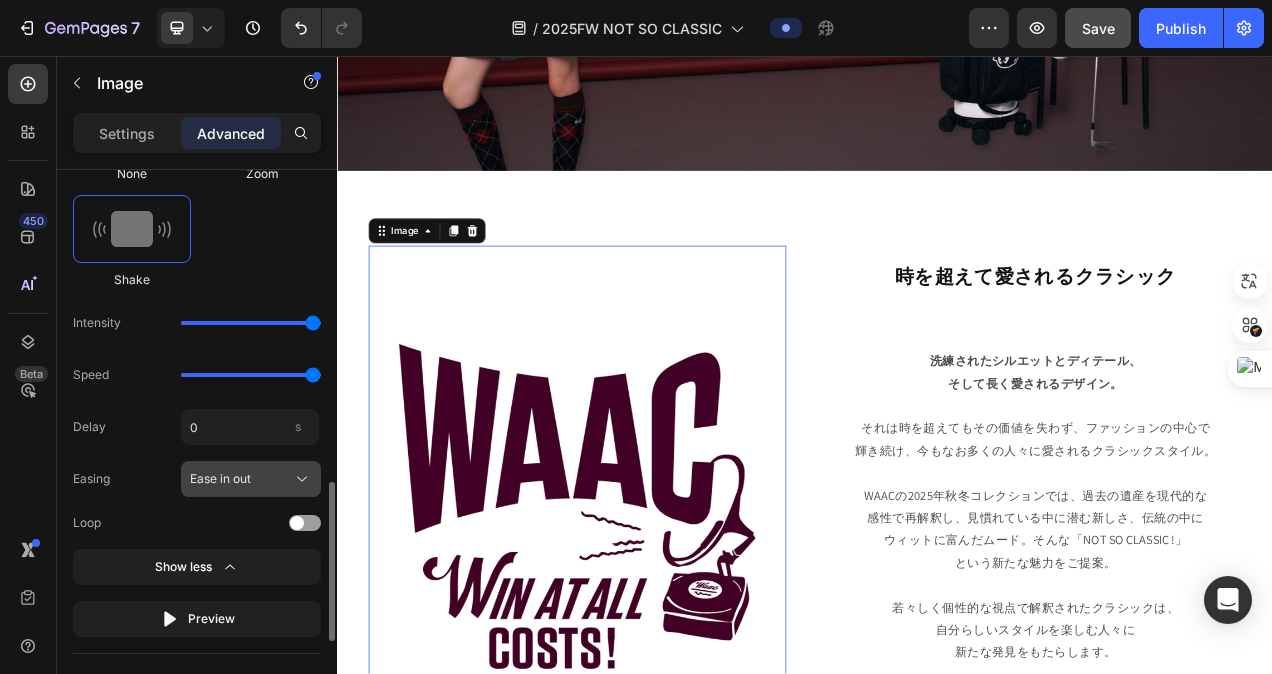 click on "Ease in out" at bounding box center (220, 479) 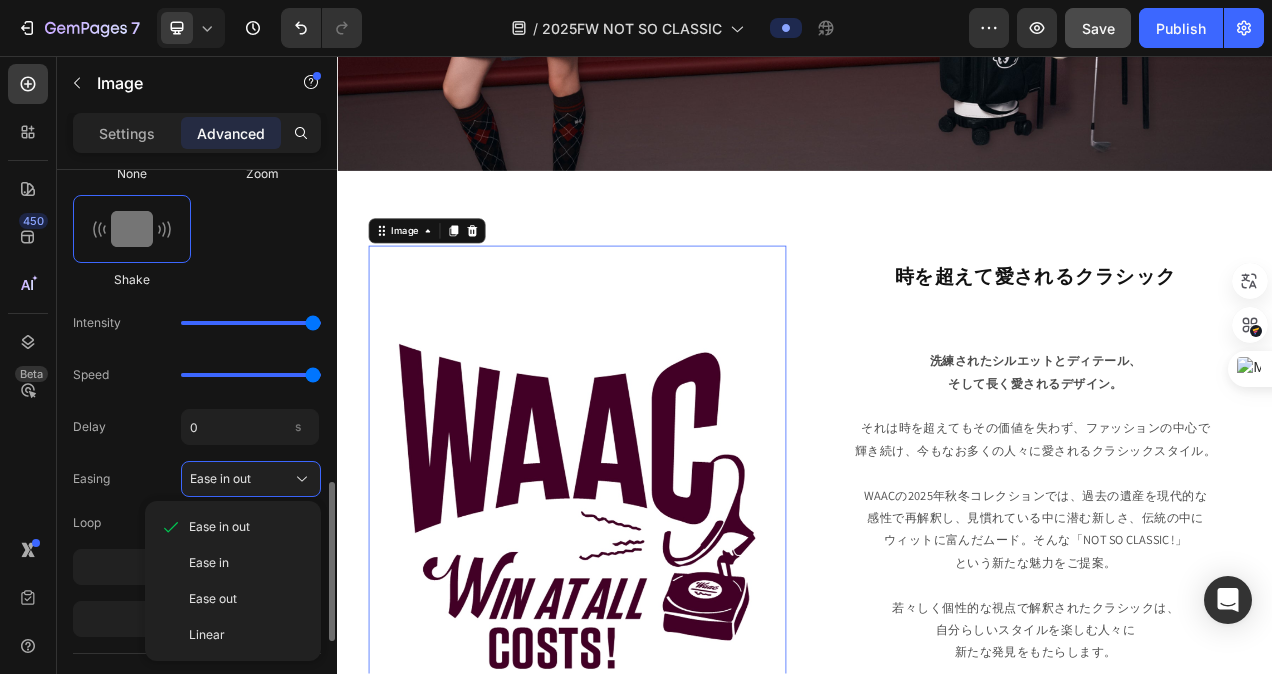 scroll, scrollTop: 1200, scrollLeft: 0, axis: vertical 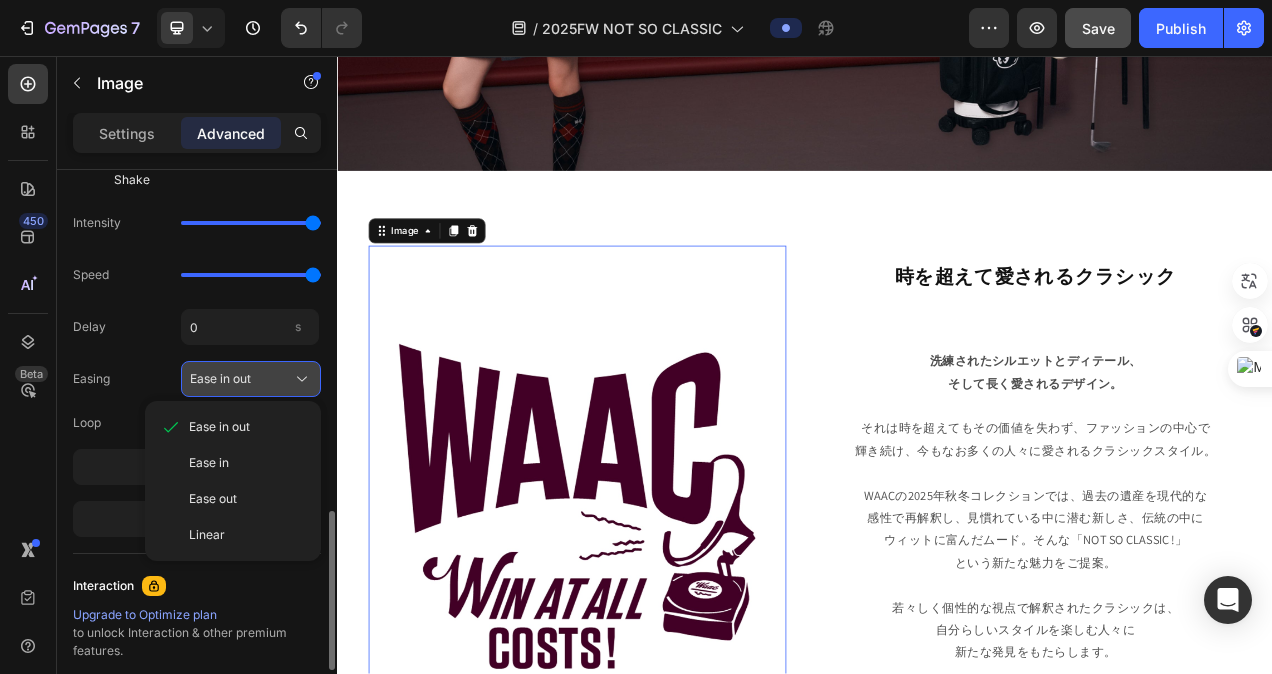click on "Ease in out" at bounding box center (220, 379) 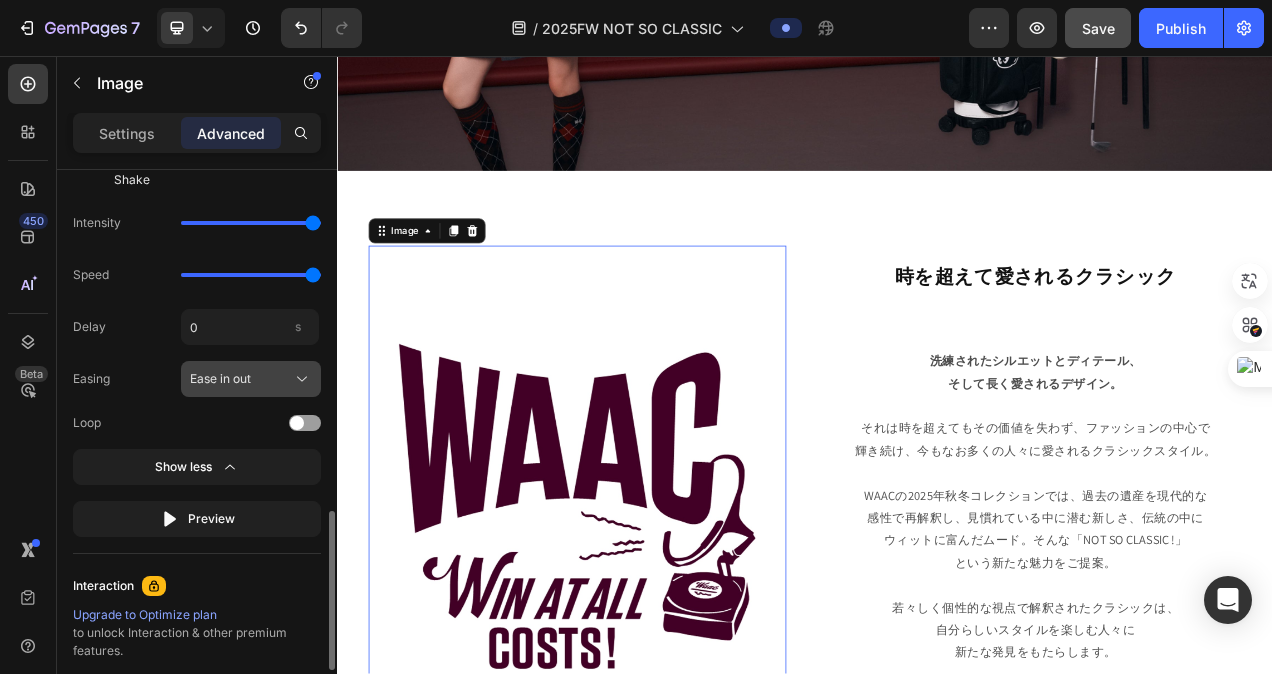 click on "Ease in out" 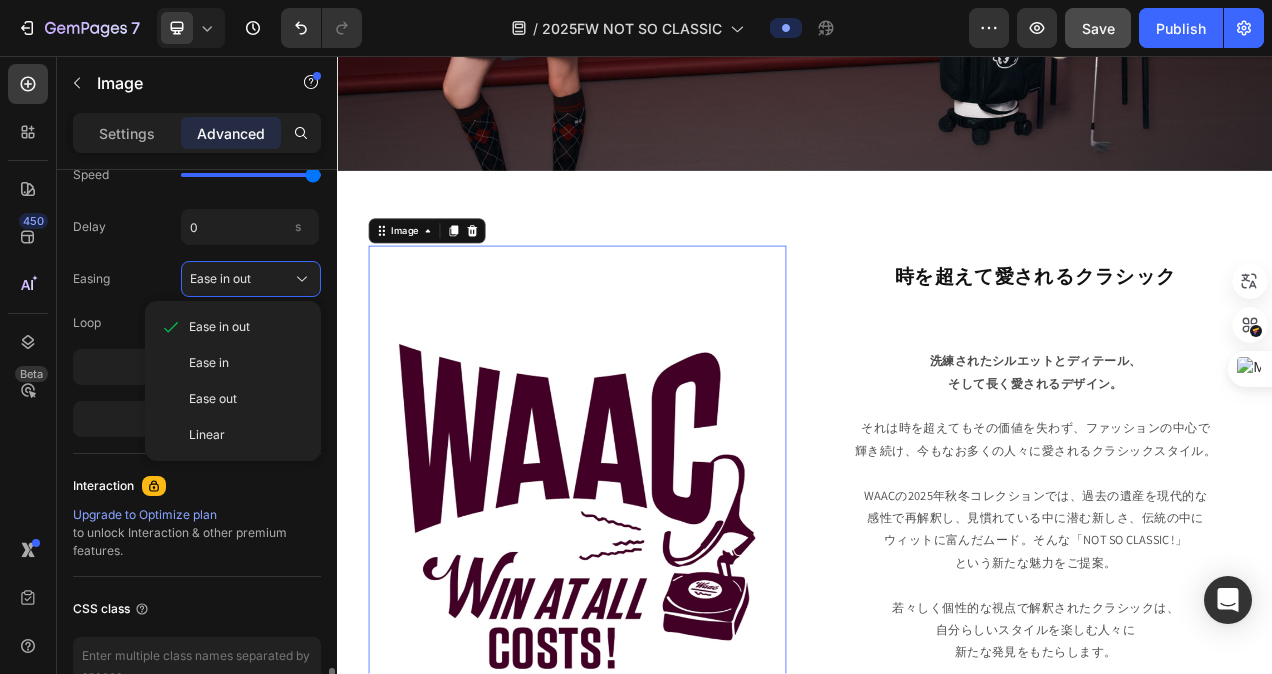scroll, scrollTop: 1400, scrollLeft: 0, axis: vertical 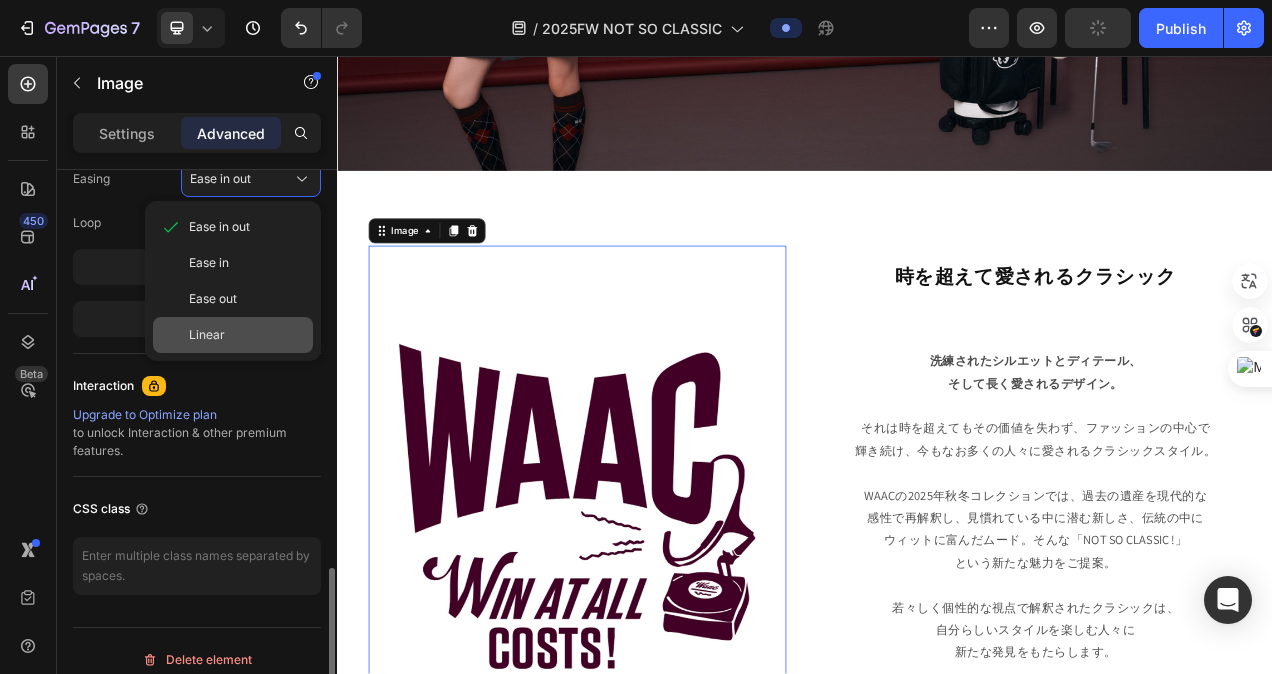 click on "Linear" at bounding box center [207, 335] 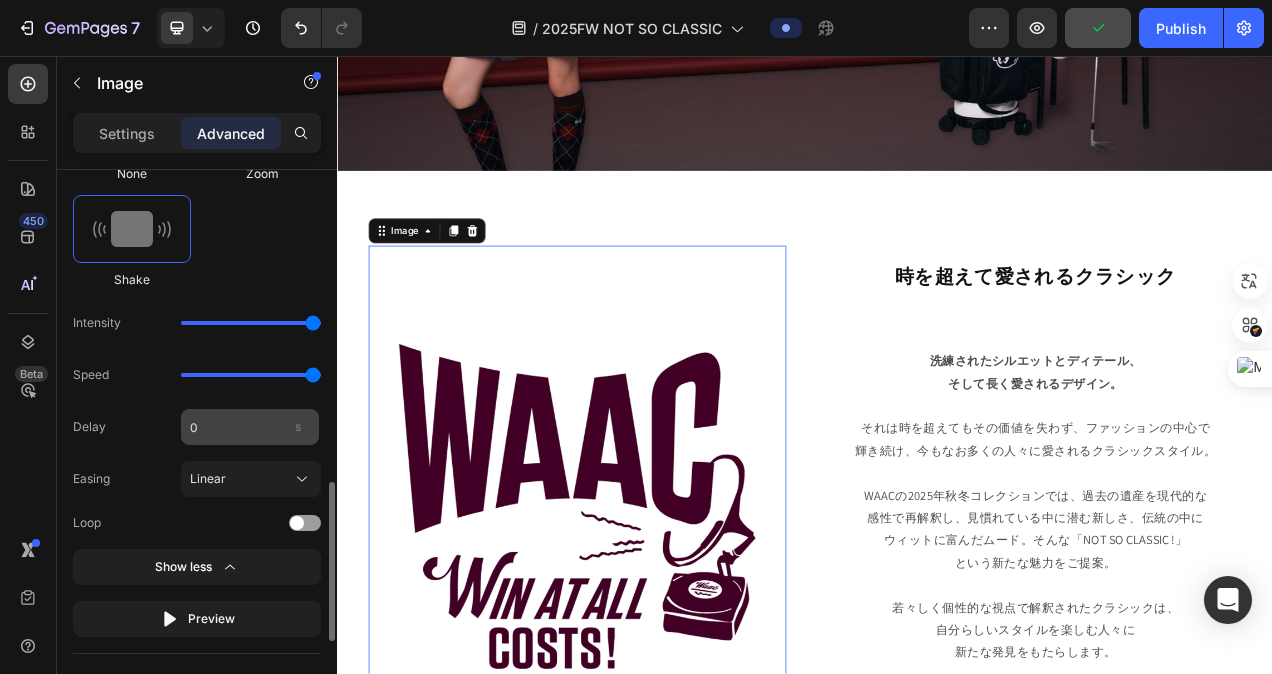 scroll, scrollTop: 1000, scrollLeft: 0, axis: vertical 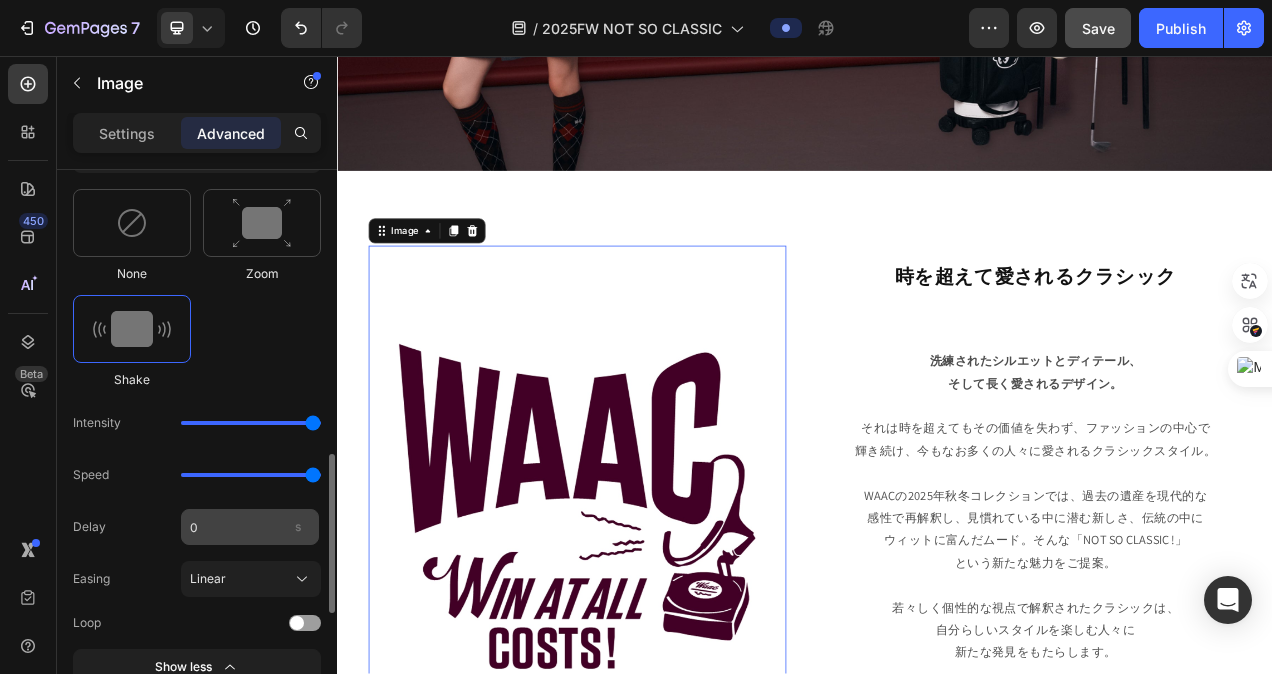 click on "s" at bounding box center (298, 527) 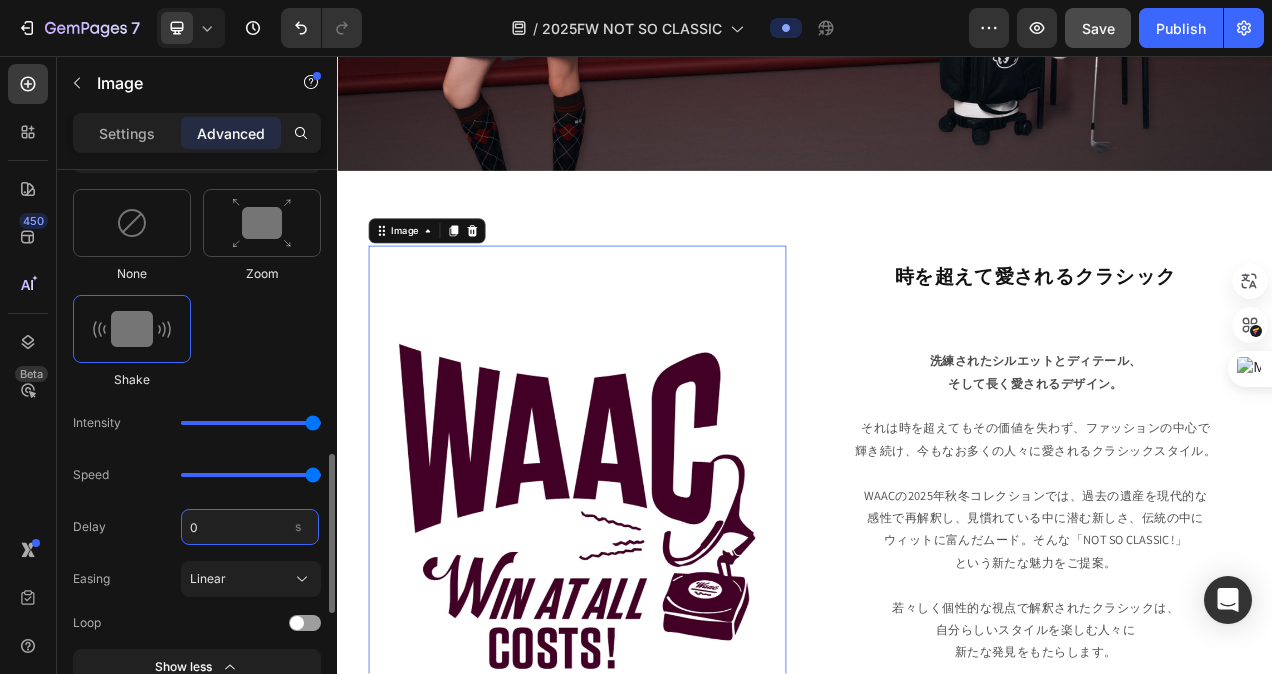 click on "0" at bounding box center (250, 527) 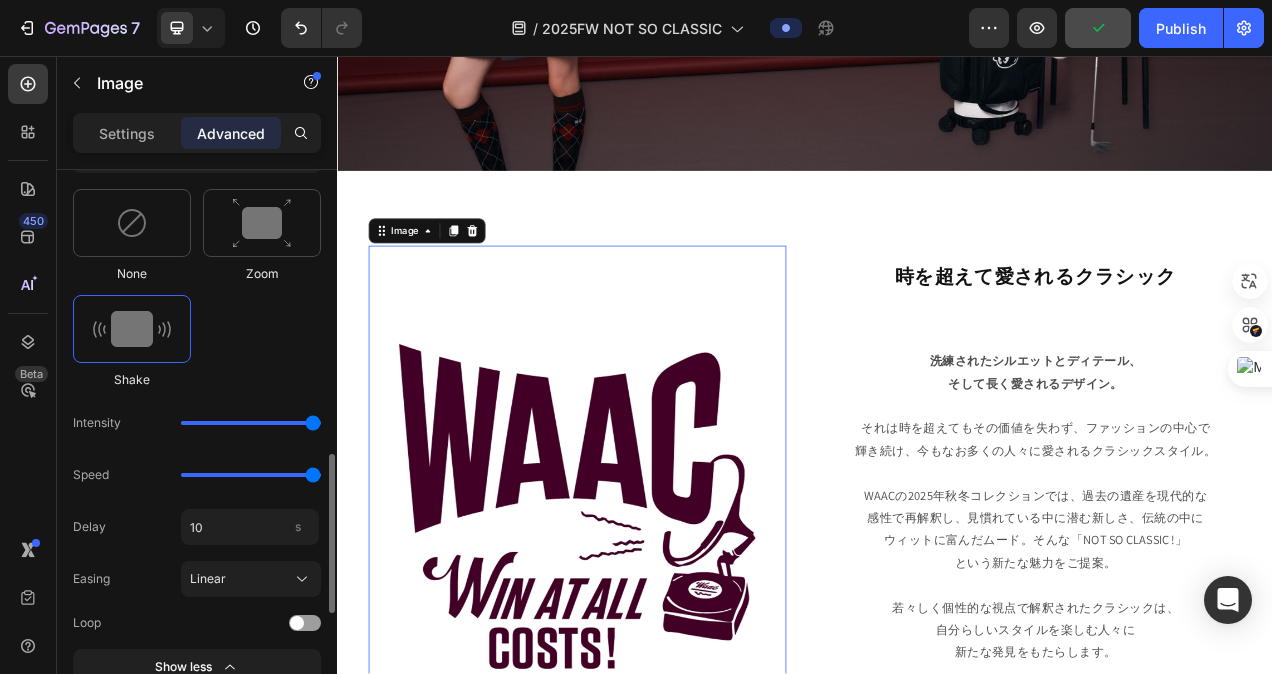 type on "10" 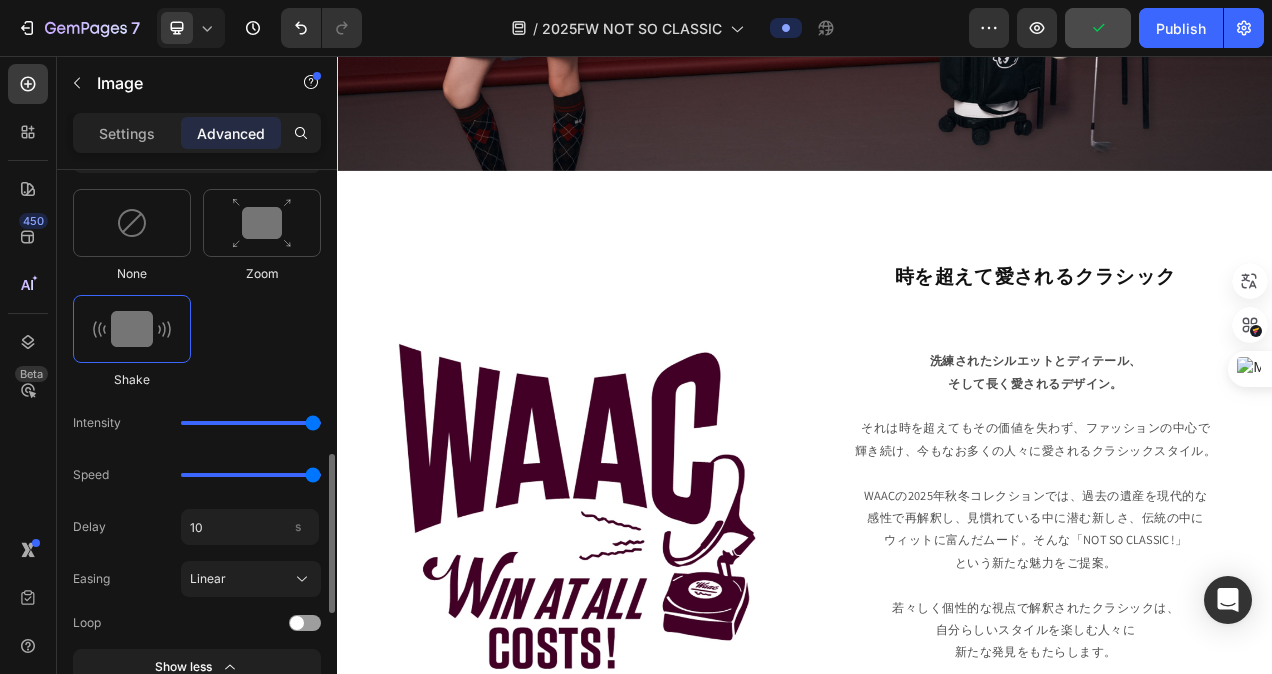 click on "None Zoom Shake" at bounding box center (197, 289) 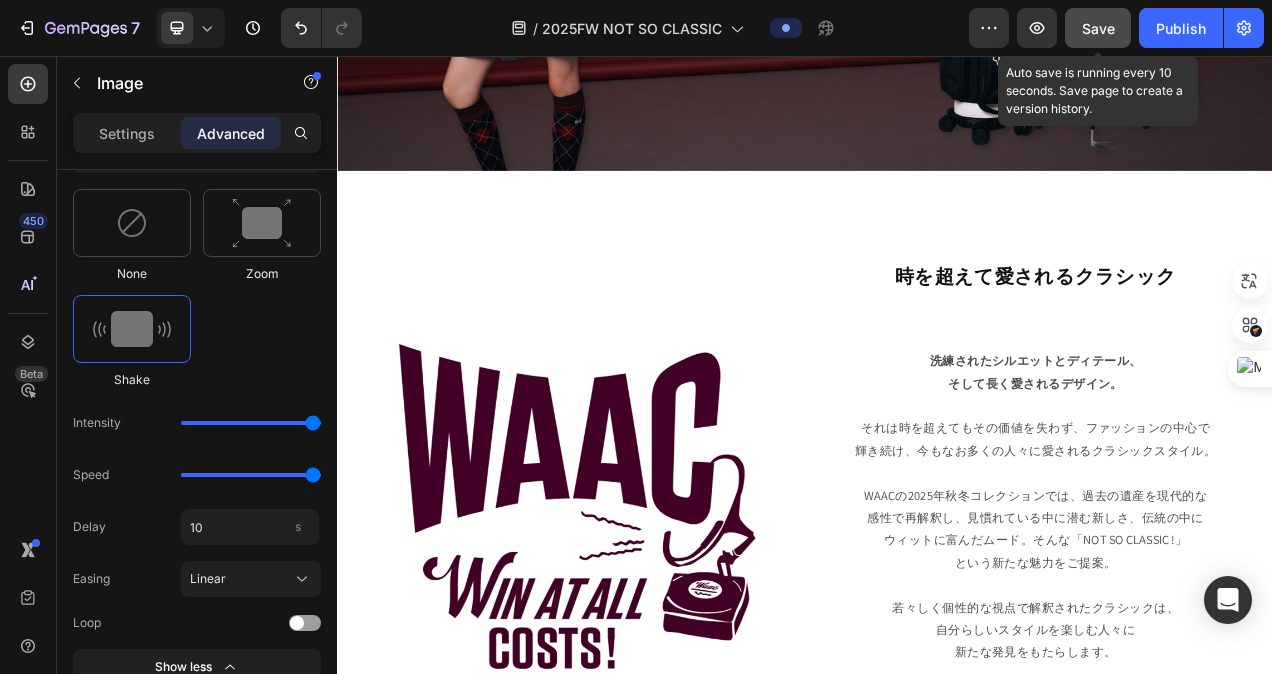click on "Save" at bounding box center (1098, 28) 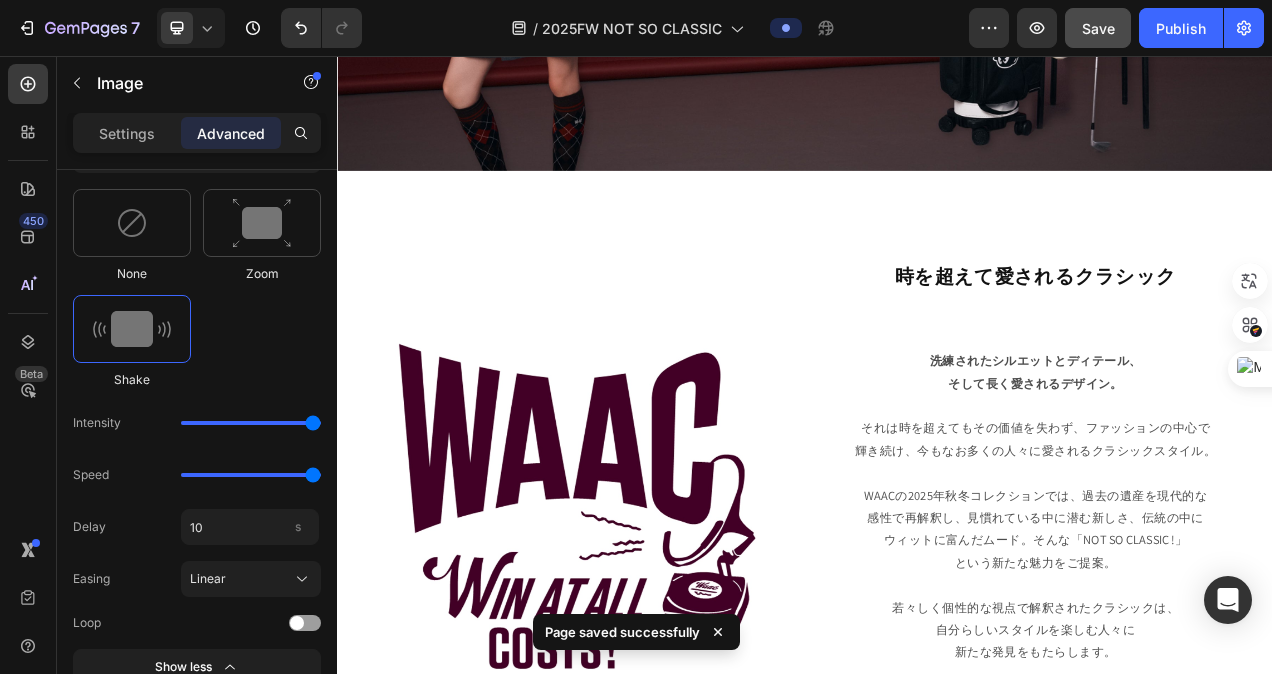 click at bounding box center (645, 635) 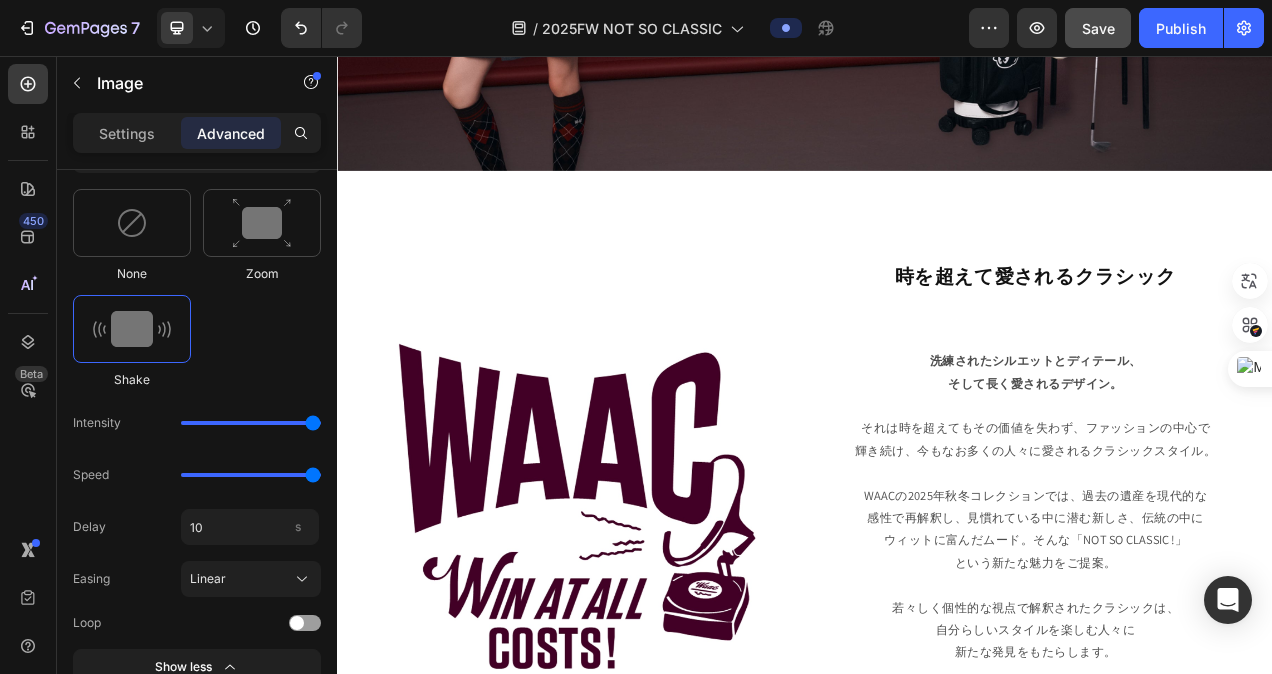 click at bounding box center (645, 635) 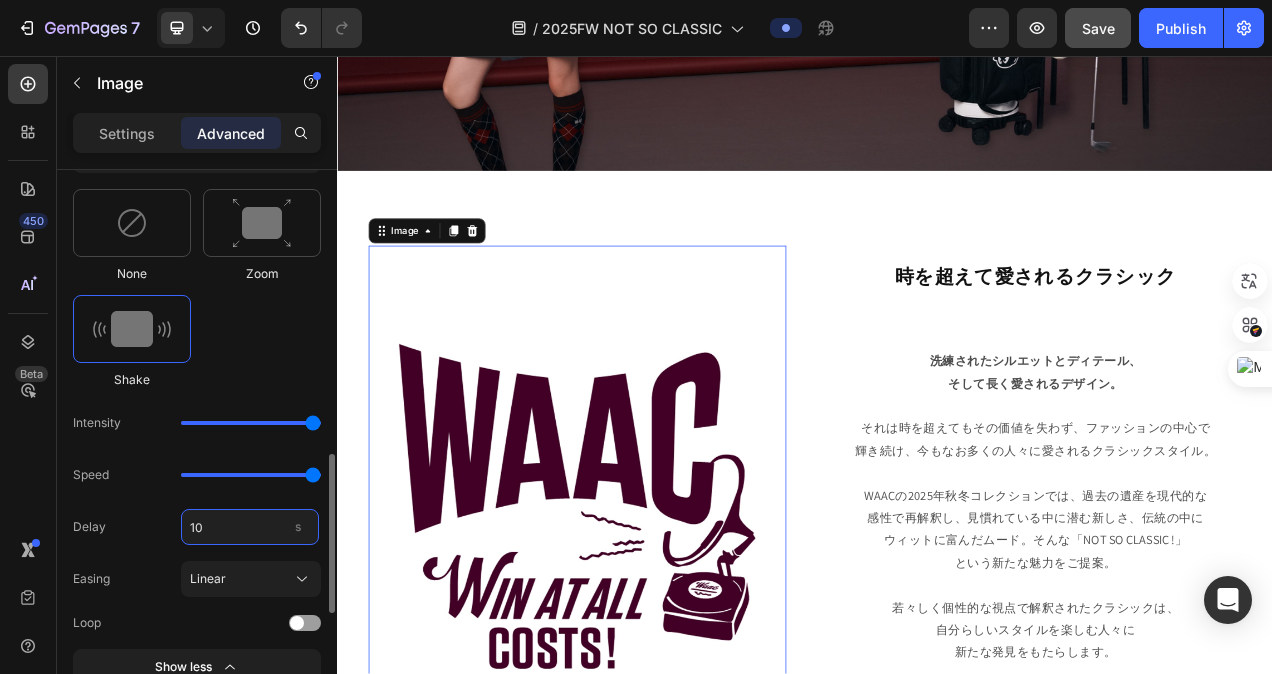 click on "10" at bounding box center [250, 527] 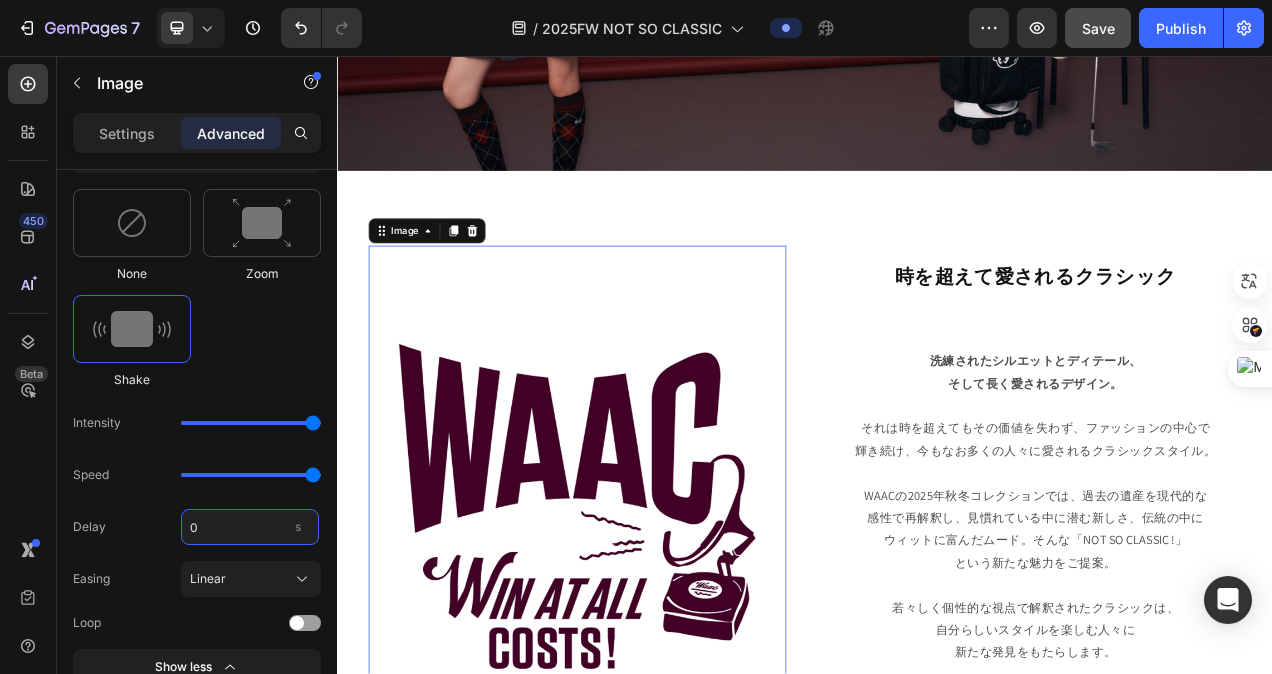 type on "0" 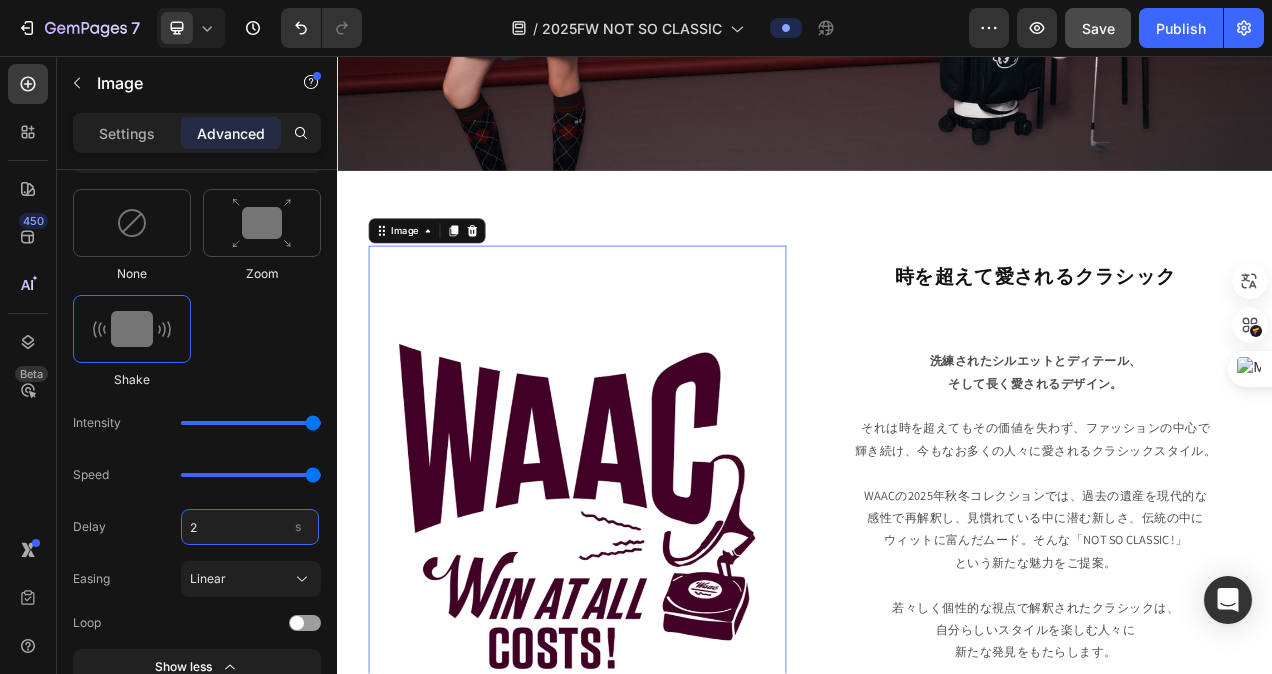 type on "2" 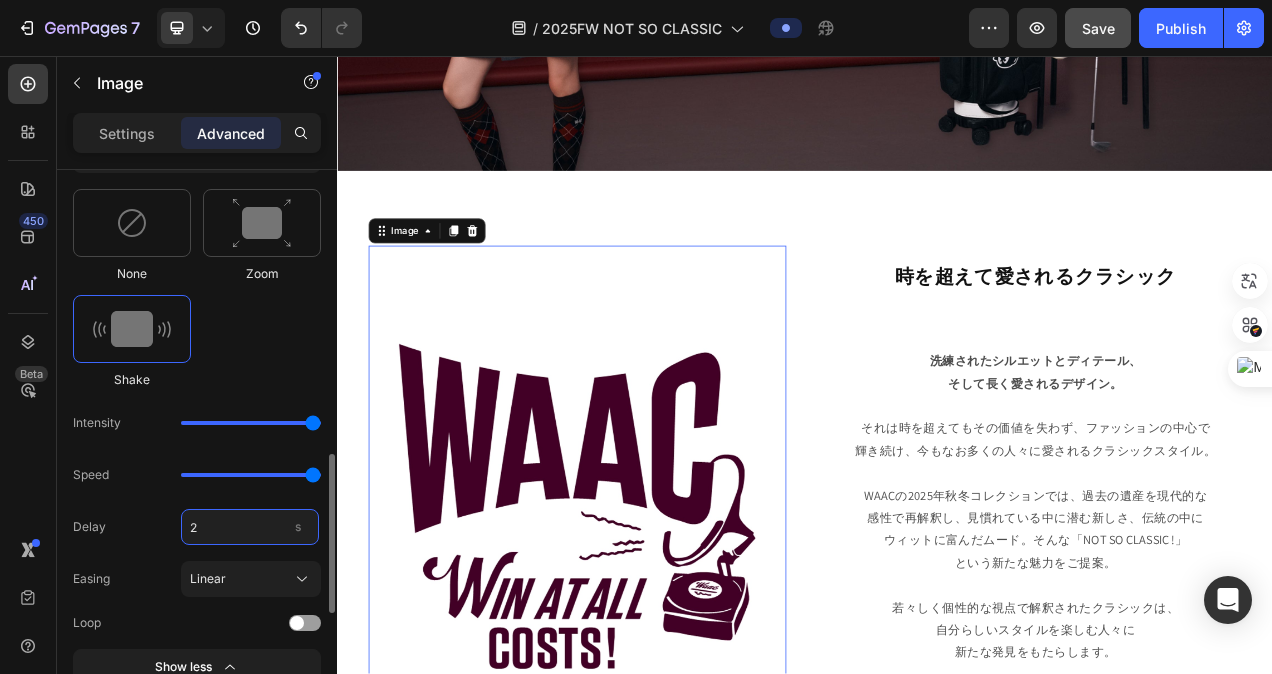 click on "2" at bounding box center (250, 527) 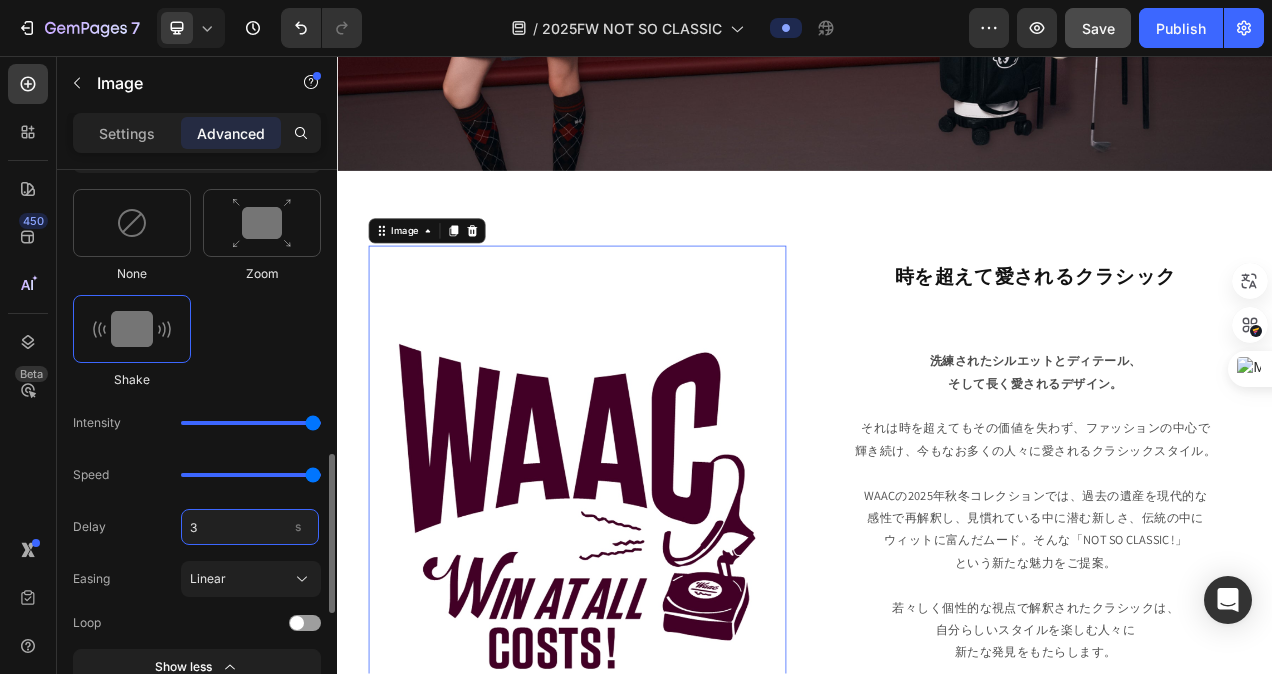 type on "3" 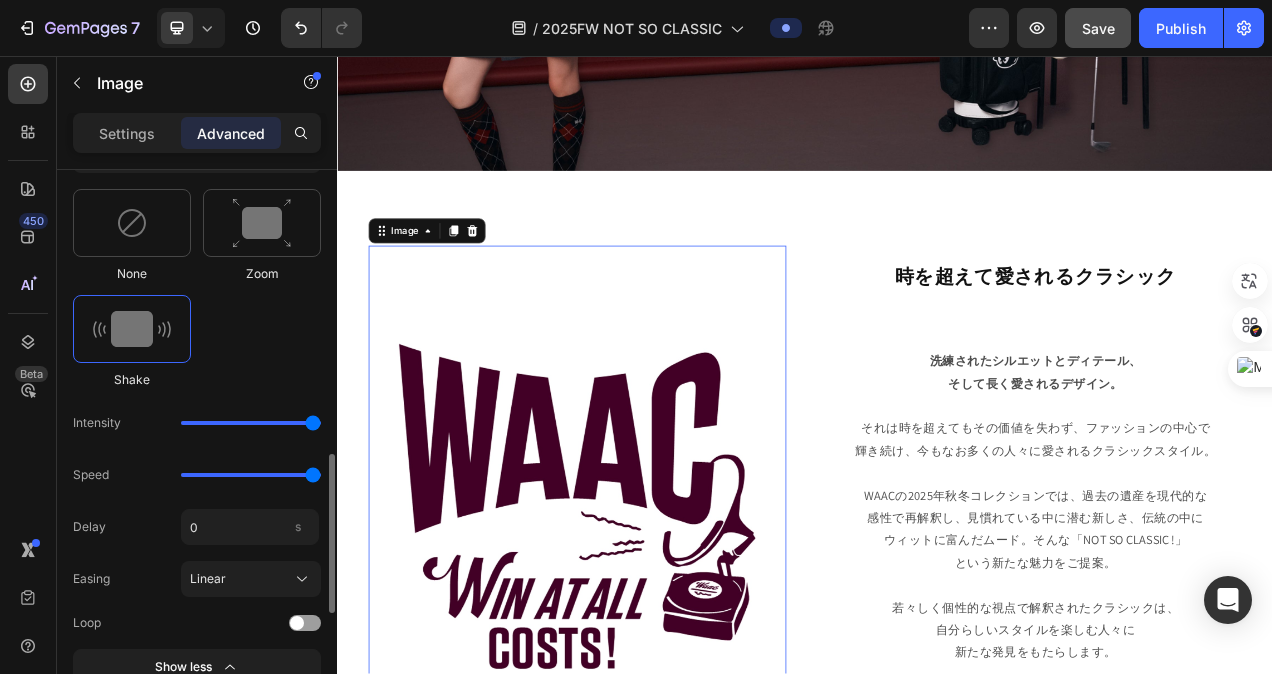 type on "0" 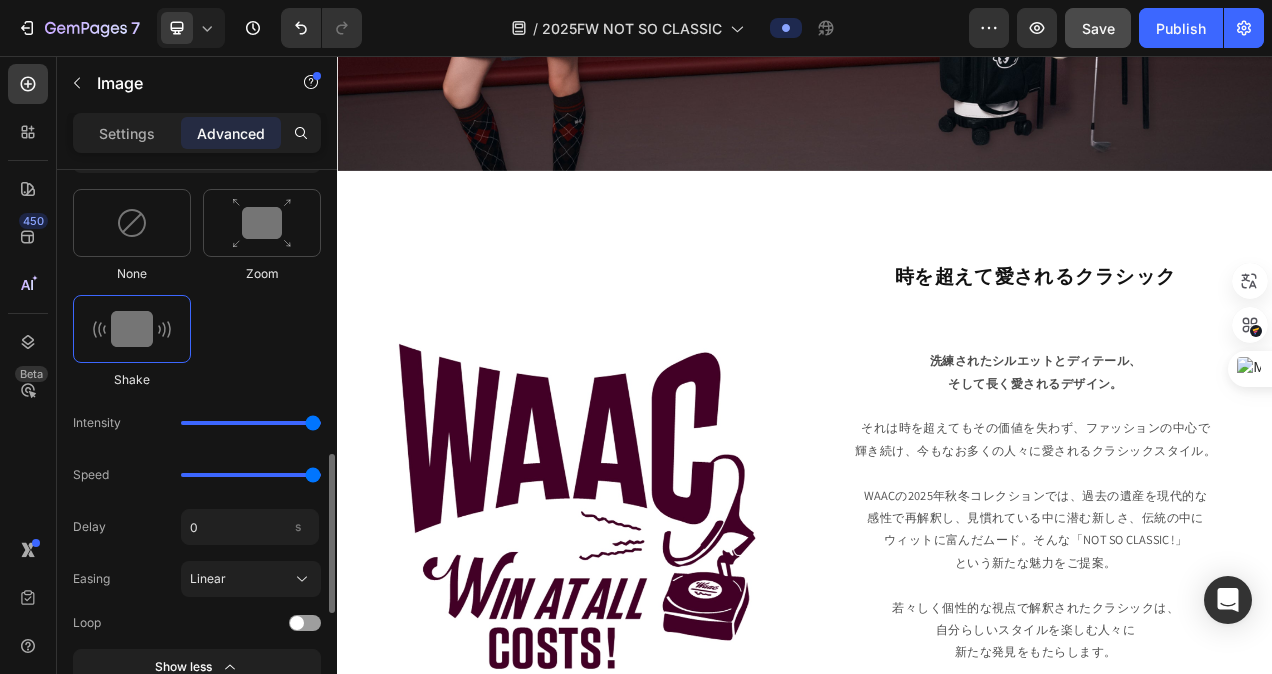 click on "Delay  0 s" at bounding box center [197, 527] 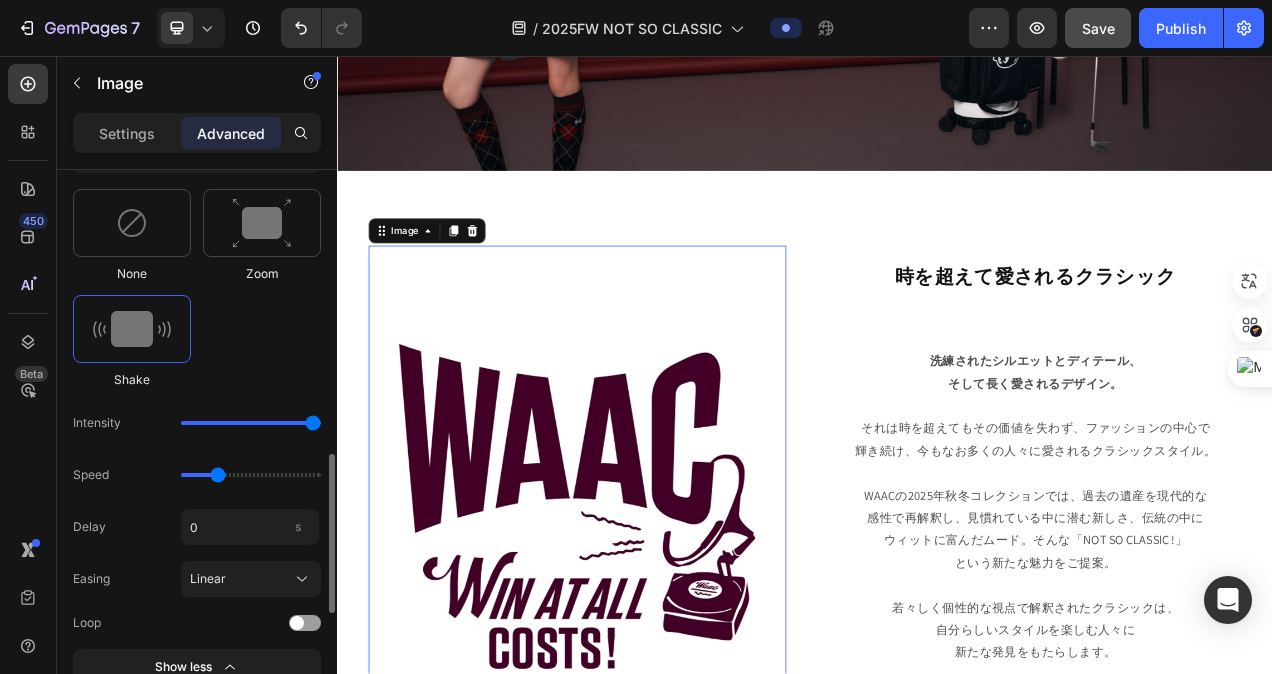 drag, startPoint x: 310, startPoint y: 468, endPoint x: 216, endPoint y: 468, distance: 94 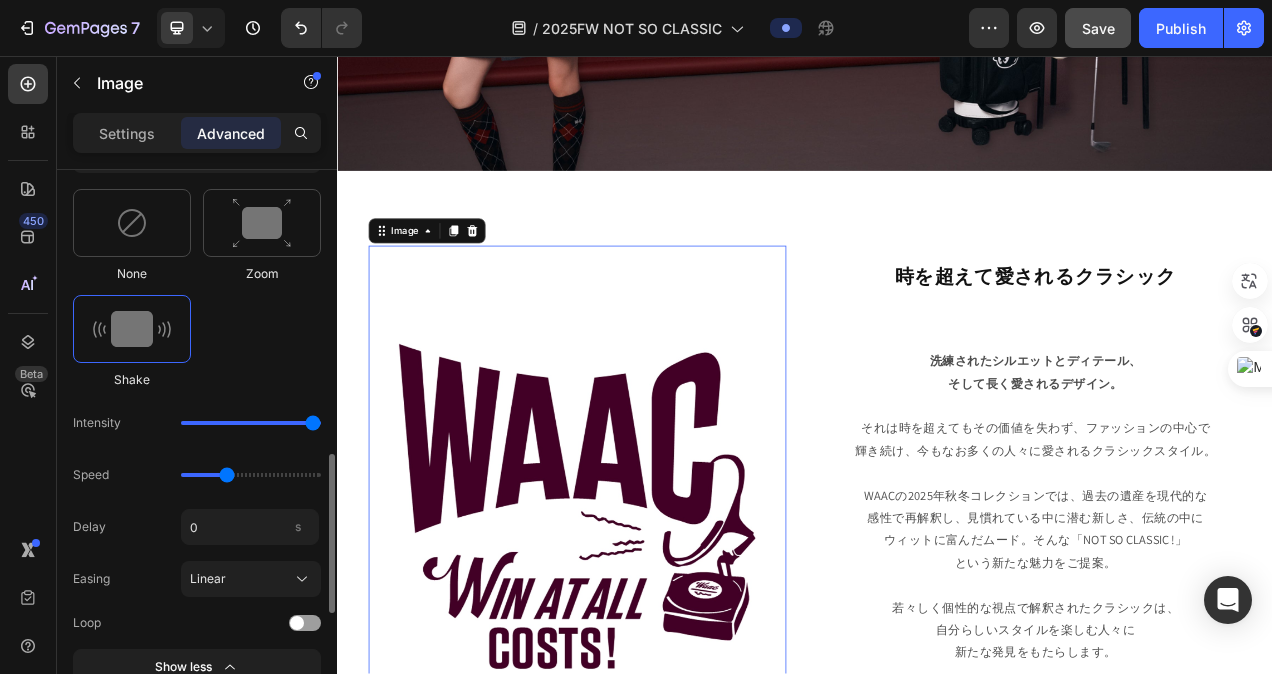 click at bounding box center [251, 475] 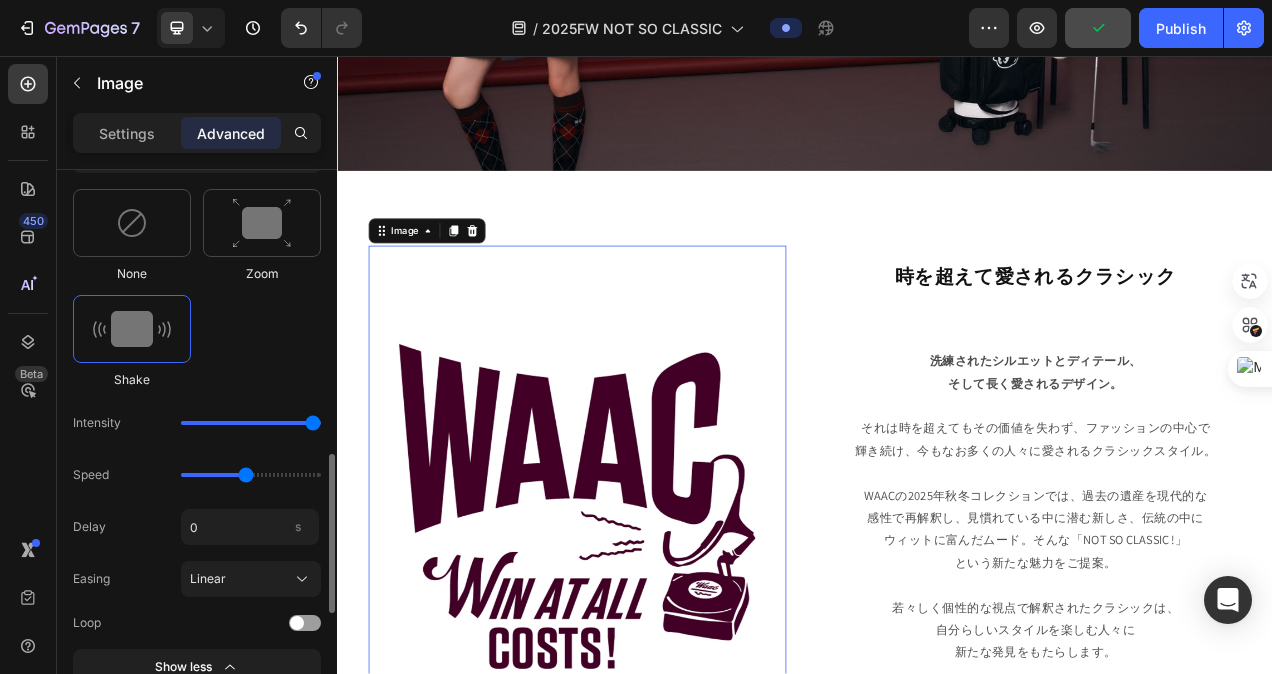 drag, startPoint x: 230, startPoint y: 469, endPoint x: 242, endPoint y: 470, distance: 12.0415945 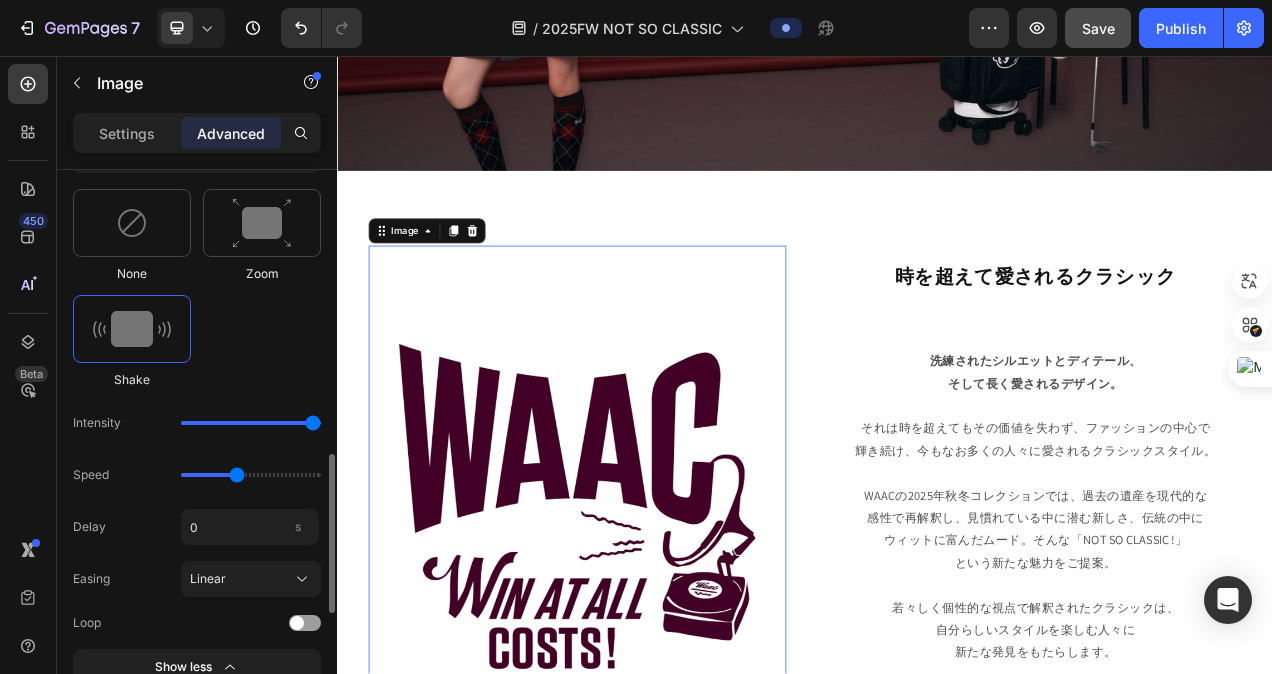 type on "1.5" 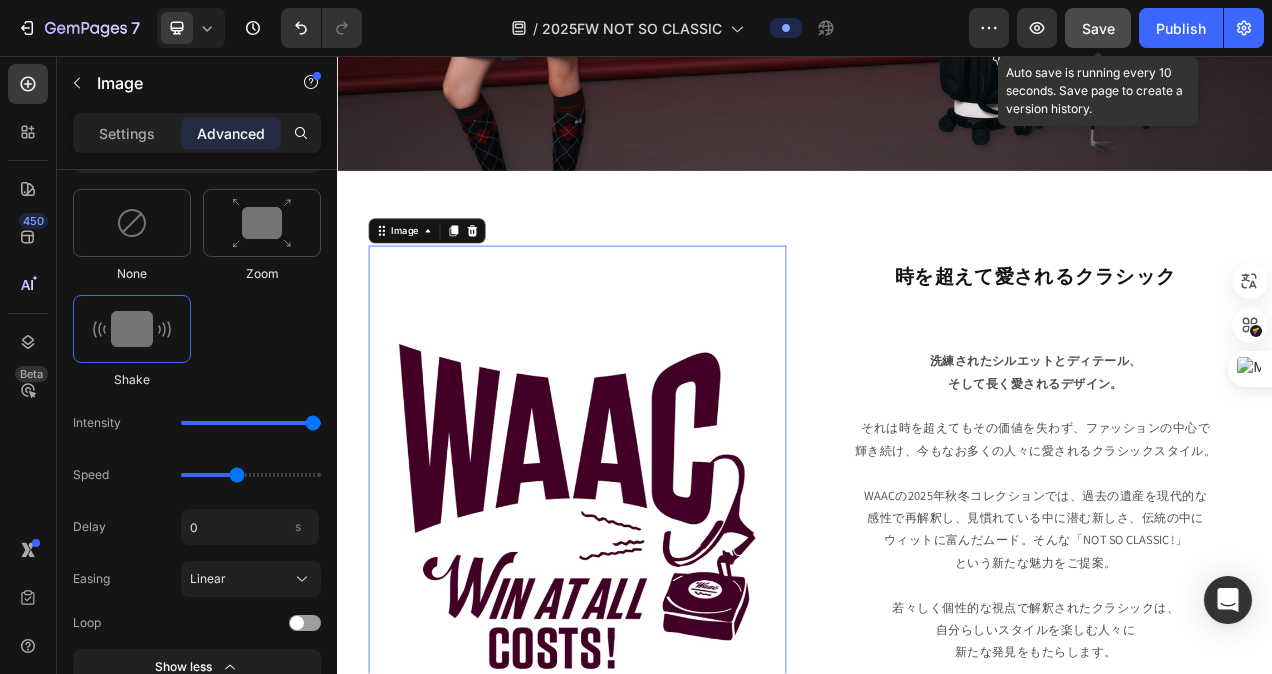 click on "Save" 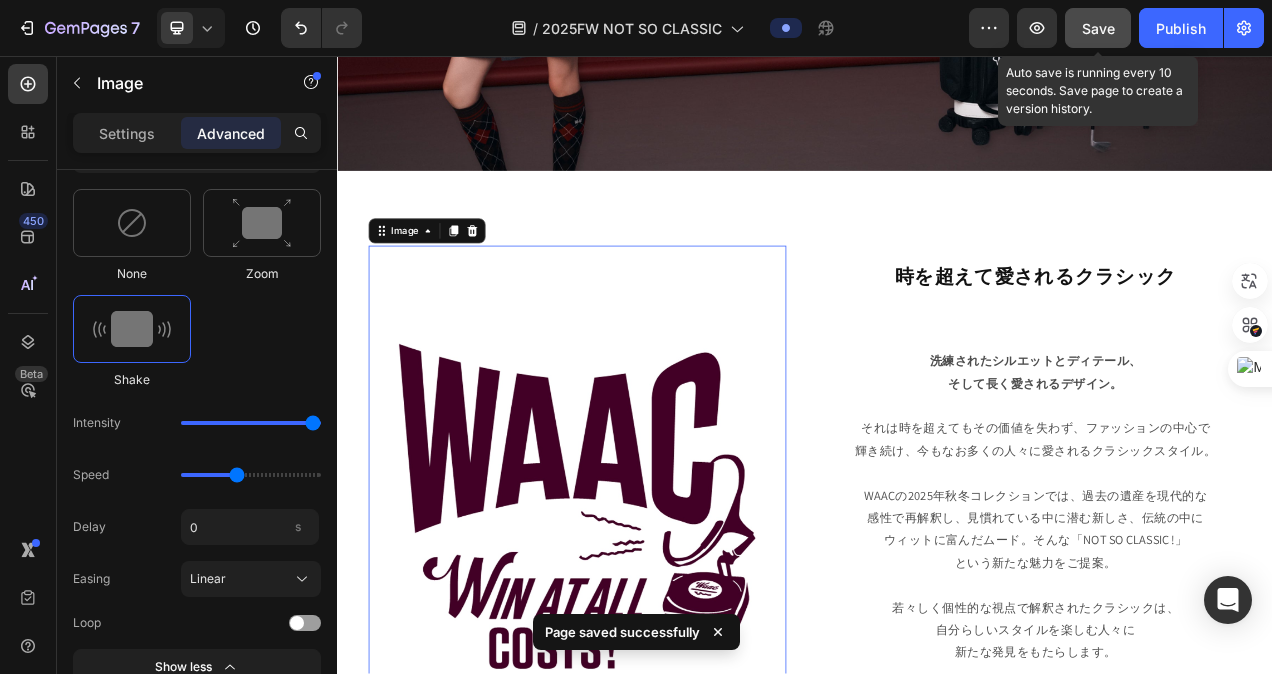 click on "Save" at bounding box center (1098, 28) 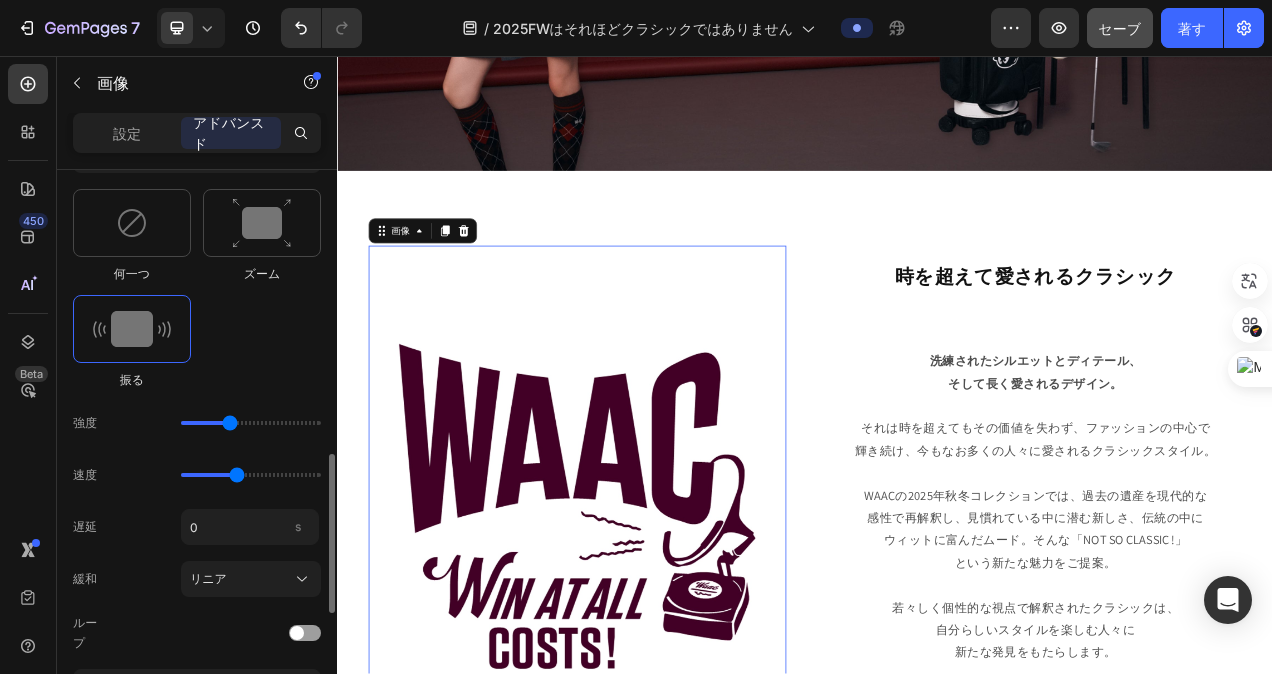 drag, startPoint x: 311, startPoint y: 422, endPoint x: 236, endPoint y: 430, distance: 75.42546 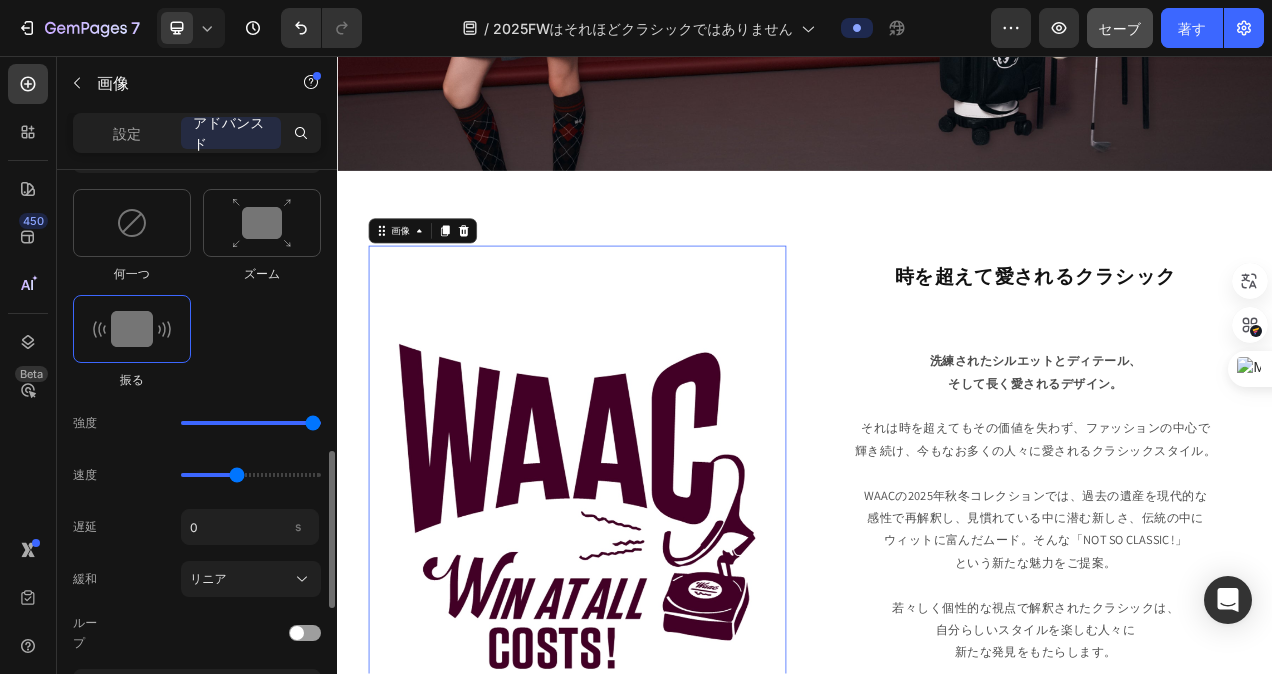 drag, startPoint x: 239, startPoint y: 419, endPoint x: 376, endPoint y: 417, distance: 137.0146 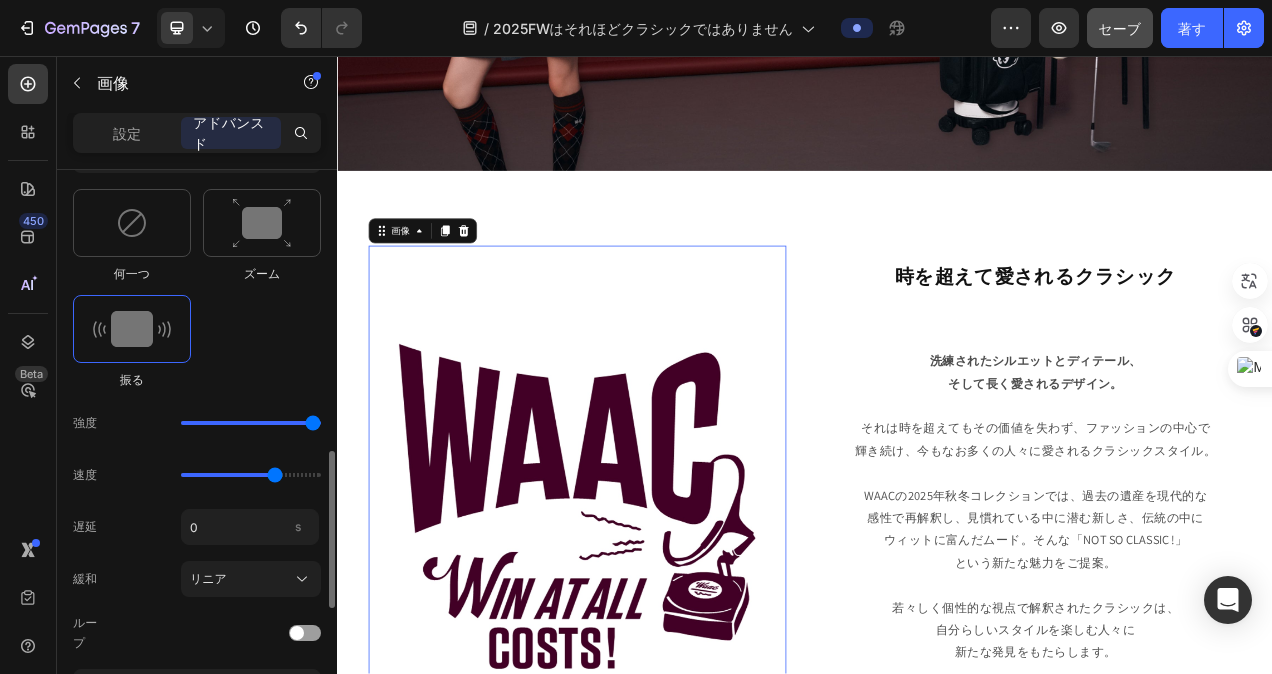 drag, startPoint x: 237, startPoint y: 472, endPoint x: 273, endPoint y: 470, distance: 36.05551 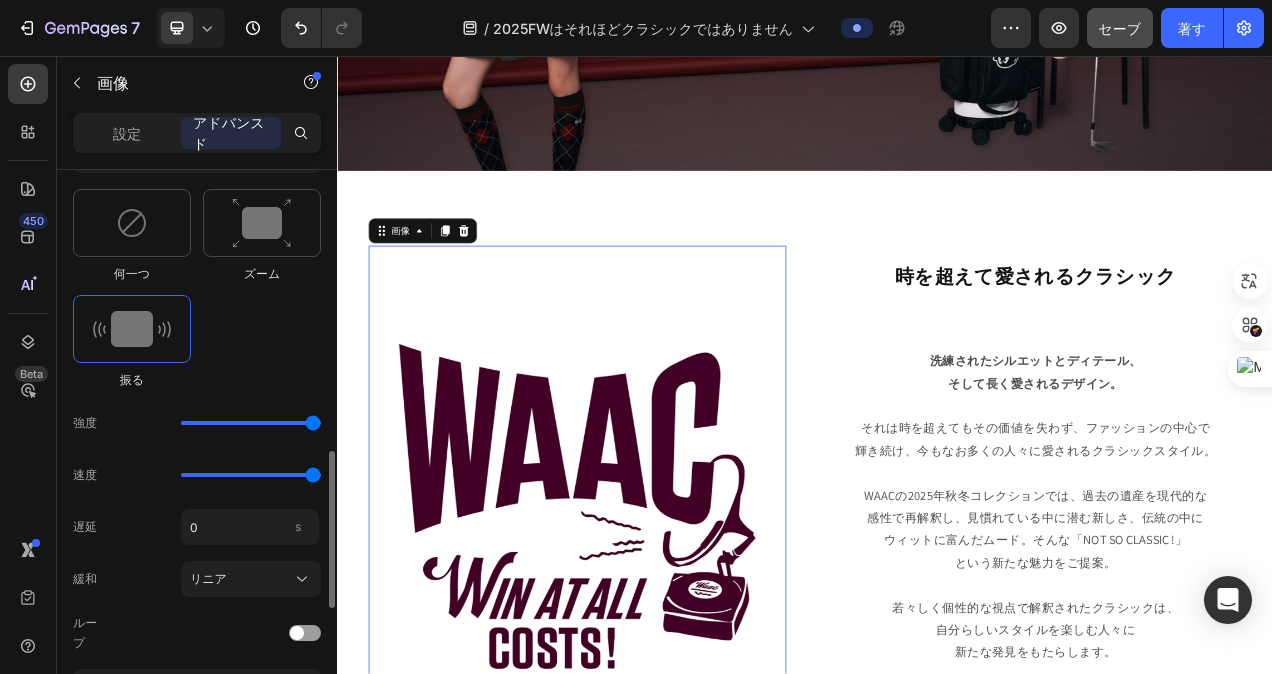 drag, startPoint x: 273, startPoint y: 470, endPoint x: 342, endPoint y: 470, distance: 69 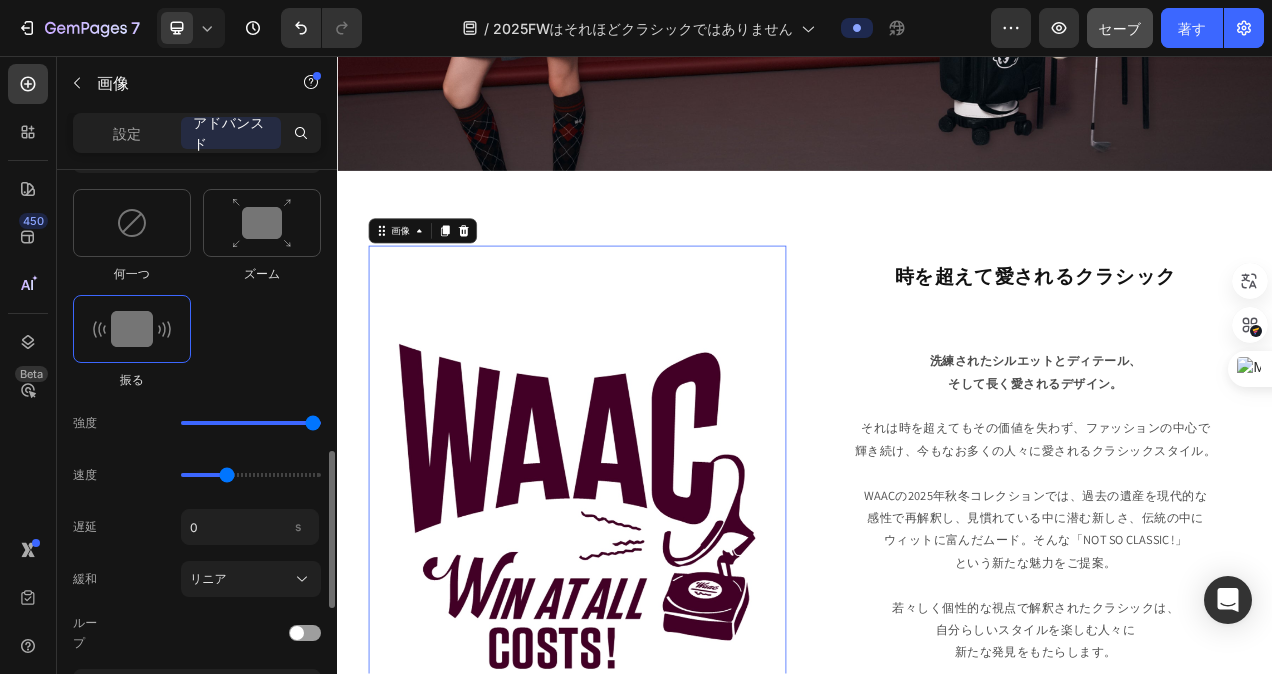 drag, startPoint x: 314, startPoint y: 470, endPoint x: 222, endPoint y: 478, distance: 92.34717 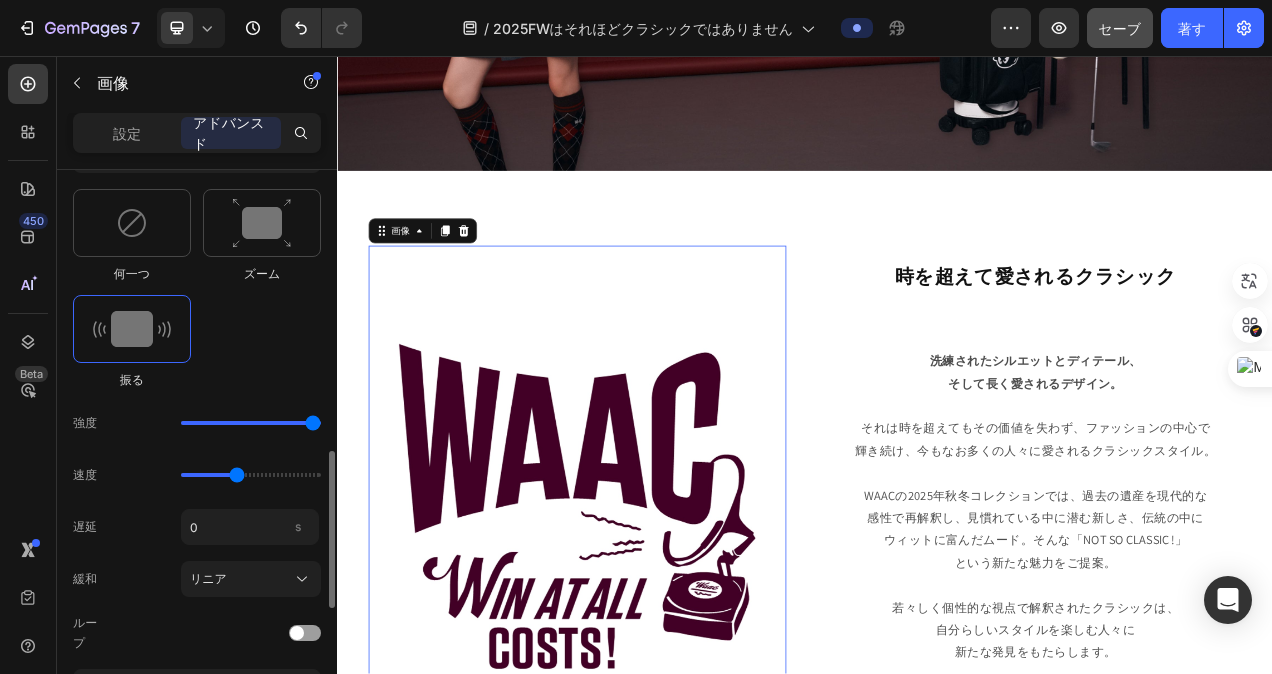 click at bounding box center (251, 475) 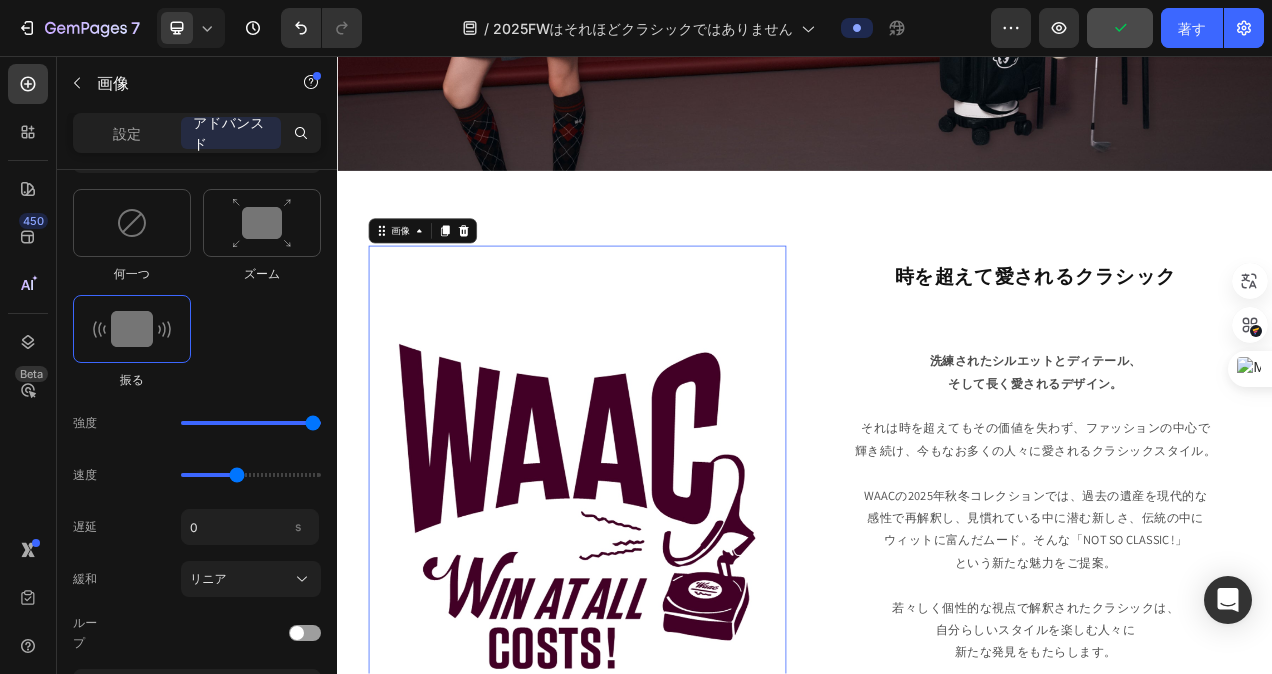 click on "アドバンスド" at bounding box center [231, 133] 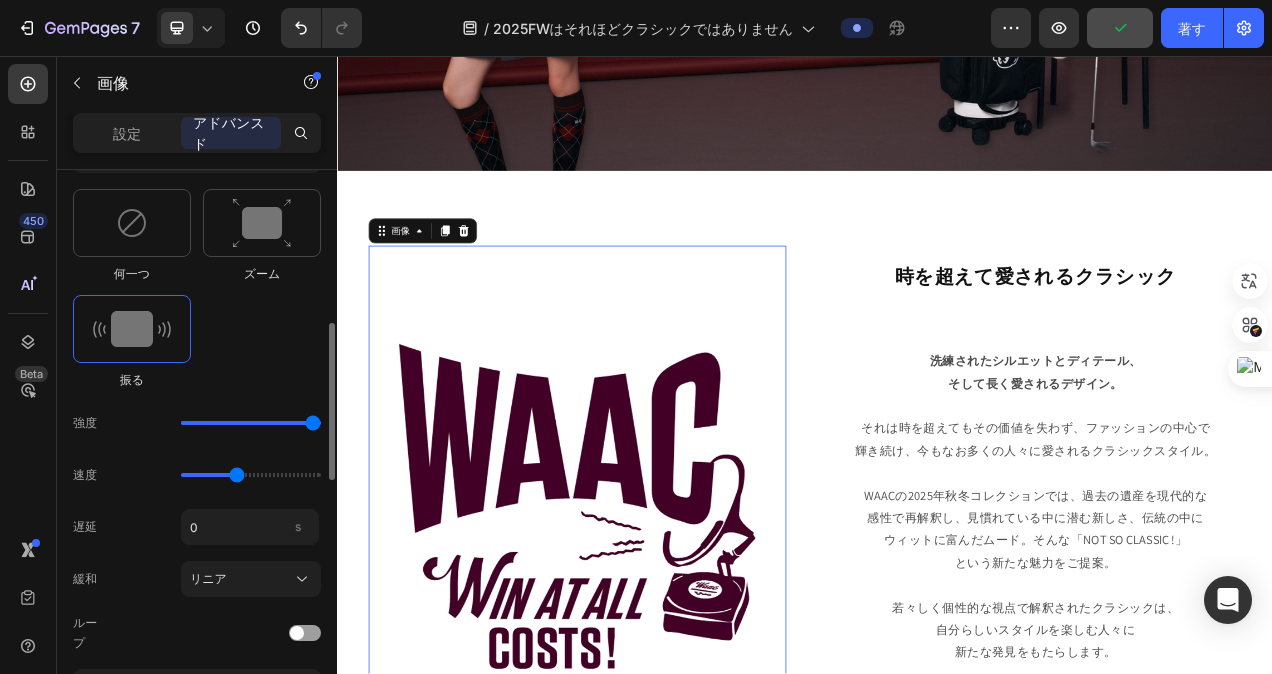 scroll, scrollTop: 900, scrollLeft: 0, axis: vertical 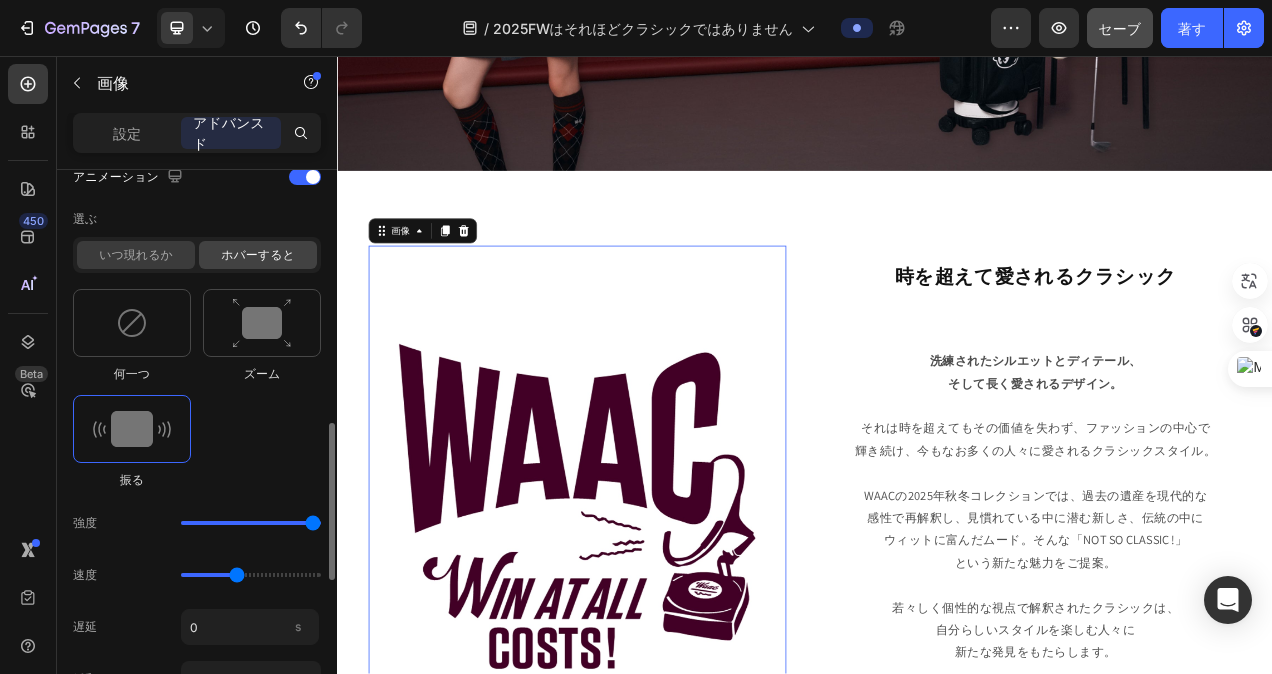 click on "いつ現れるか" 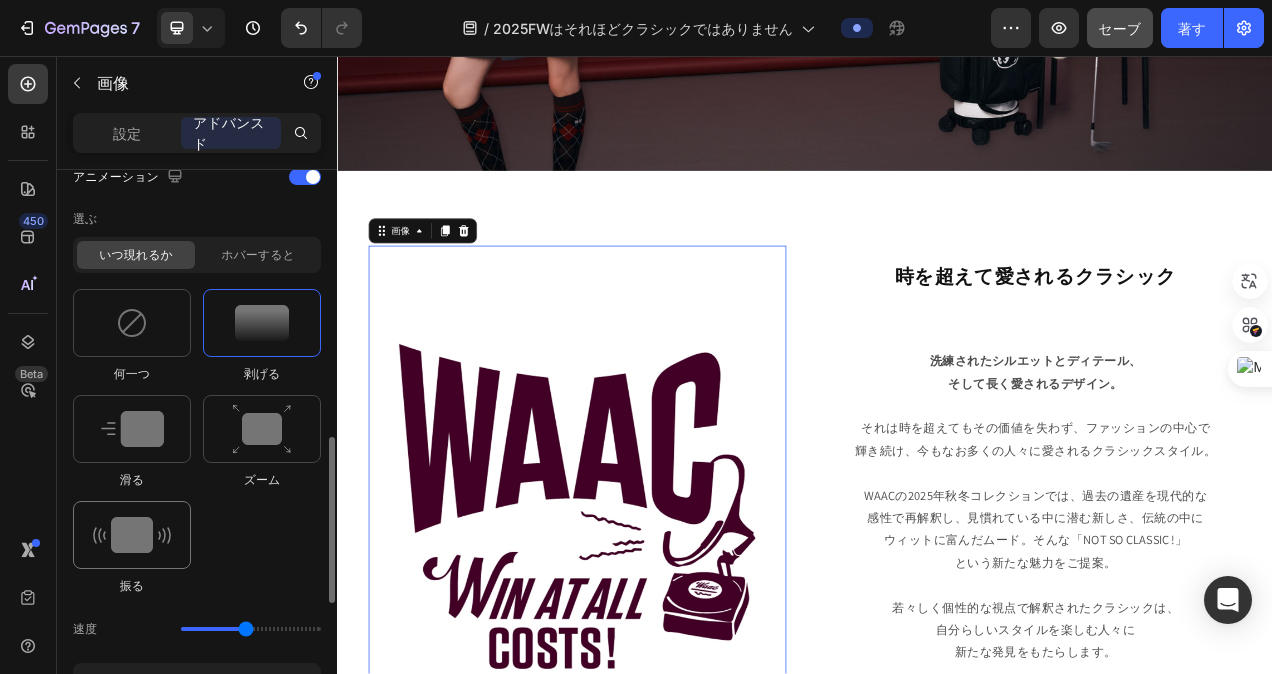 click at bounding box center (132, 535) 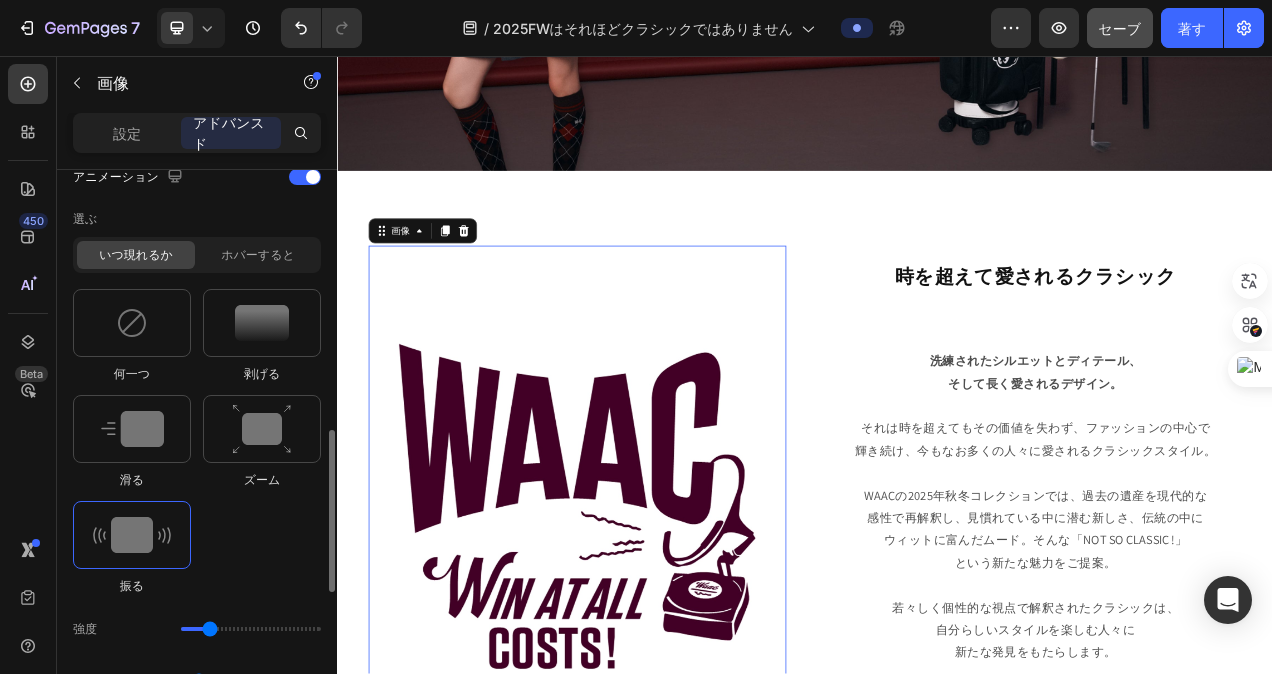 click at bounding box center [132, 535] 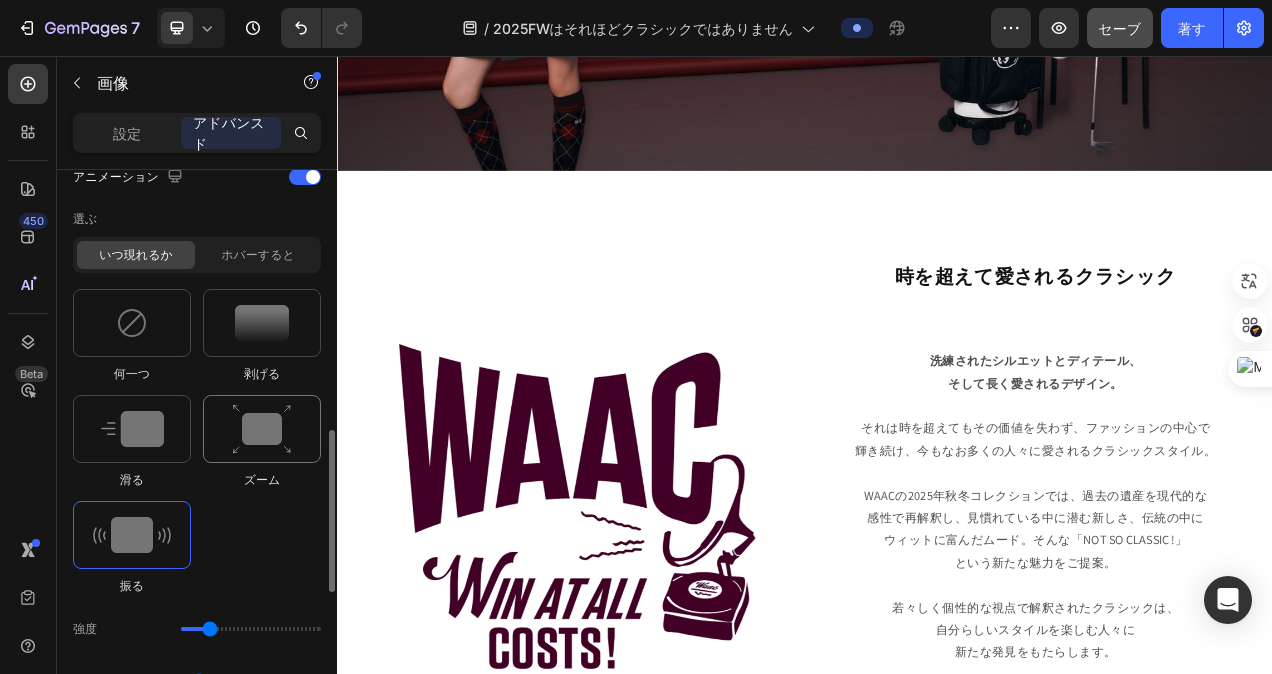 click at bounding box center (262, 429) 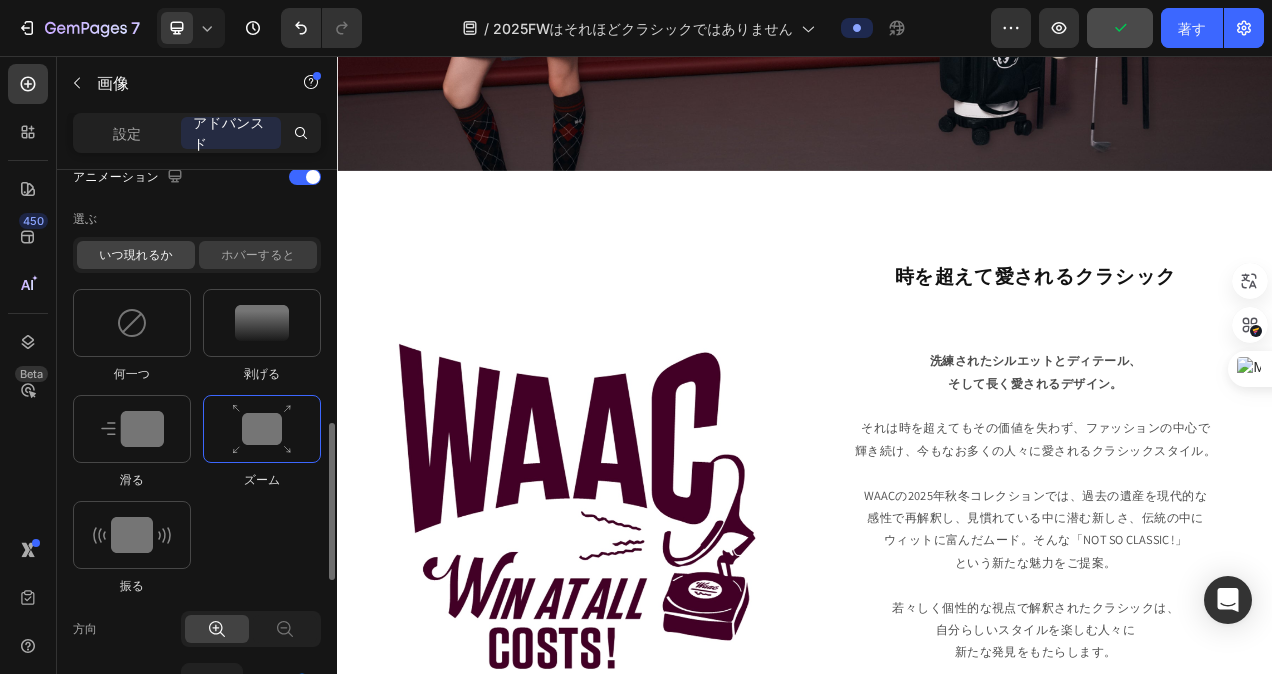 click on "ホバーすると" 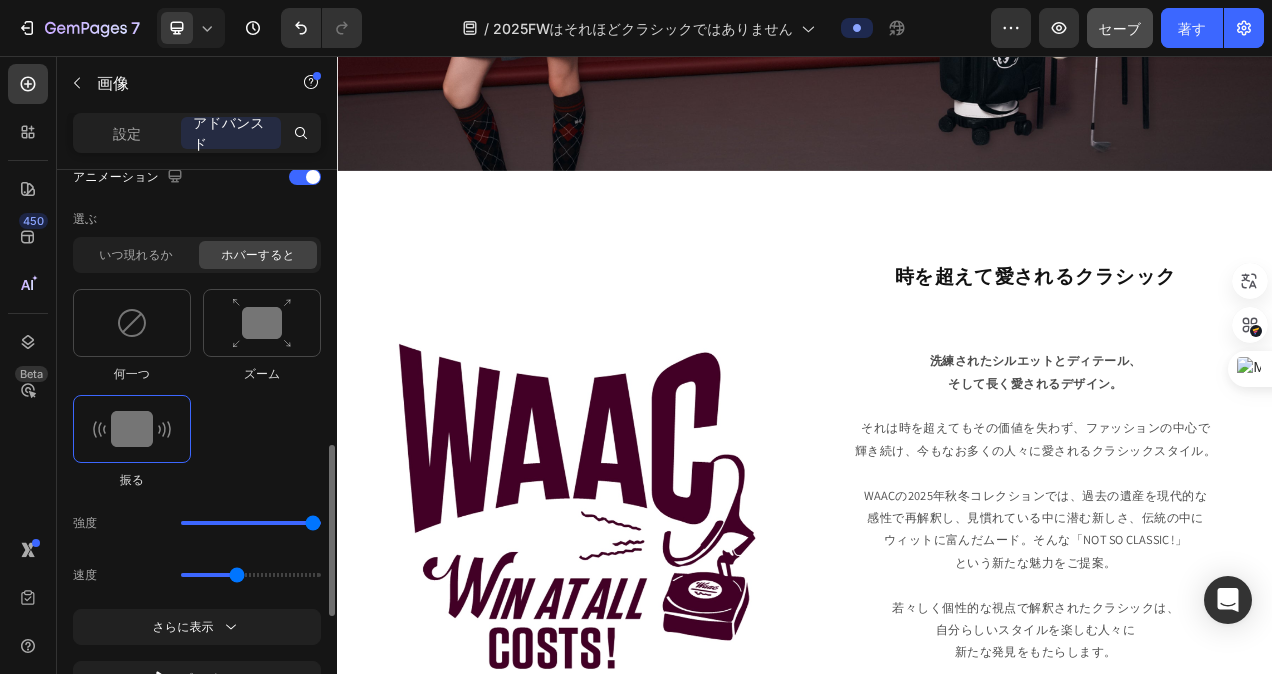 click at bounding box center [132, 429] 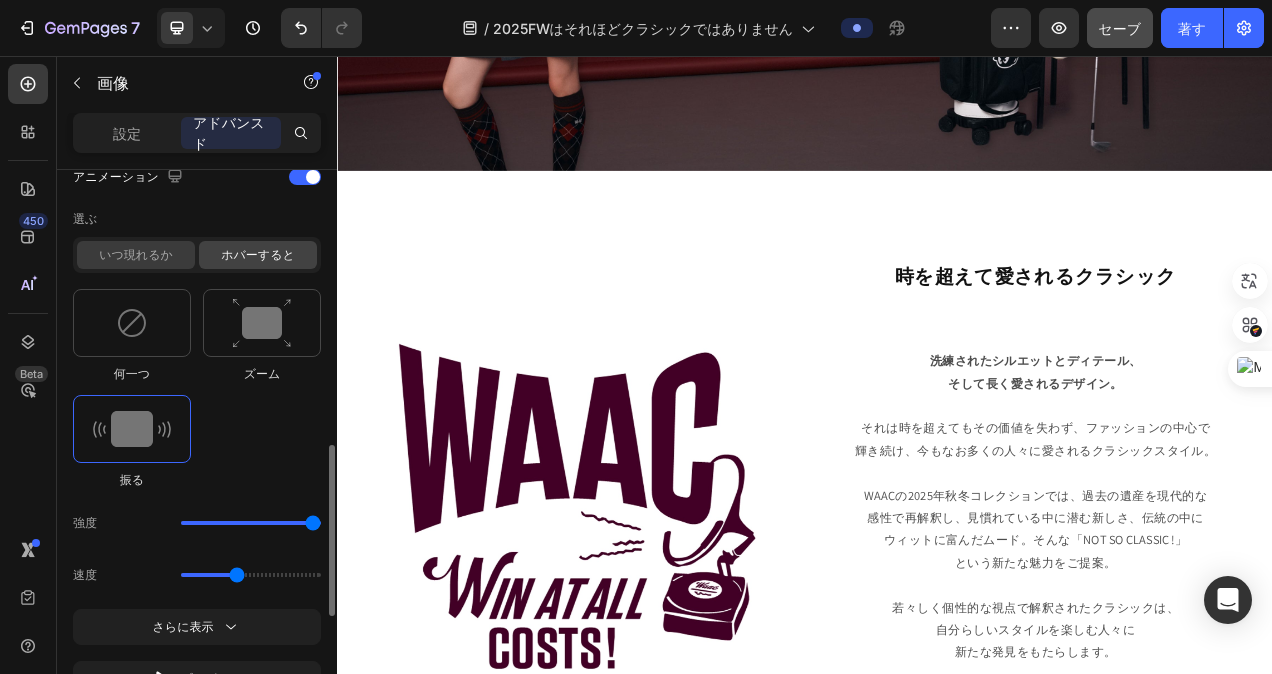 click on "いつ現れるか" 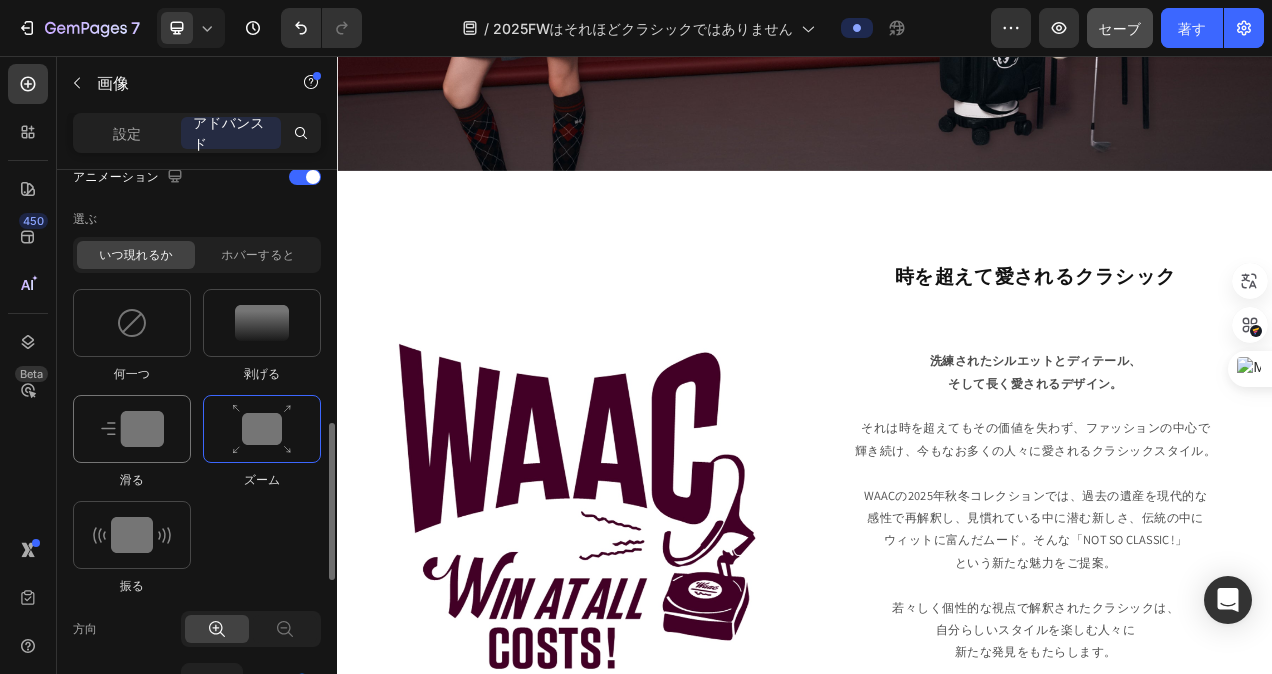 click at bounding box center [132, 429] 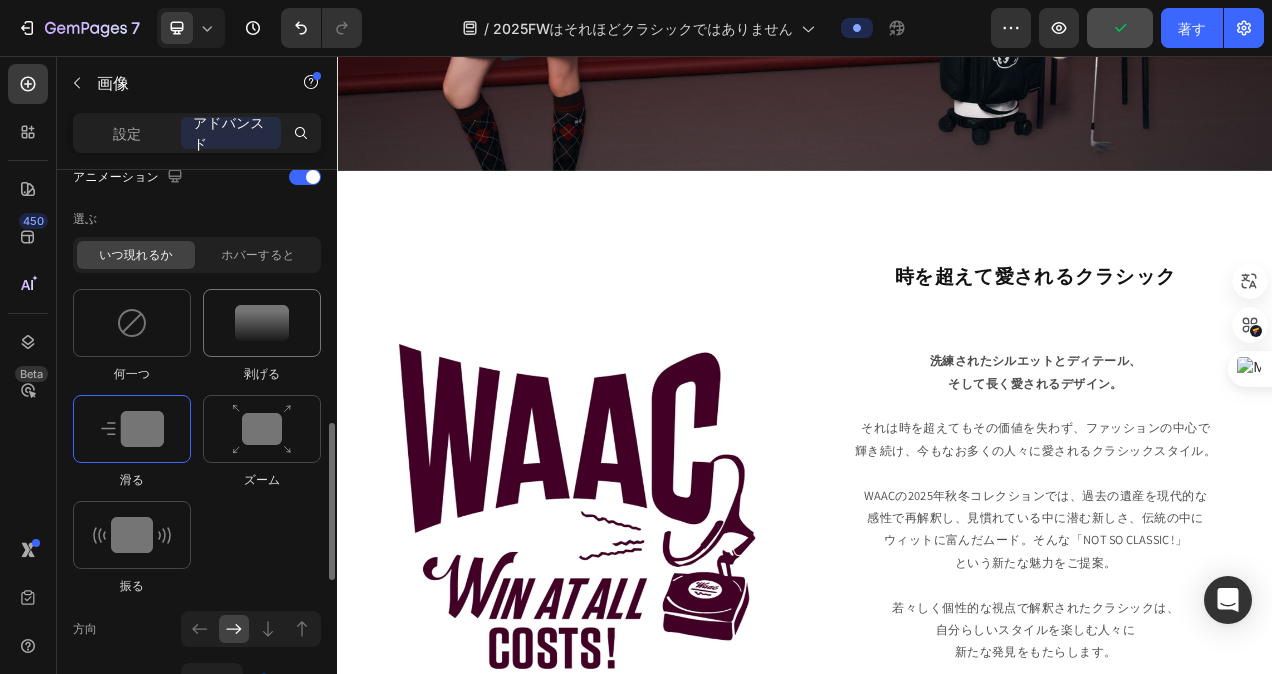 click at bounding box center [262, 323] 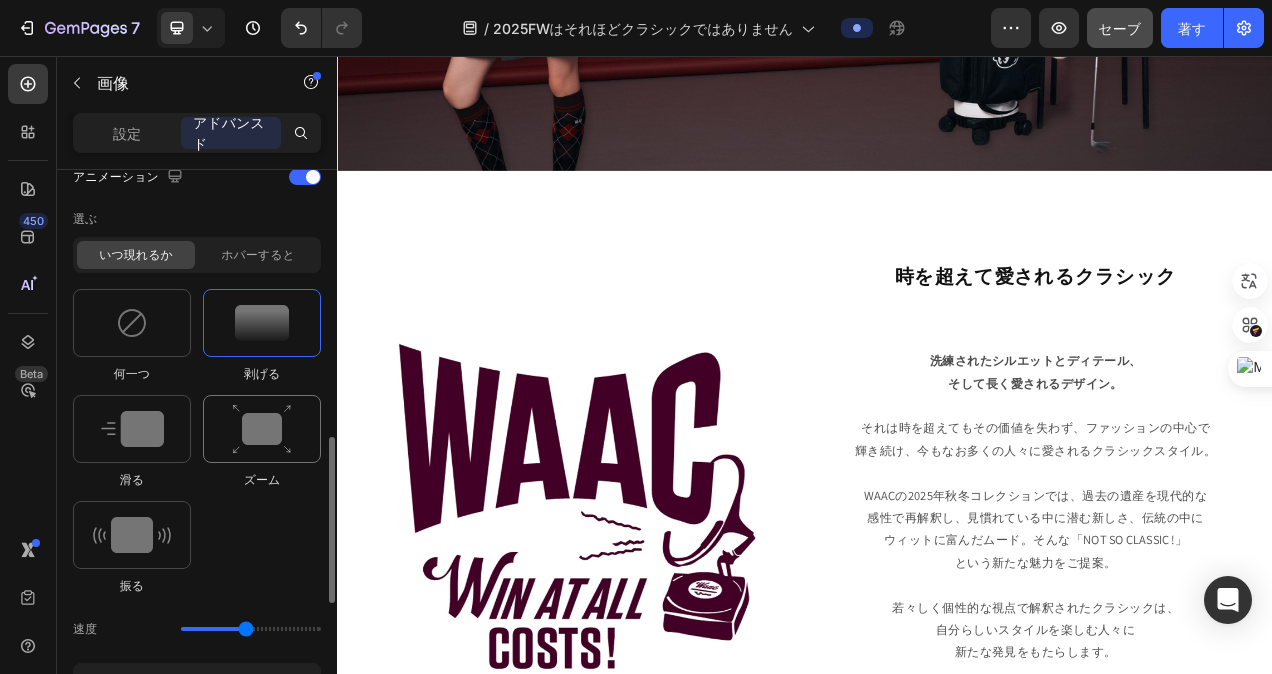 click at bounding box center [262, 429] 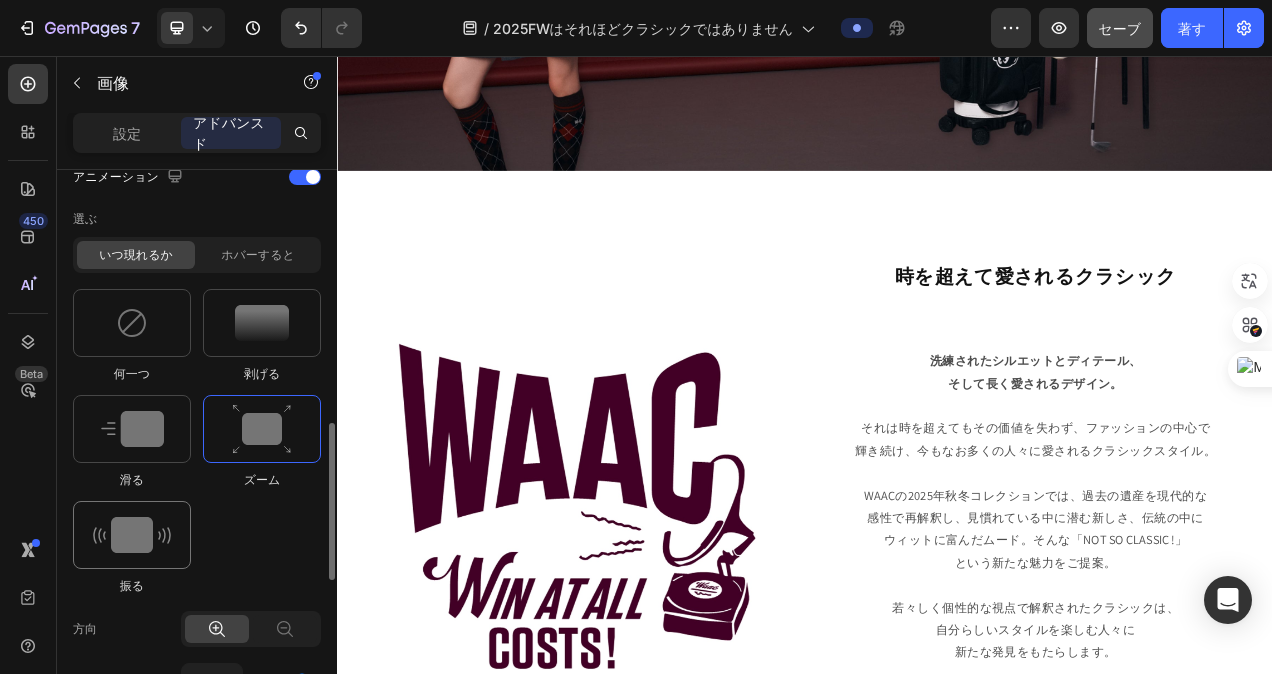 click at bounding box center (132, 535) 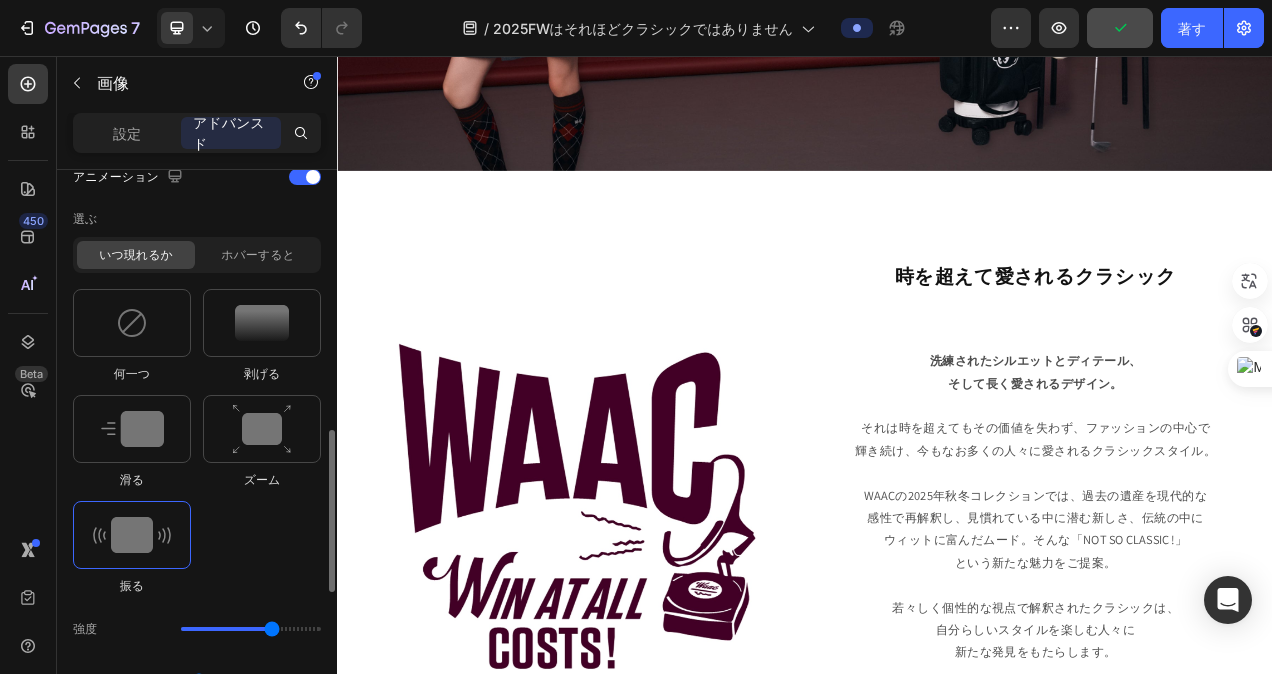 drag, startPoint x: 217, startPoint y: 624, endPoint x: 278, endPoint y: 623, distance: 61.008198 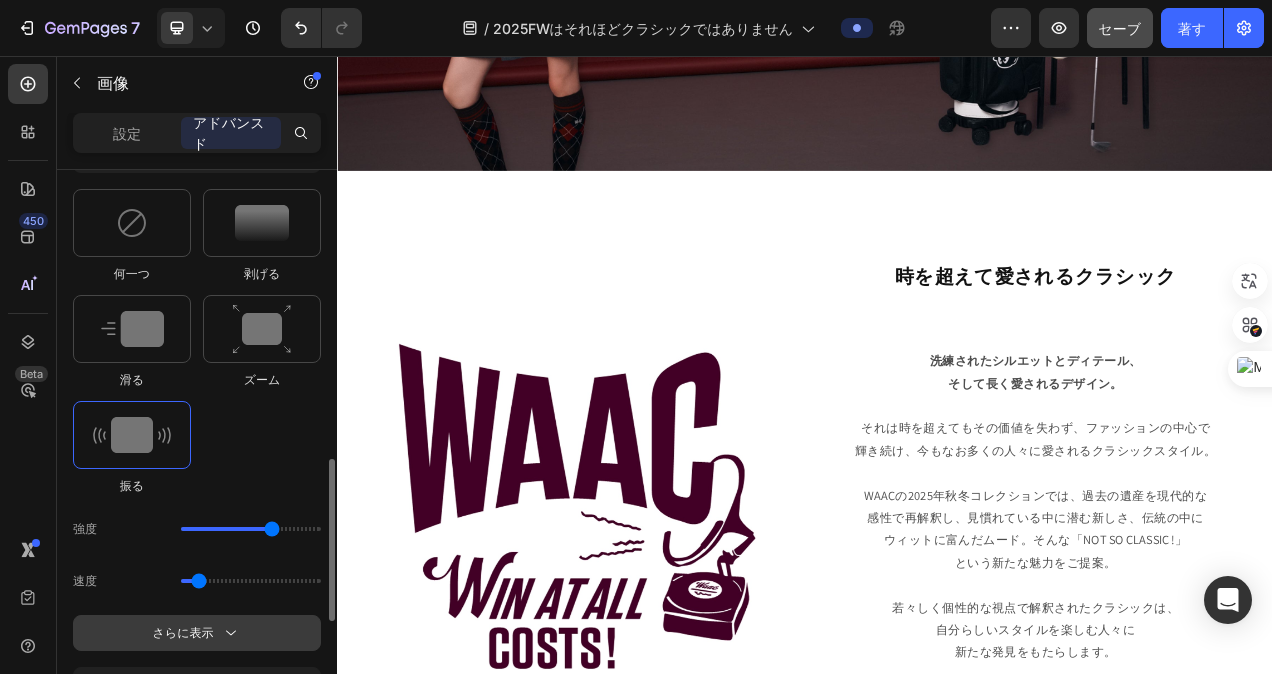 scroll, scrollTop: 1100, scrollLeft: 0, axis: vertical 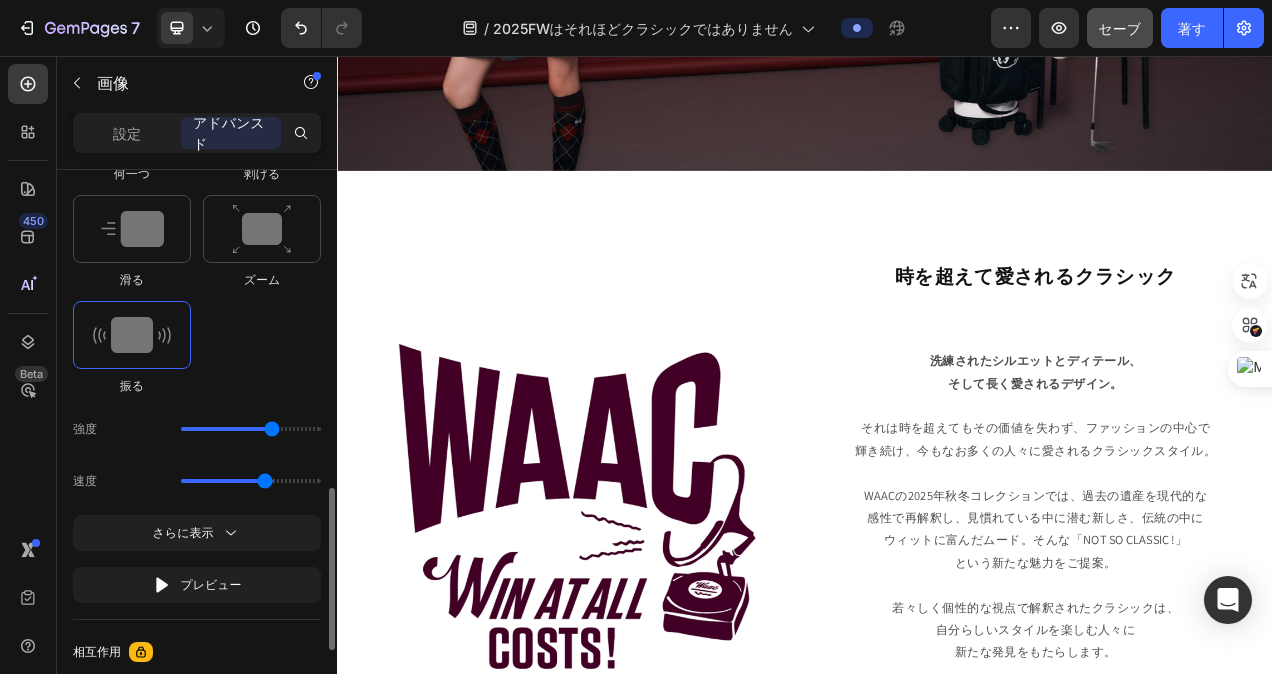 drag, startPoint x: 212, startPoint y: 474, endPoint x: 270, endPoint y: 472, distance: 58.034473 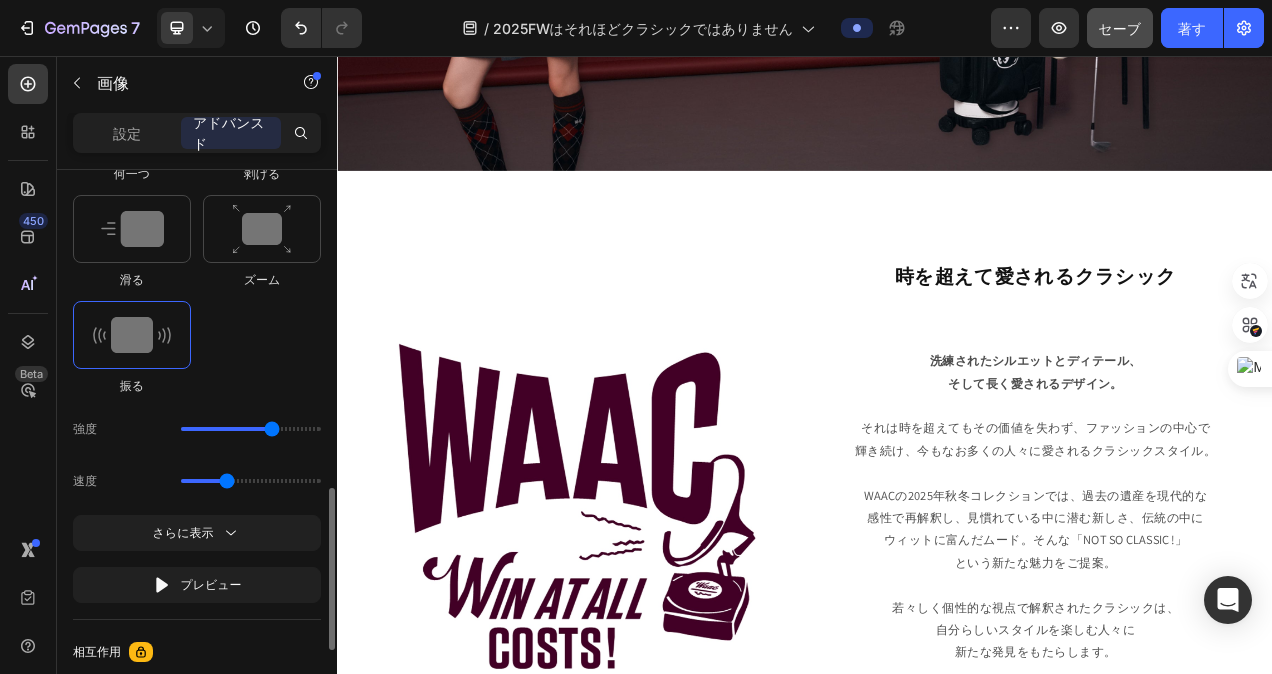 drag, startPoint x: 266, startPoint y: 475, endPoint x: 228, endPoint y: 476, distance: 38.013157 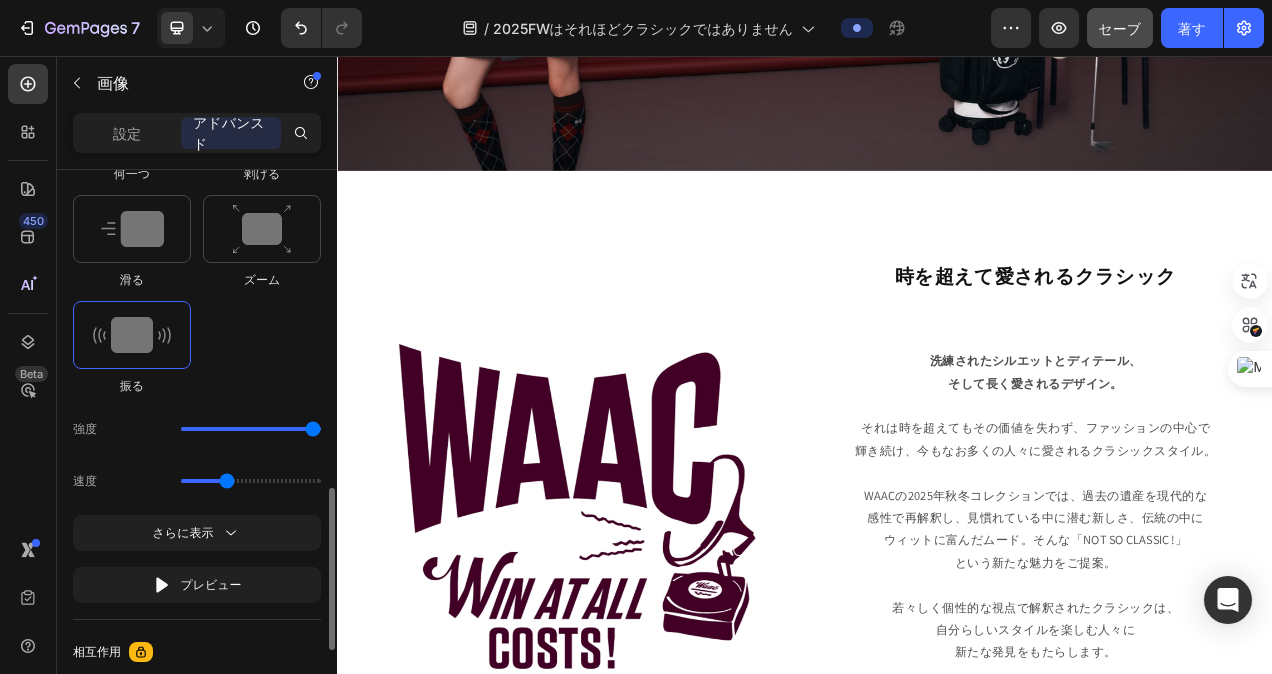 drag, startPoint x: 268, startPoint y: 425, endPoint x: 347, endPoint y: 424, distance: 79.00633 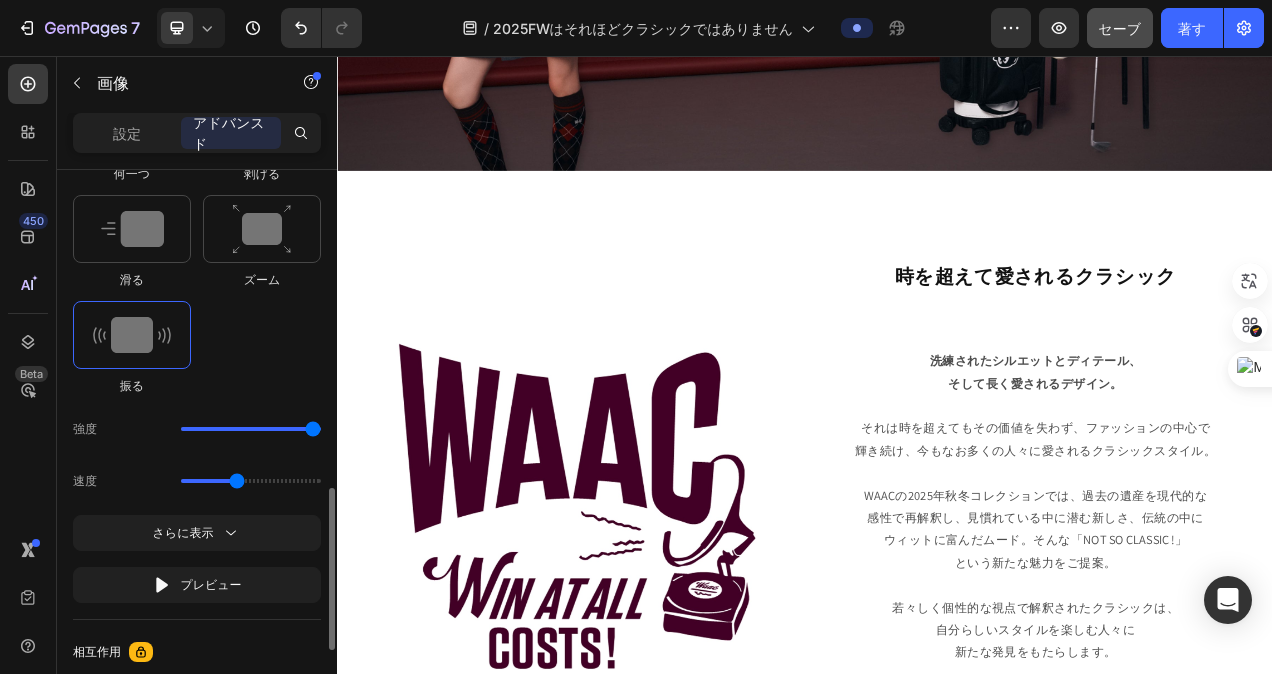click at bounding box center (251, 481) 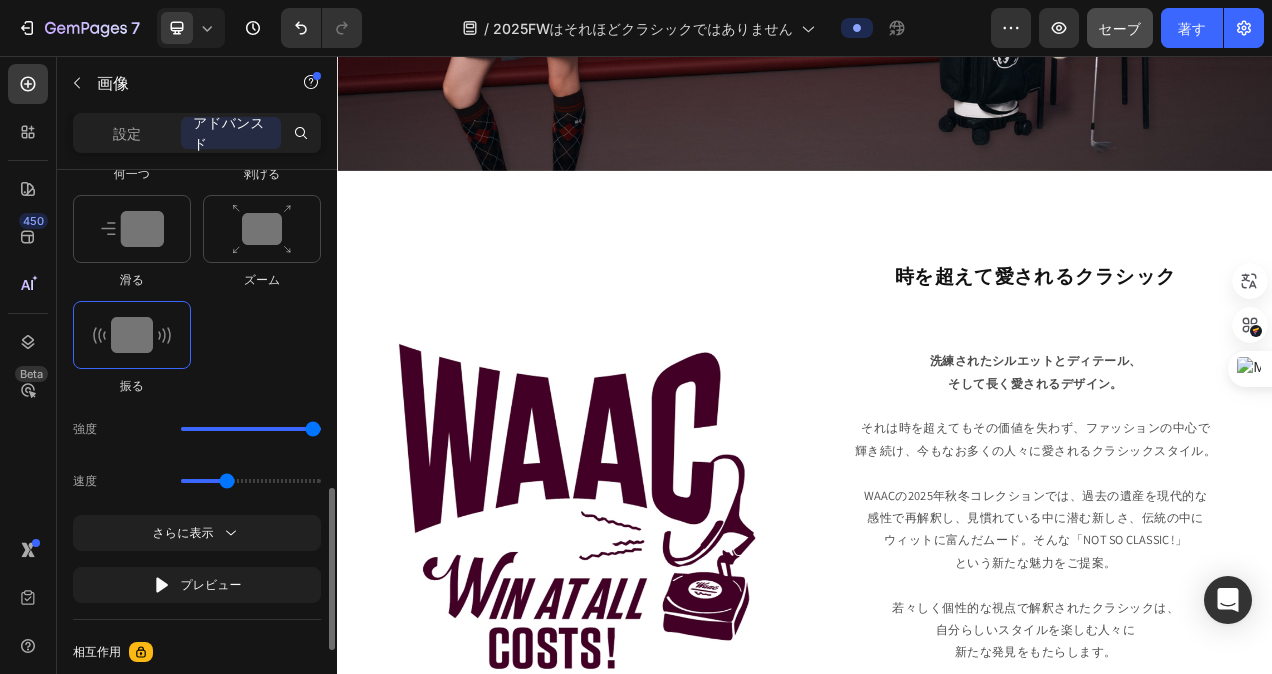 type on "1.3" 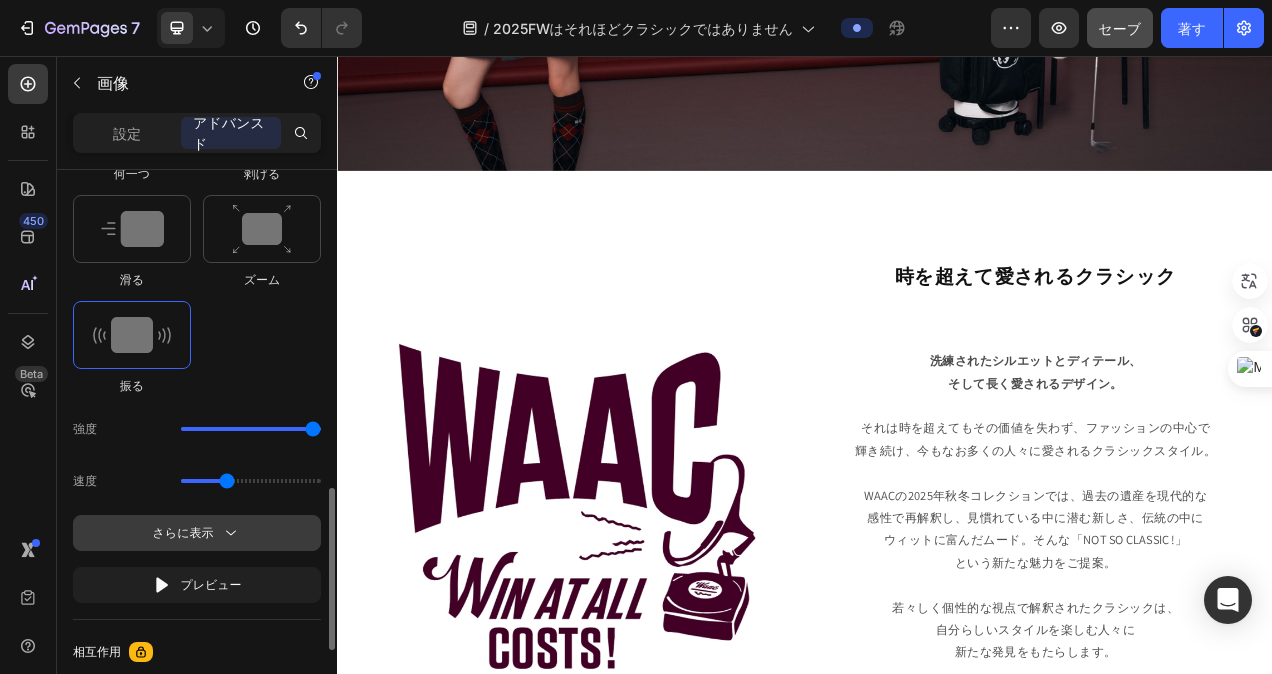 click 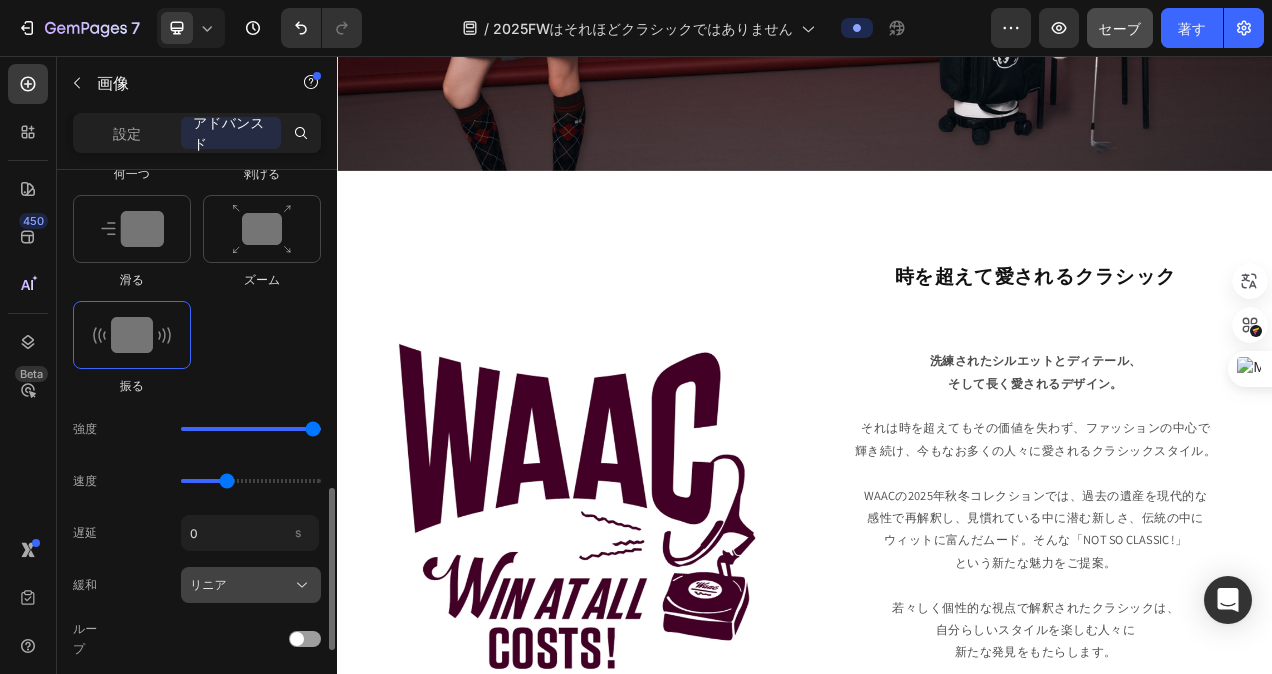 click 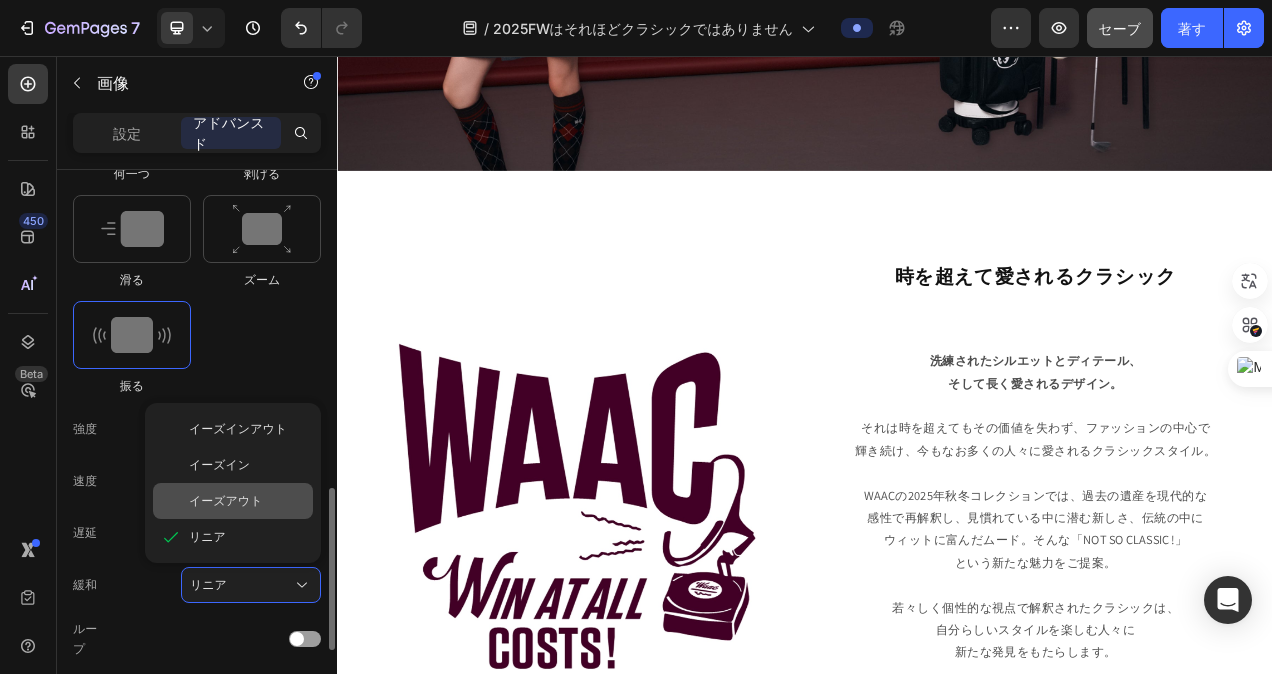 click on "イーズアウト" at bounding box center [247, 501] 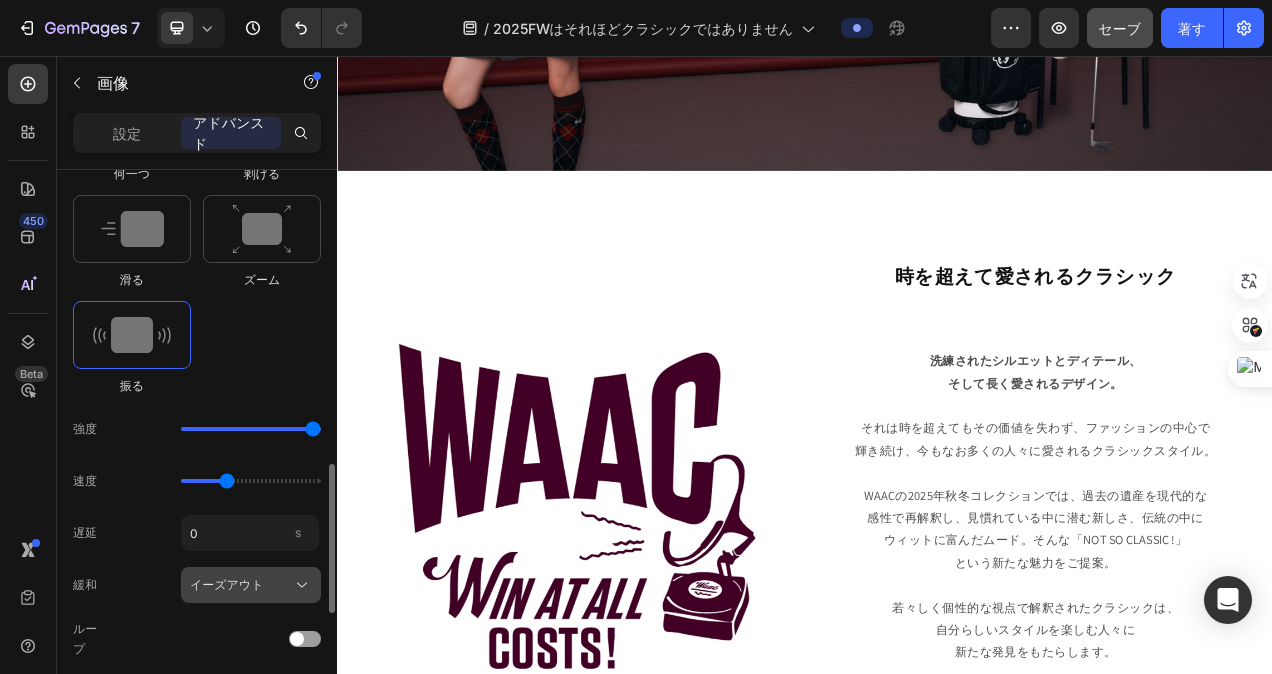 click 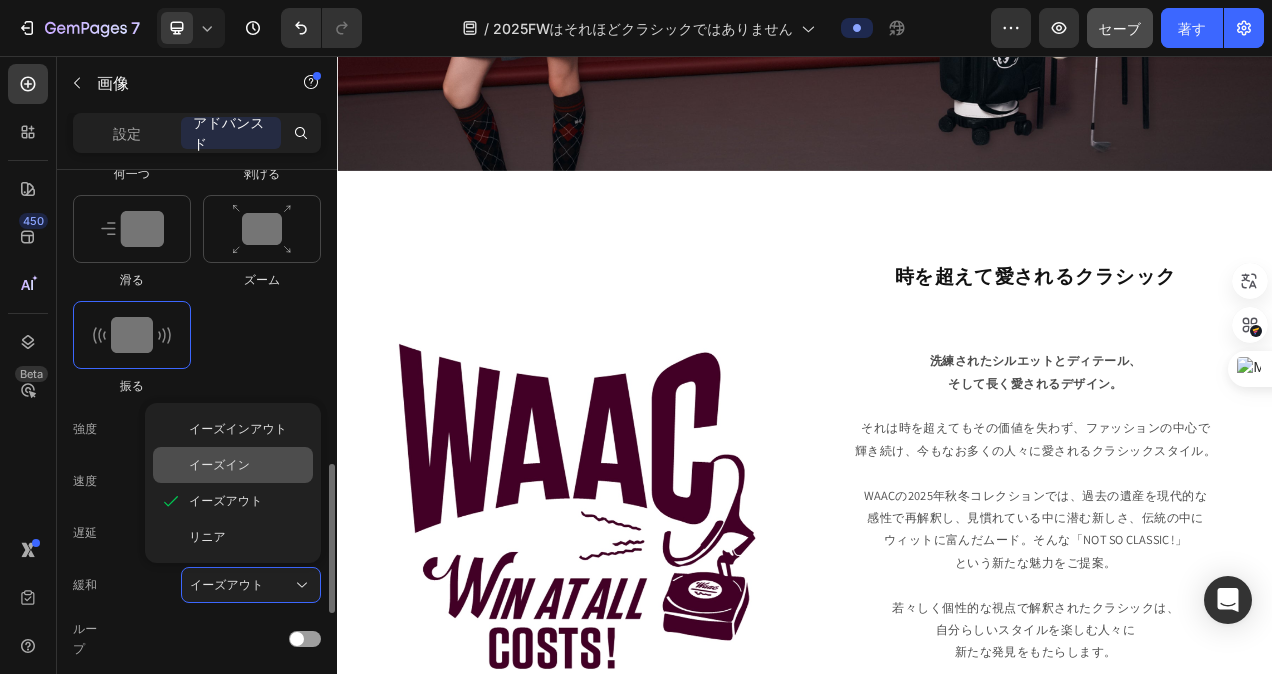click on "イーズイン" at bounding box center [247, 465] 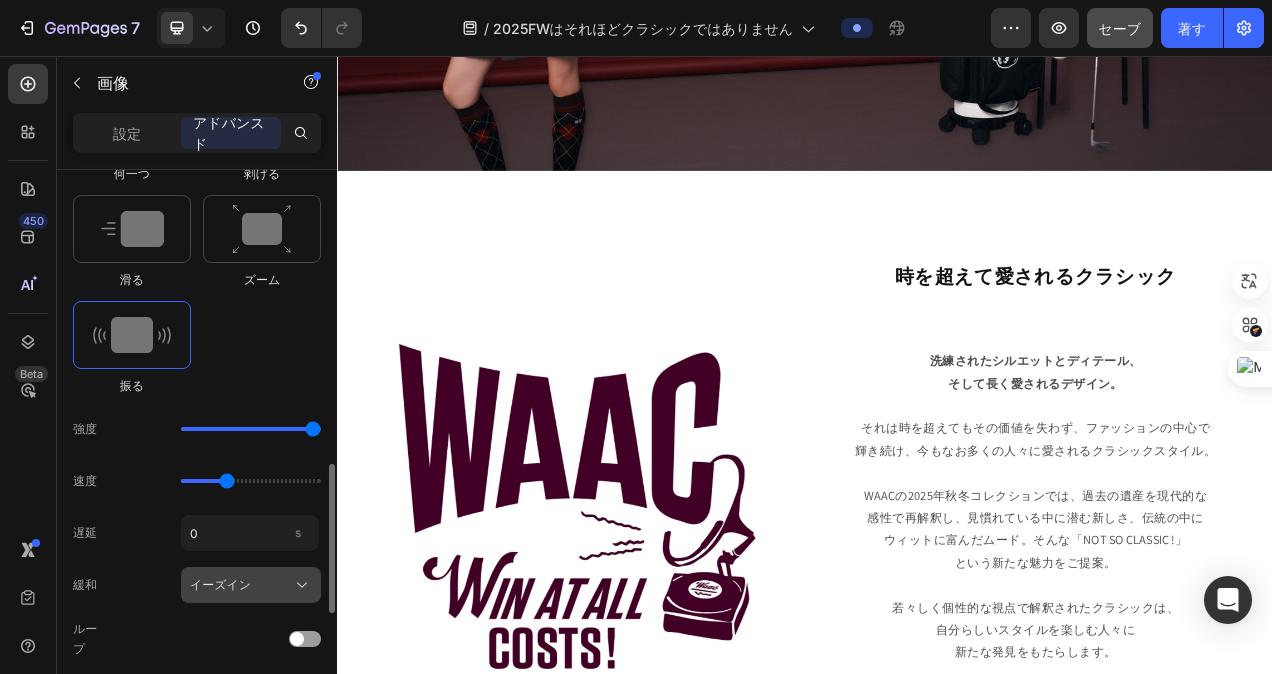 click 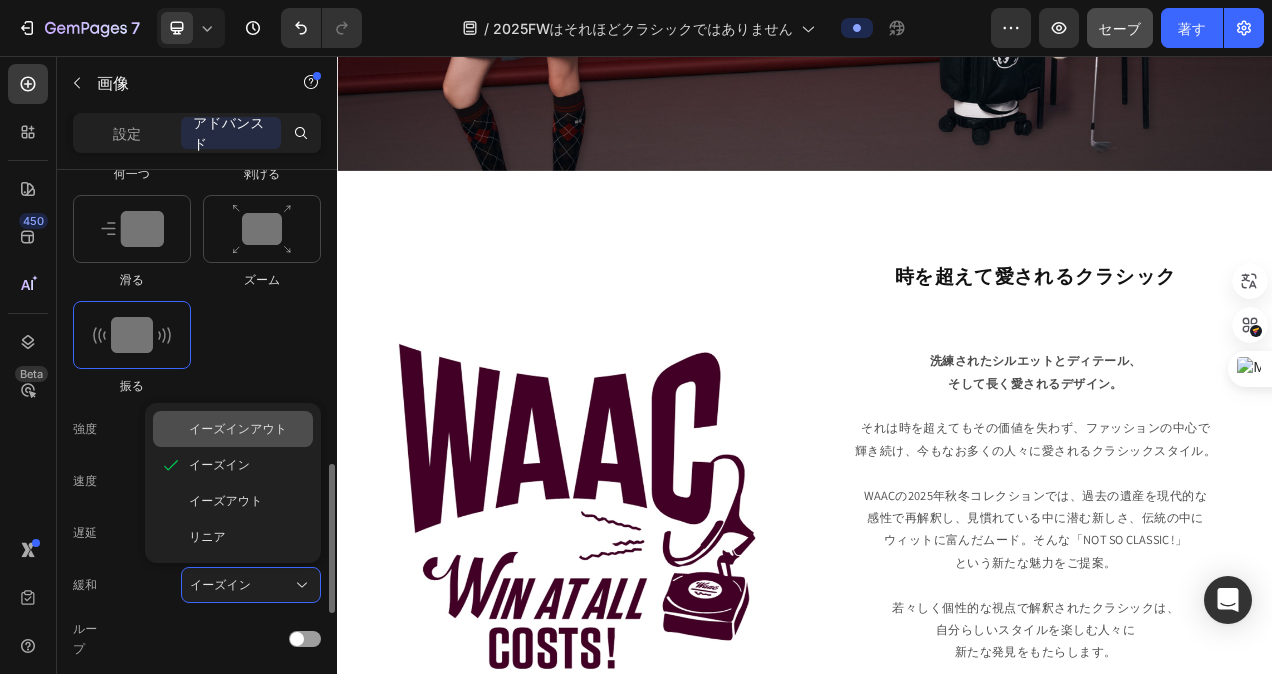 click on "イーズインアウト" at bounding box center [238, 429] 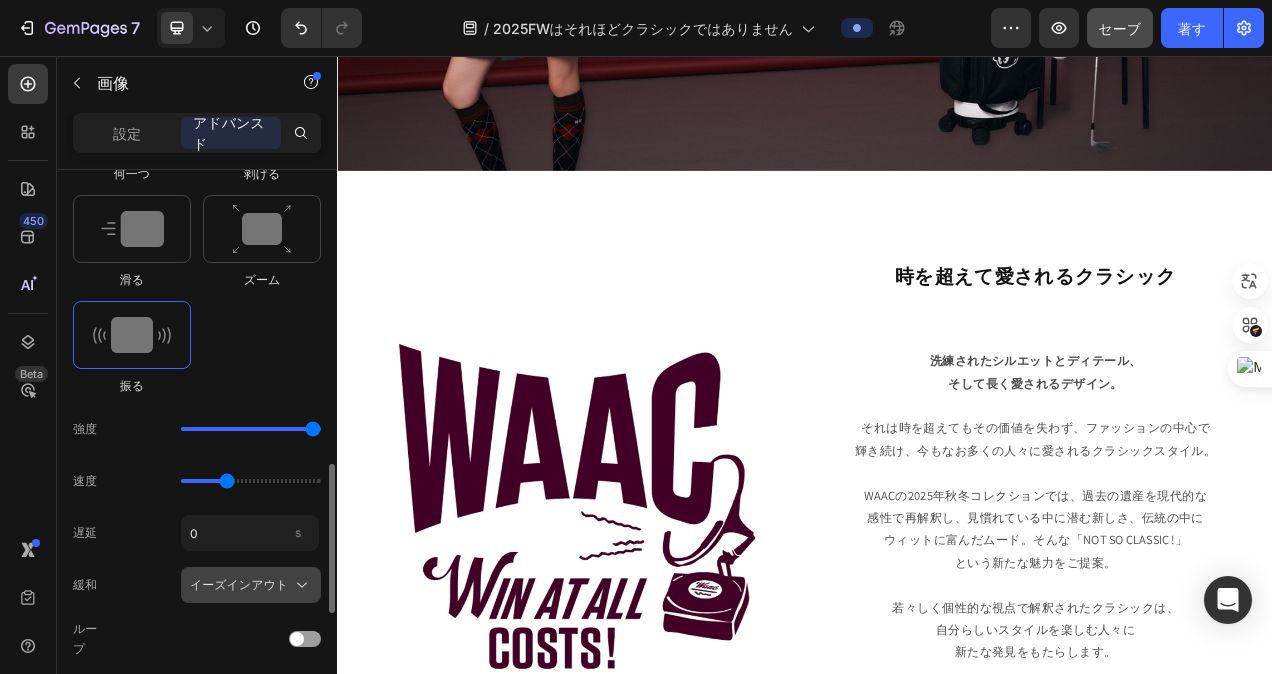click 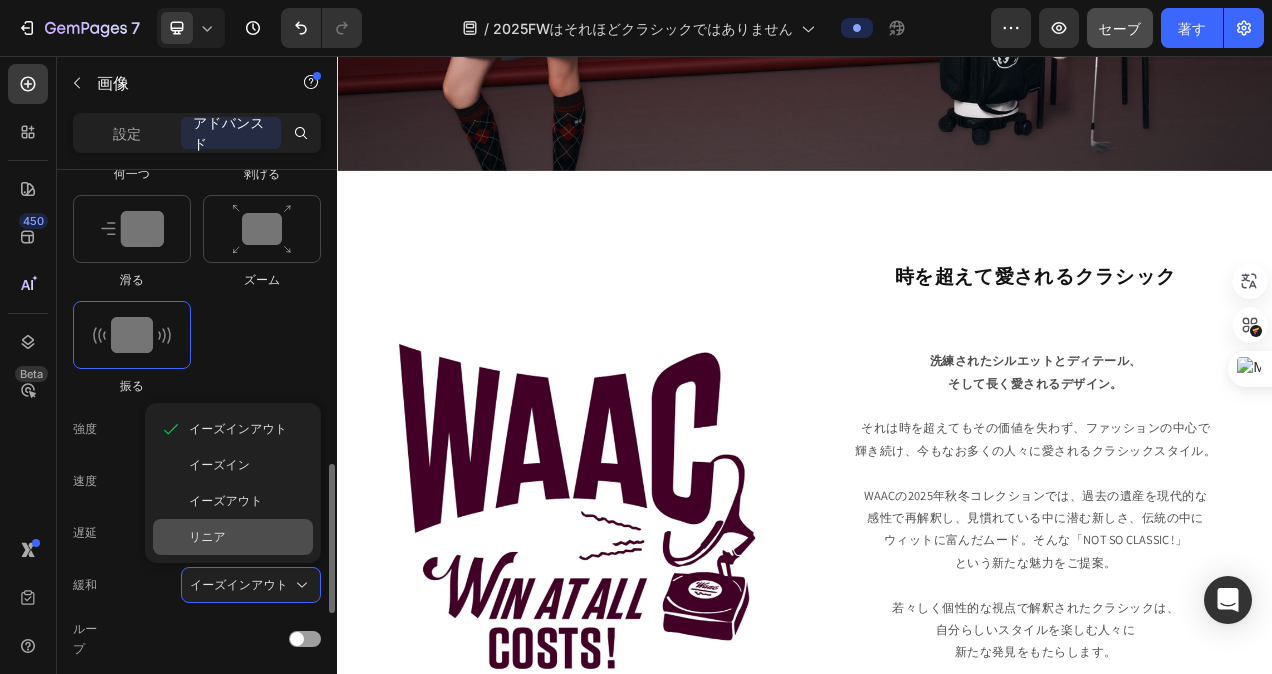 click on "リニア" at bounding box center [247, 537] 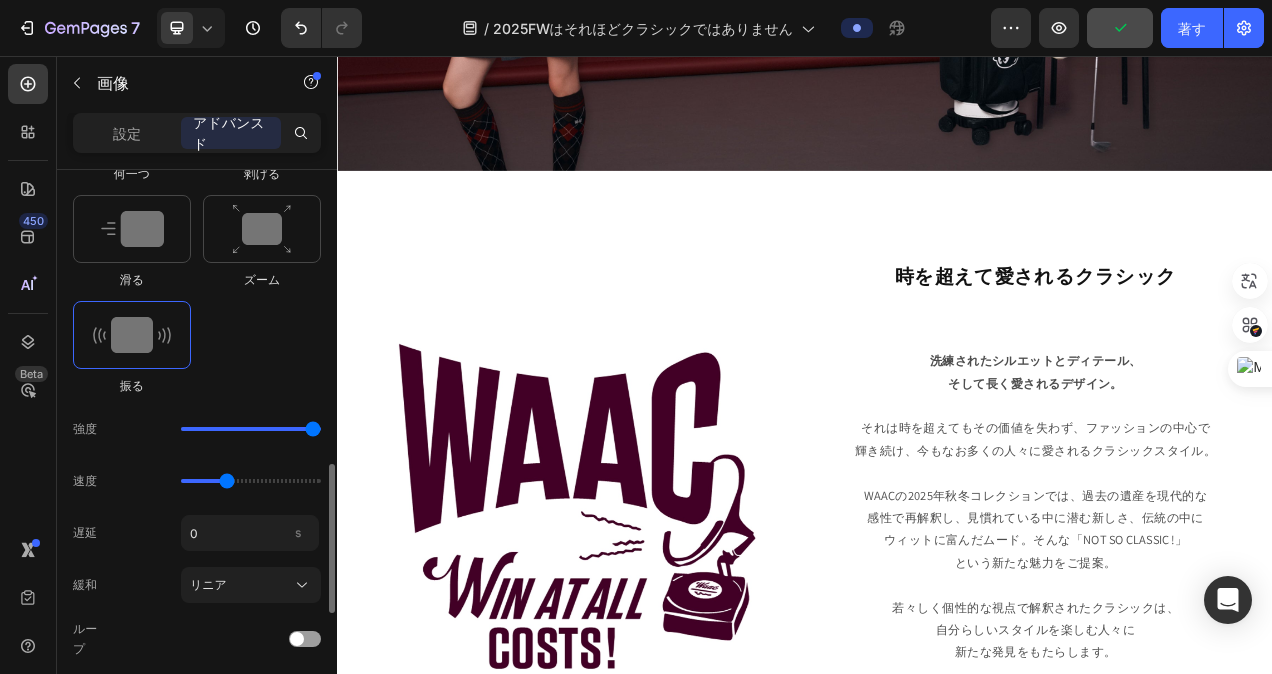 scroll, scrollTop: 1200, scrollLeft: 0, axis: vertical 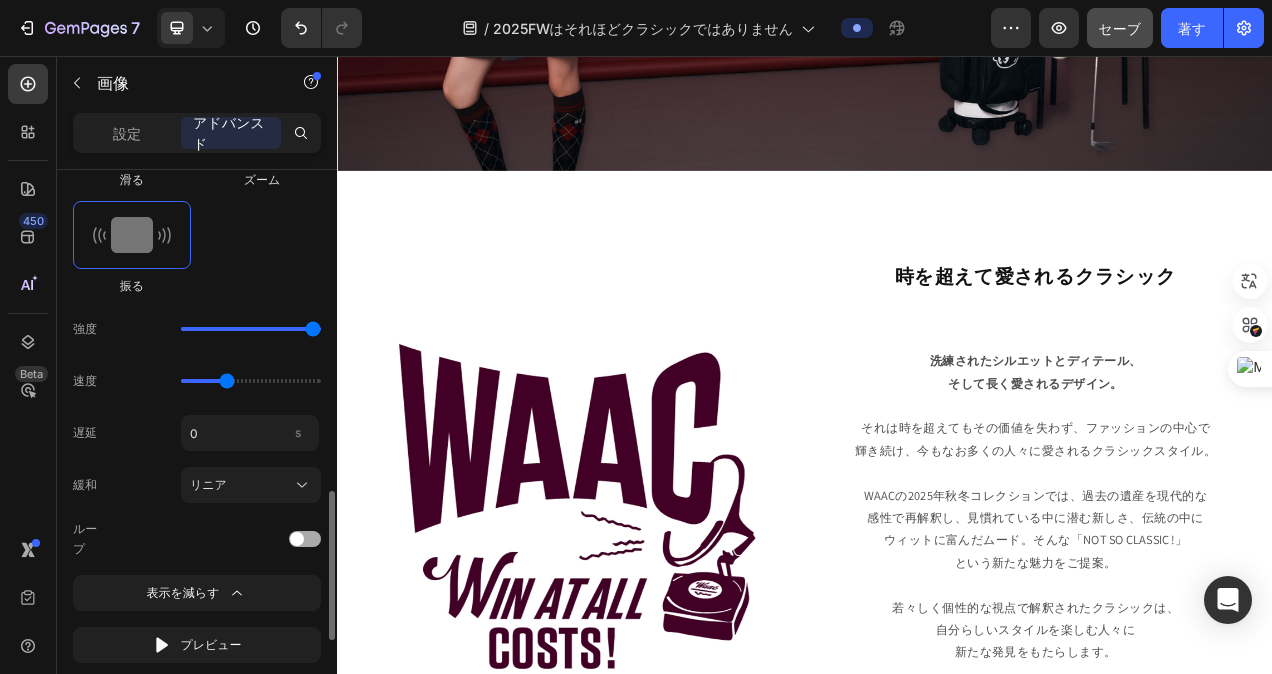 click at bounding box center [297, 539] 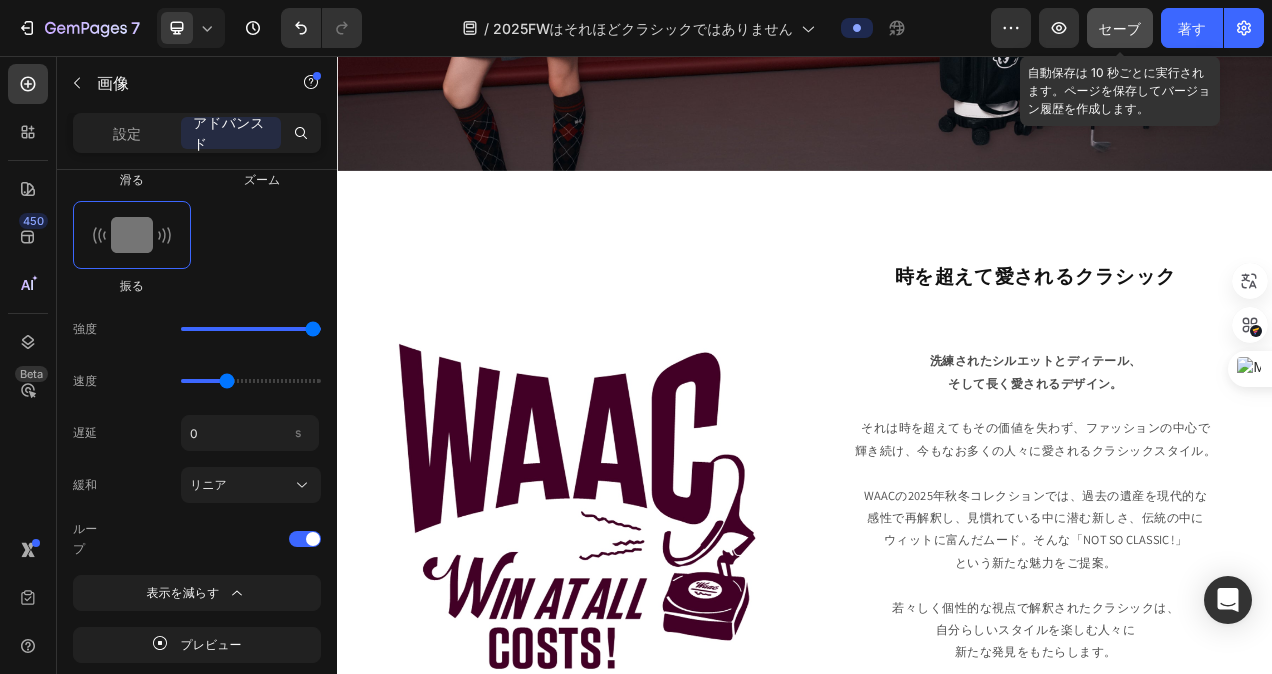 click on "セーブ" at bounding box center [1119, 28] 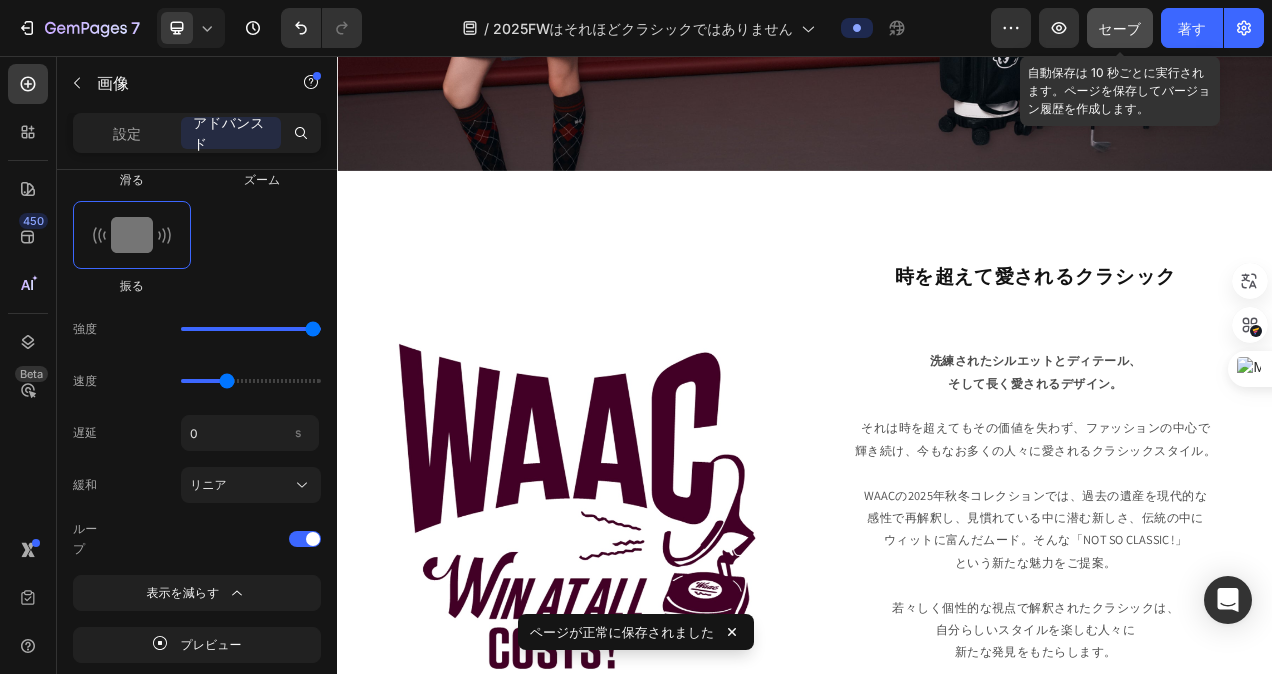 click on "セーブ" at bounding box center [1119, 28] 